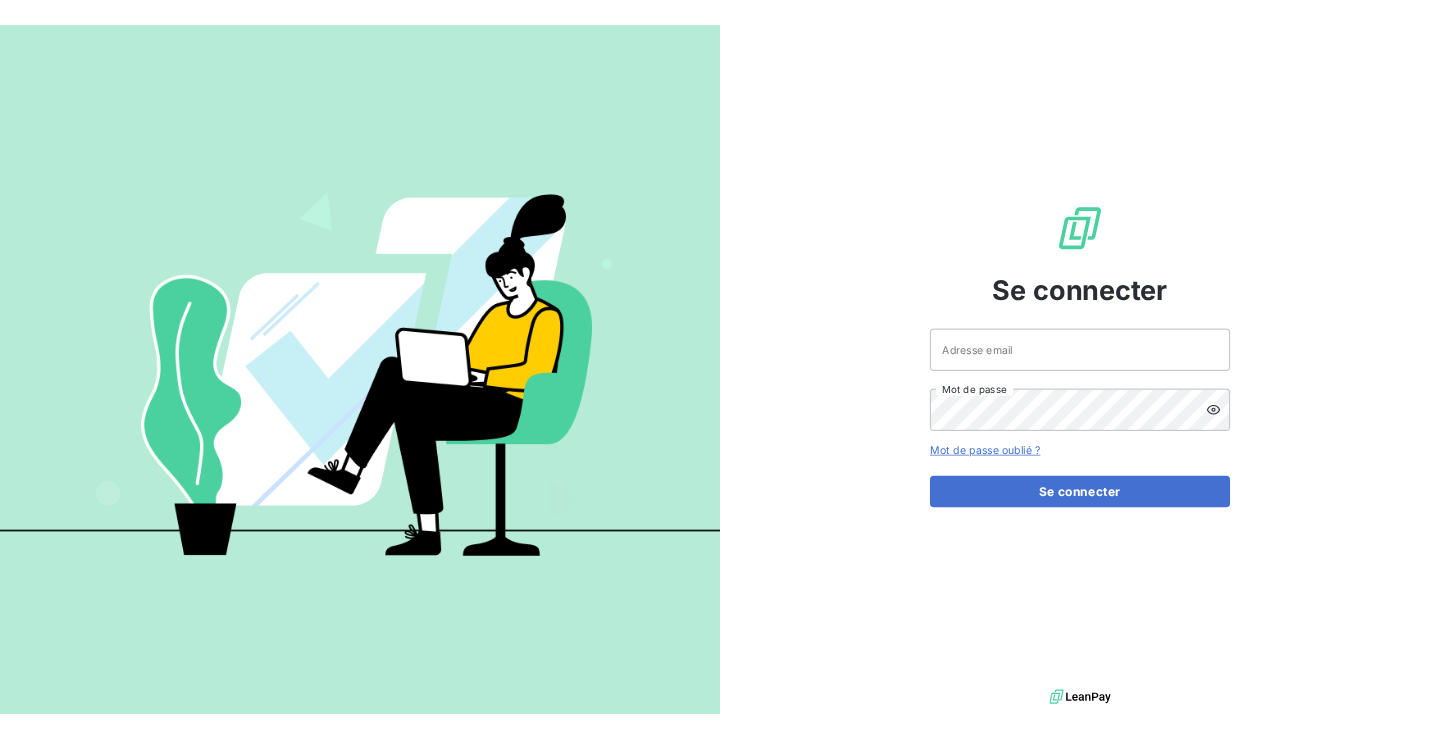 scroll, scrollTop: 0, scrollLeft: 0, axis: both 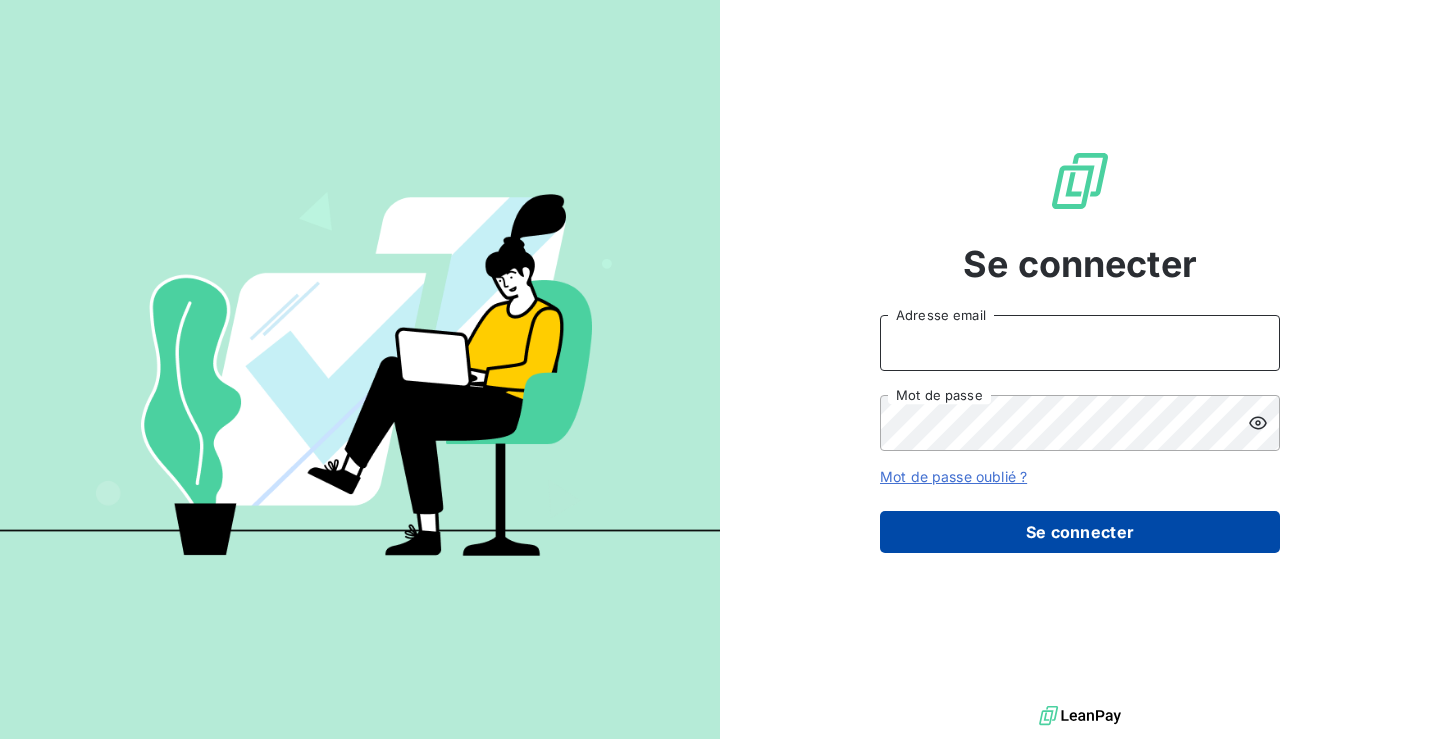 type on "thavarin.chhith@example.com" 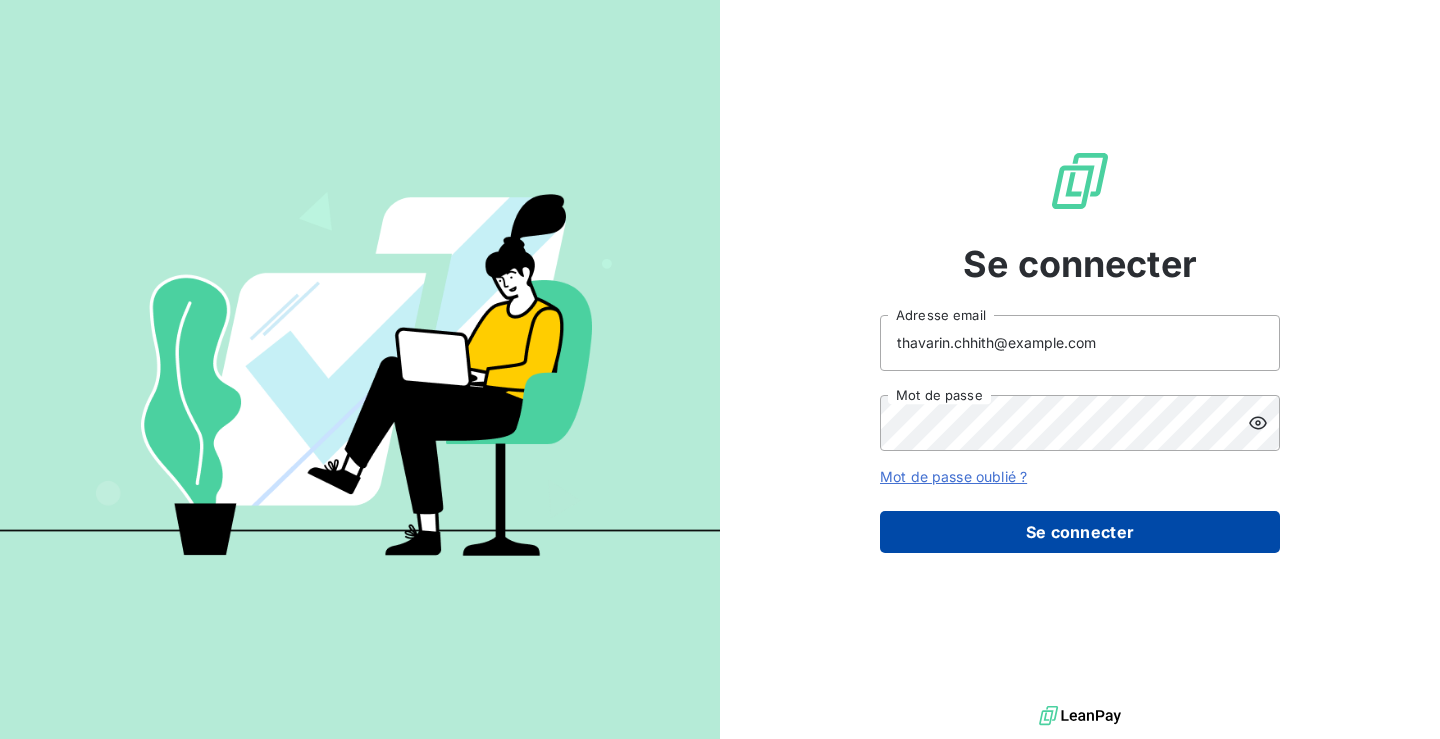 click on "Se connecter" at bounding box center (1080, 532) 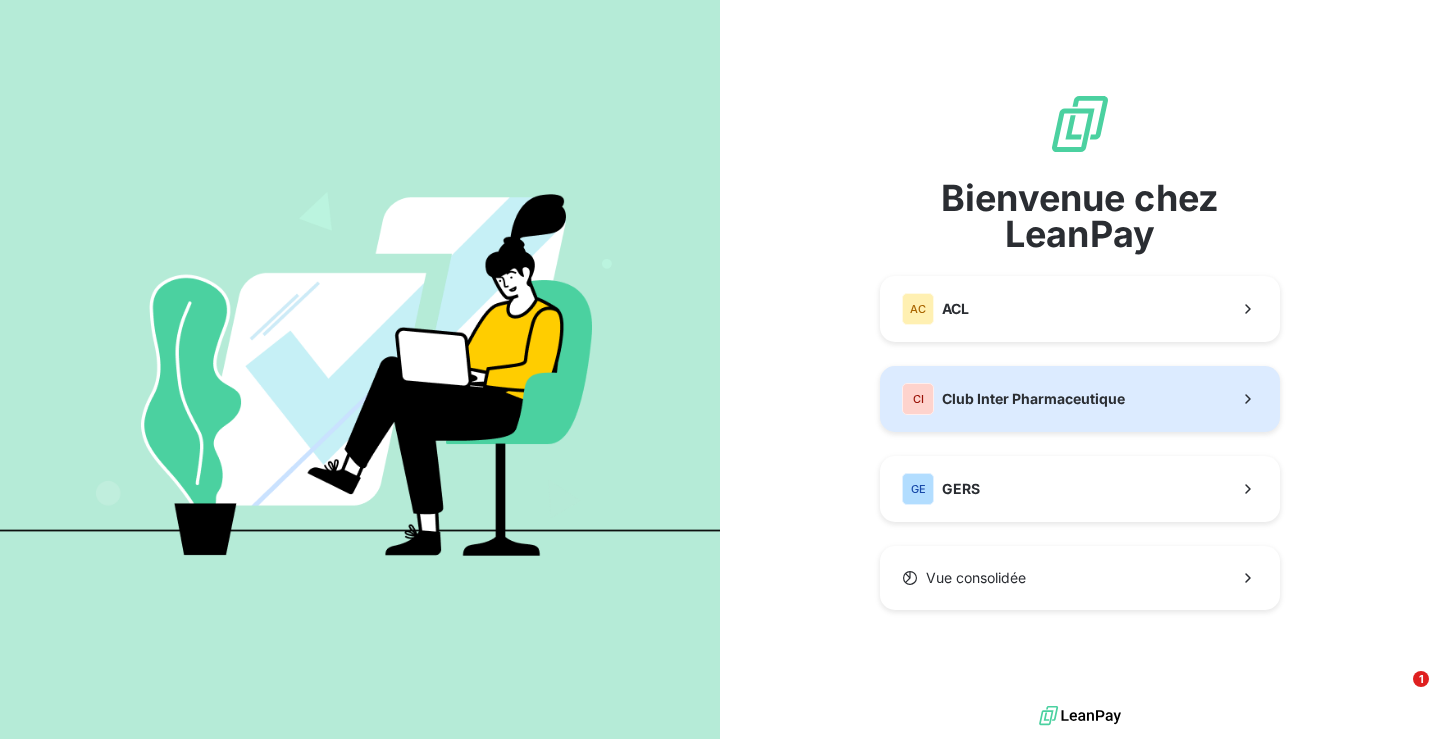 click on "CI Club Inter Pharmaceutique" at bounding box center (1013, 399) 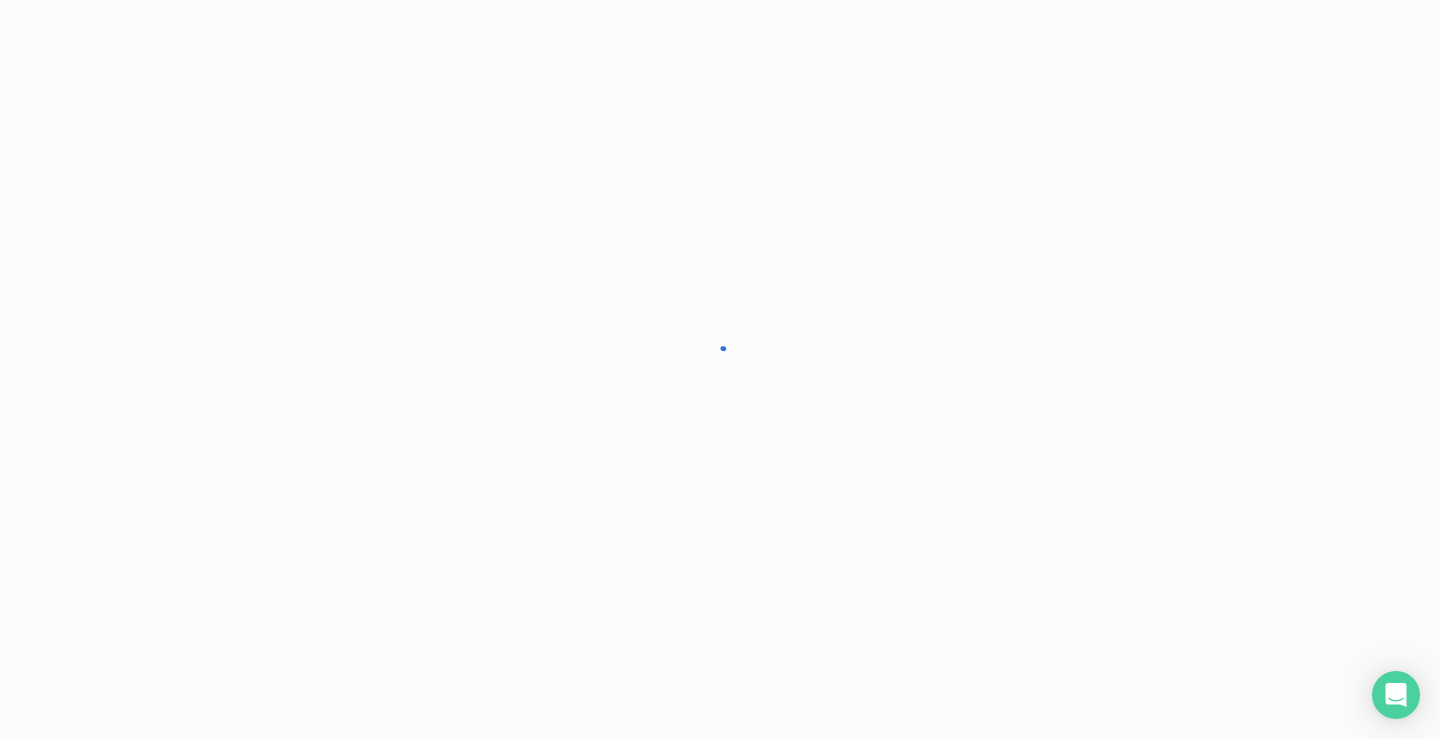 scroll, scrollTop: 0, scrollLeft: 0, axis: both 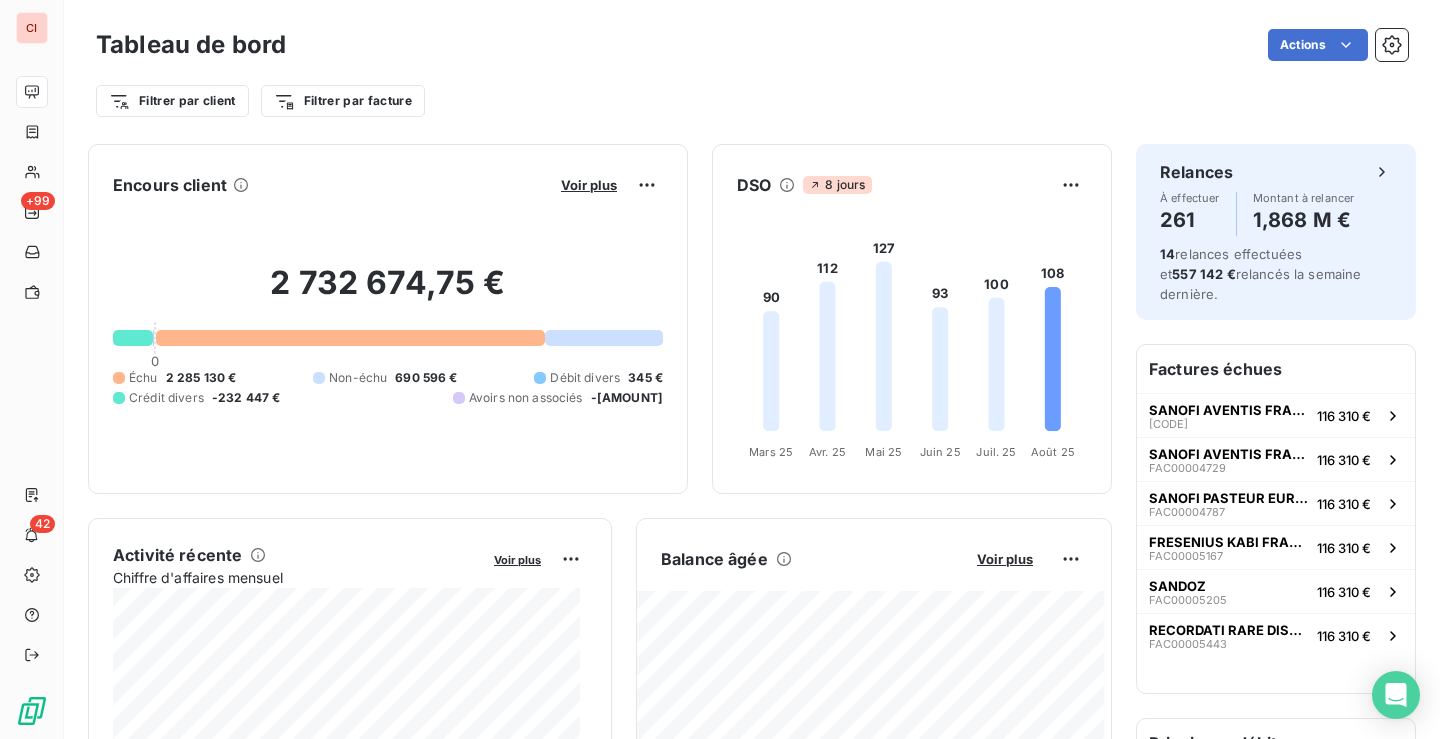 click on "Filtrer par client Filtrer par facture" at bounding box center [752, 101] 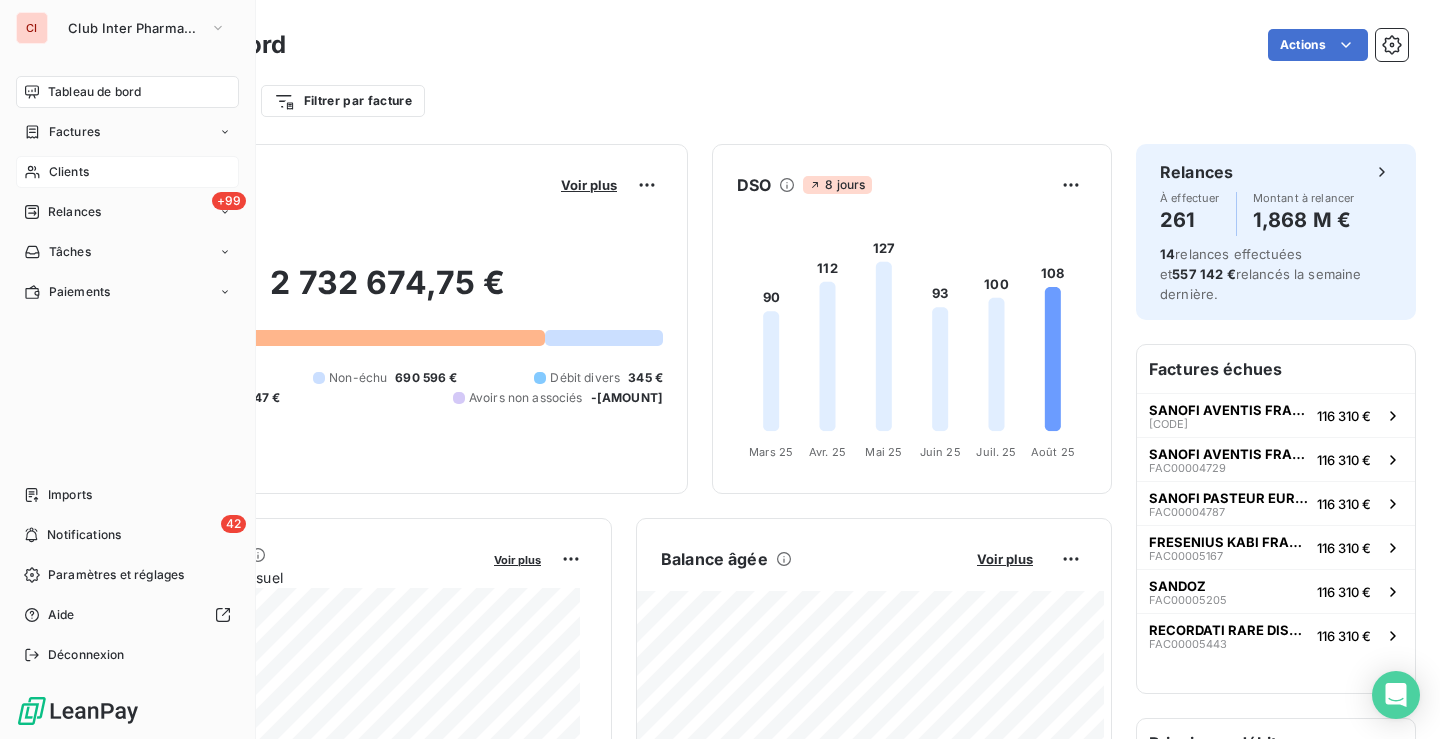 click on "Clients" at bounding box center [69, 172] 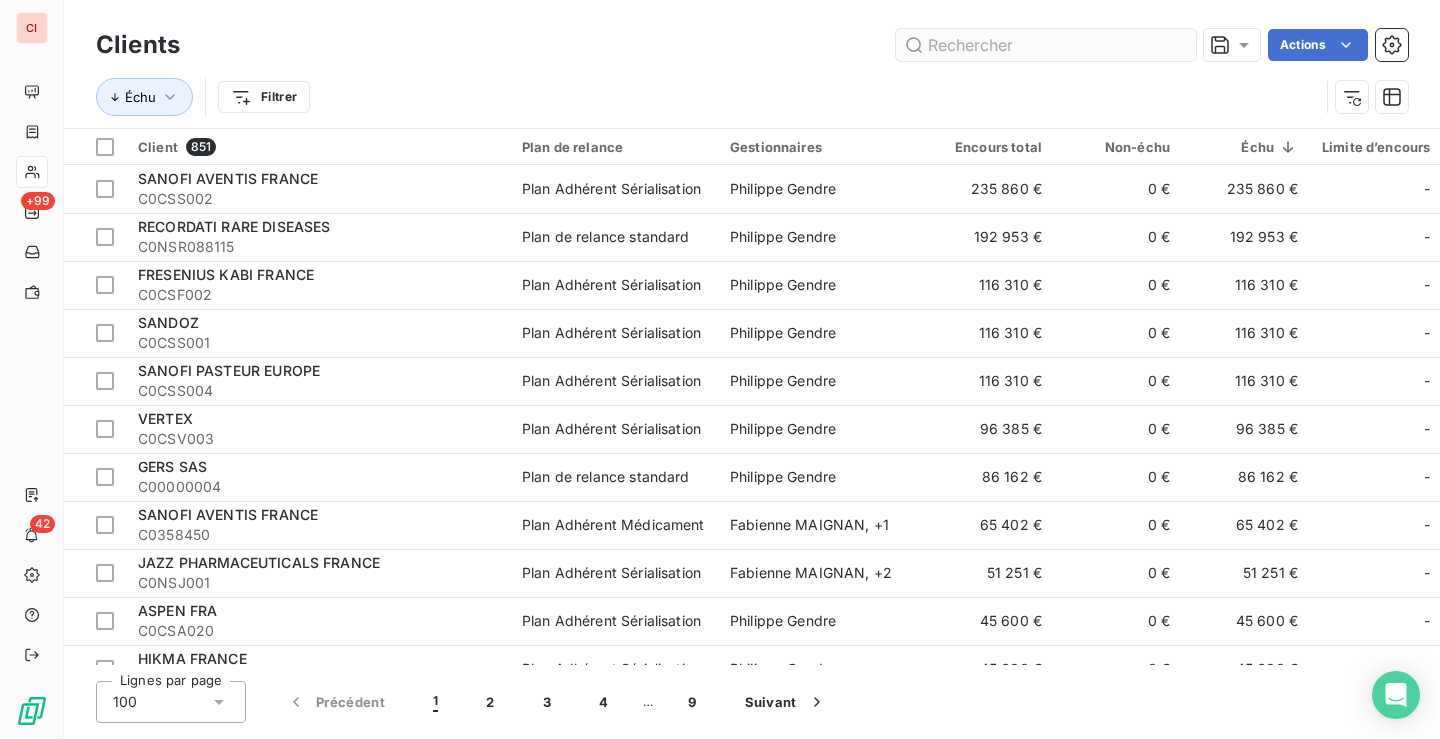 click at bounding box center (1046, 45) 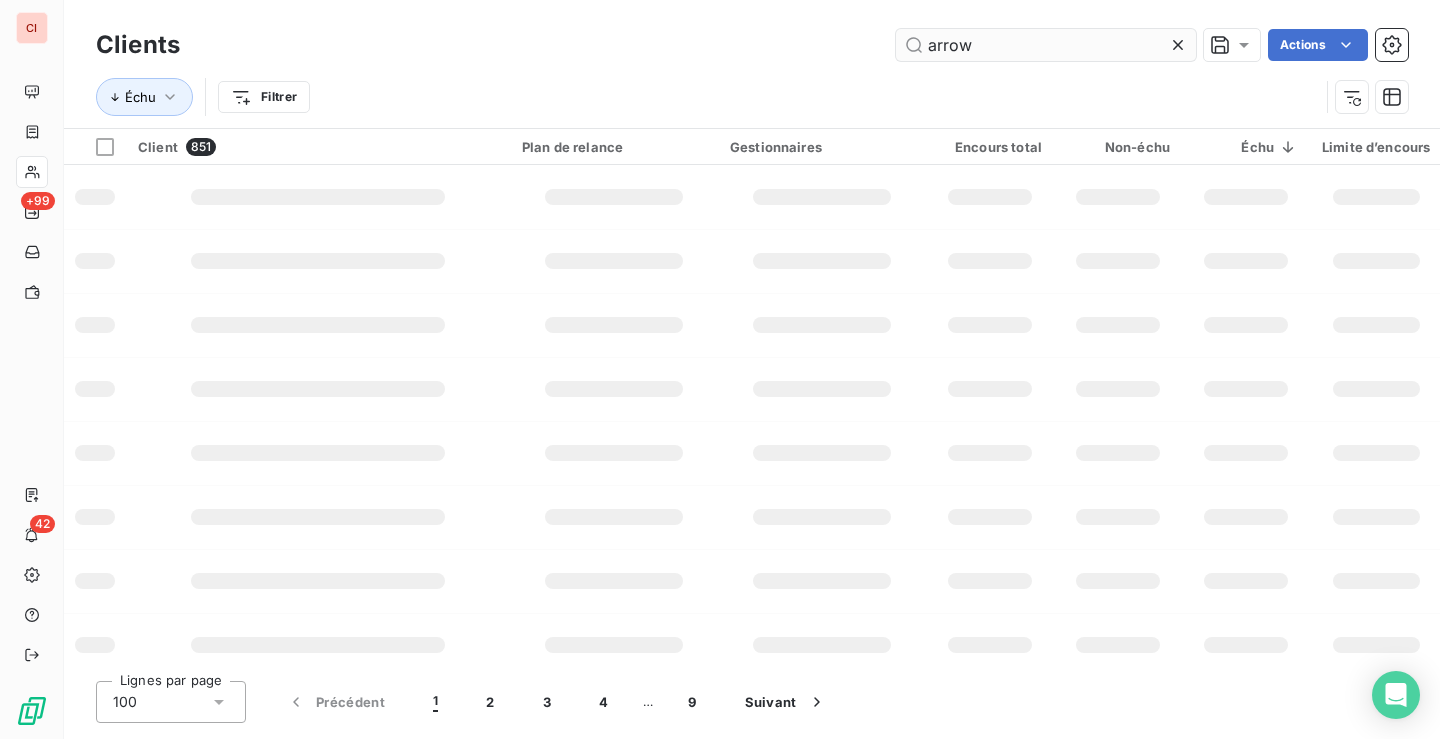 type on "arrow" 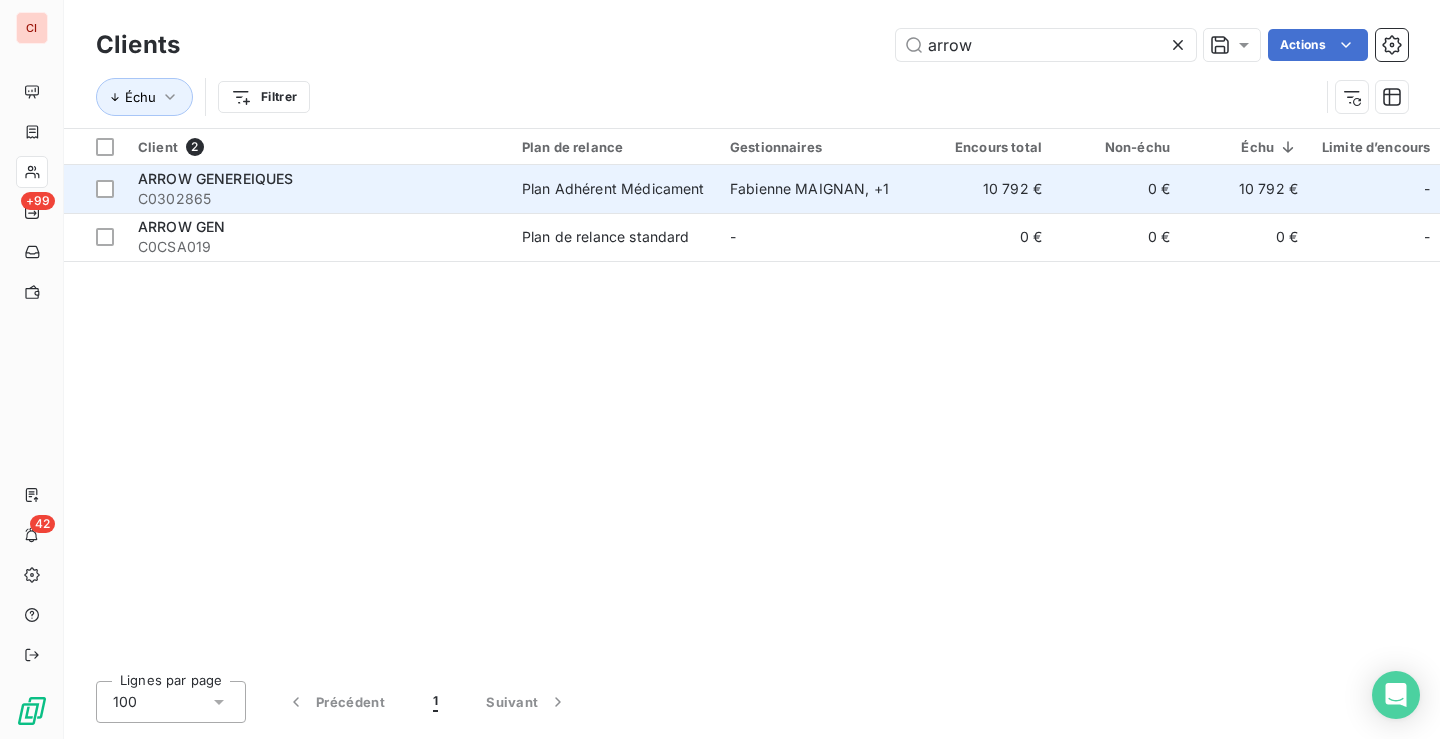 click on "Plan Adhérent Médicament" at bounding box center (613, 189) 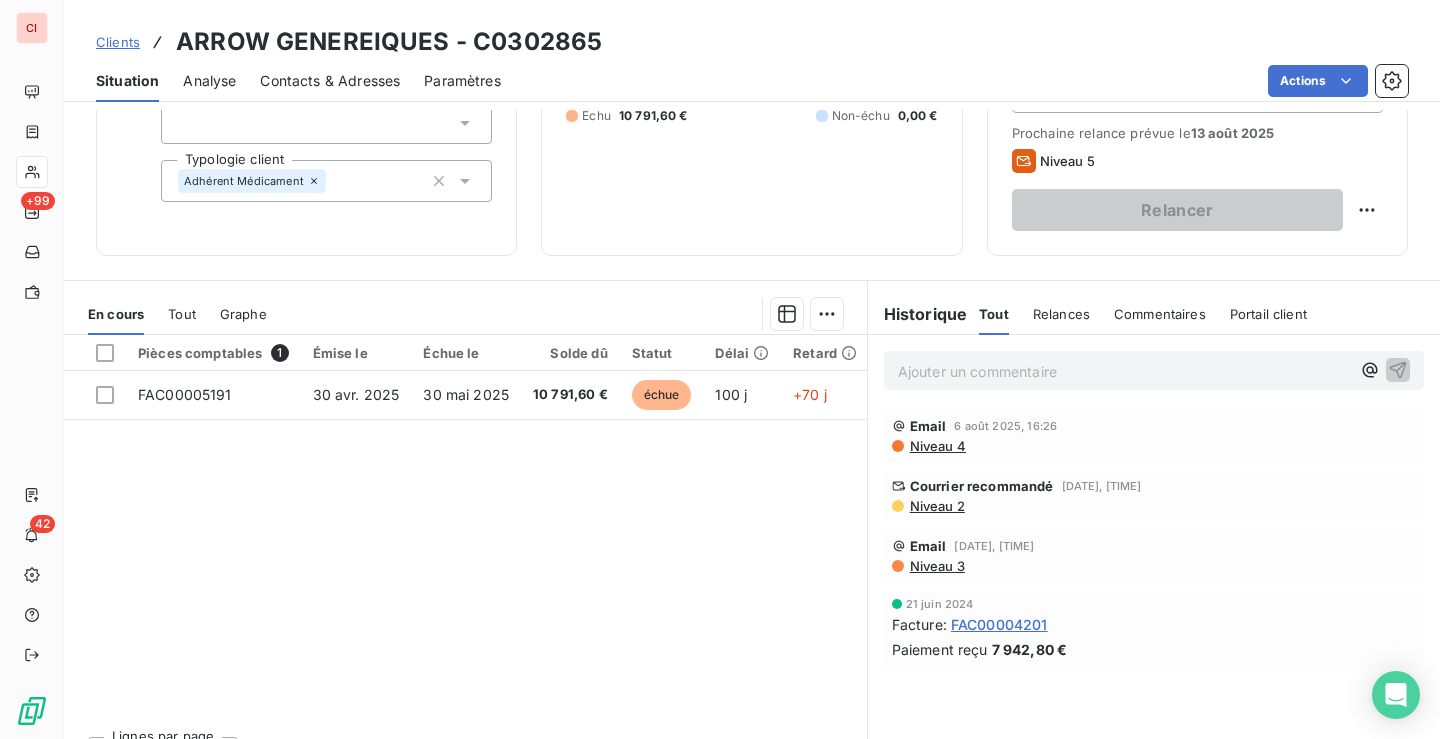 scroll, scrollTop: 317, scrollLeft: 0, axis: vertical 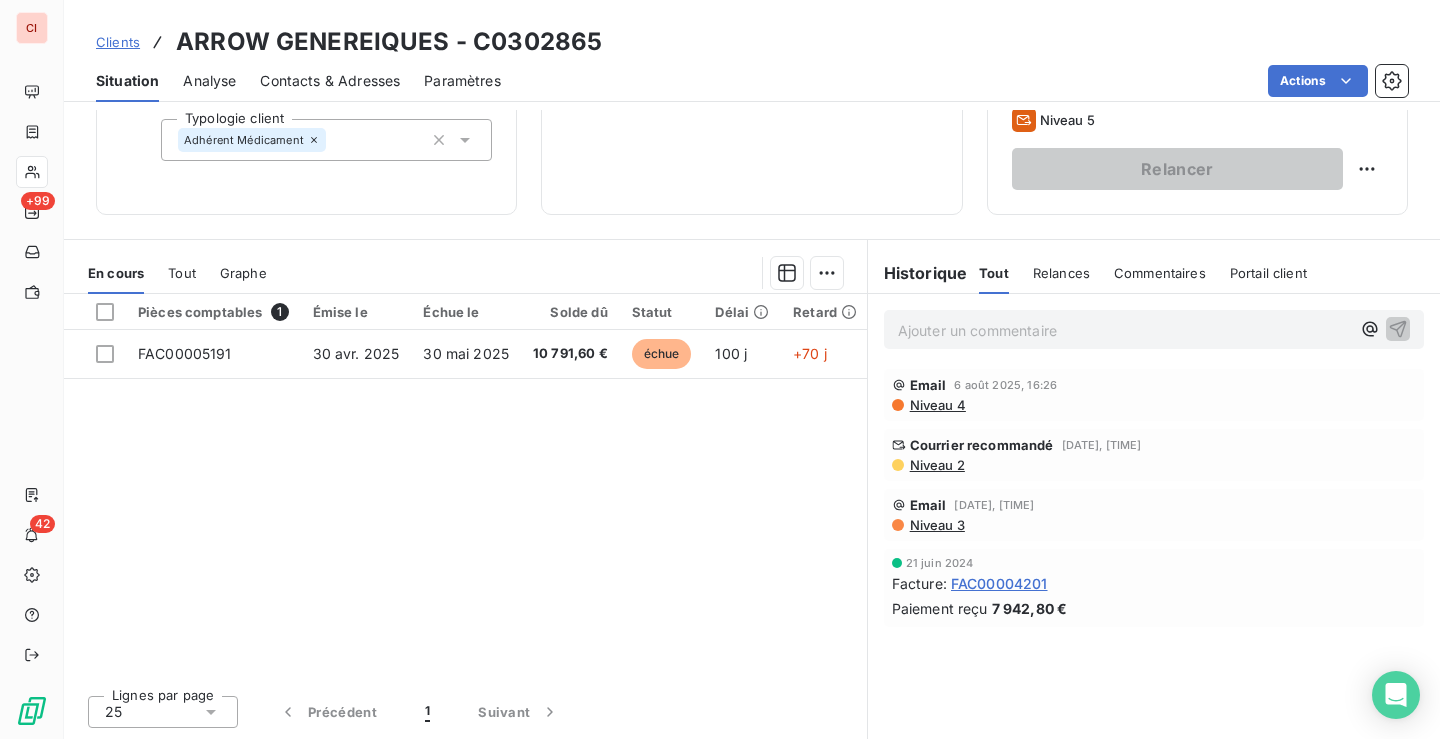 click on "Prochaine relance prévue le  13 [MONTH] [YEAR] Niveau 5 Relancer" at bounding box center [1197, 137] 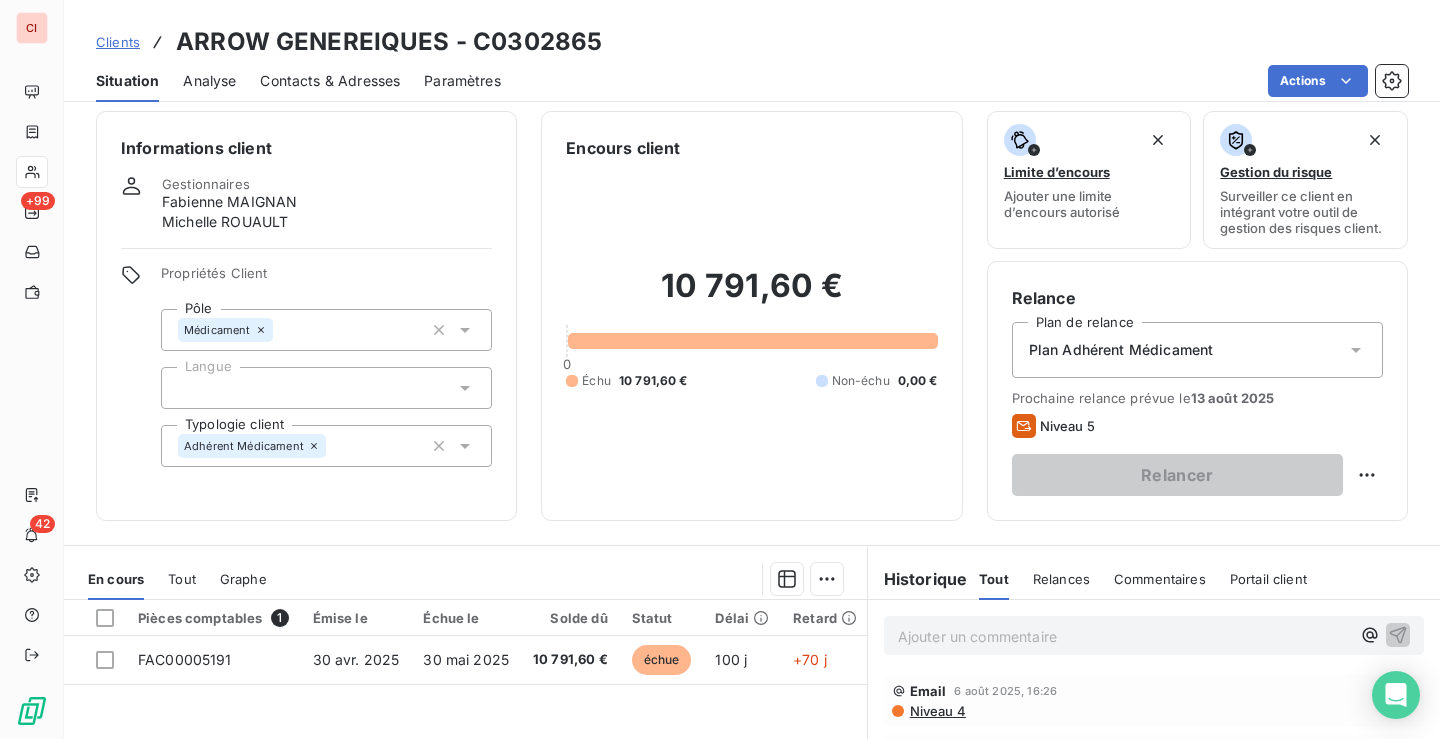 scroll, scrollTop: 0, scrollLeft: 0, axis: both 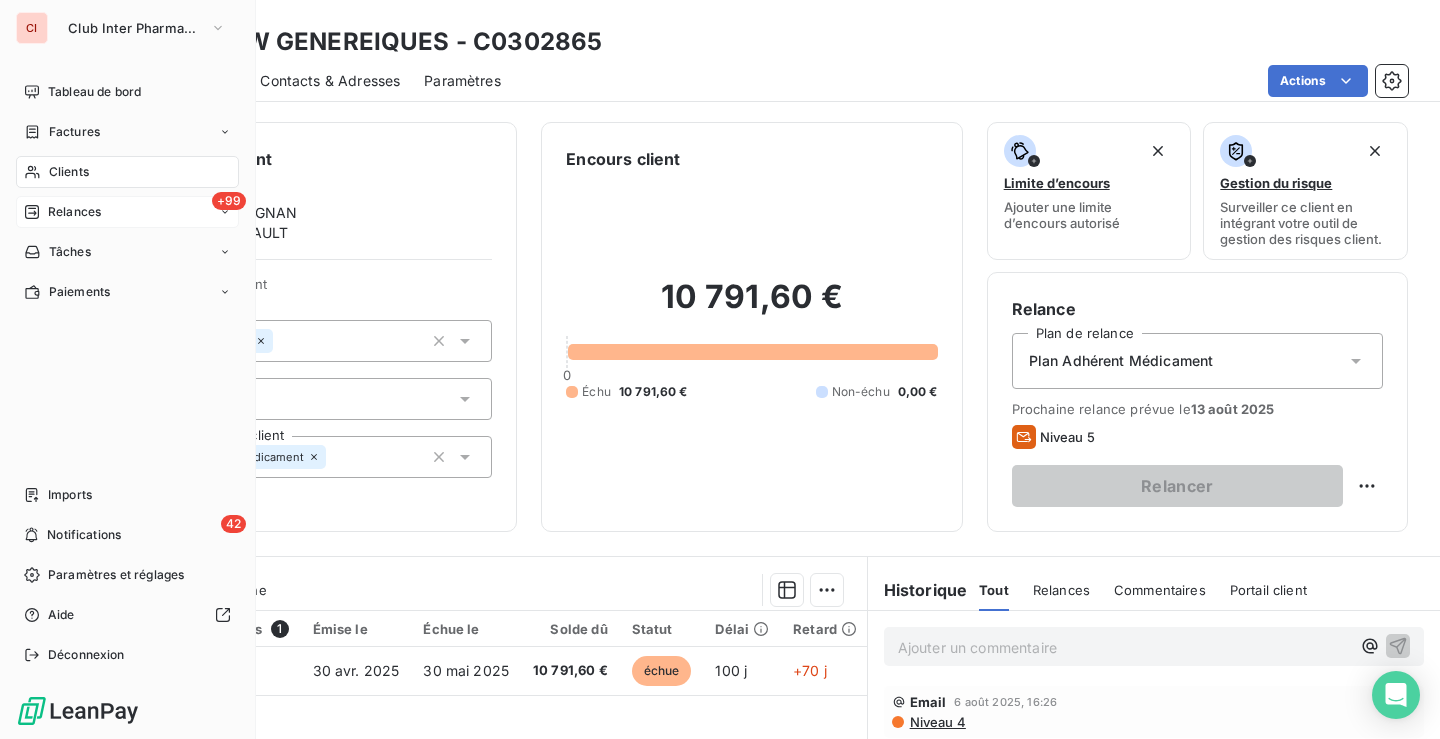 click on "Relances" at bounding box center (74, 212) 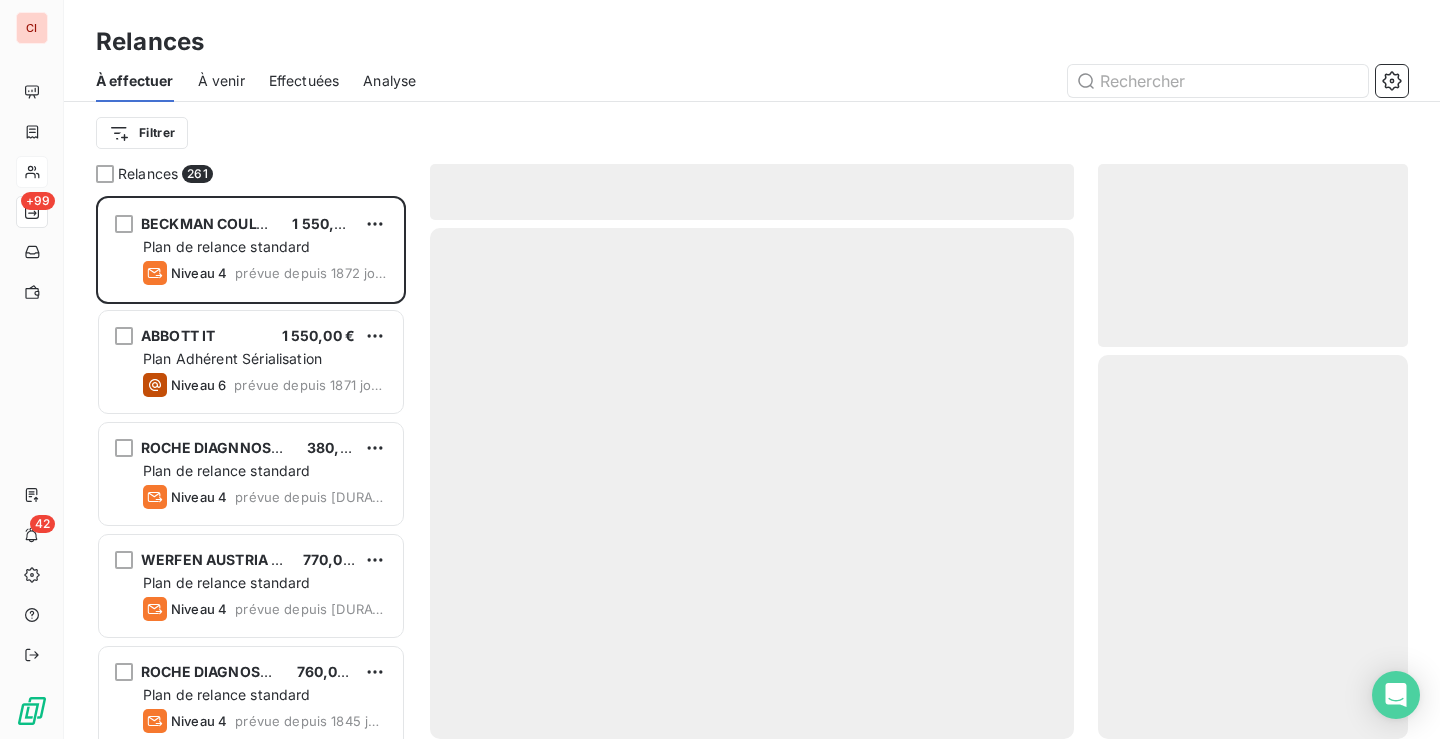scroll, scrollTop: 16, scrollLeft: 16, axis: both 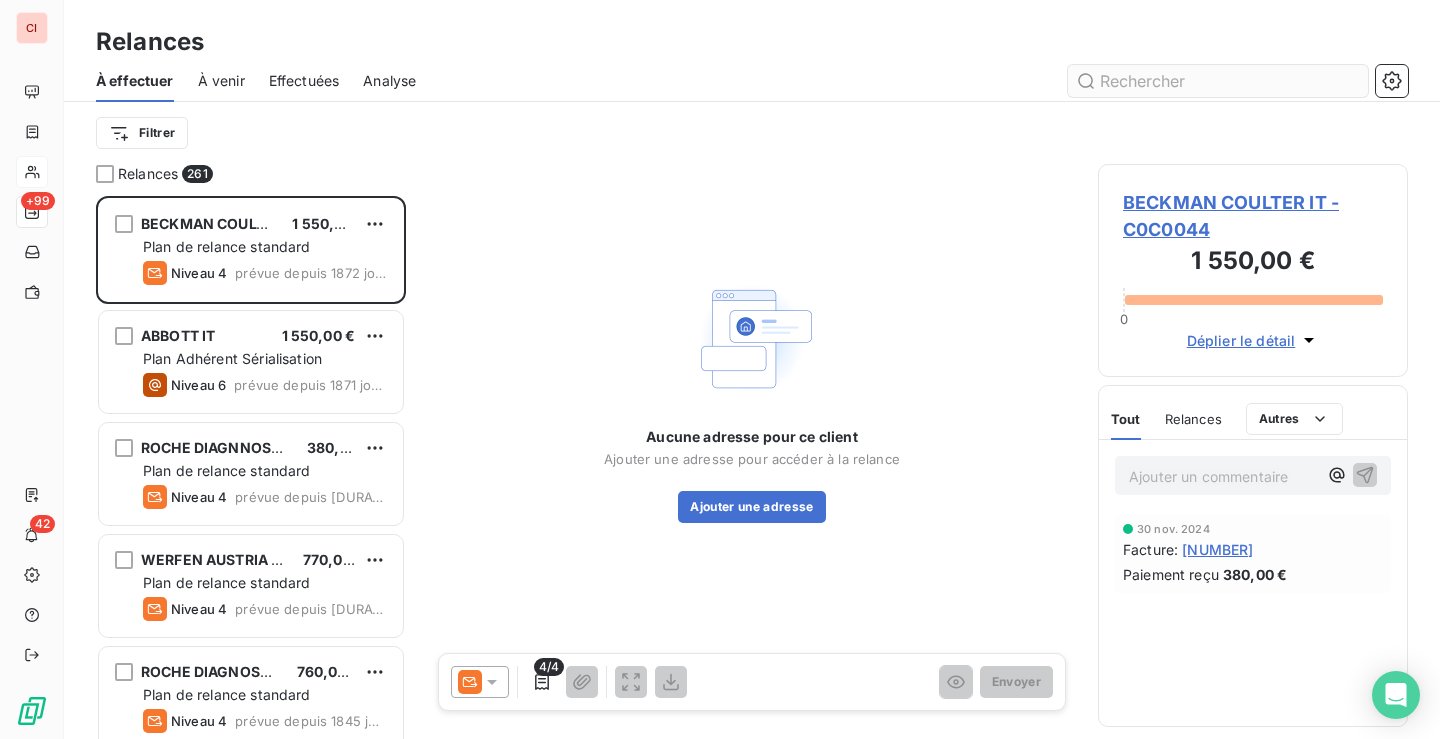 click at bounding box center [1218, 81] 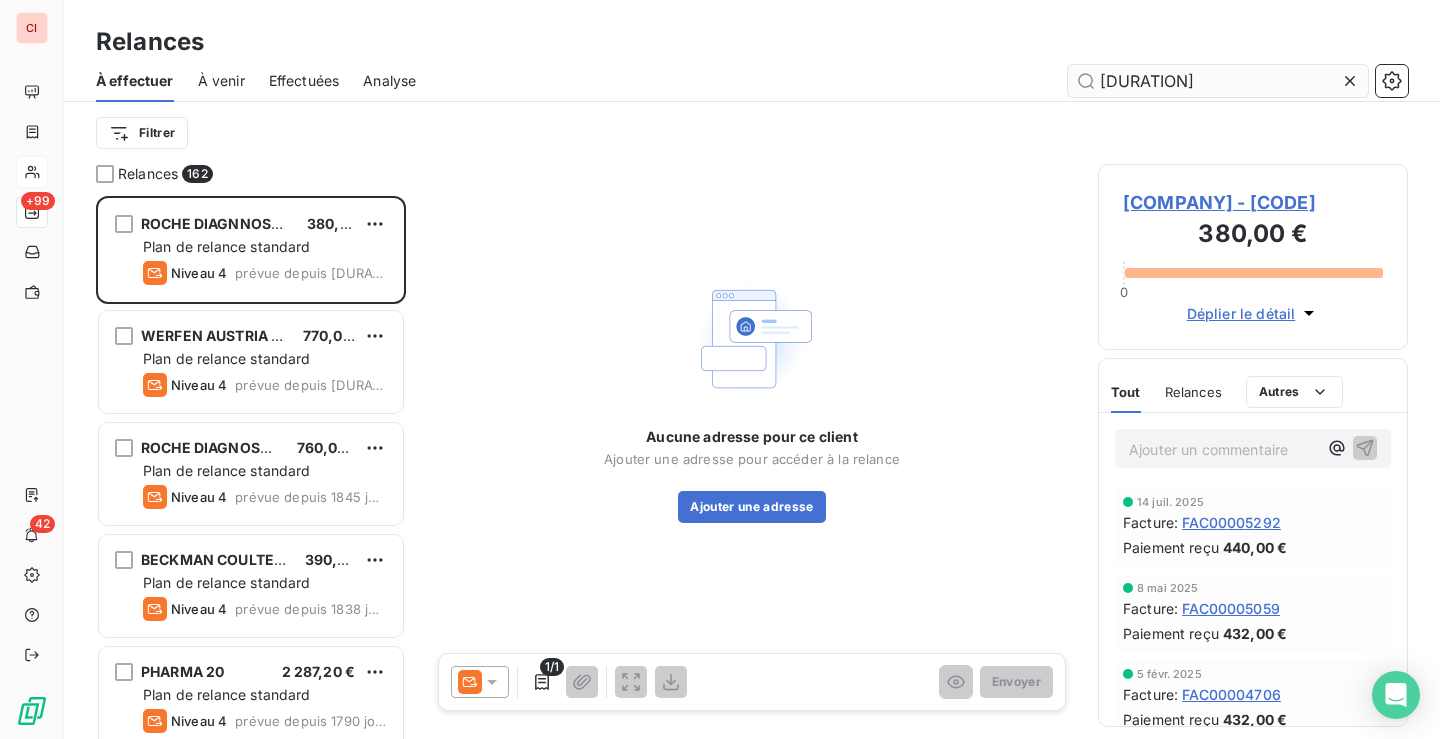 scroll, scrollTop: 16, scrollLeft: 16, axis: both 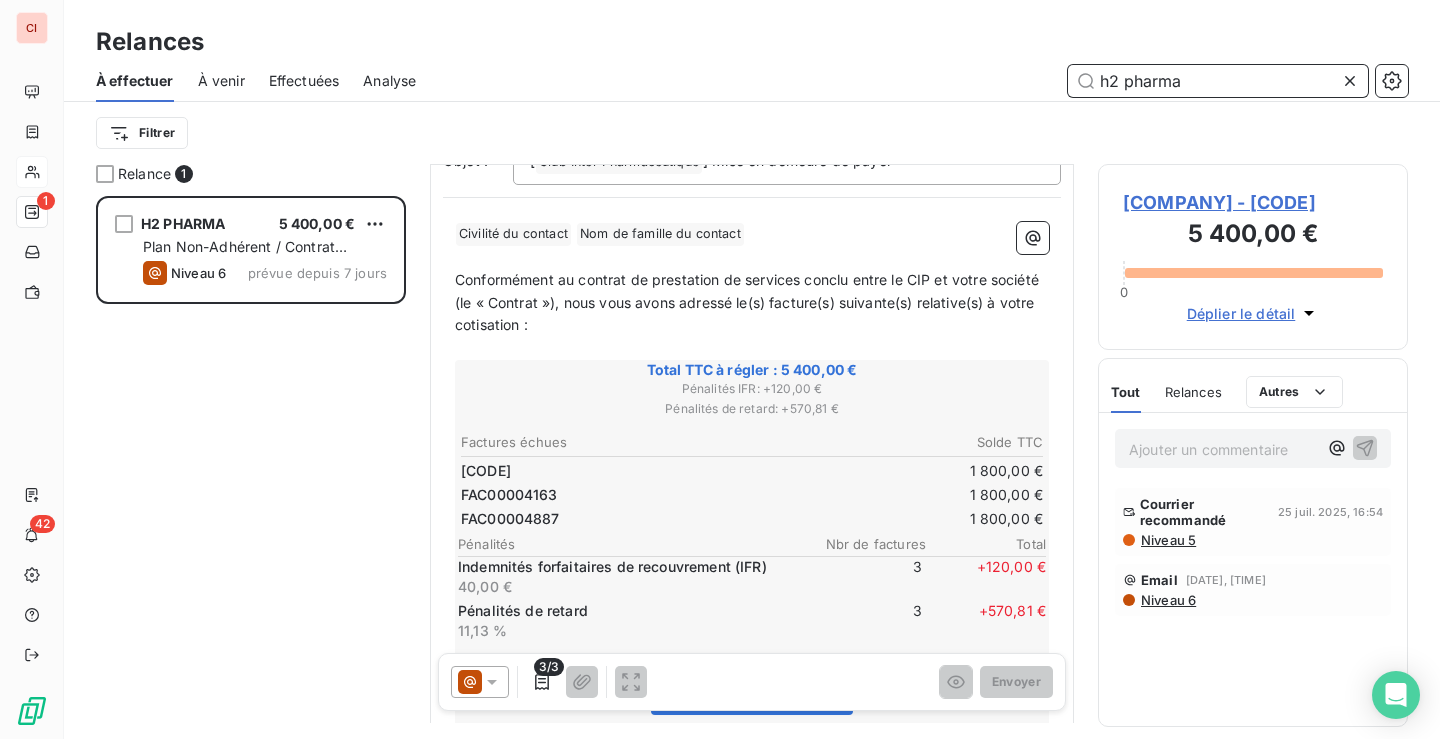 drag, startPoint x: 1152, startPoint y: 84, endPoint x: 1035, endPoint y: 115, distance: 121.037186 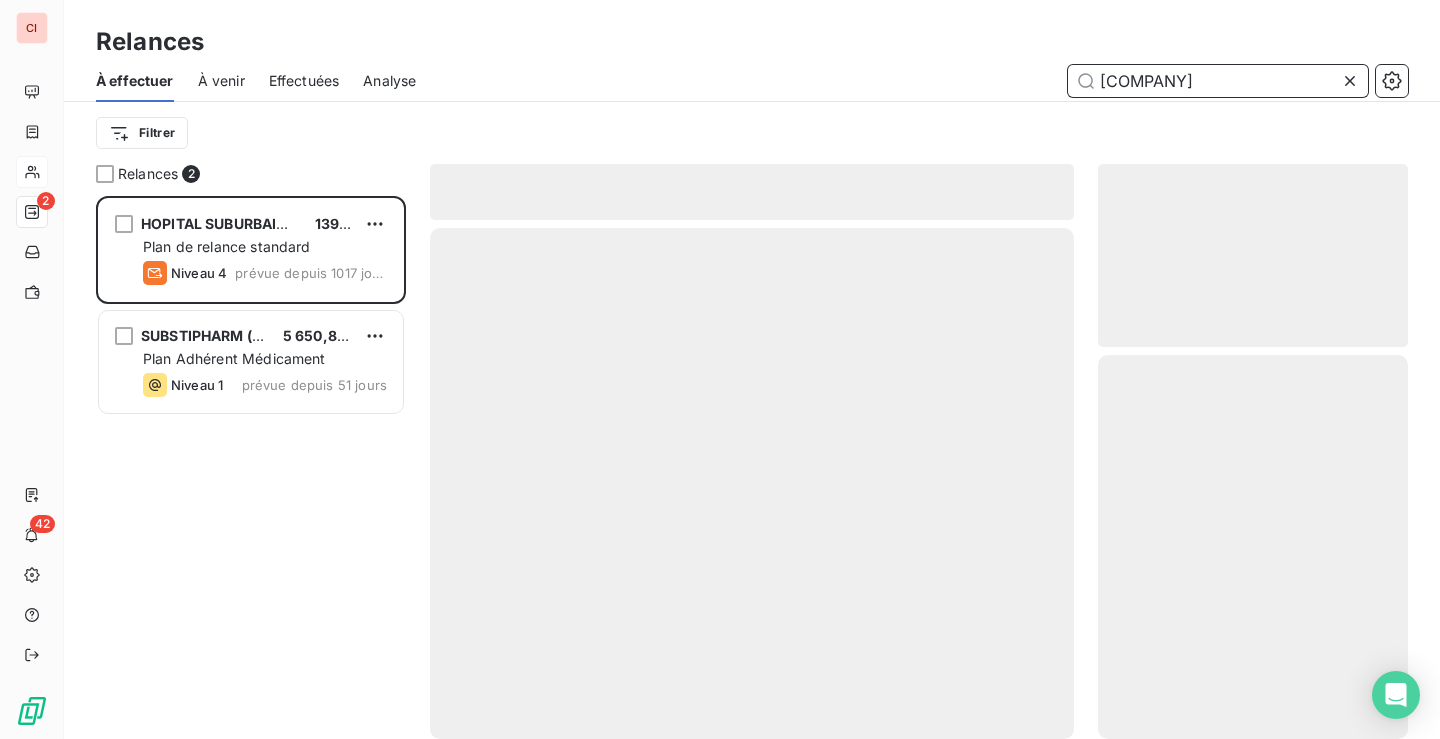 scroll, scrollTop: 16, scrollLeft: 16, axis: both 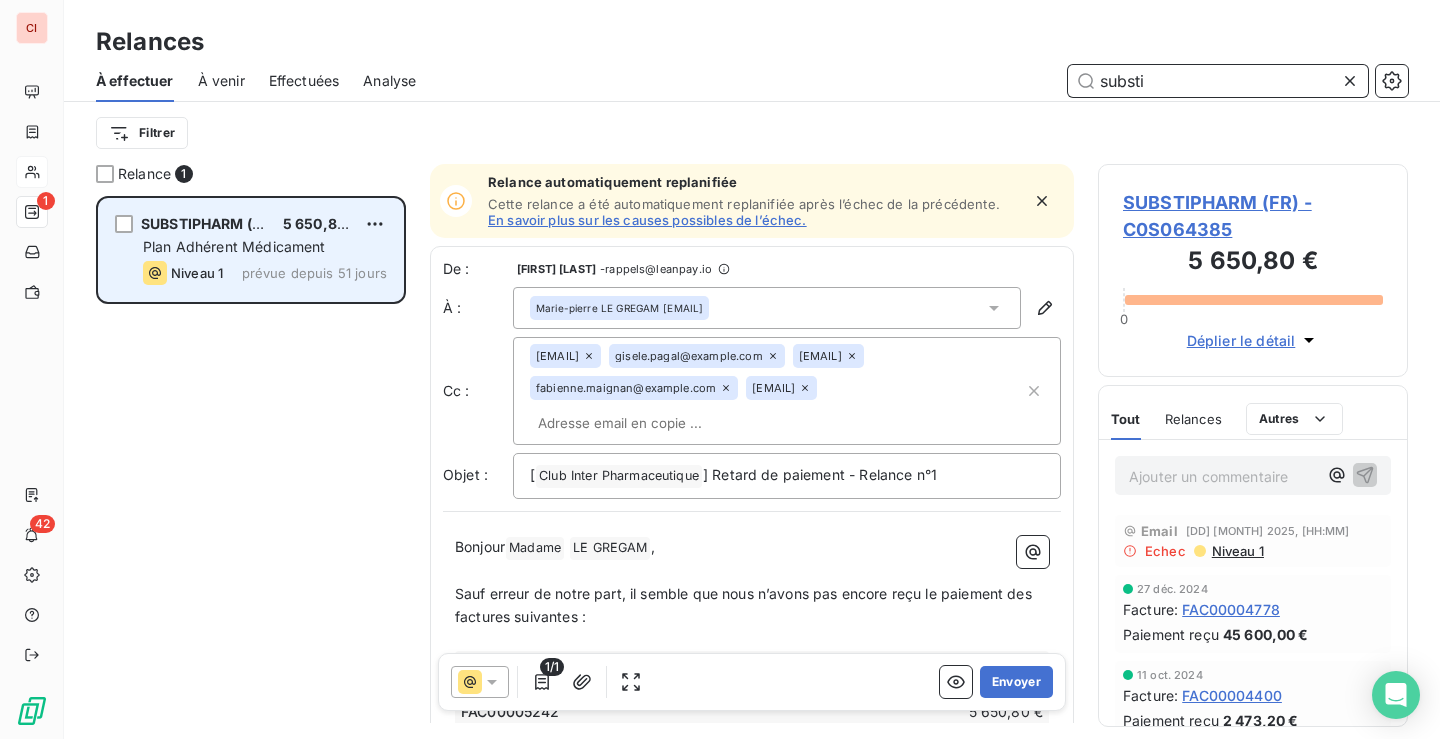 type on "substi" 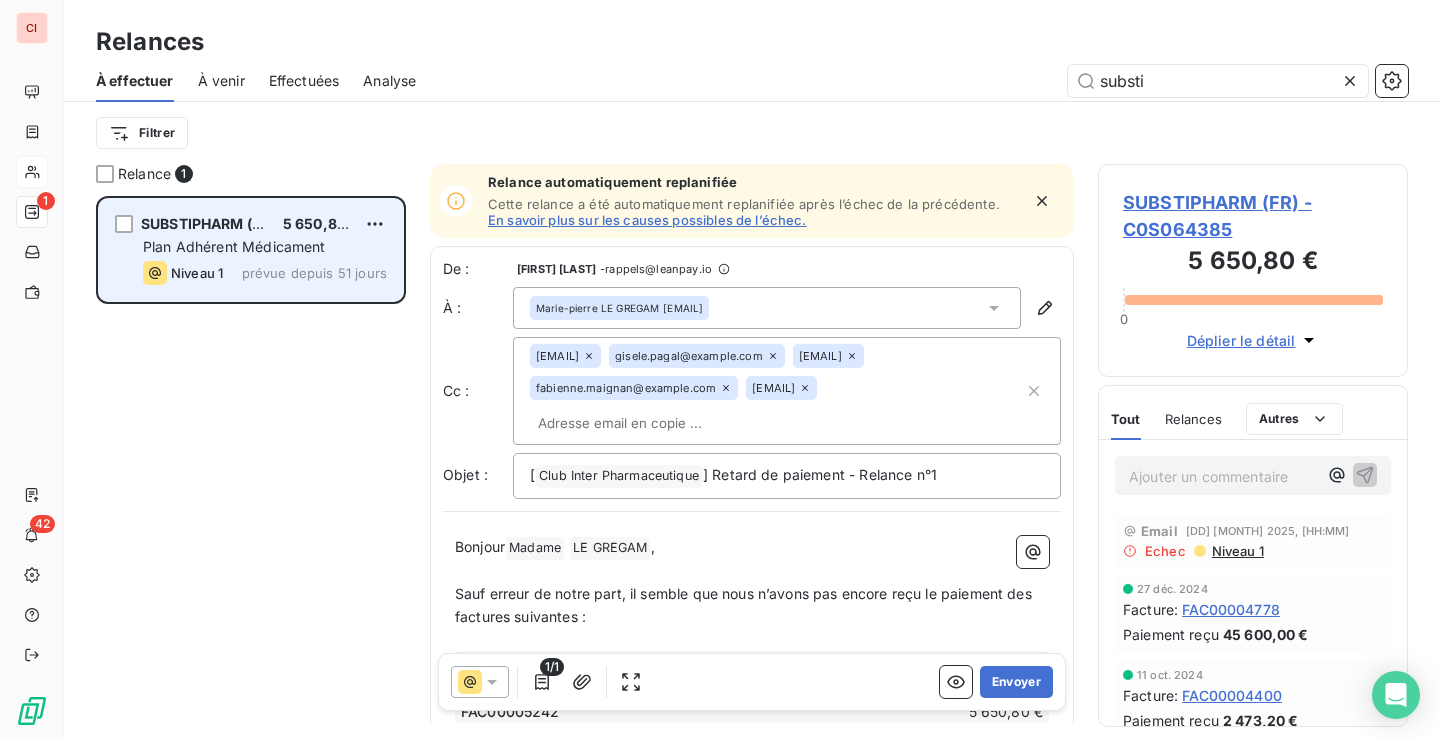 click on "SUBSTIPHARM (FR)" at bounding box center [207, 223] 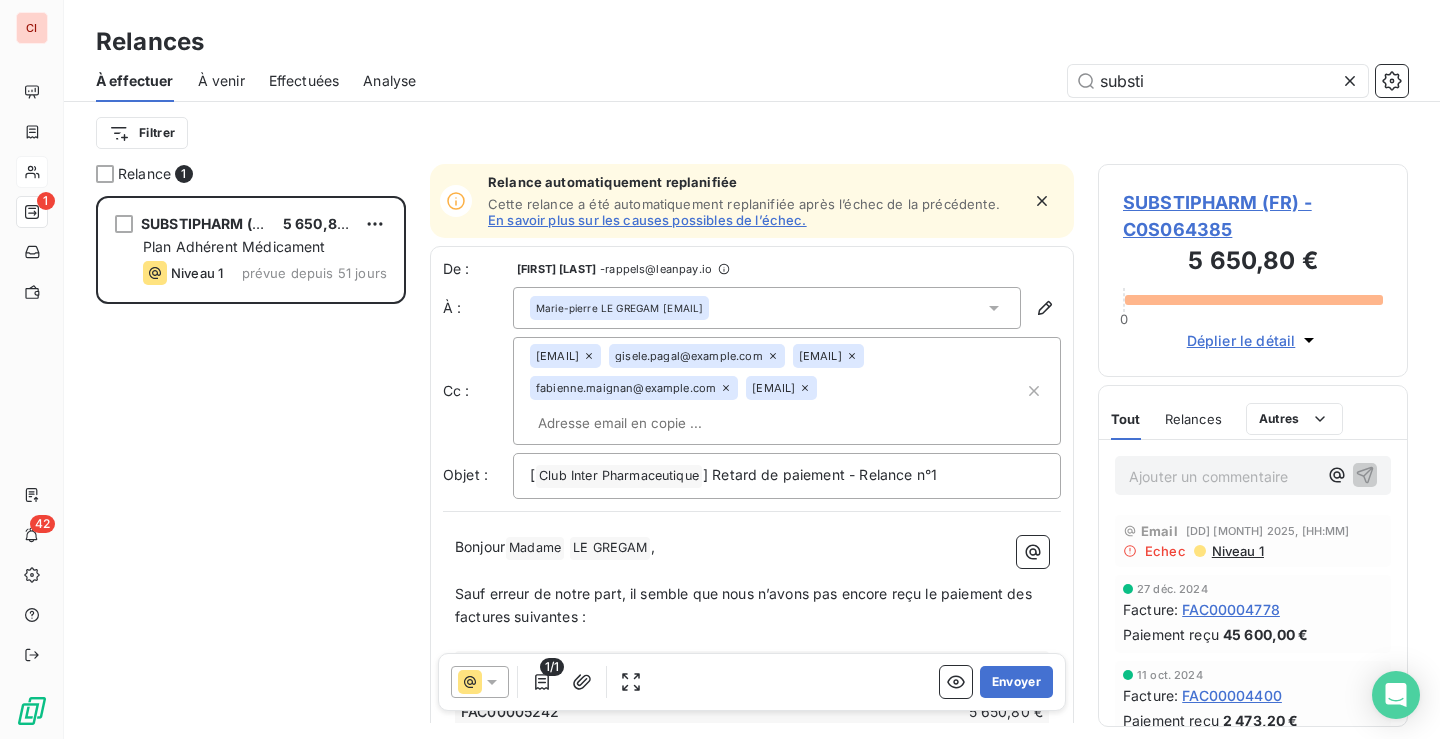 click on "Effectuées" at bounding box center [304, 81] 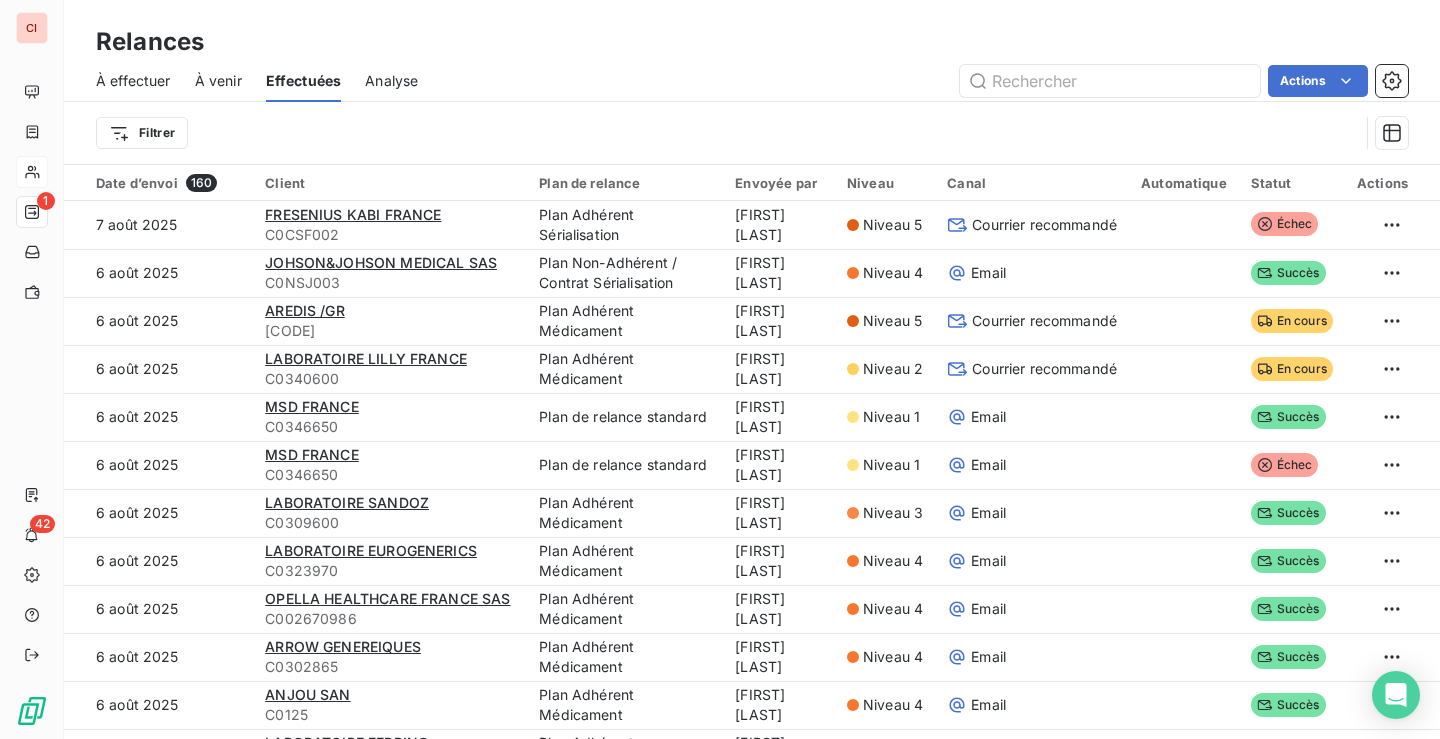 click on "À effectuer" at bounding box center [133, 81] 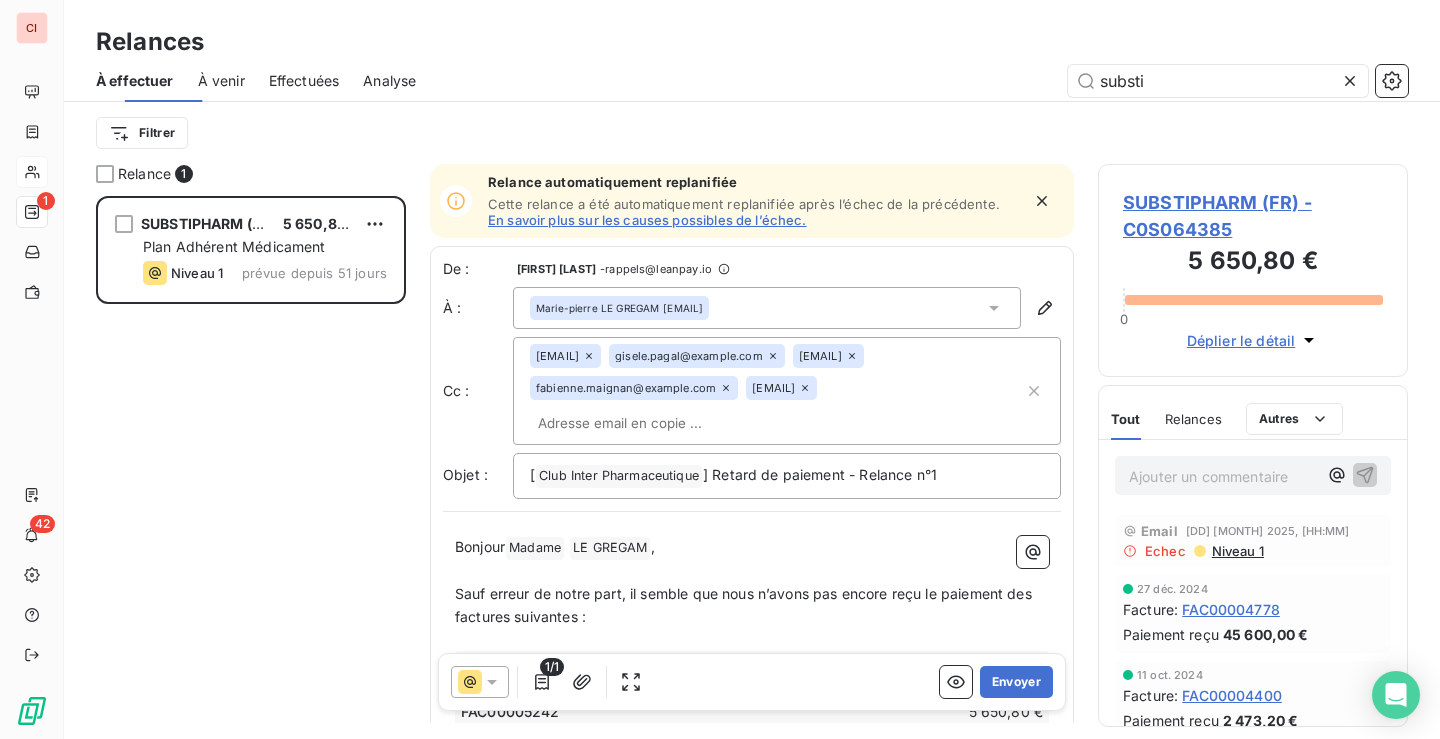 scroll, scrollTop: 16, scrollLeft: 16, axis: both 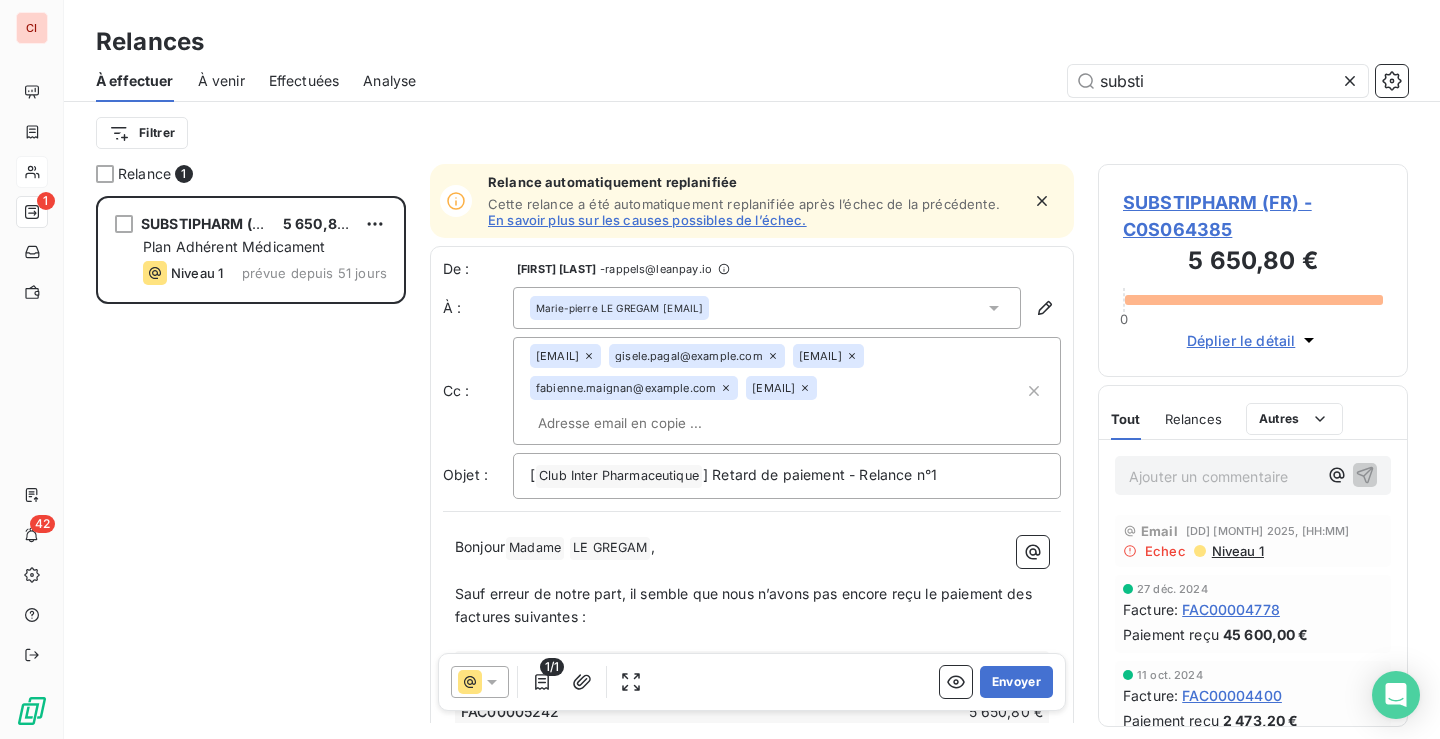 click on "SUBSTIPHARM (FR) - C0S064385" at bounding box center (1253, 216) 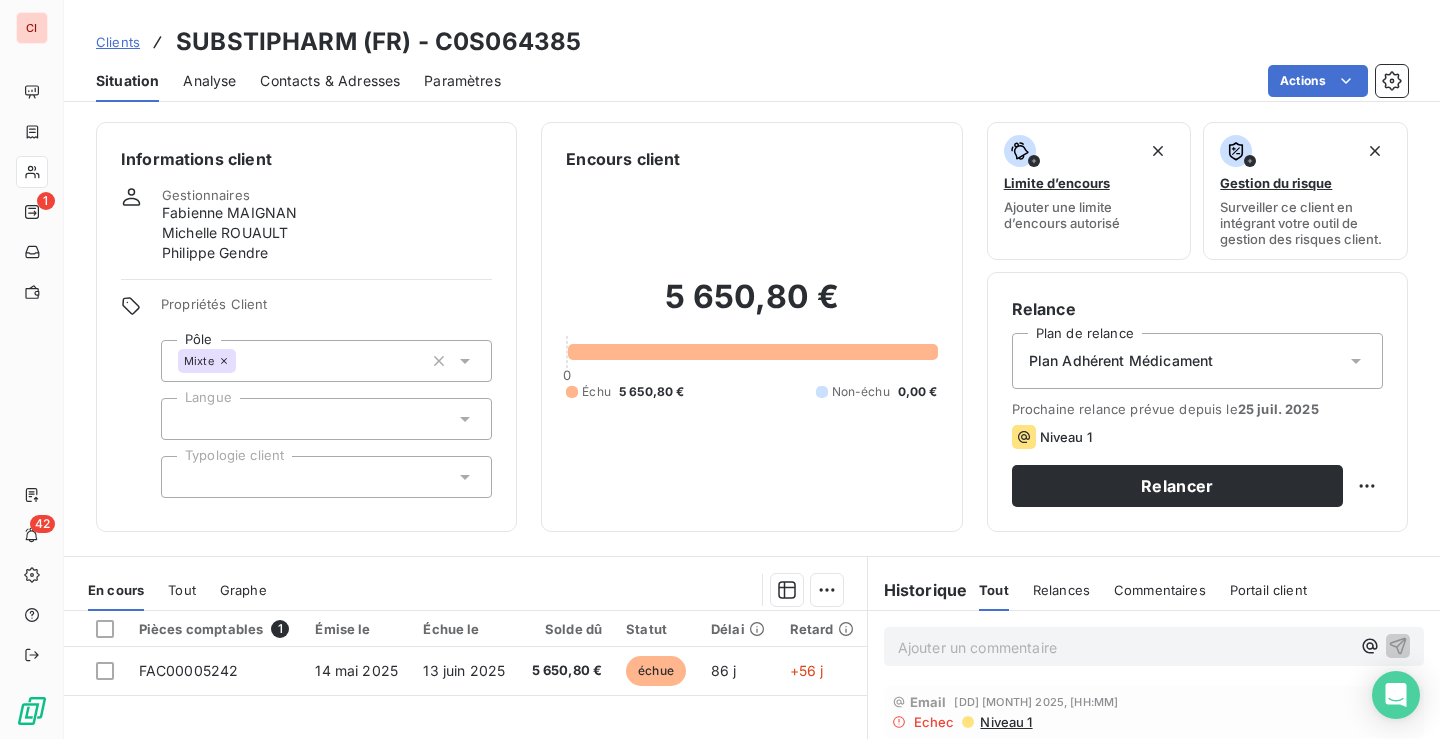 click on "Contacts & Adresses" at bounding box center [330, 81] 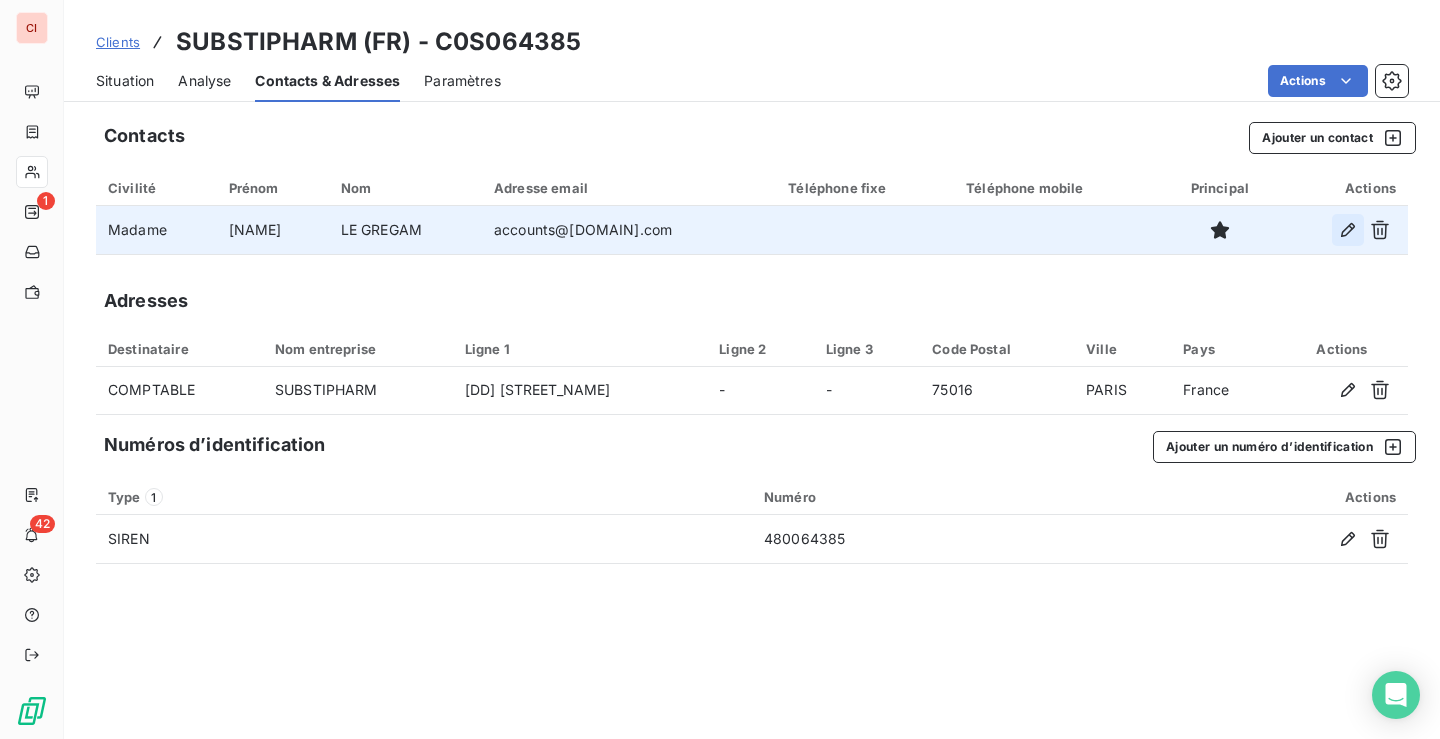 click 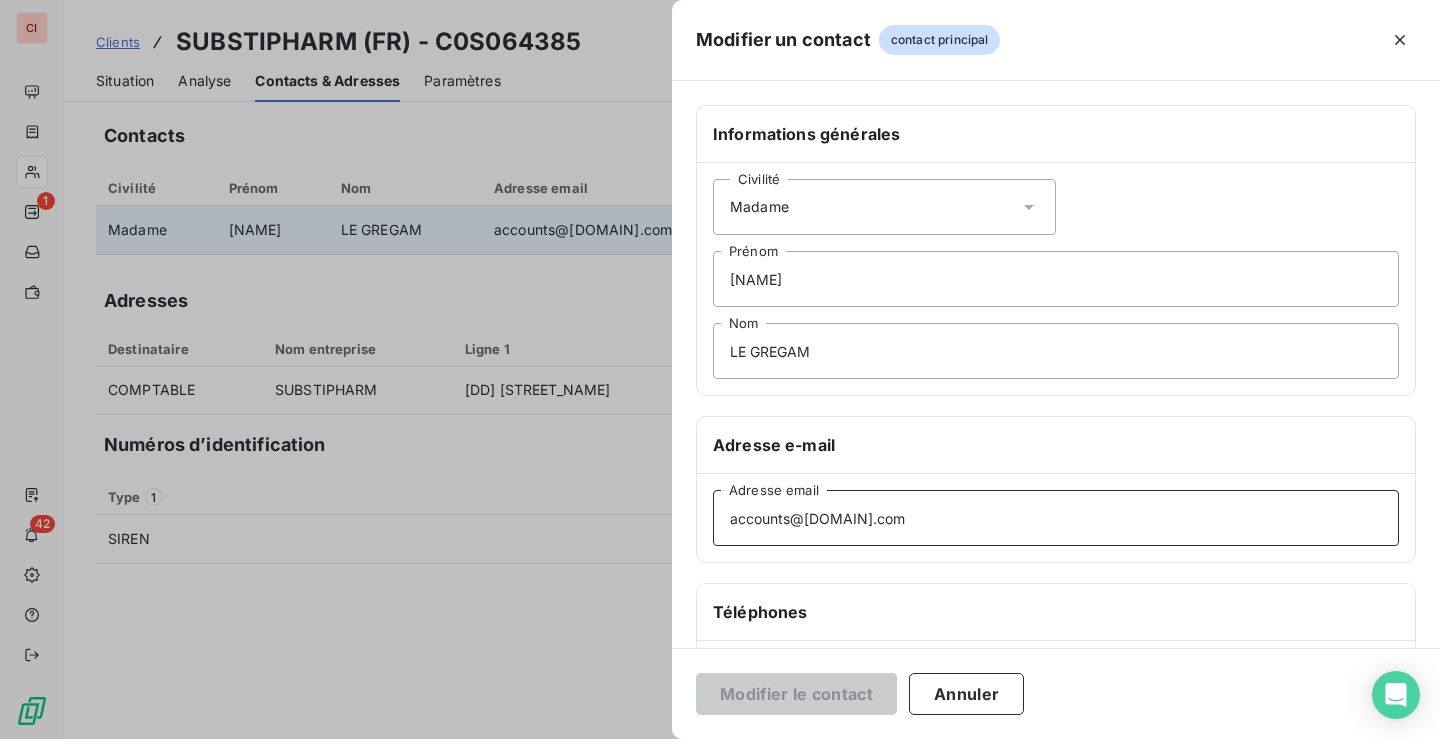click on "accounts@[DOMAIN].com" at bounding box center [1056, 518] 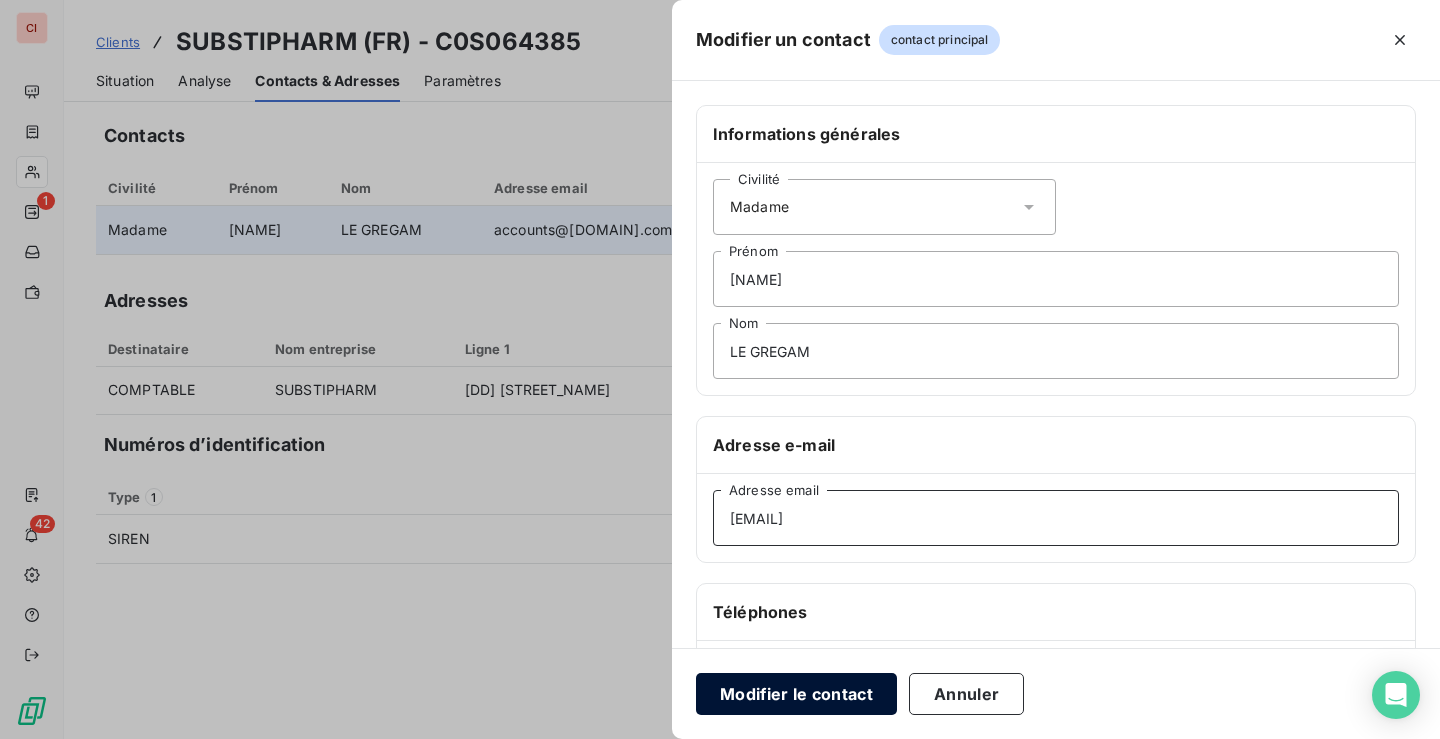type on "[EMAIL]" 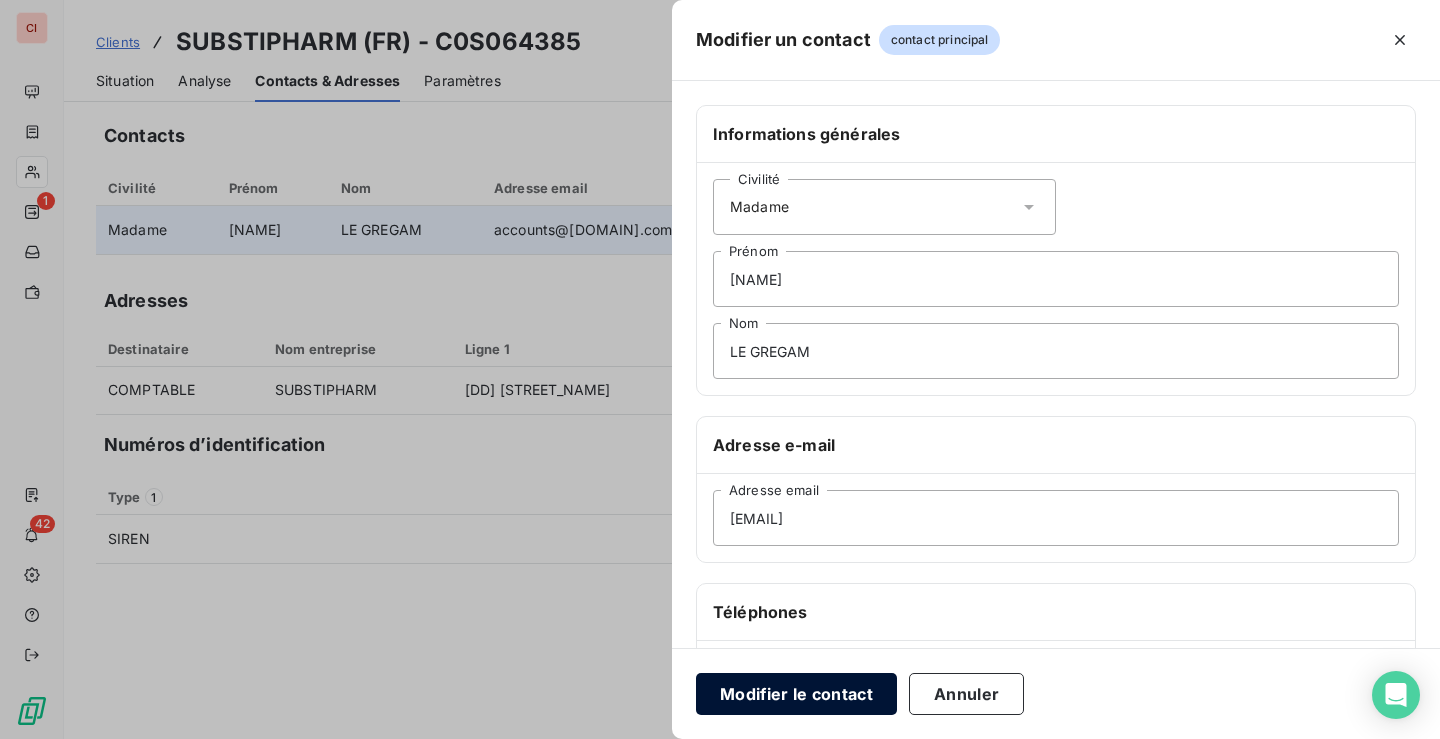 click on "Modifier le contact" at bounding box center [796, 694] 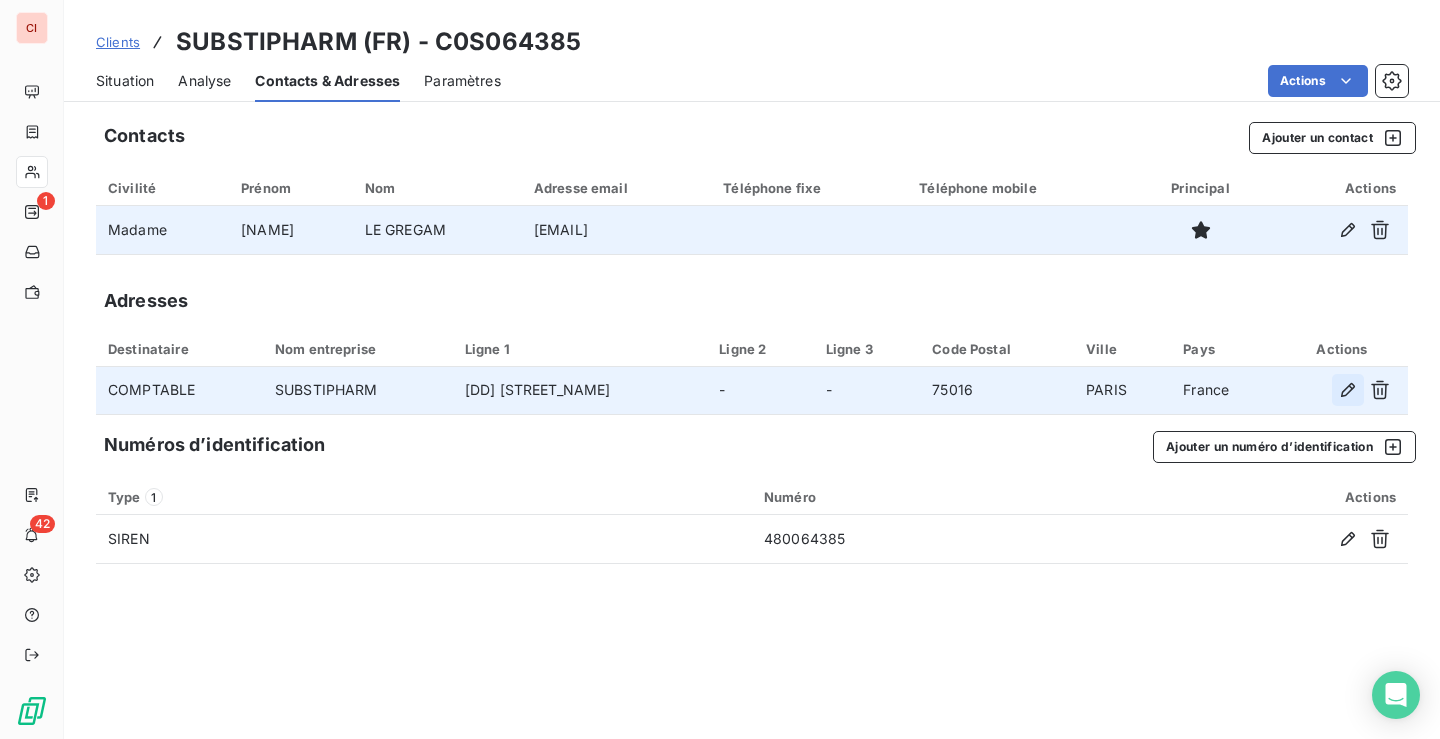 click at bounding box center [1348, 390] 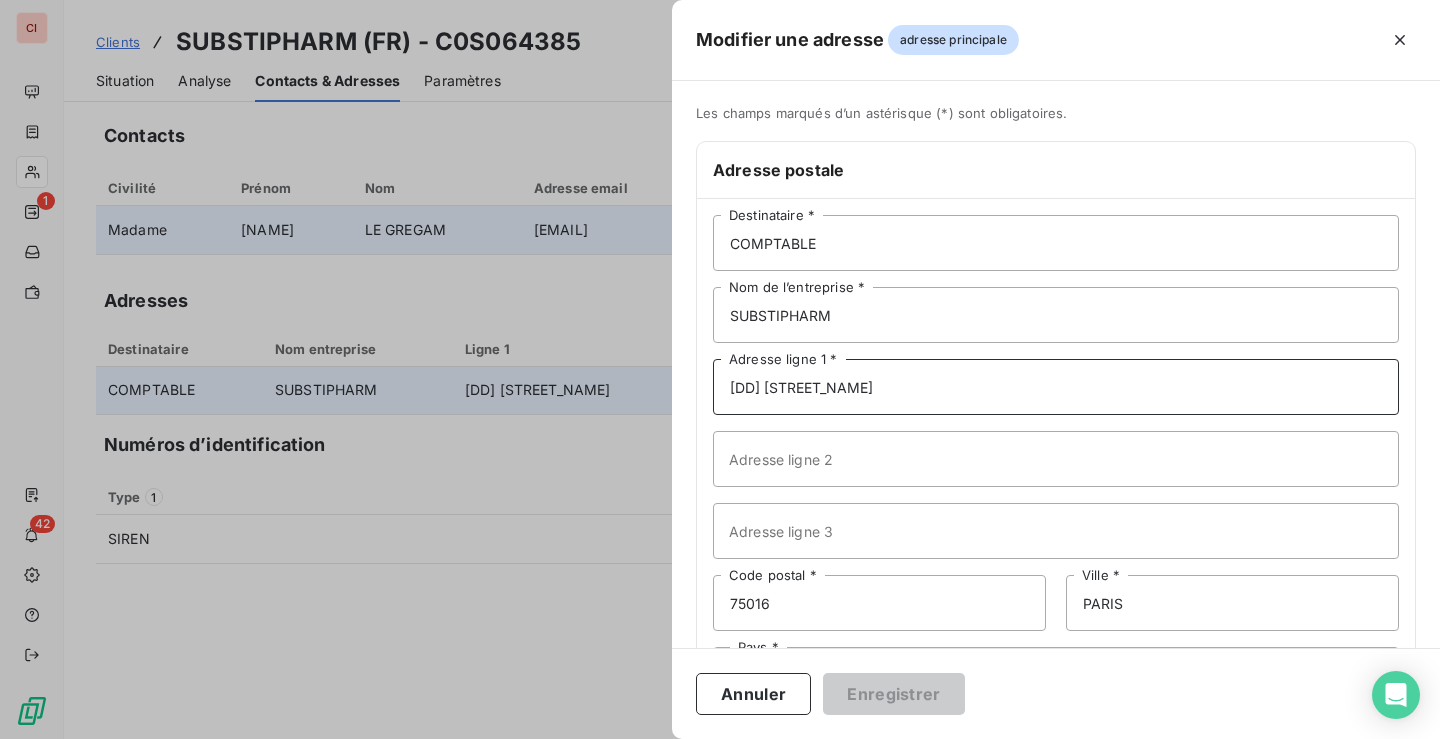 click on "[DD] [STREET_NAME]" at bounding box center [1056, 387] 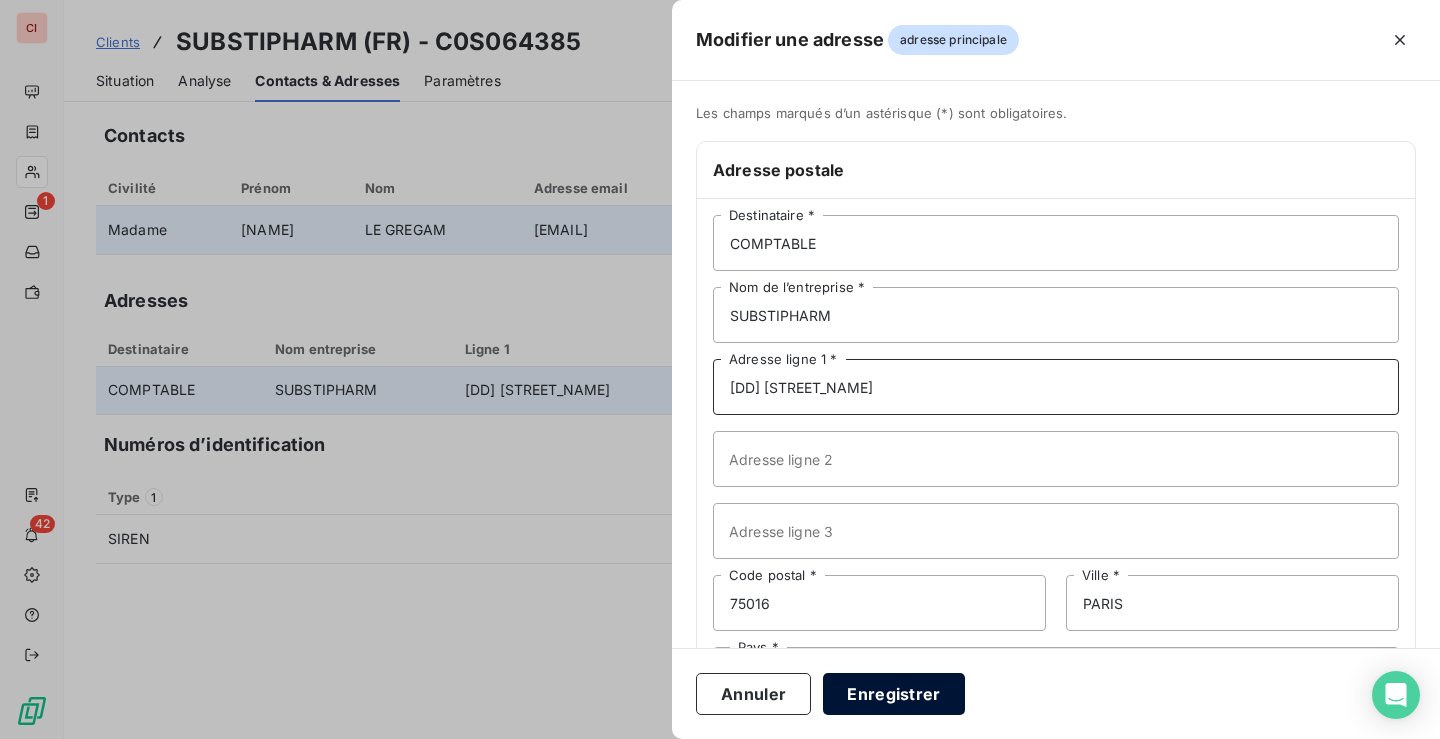 type on "[DD] [STREET_NAME]" 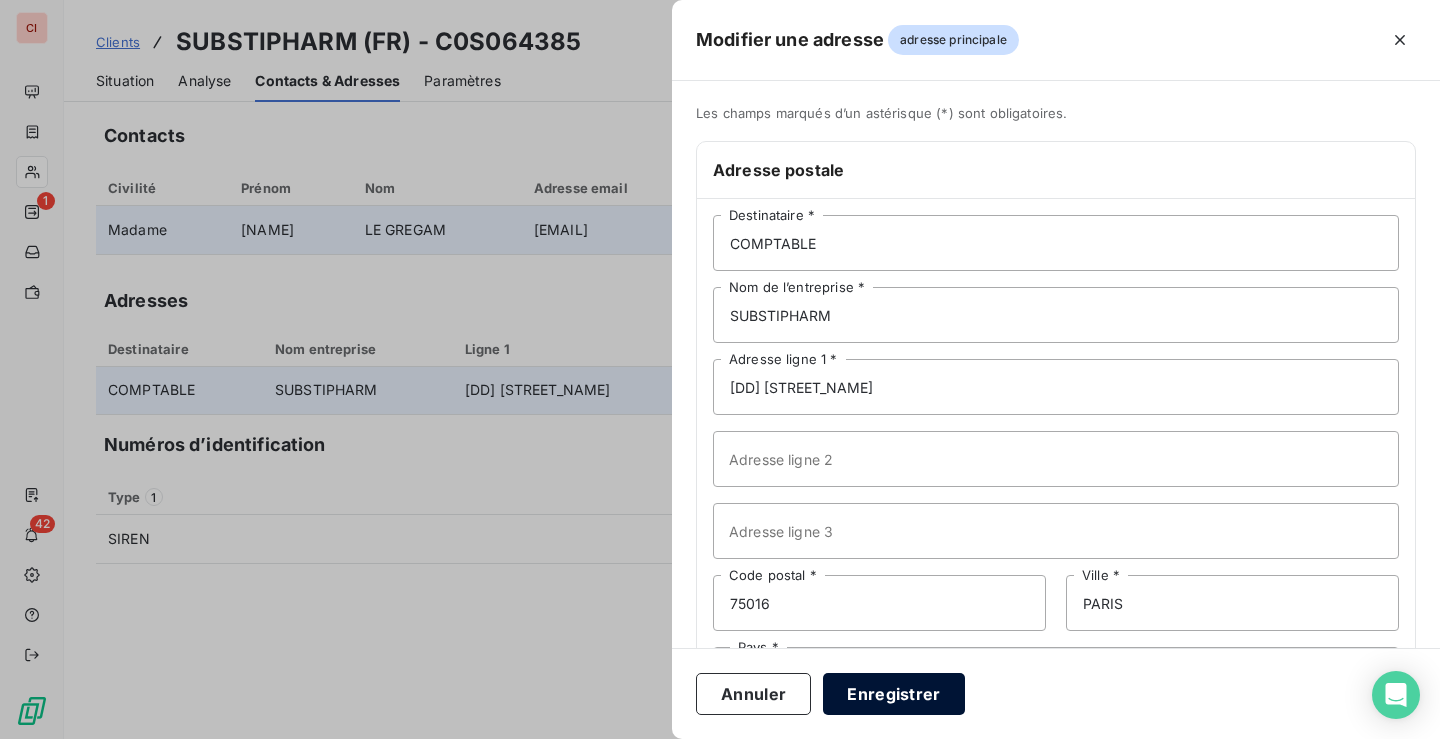 click on "Enregistrer" at bounding box center (894, 694) 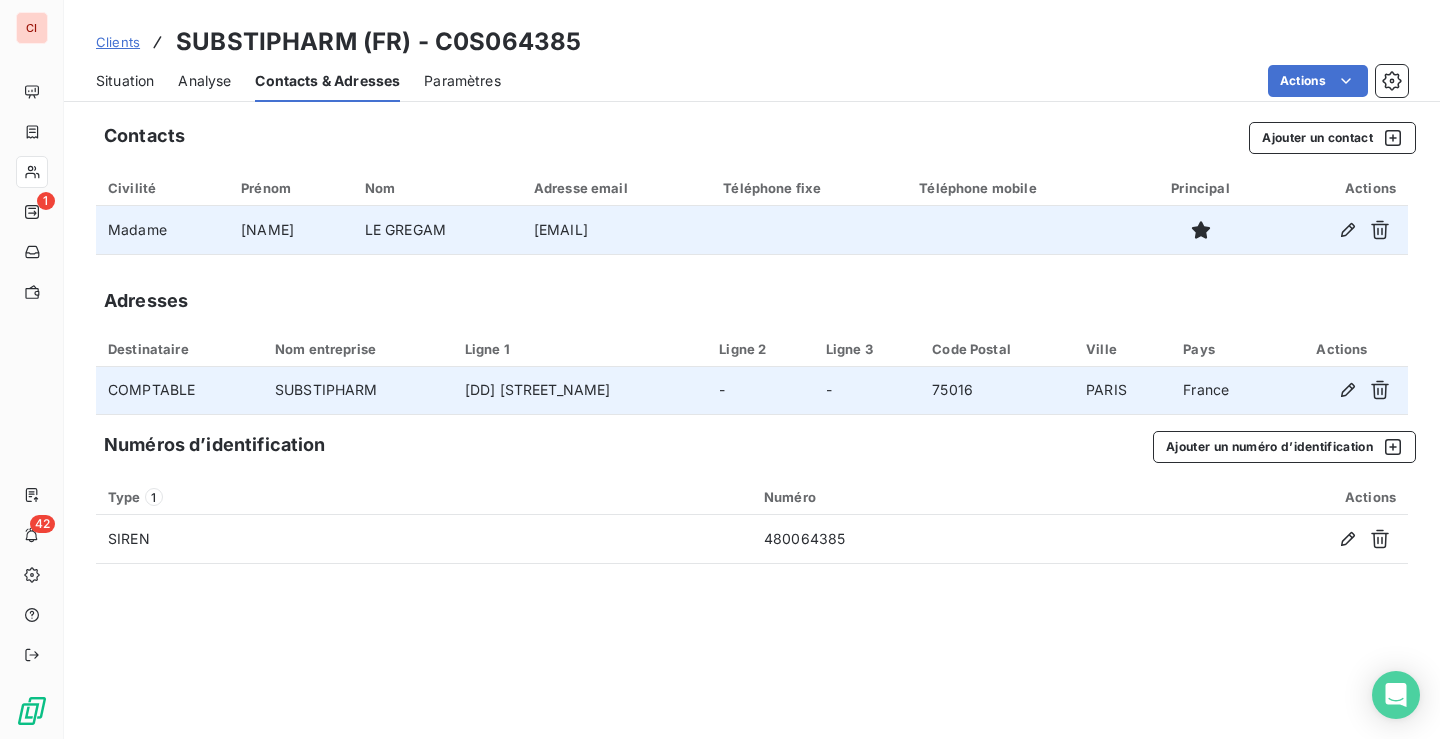 click on "Contacts Ajouter un contact Civilité Prénom Nom Adresse email Téléphone fixe Téléphone mobile Principal Actions Madame Marie-pierre LE GREGAM accounts@substipharm.com Adresses Destinataire Nom entreprise Ligne 1 Ligne 2 Ligne 3 Code Postal Ville Pays Actions COMPTABLE SUBSTIPHARM 24 RUE ERLANGER - - 75016 PARIS France Numéros d’identification Ajouter un numéro d’identification Type 1 Numéro Actions SIREN 480064385" at bounding box center [752, 424] 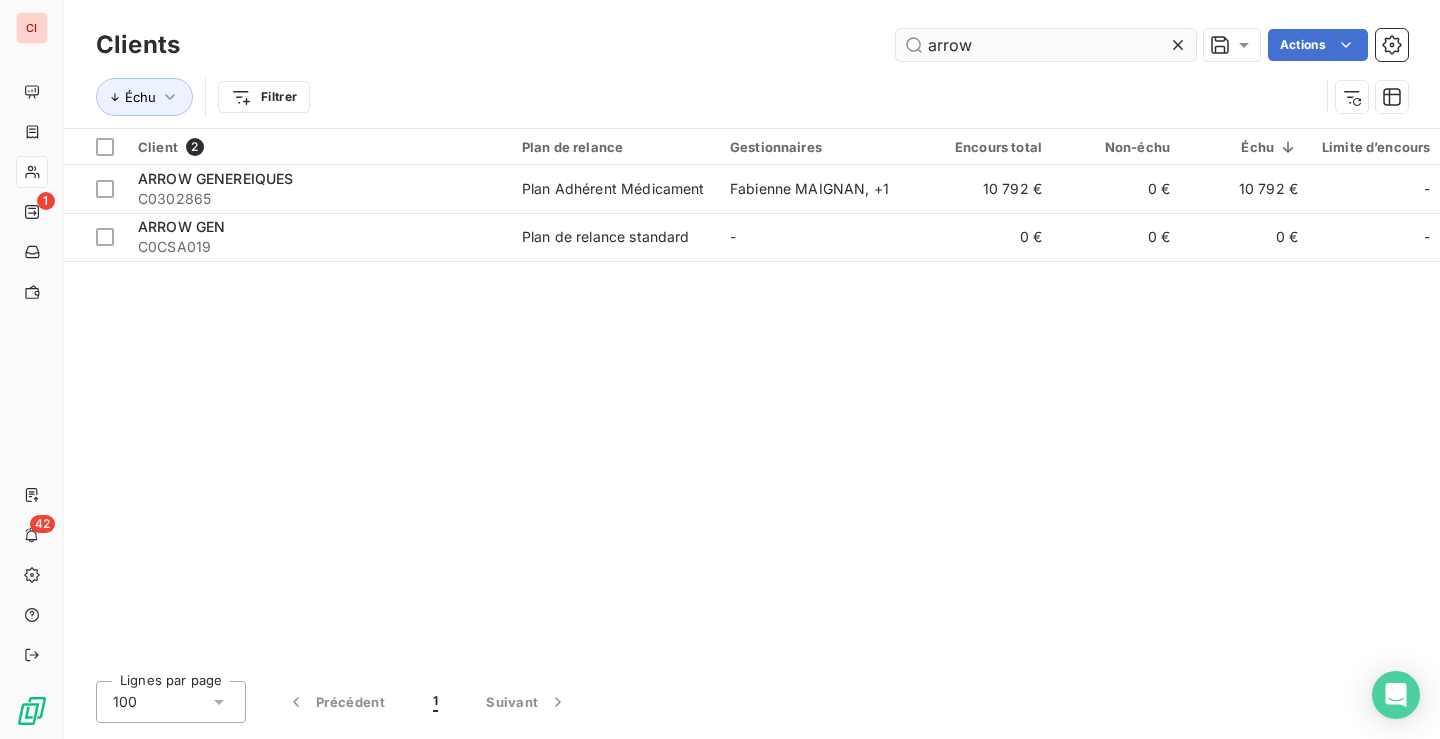 drag, startPoint x: 988, startPoint y: 50, endPoint x: 905, endPoint y: 51, distance: 83.00603 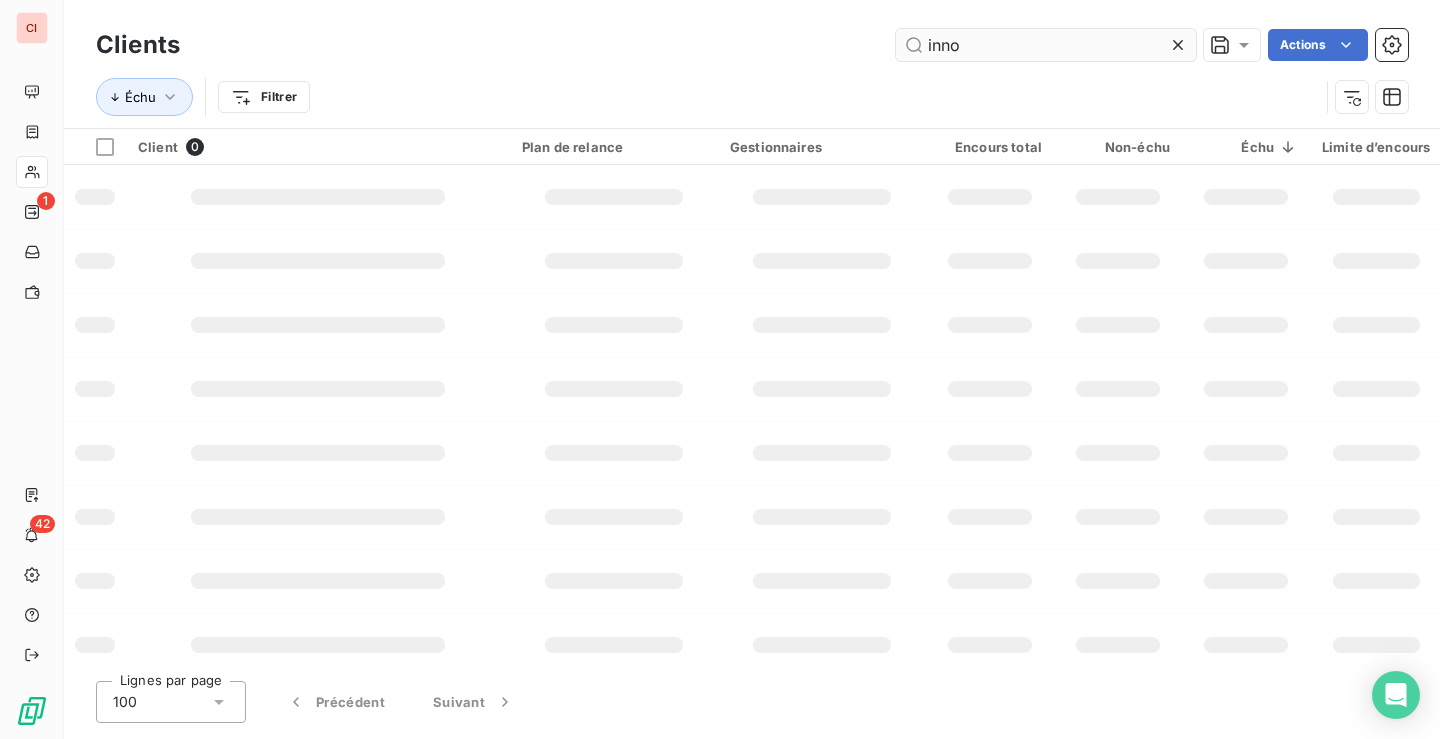 type on "inno" 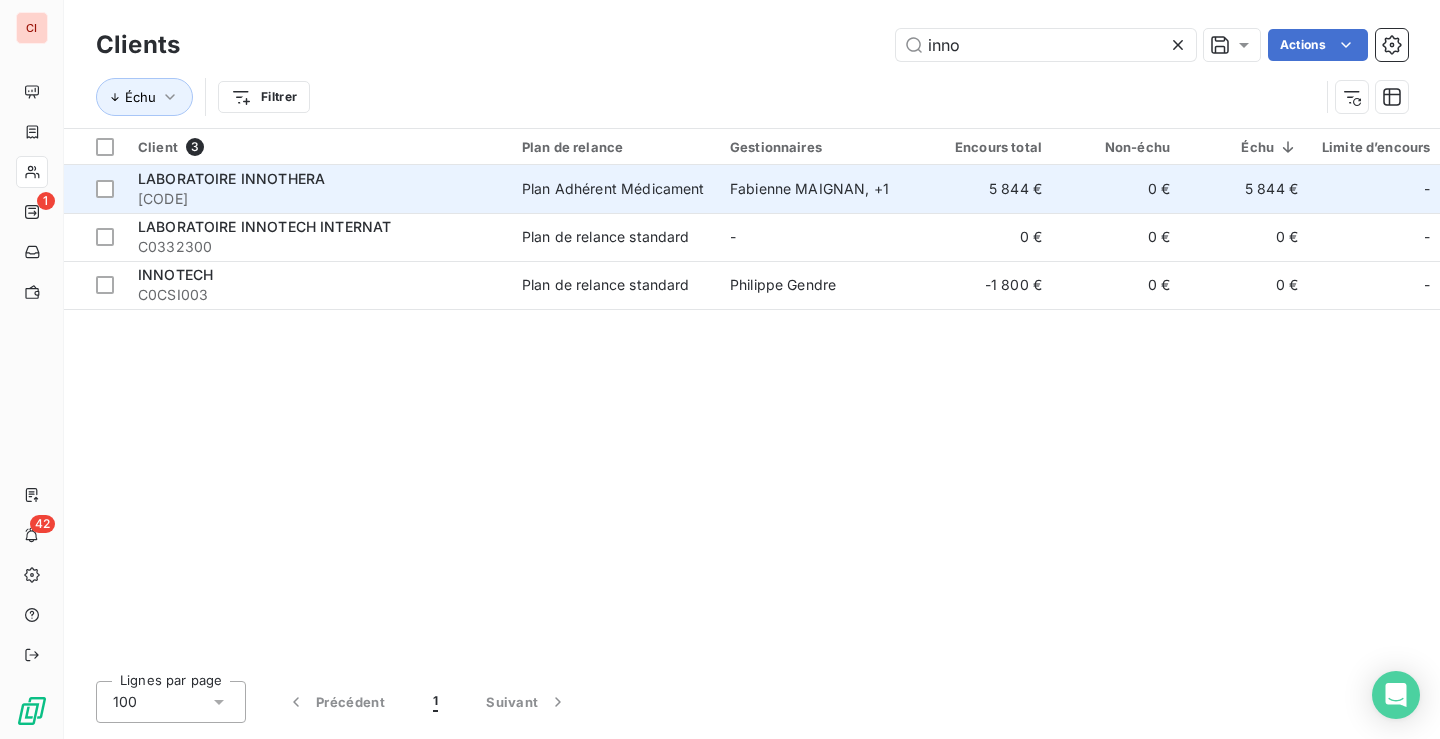 click on "Plan Adhérent Médicament" at bounding box center [613, 189] 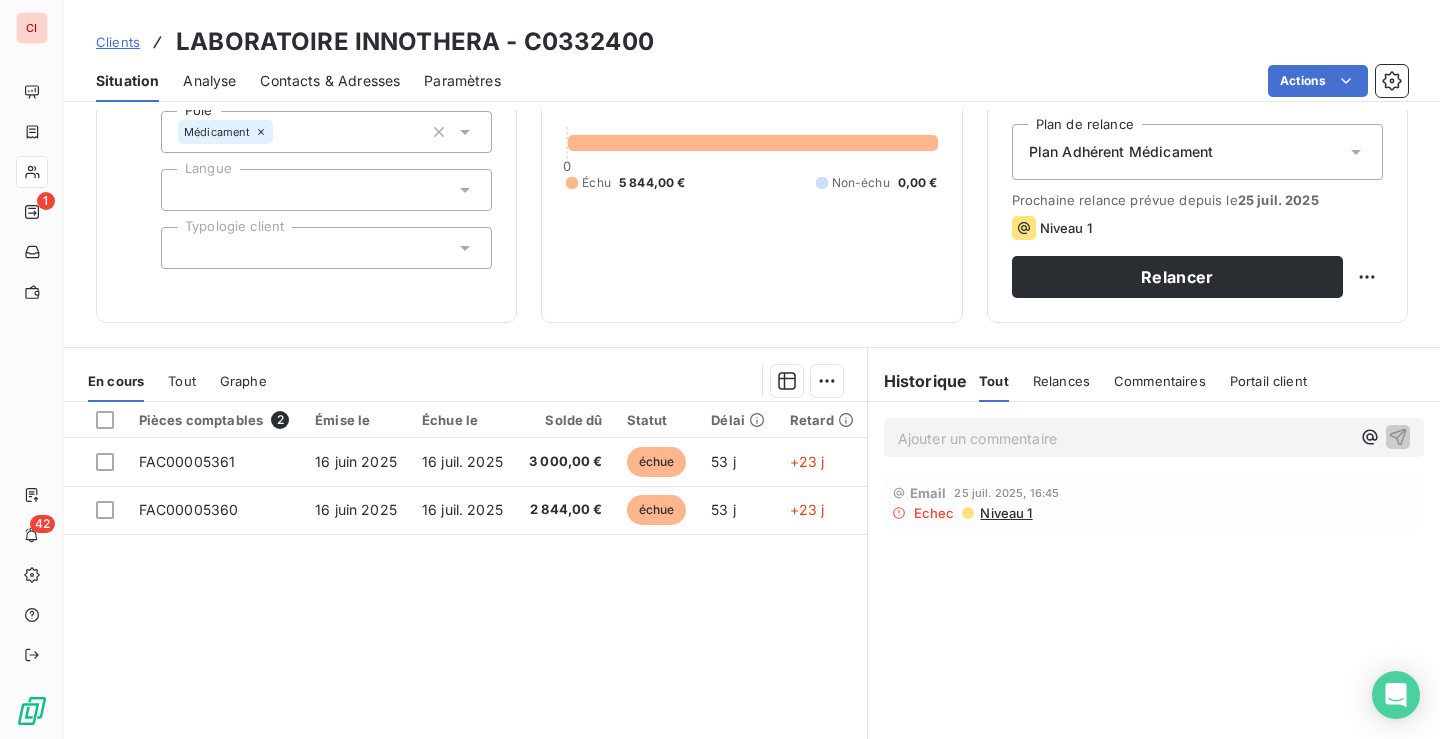 scroll, scrollTop: 117, scrollLeft: 0, axis: vertical 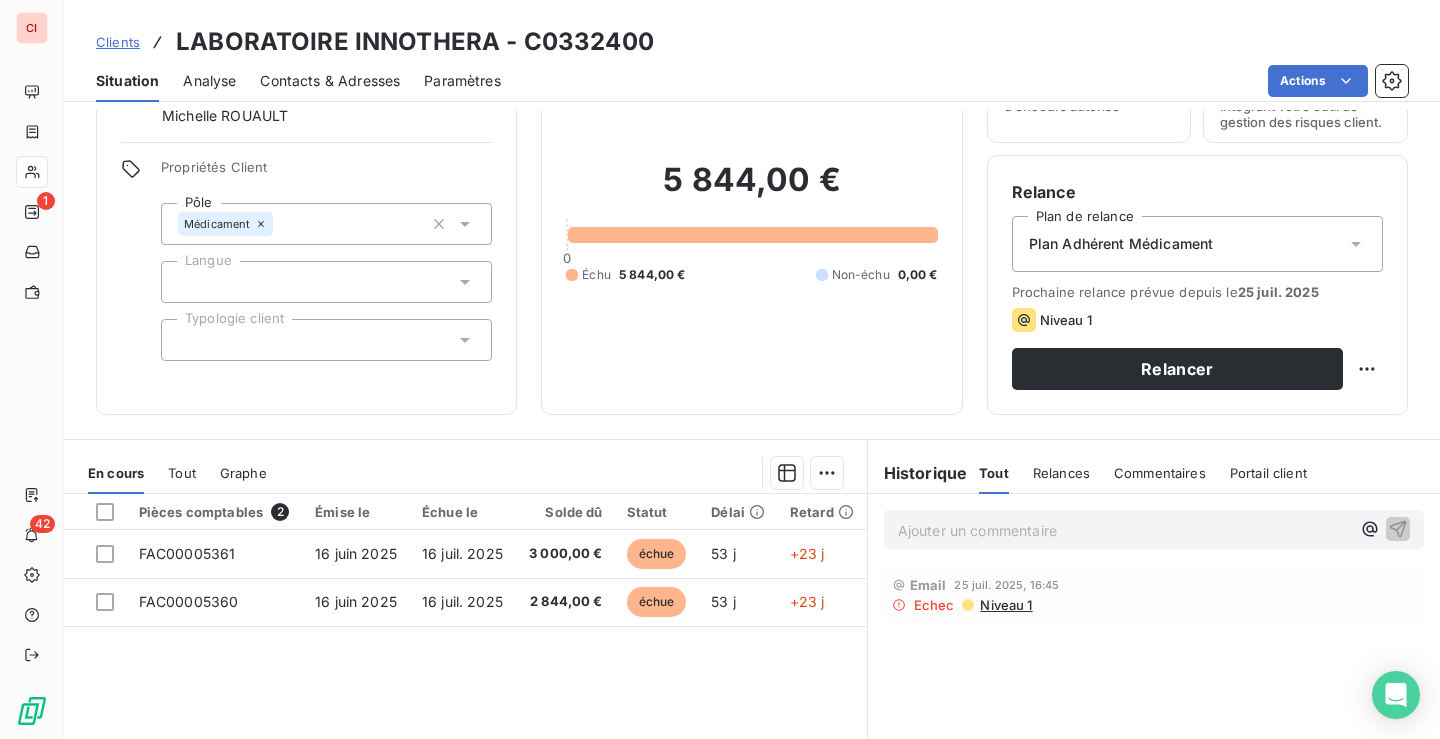 click on "Contacts & Adresses" at bounding box center [330, 81] 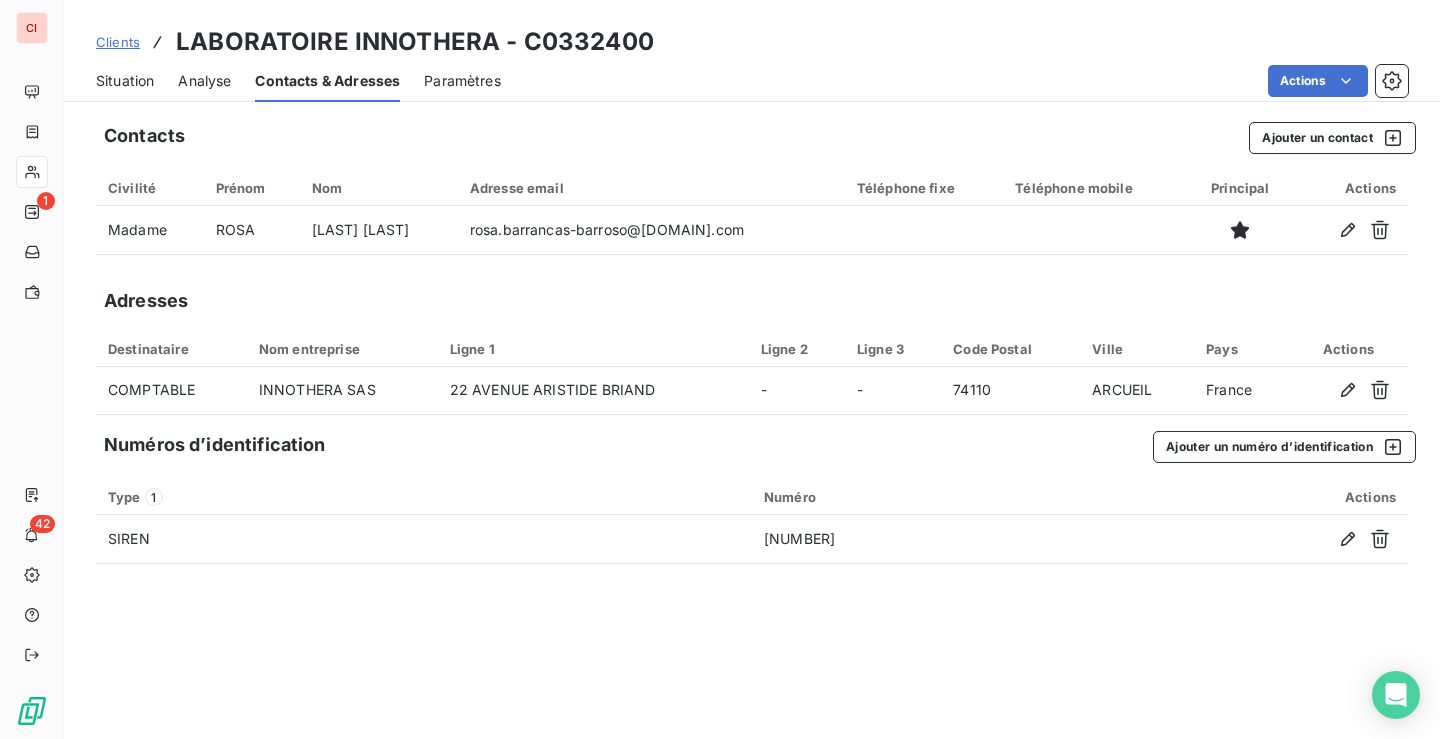 click on "Situation" at bounding box center (125, 81) 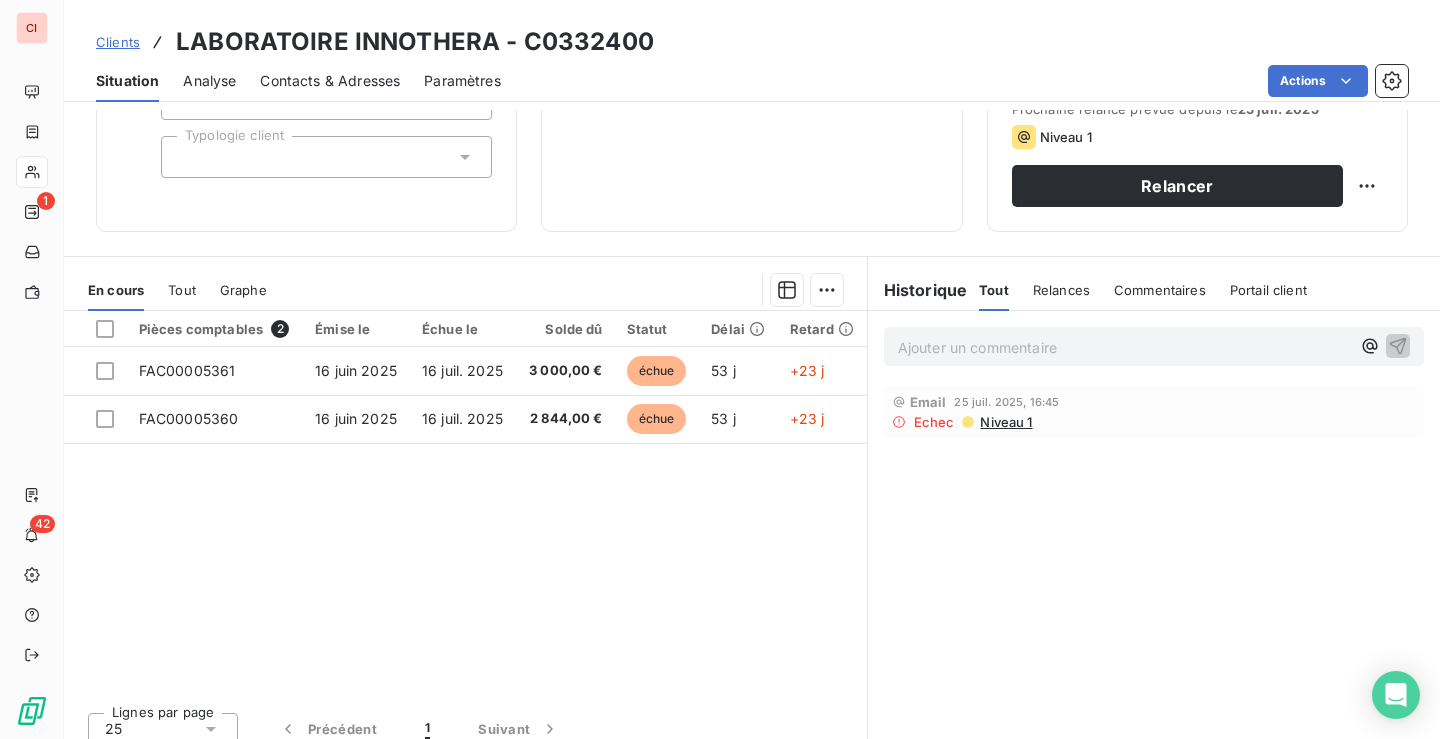scroll, scrollTop: 0, scrollLeft: 0, axis: both 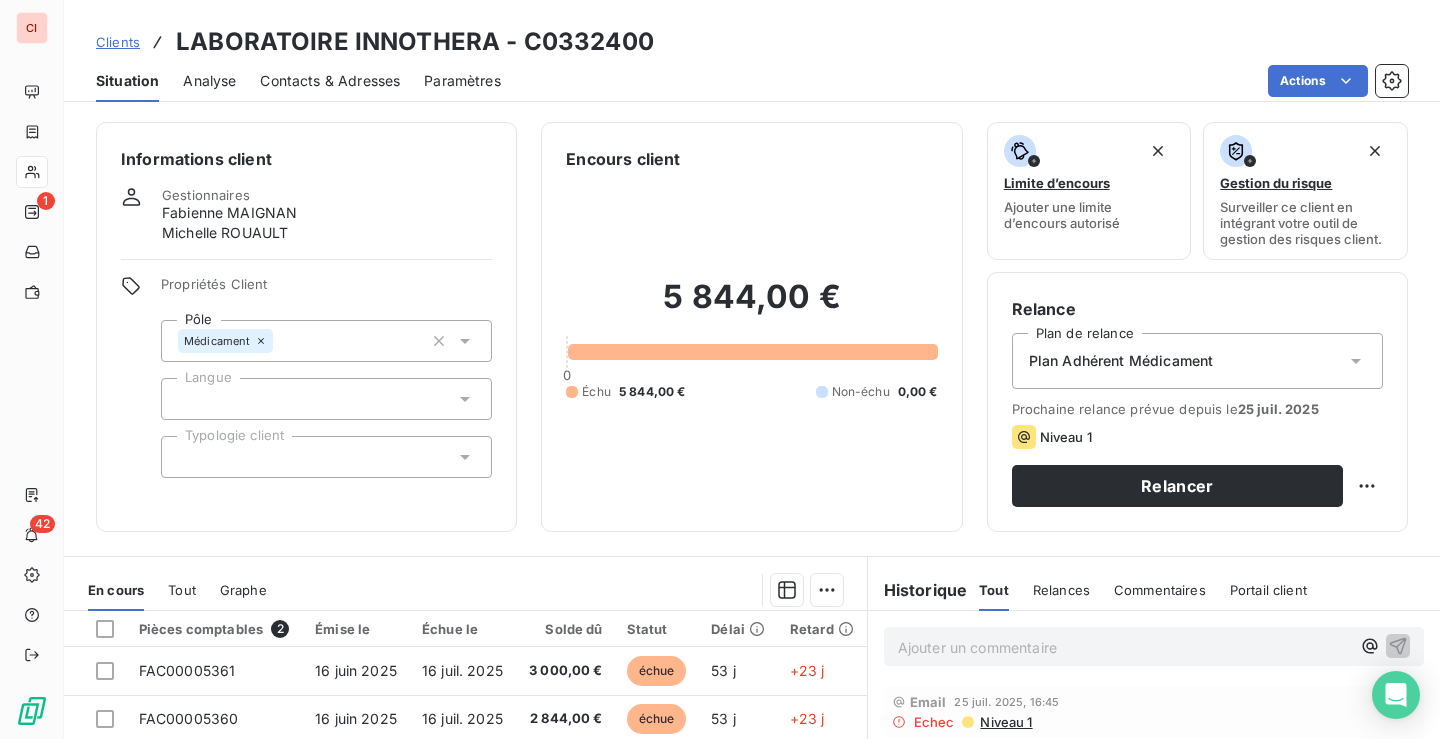 click on "Contacts & Adresses" at bounding box center (330, 81) 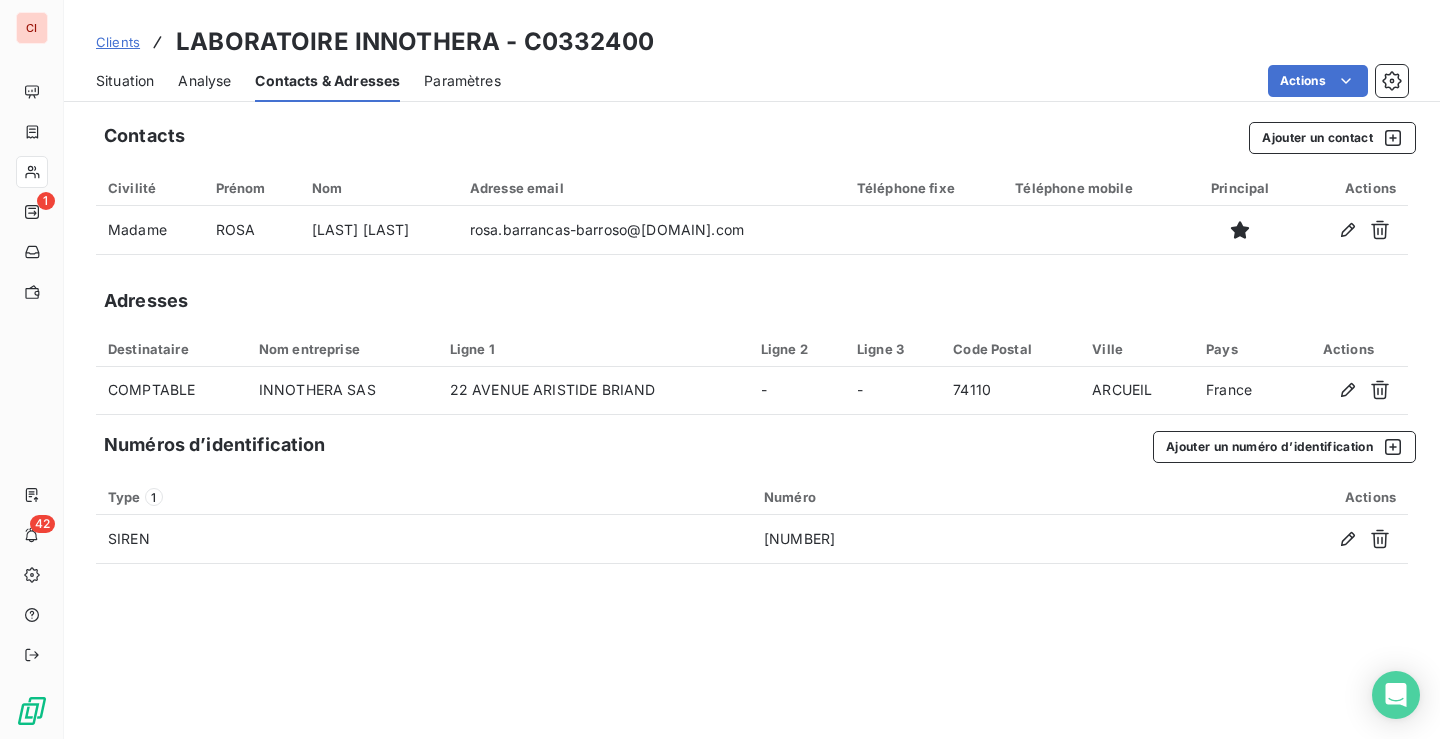 click on "Situation" at bounding box center [125, 81] 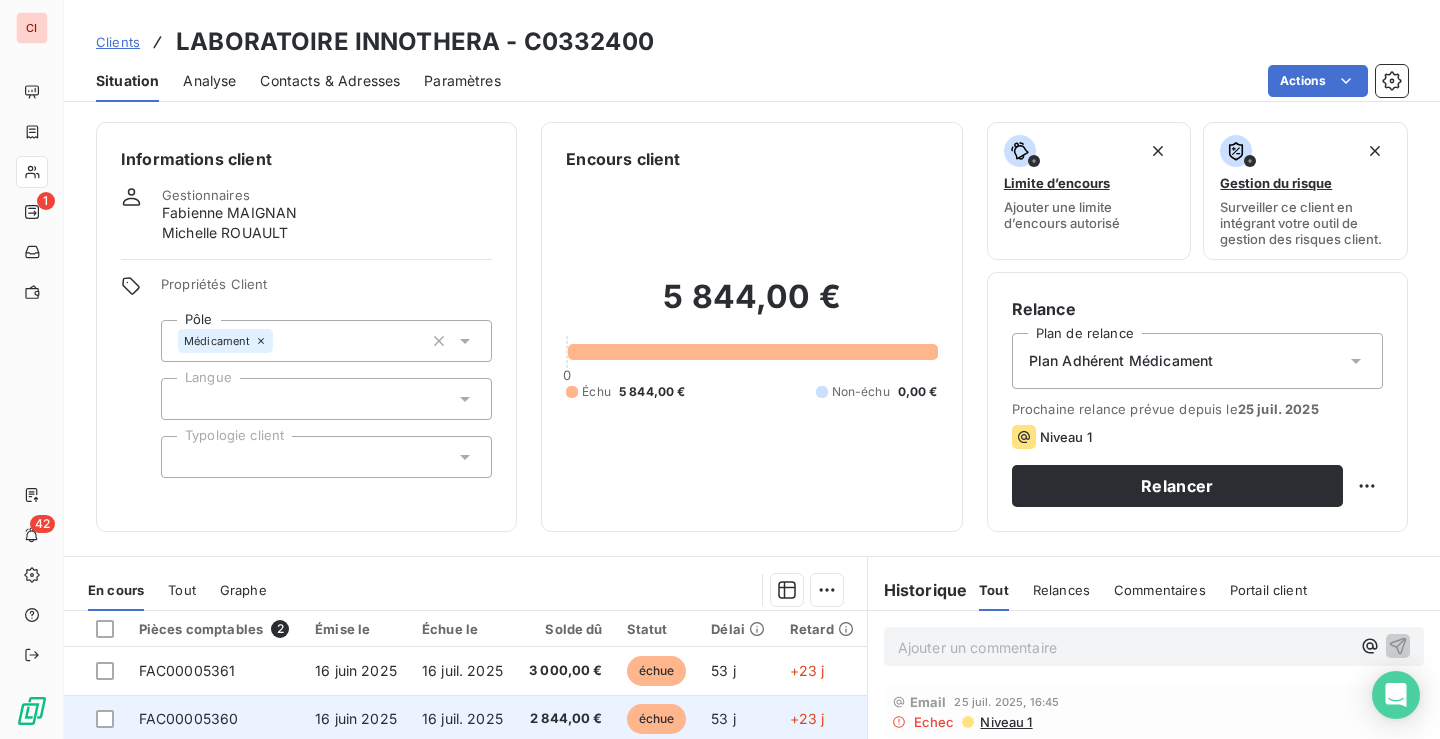 click on "2 844,00 €" at bounding box center (565, 719) 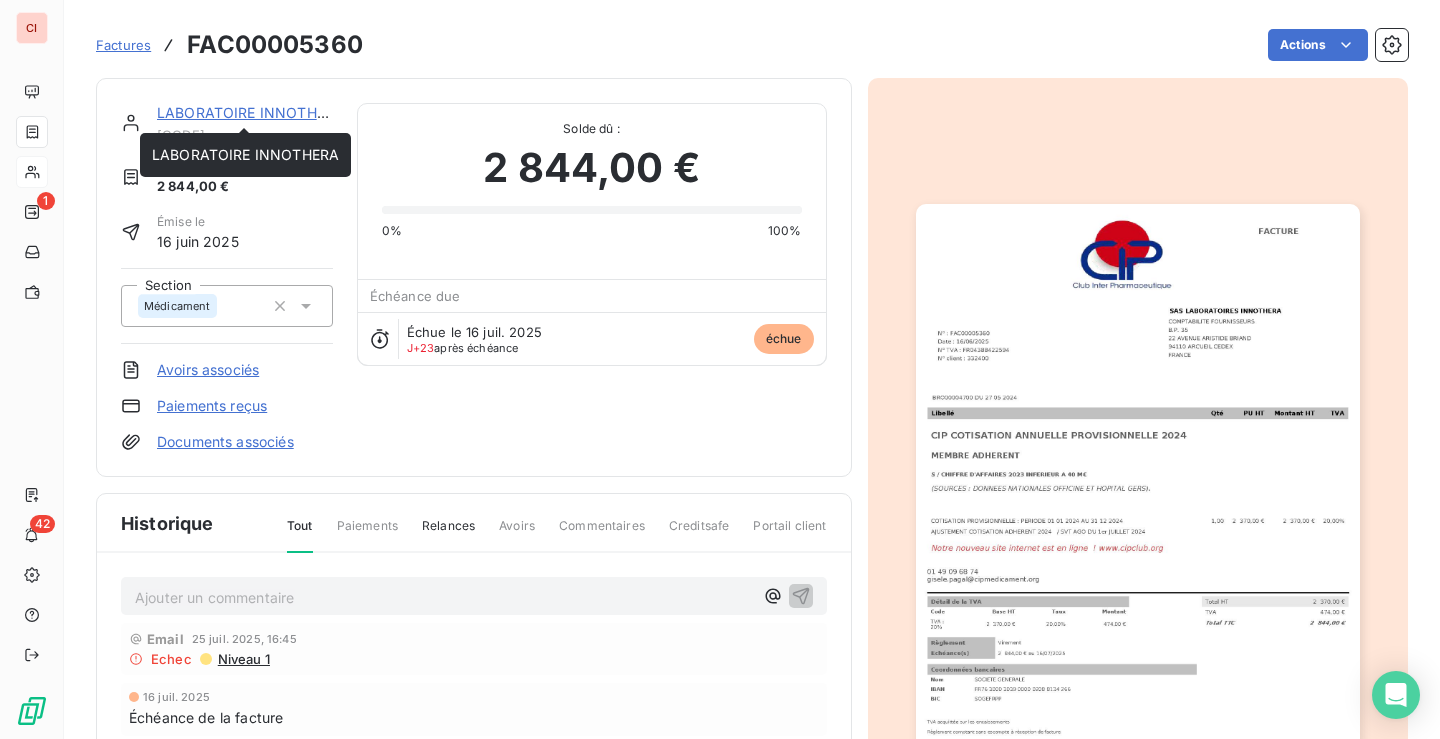 click on "LABORATOIRE INNOTHERA" at bounding box center (250, 112) 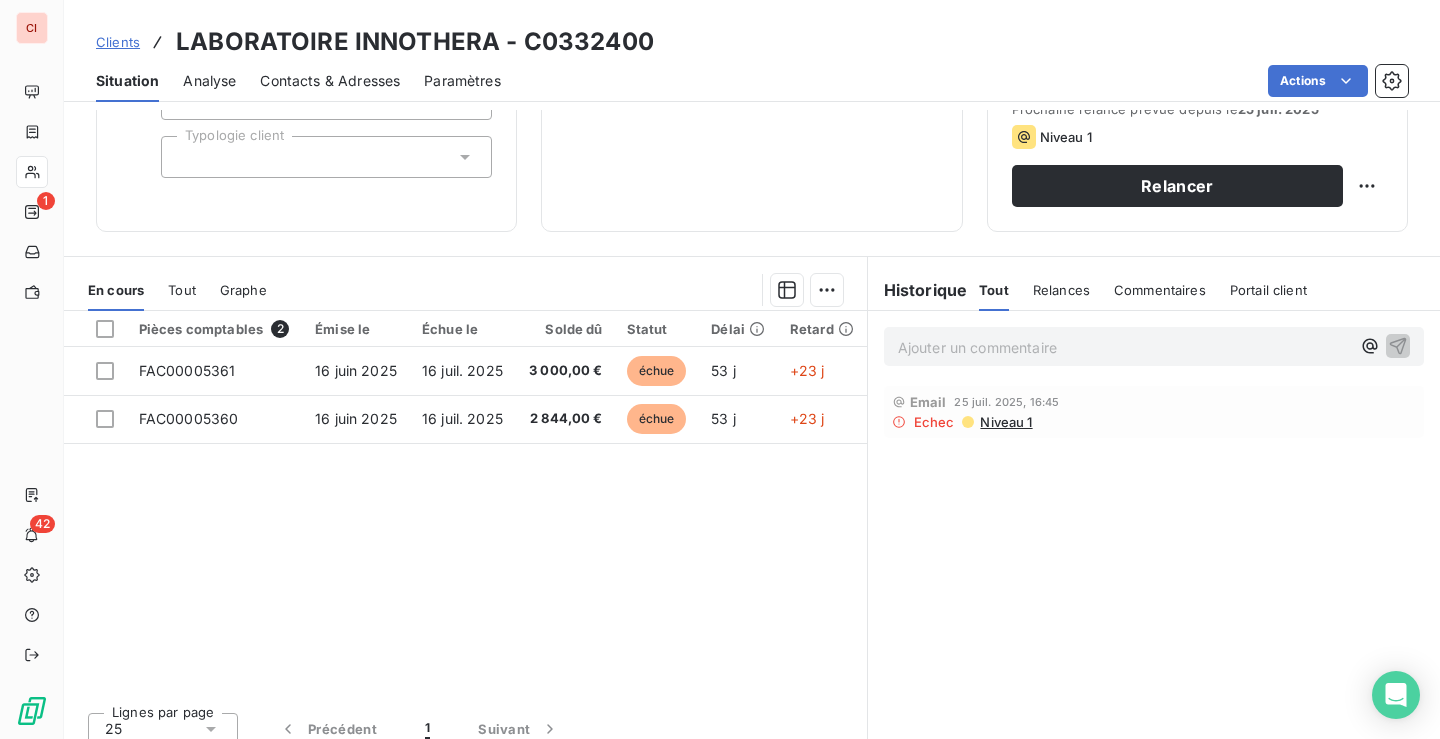 scroll, scrollTop: 0, scrollLeft: 0, axis: both 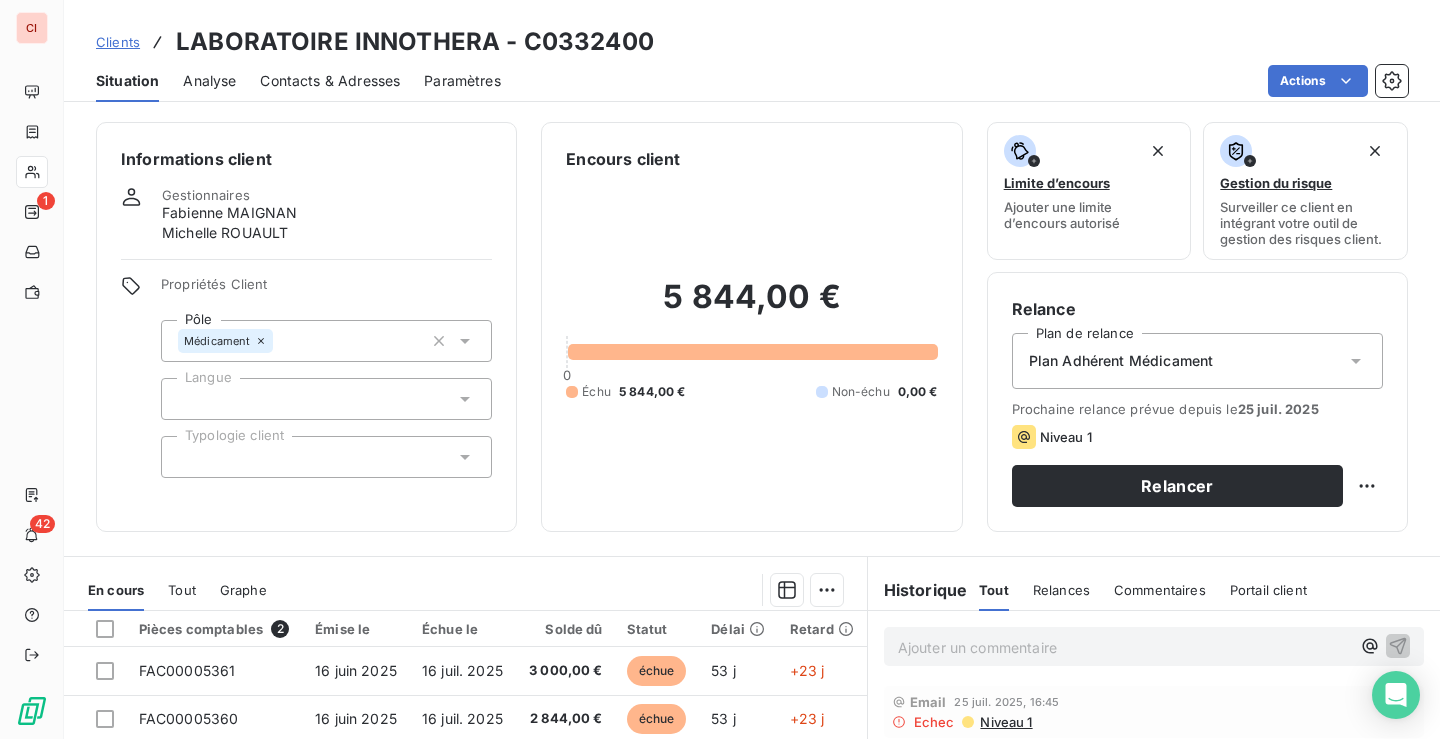 click on "Clients" at bounding box center [118, 42] 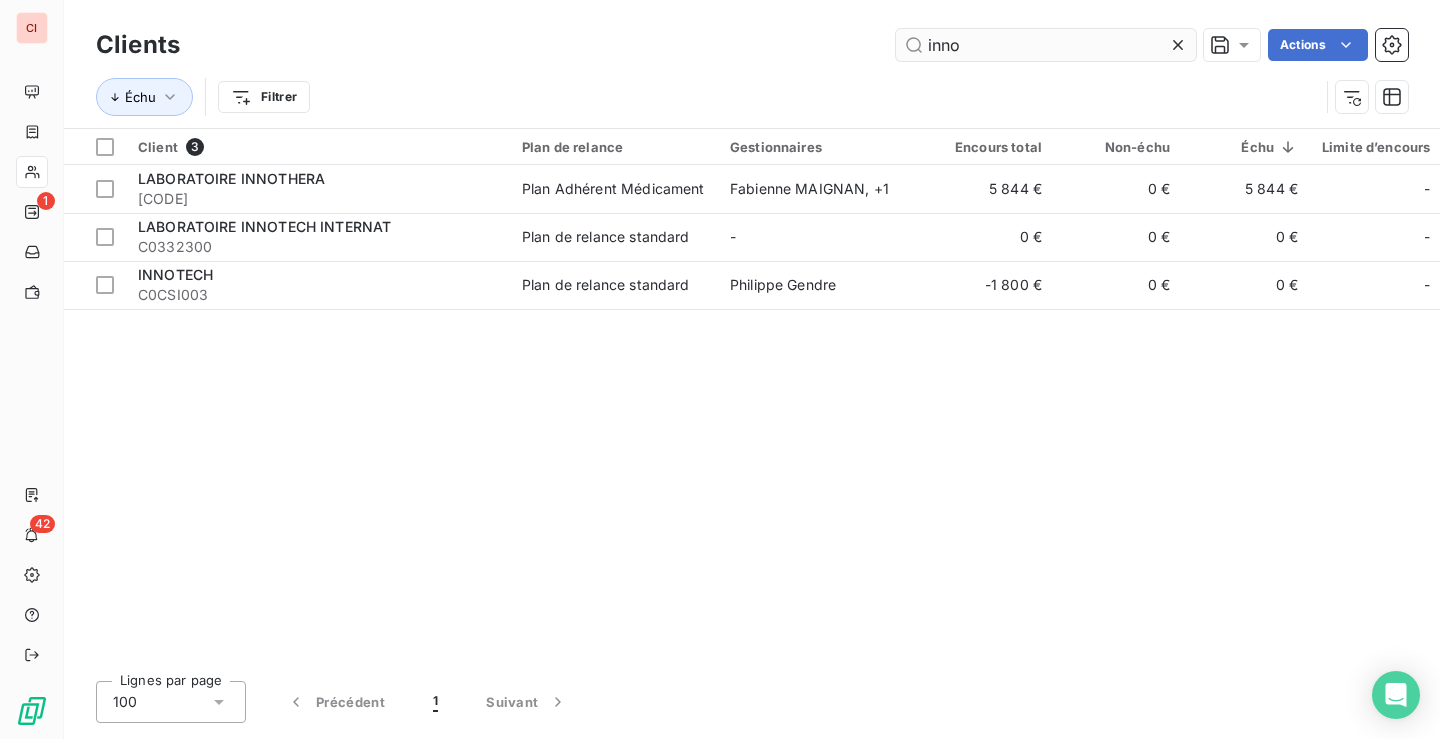 drag, startPoint x: 1020, startPoint y: 53, endPoint x: 895, endPoint y: 43, distance: 125.39936 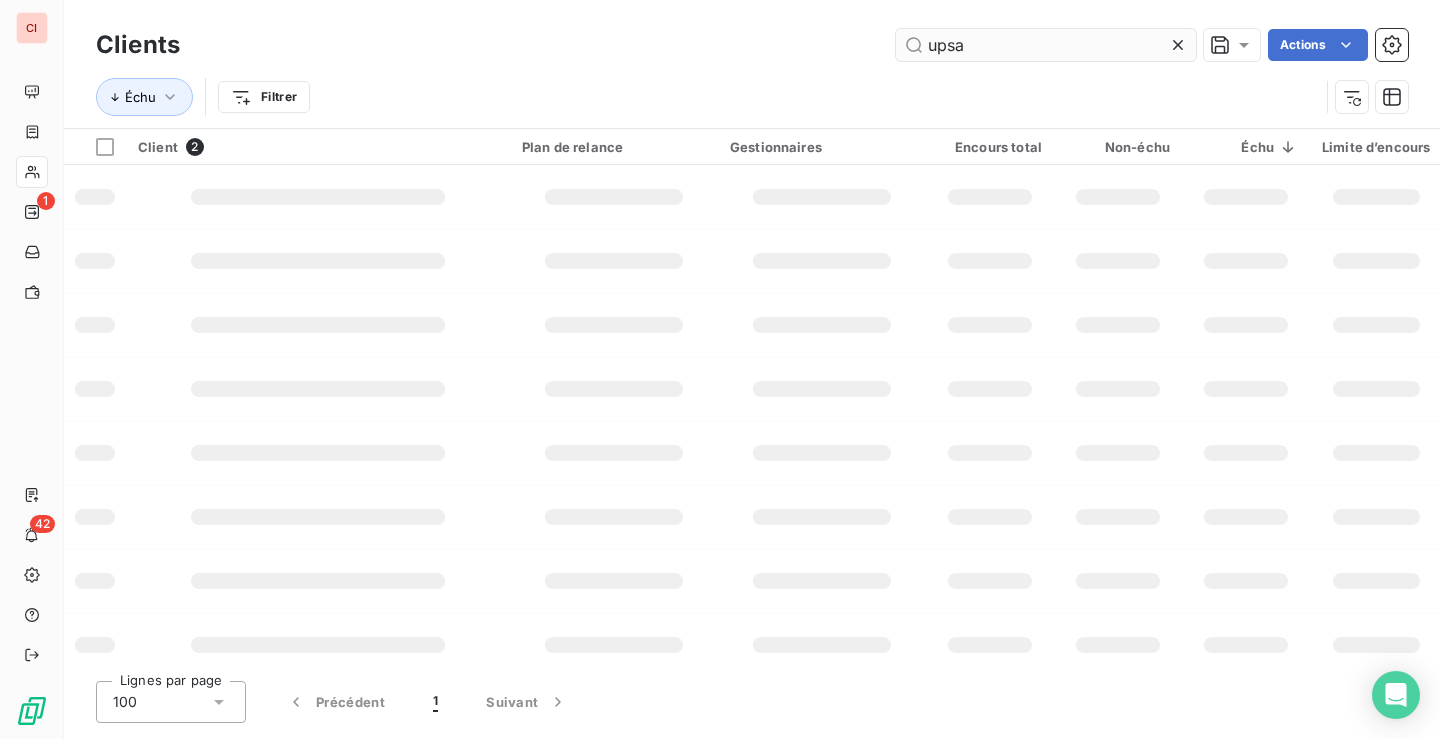 type on "upsa" 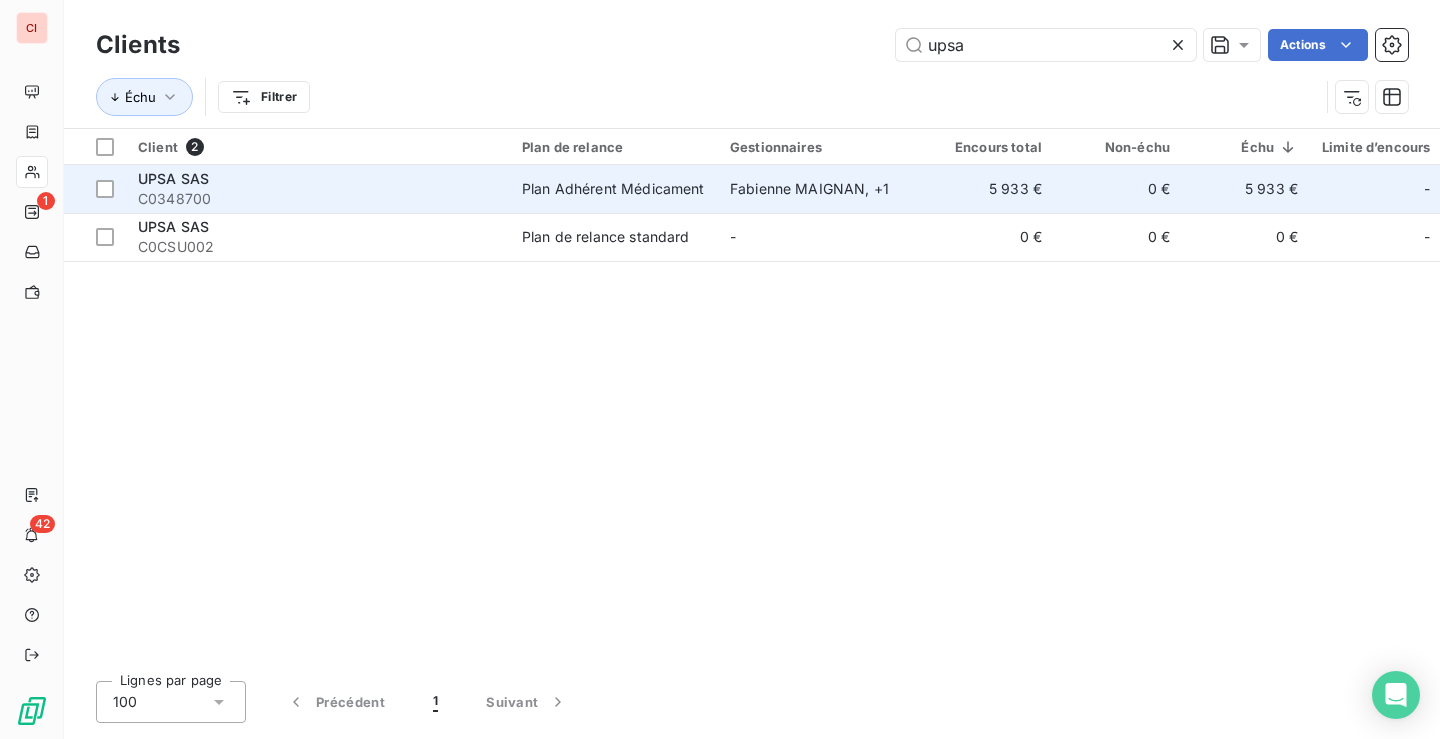 click on "Plan Adhérent Médicament" at bounding box center [613, 189] 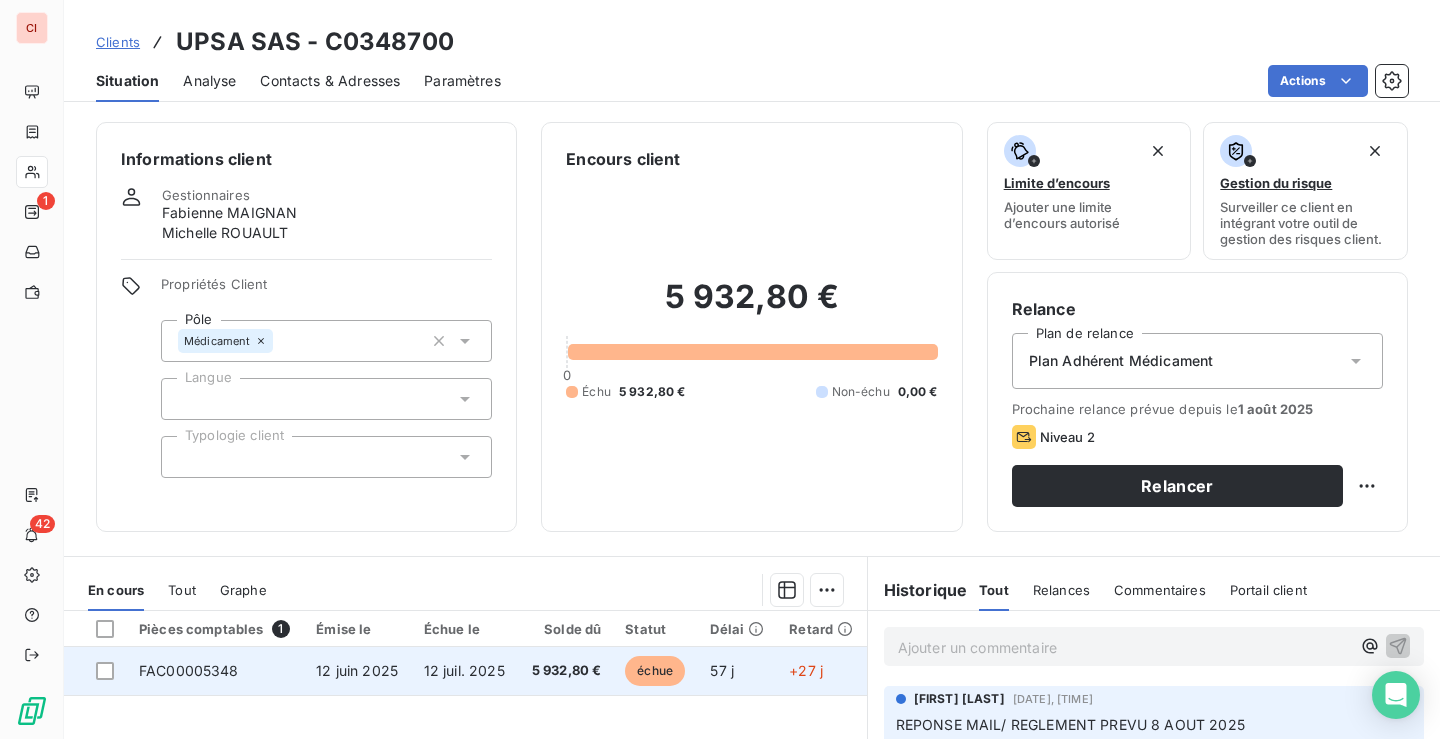 click on "5 932,80 €" at bounding box center (565, 671) 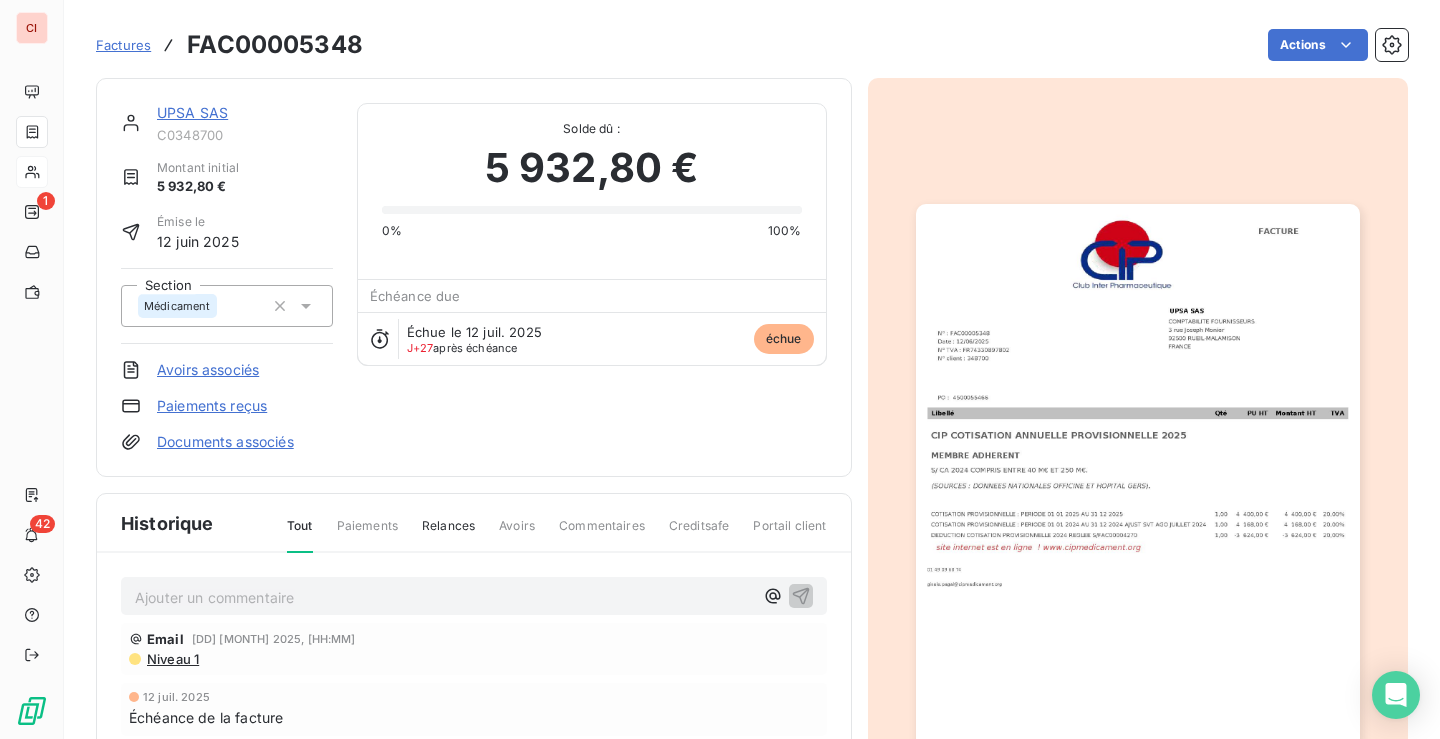 click on "Factures" at bounding box center [123, 45] 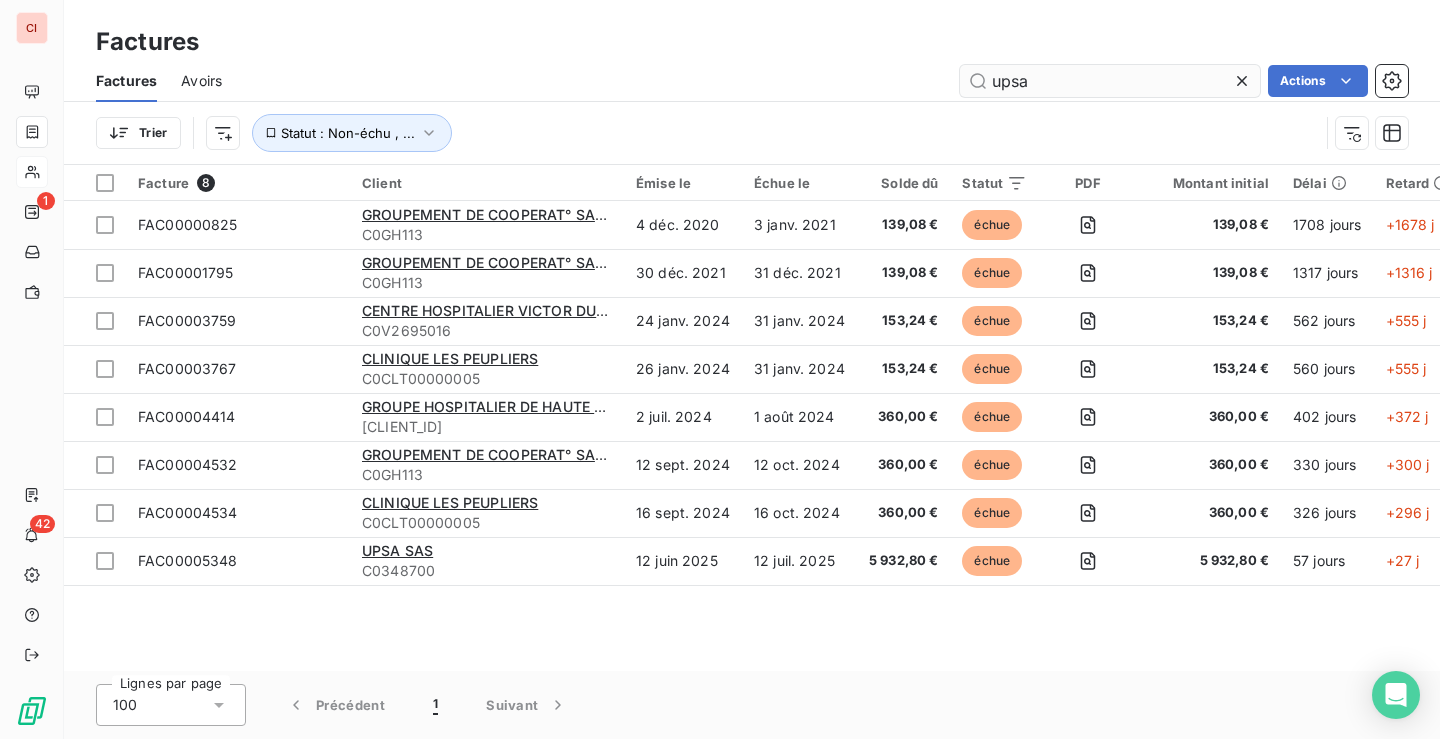 type on "upsa" 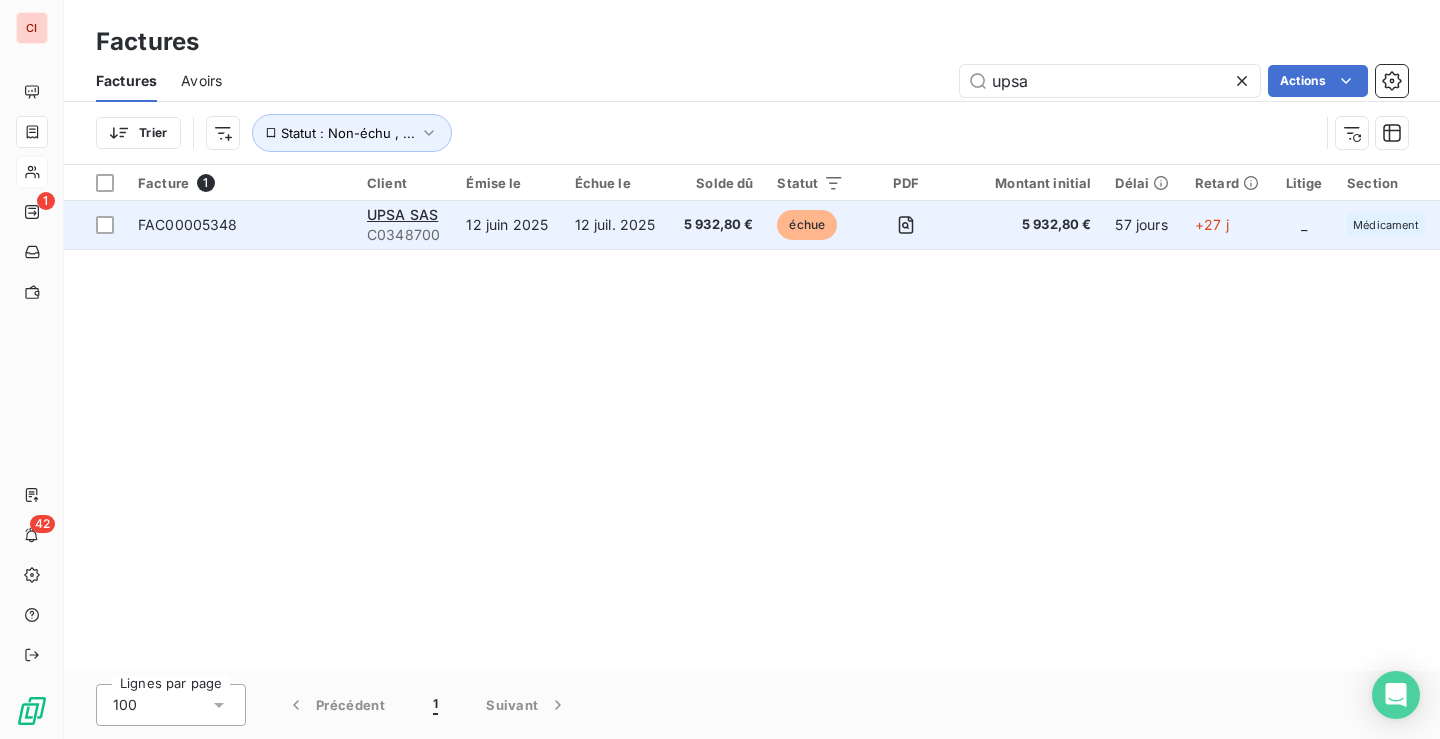 click on "5 932,80 €" at bounding box center (718, 225) 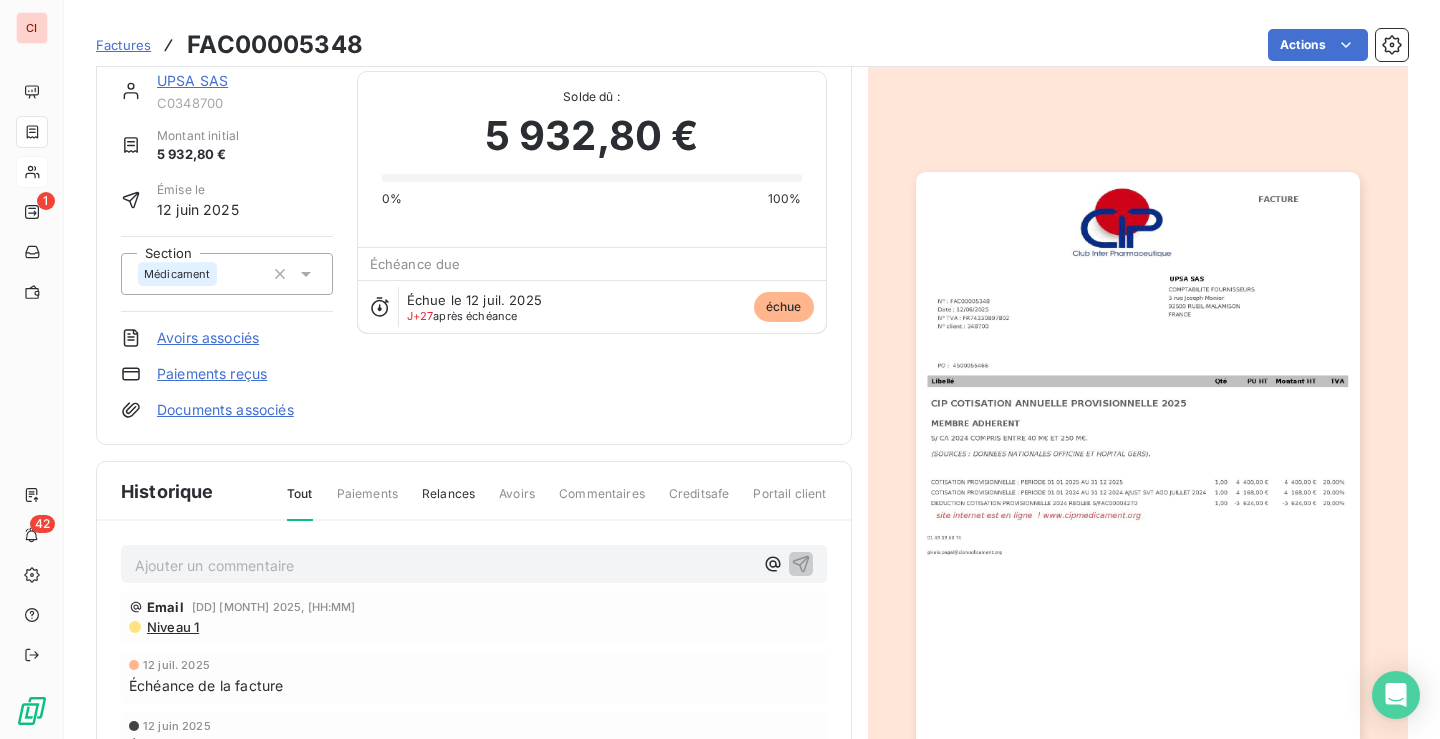 scroll, scrollTop: 0, scrollLeft: 0, axis: both 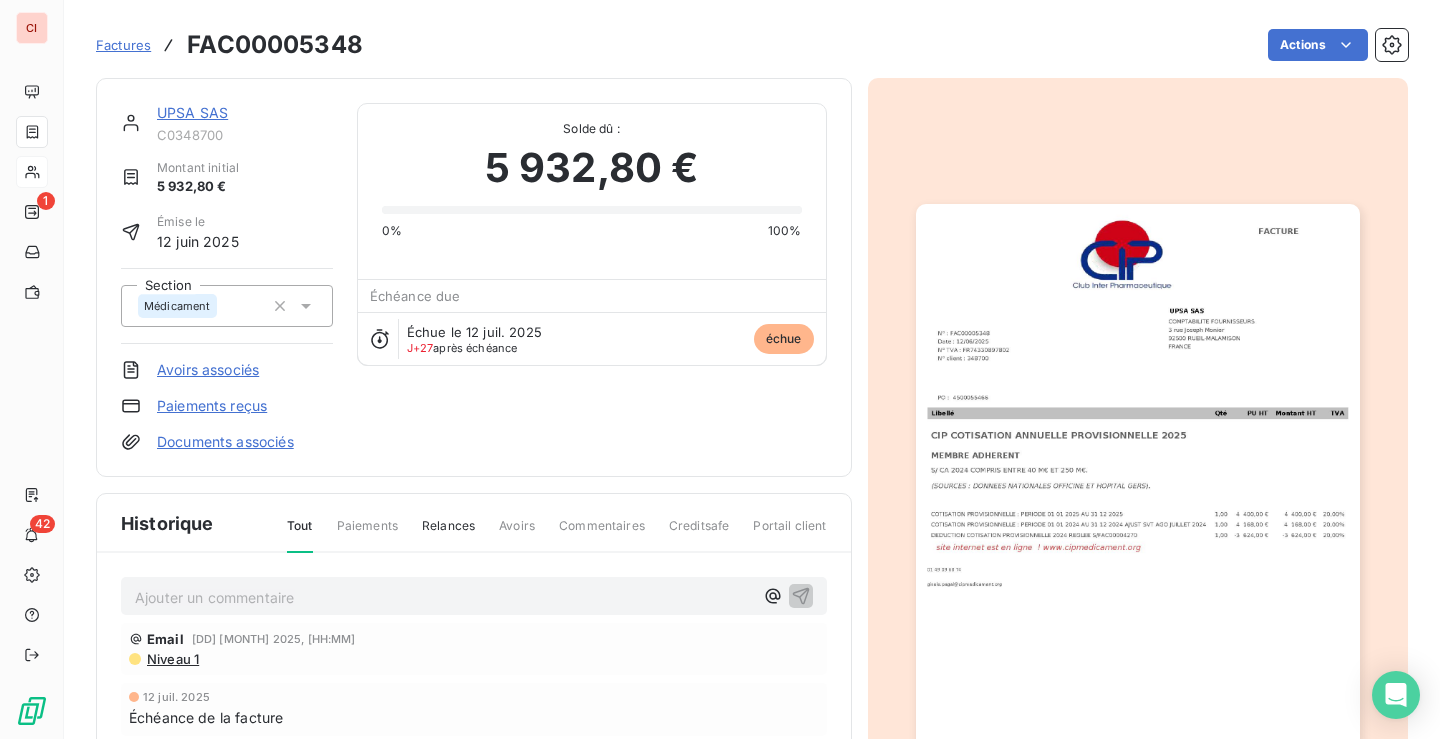 click on "UPSA SAS" at bounding box center (192, 112) 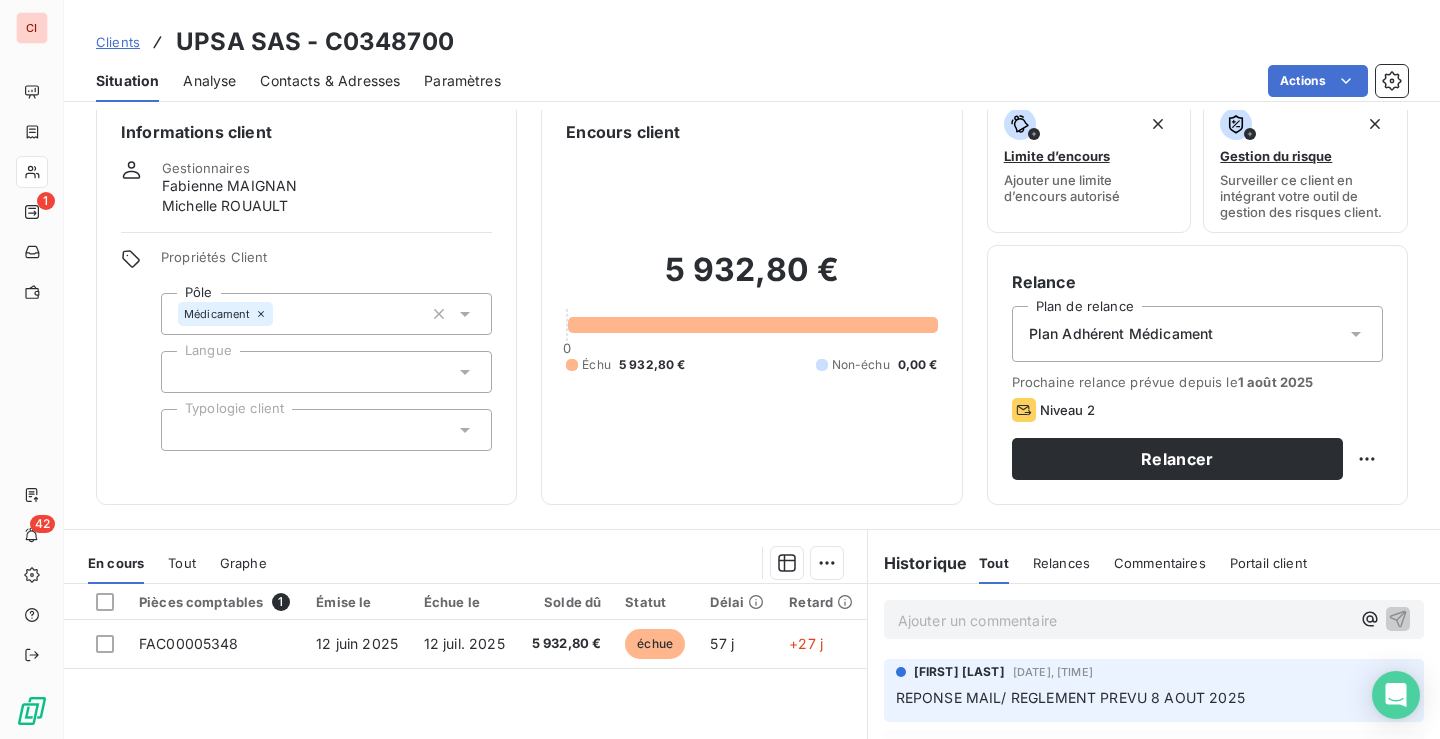 scroll, scrollTop: 17, scrollLeft: 0, axis: vertical 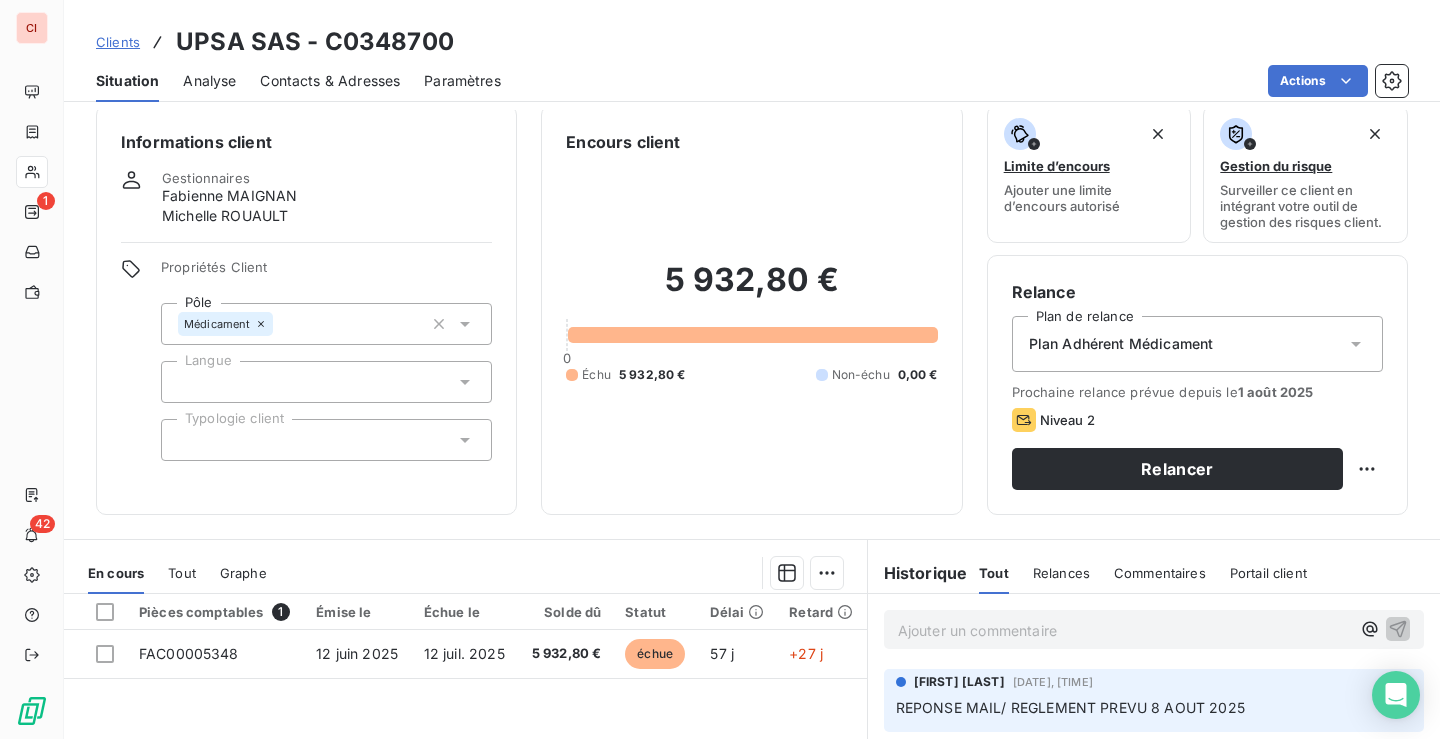 click 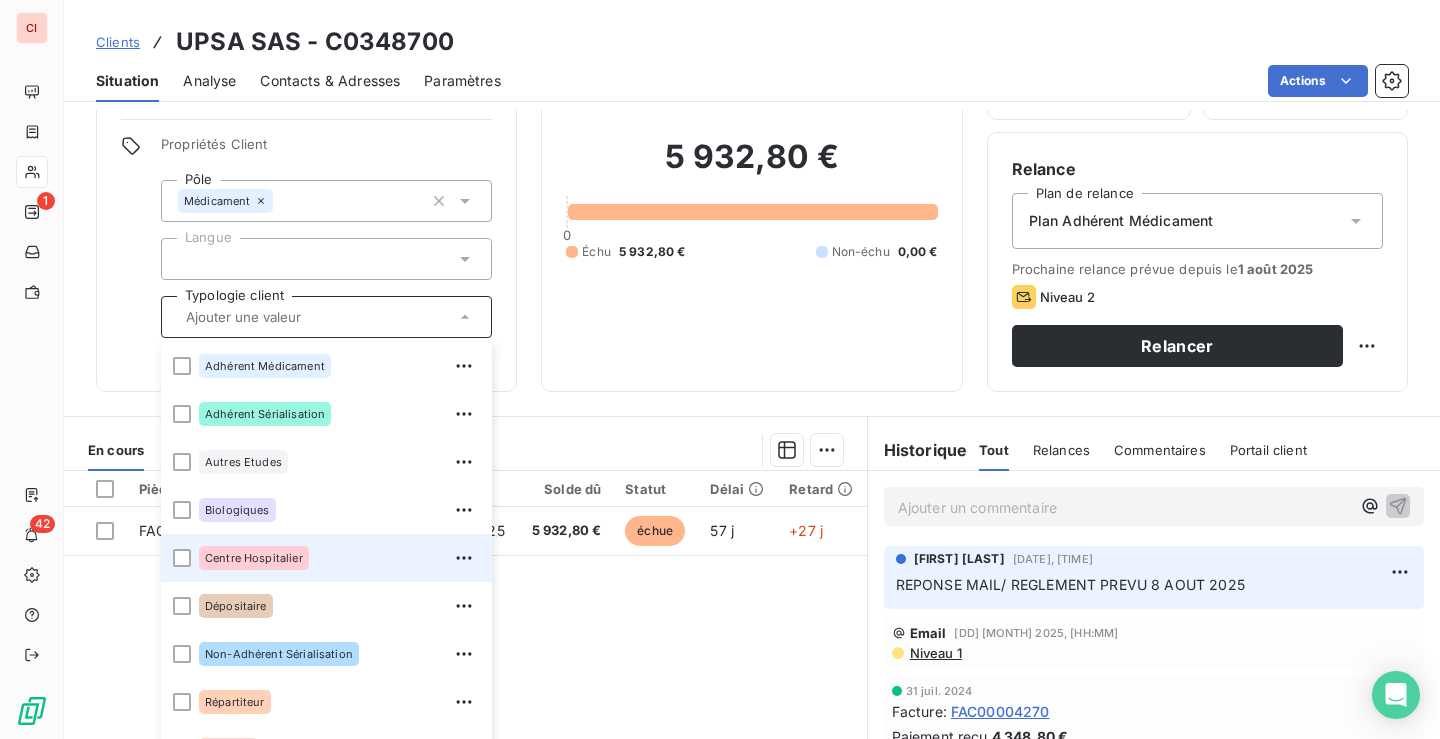 scroll, scrollTop: 317, scrollLeft: 0, axis: vertical 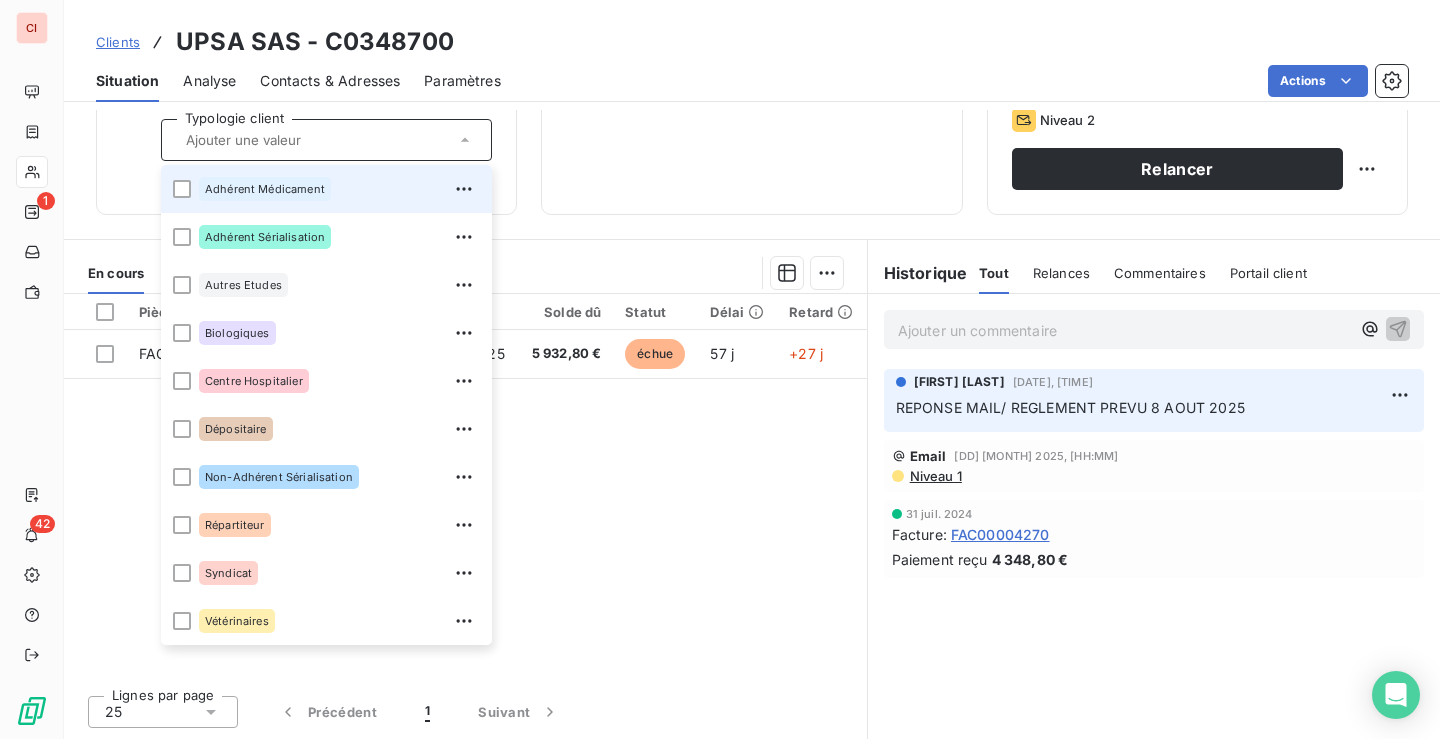 click on "Adhérent Médicament" at bounding box center [265, 189] 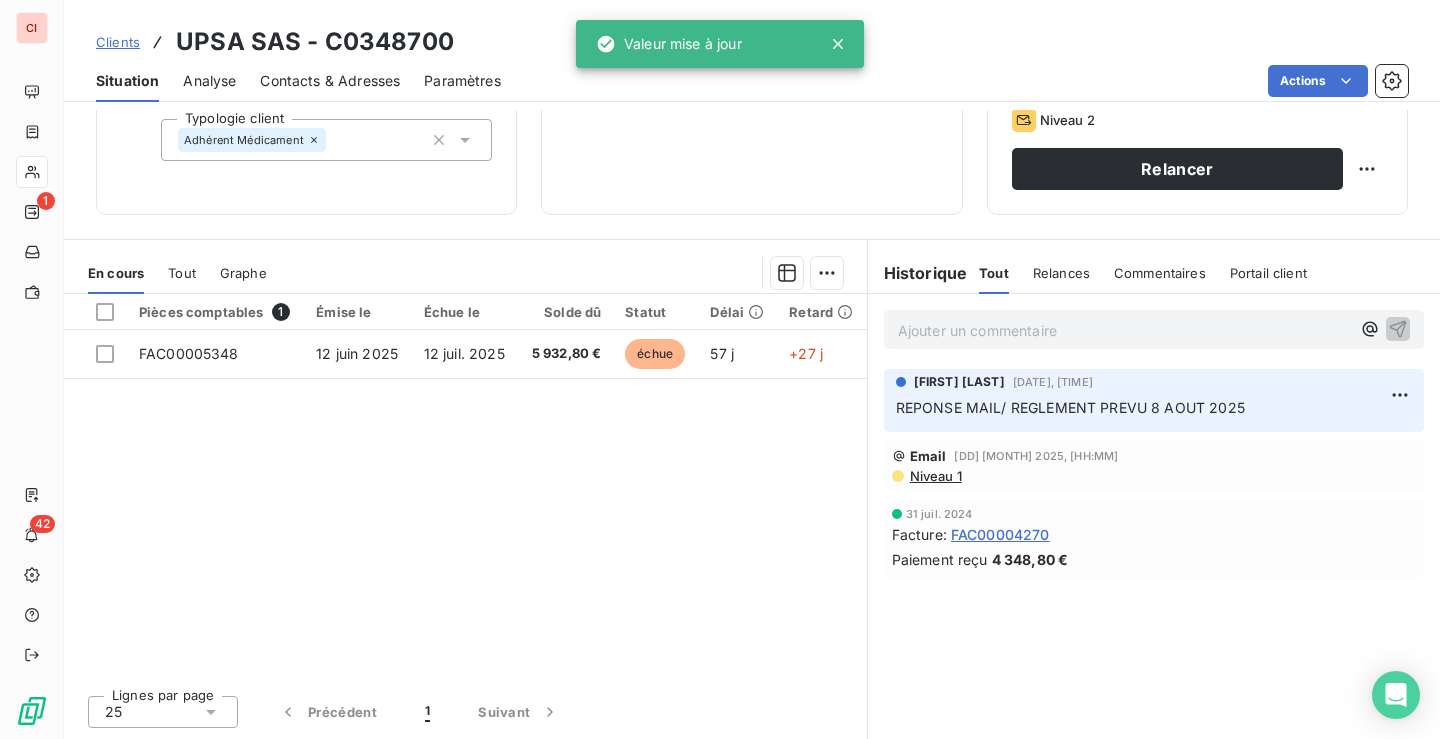 click on "5 932,80 € 0 Échu 5 932,80 € Non-échu 0,00 €" at bounding box center (751, 22) 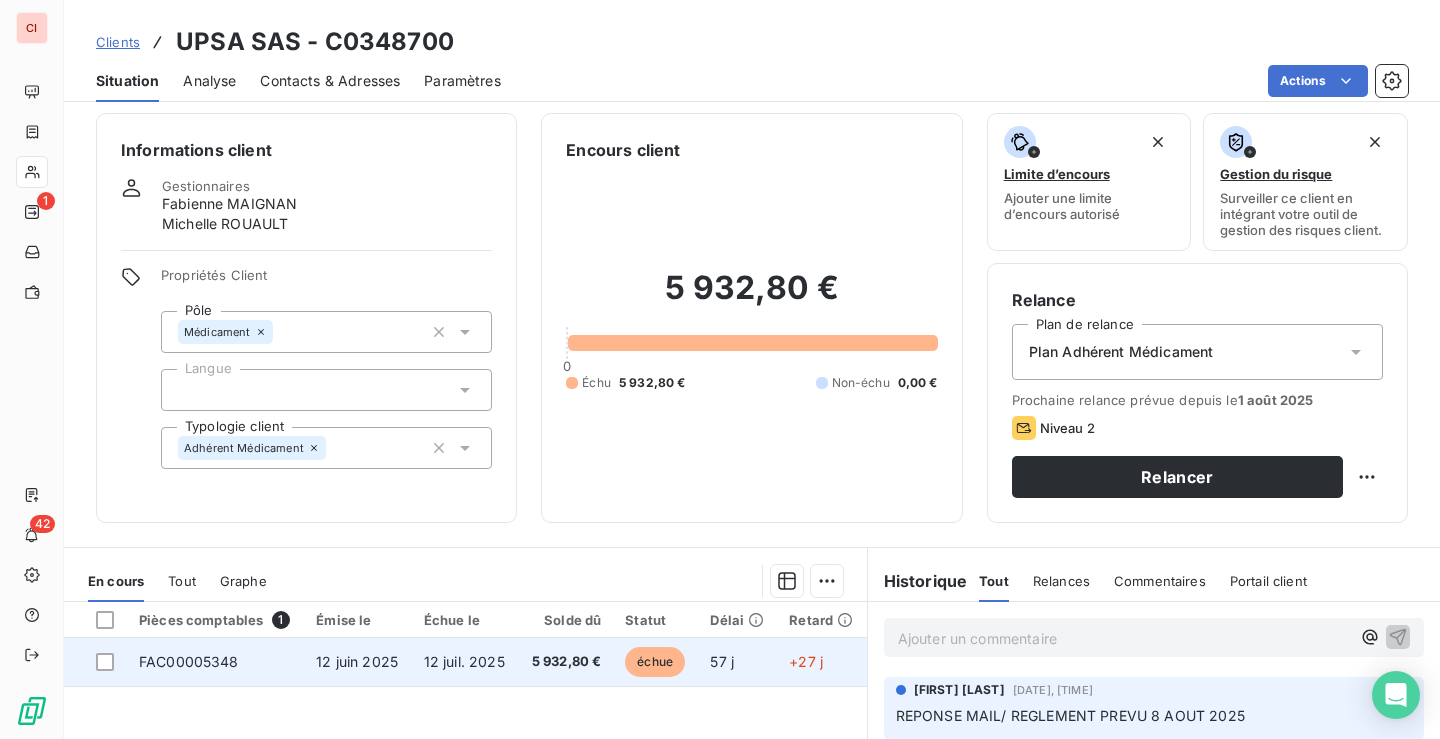 scroll, scrollTop: 0, scrollLeft: 0, axis: both 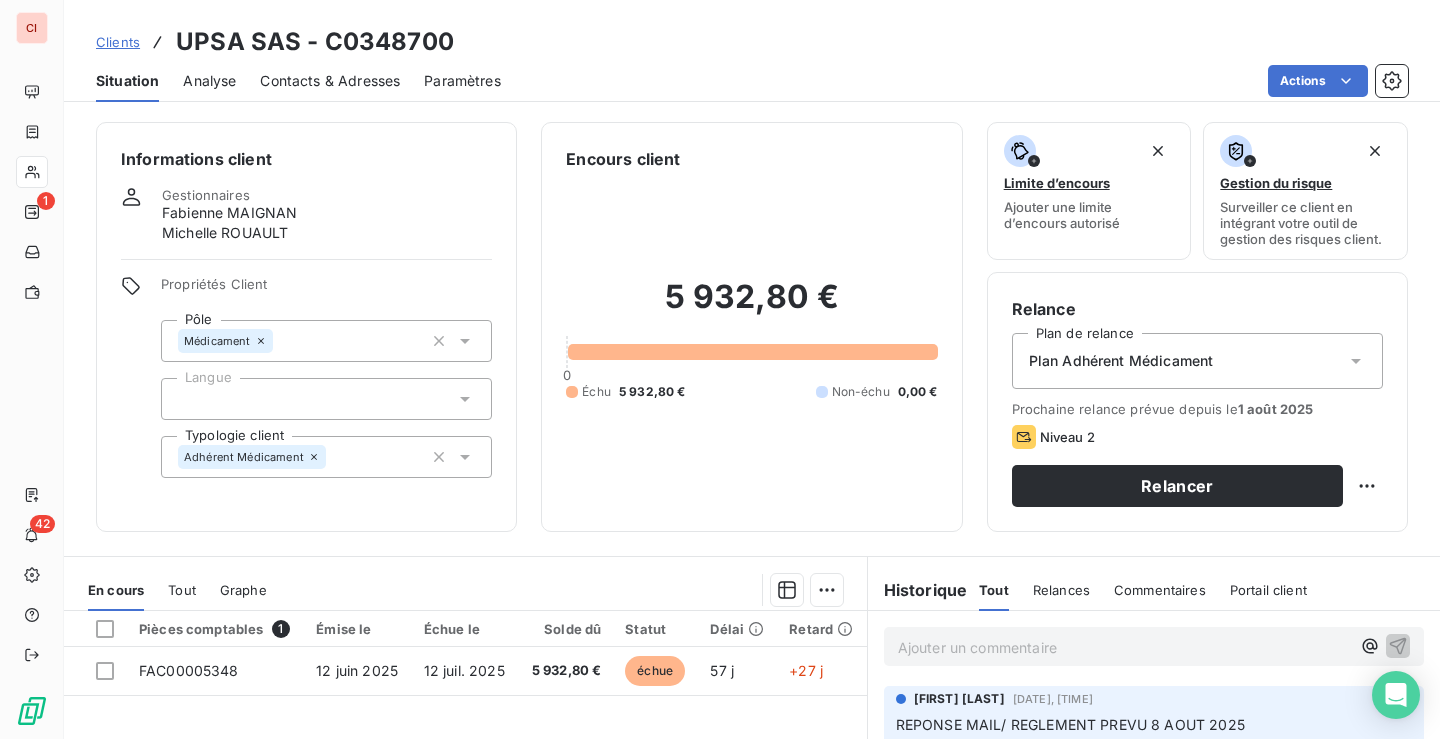 click on "5 932,80 € 0 Échu 5 932,80 € Non-échu 0,00 €" at bounding box center [751, 339] 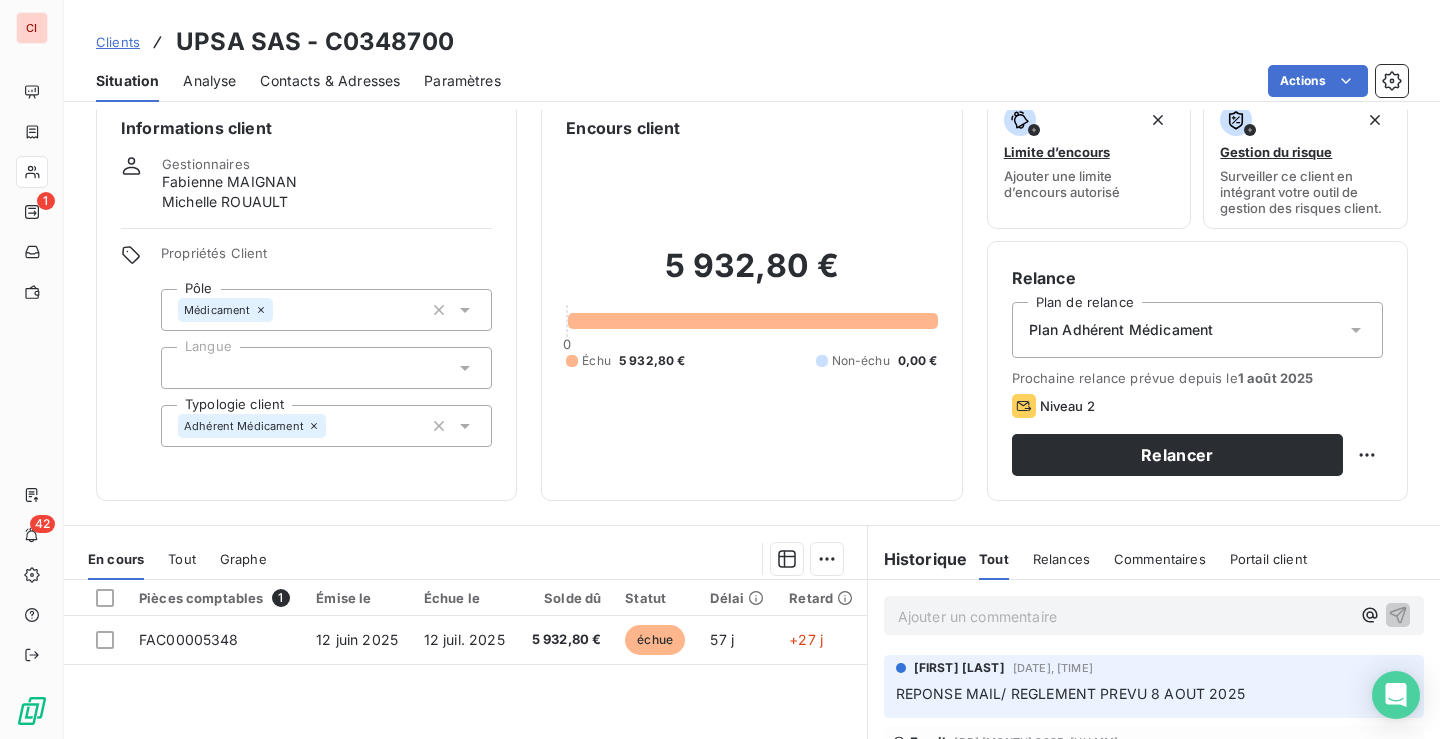 scroll, scrollTop: 0, scrollLeft: 0, axis: both 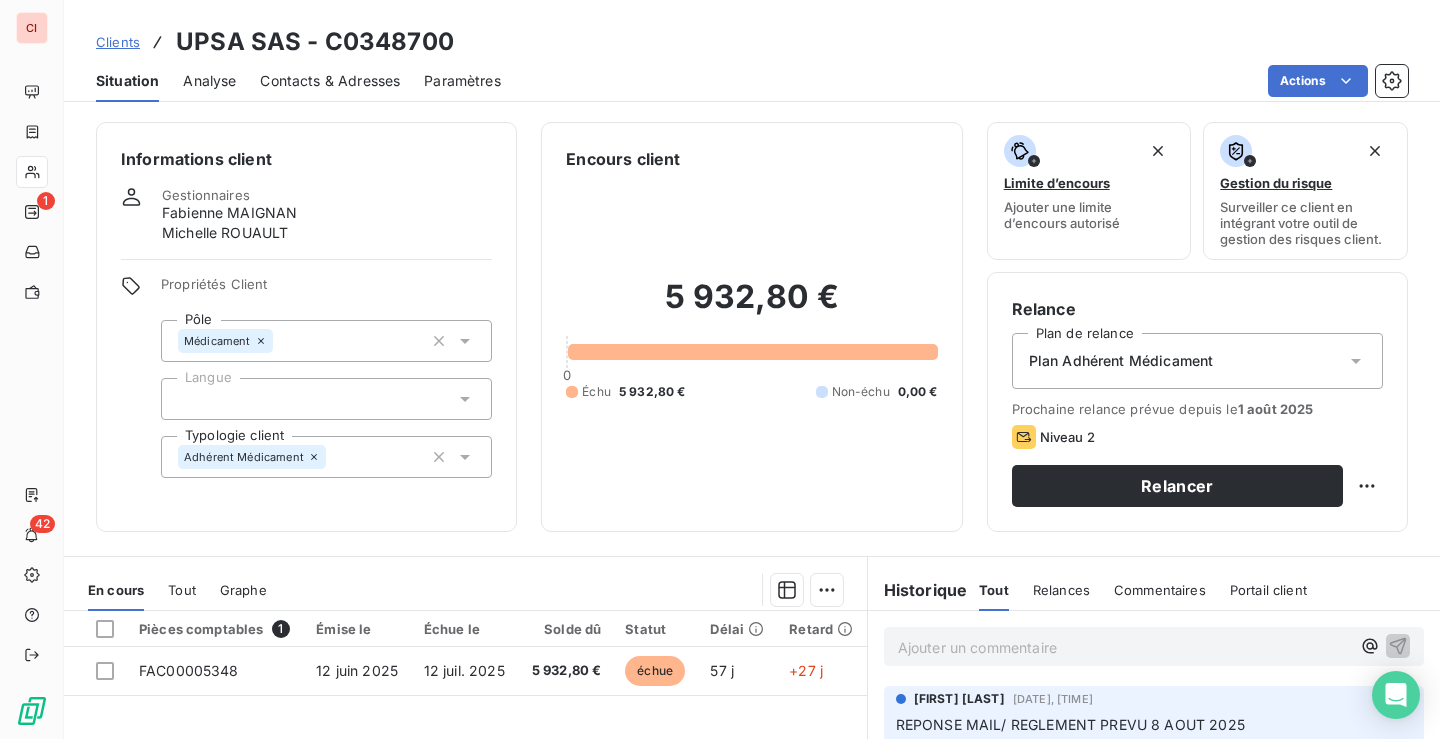 click on "Clients" at bounding box center (118, 42) 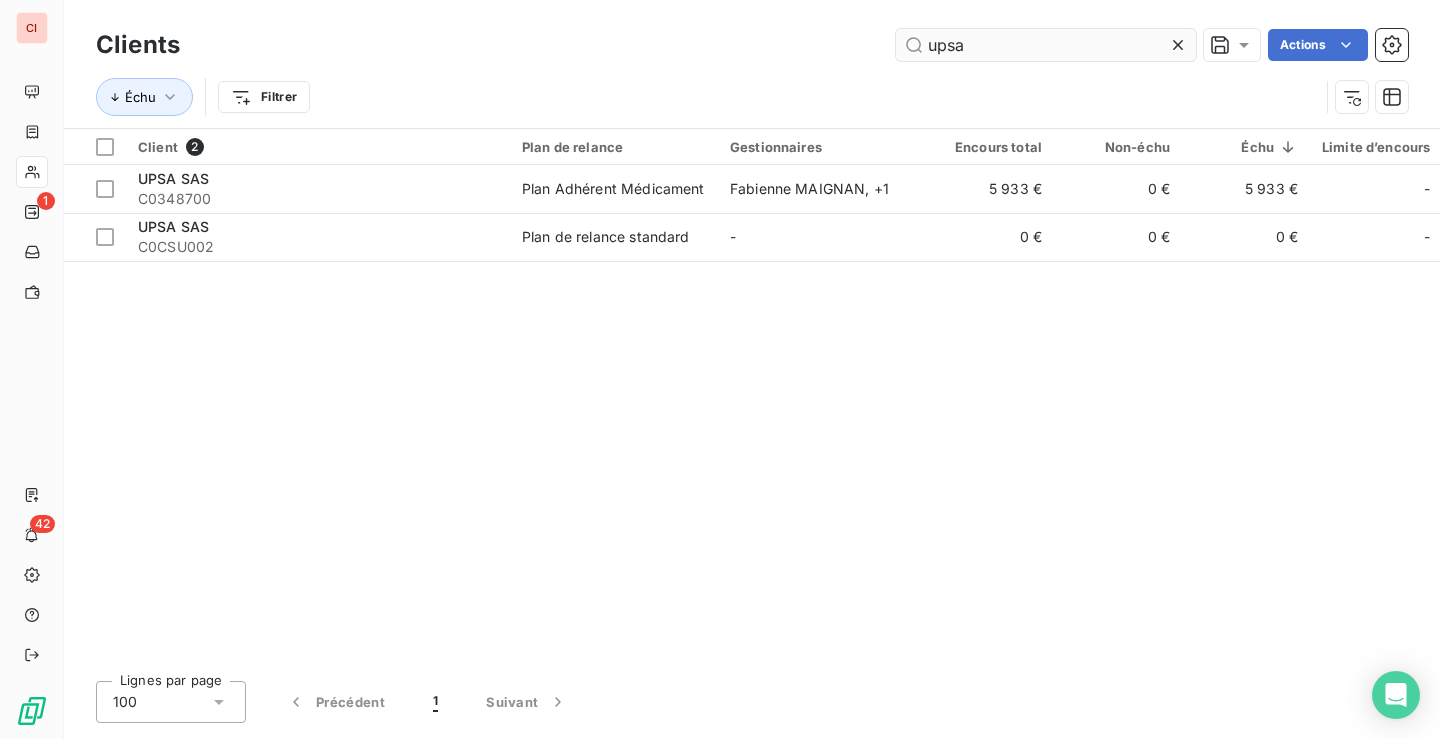 drag, startPoint x: 959, startPoint y: 46, endPoint x: 923, endPoint y: 39, distance: 36.67424 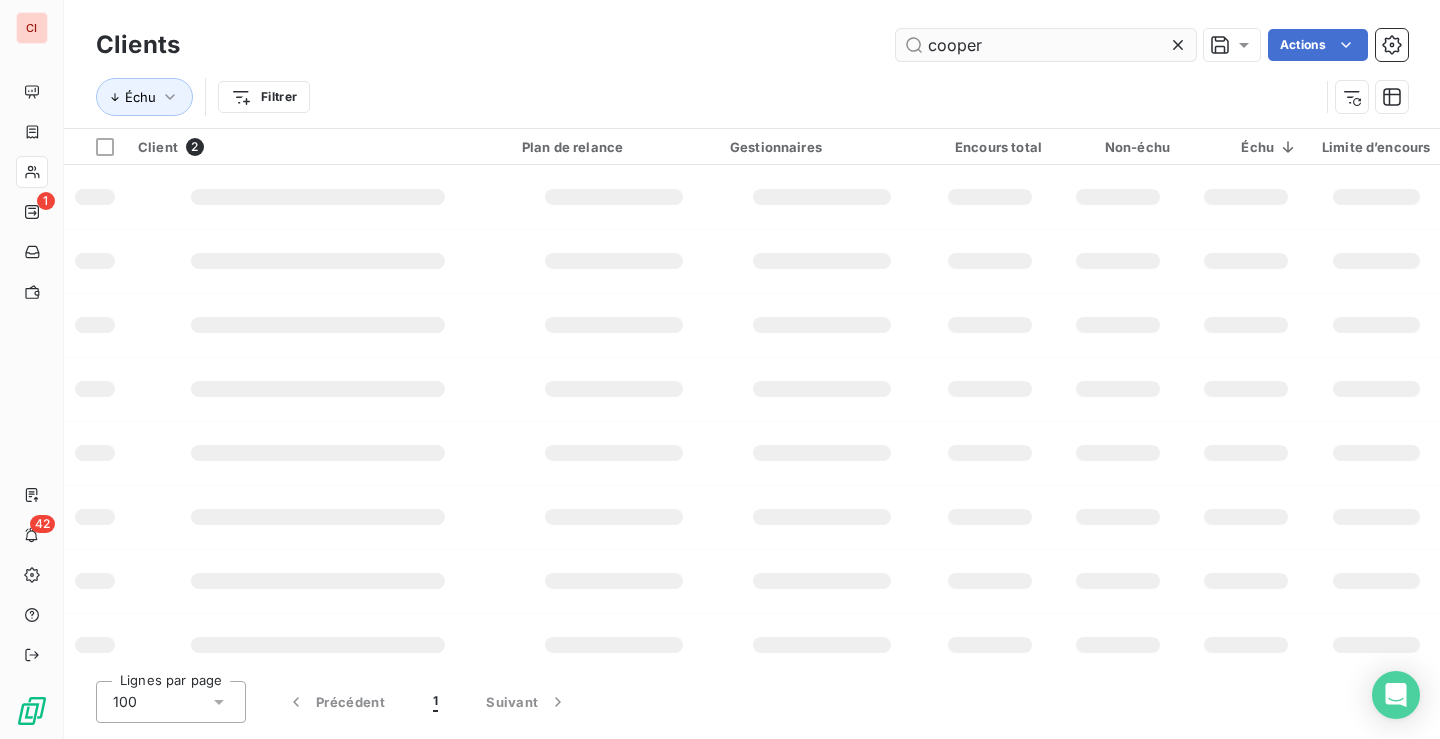 type on "cooper" 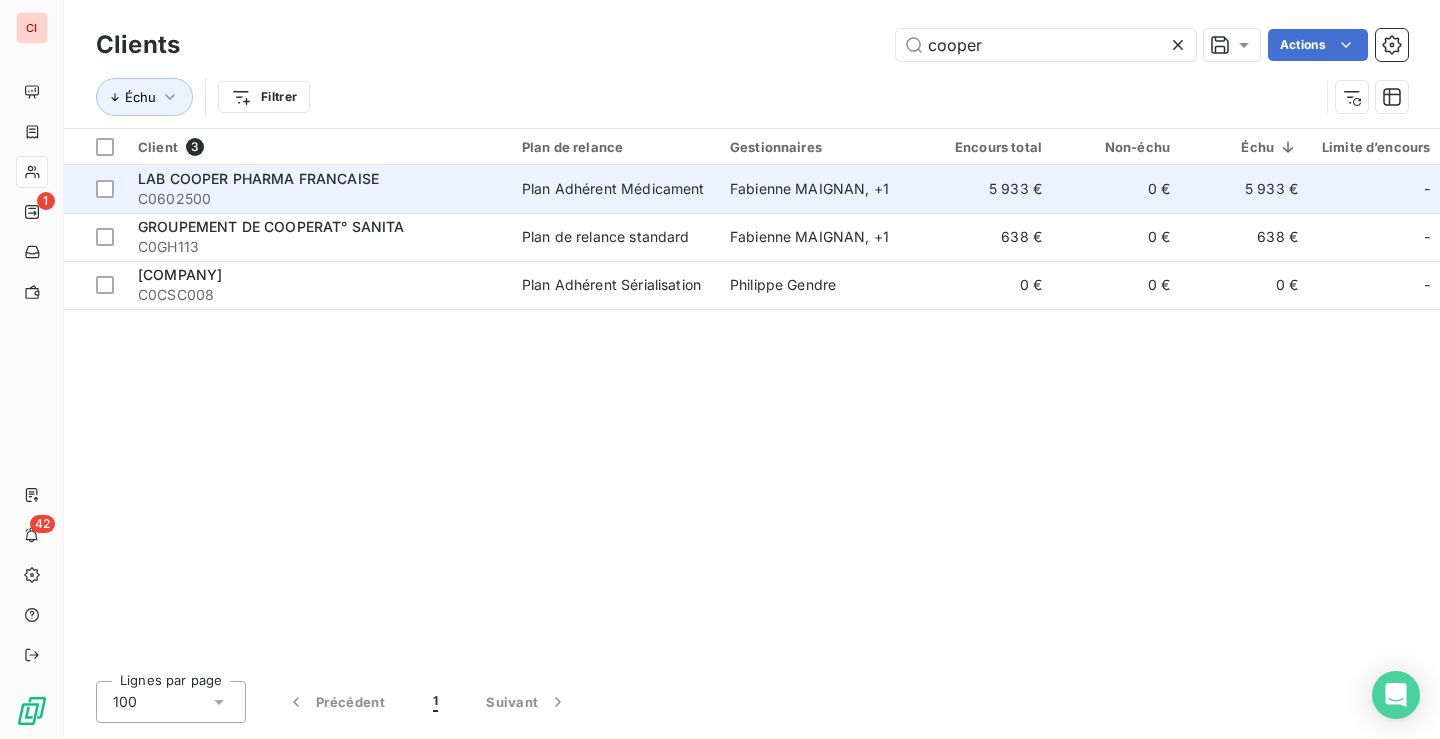 click on "Plan Adhérent Médicament" at bounding box center [613, 189] 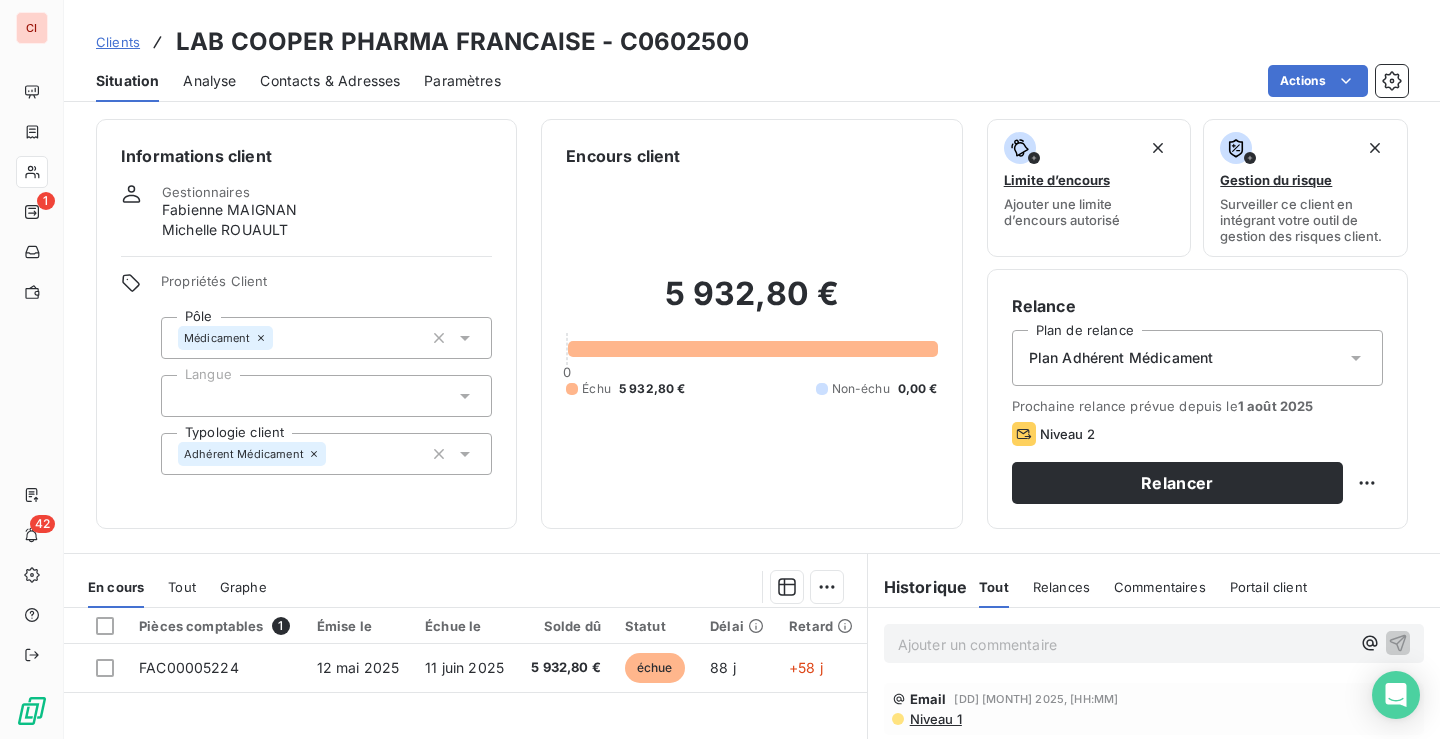scroll, scrollTop: 0, scrollLeft: 0, axis: both 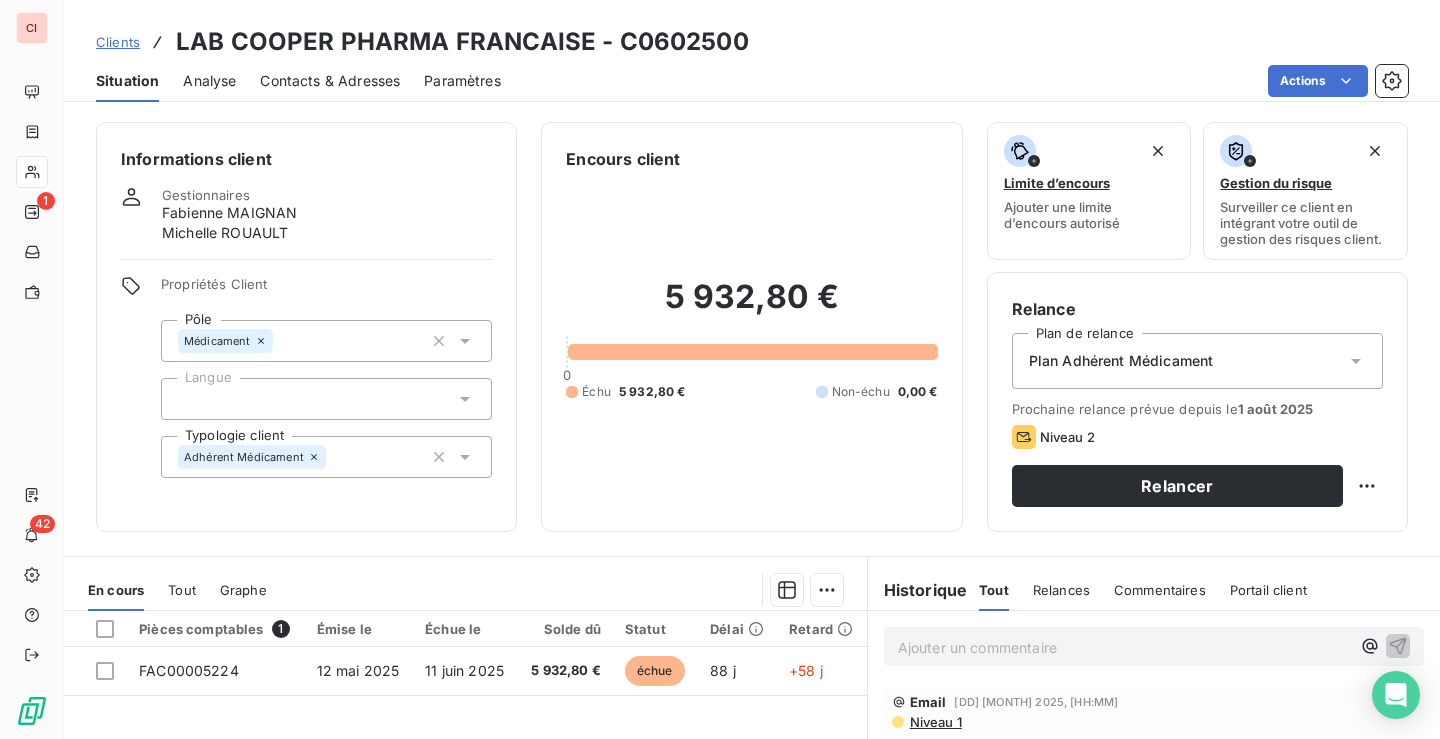 click on "Clients" at bounding box center (118, 42) 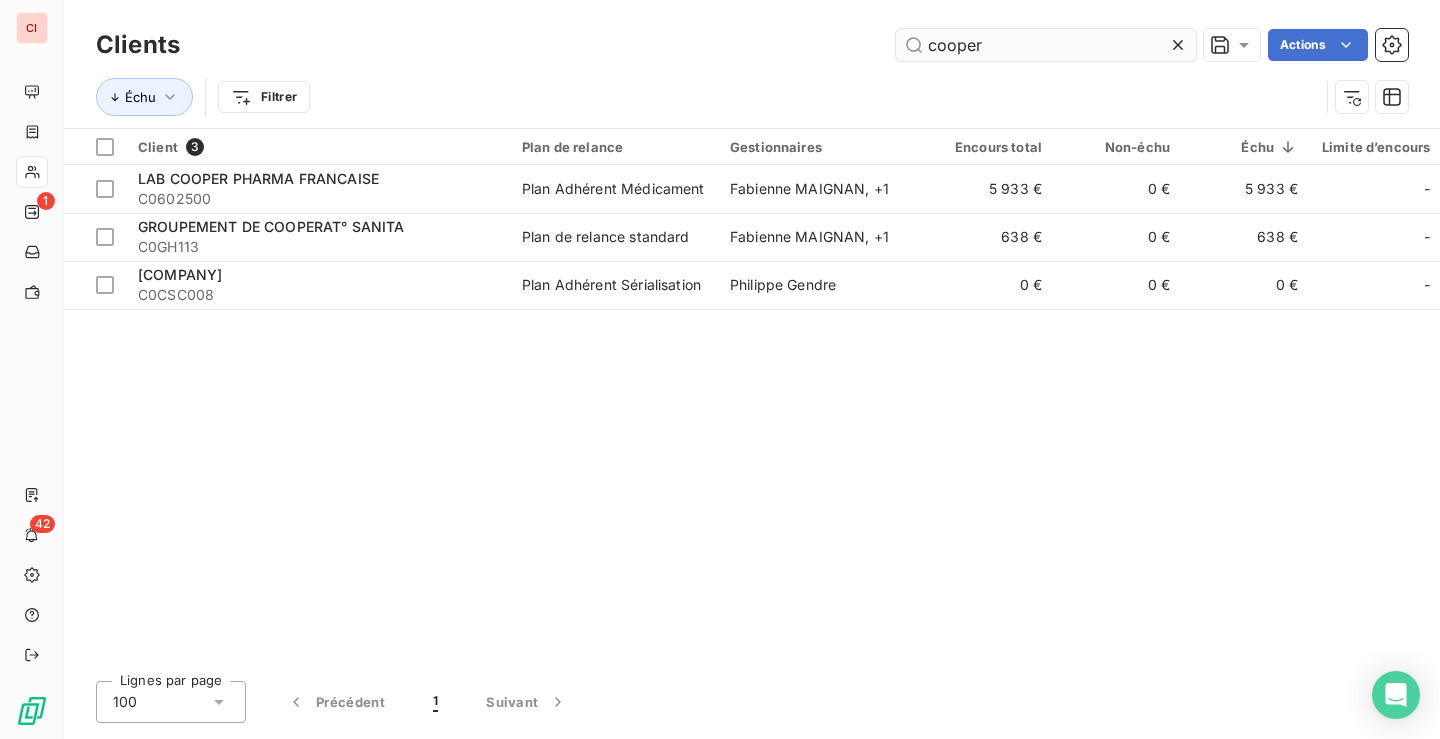 drag, startPoint x: 988, startPoint y: 50, endPoint x: 918, endPoint y: 33, distance: 72.03471 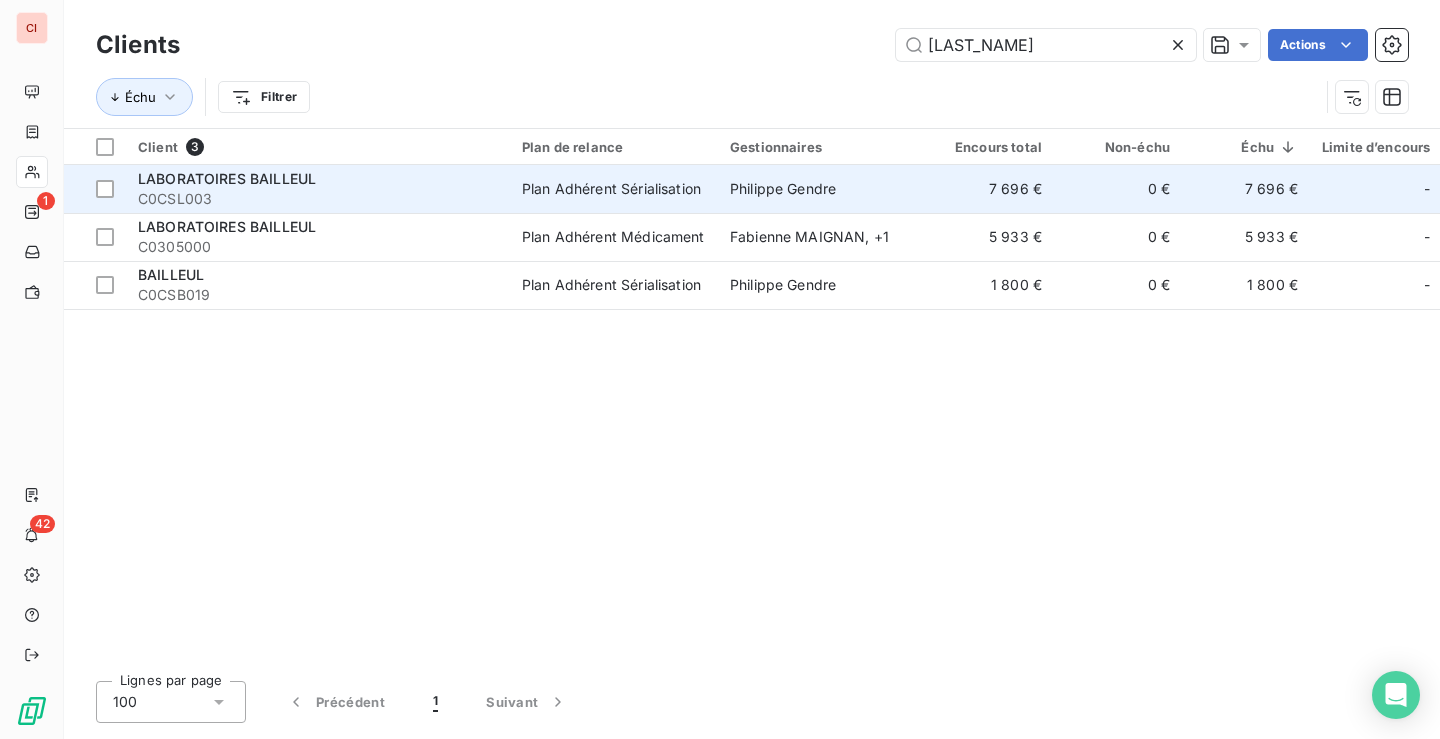 type on "[LAST_NAME]" 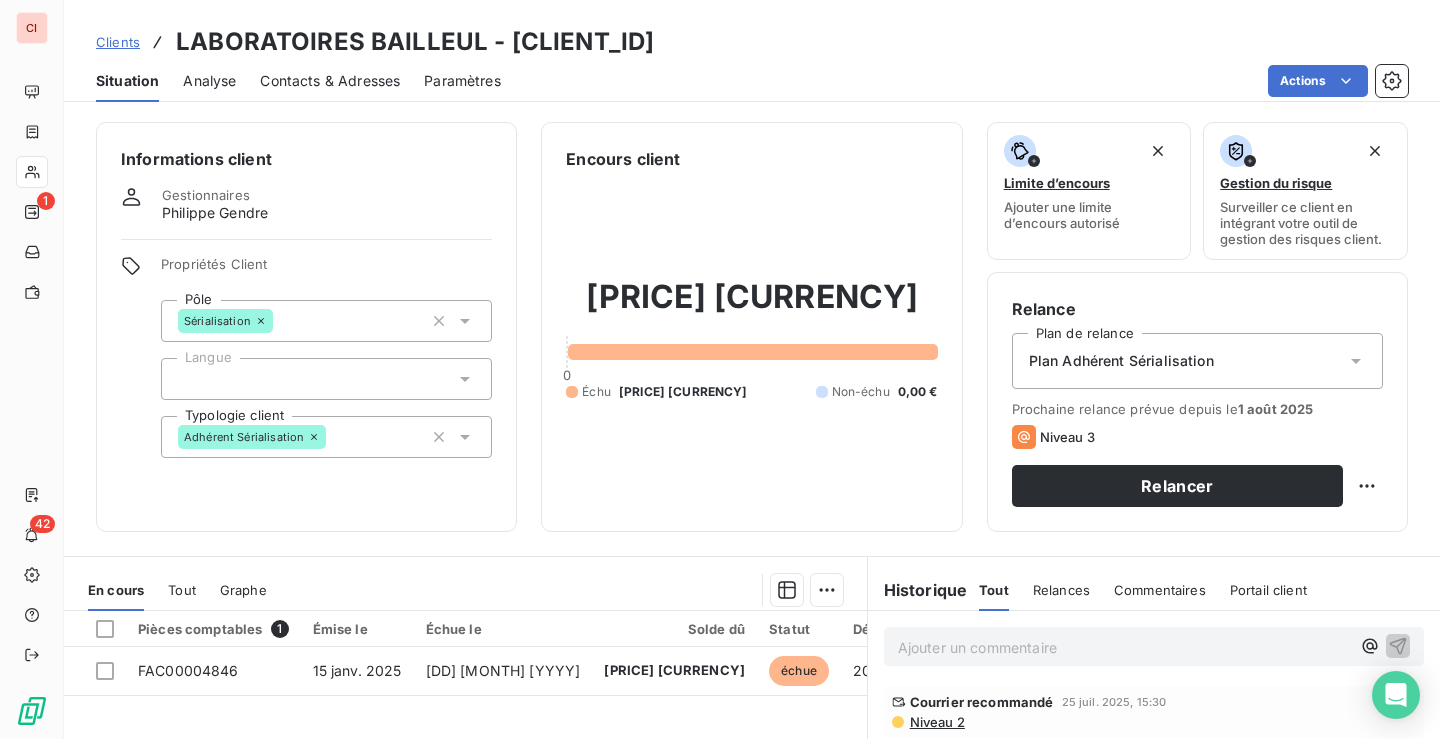 scroll, scrollTop: 200, scrollLeft: 0, axis: vertical 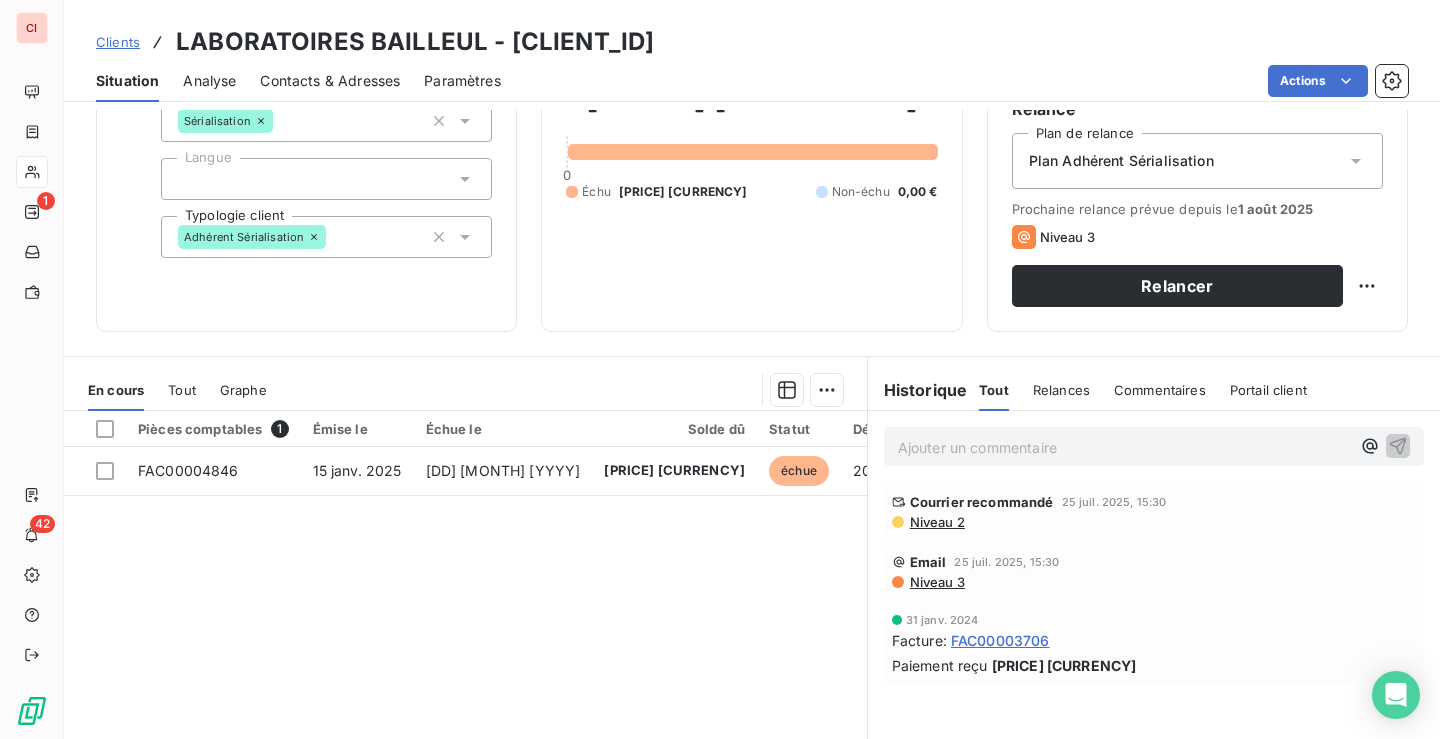 click on "Clients" at bounding box center (118, 42) 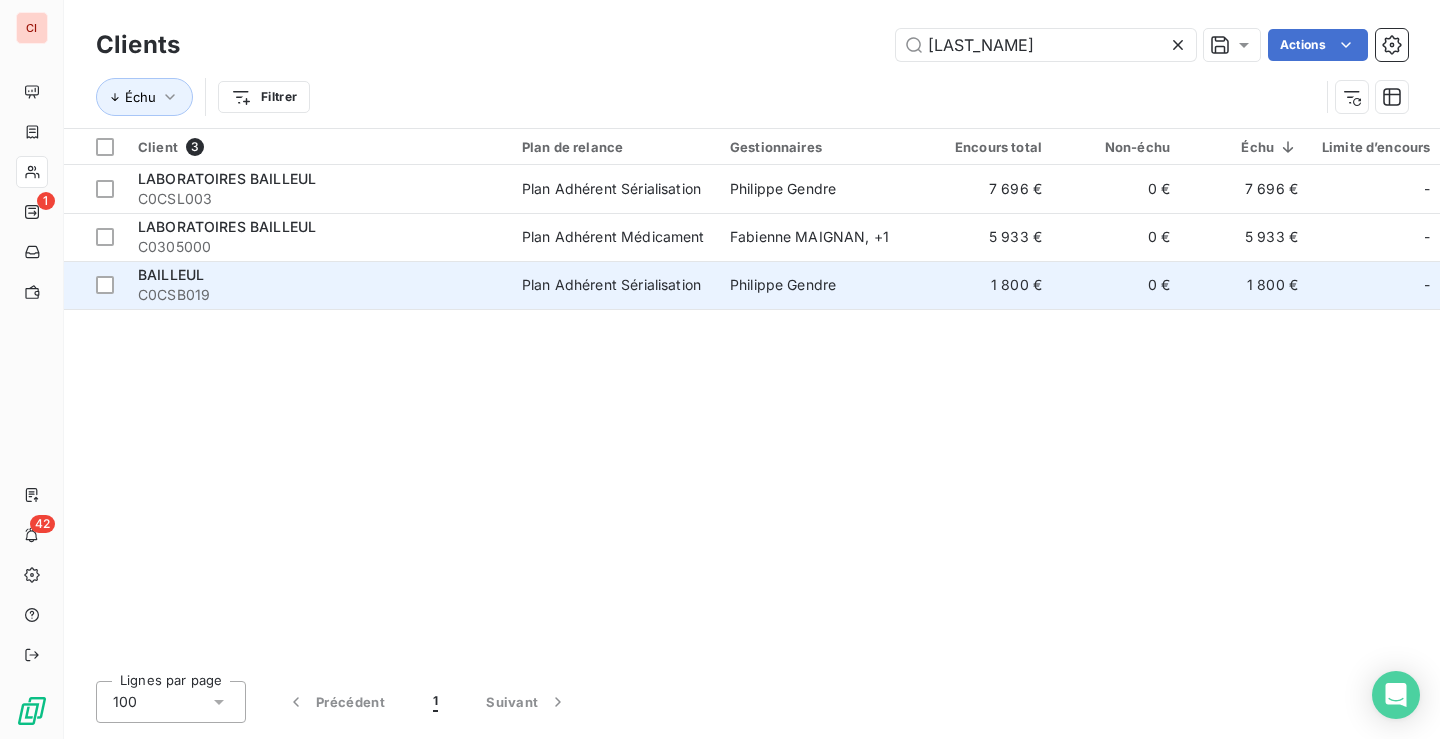 click on "Plan Adhérent Sérialisation" at bounding box center (611, 285) 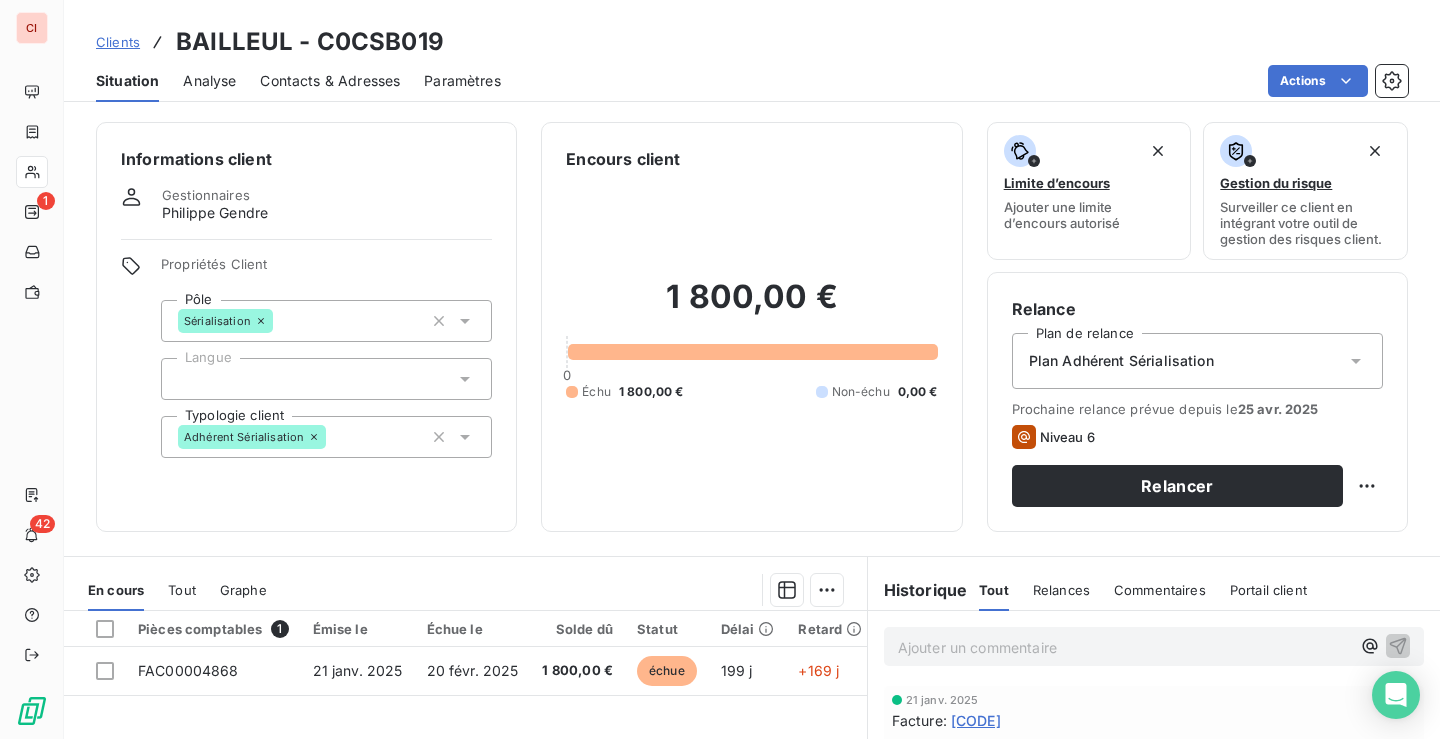 click on "Contacts & Adresses" at bounding box center (330, 81) 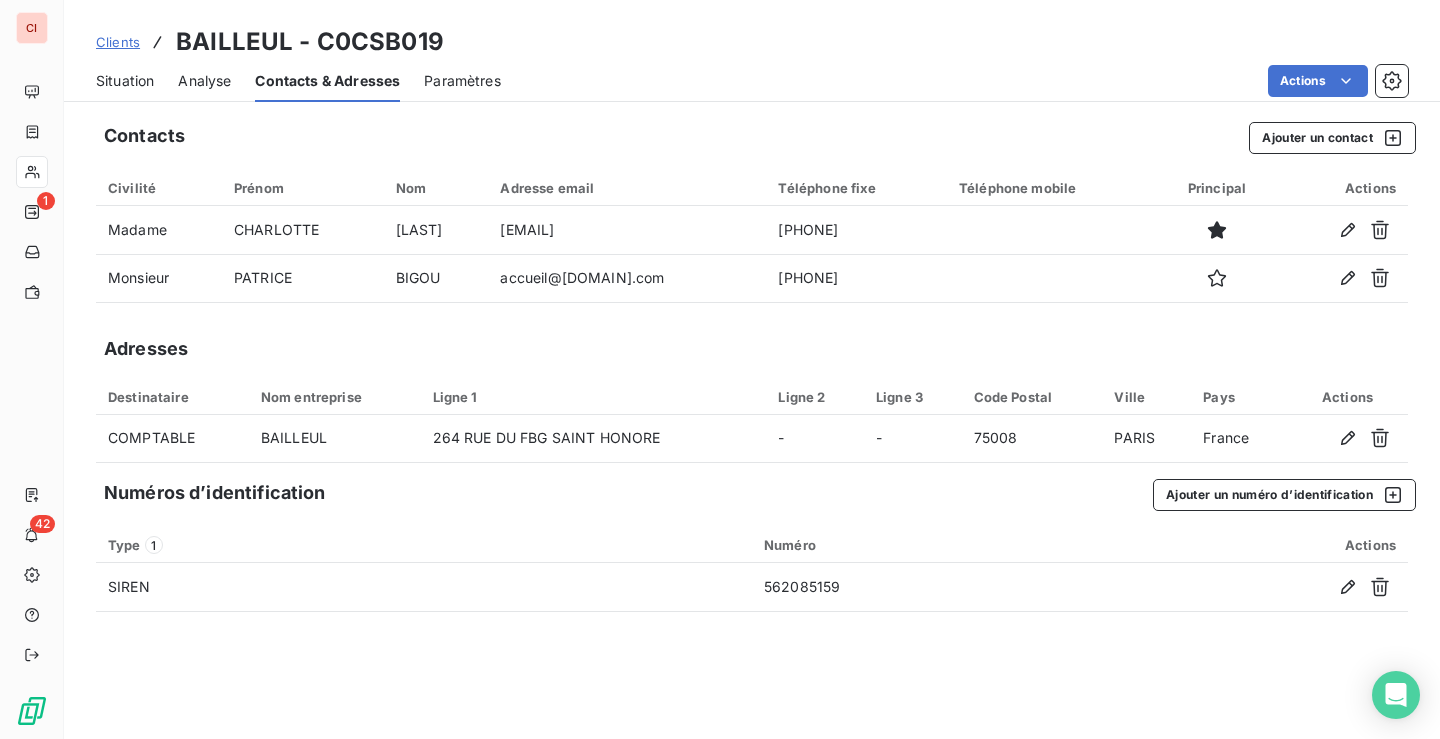 click on "Clients" at bounding box center [118, 42] 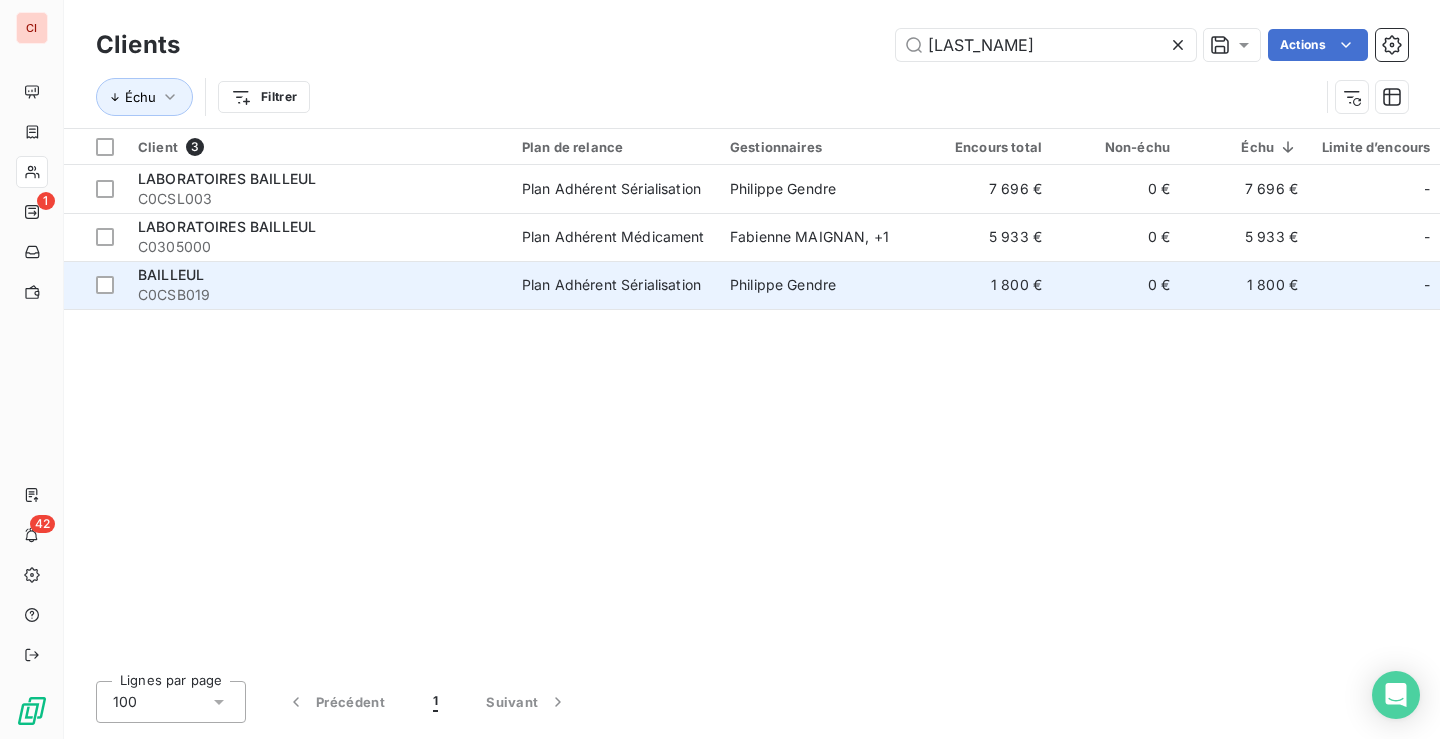 click on "Plan Adhérent Sérialisation" at bounding box center (611, 285) 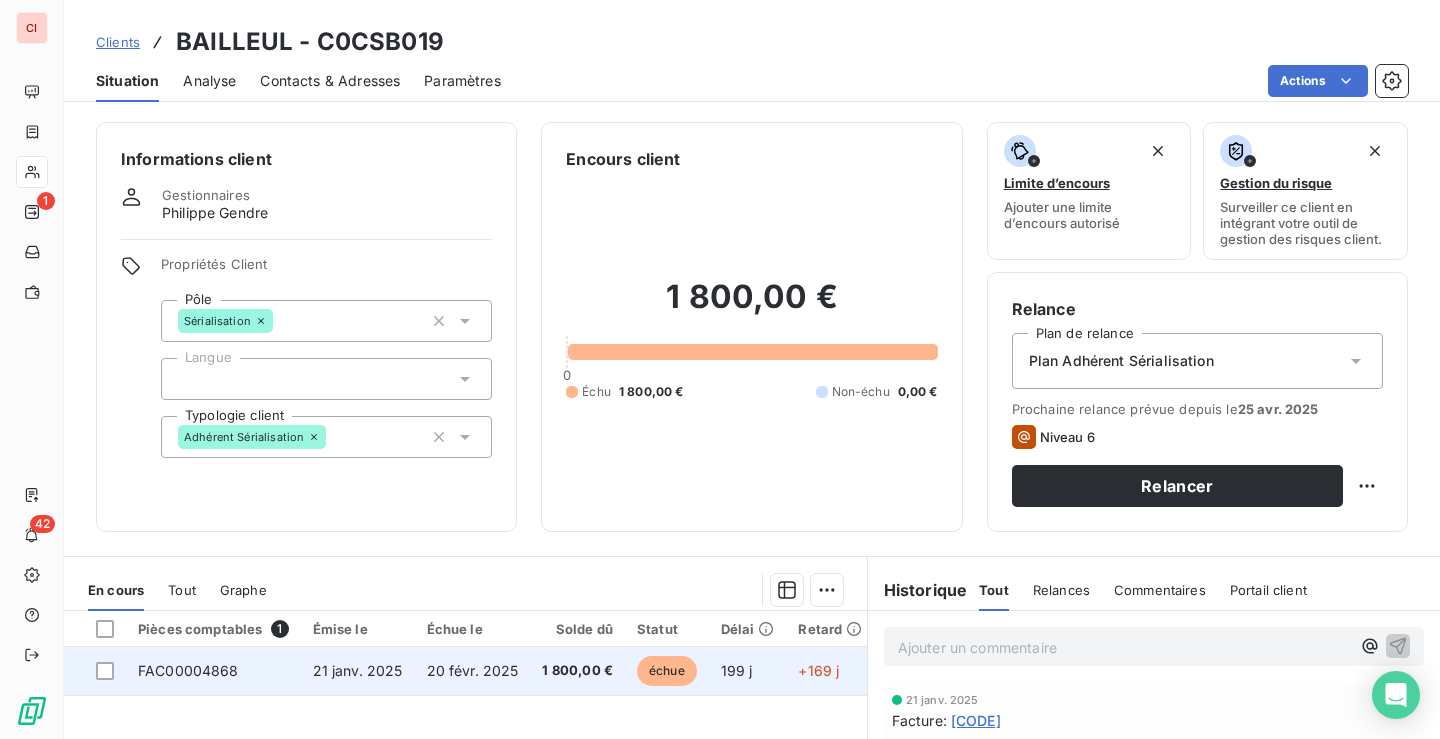 click on "1 800,00 €" at bounding box center [577, 671] 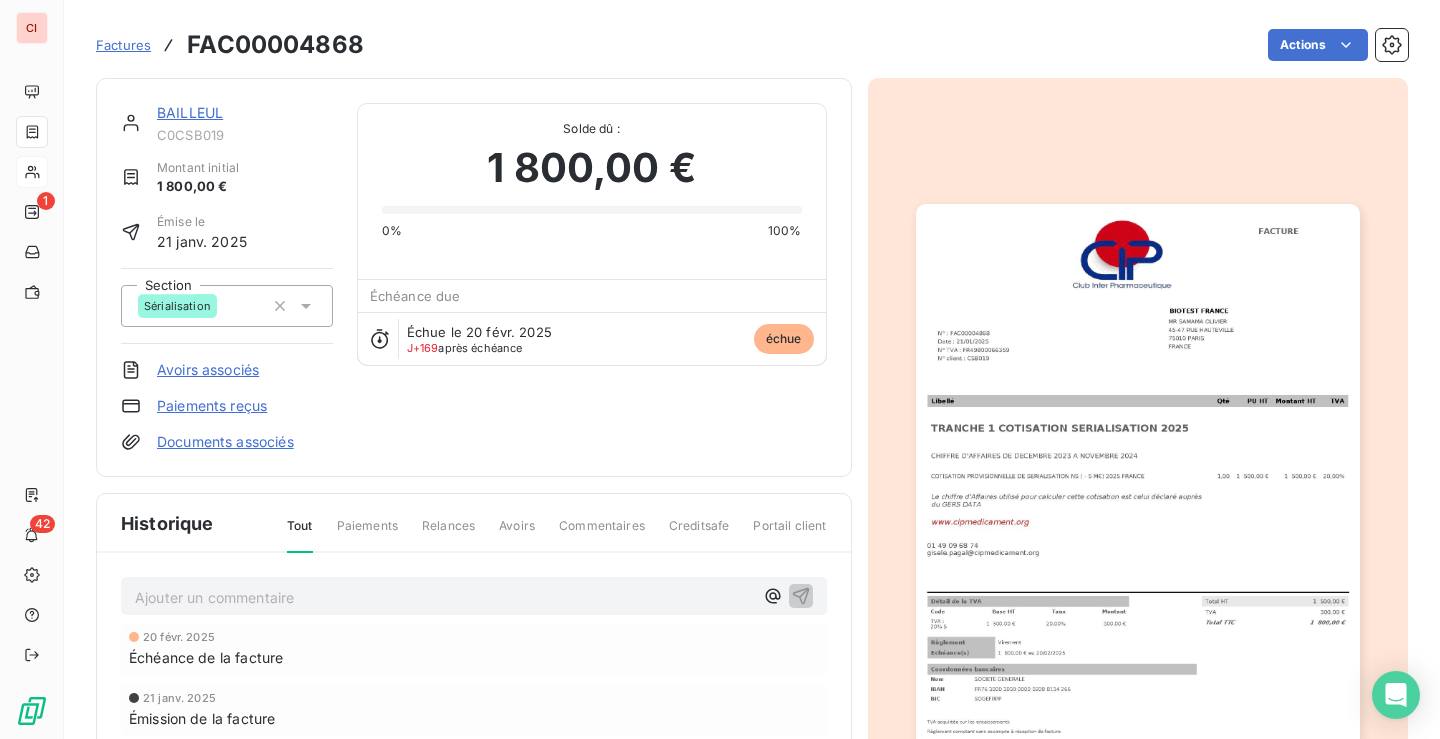 click on "BAILLEUL" at bounding box center (190, 112) 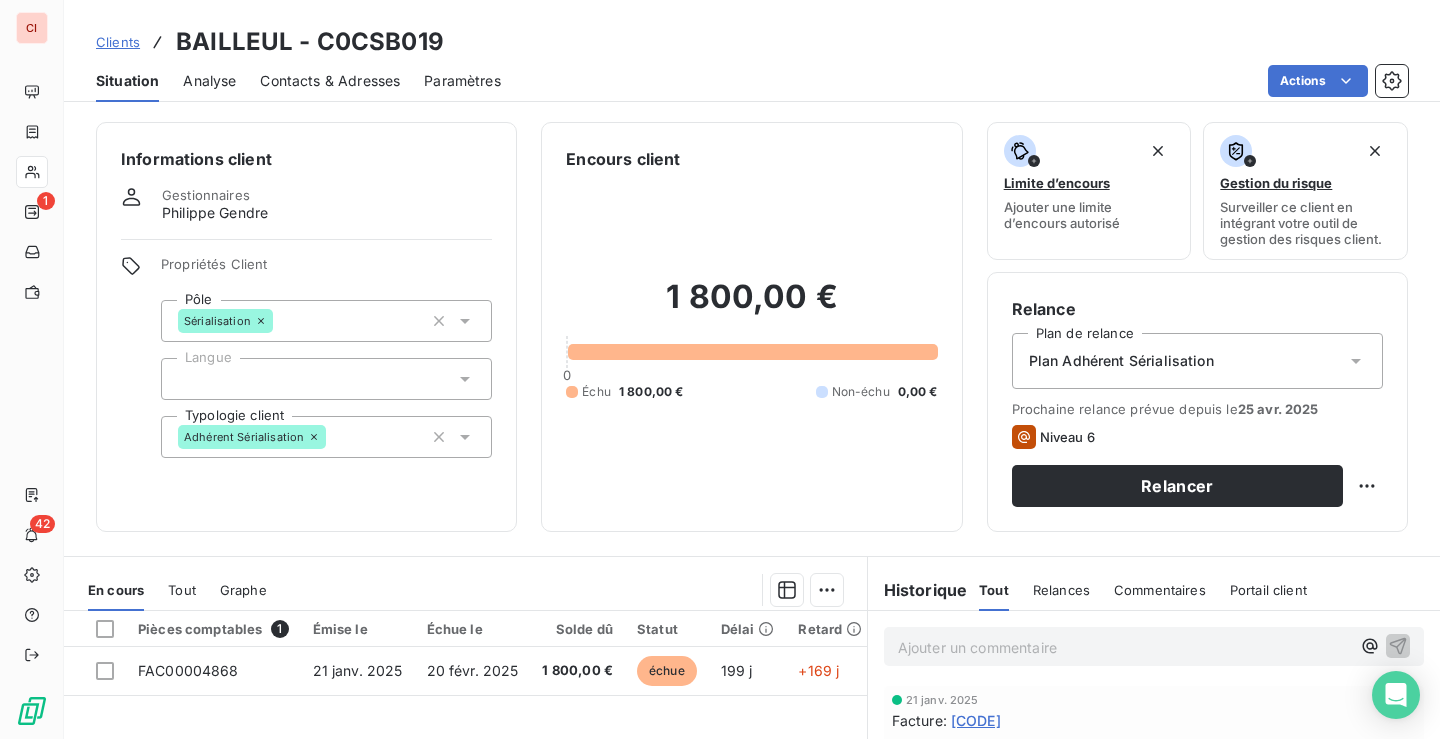 click on "Clients" at bounding box center [118, 42] 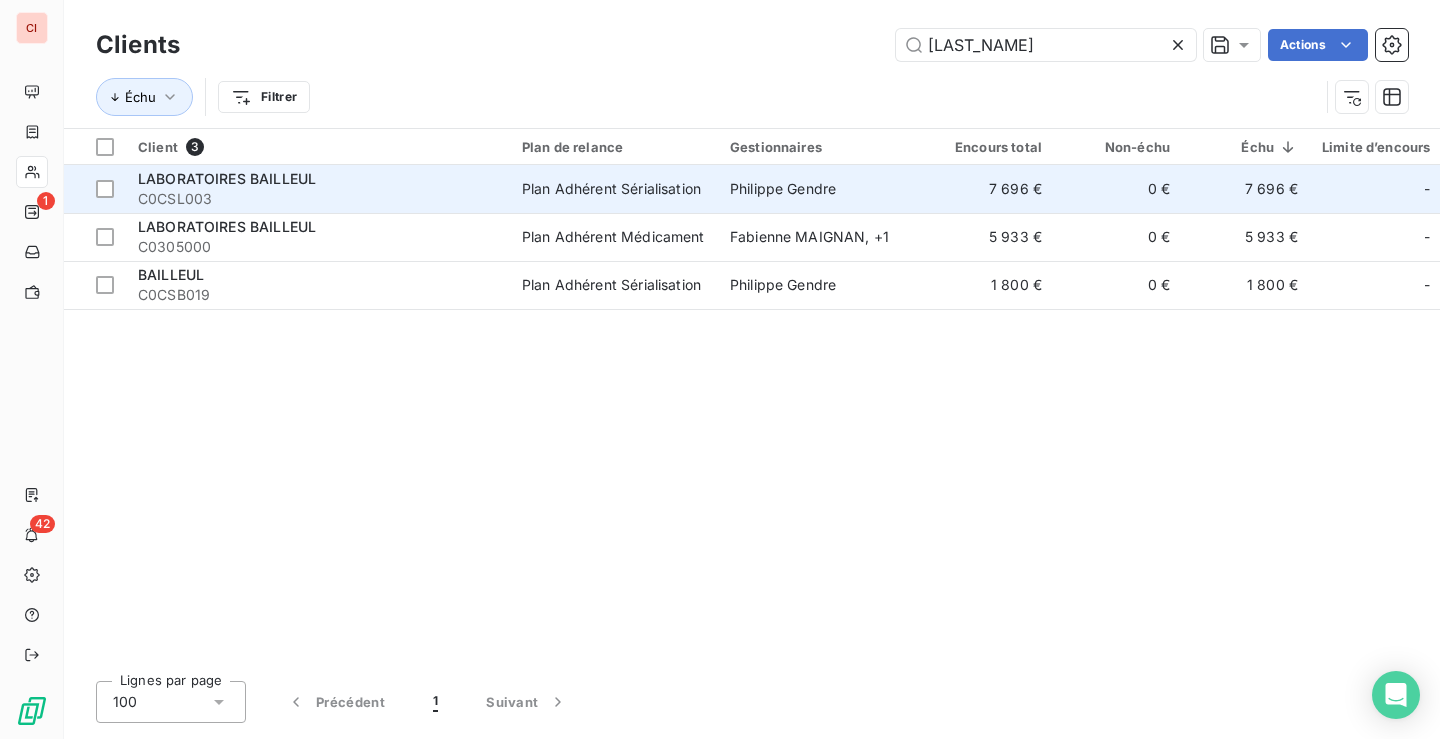 click on "Plan Adhérent Sérialisation" at bounding box center (611, 189) 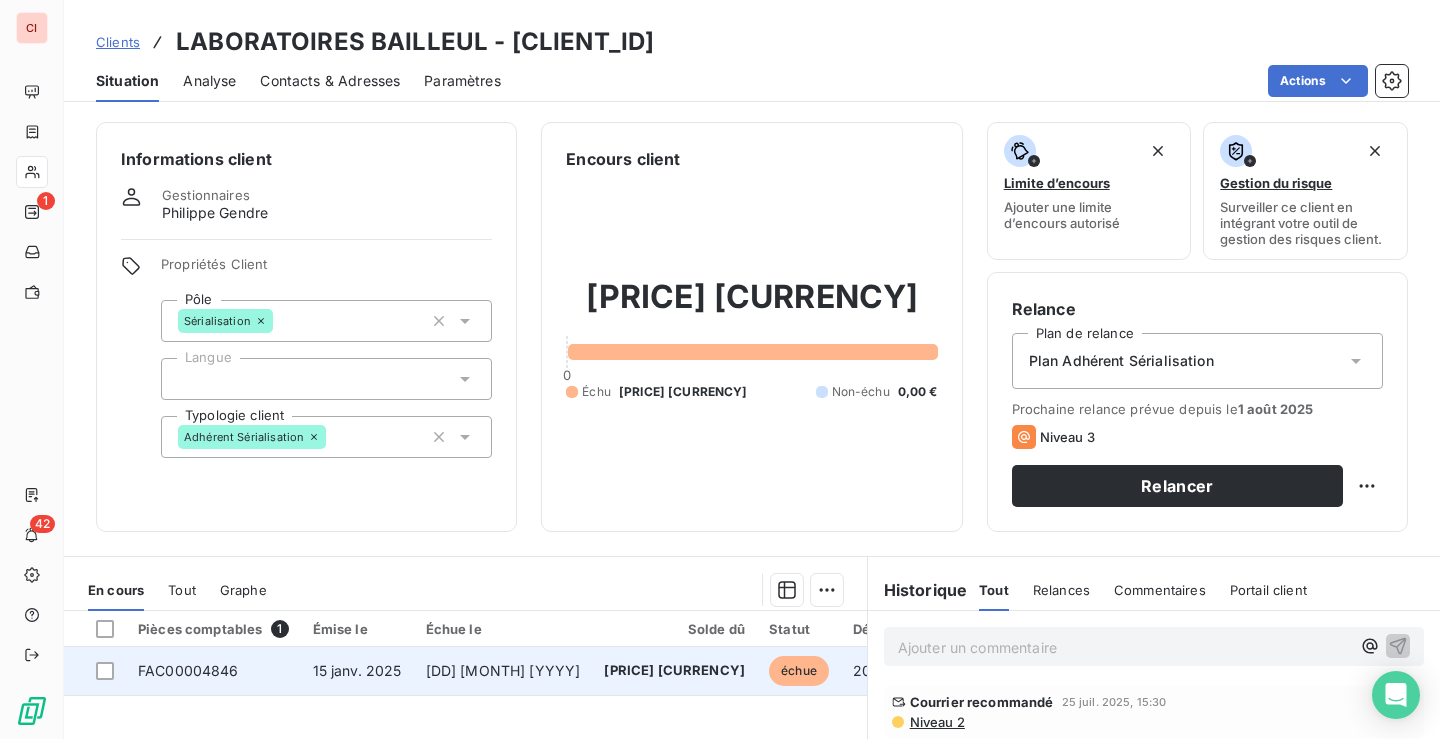 click on "échue" at bounding box center [799, 671] 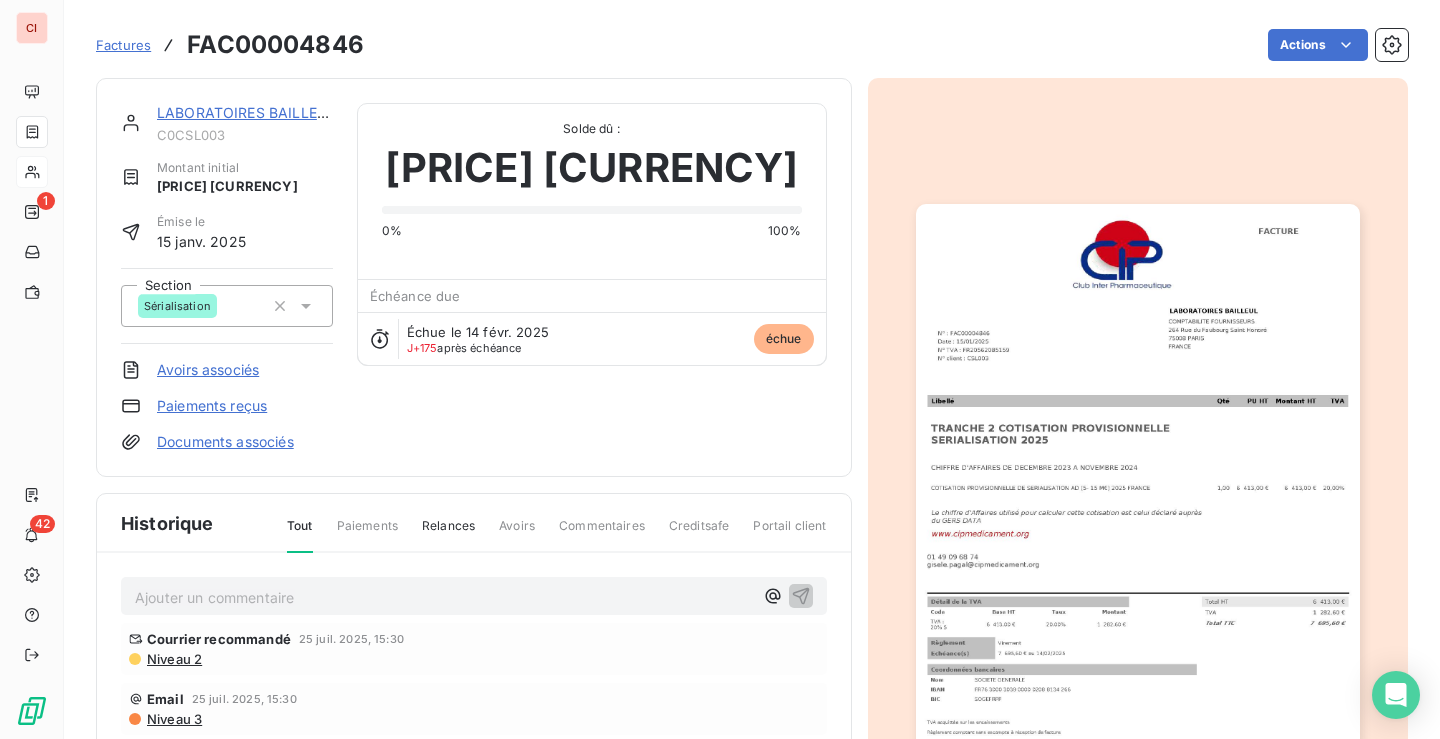 click at bounding box center [1138, 517] 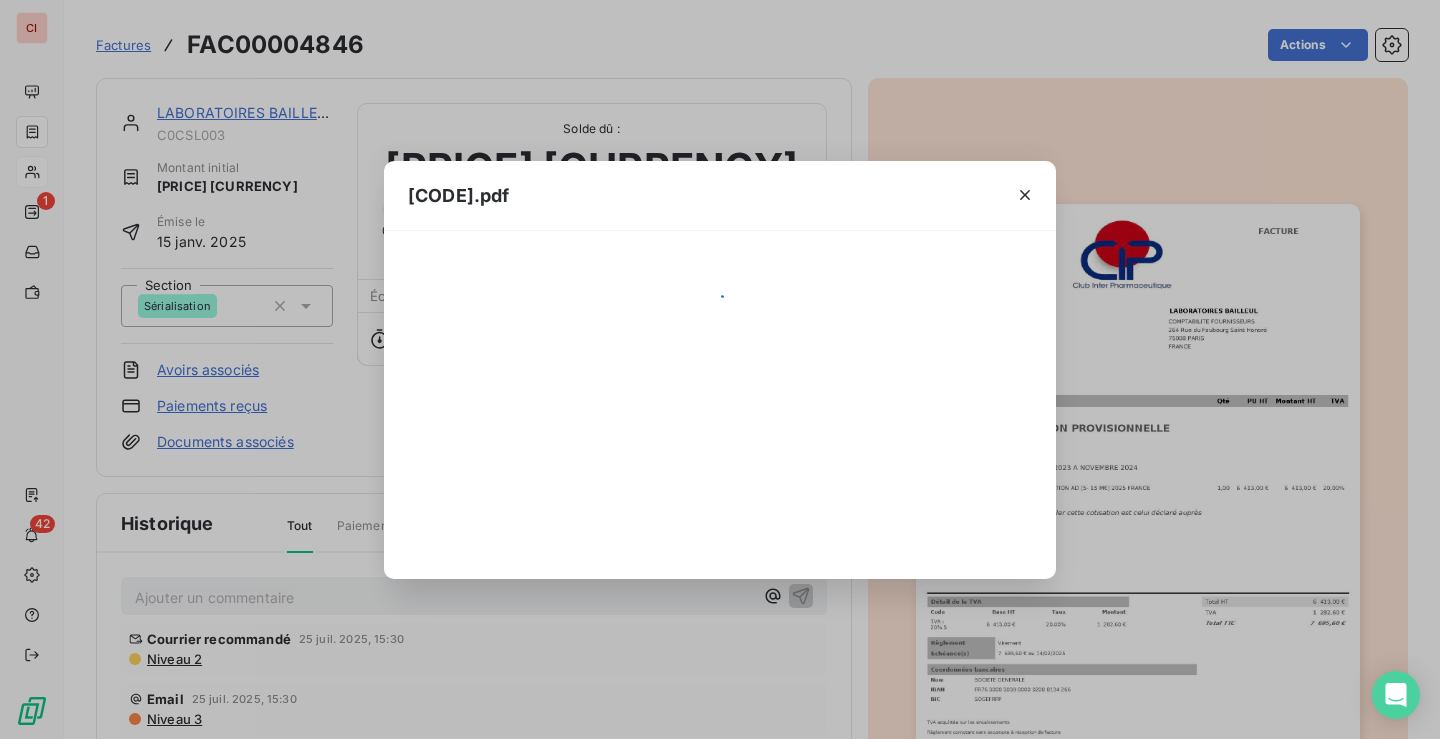 click at bounding box center (720, 405) 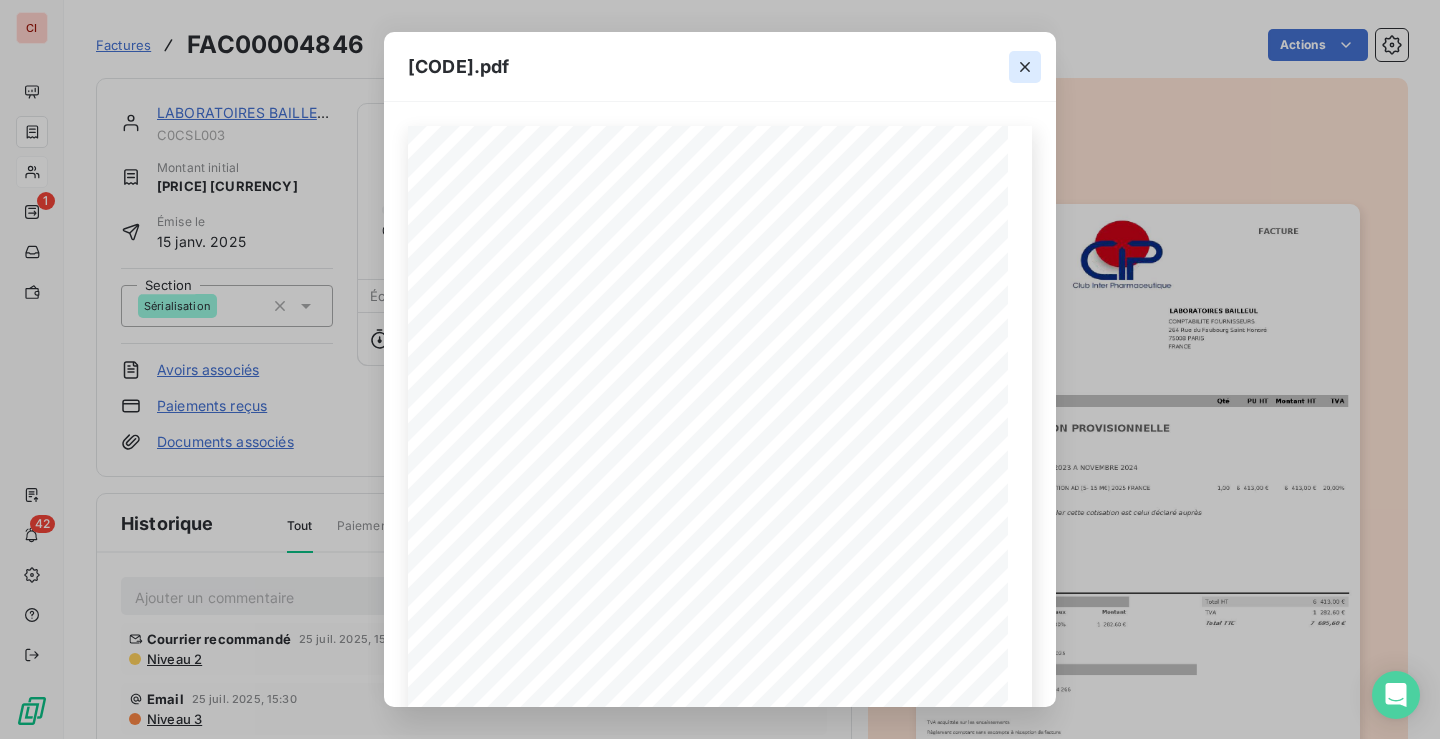 click 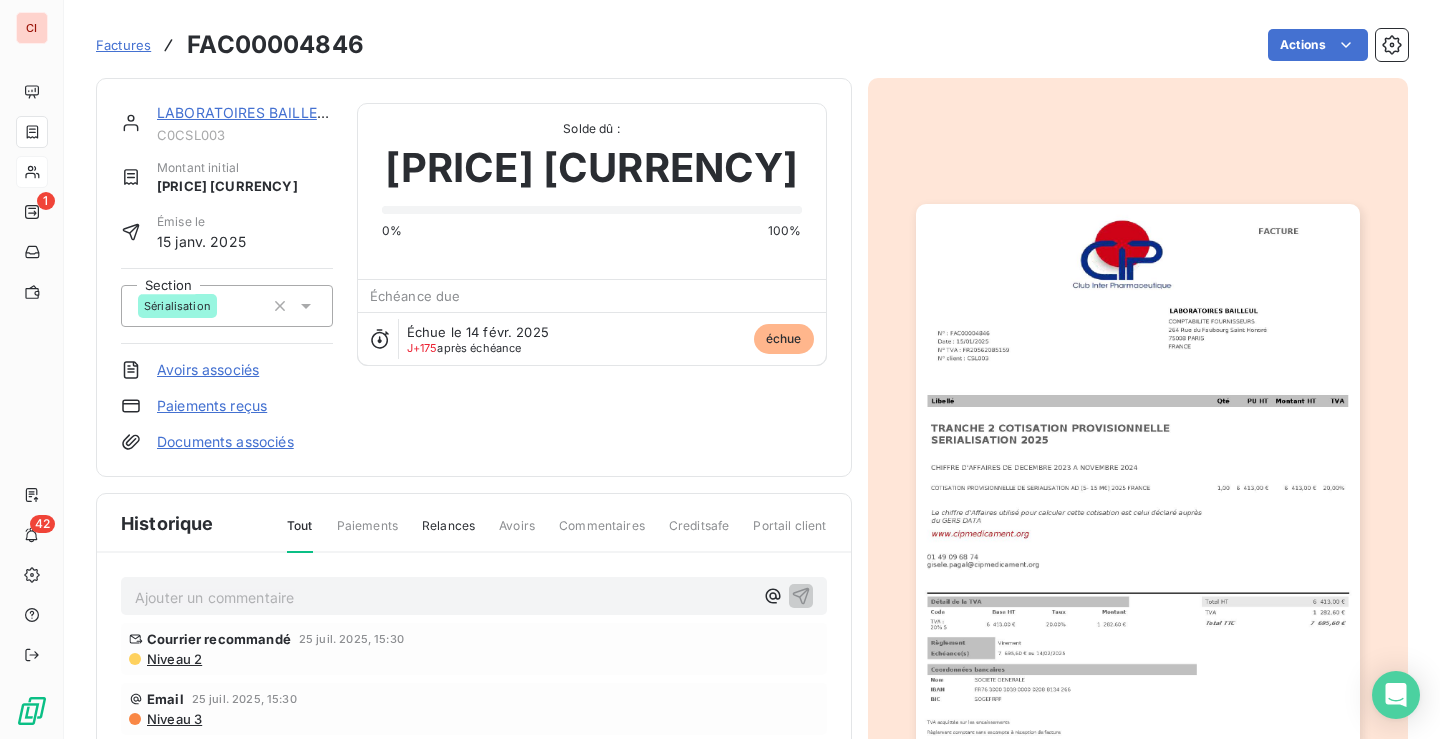 click on "LABORATOIRES BAILLEUL" at bounding box center (246, 112) 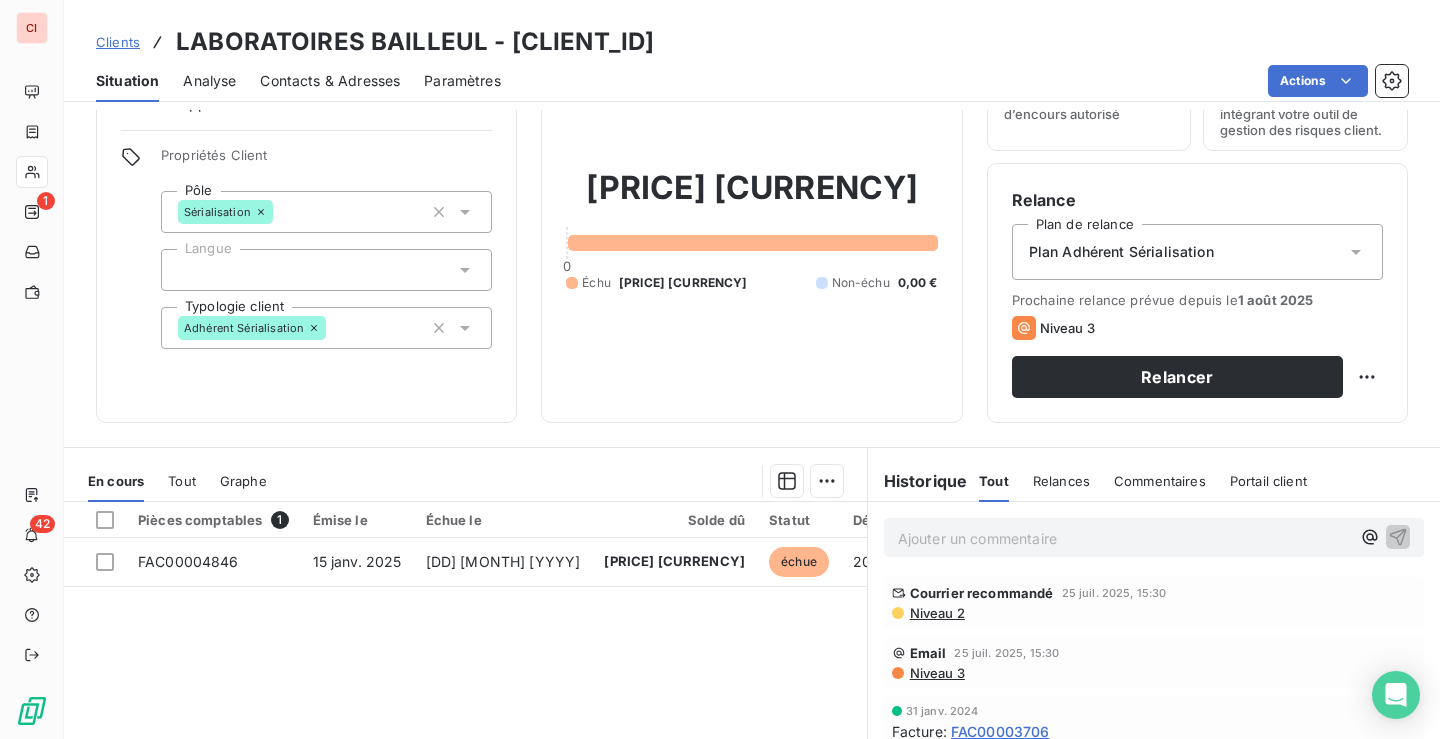 scroll, scrollTop: 0, scrollLeft: 0, axis: both 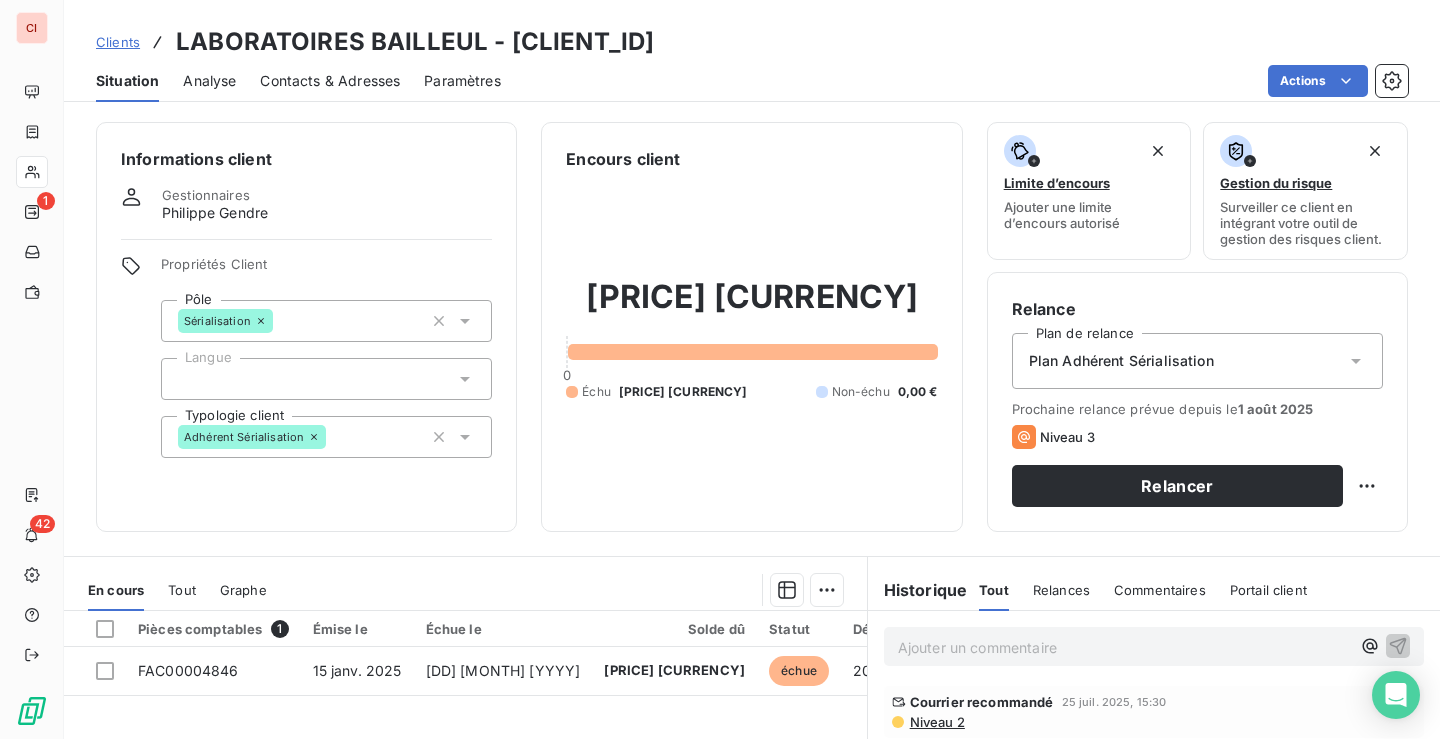 click on "Clients" at bounding box center (118, 42) 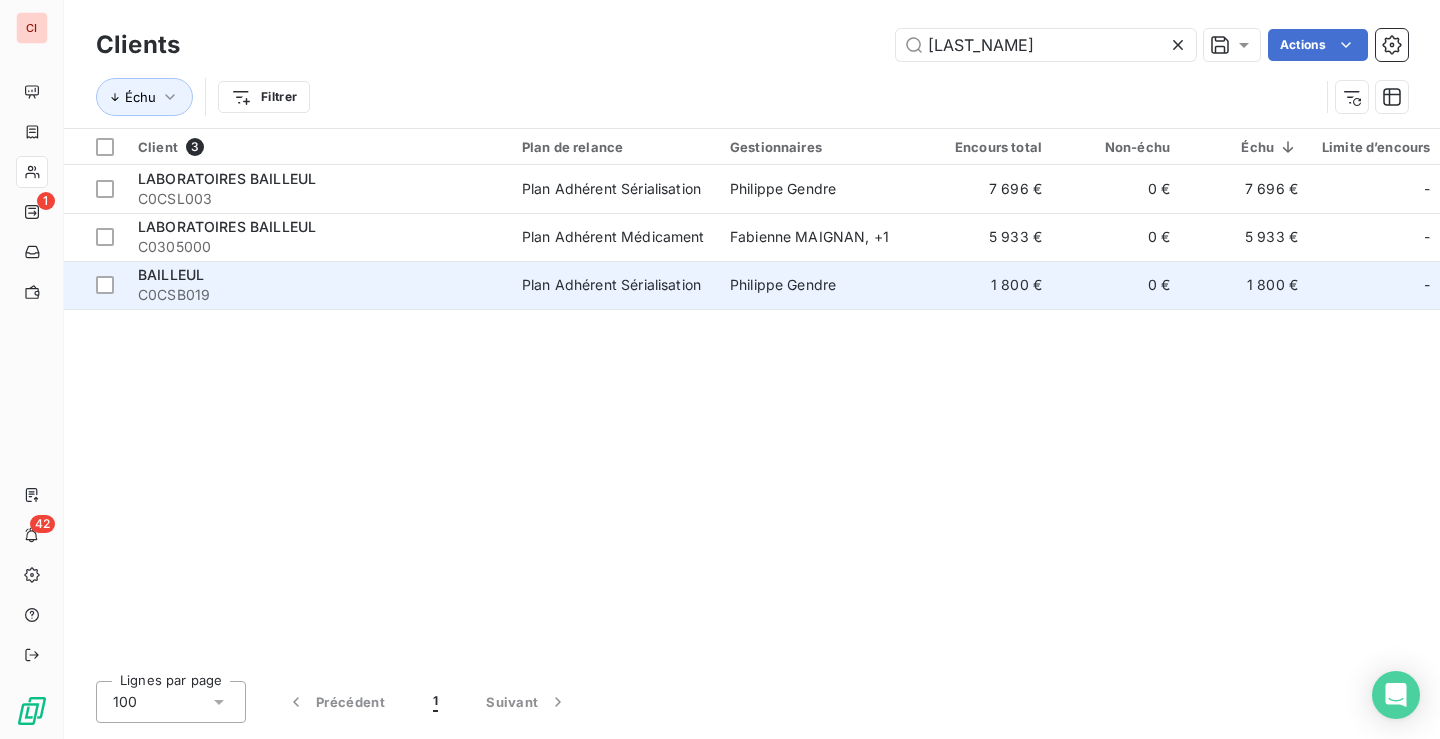click on "Plan Adhérent Sérialisation" at bounding box center [611, 285] 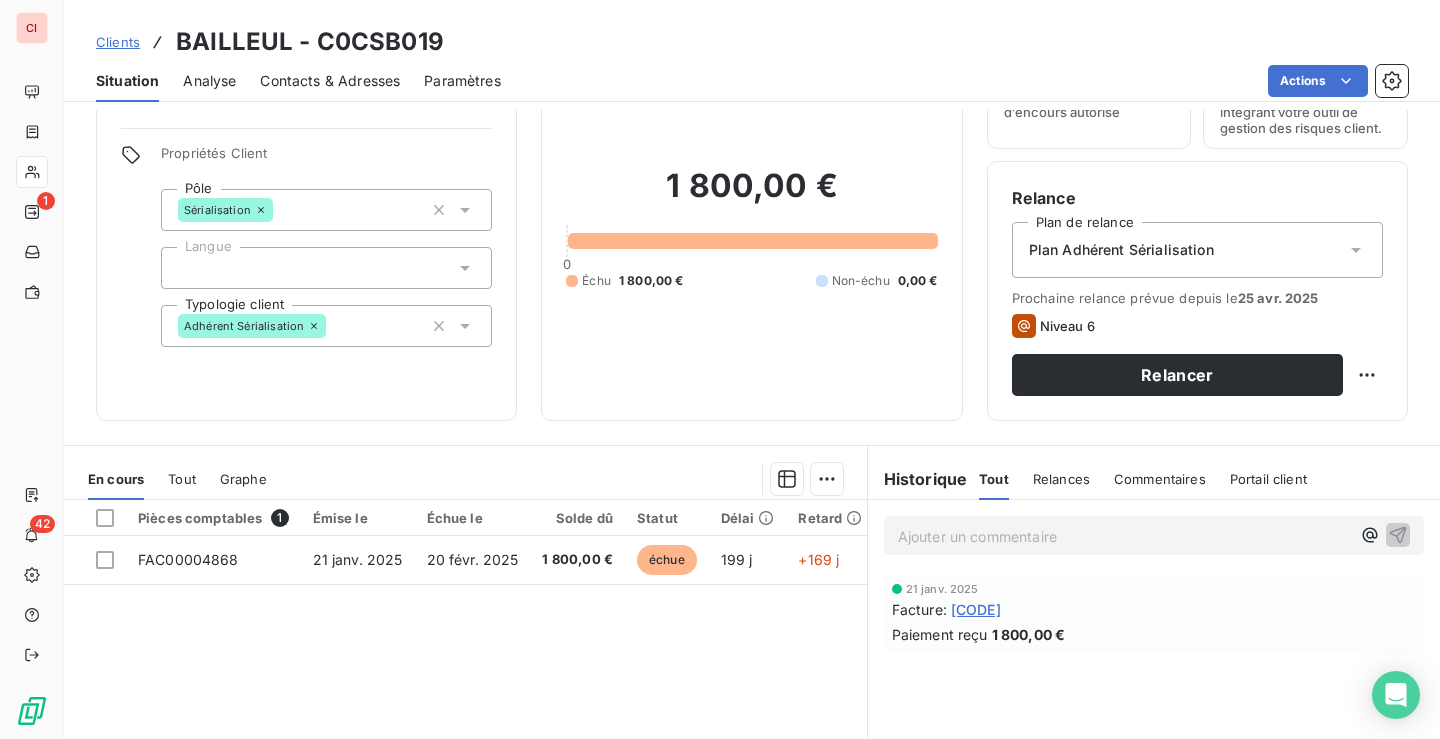 scroll, scrollTop: 200, scrollLeft: 0, axis: vertical 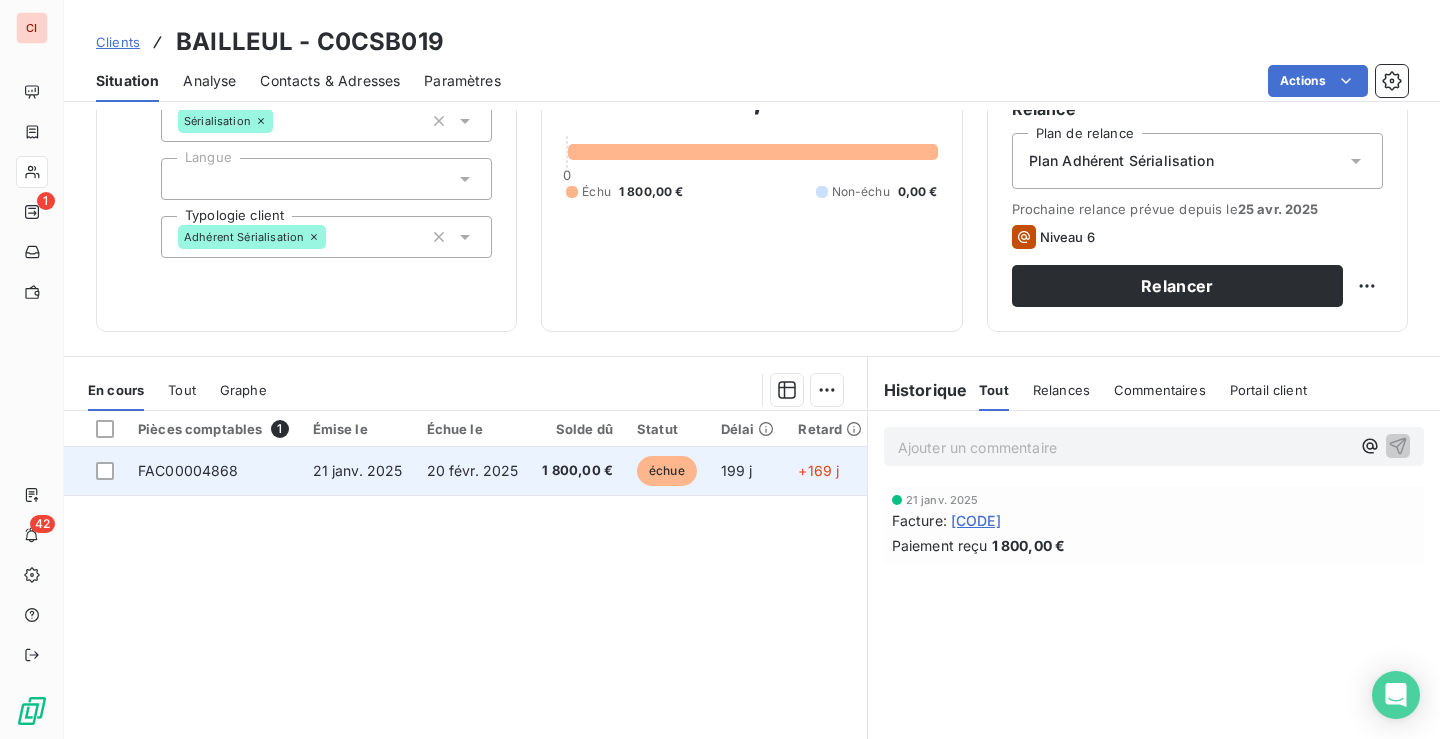 click on "1 800,00 €" at bounding box center (577, 471) 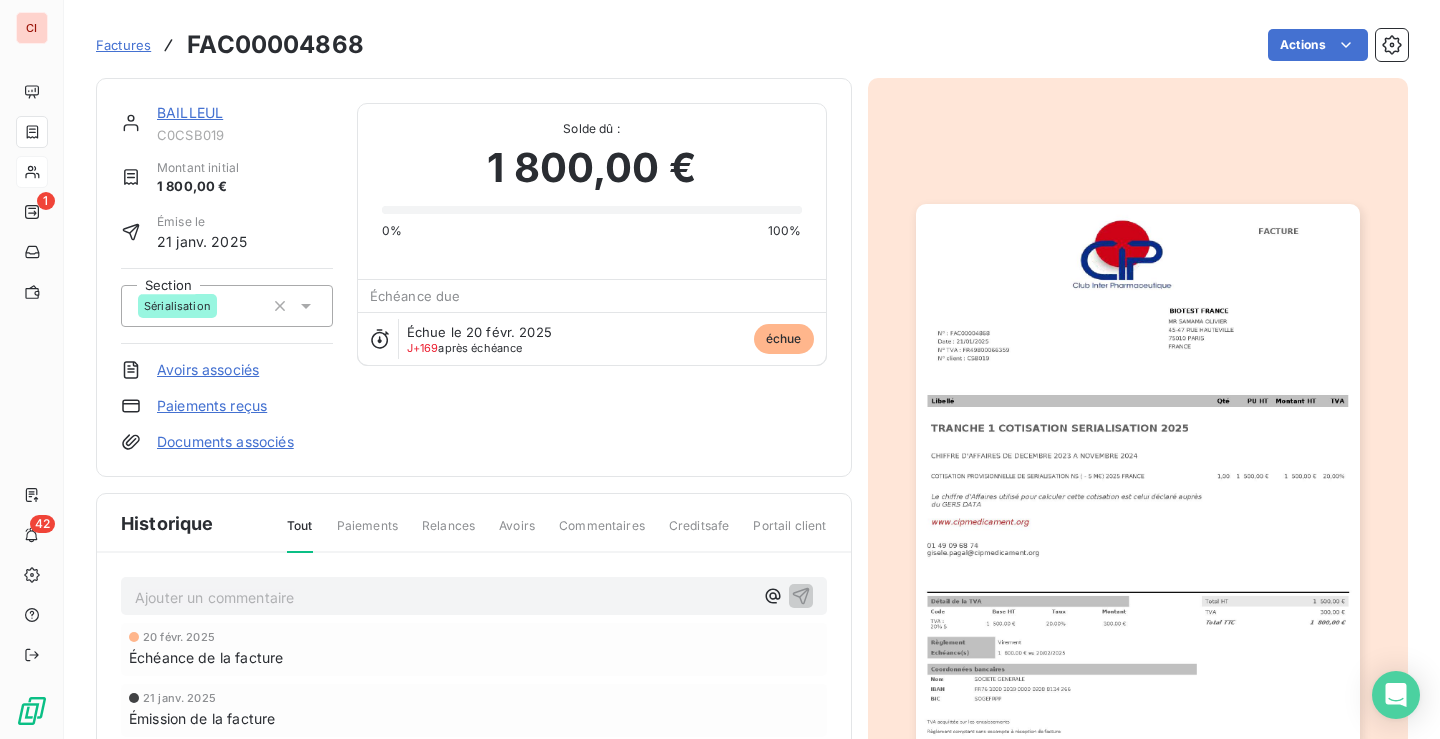 click at bounding box center [1138, 517] 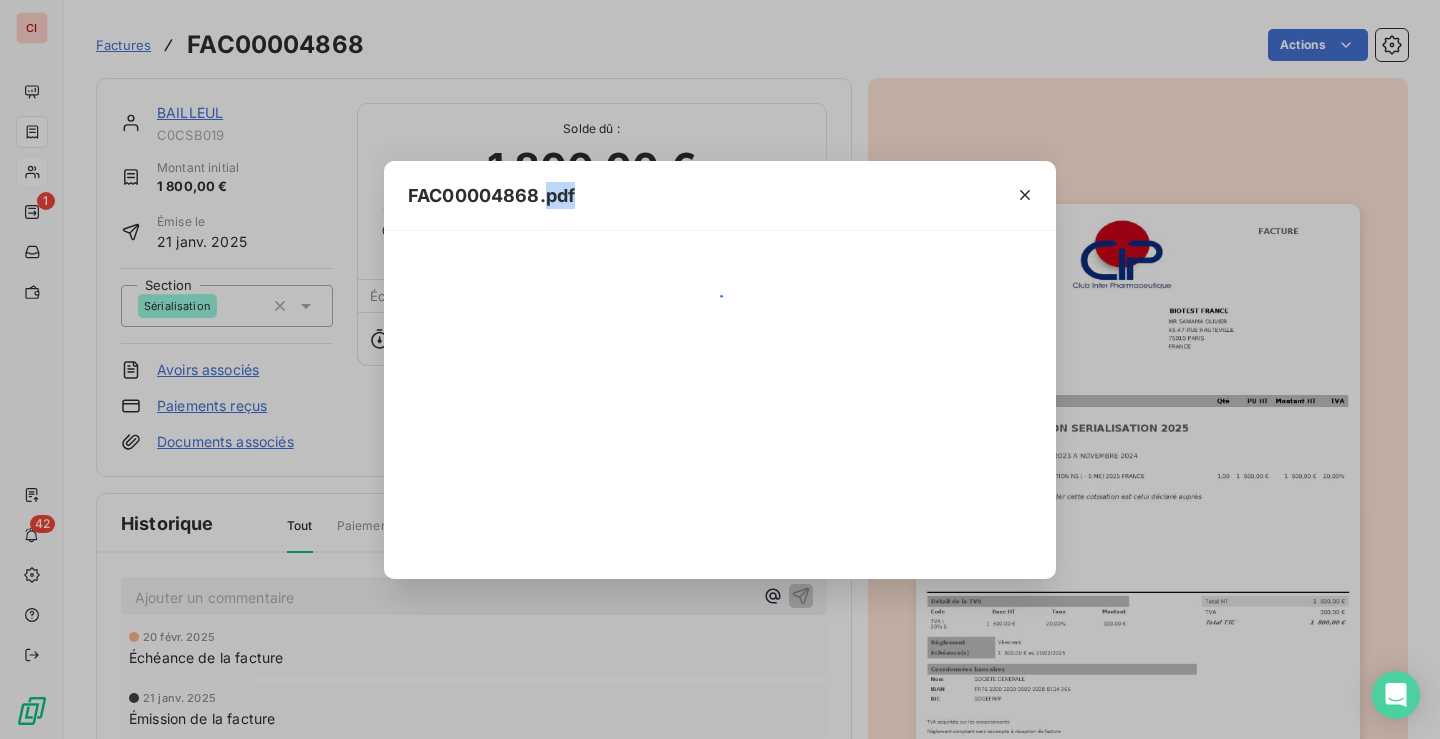 click at bounding box center (720, 405) 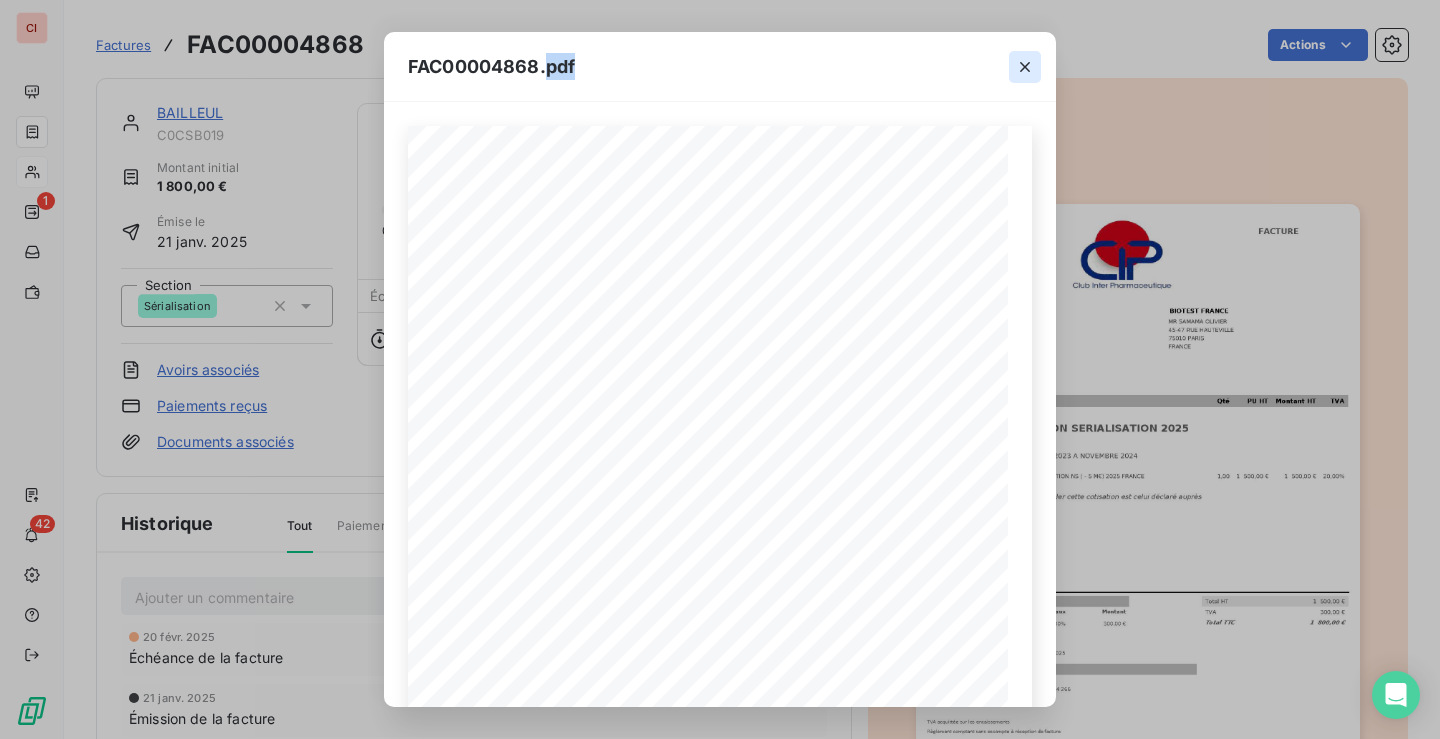 click 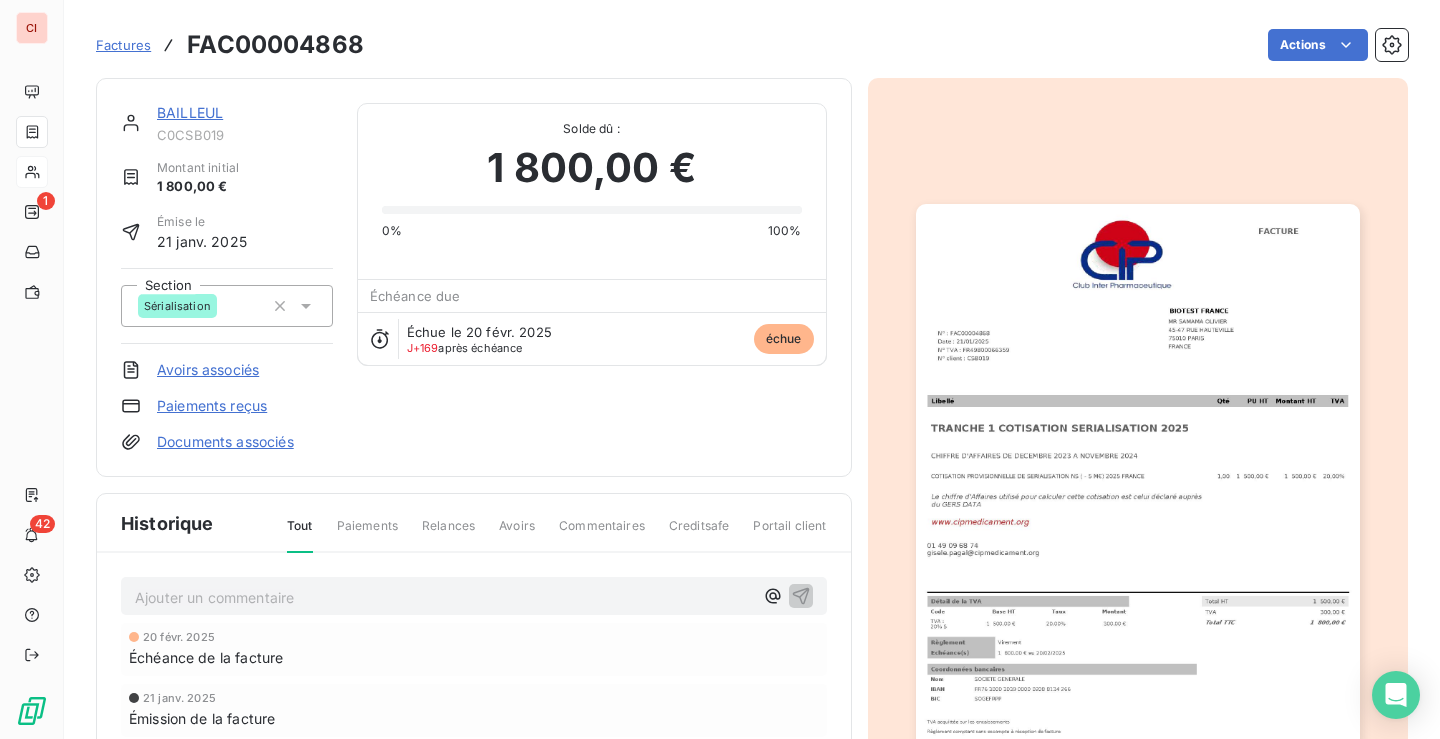 click at bounding box center (1138, 517) 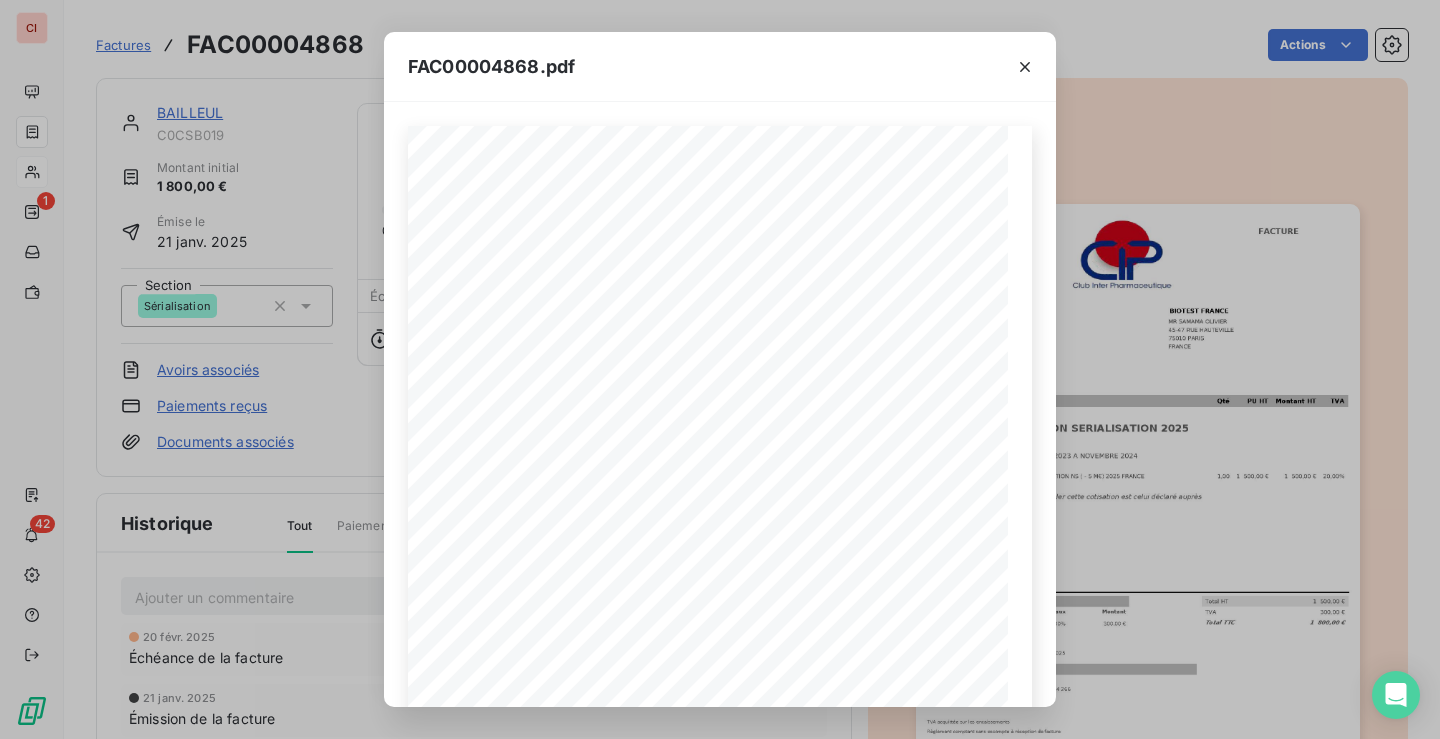 click on "FAC00004868.pdf CLUB INTER PHARMACEUTIQUE - 86 rue du dôme 92100 BOULOGNE BILLANCOURT France - N° RCS 784 672 503 - N° TVA FR84784672503 Libellé Qté PU HT Montant HT TVA TRANCHE 1 COTISATION SERIALISATION 2025 CHIFFRE D'AFFAIRES DE DECEMBRE 2023 A NOVEMBRE 2024 COTISATION PROVISIONNELLE DE SERIALISATION NS ( - 5 M€) 2025 FRANCE 1,00 1 500,00 € 1 500,00 € 20,00% Le chiffre d'Affaires utilisé pour calculer cette cotisation est celui déclaré auprès du GERS DATA www.cipmedicament.org 01 49 09 68 74 gisele.pagal@example.com TVA acquittée sur les encaissements Règlement comptant sans escompte à réception de facture Pas d'escompte pour règlement anticipé. En cas de retard de paiement, une pénalité égale à 3 fois le taux intérêt légal sera exigible (Article L 441-6, alinéa 12 du Code de Commerce). forfaitaire de 40 euros due au titre des frais de recouvrement (Art. 441-6, I al. 12 du code de commerce et D. 441-5 ibidem). Détail de la TVA Code Base HT" at bounding box center (720, 369) 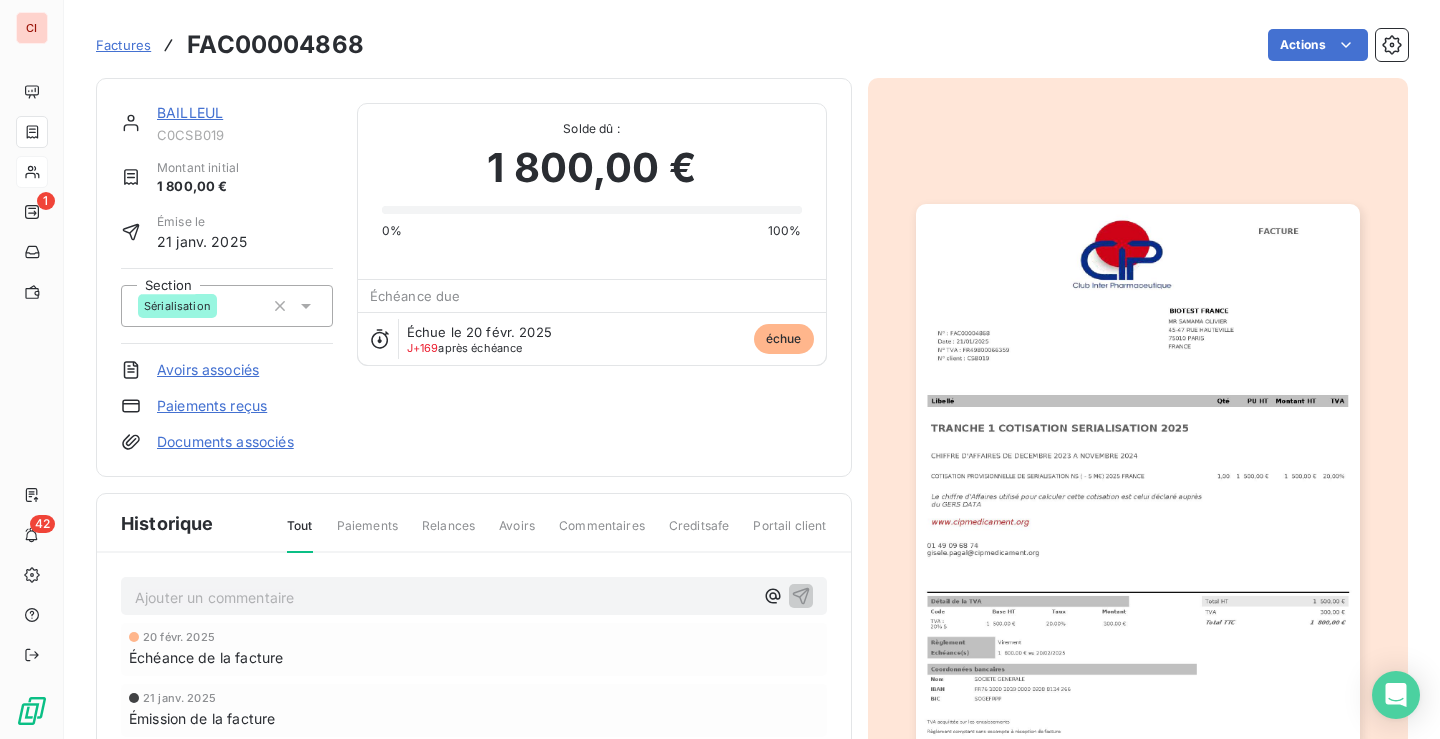 click at bounding box center (1138, 517) 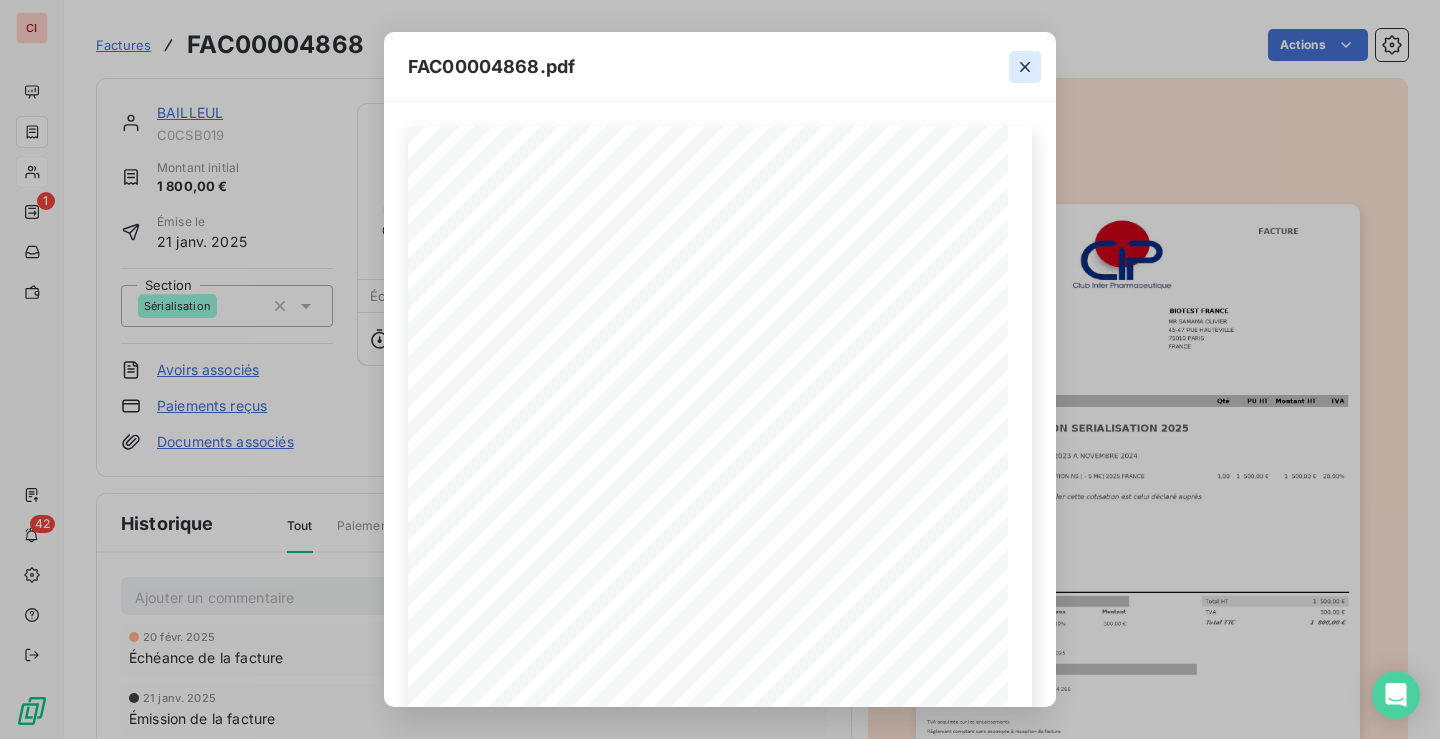 click 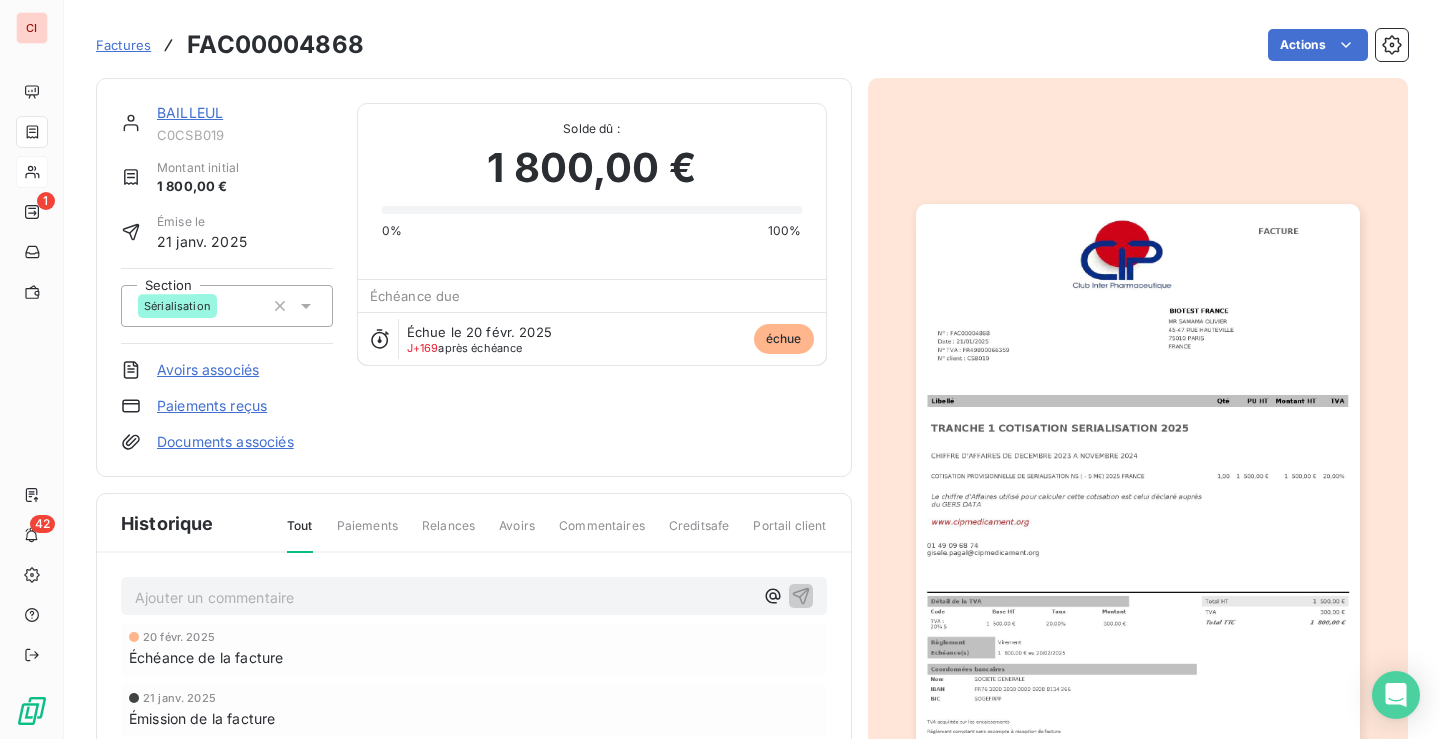 click on "BAILLEUL" at bounding box center [190, 112] 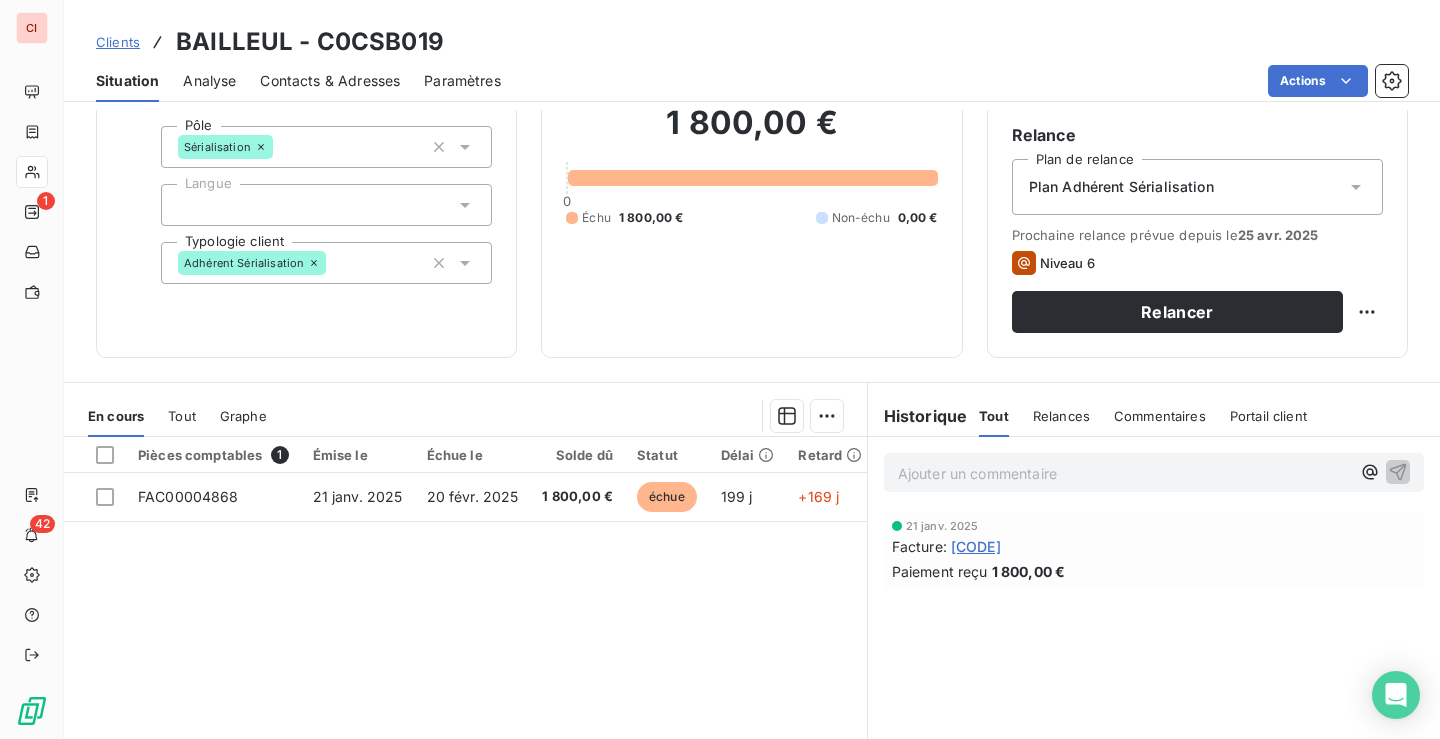 scroll, scrollTop: 317, scrollLeft: 0, axis: vertical 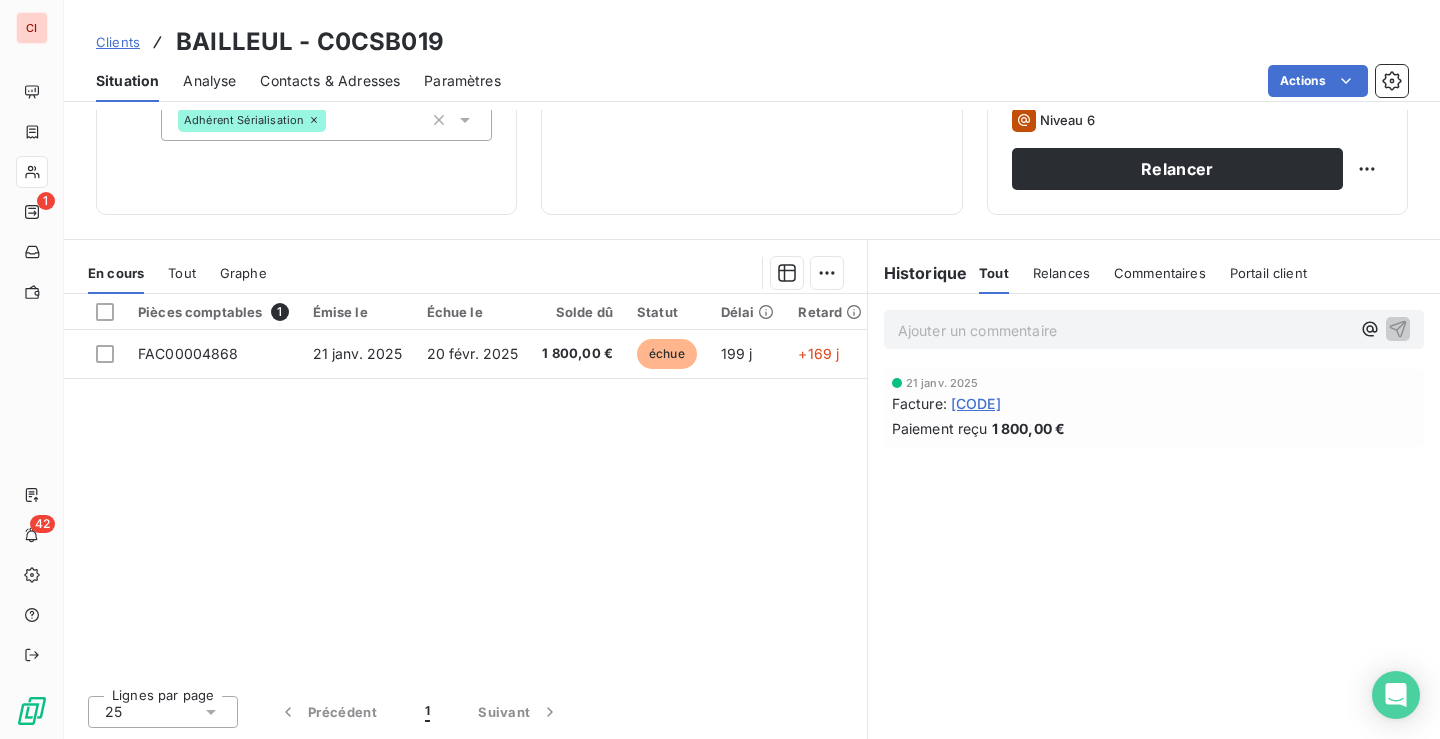 click on "[CODE]" at bounding box center (976, 403) 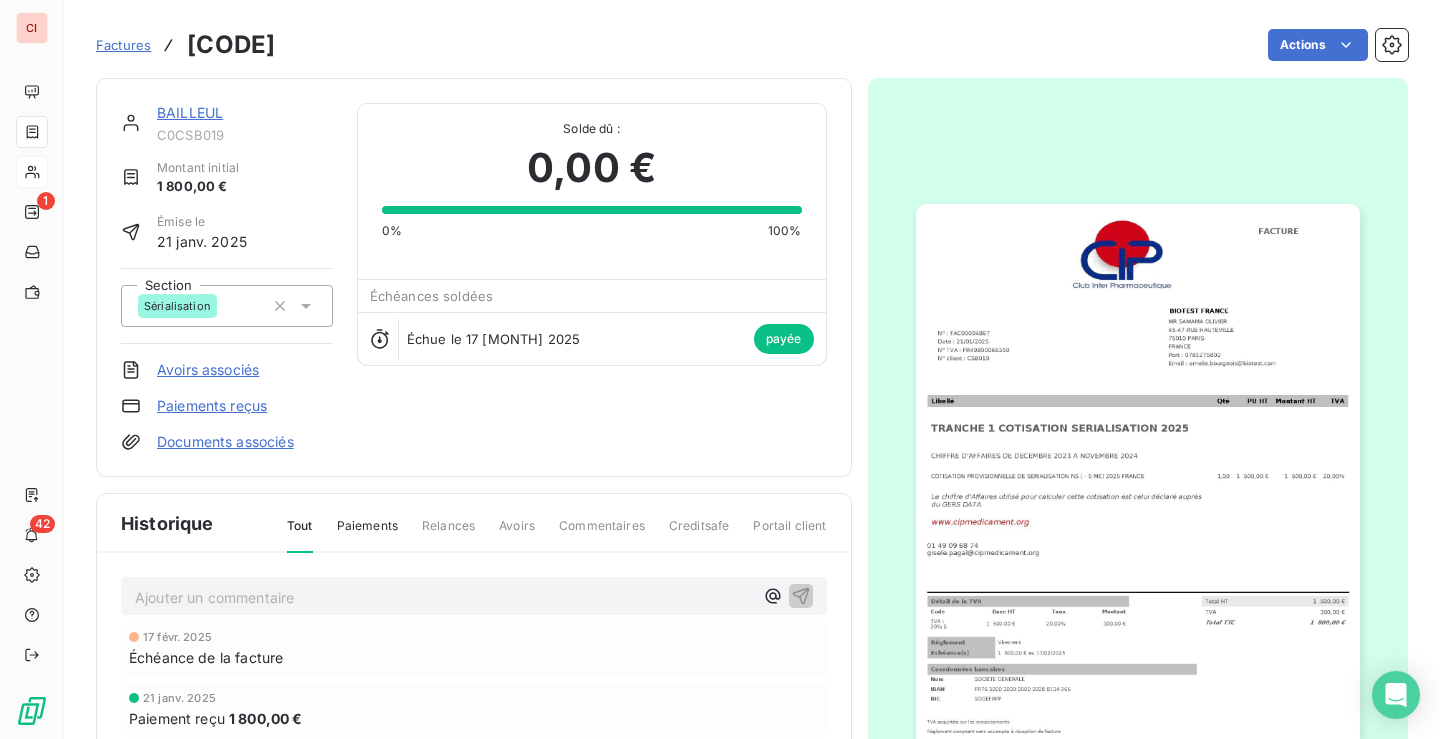 click on "Factures" at bounding box center [123, 45] 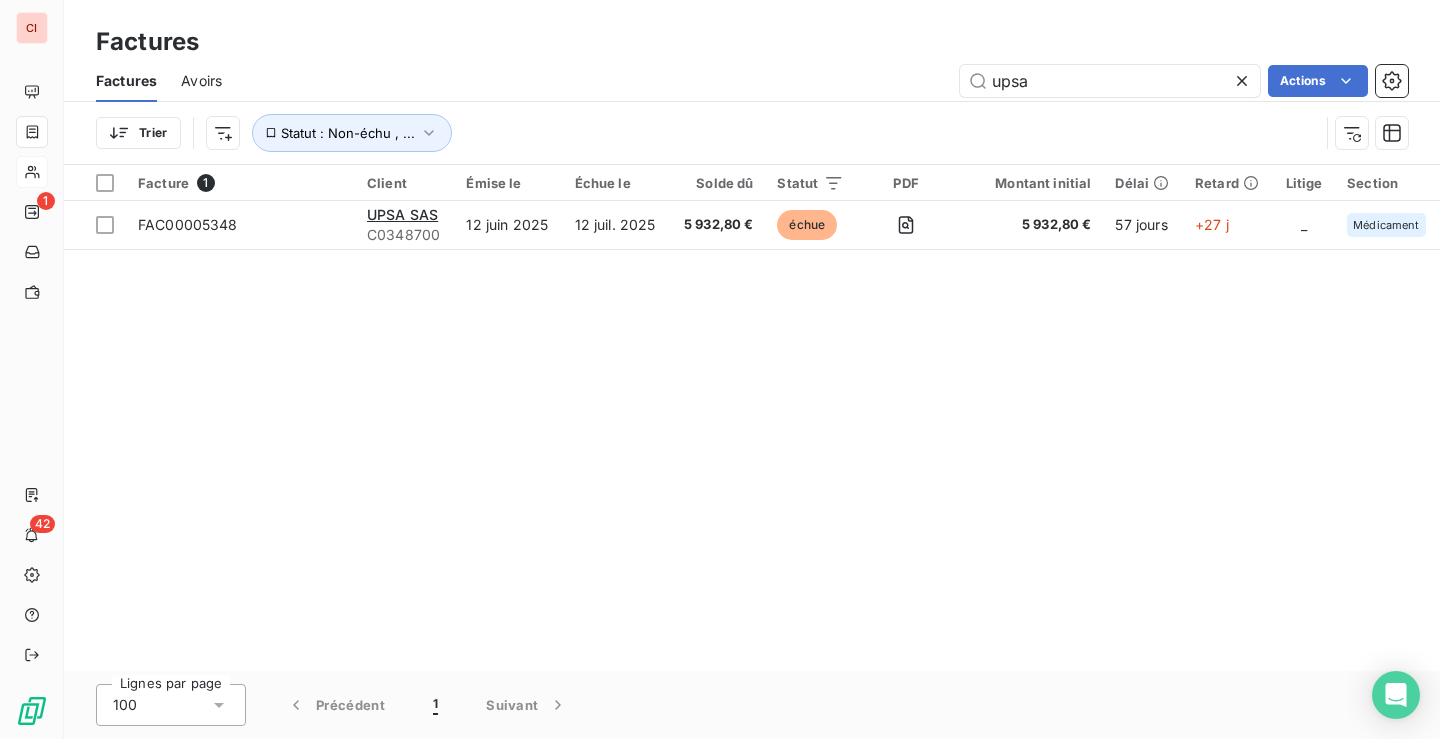 drag, startPoint x: 1104, startPoint y: 93, endPoint x: 958, endPoint y: 100, distance: 146.16771 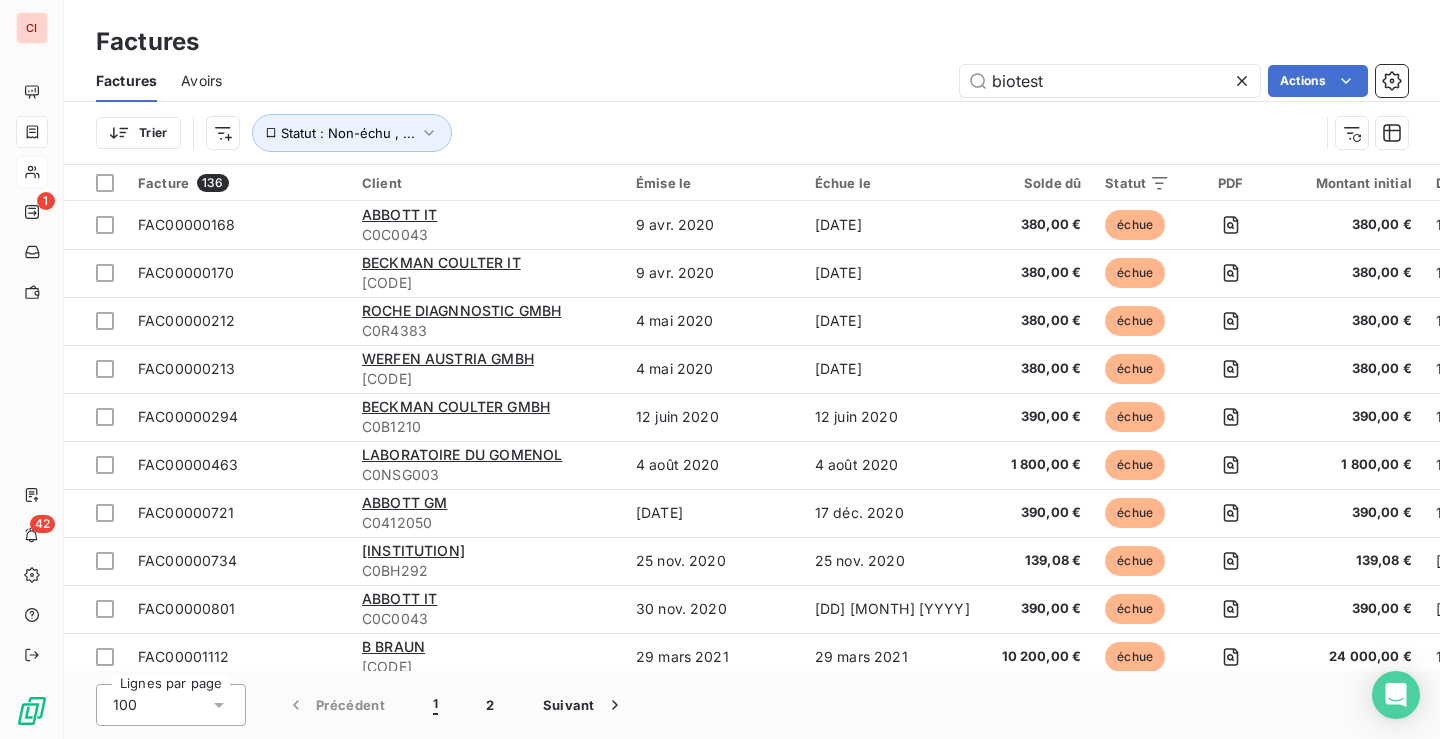 type on "biotest" 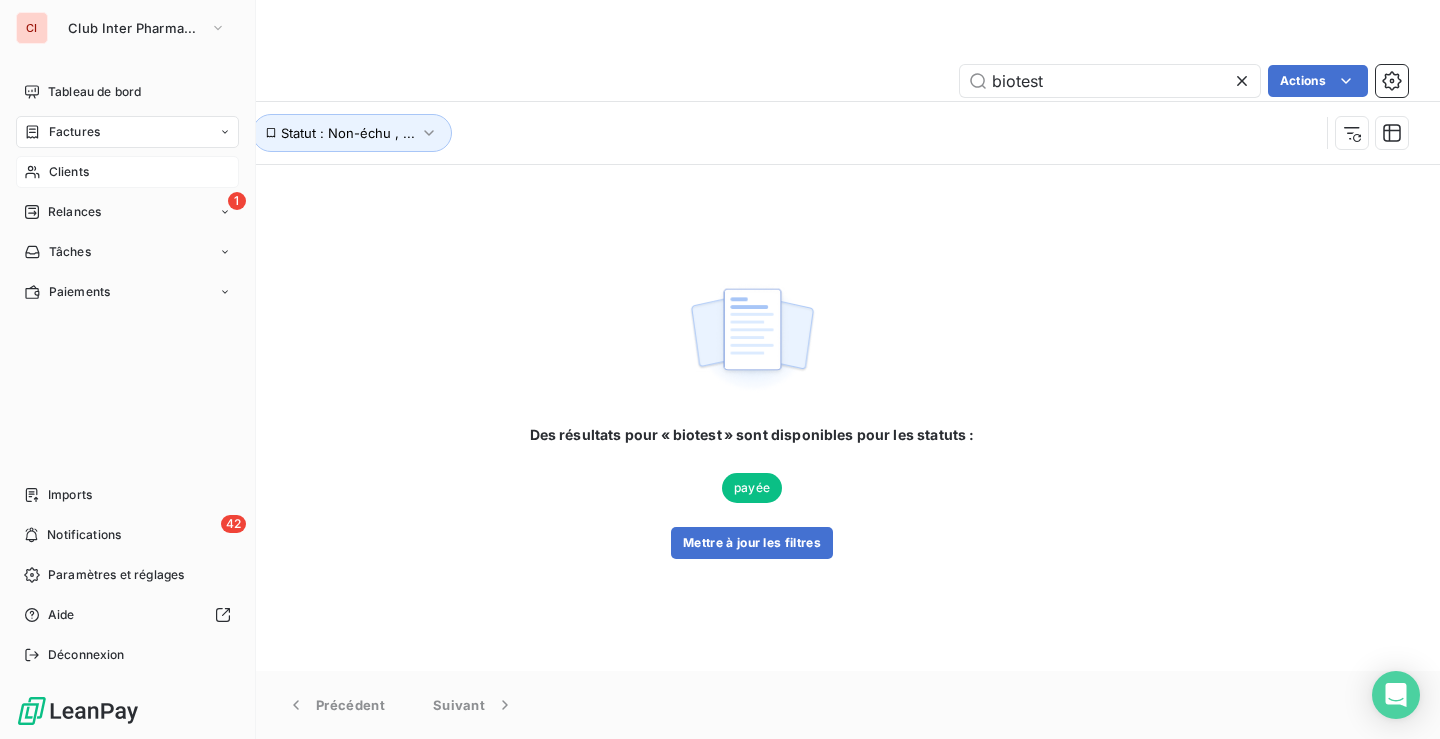 click on "Factures" at bounding box center (74, 132) 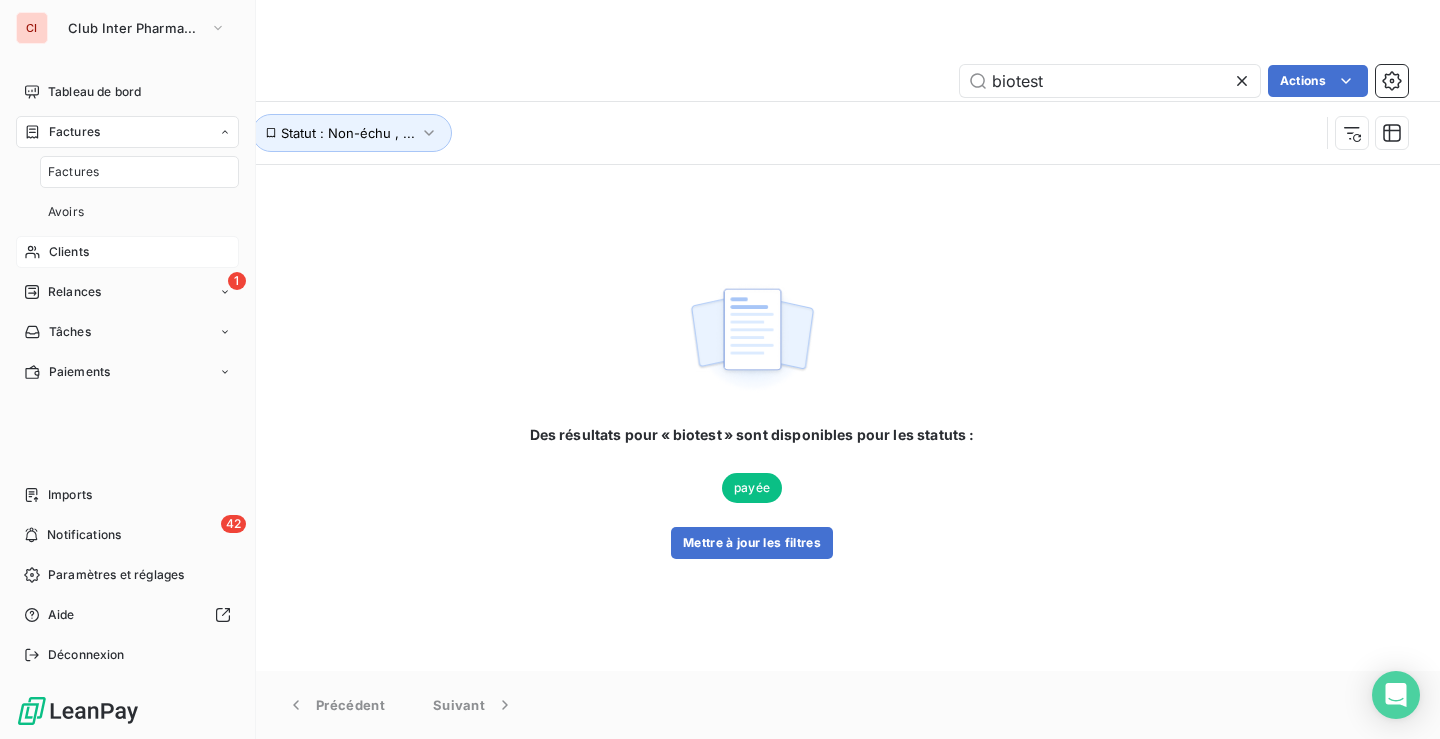 click on "Factures" at bounding box center [74, 132] 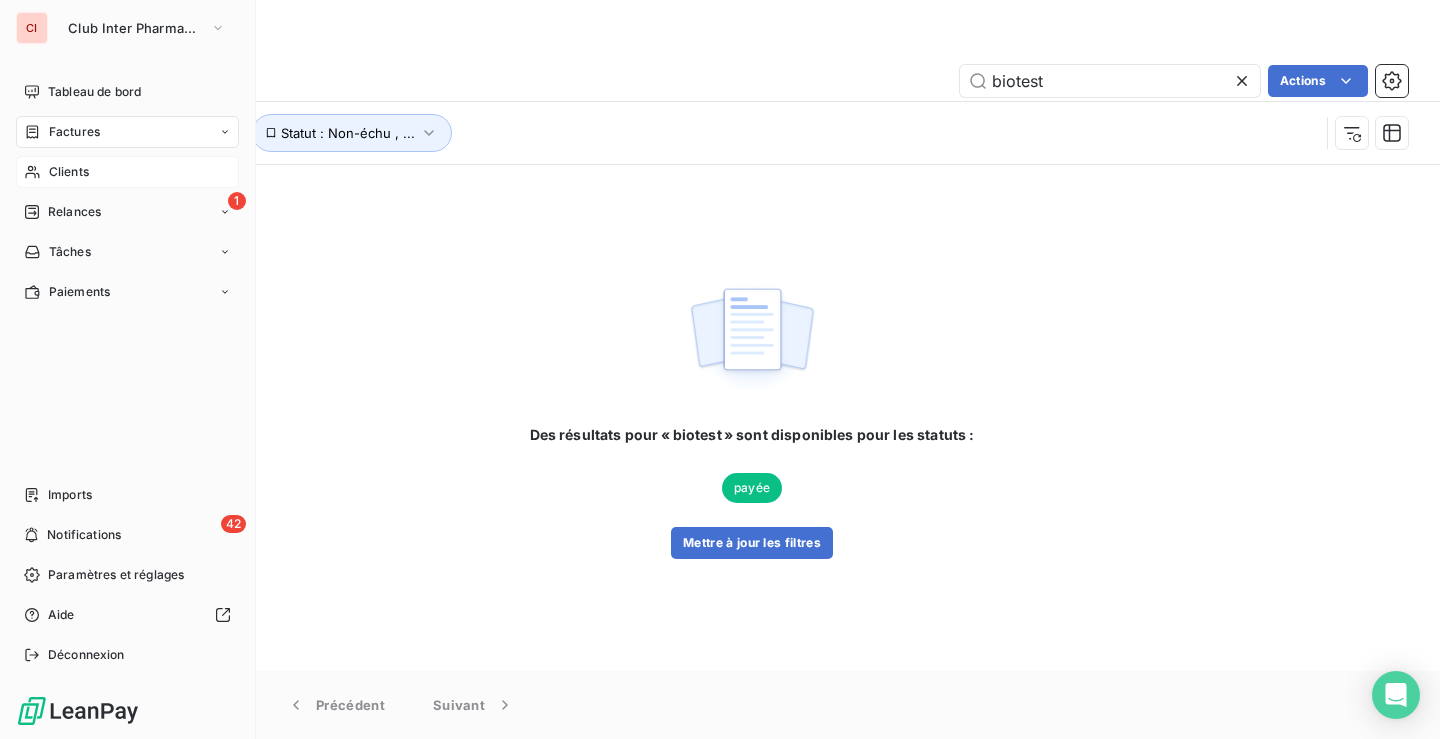 click on "Clients" at bounding box center [69, 172] 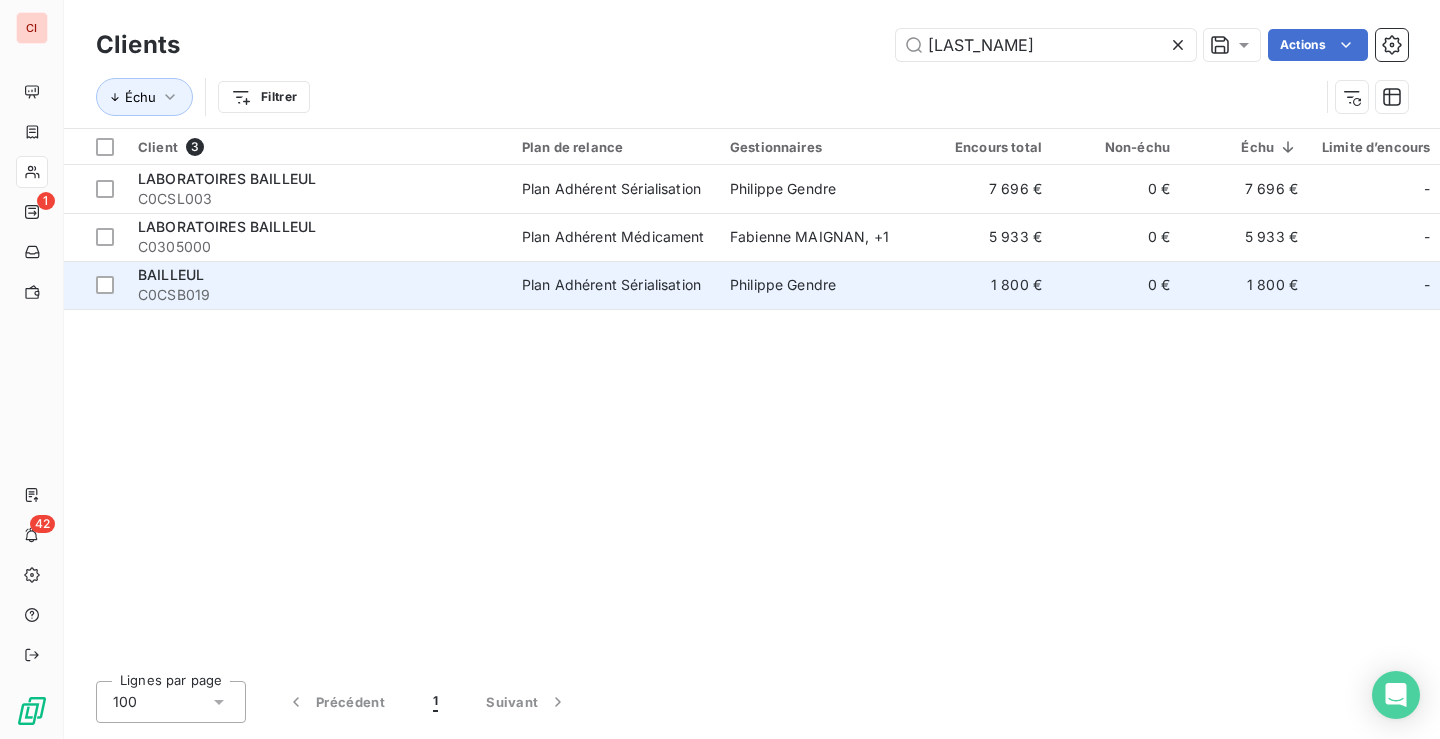 click on "Plan Adhérent Sérialisation" at bounding box center [611, 285] 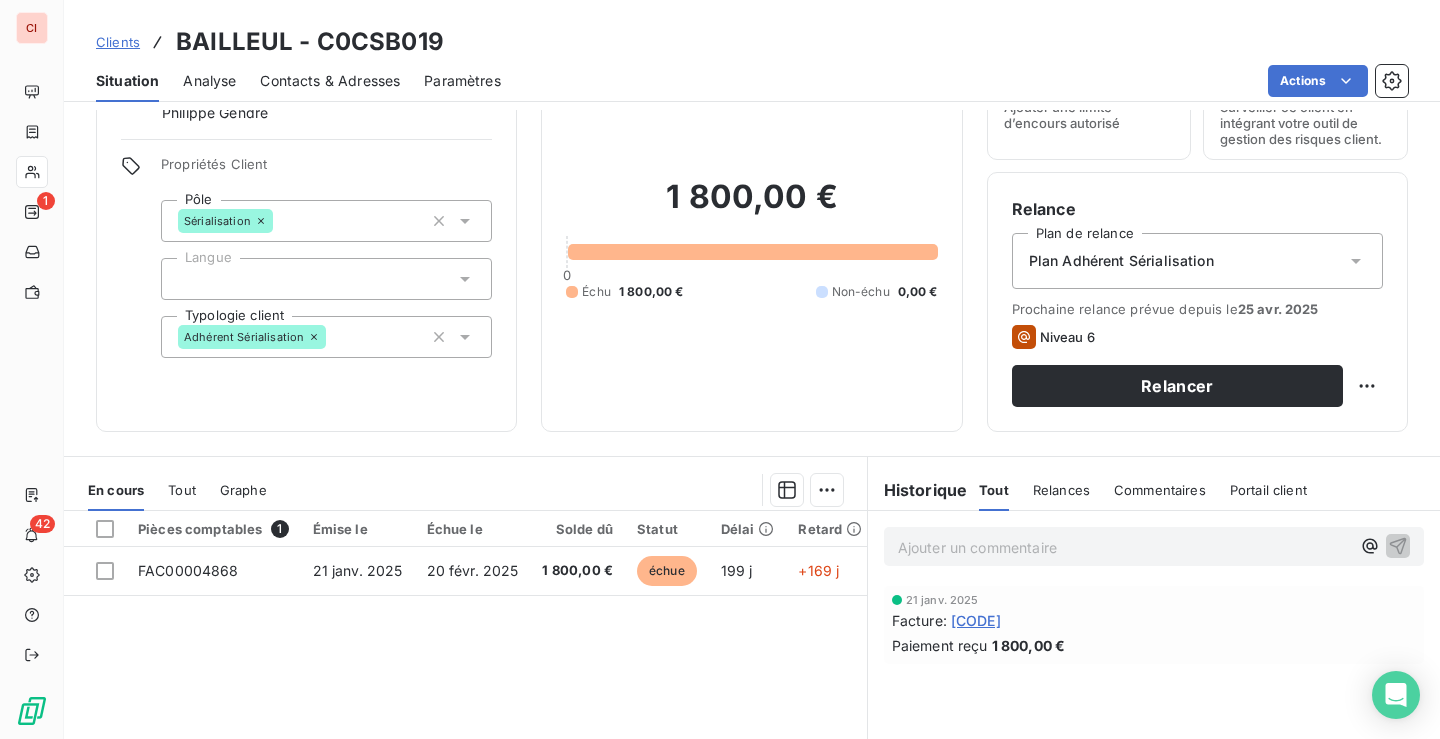 scroll, scrollTop: 0, scrollLeft: 0, axis: both 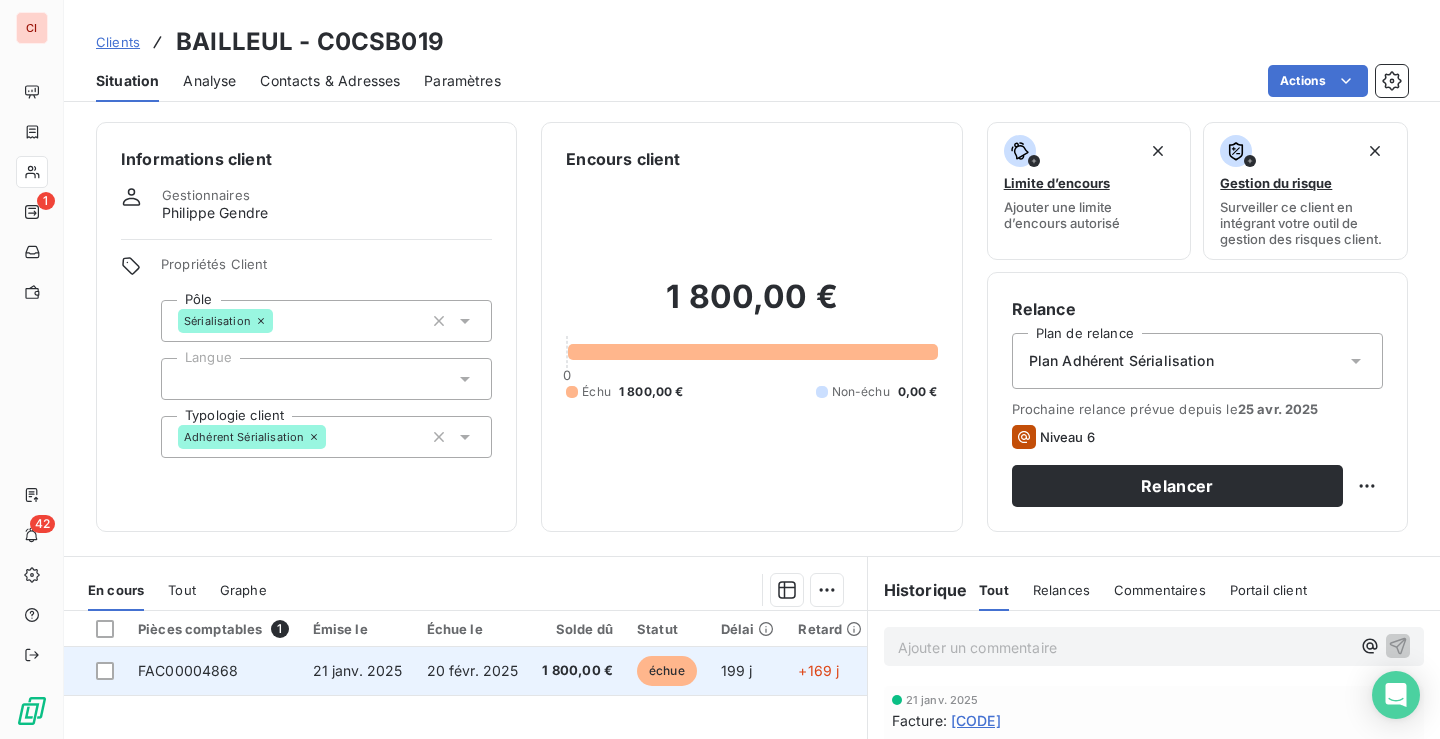 click on "1 800,00 €" at bounding box center (577, 671) 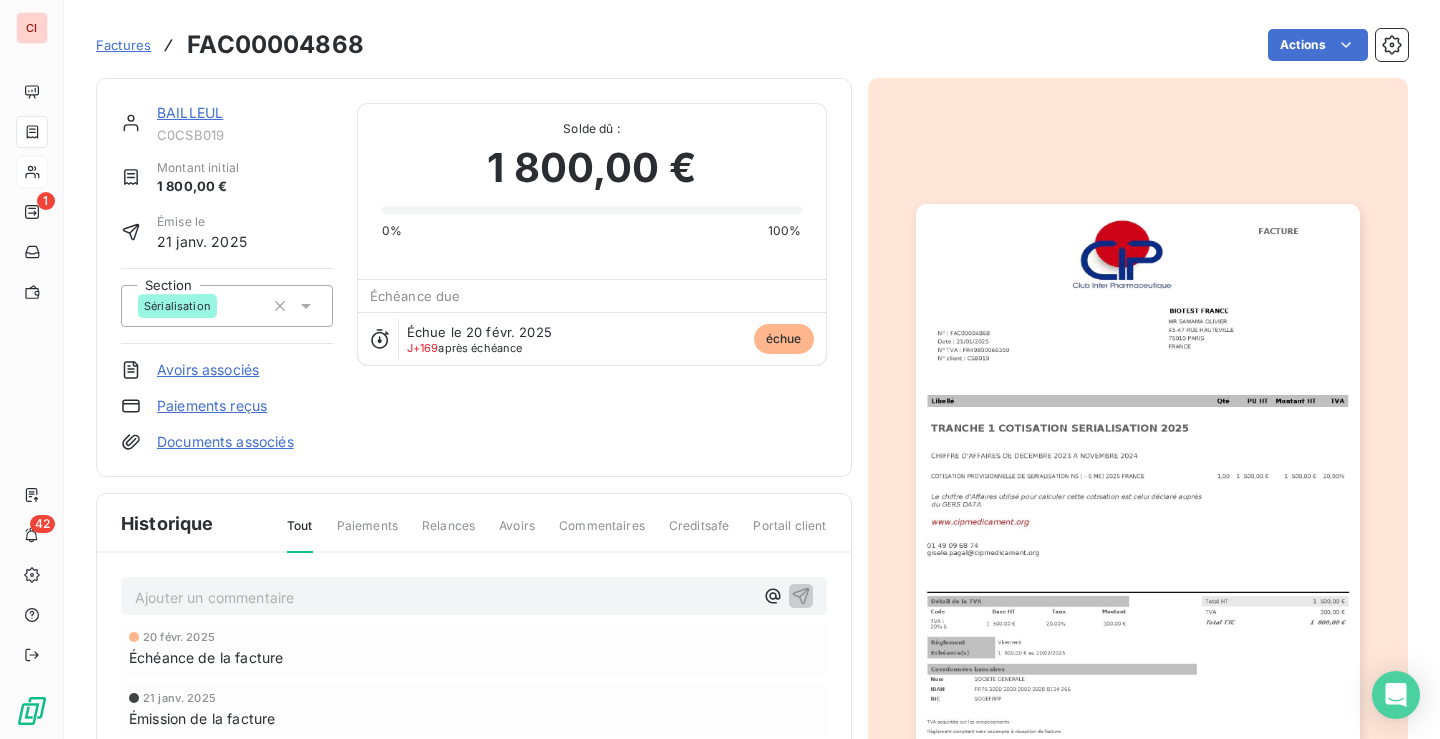 drag, startPoint x: 559, startPoint y: 57, endPoint x: 216, endPoint y: 77, distance: 343.58258 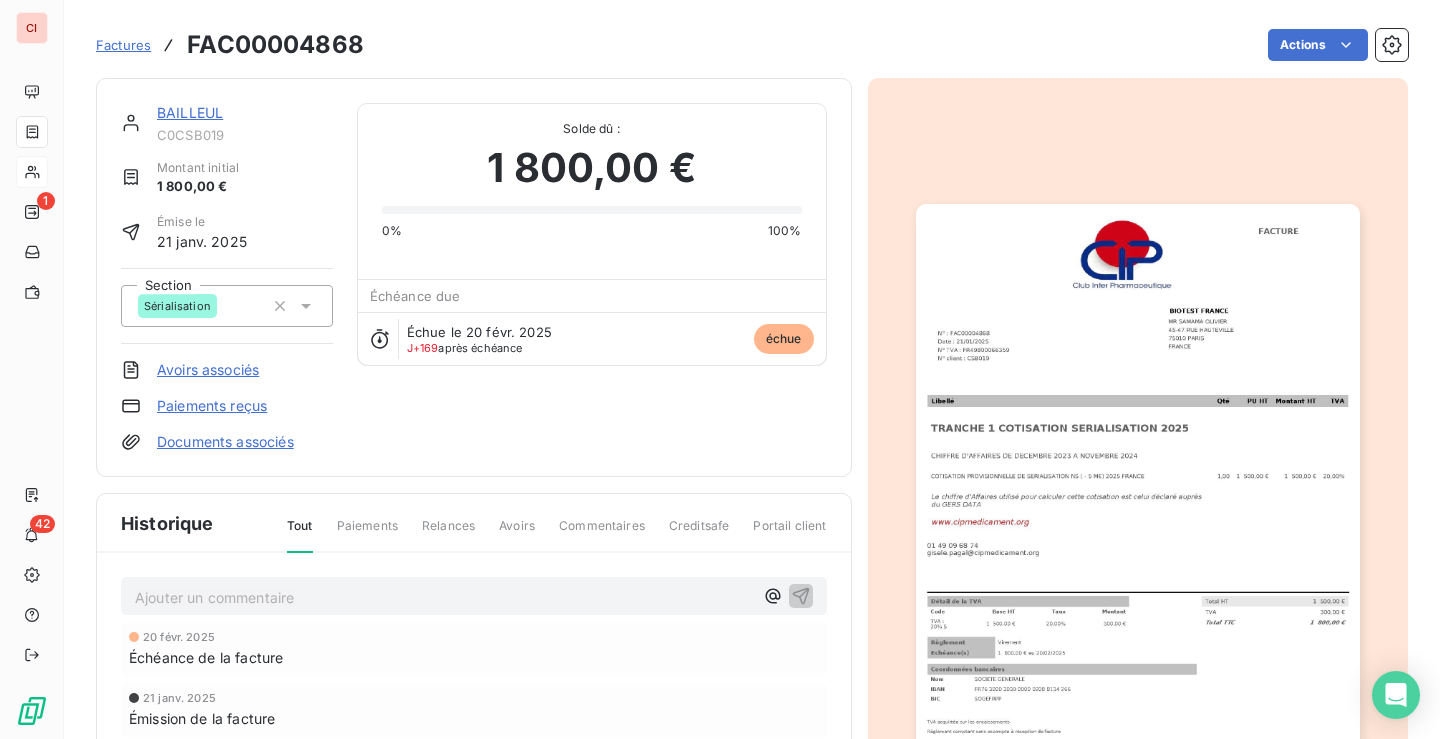click on "Actions" at bounding box center [898, 45] 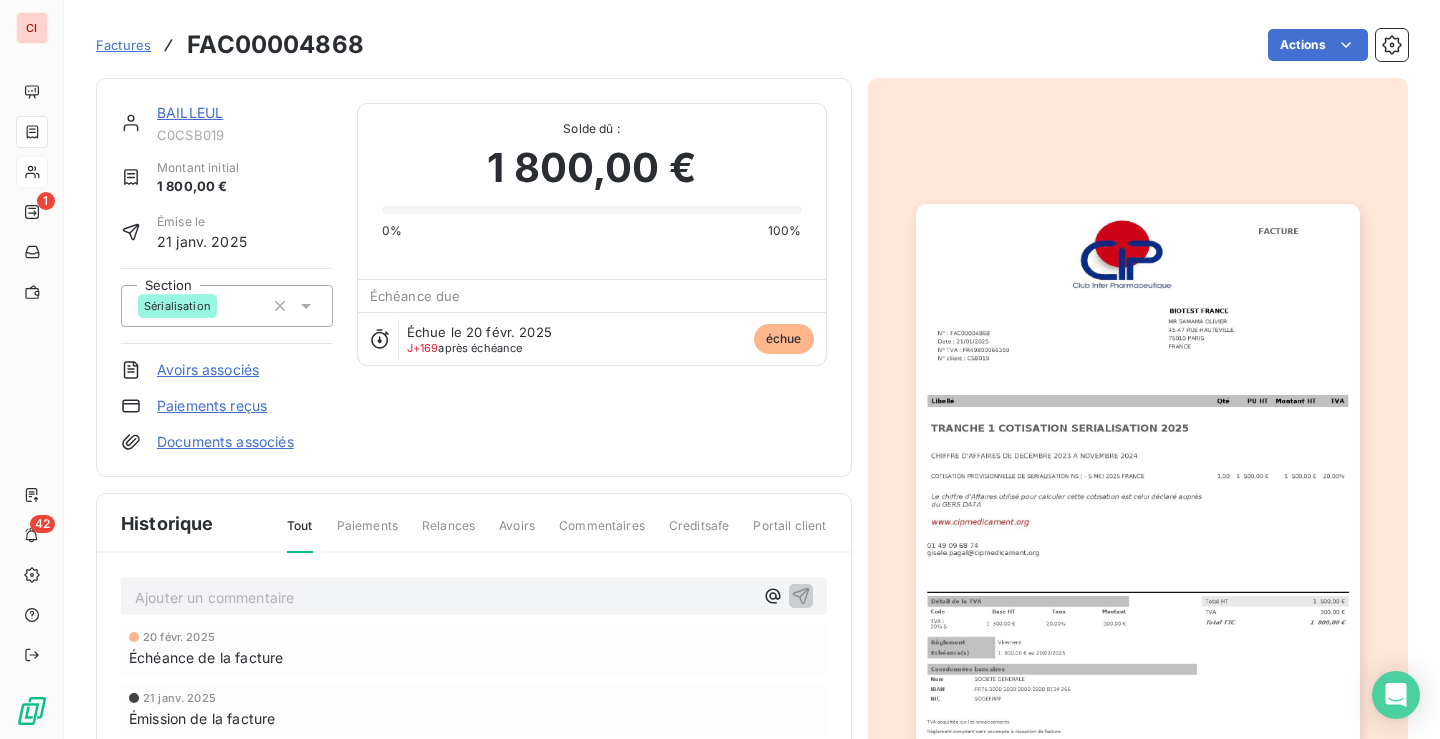 click on "Factures" at bounding box center [123, 45] 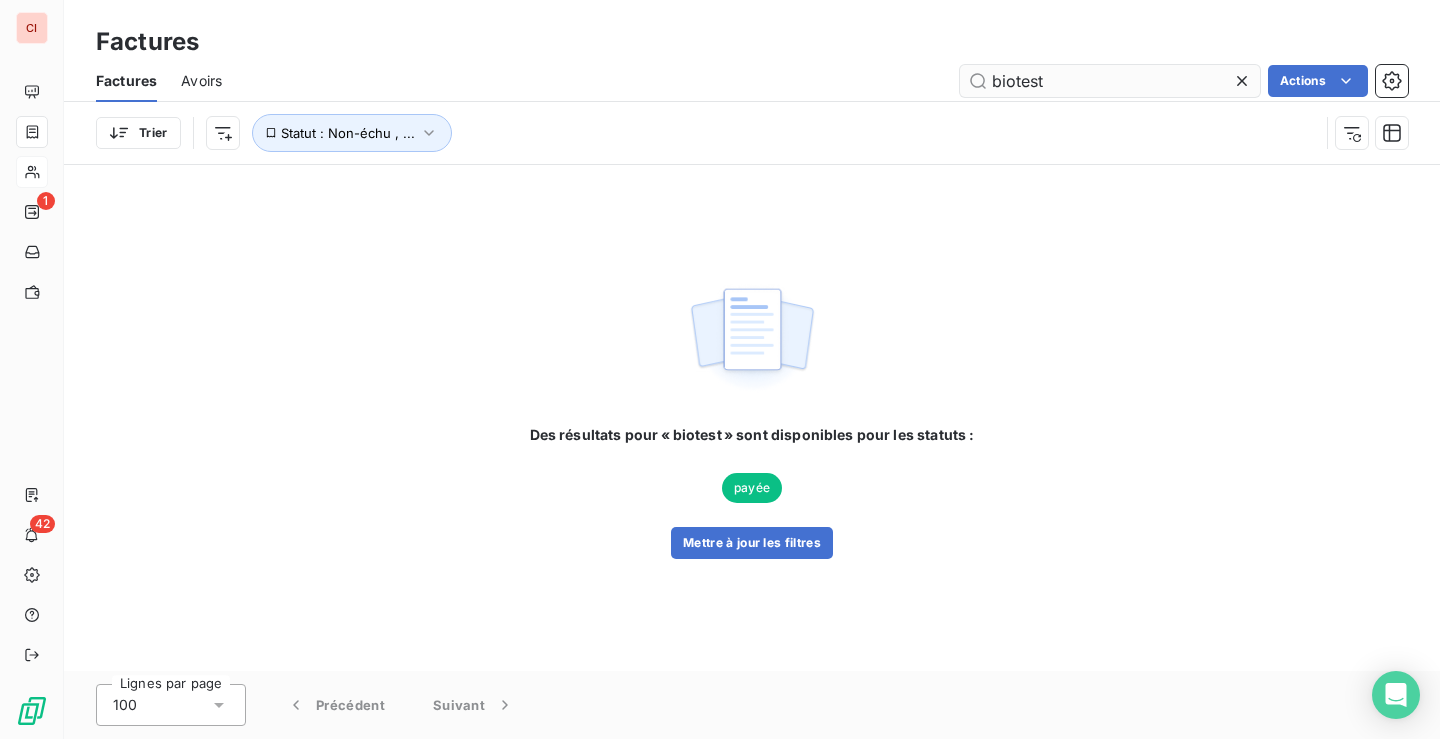 drag, startPoint x: 1067, startPoint y: 73, endPoint x: 978, endPoint y: 92, distance: 91.00549 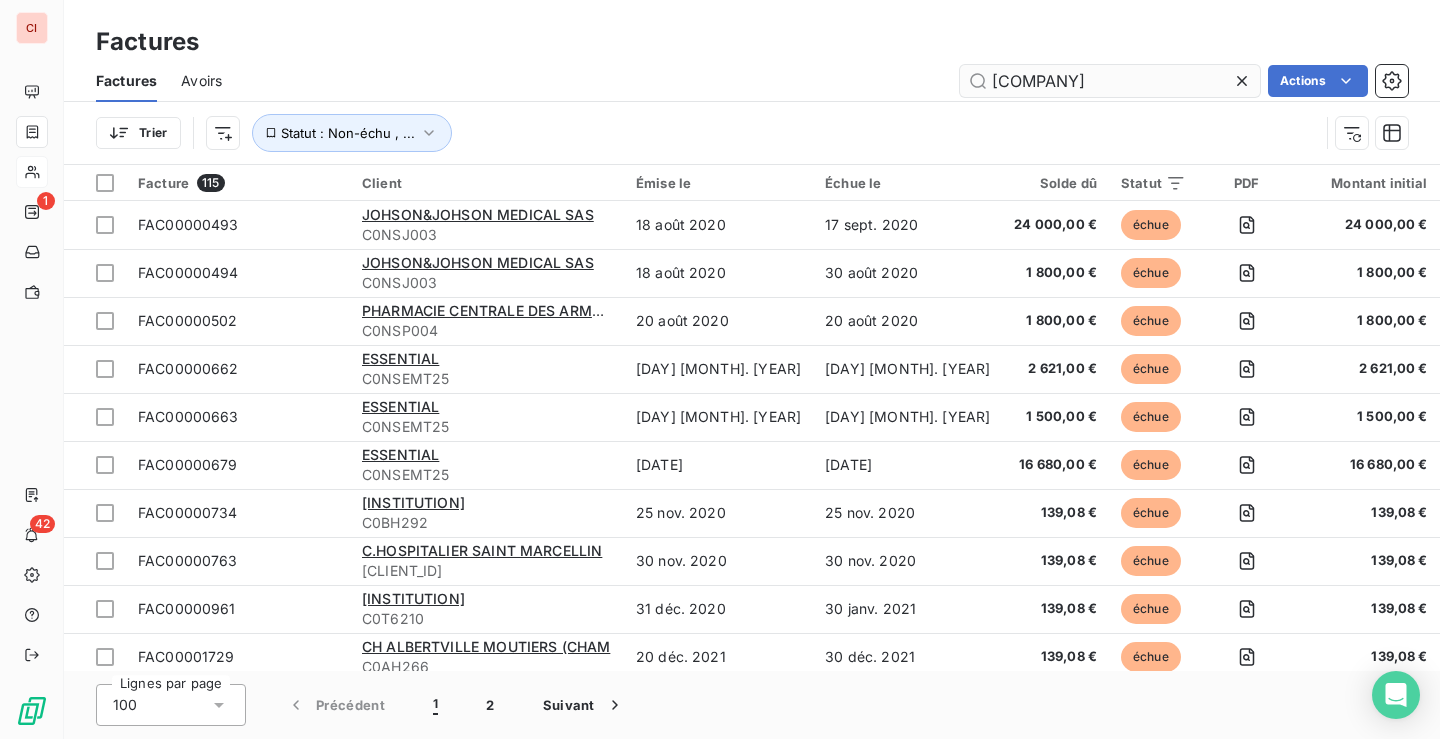 type on "[COMPANY]" 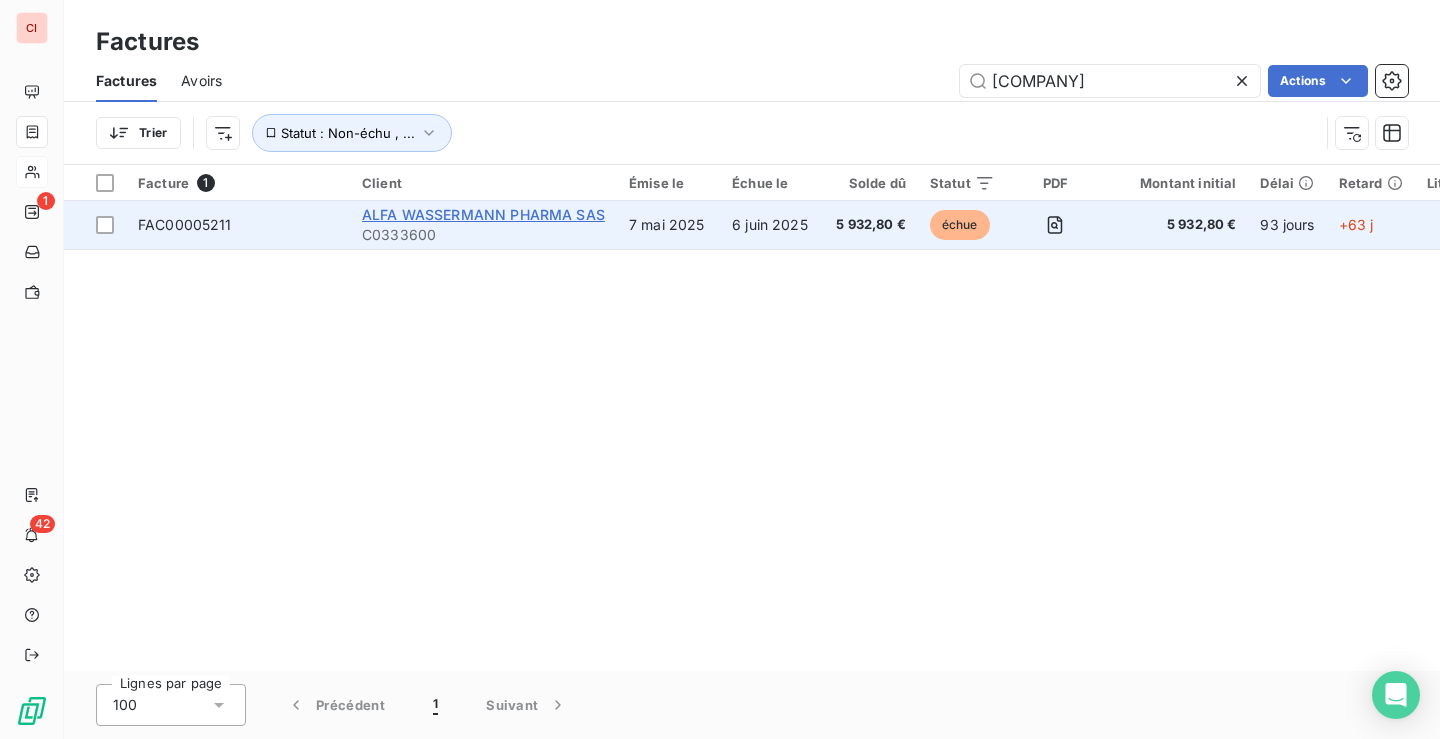 click on "ALFA WASSERMANN PHARMA SAS" at bounding box center [483, 214] 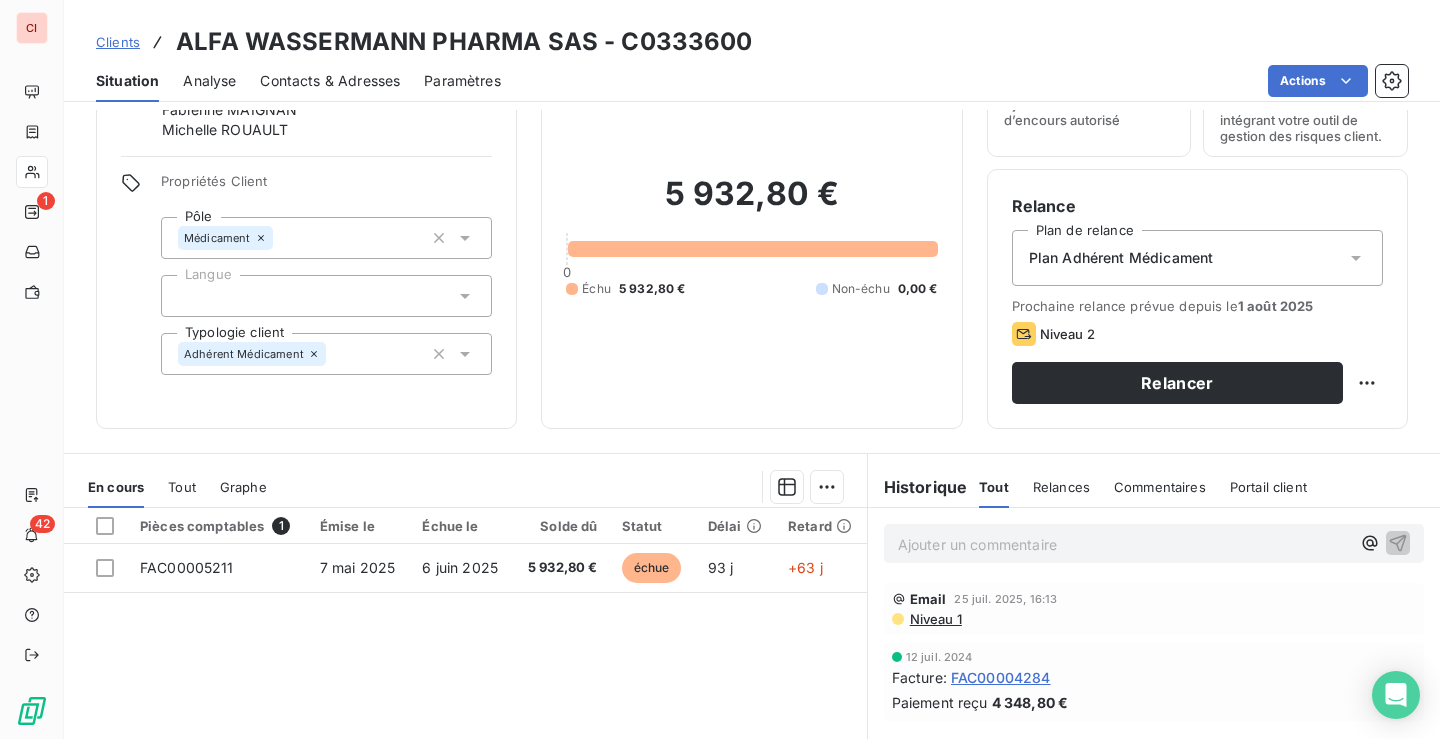 scroll, scrollTop: 200, scrollLeft: 0, axis: vertical 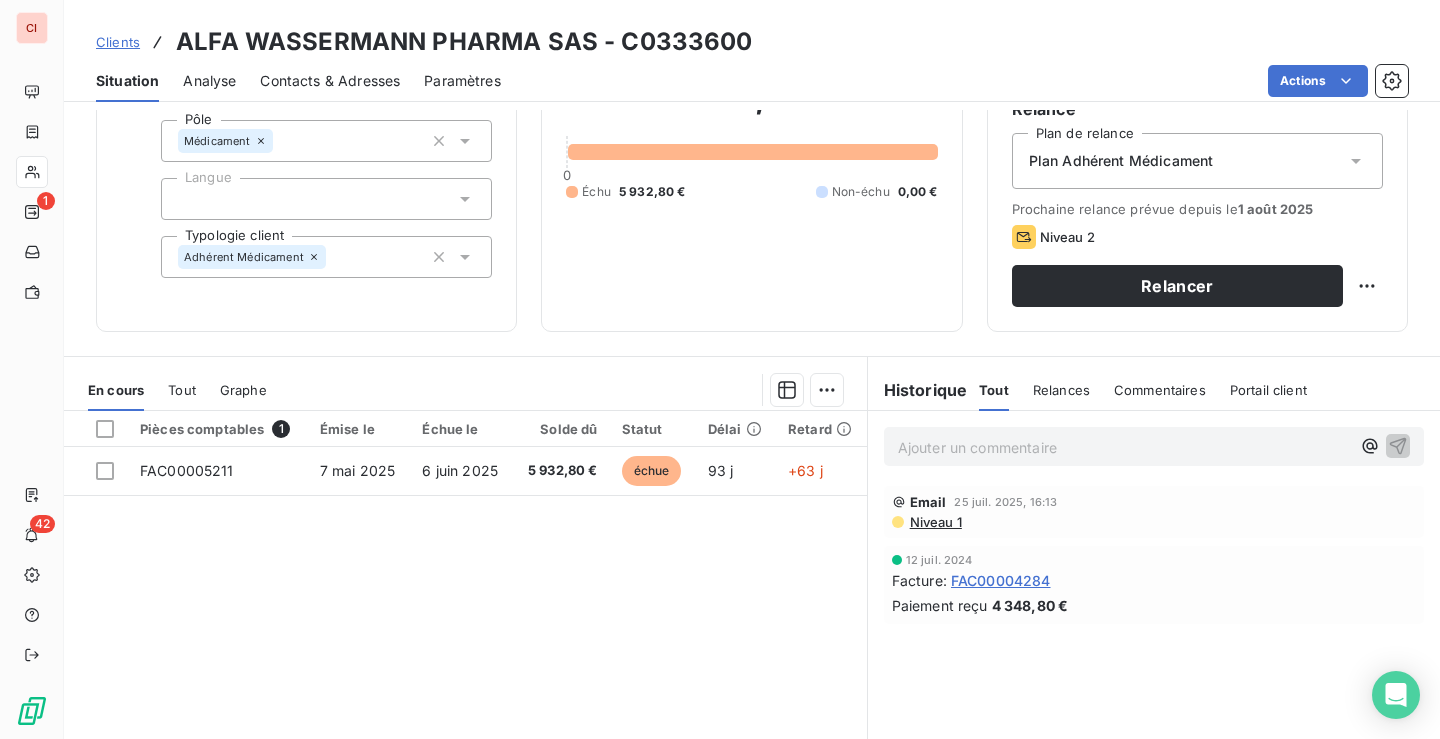 click on "Clients" at bounding box center [118, 42] 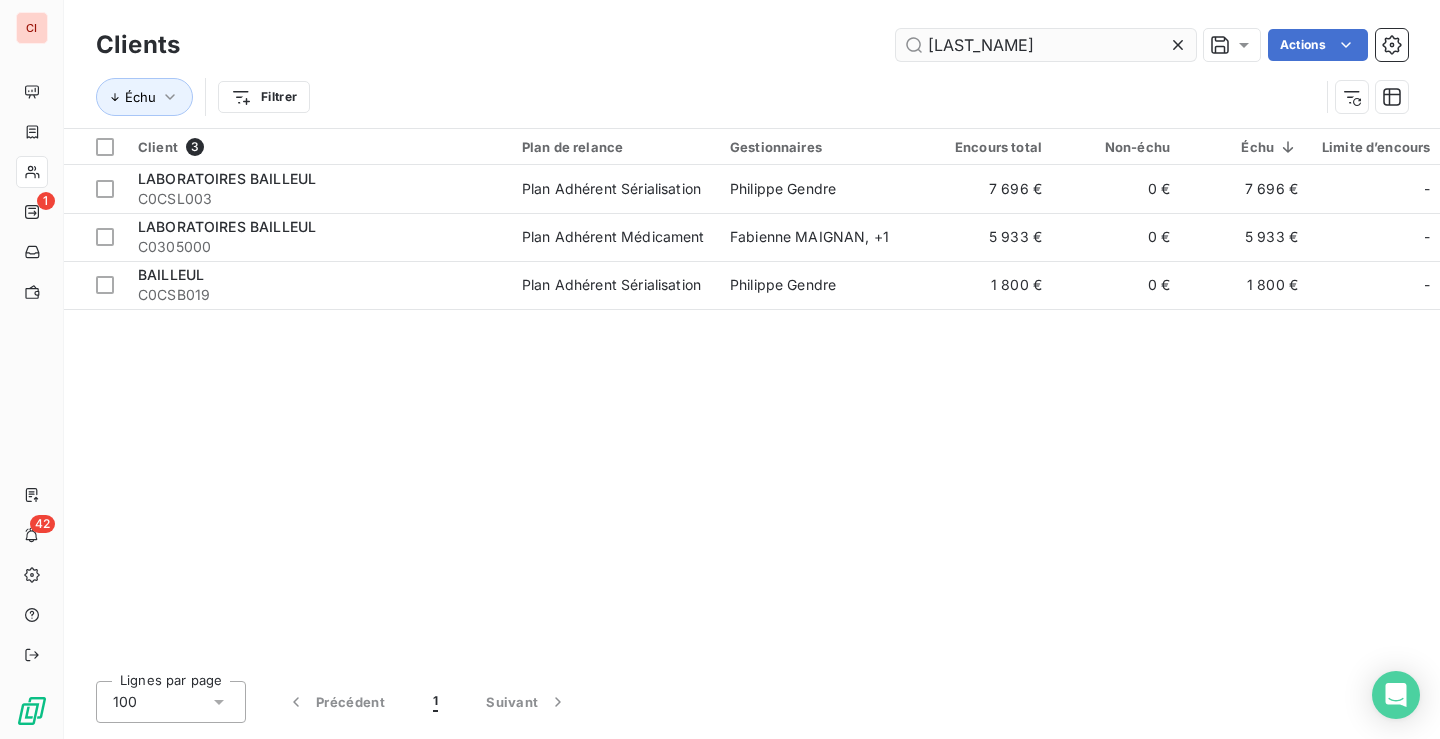 drag, startPoint x: 988, startPoint y: 41, endPoint x: 905, endPoint y: 59, distance: 84.92938 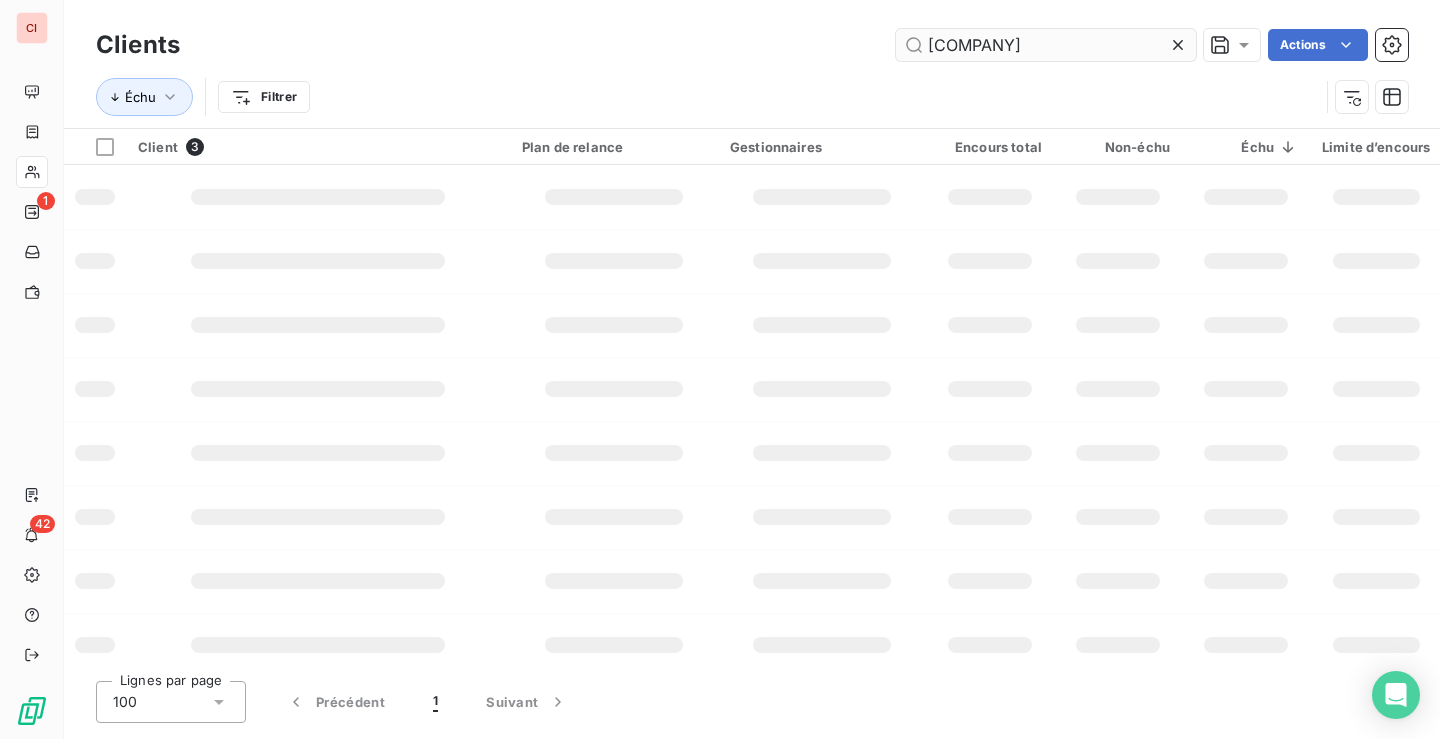 type on "[COMPANY]" 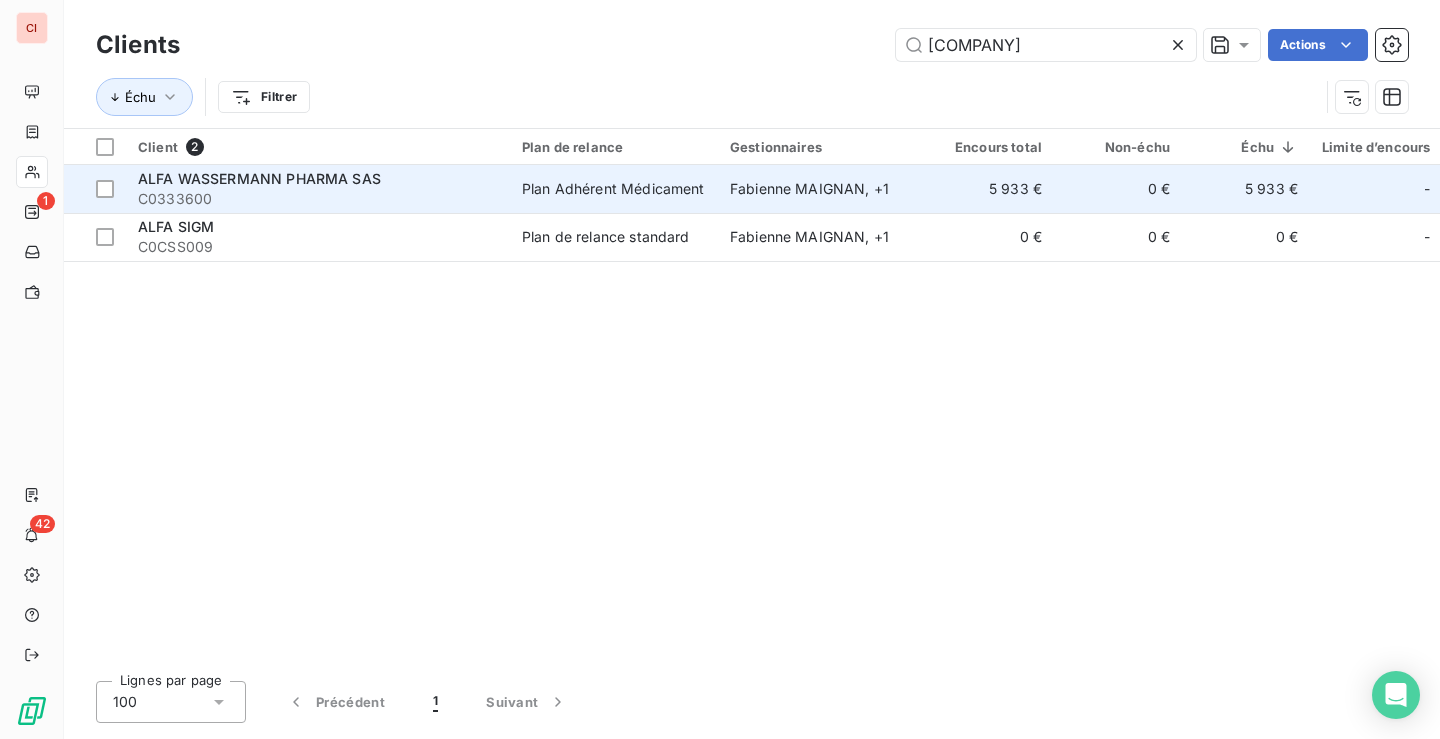 click on "Plan Adhérent Médicament" at bounding box center (614, 189) 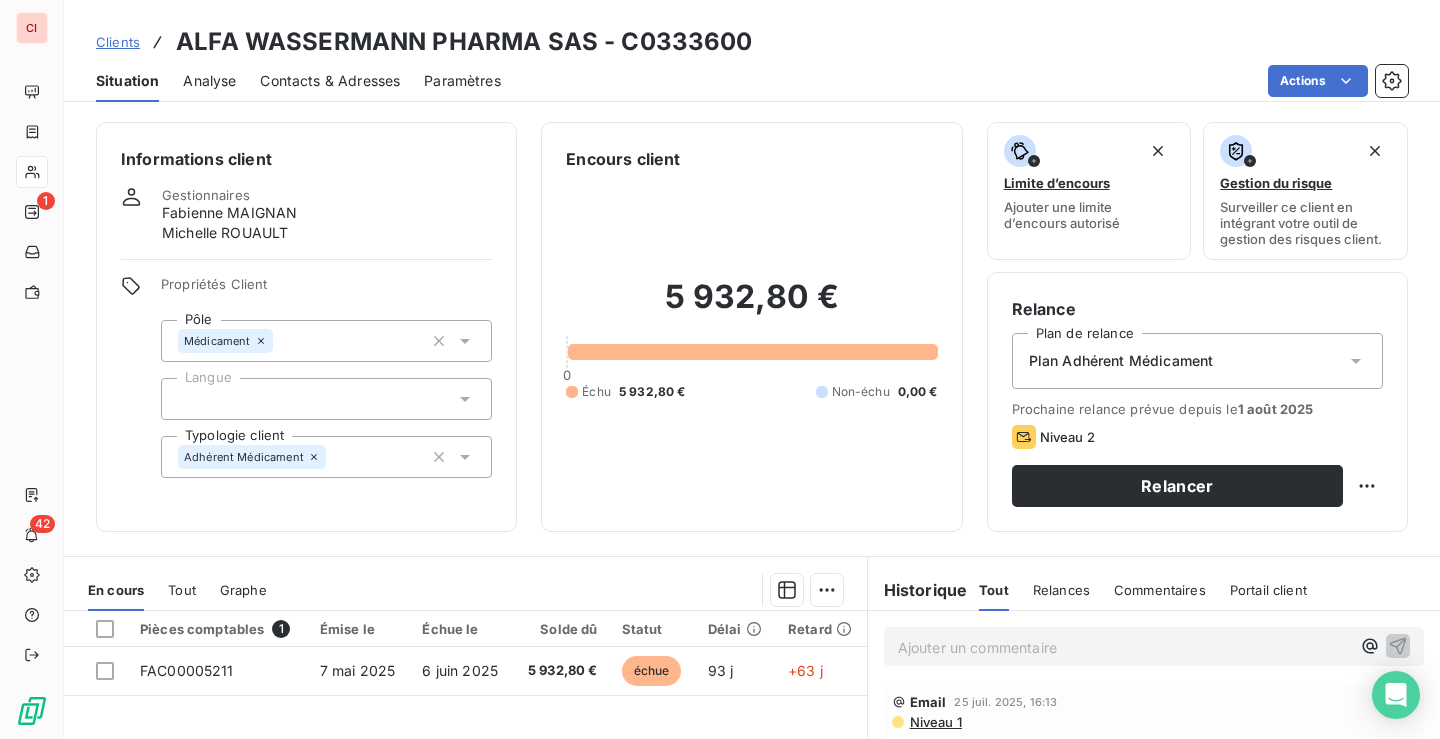 click on "Contacts & Adresses" at bounding box center [330, 81] 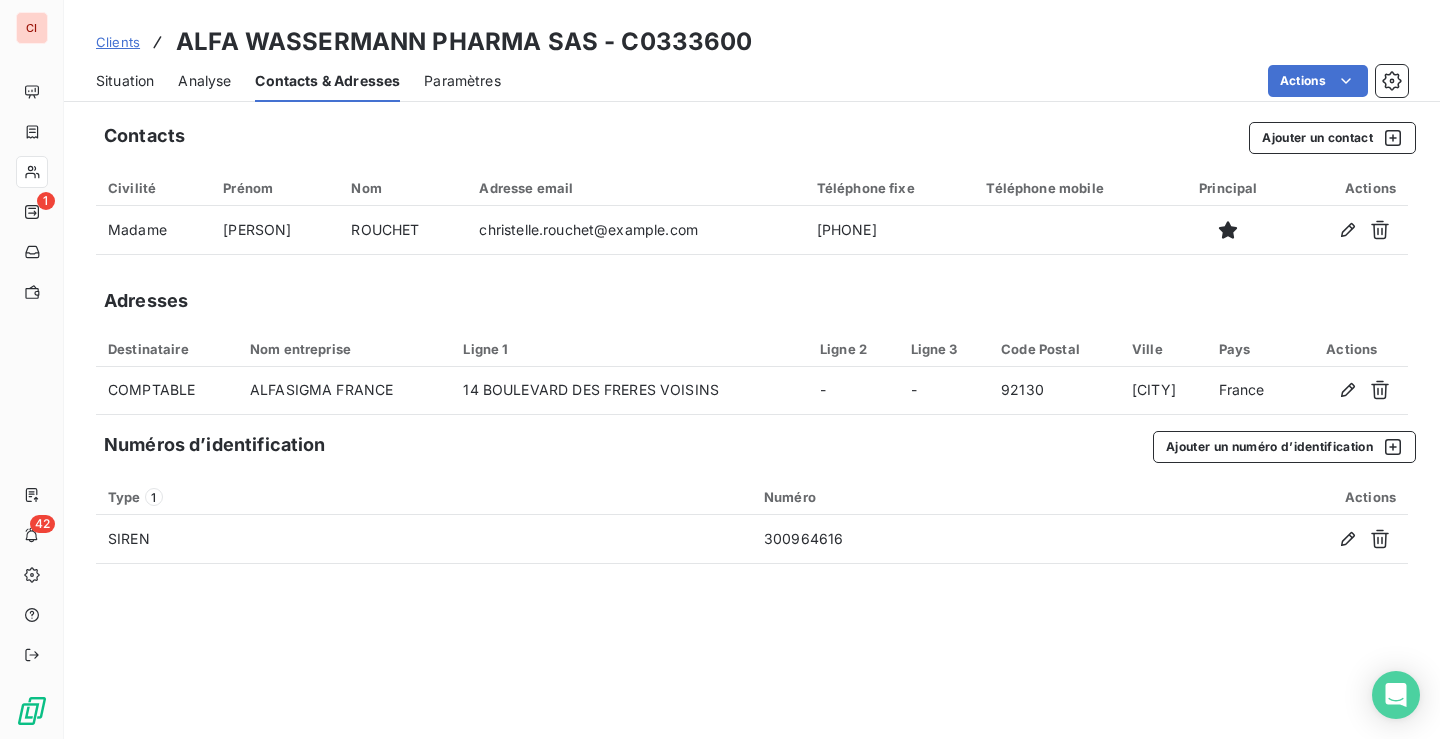 click on "Clients ALFA WASSERMANN PHARMA SAS - C0333600" at bounding box center (424, 42) 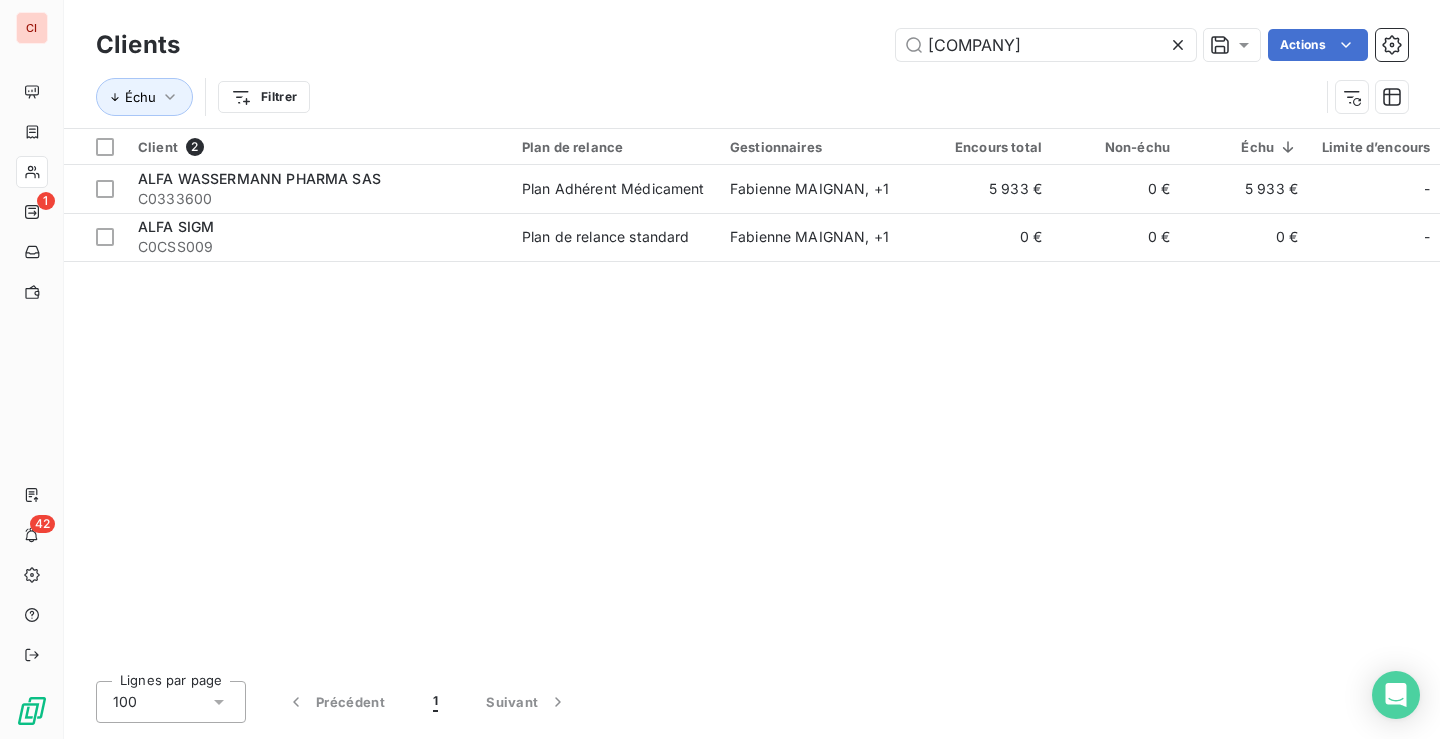 drag, startPoint x: 974, startPoint y: 52, endPoint x: 872, endPoint y: 53, distance: 102.0049 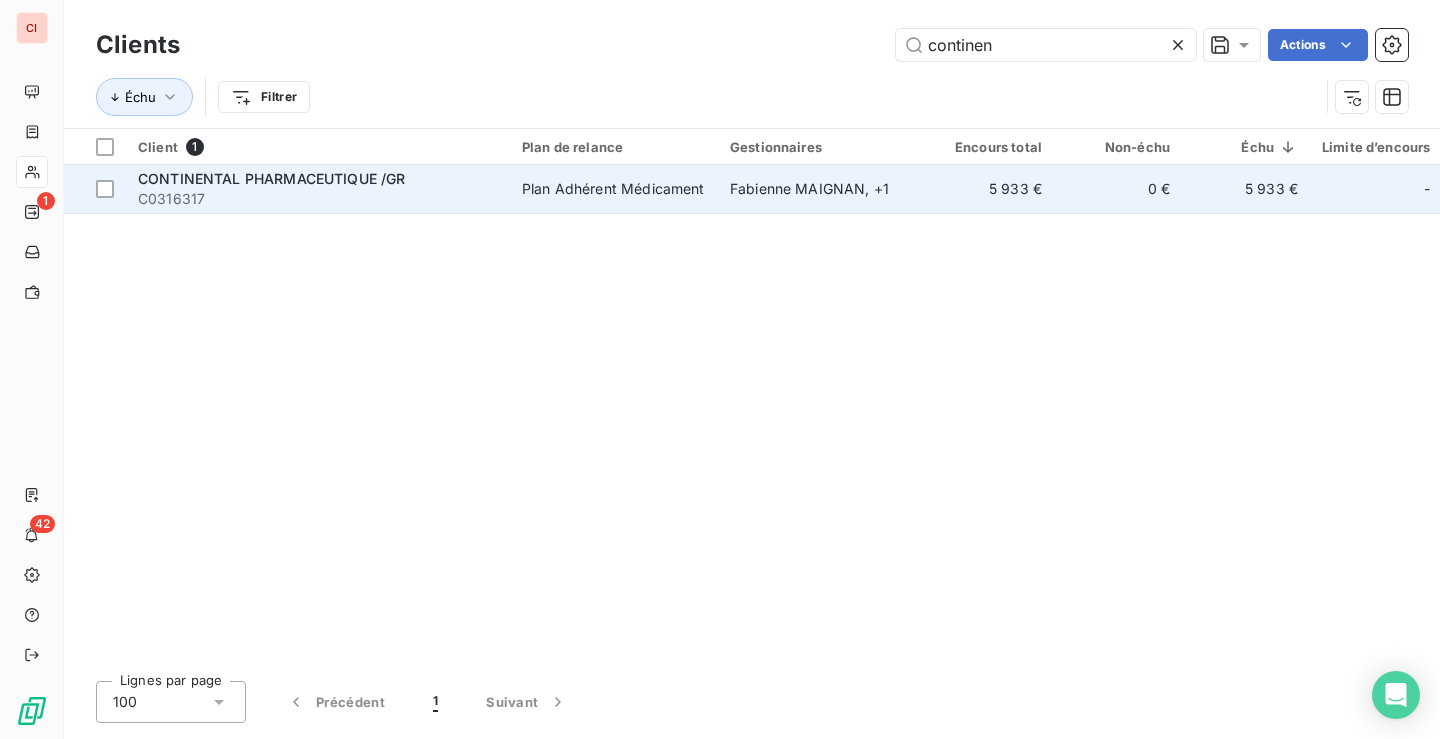 type on "continen" 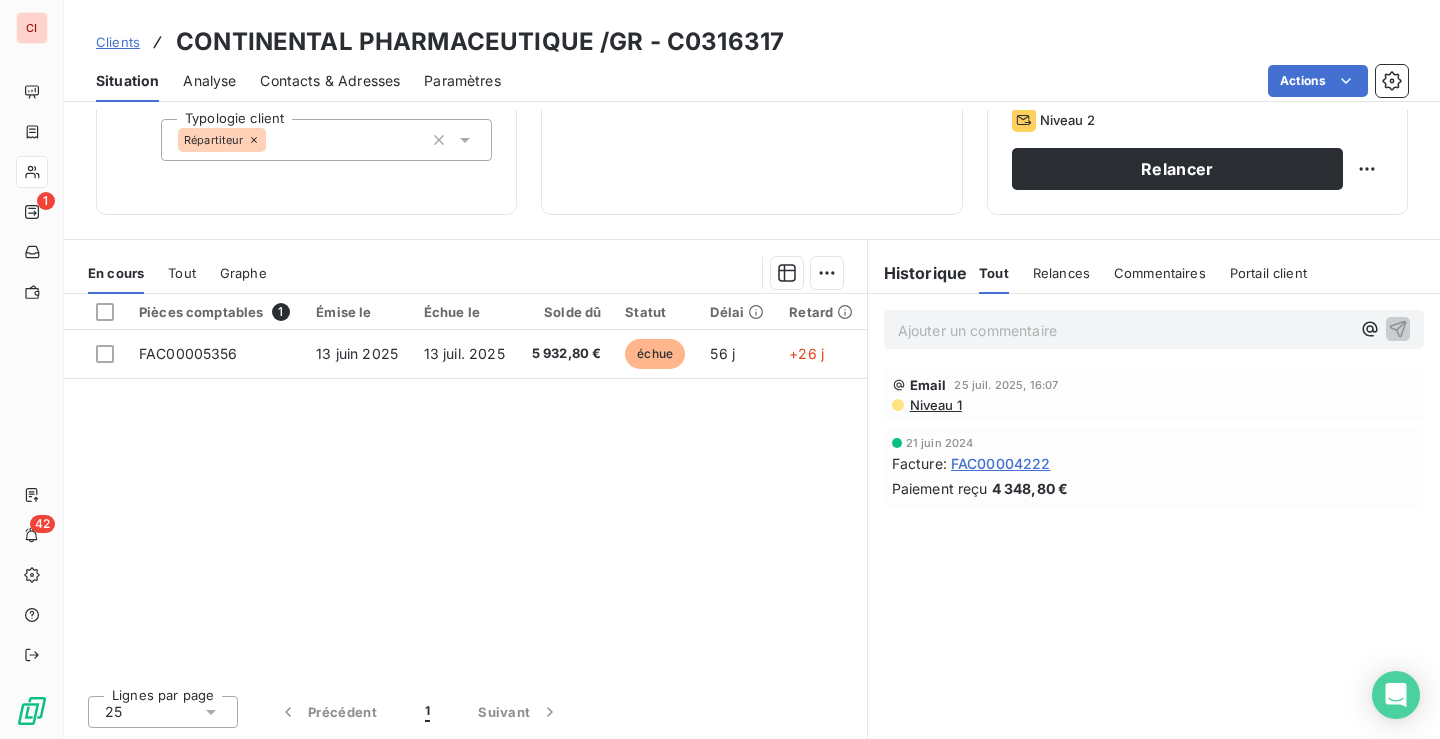 scroll, scrollTop: 0, scrollLeft: 0, axis: both 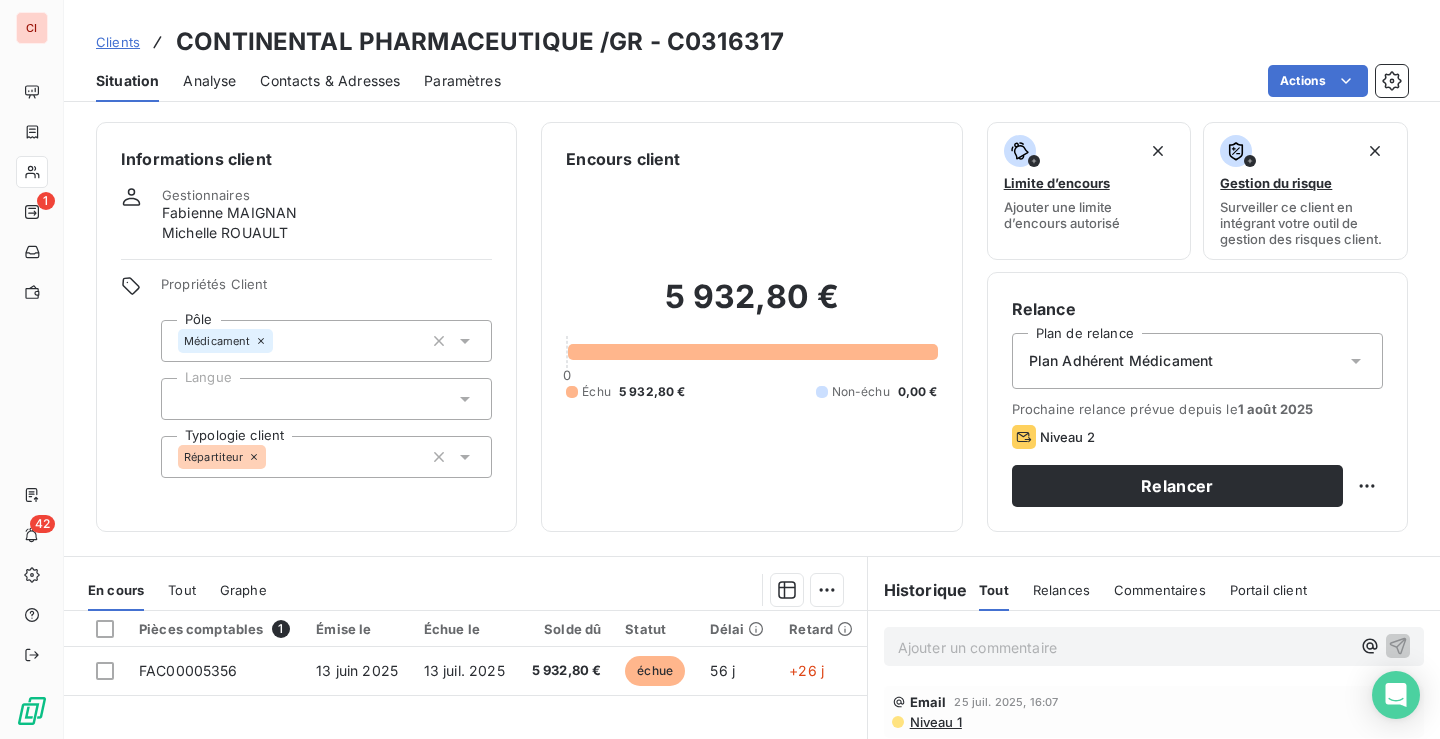 click on "Clients" at bounding box center (118, 42) 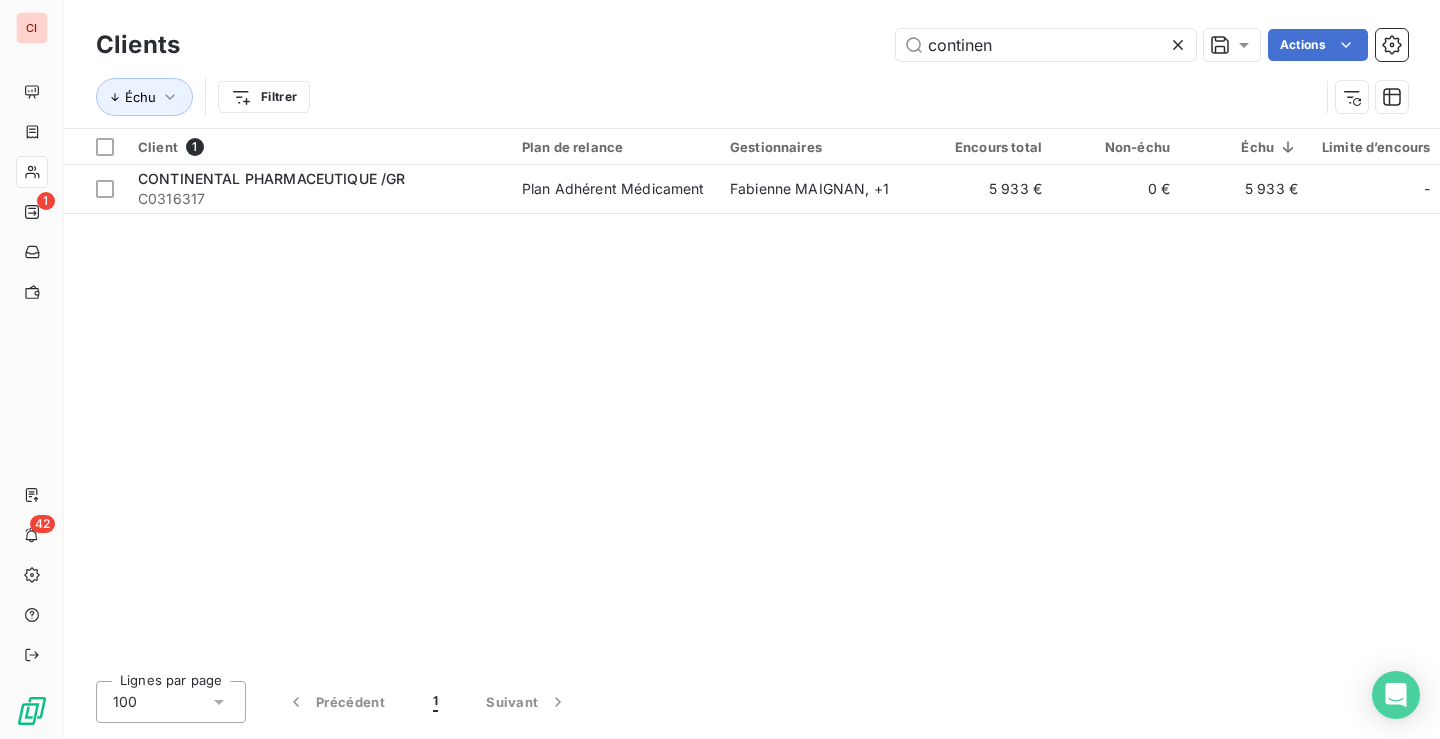 drag, startPoint x: 1016, startPoint y: 41, endPoint x: 872, endPoint y: 72, distance: 147.29901 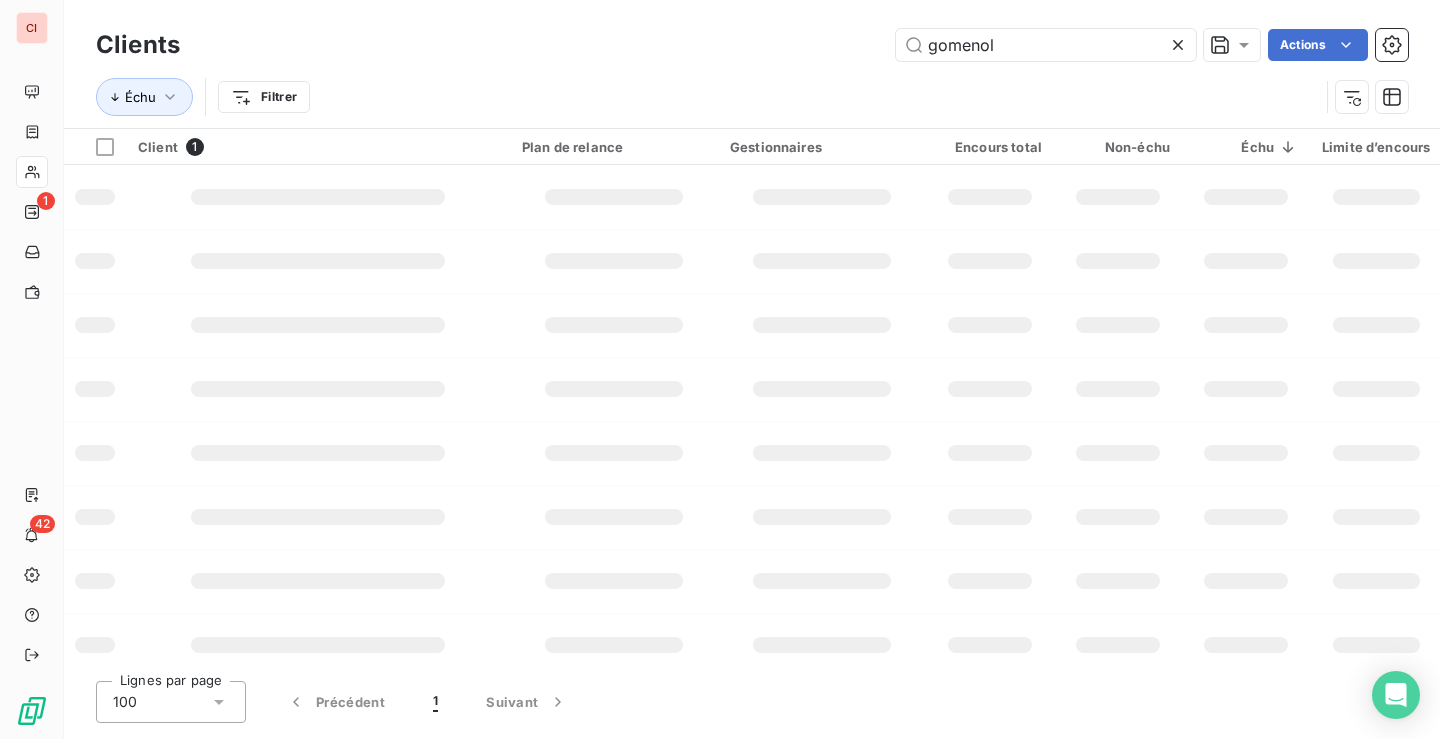 type on "gomenol" 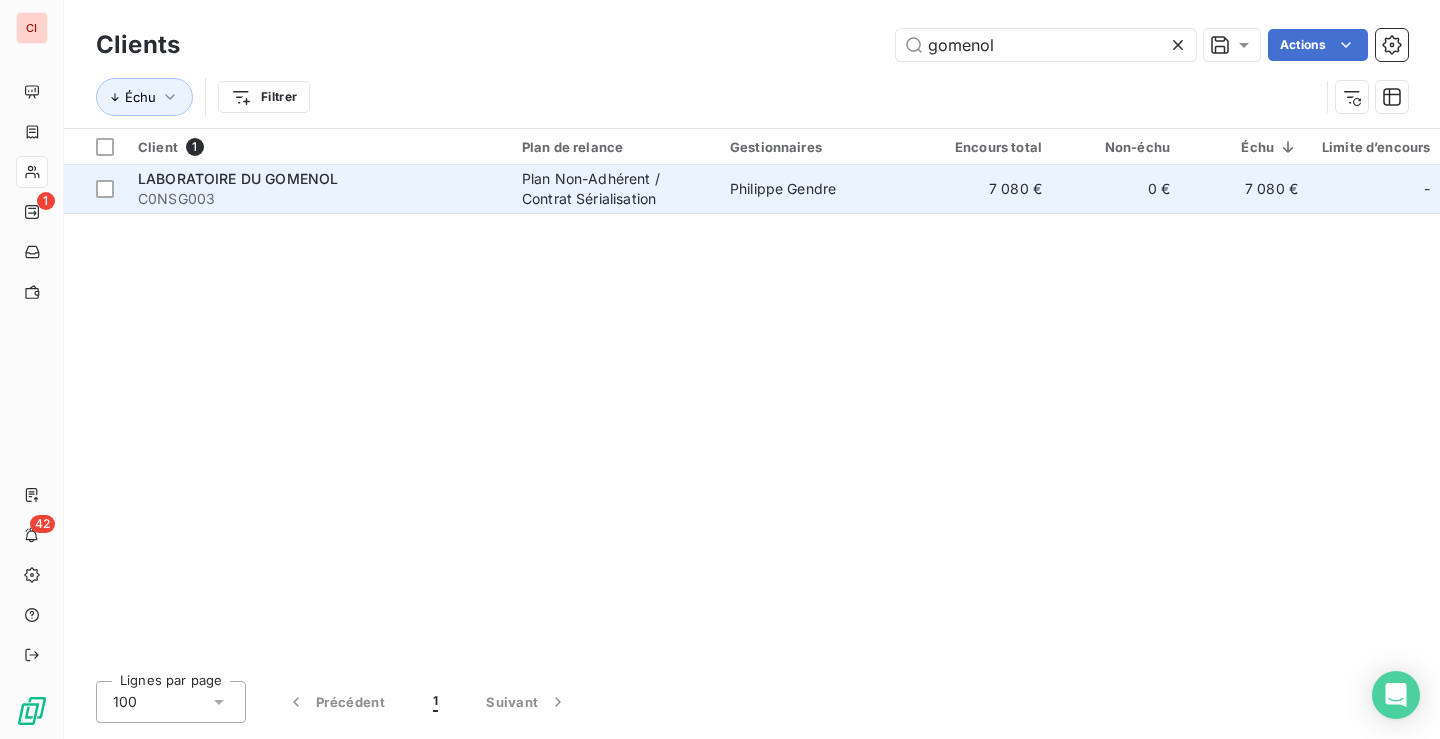 click on "Plan Non-Adhérent / Contrat Sérialisation" at bounding box center [614, 189] 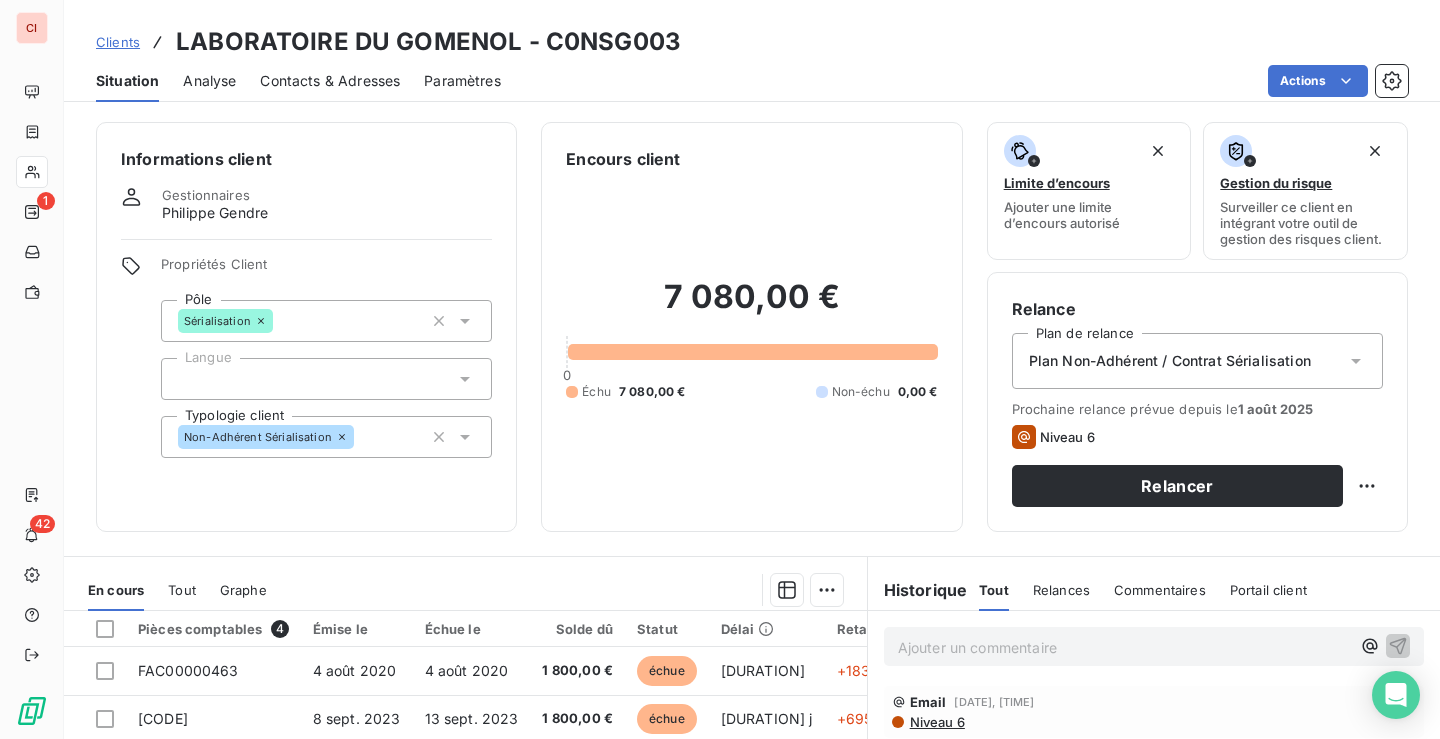 scroll, scrollTop: 317, scrollLeft: 0, axis: vertical 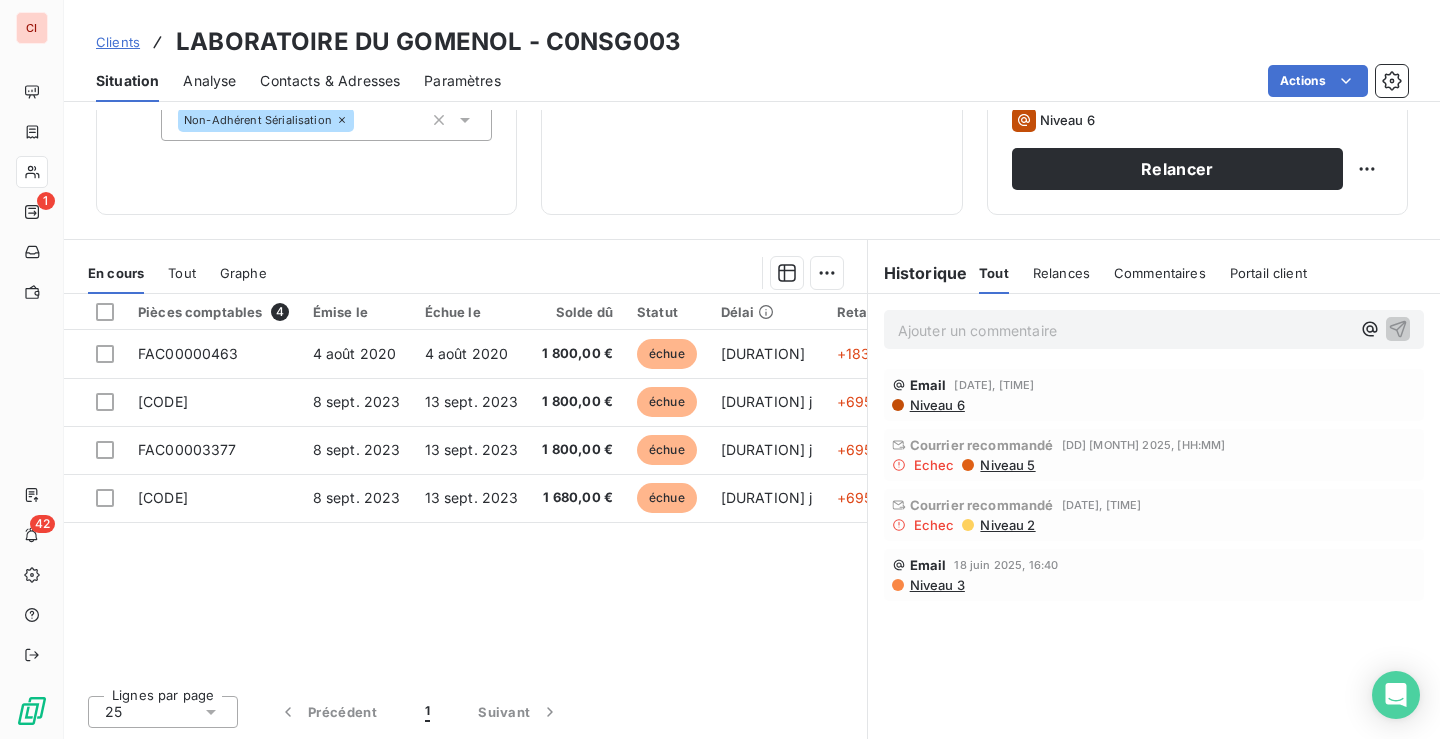 click on "Contacts & Adresses" at bounding box center (330, 81) 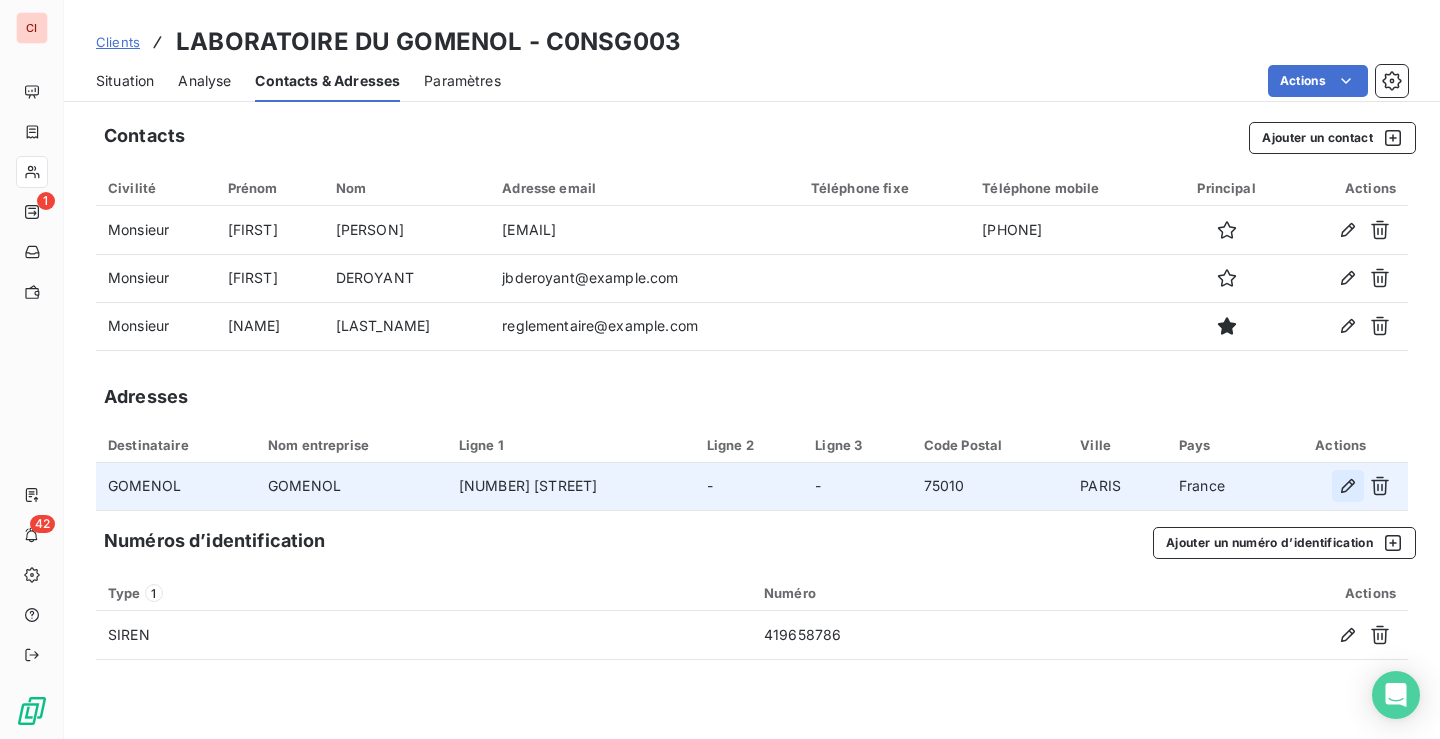 click 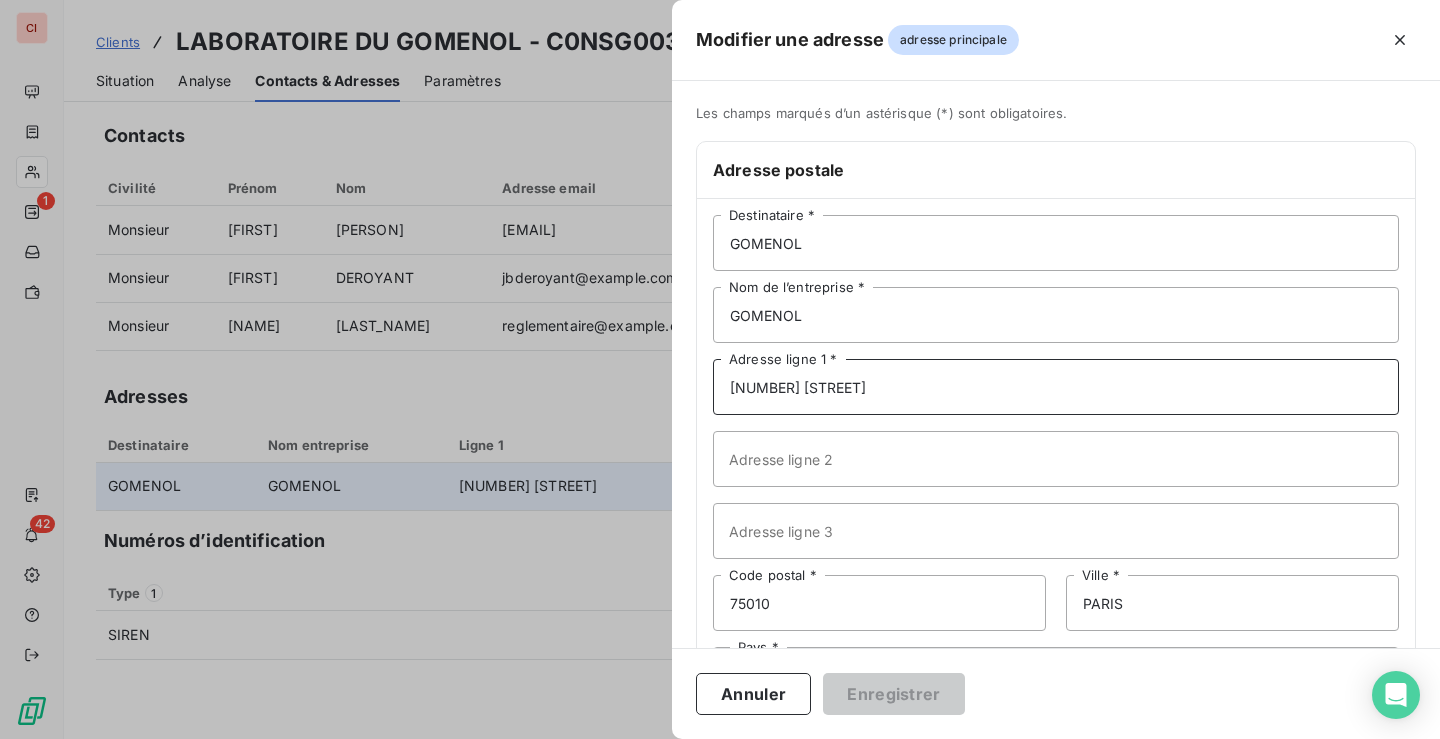 drag, startPoint x: 962, startPoint y: 388, endPoint x: 703, endPoint y: 394, distance: 259.0695 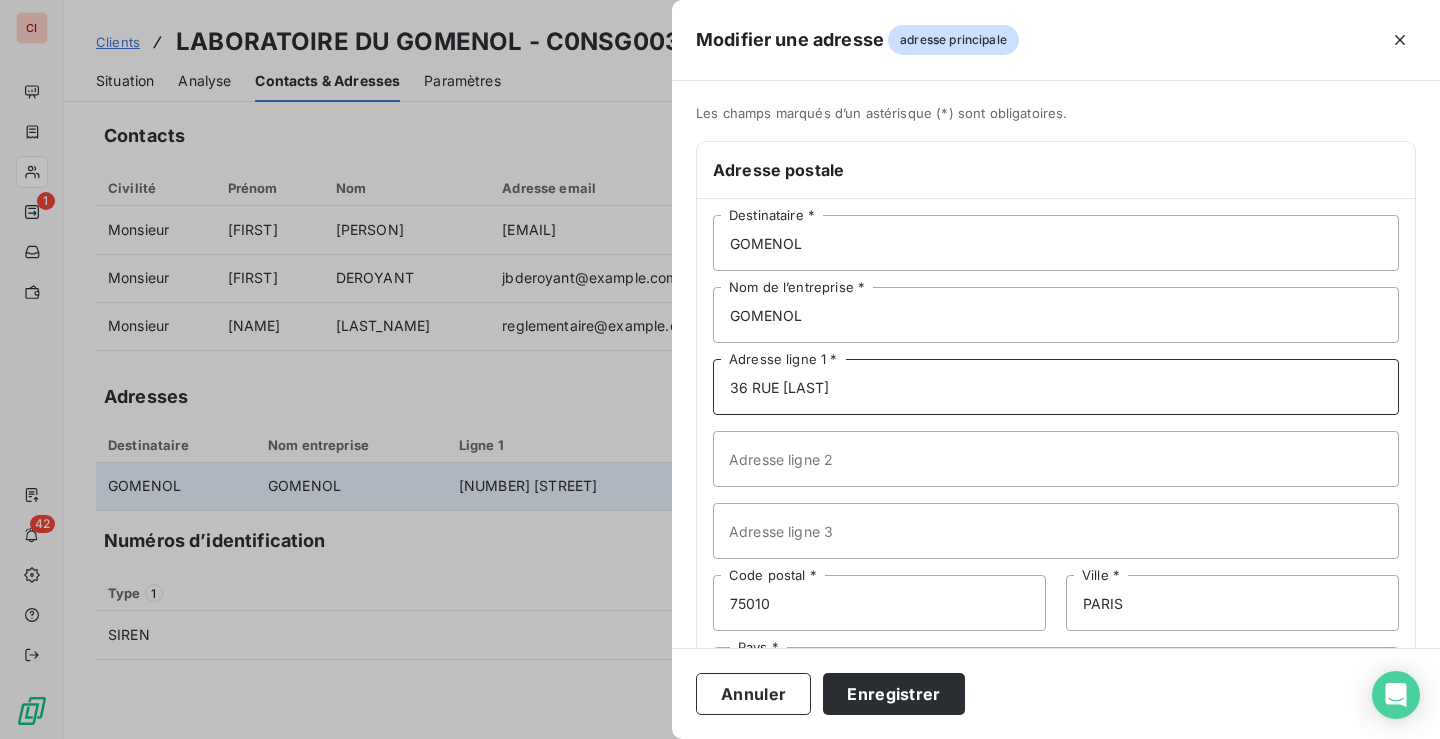 type on "36 RUE [LAST]" 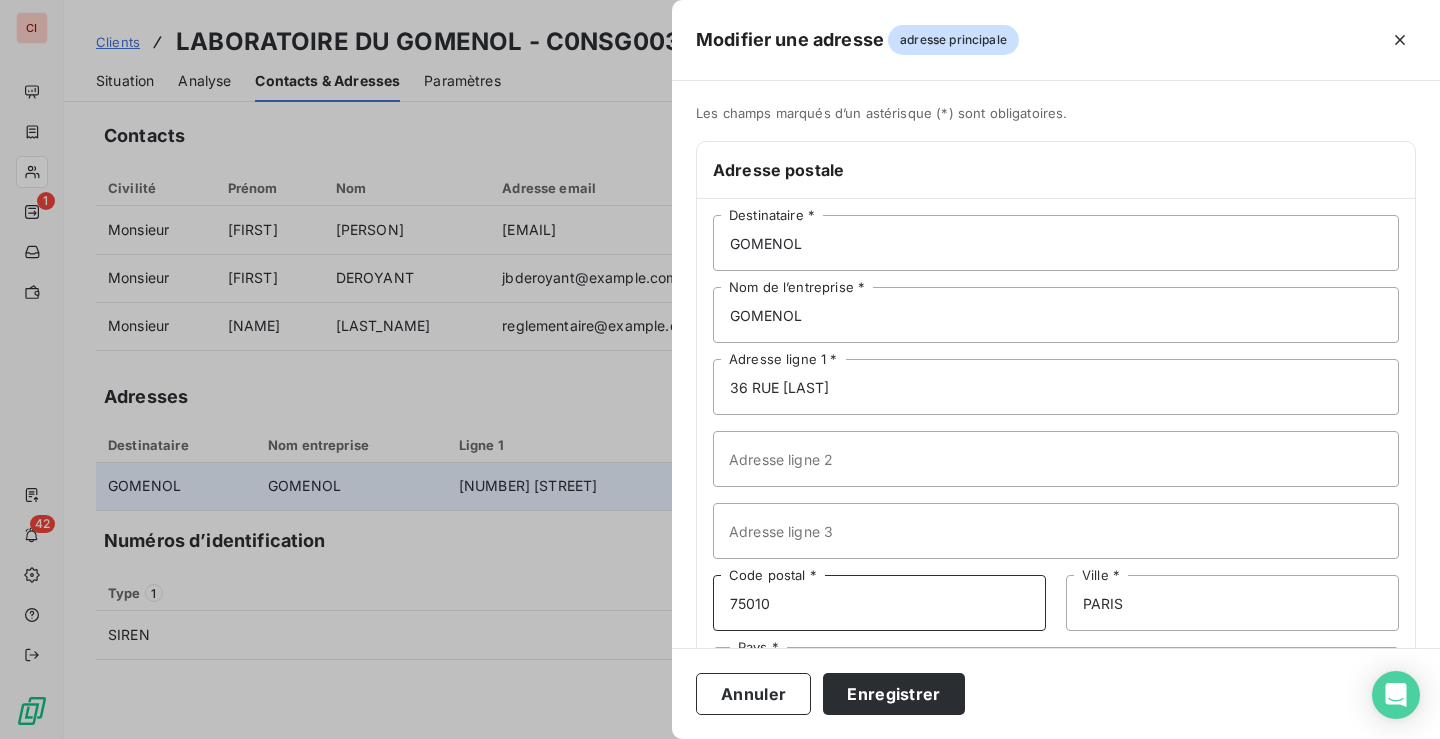 click on "75010" at bounding box center [879, 603] 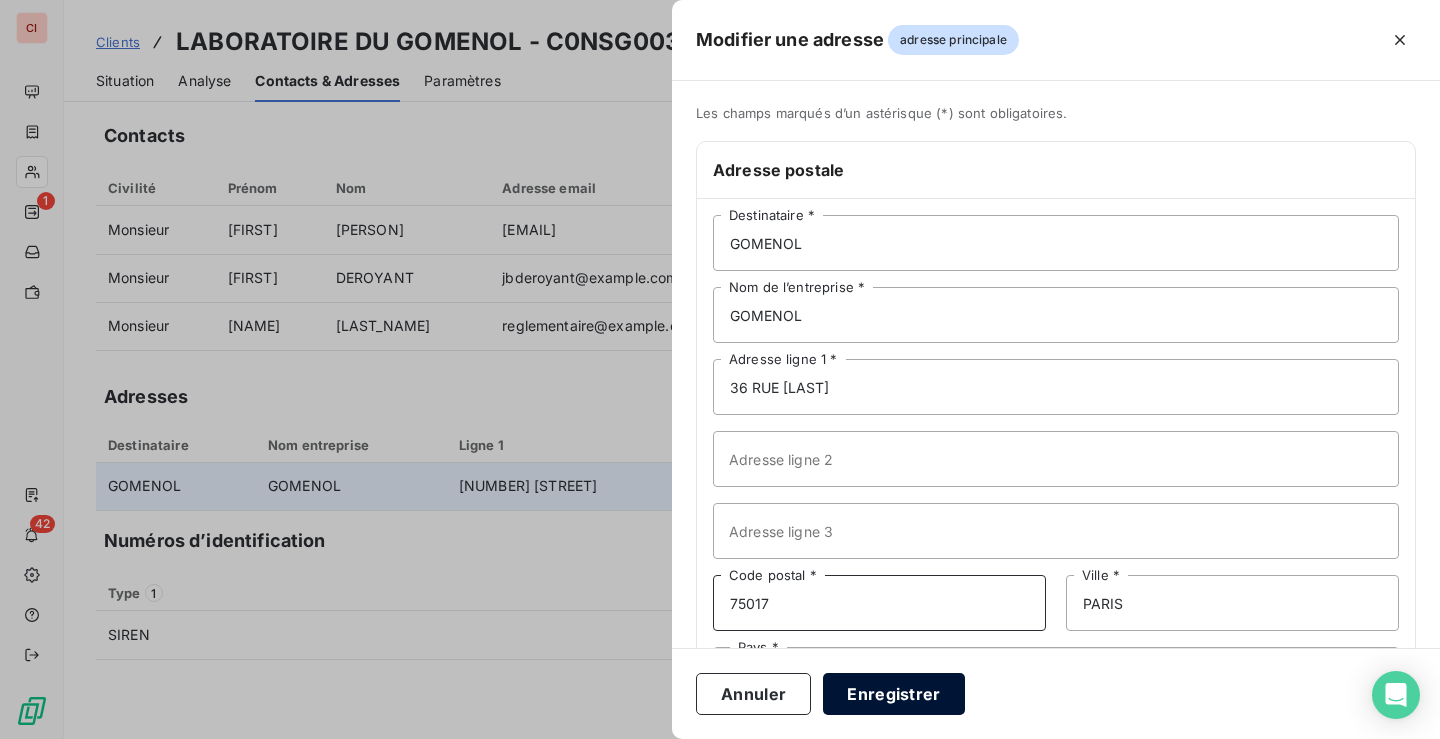 type on "75017" 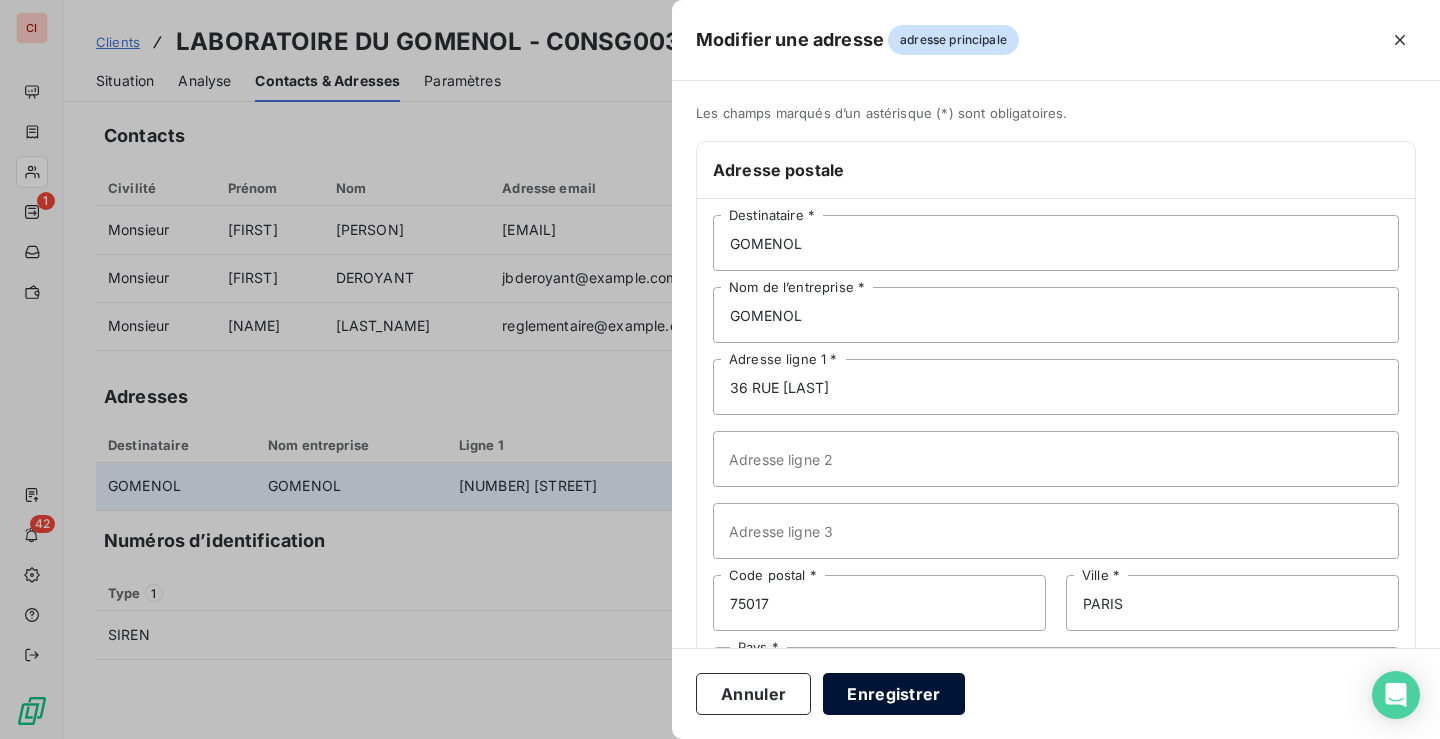click on "Enregistrer" at bounding box center (894, 694) 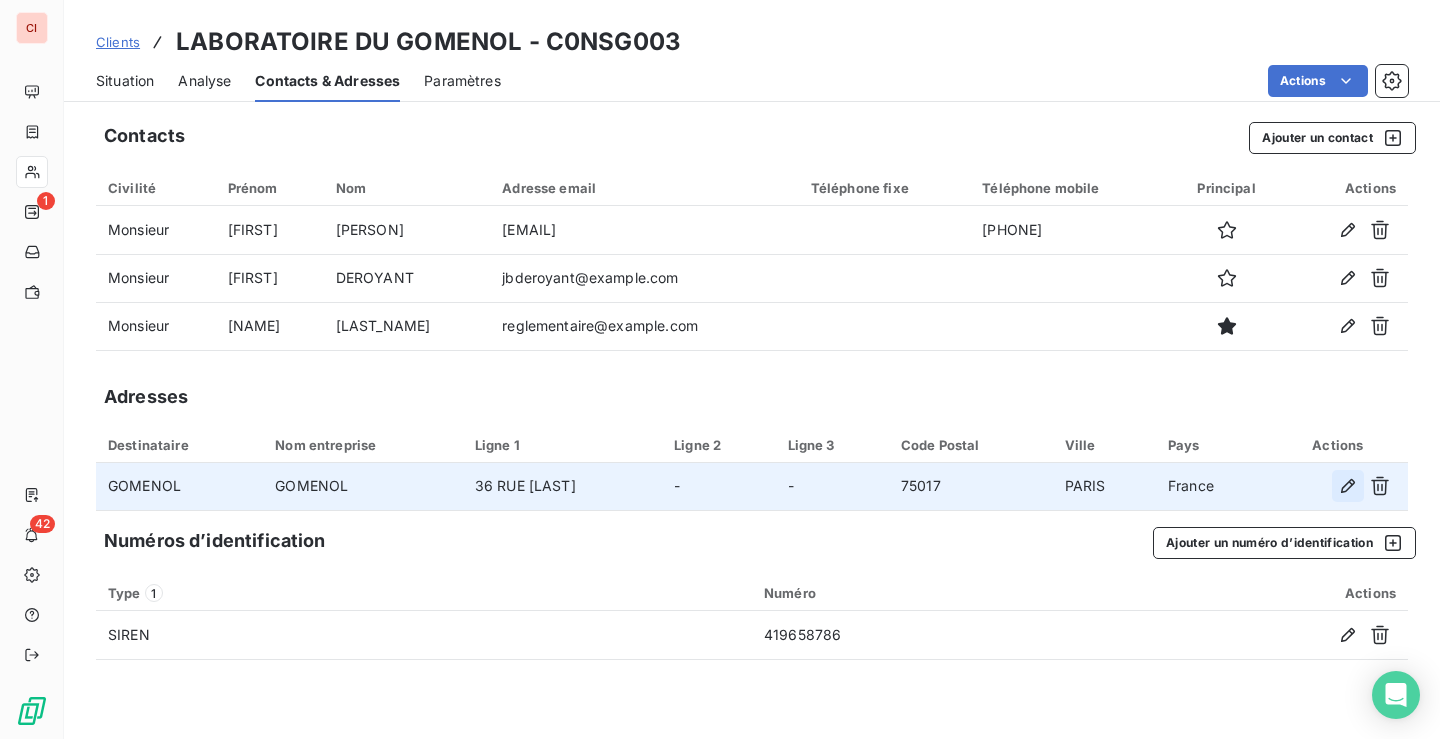 click 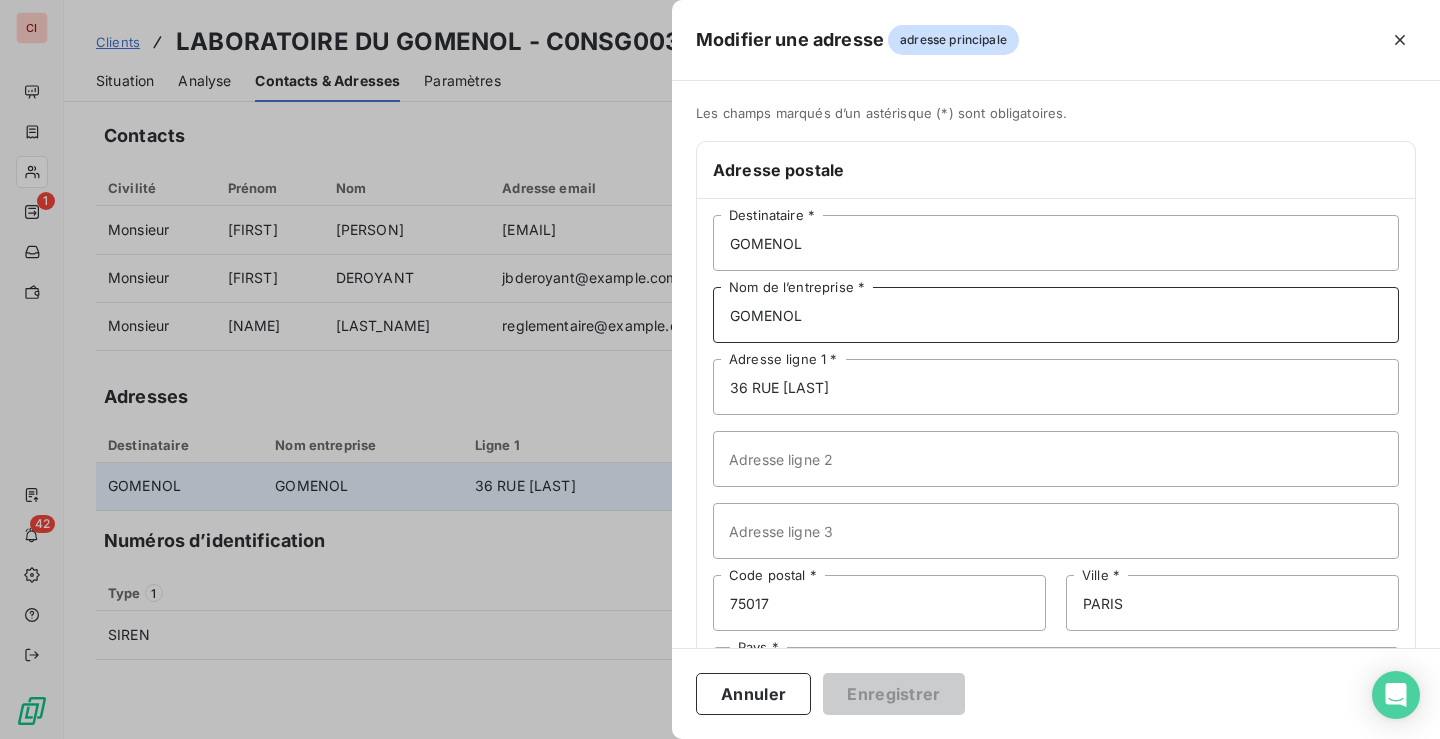 click on "GOMENOL" at bounding box center [1056, 315] 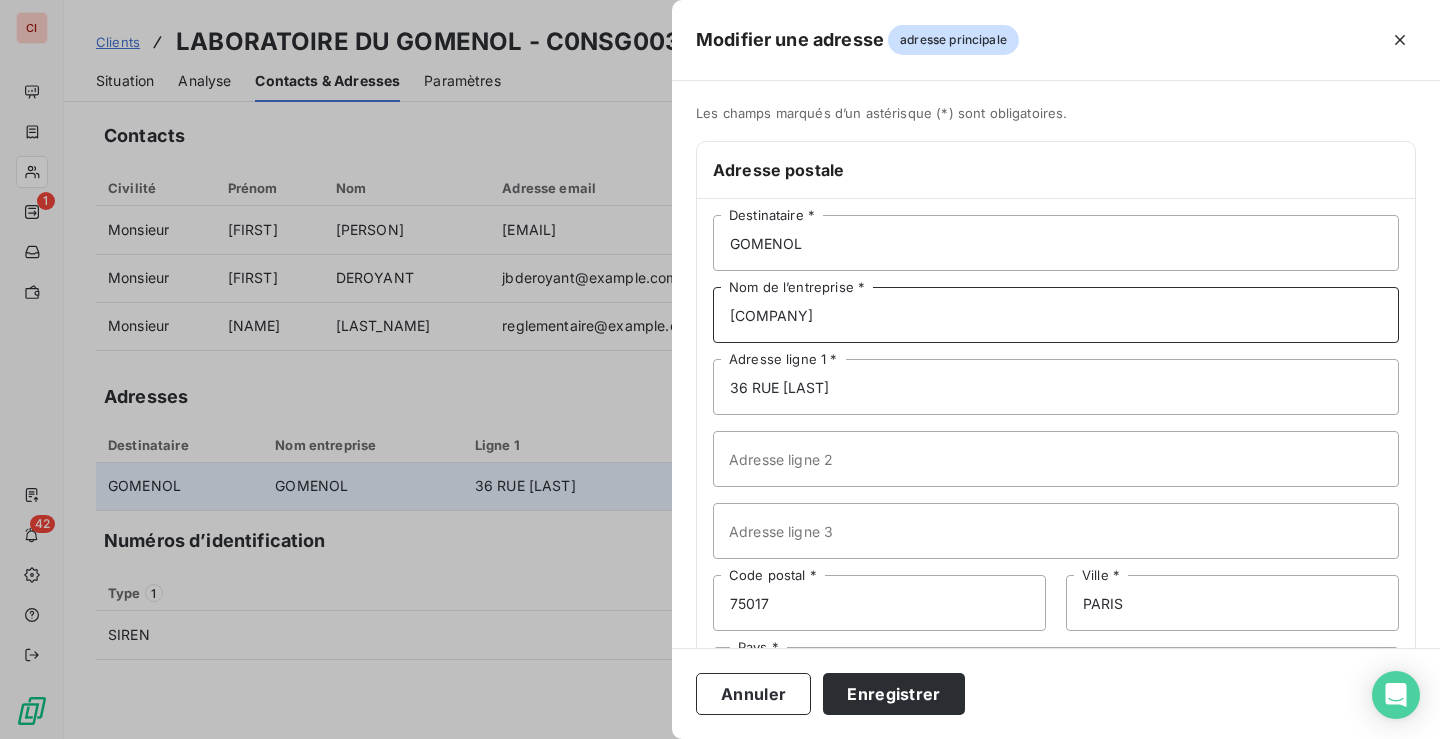 type on "[COMPANY]" 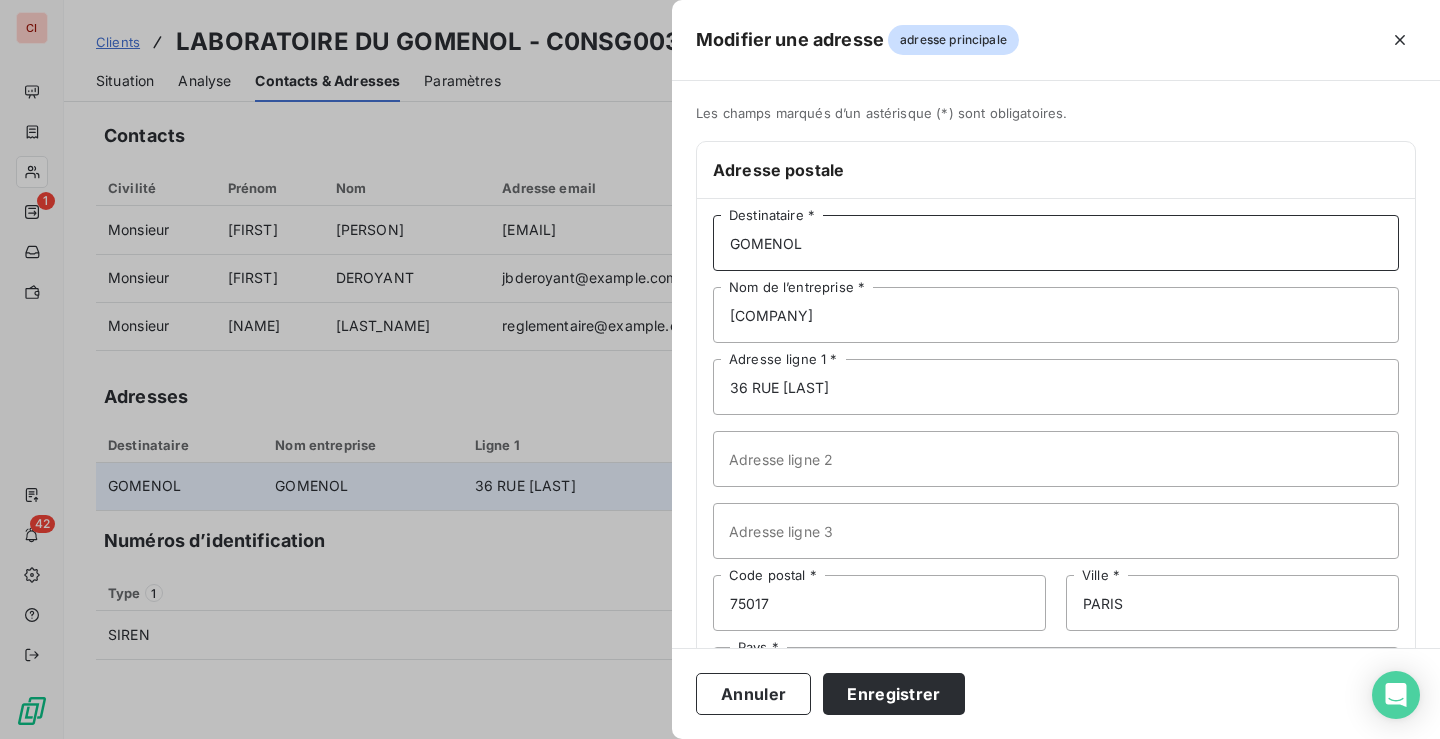 drag, startPoint x: 804, startPoint y: 240, endPoint x: 718, endPoint y: 240, distance: 86 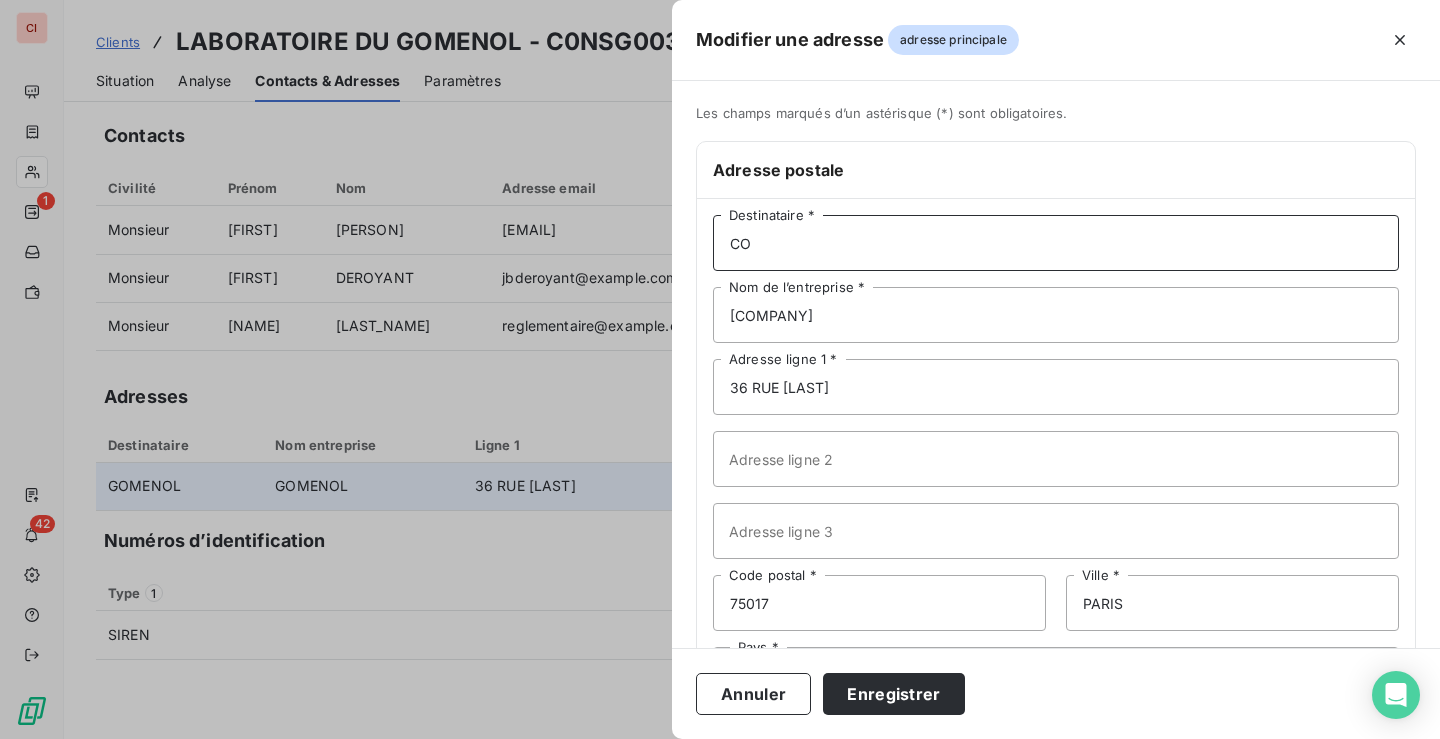 type on "C" 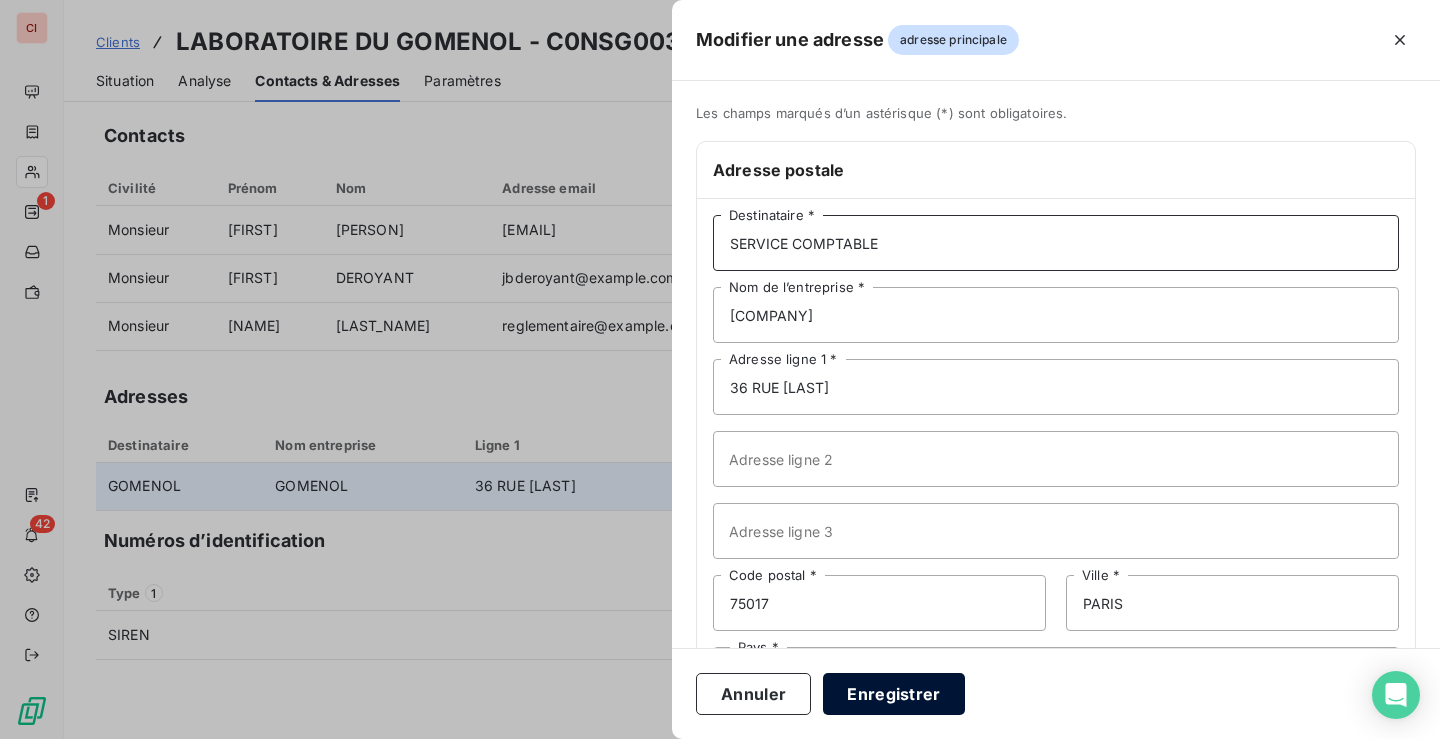 type on "SERVICE COMPTABLE" 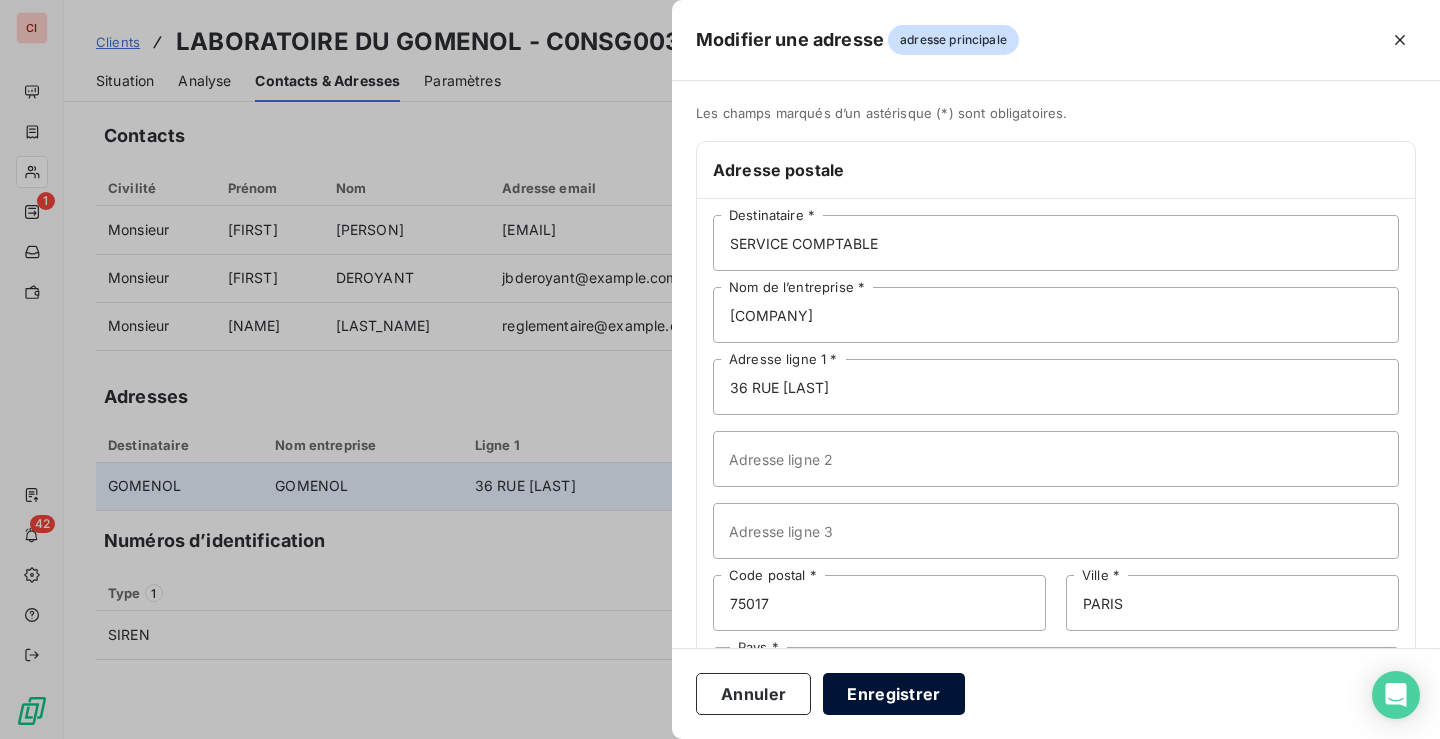 click on "Enregistrer" at bounding box center [894, 694] 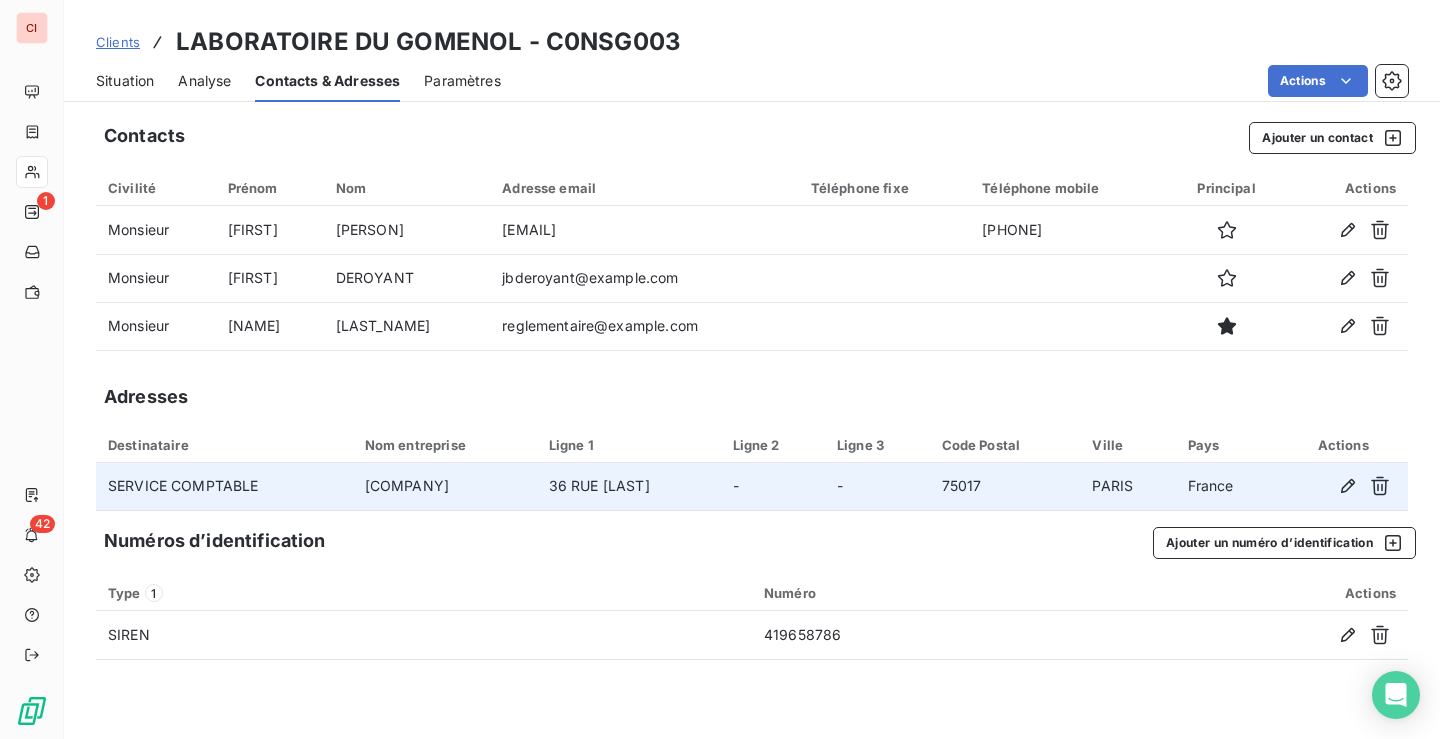 click on "Situation" at bounding box center [125, 81] 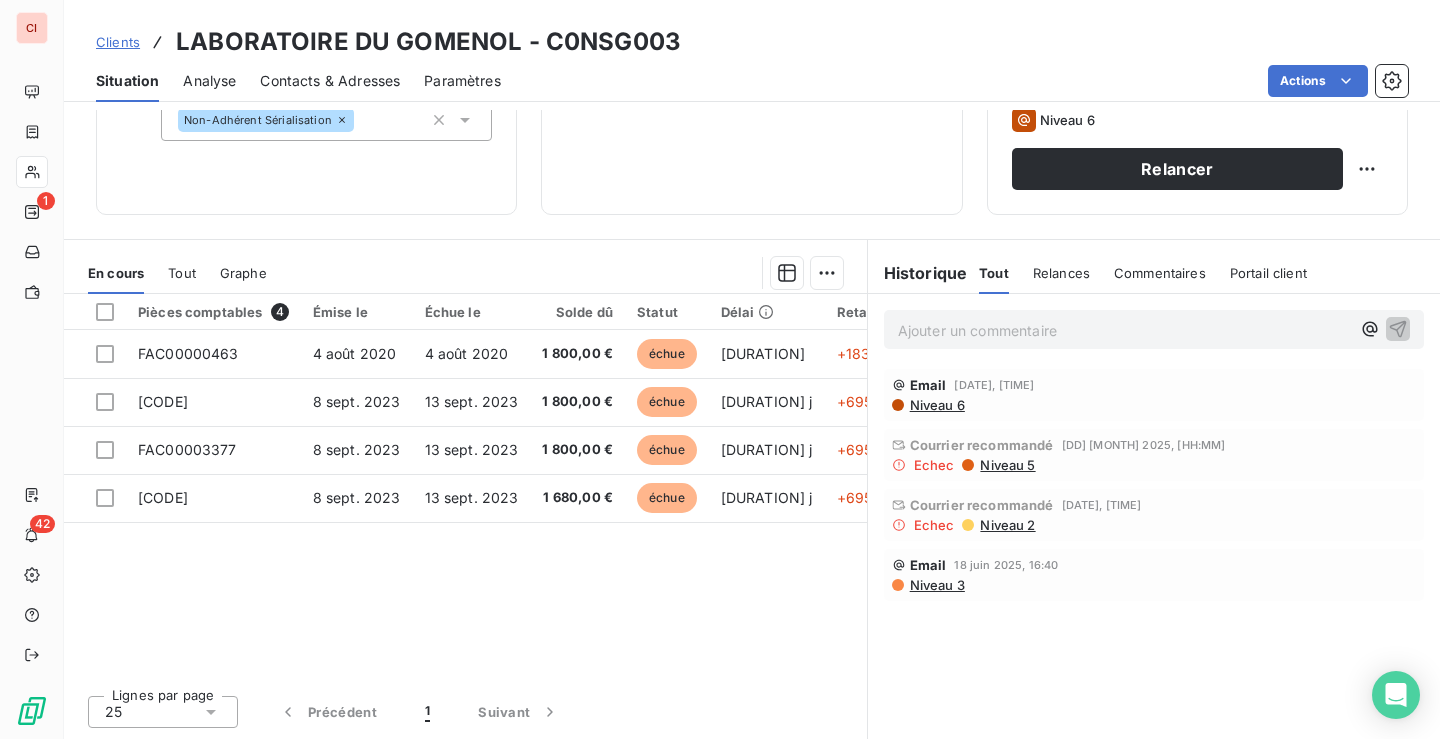 scroll, scrollTop: 0, scrollLeft: 0, axis: both 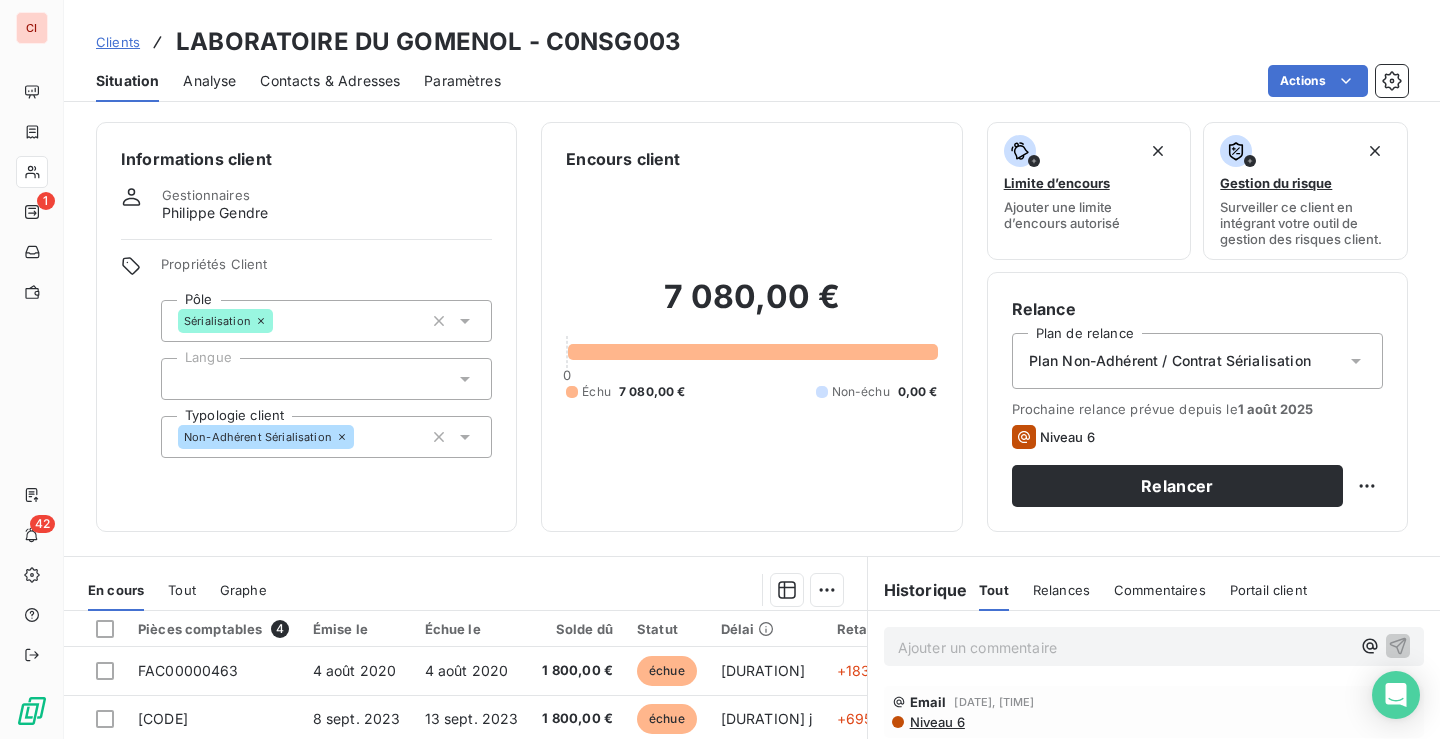 click on "Clients" at bounding box center [118, 42] 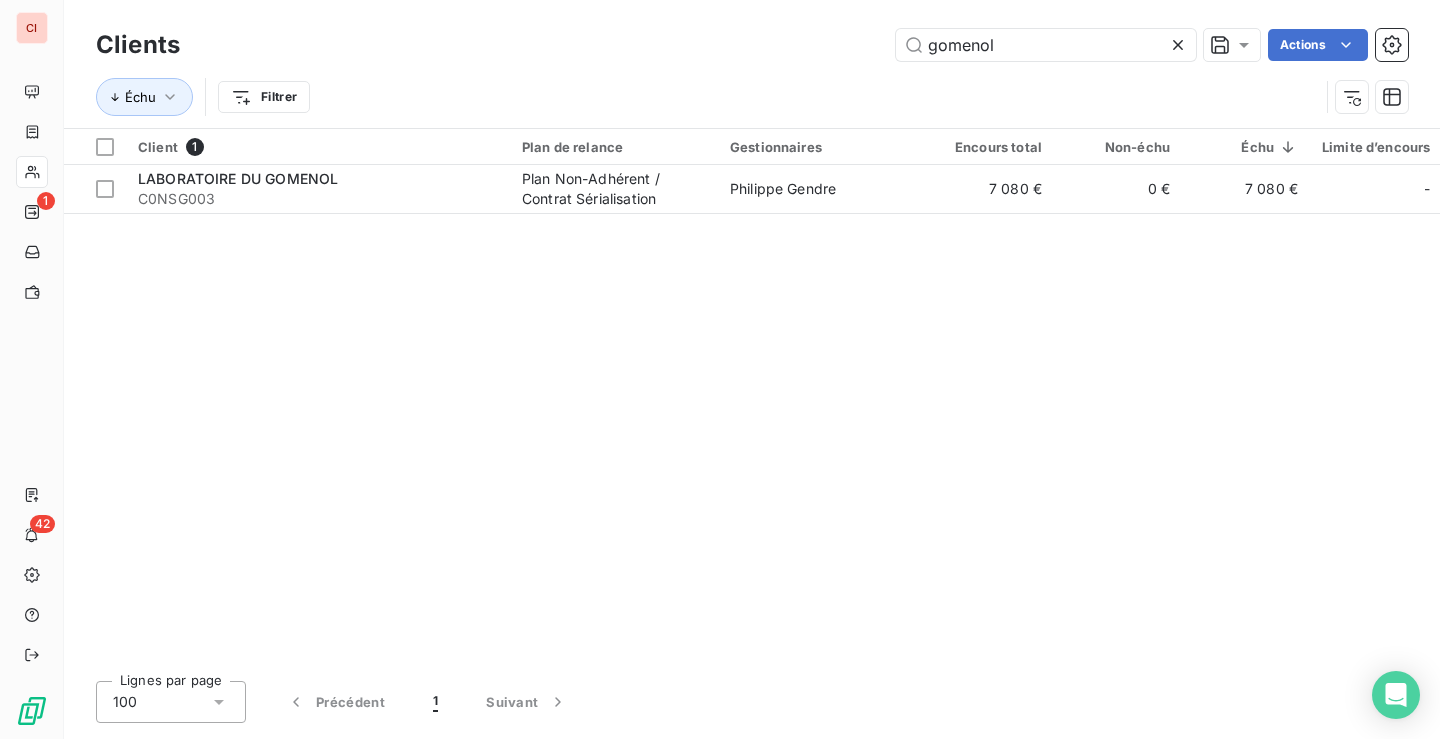 drag, startPoint x: 1026, startPoint y: 46, endPoint x: 884, endPoint y: 66, distance: 143.40154 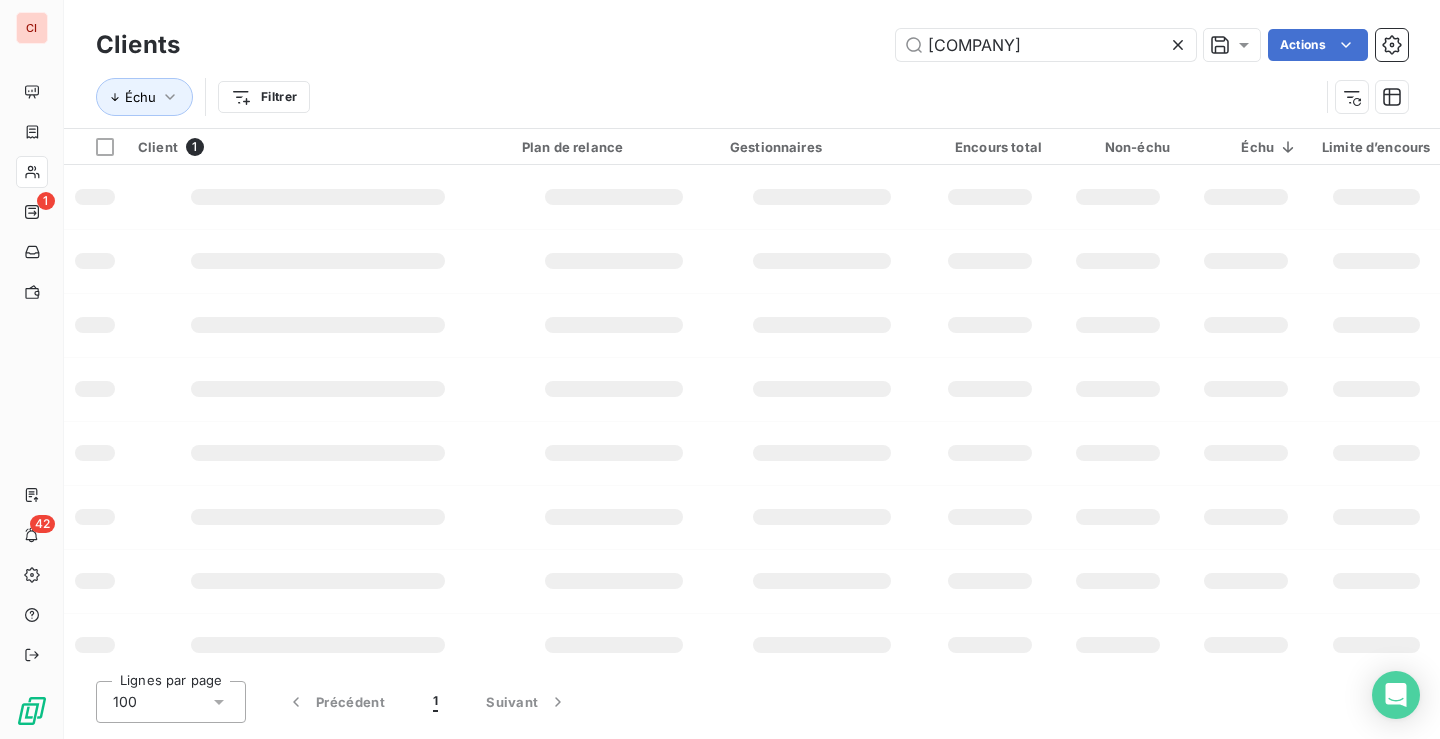 type on "[COMPANY]" 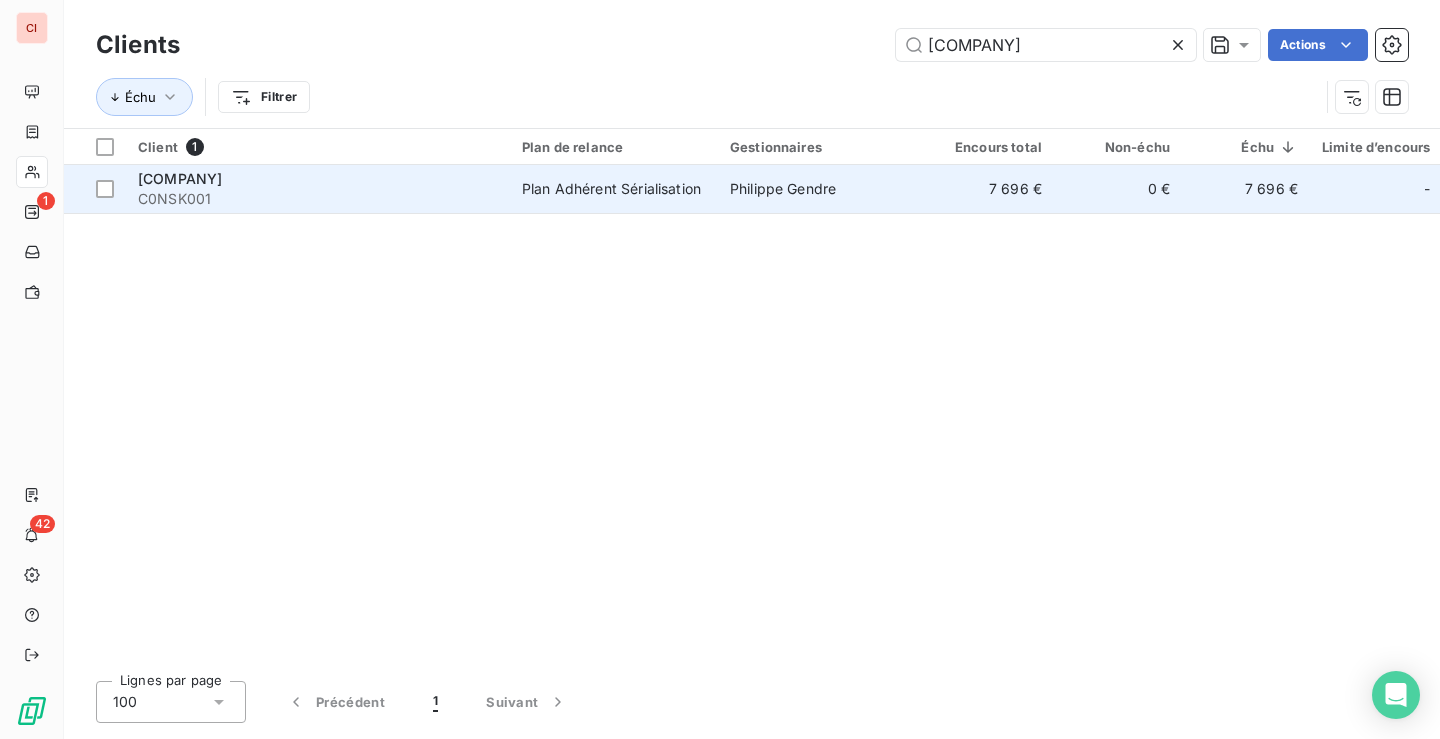 click on "Plan Adhérent Sérialisation" at bounding box center (611, 189) 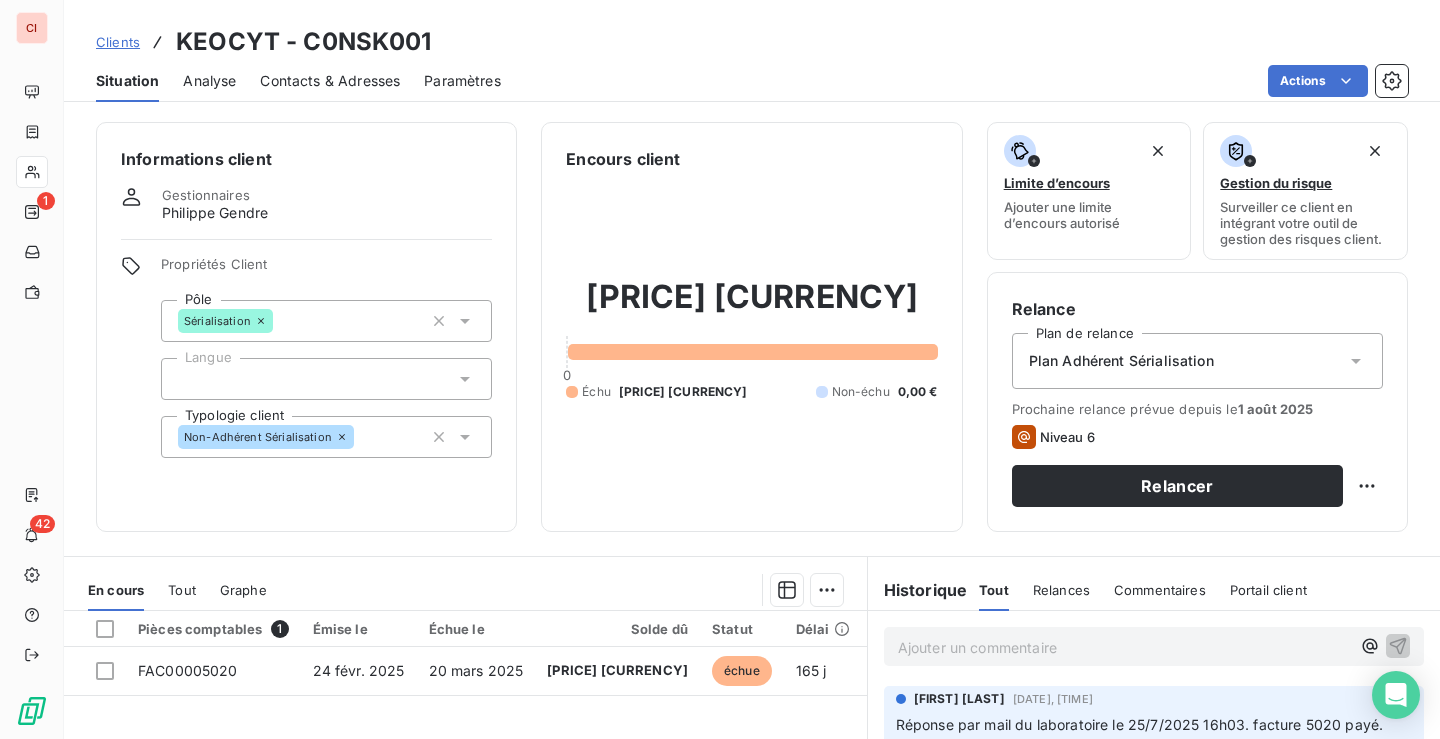scroll, scrollTop: 200, scrollLeft: 0, axis: vertical 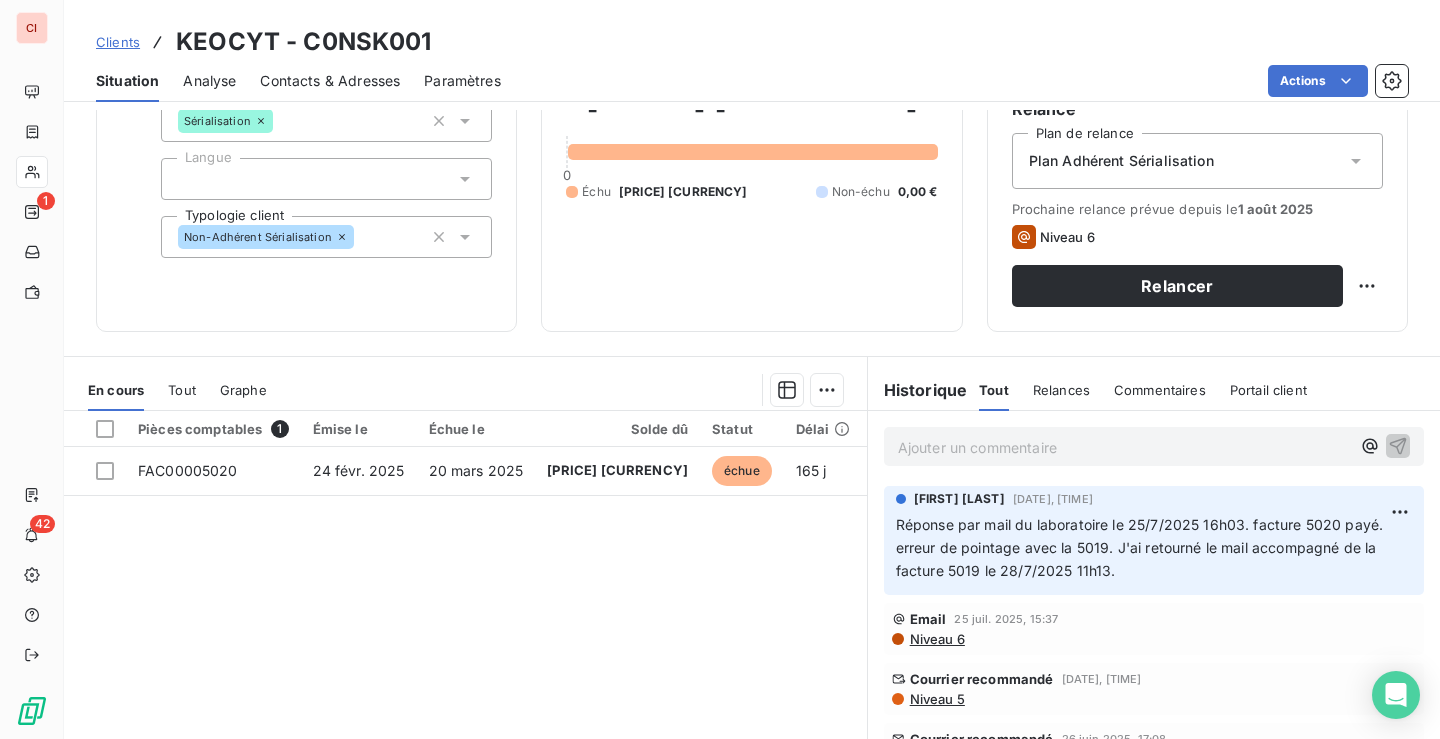 click on "Clients" at bounding box center [118, 42] 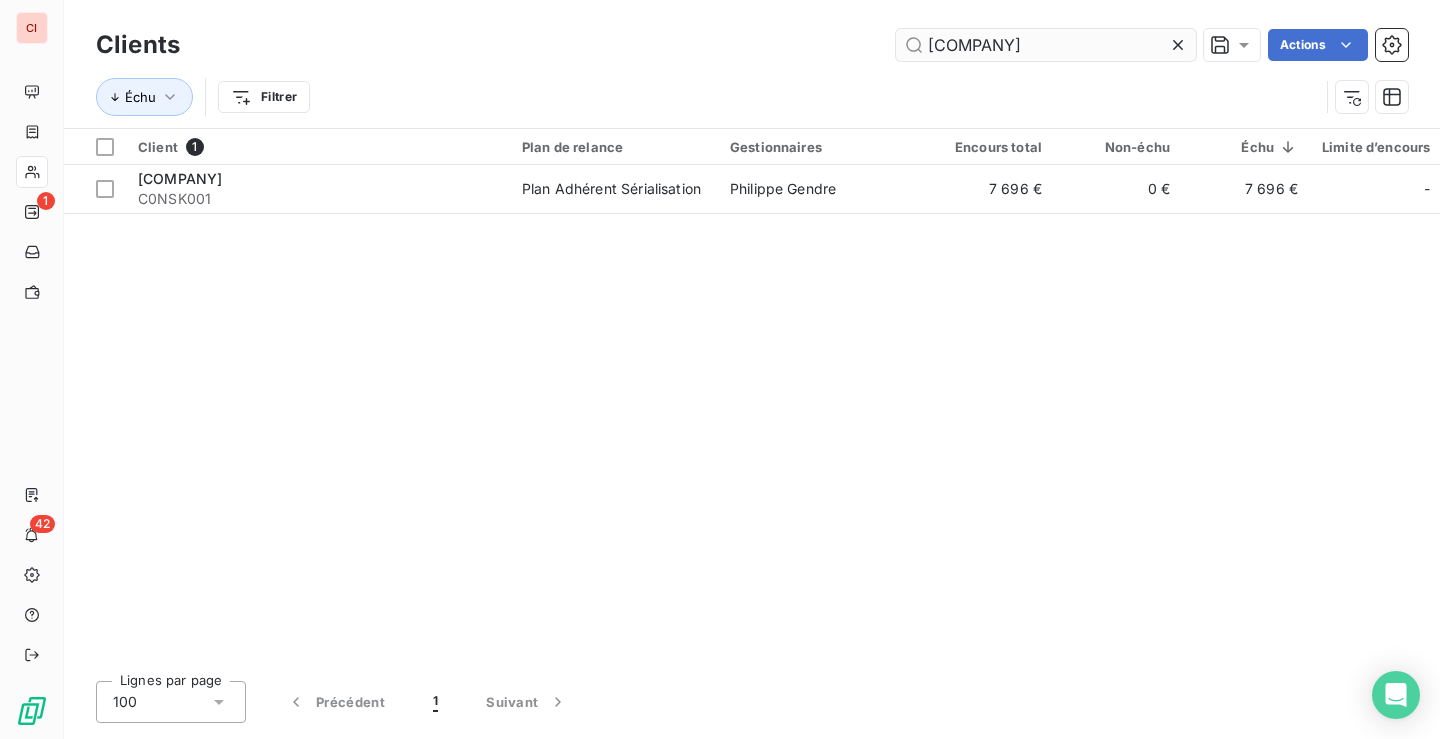 drag, startPoint x: 1074, startPoint y: 41, endPoint x: 907, endPoint y: 45, distance: 167.0479 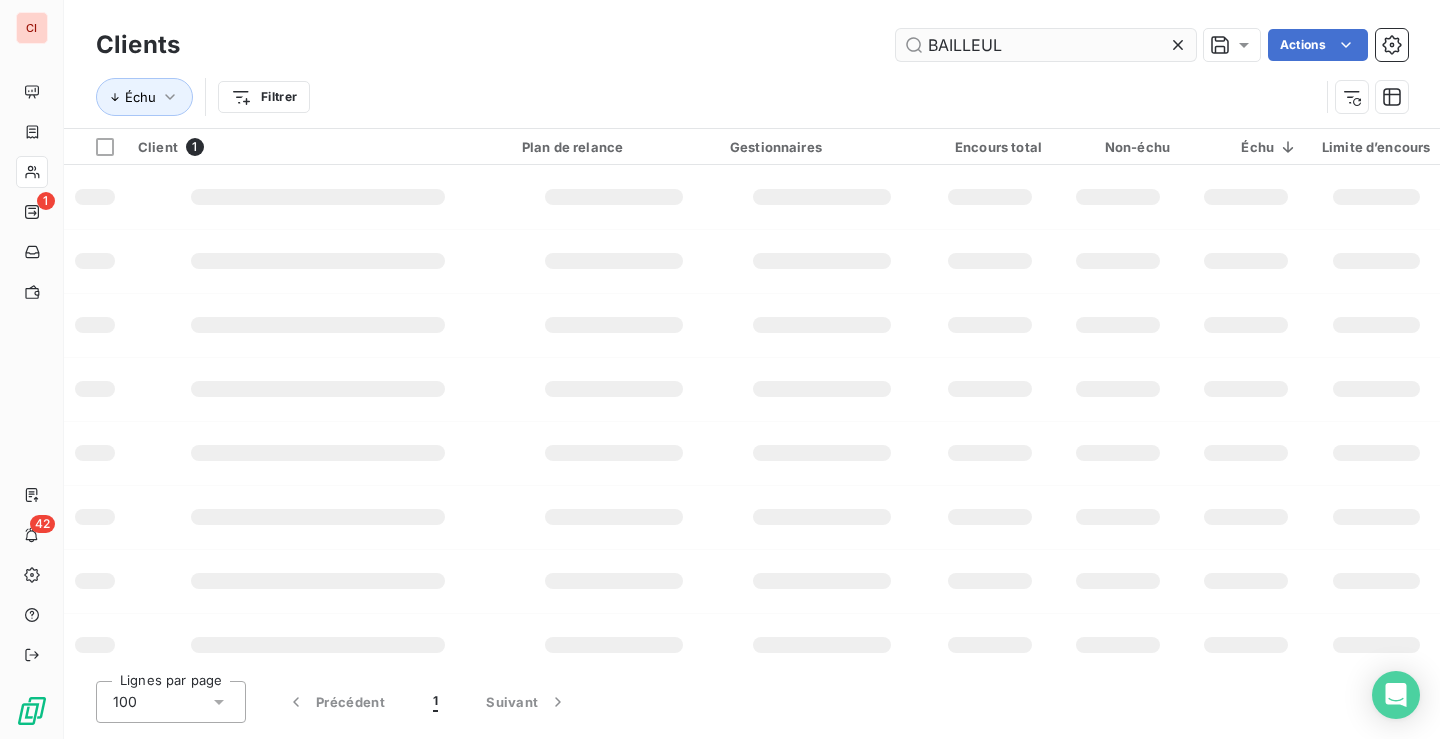 type on "BAILLEUL" 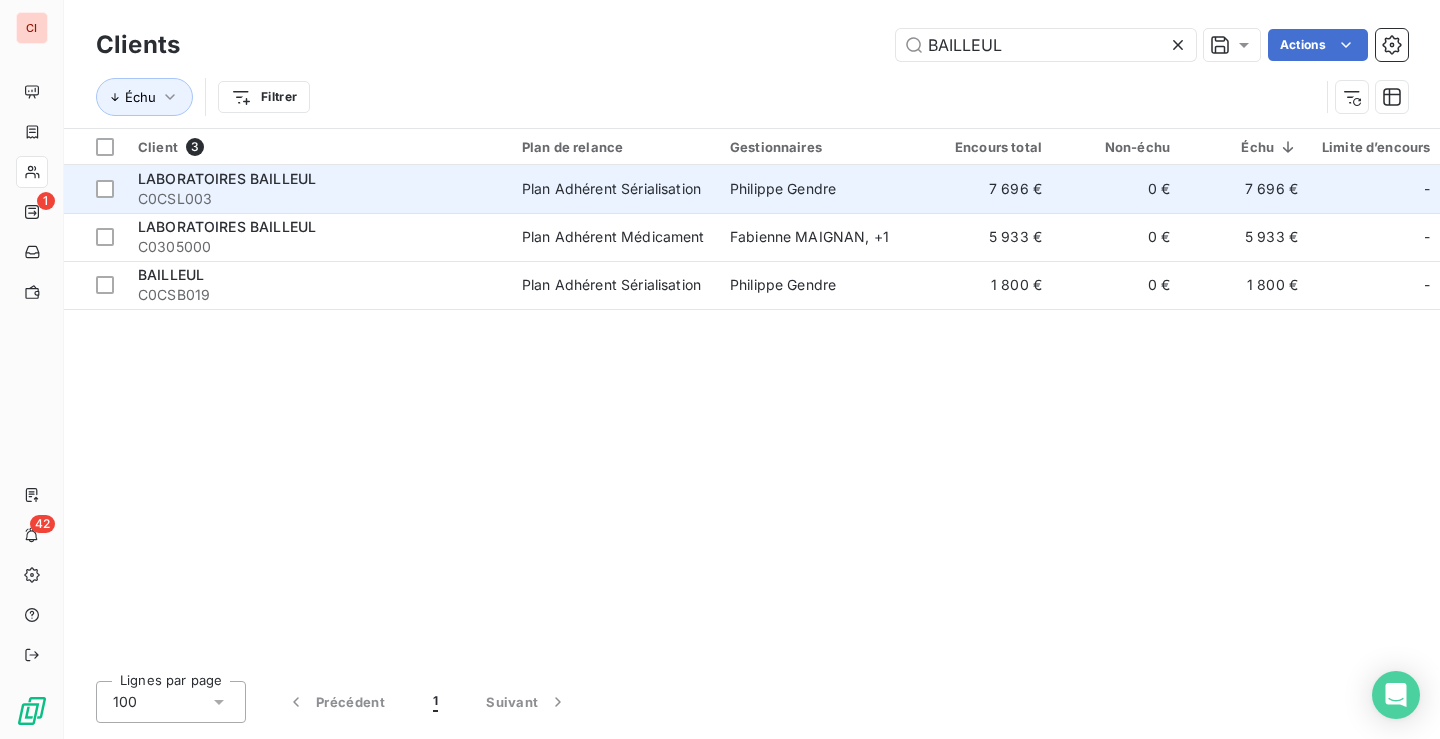 click on "Plan Adhérent Sérialisation" at bounding box center (611, 189) 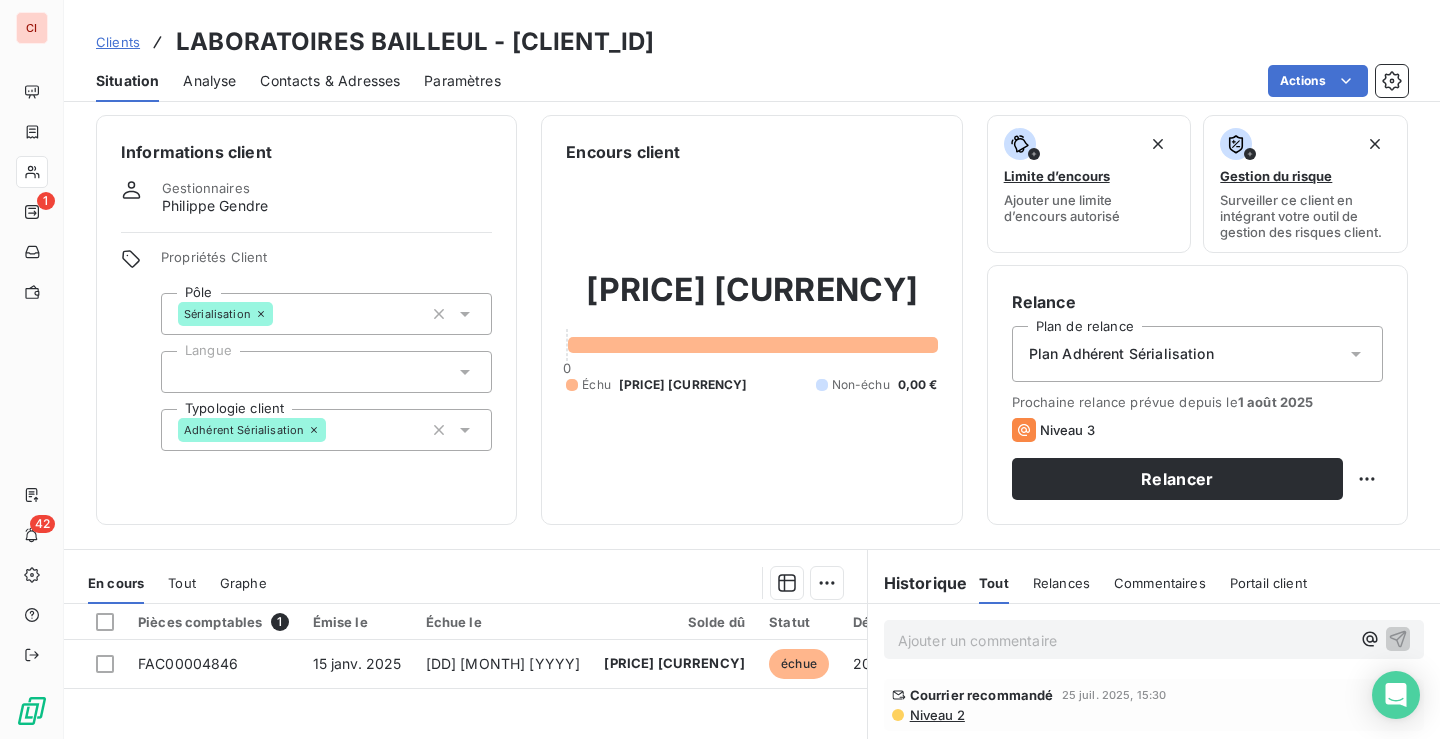 scroll, scrollTop: 0, scrollLeft: 0, axis: both 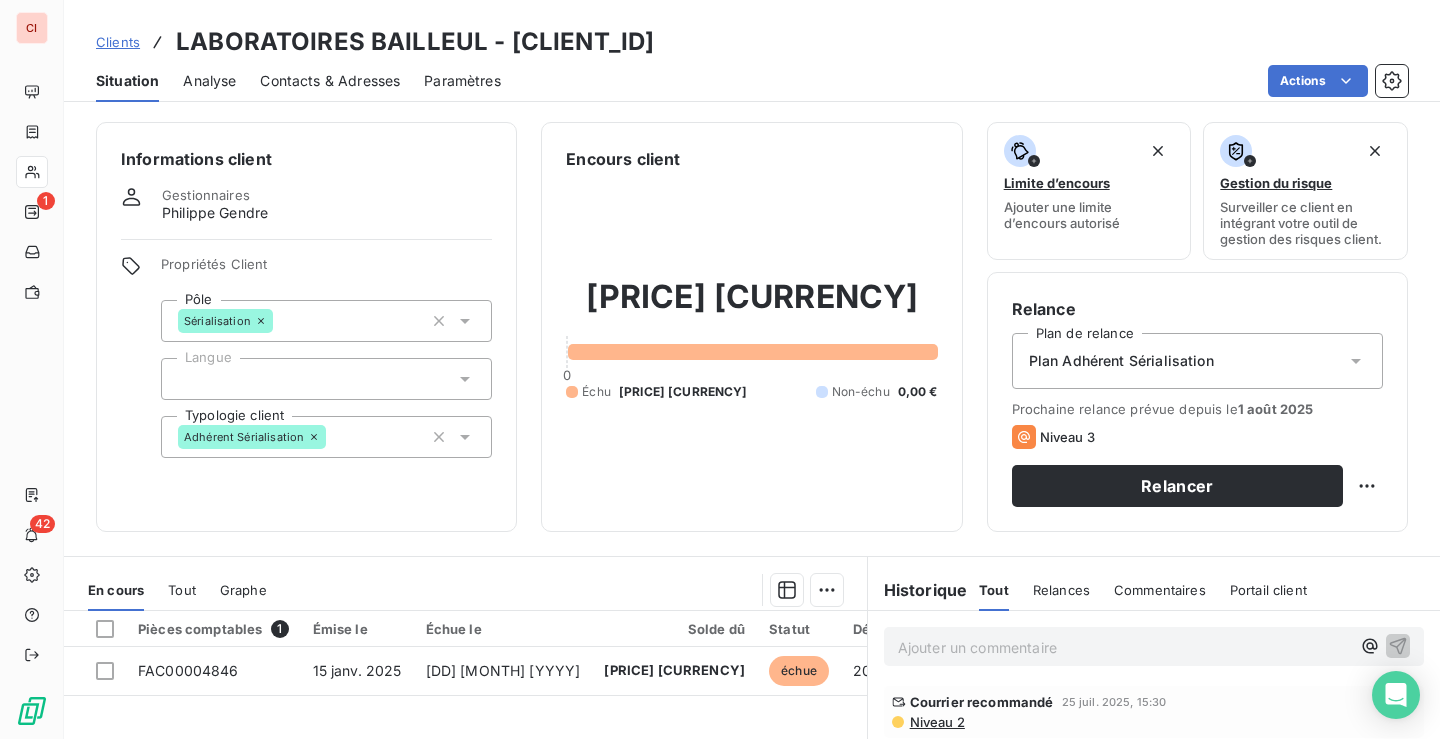 click on "Clients" at bounding box center (118, 42) 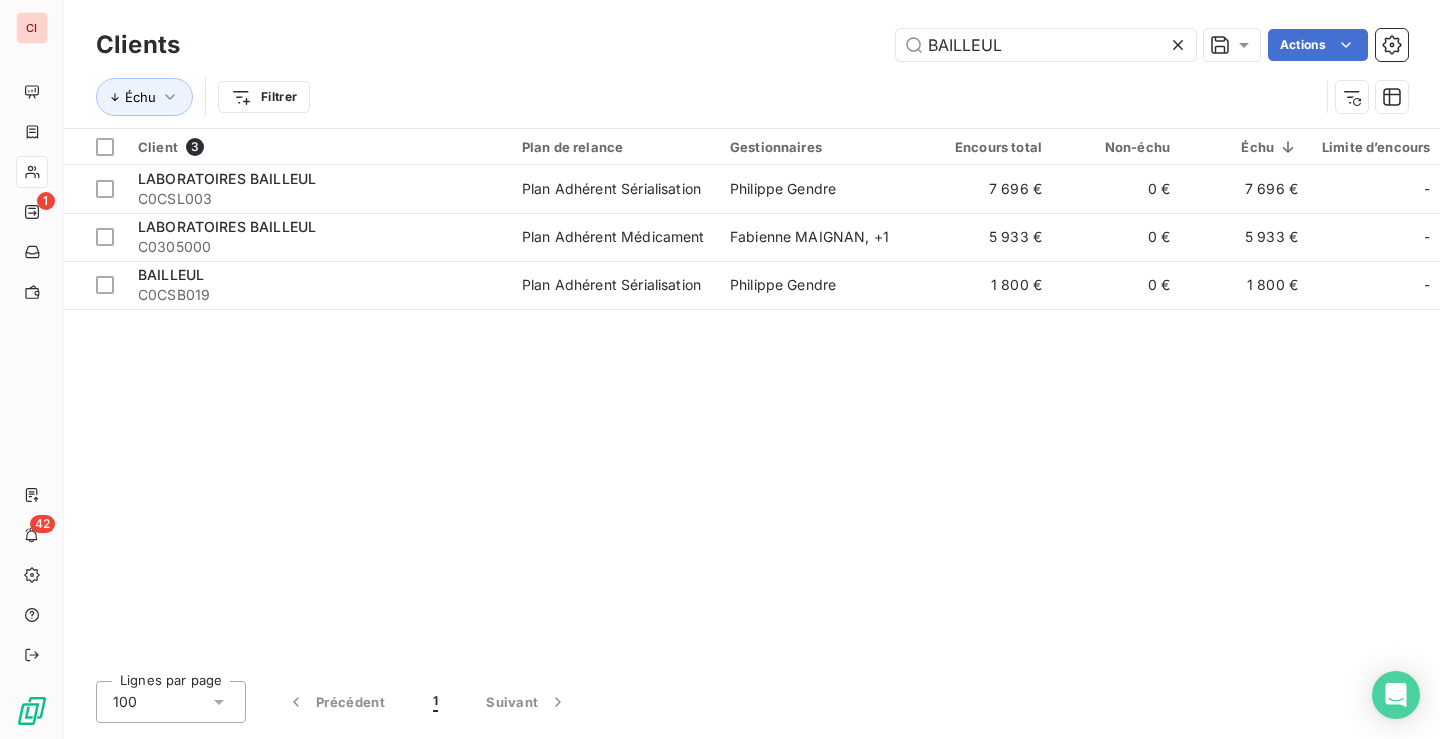 drag, startPoint x: 997, startPoint y: 46, endPoint x: 842, endPoint y: 50, distance: 155.0516 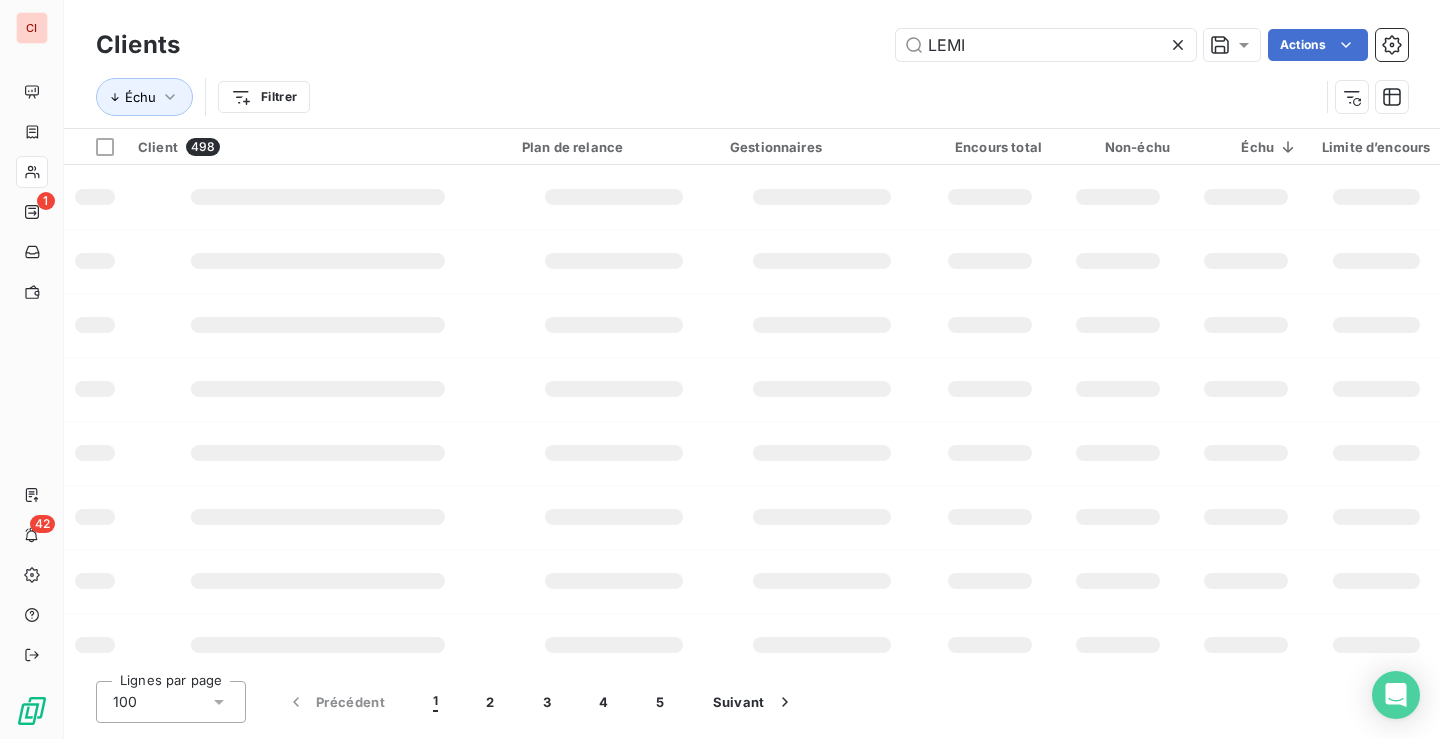 type on "LEMI" 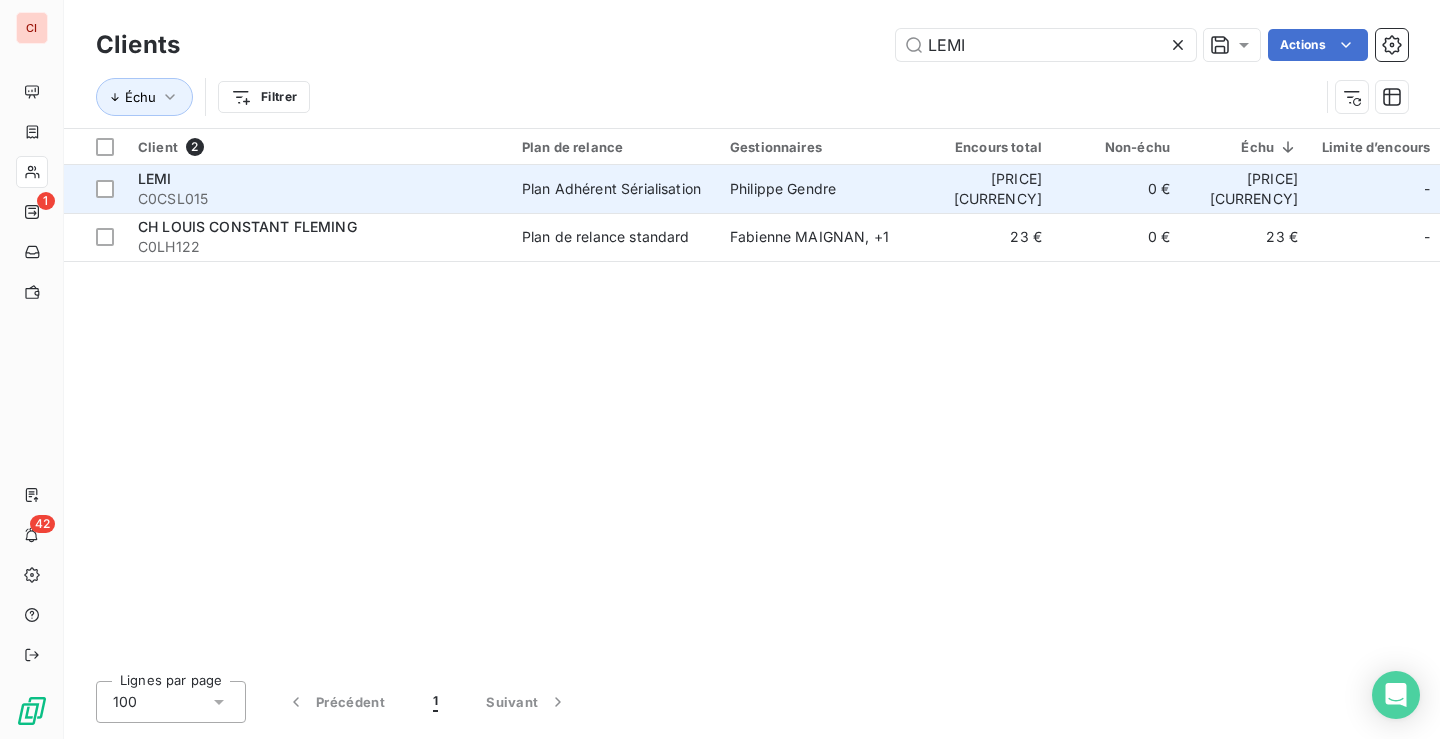 click on "Plan Adhérent Sérialisation" at bounding box center [614, 189] 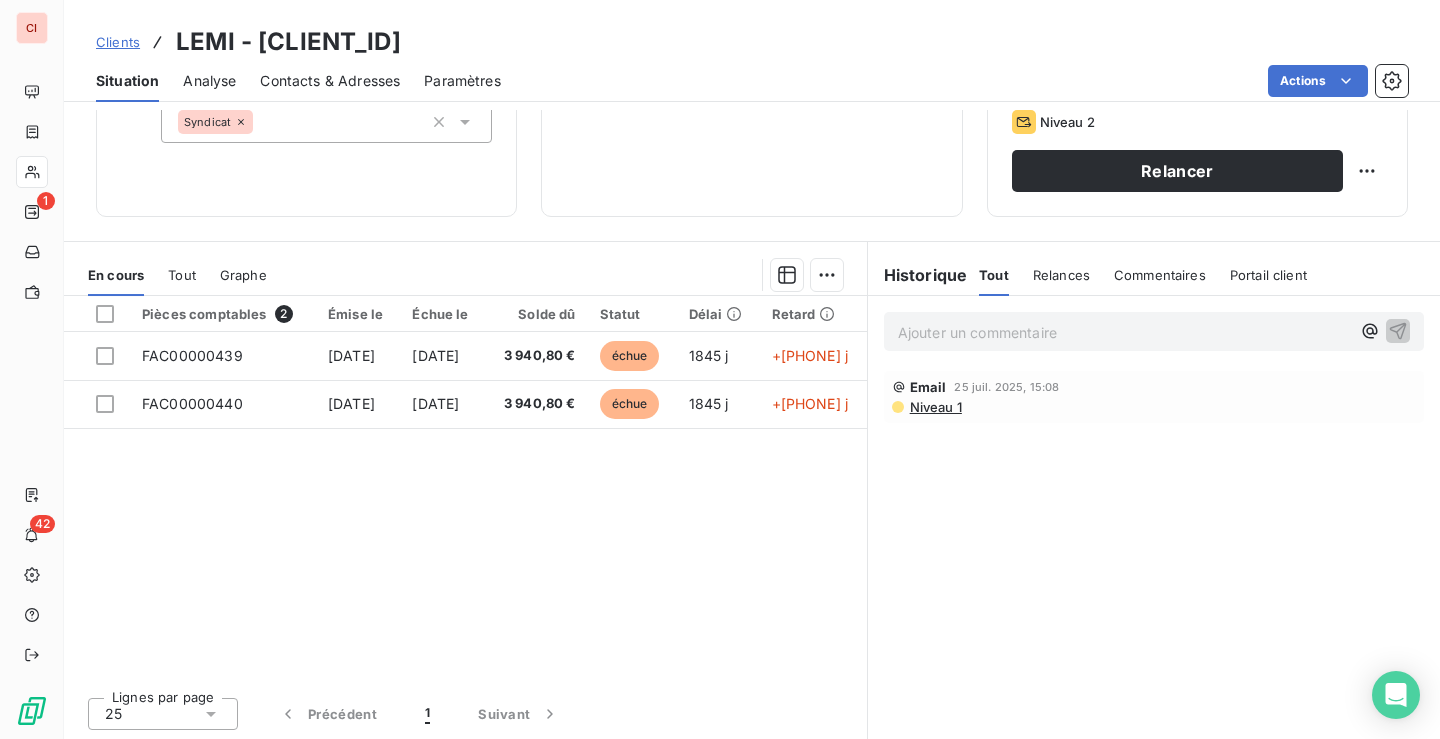 scroll, scrollTop: 317, scrollLeft: 0, axis: vertical 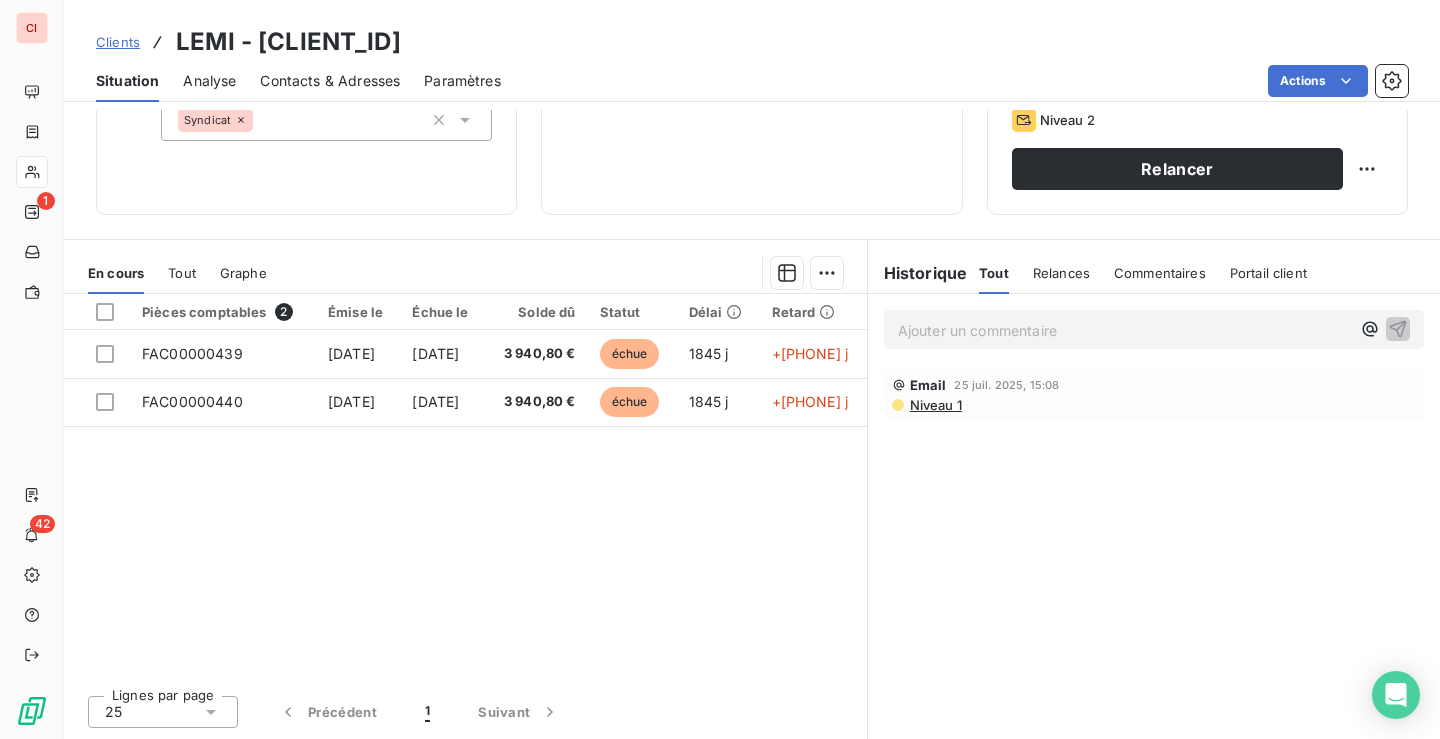 click on "Situation Analyse Contacts & Adresses Paramètres Actions" at bounding box center (752, 81) 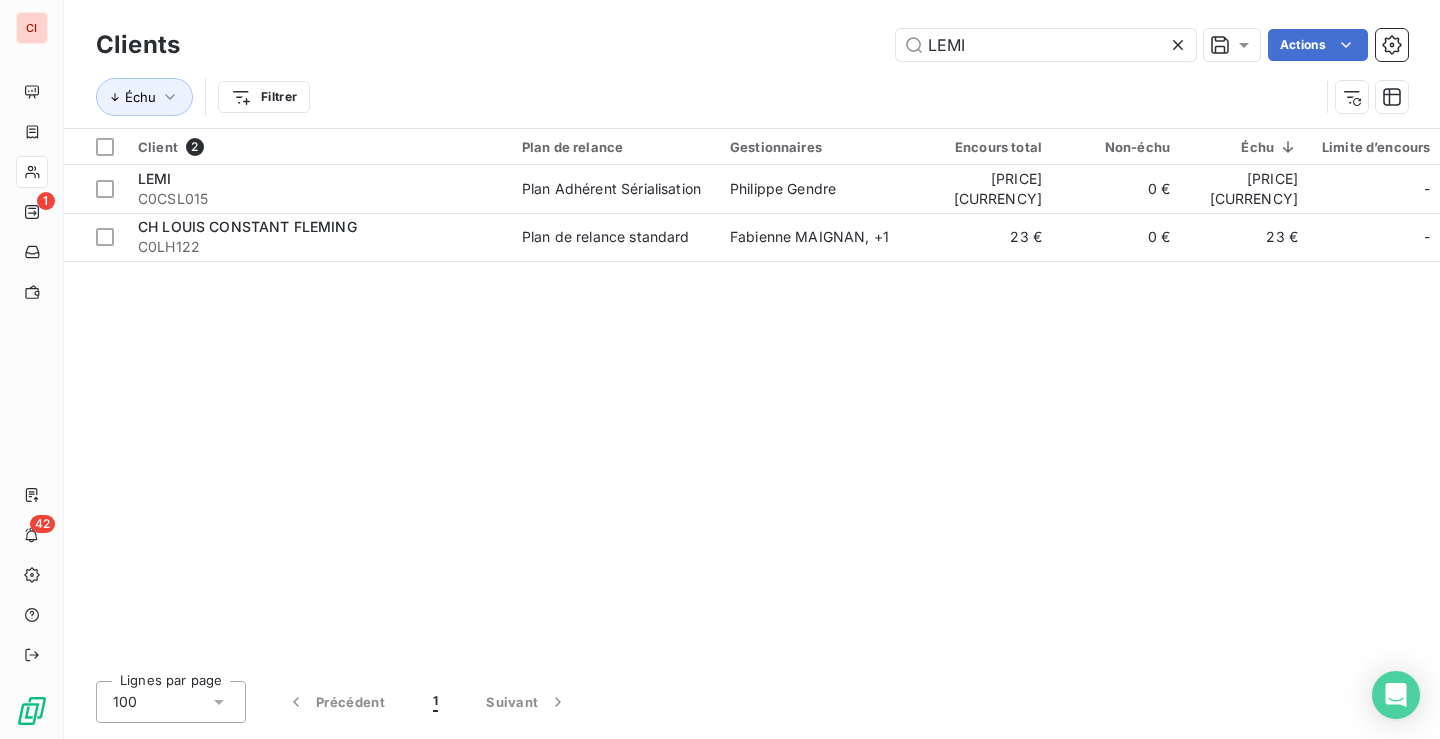 drag, startPoint x: 976, startPoint y: 42, endPoint x: 859, endPoint y: 48, distance: 117.15375 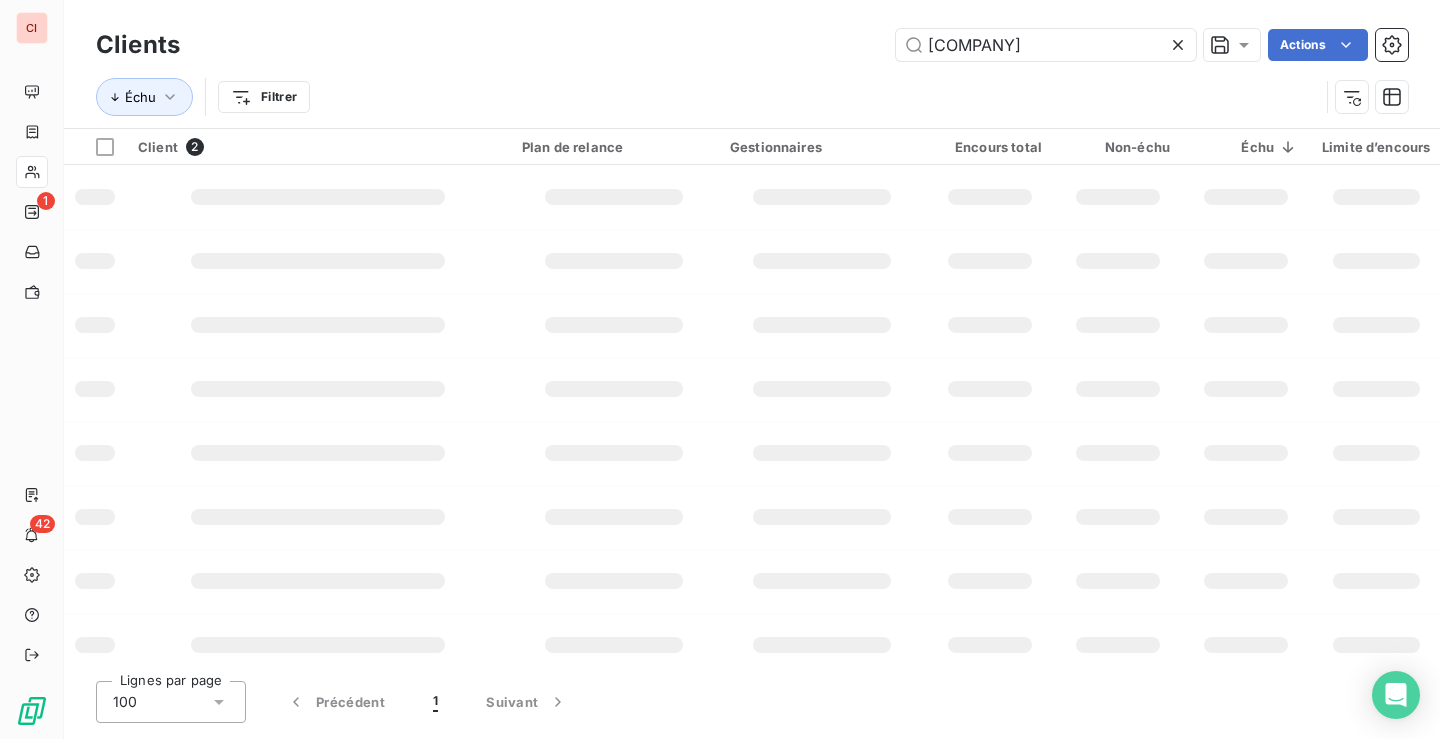 type on "[COMPANY]" 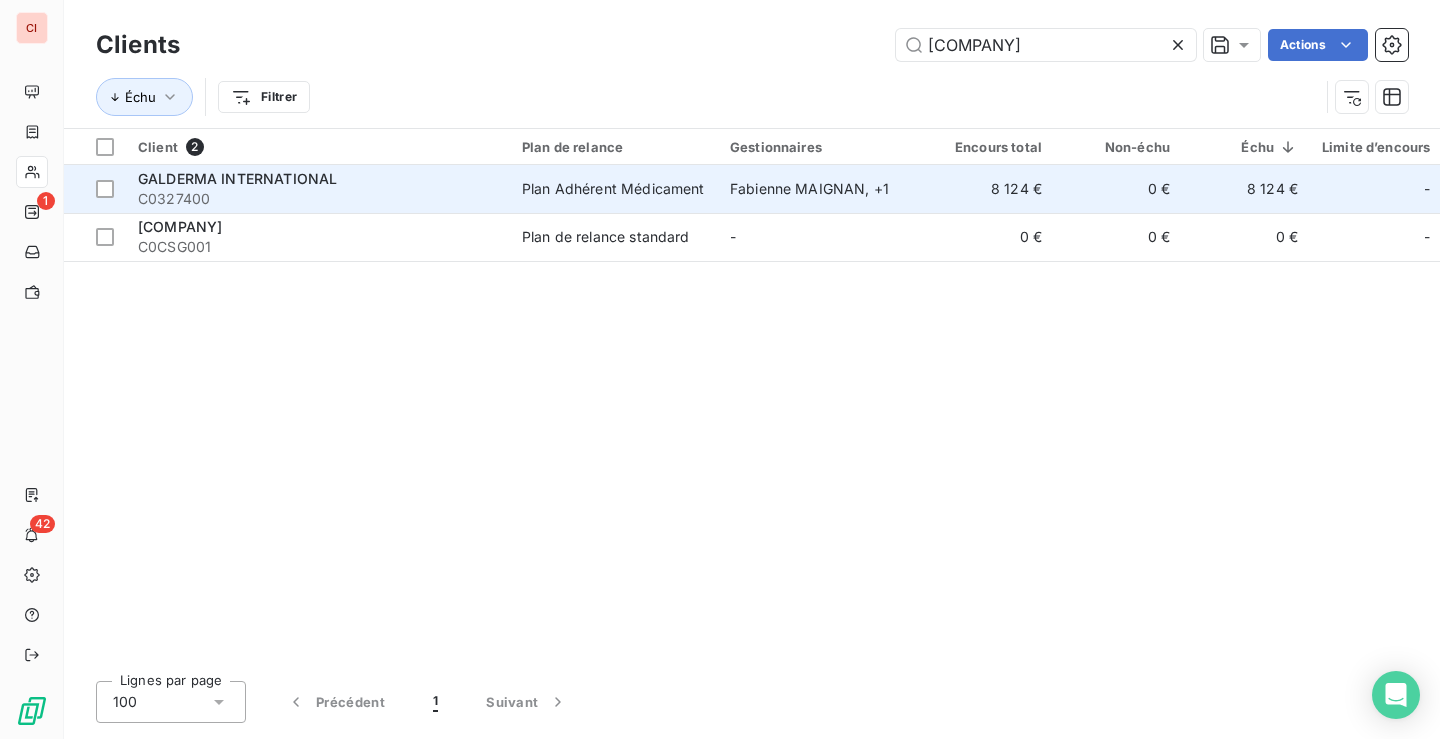 click on "Plan Adhérent Médicament" at bounding box center (613, 189) 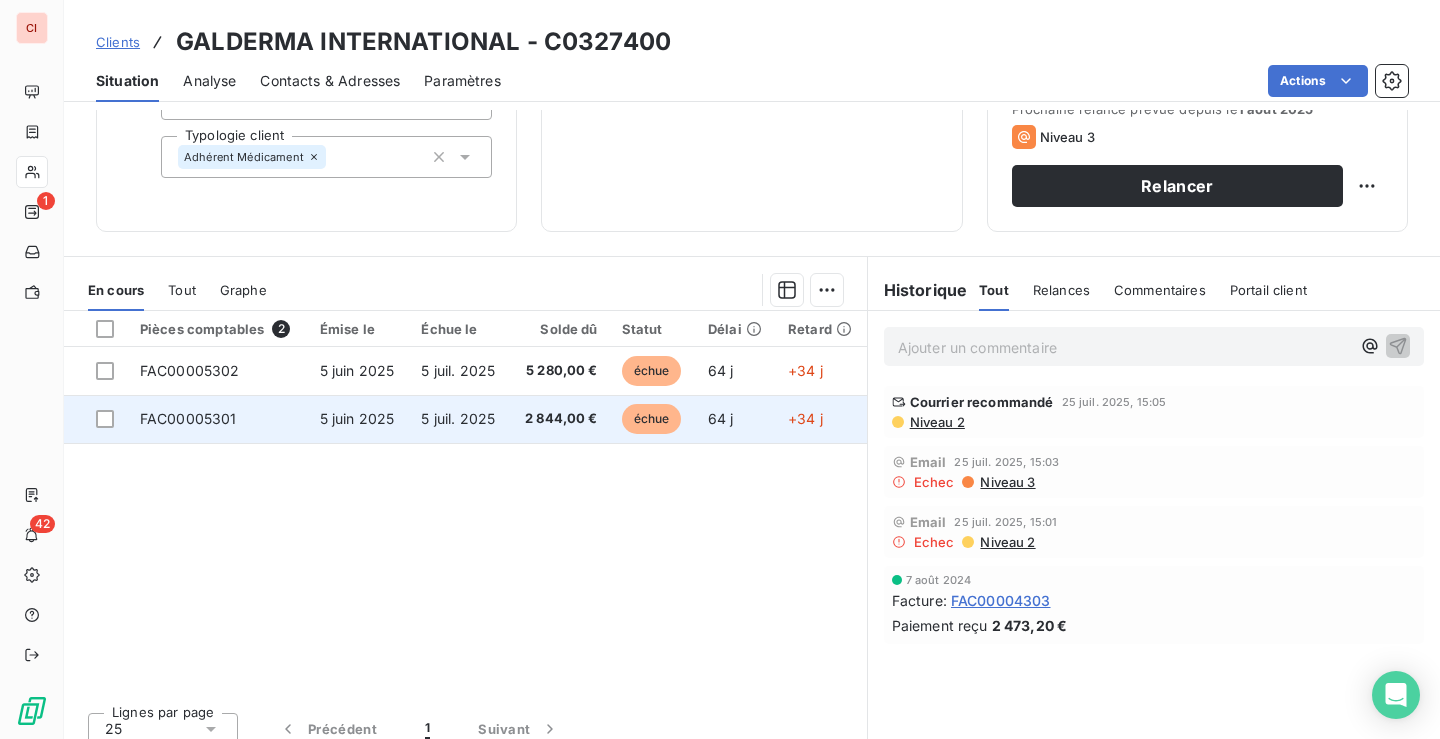 scroll, scrollTop: 0, scrollLeft: 0, axis: both 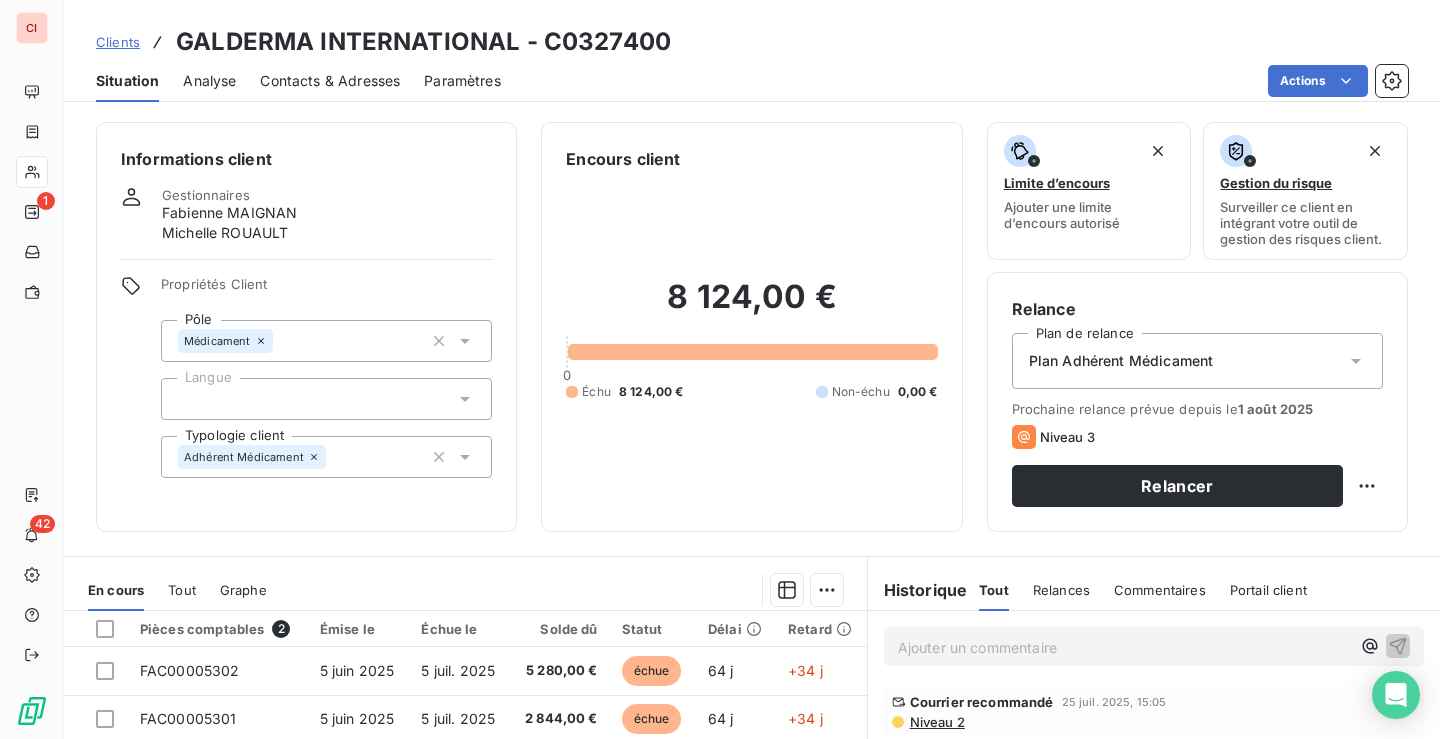 click on "Clients" at bounding box center [118, 42] 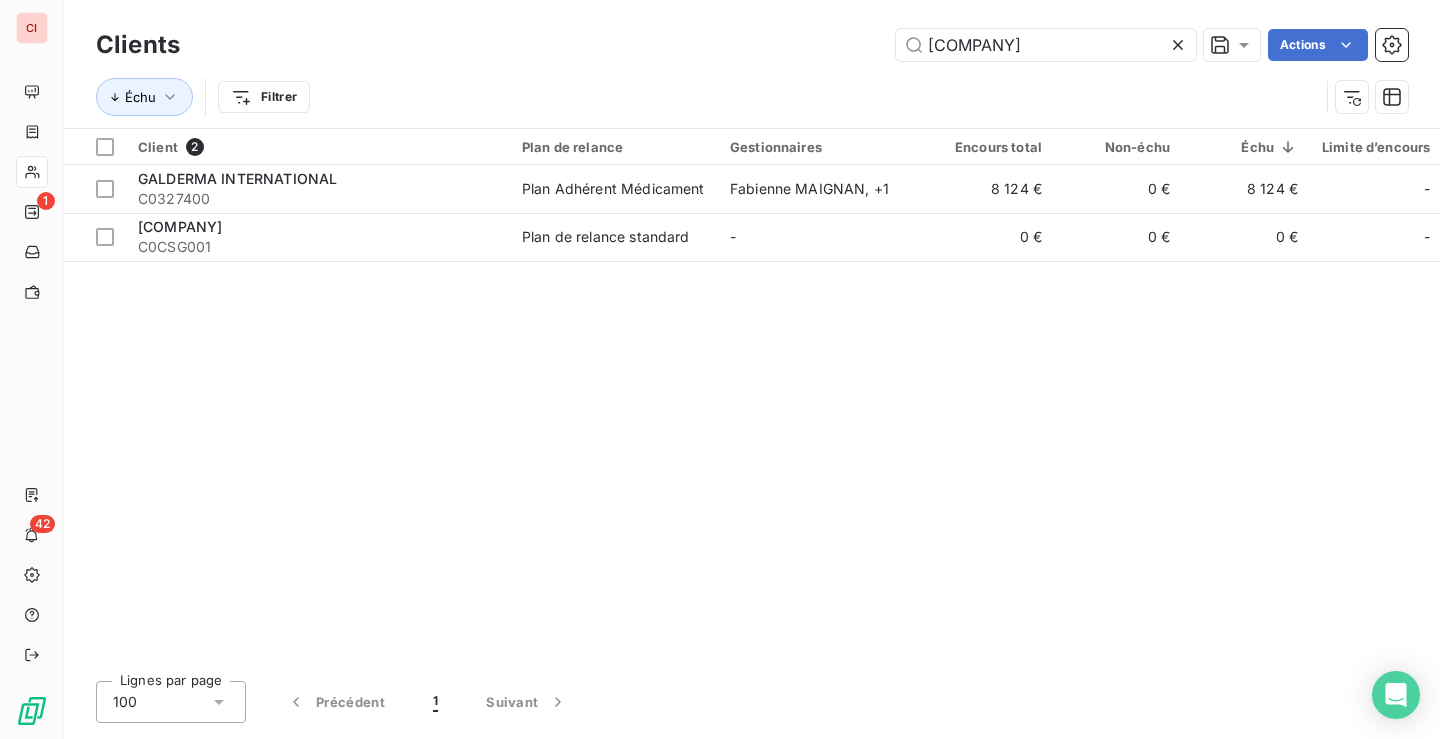 drag, startPoint x: 1060, startPoint y: 39, endPoint x: 879, endPoint y: 52, distance: 181.46625 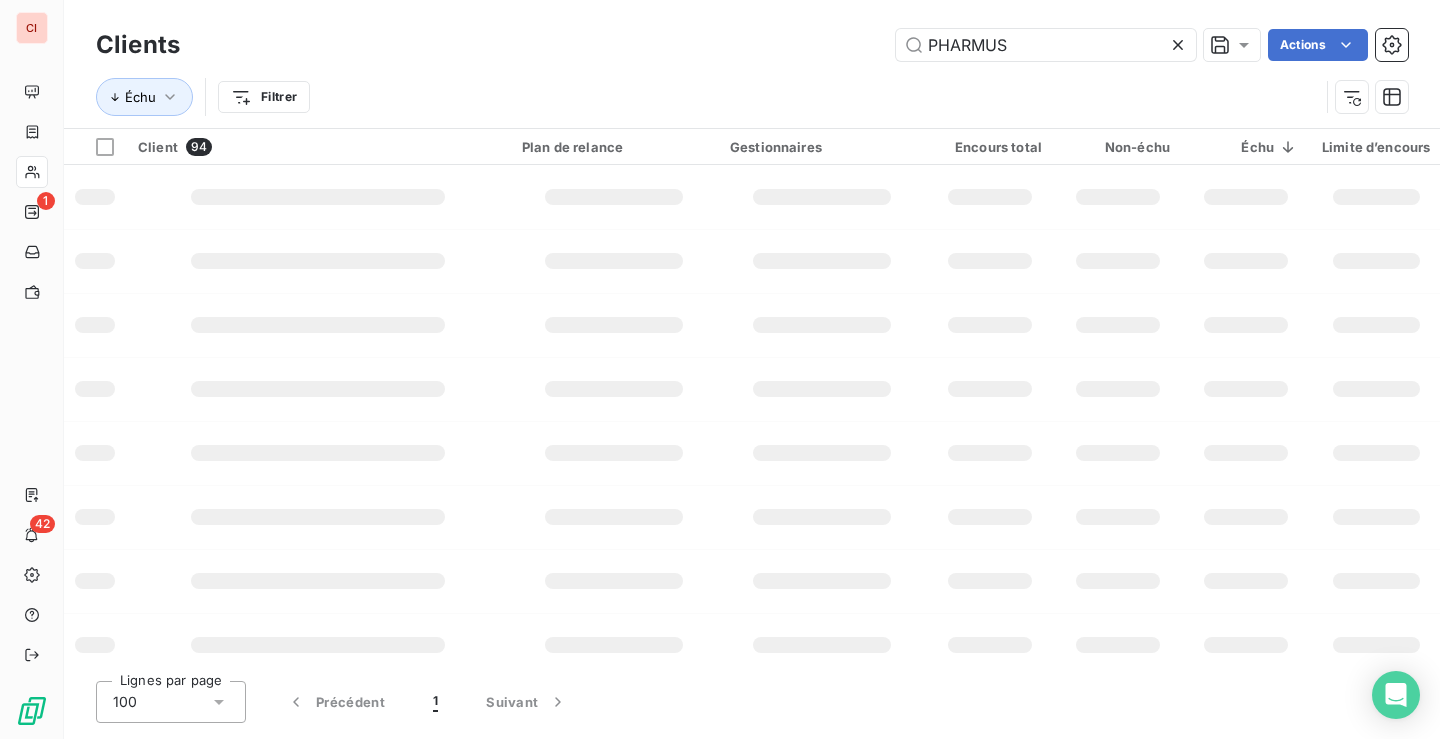 type on "PHARMUS" 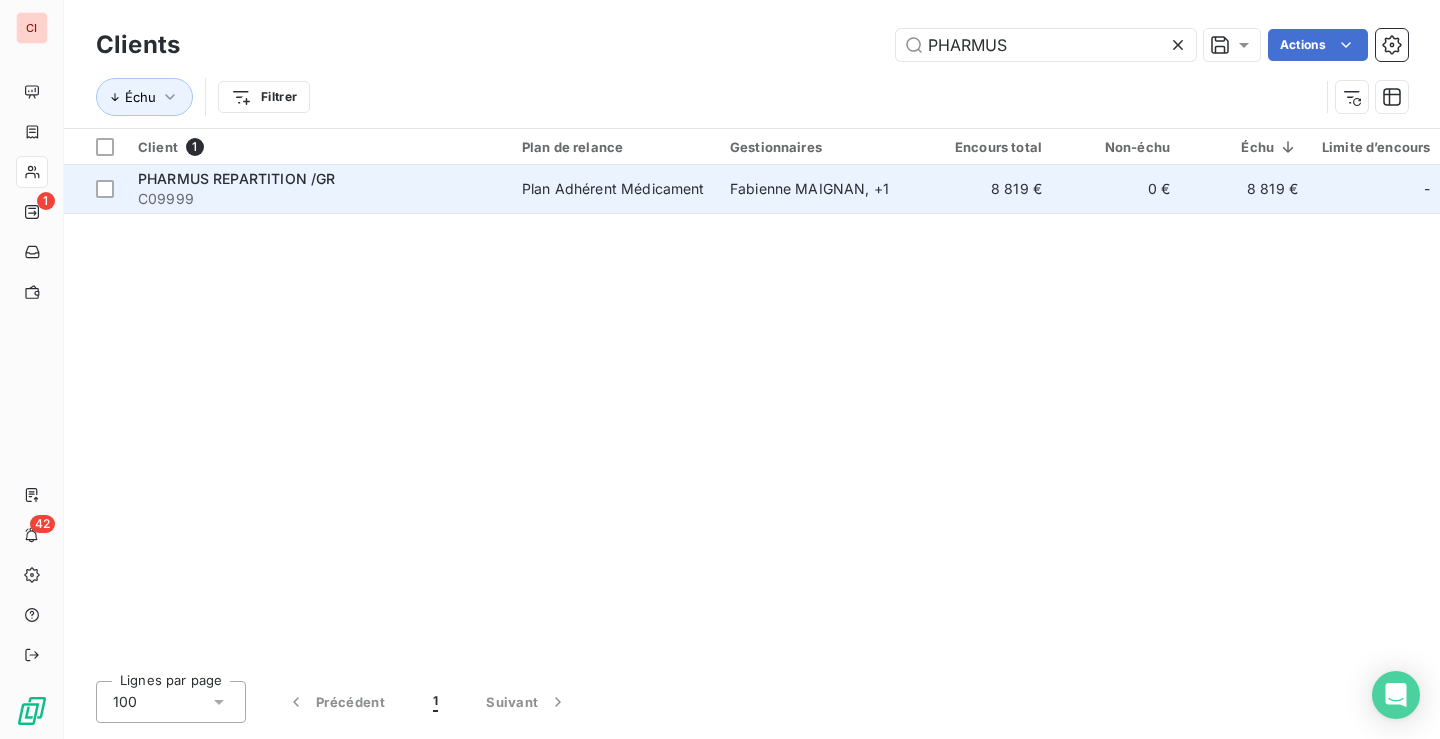 click on "Plan Adhérent Médicament" at bounding box center [613, 189] 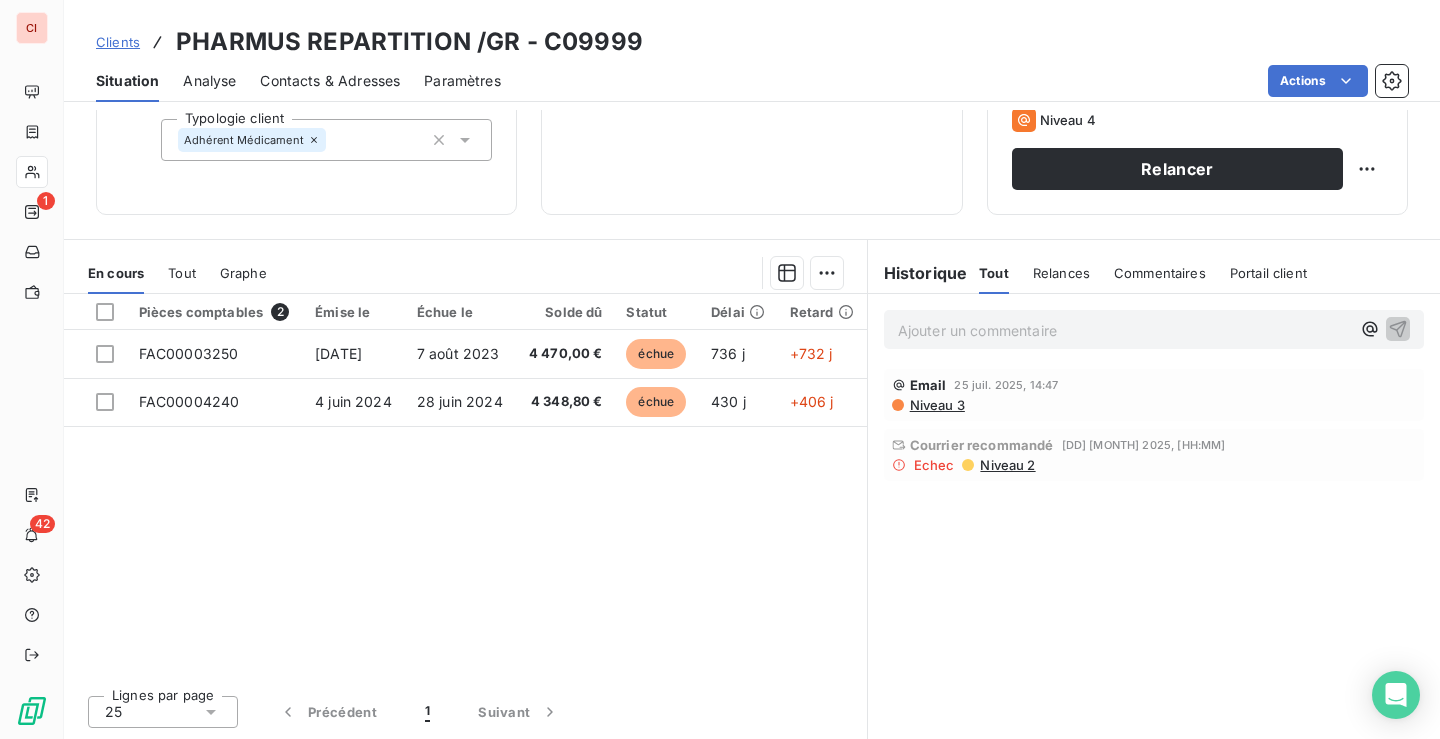 scroll, scrollTop: 17, scrollLeft: 0, axis: vertical 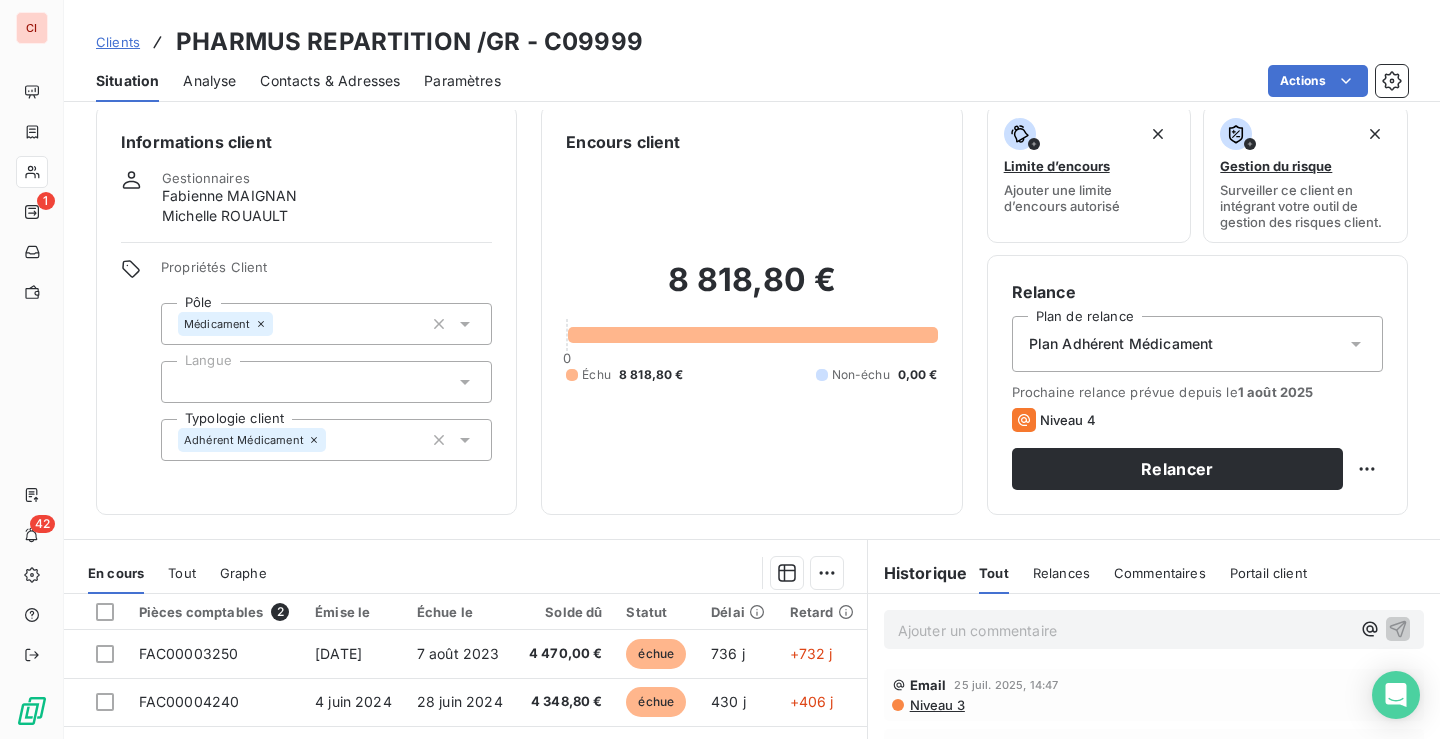 click on "Commentaires" at bounding box center (1160, 573) 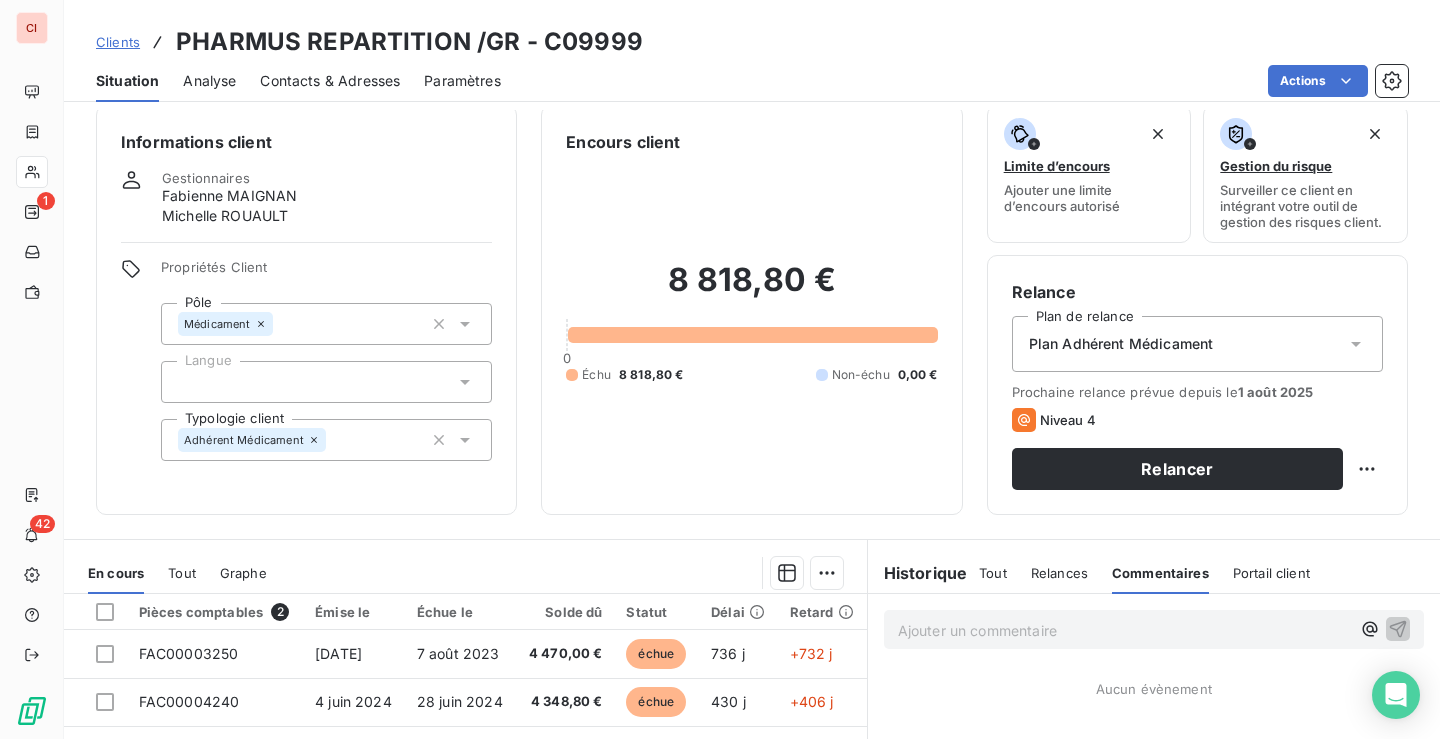 click on "Tout" at bounding box center [993, 573] 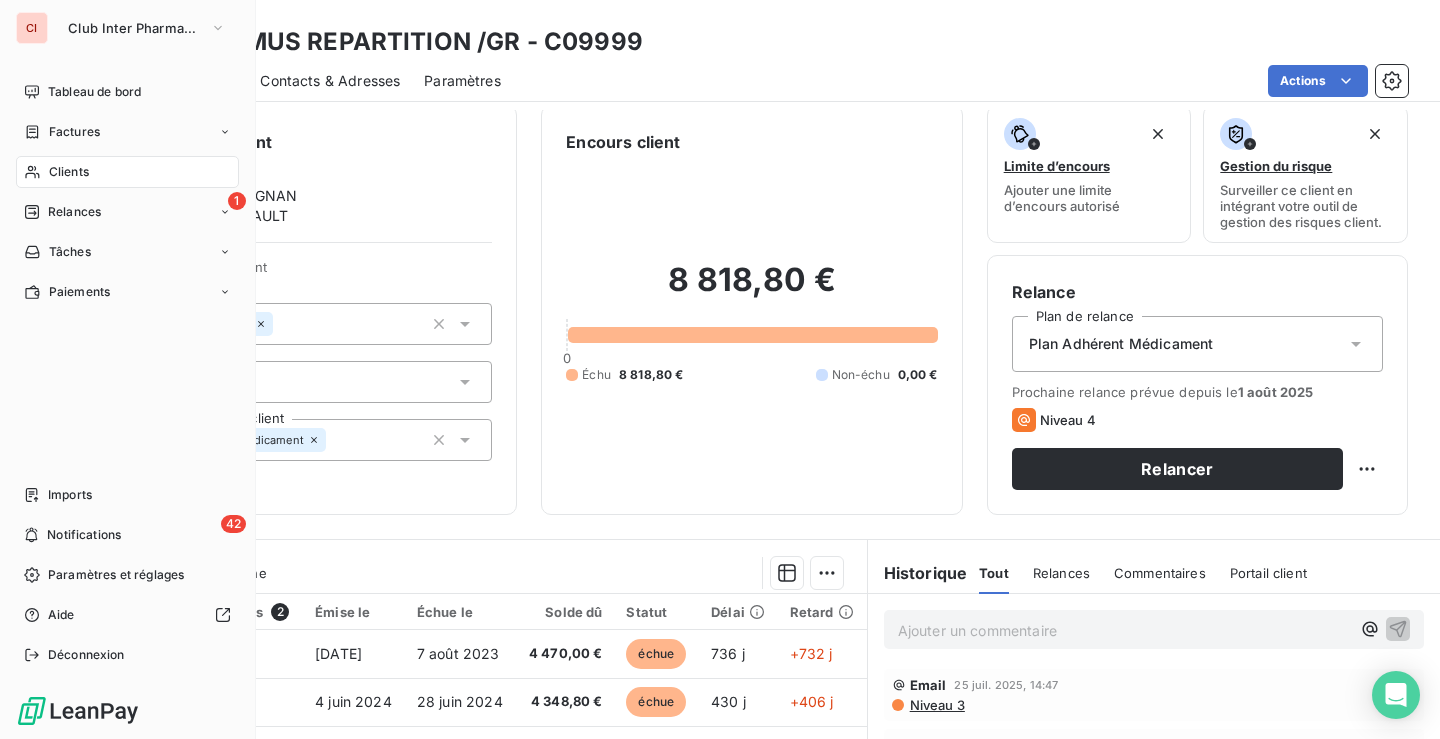 click on "Clients" at bounding box center (69, 172) 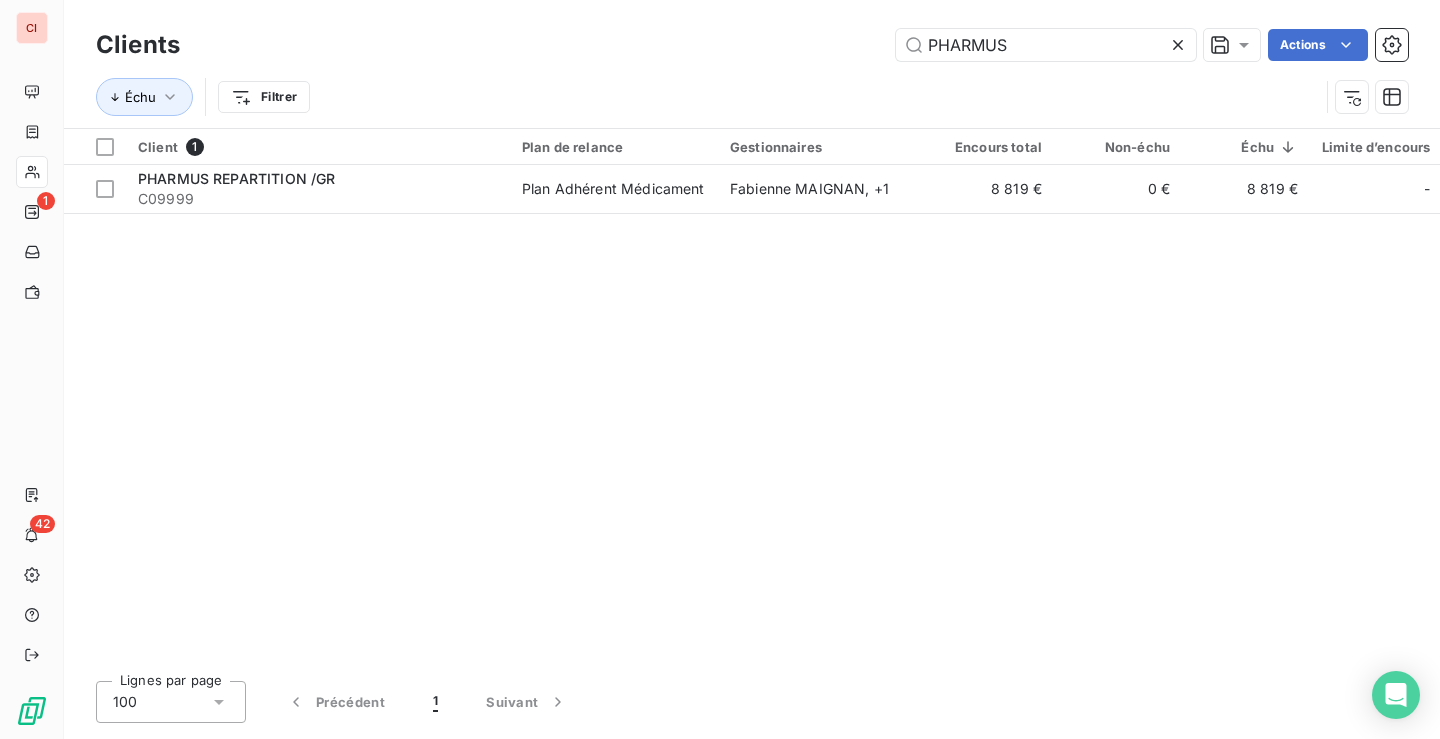 drag, startPoint x: 1043, startPoint y: 54, endPoint x: 877, endPoint y: 69, distance: 166.67633 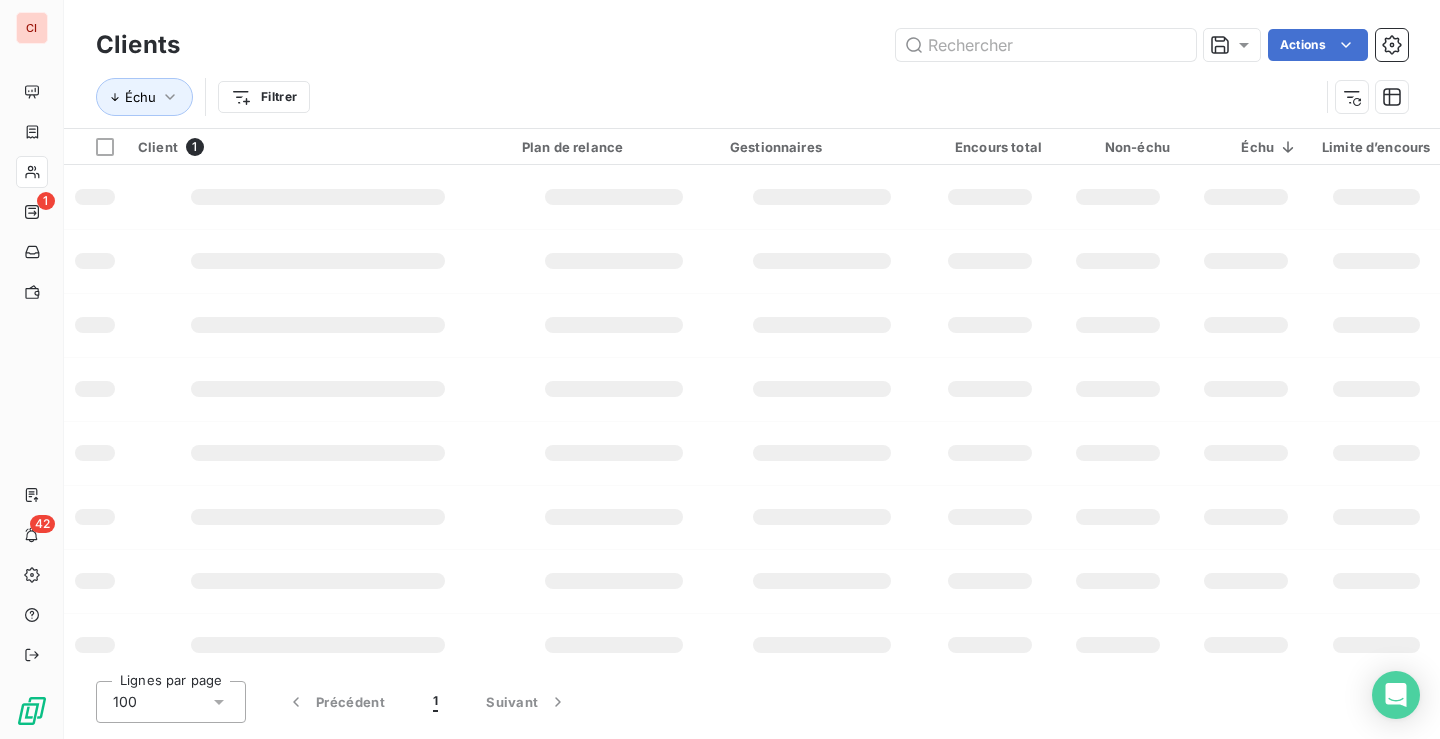 type 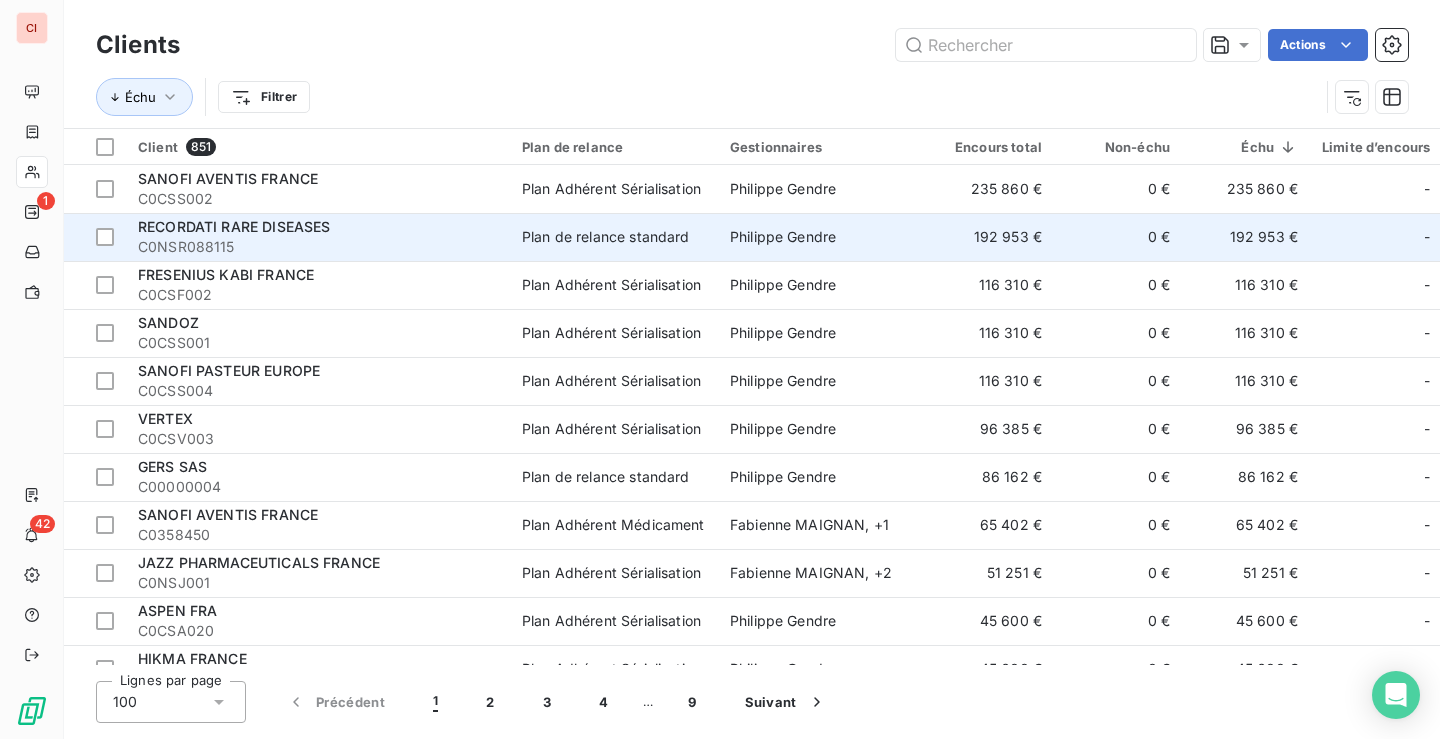 click on "Plan de relance standard" at bounding box center [614, 237] 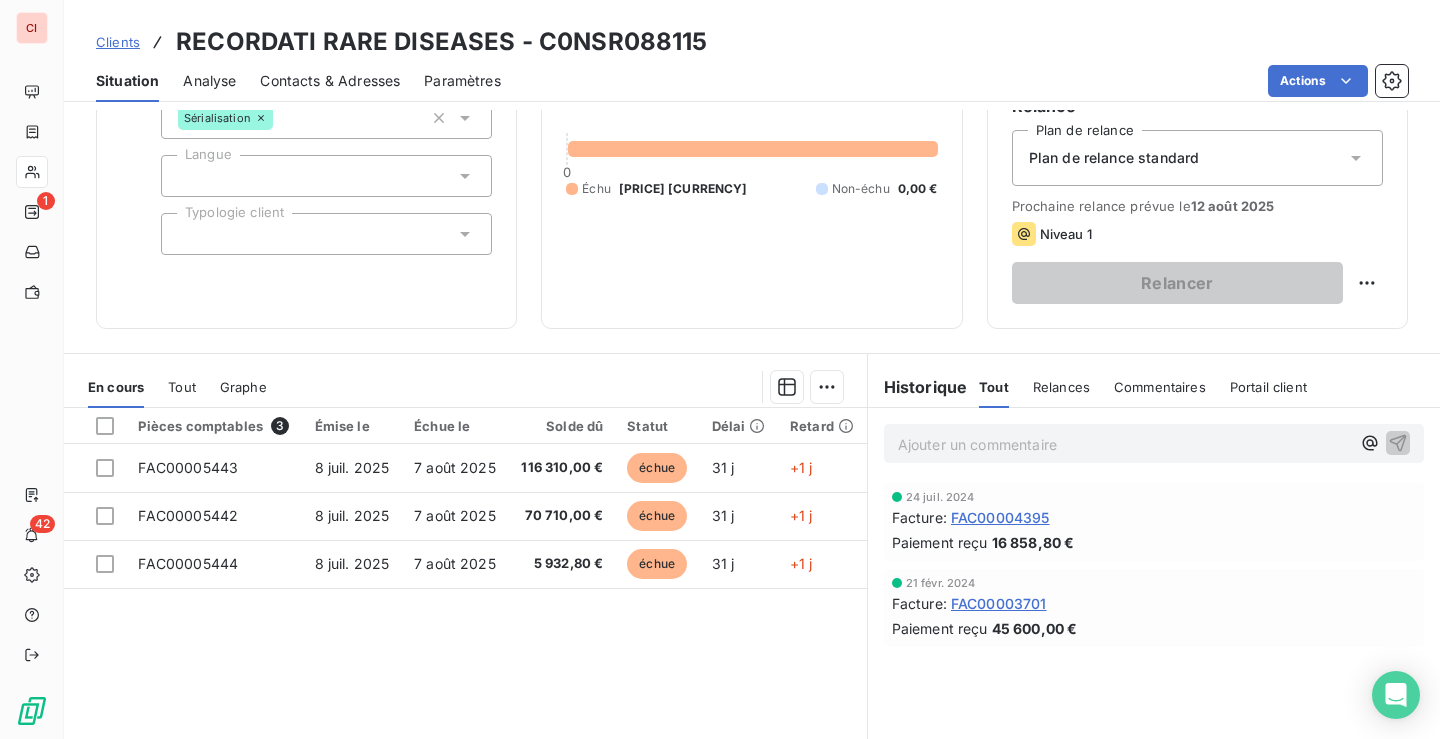 scroll, scrollTop: 300, scrollLeft: 0, axis: vertical 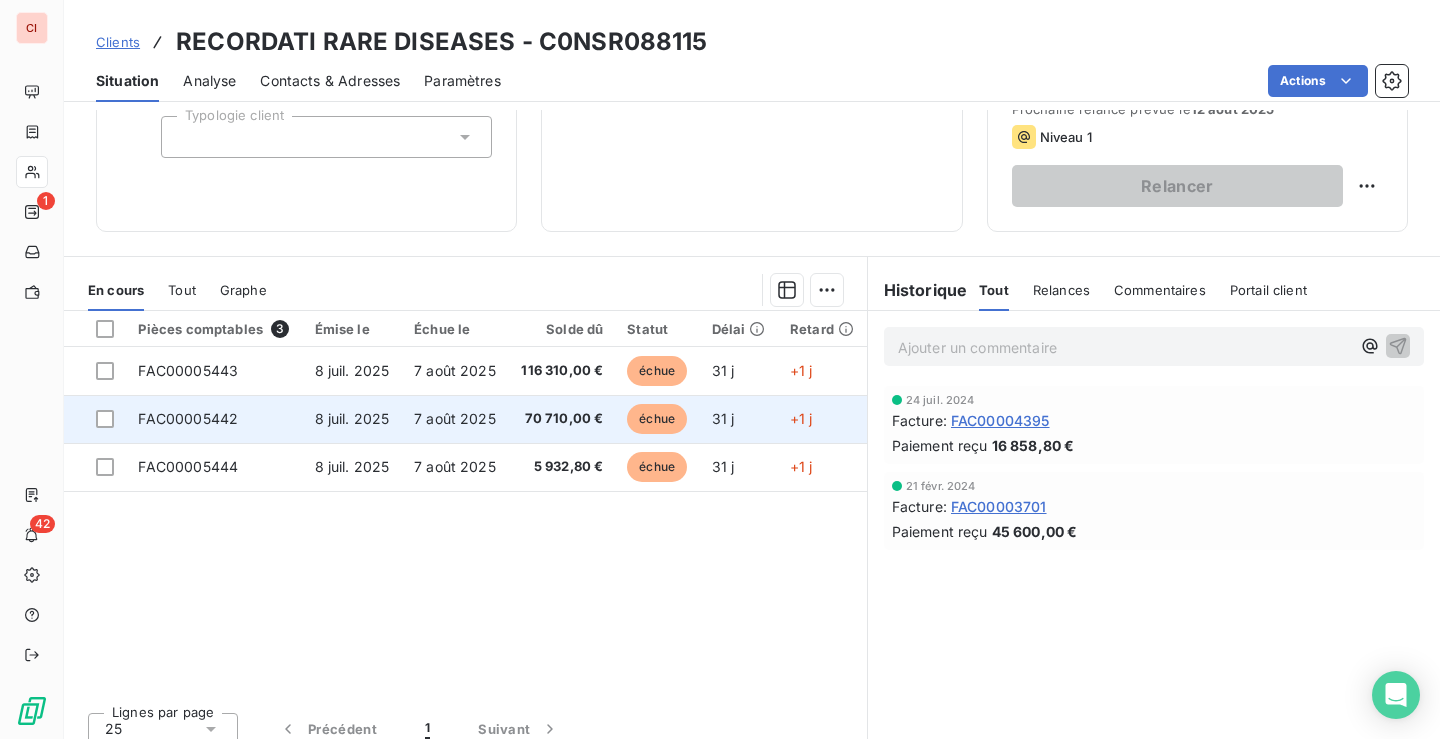 click on "70 710,00 €" at bounding box center (562, 419) 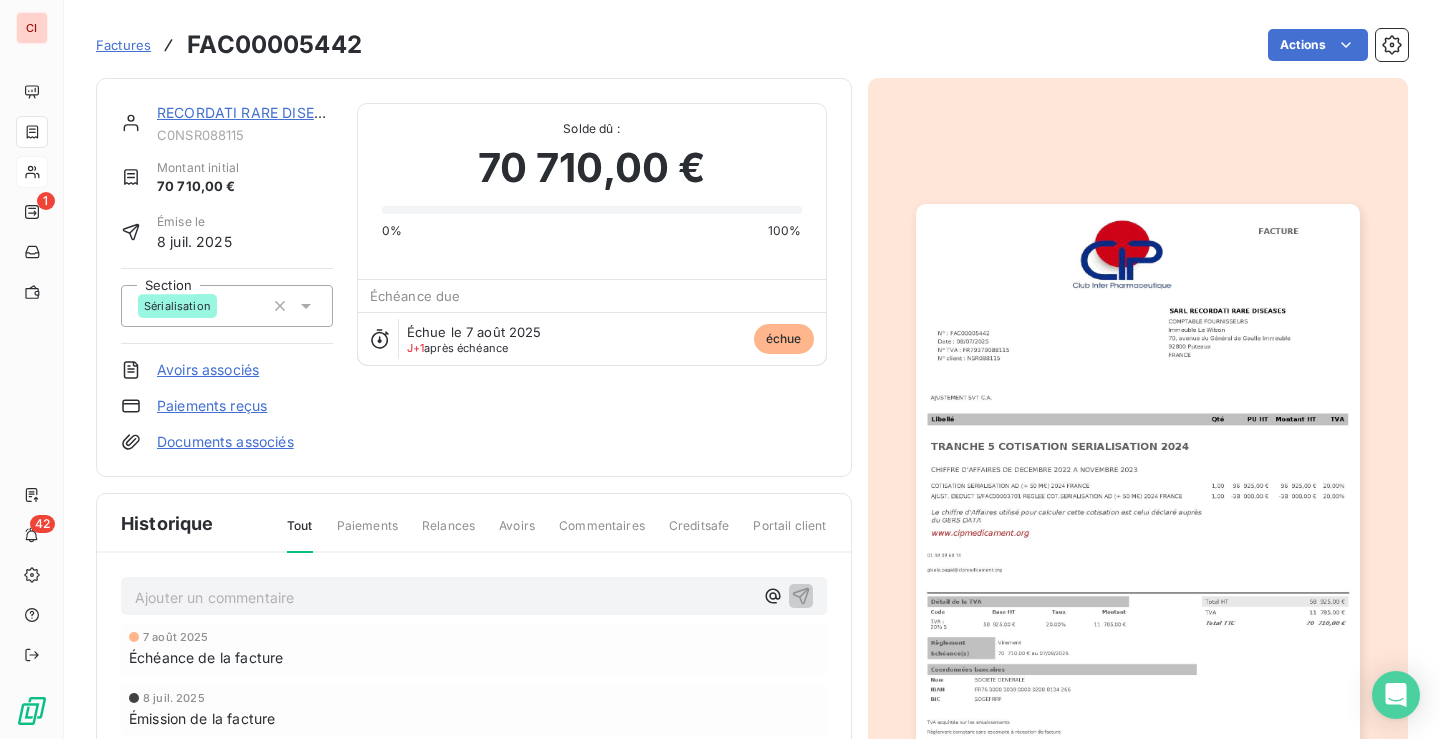 click on "Factures" at bounding box center (123, 45) 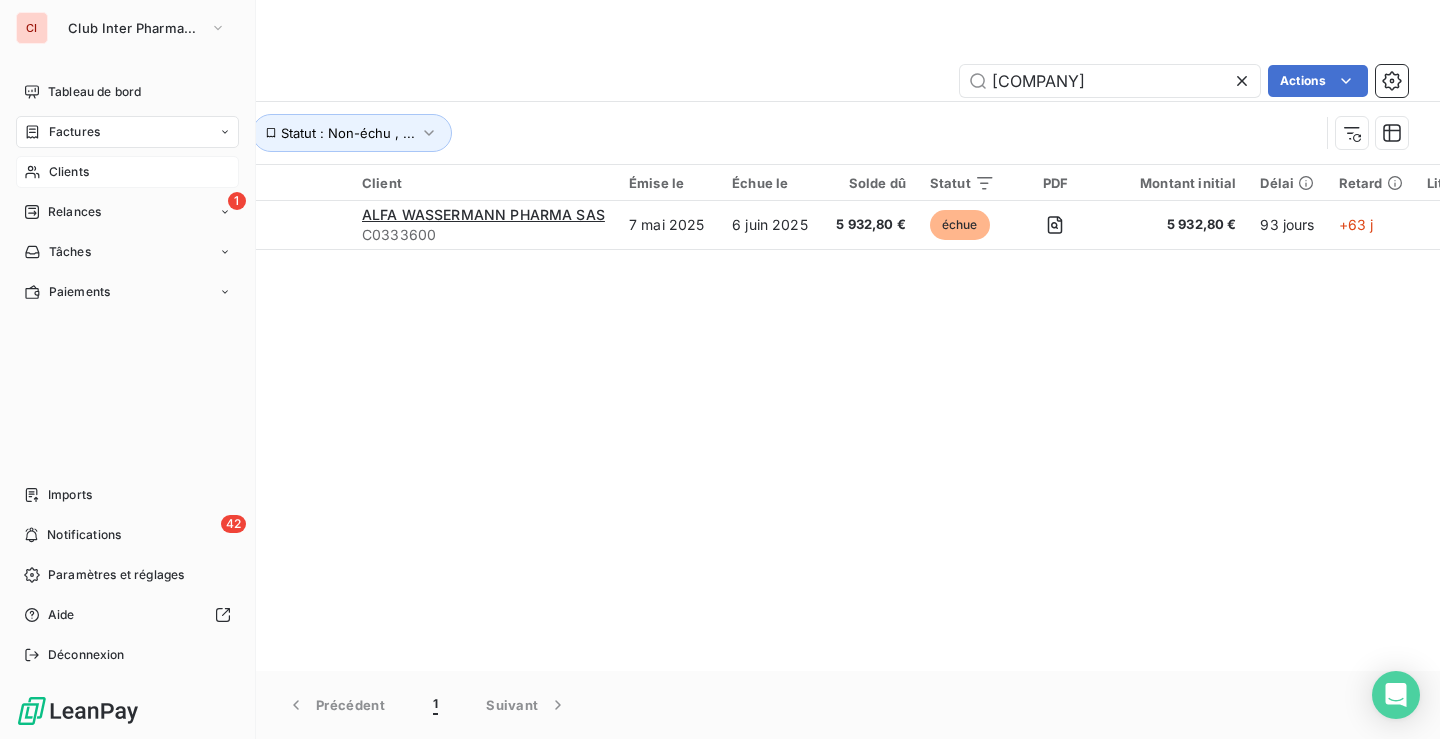 click on "Clients" at bounding box center (127, 172) 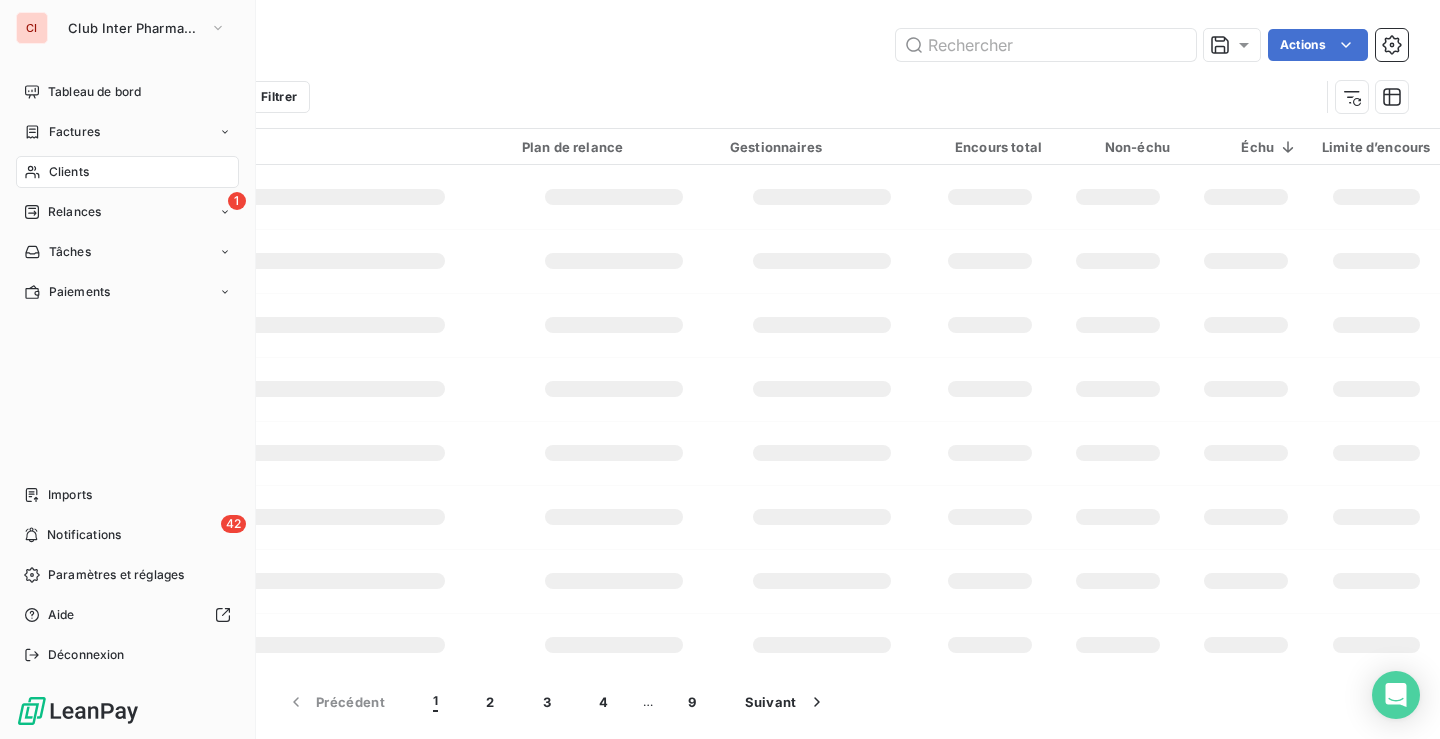 click on "Clients" at bounding box center (69, 172) 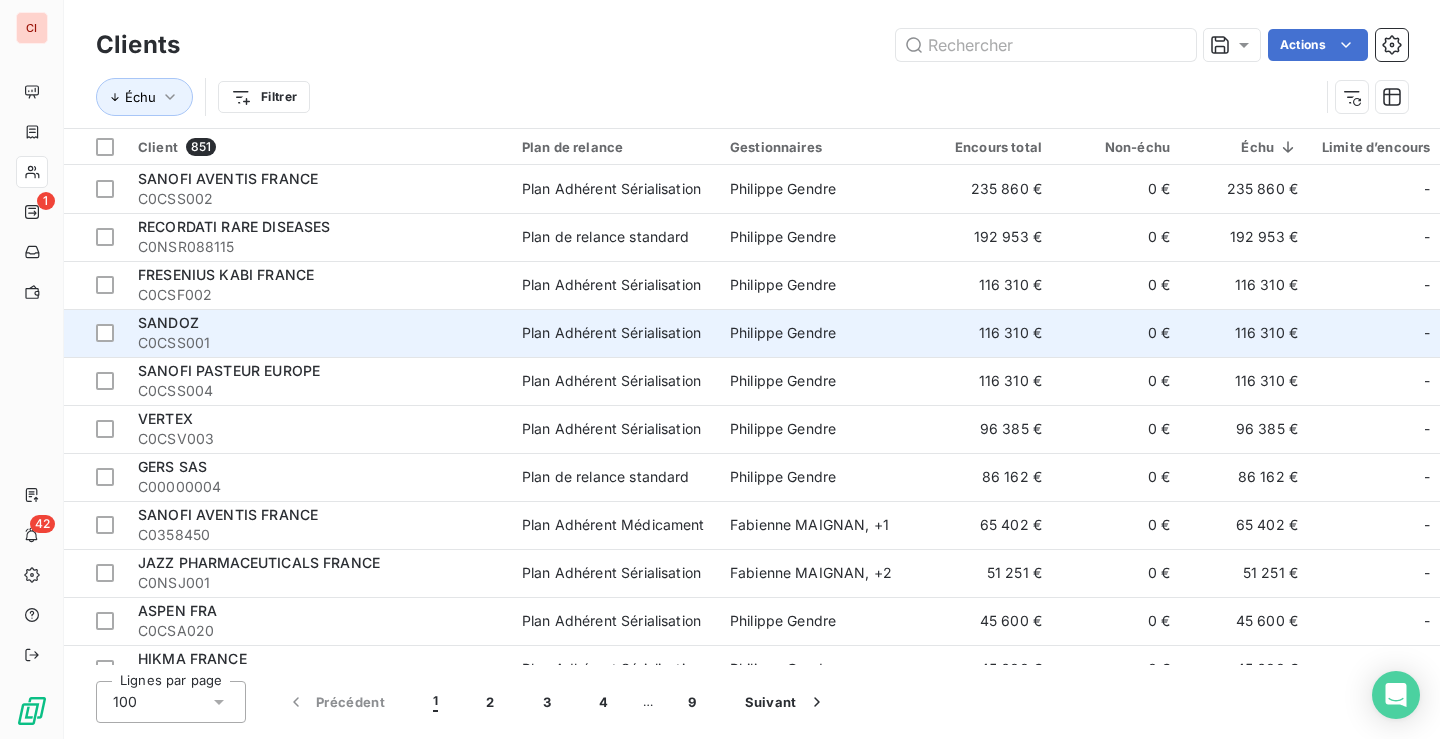 click on "Plan Adhérent Sérialisation" at bounding box center (611, 333) 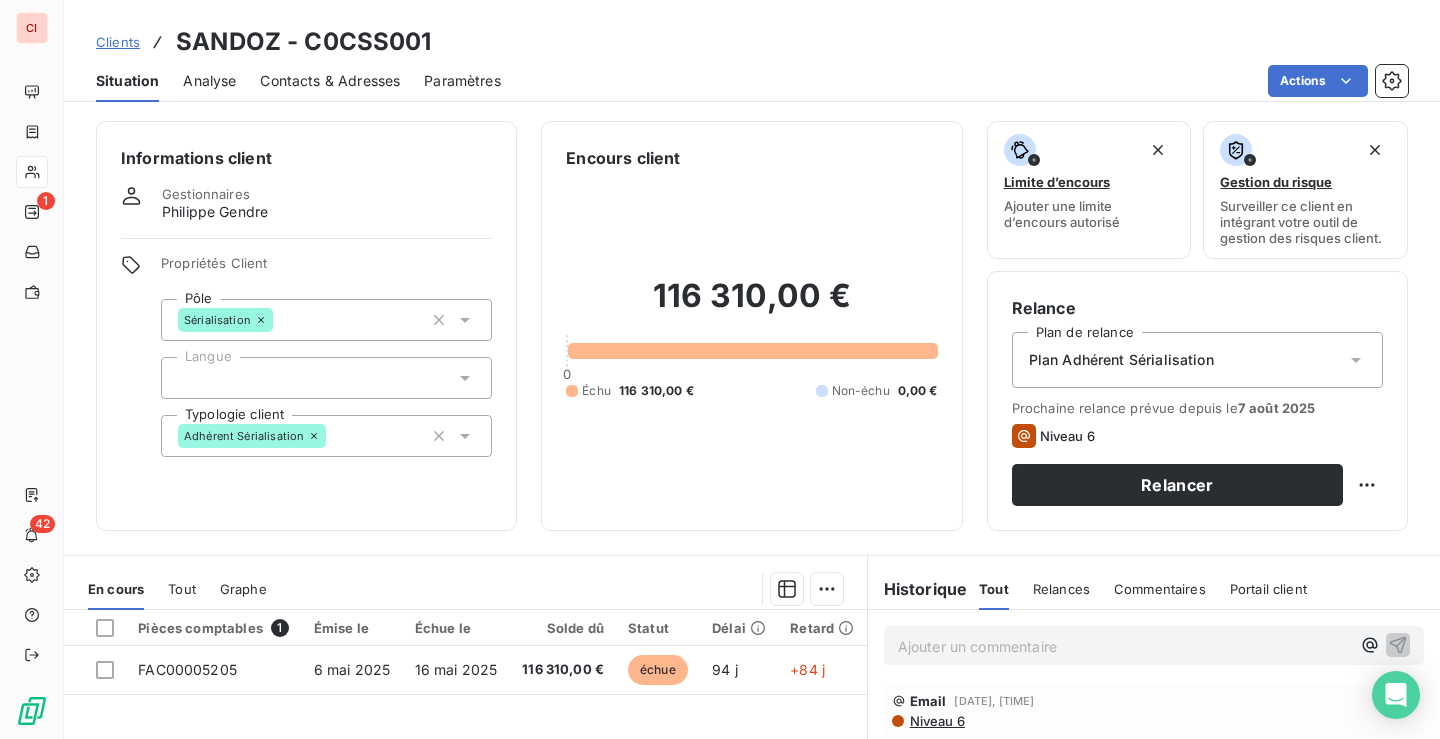 scroll, scrollTop: 0, scrollLeft: 0, axis: both 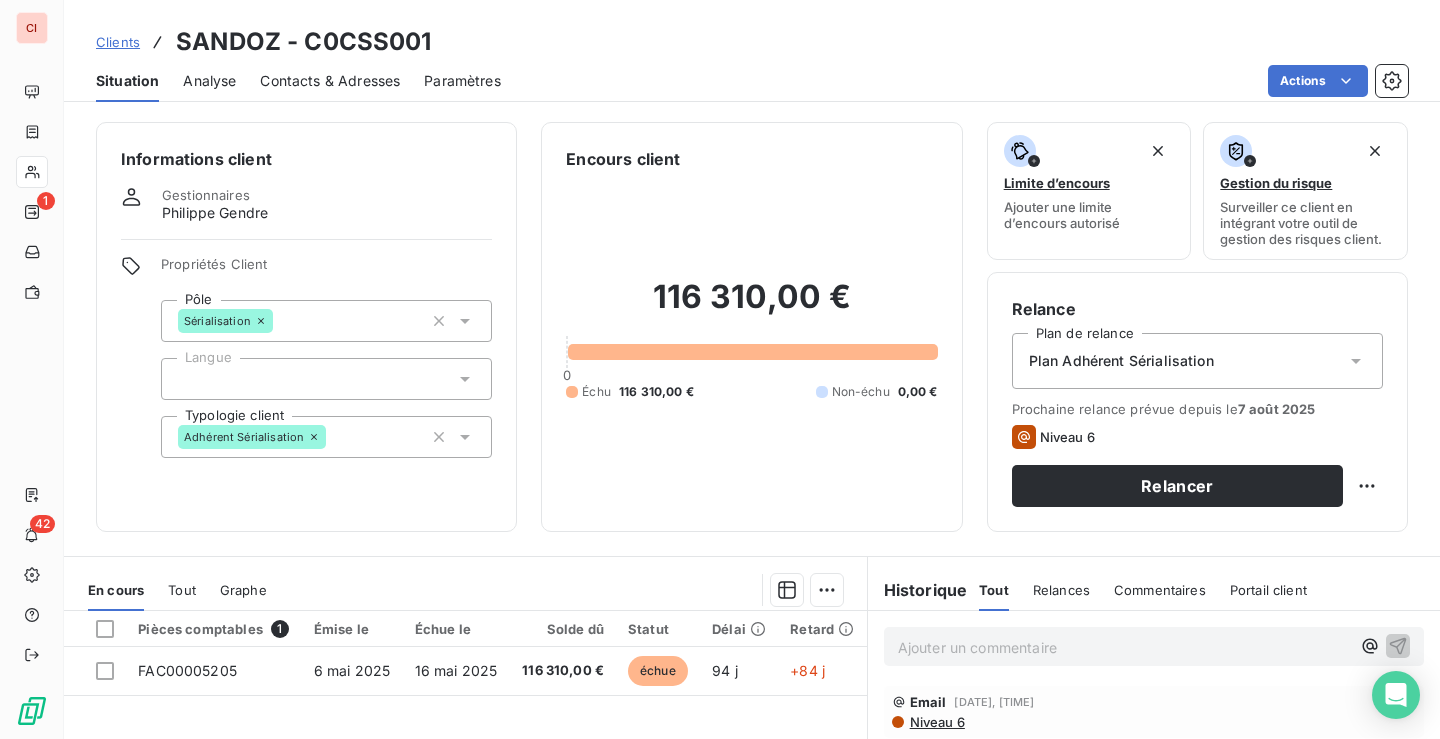 click on "Clients" at bounding box center [118, 42] 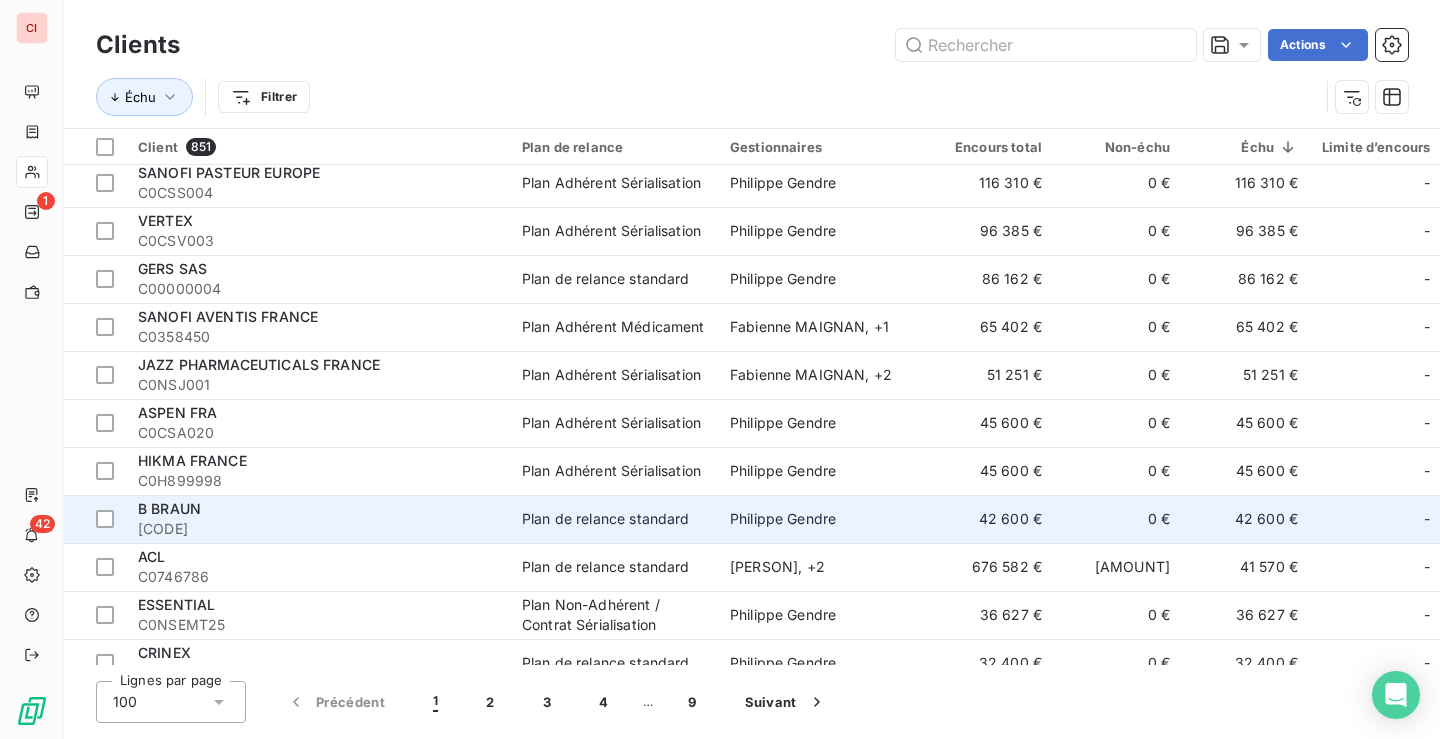scroll, scrollTop: 200, scrollLeft: 0, axis: vertical 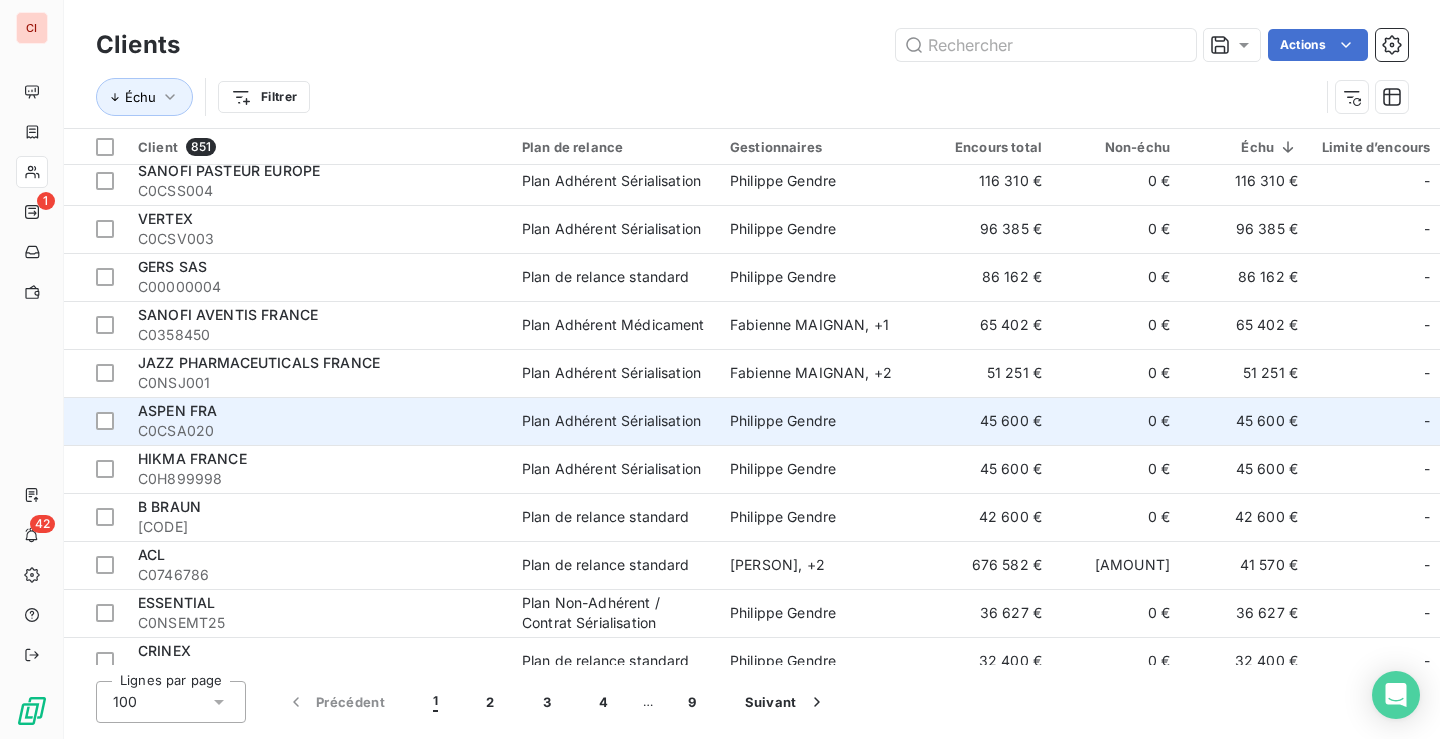 click on "Plan Adhérent Sérialisation" at bounding box center (611, 421) 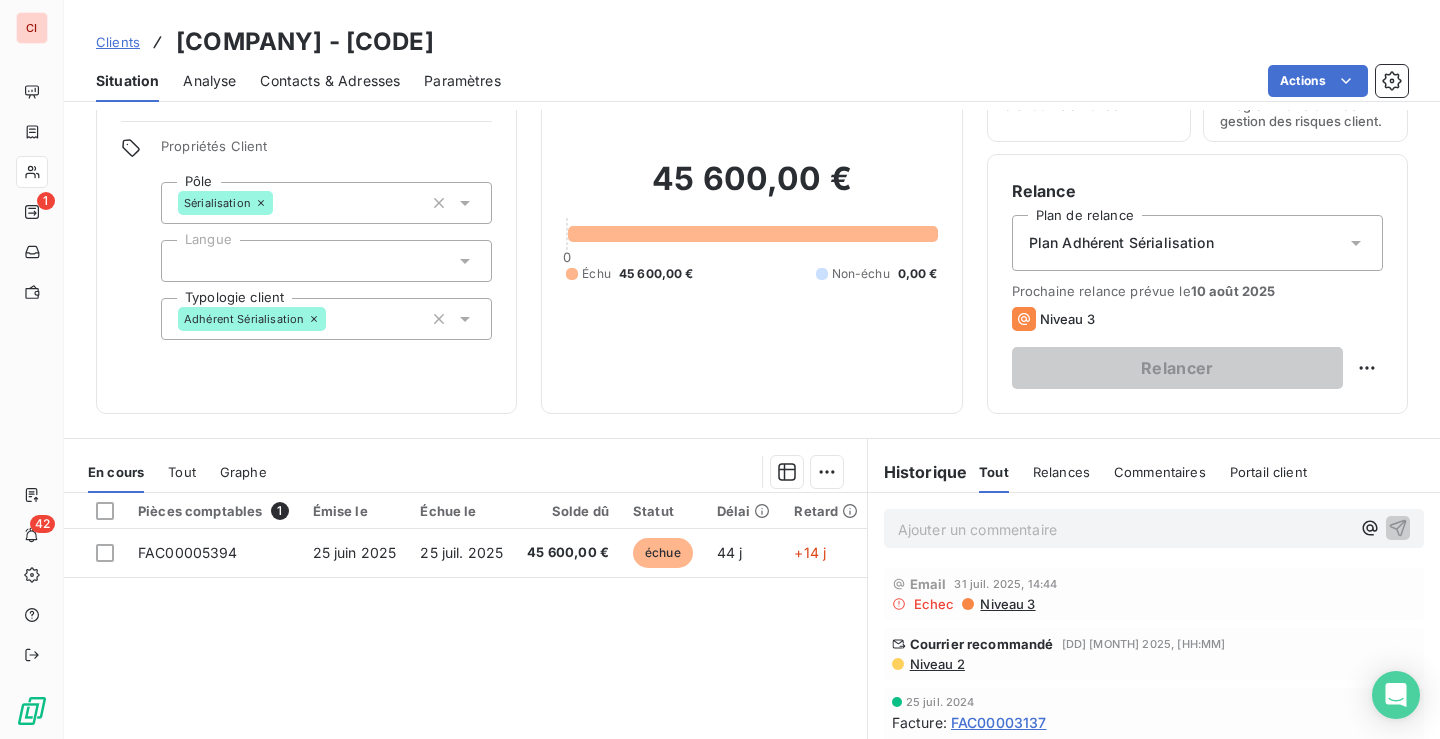 scroll, scrollTop: 317, scrollLeft: 0, axis: vertical 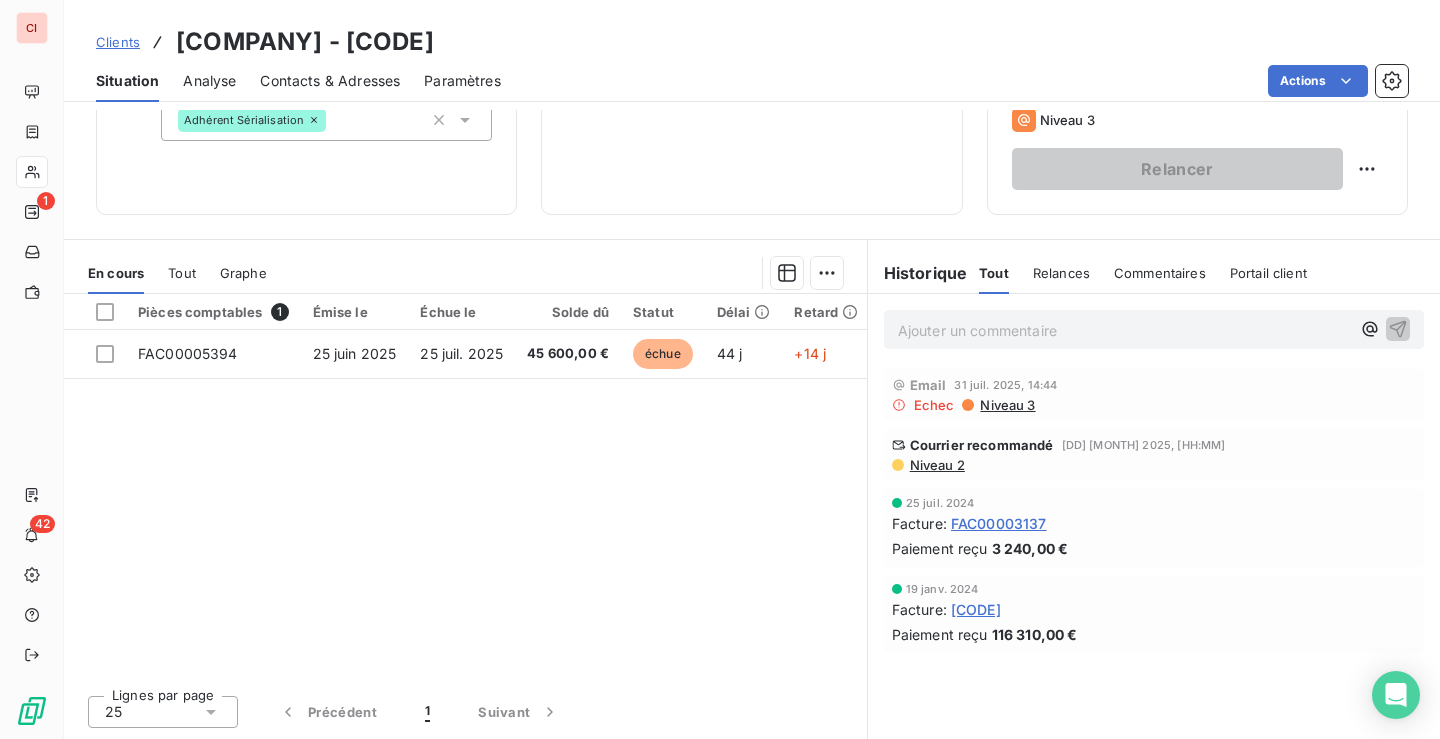 click on "Contacts & Adresses" at bounding box center (330, 81) 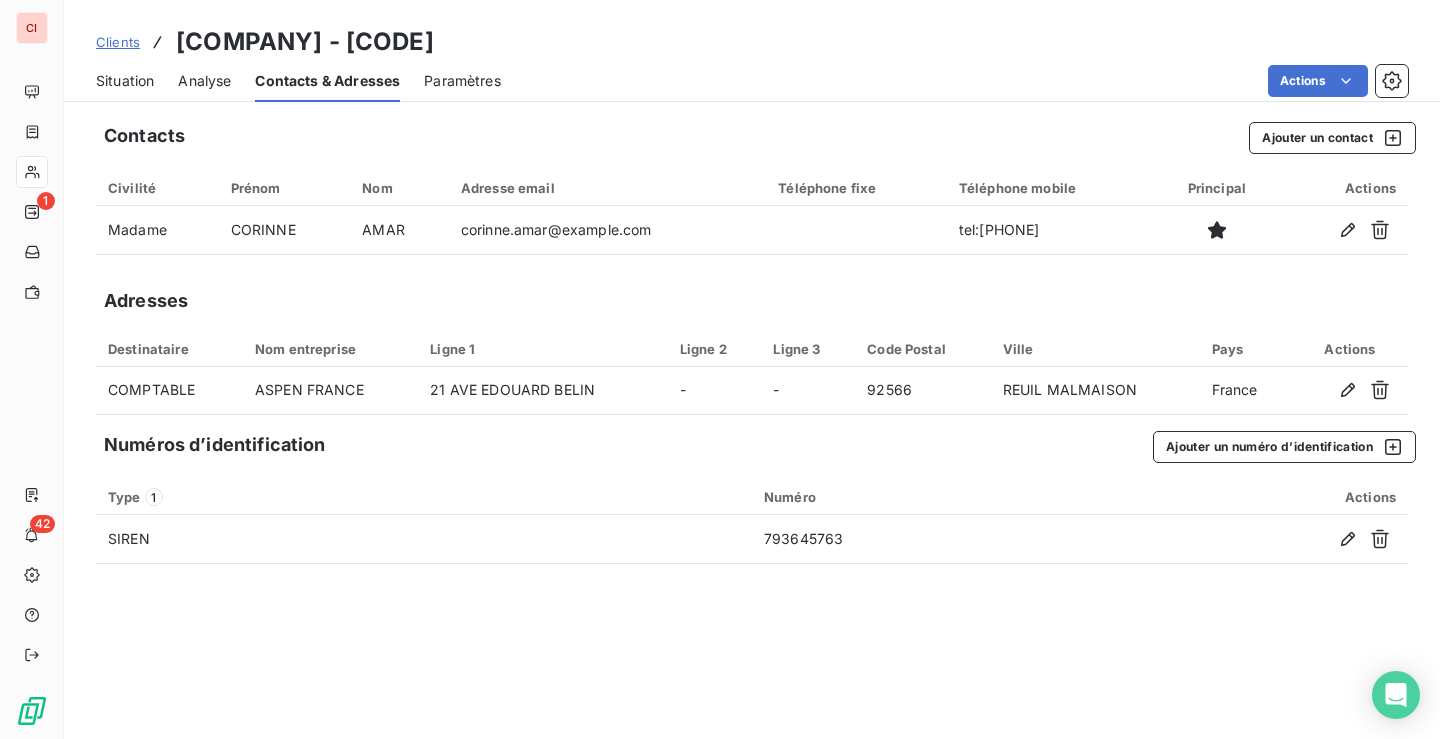 click on "Situation" at bounding box center [125, 81] 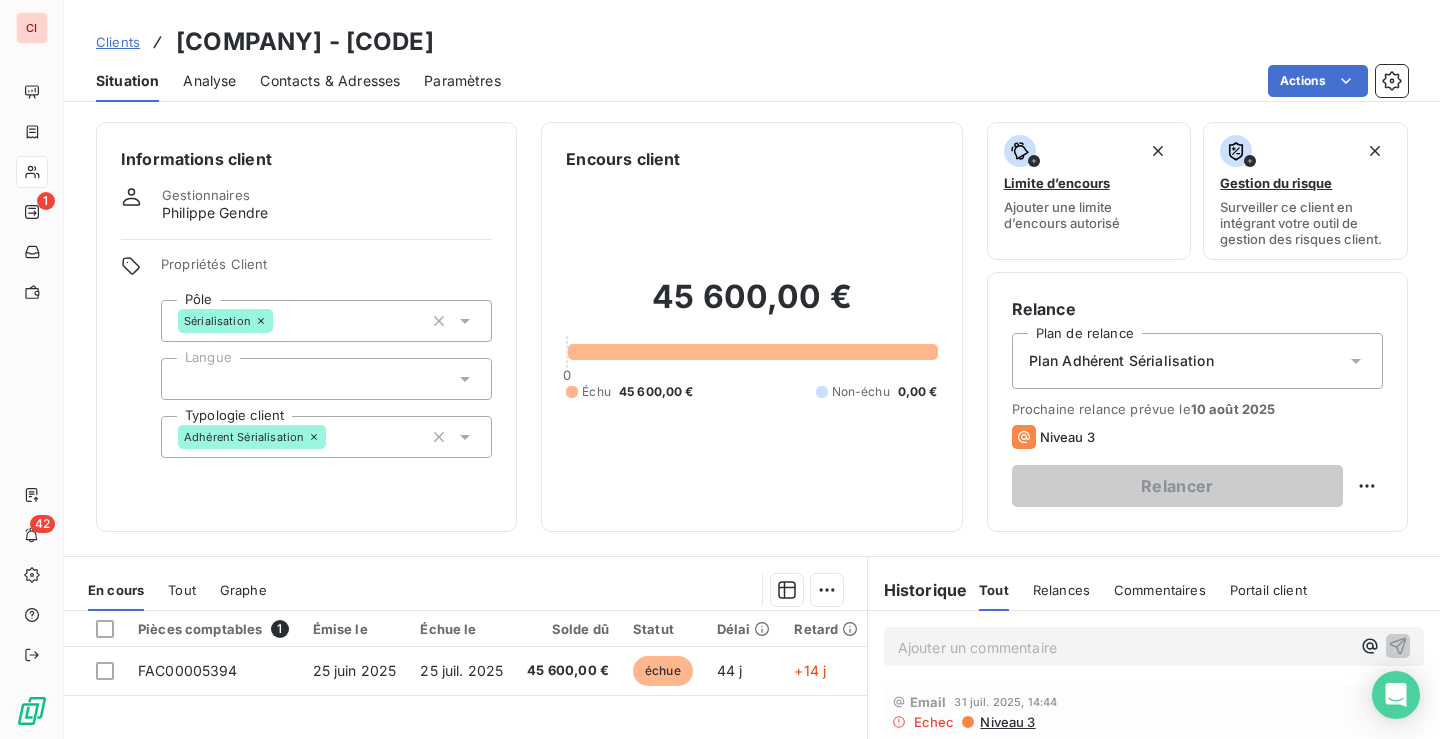 scroll, scrollTop: 300, scrollLeft: 0, axis: vertical 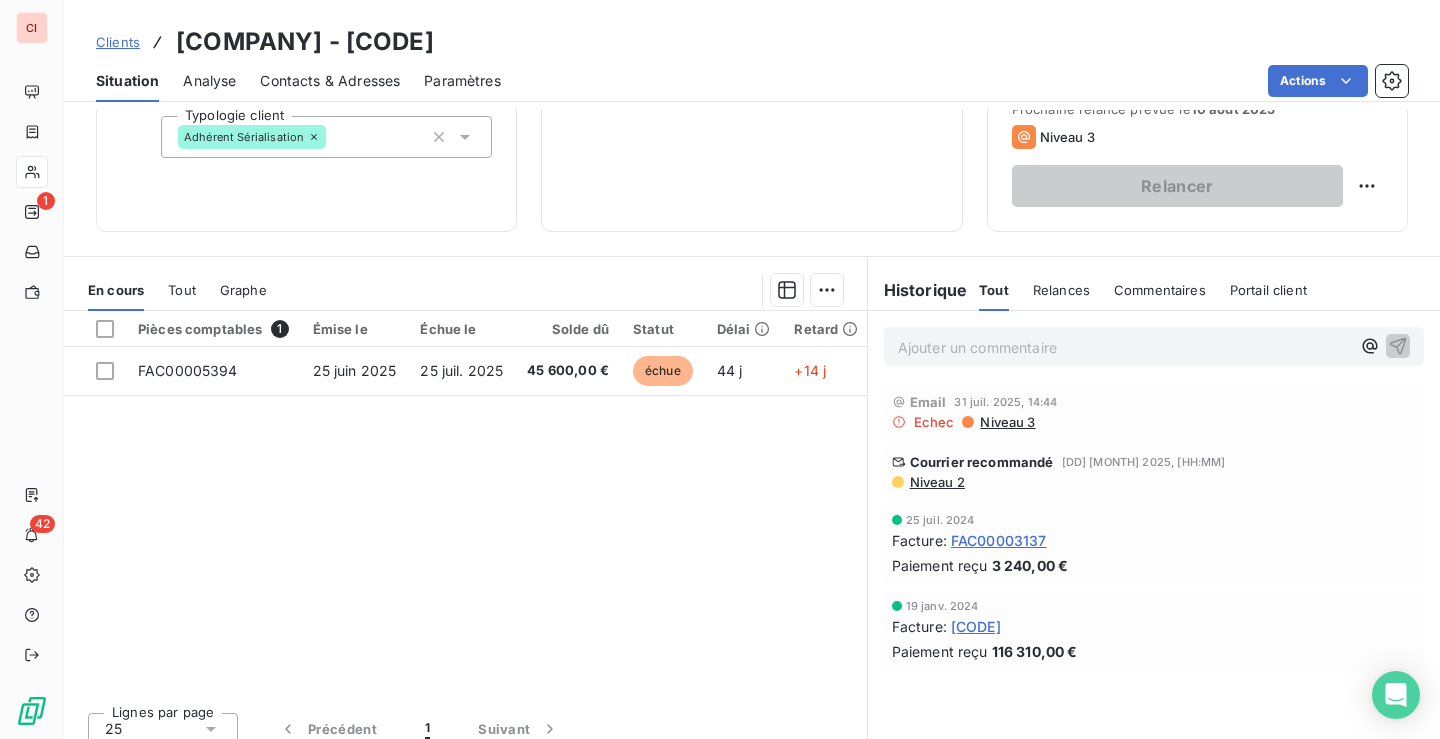 click on "Niveau 2" at bounding box center (936, 482) 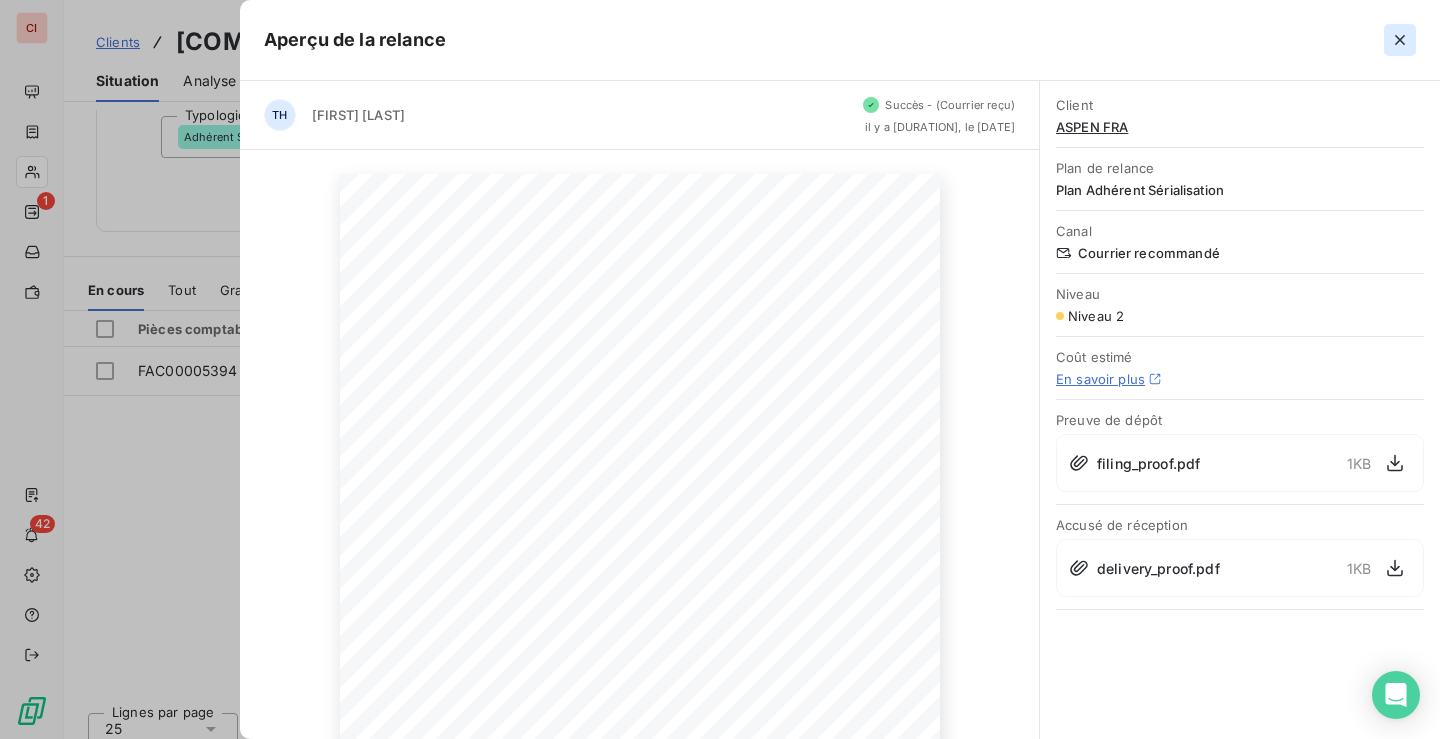 click 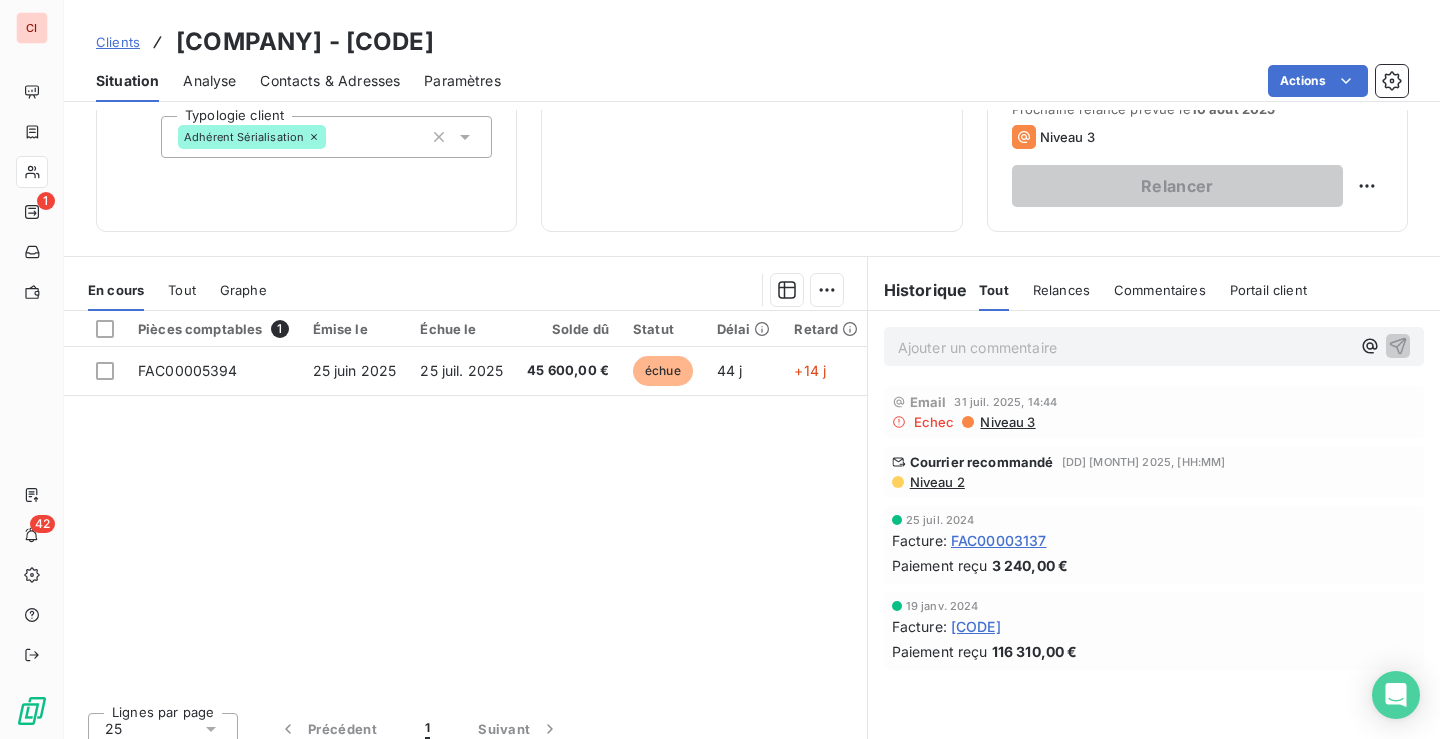 click on "[PRICE] [CURRENCY] [NUMBER] [CURRENCY] [NUMBER] [CURRENCY]" at bounding box center (751, 39) 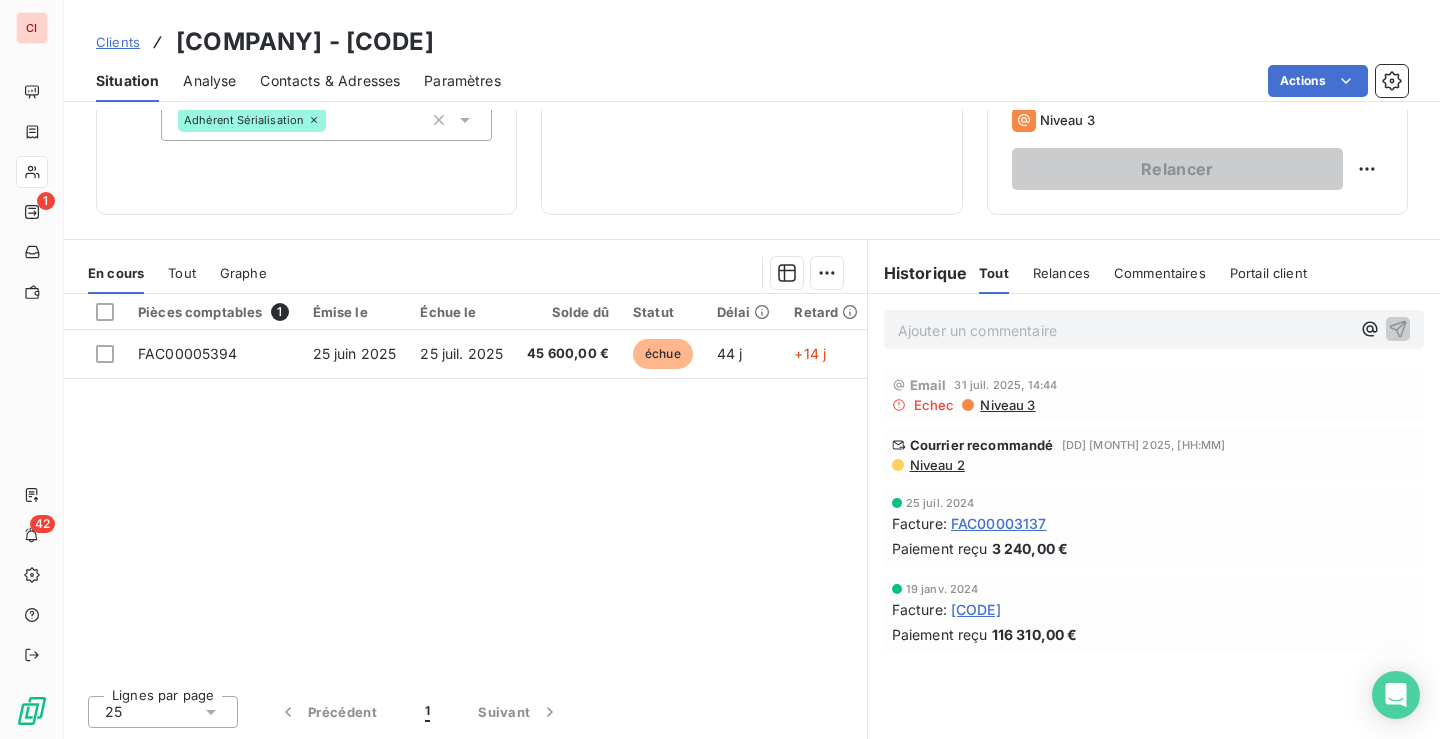 scroll, scrollTop: 0, scrollLeft: 0, axis: both 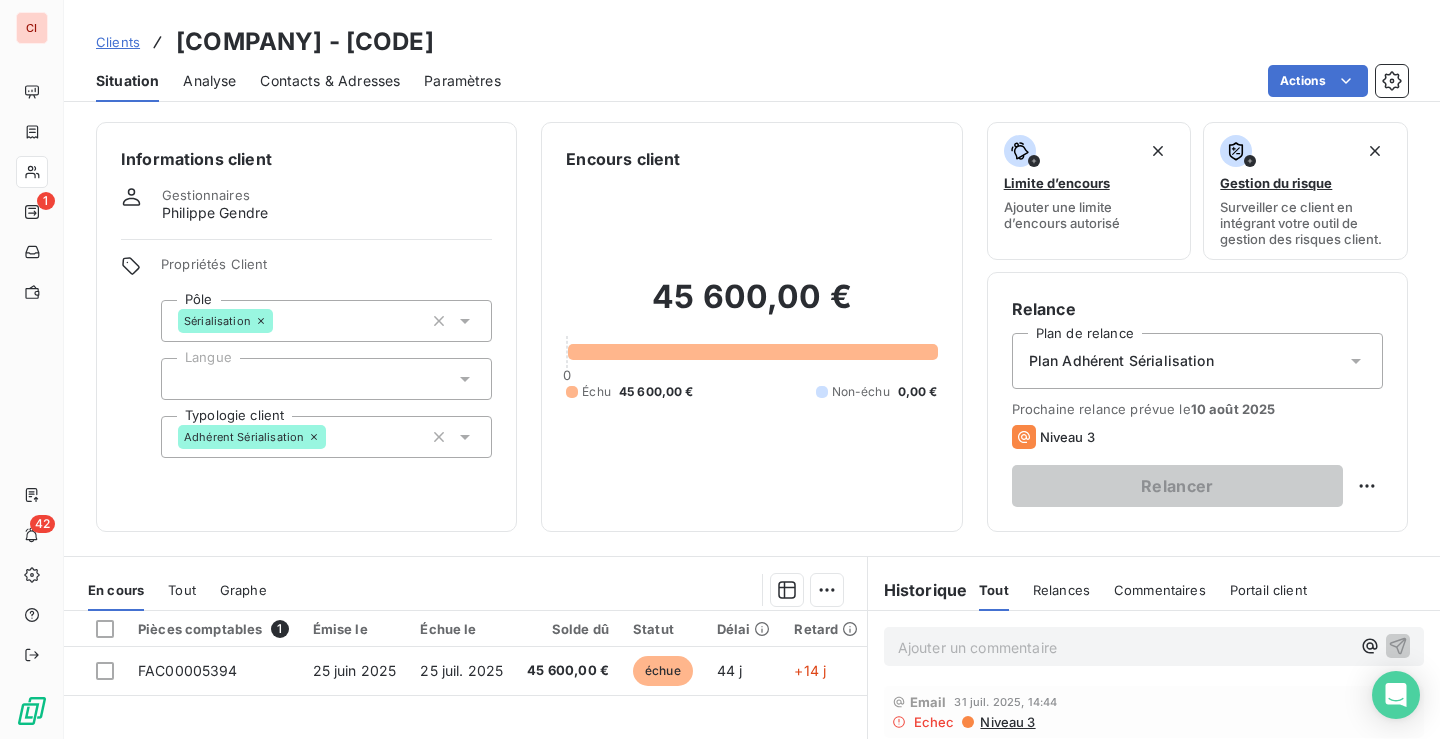 click on "Clients" at bounding box center (118, 42) 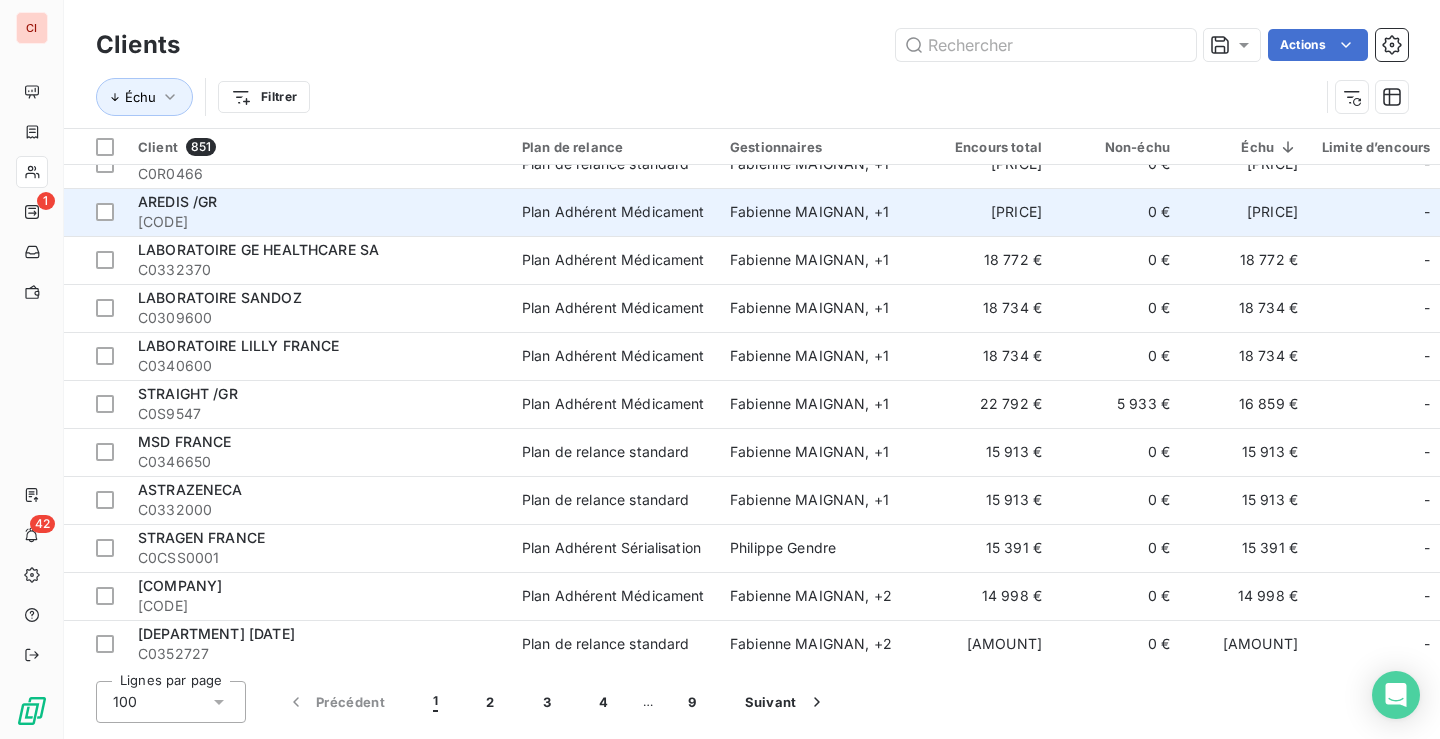 scroll, scrollTop: 1100, scrollLeft: 0, axis: vertical 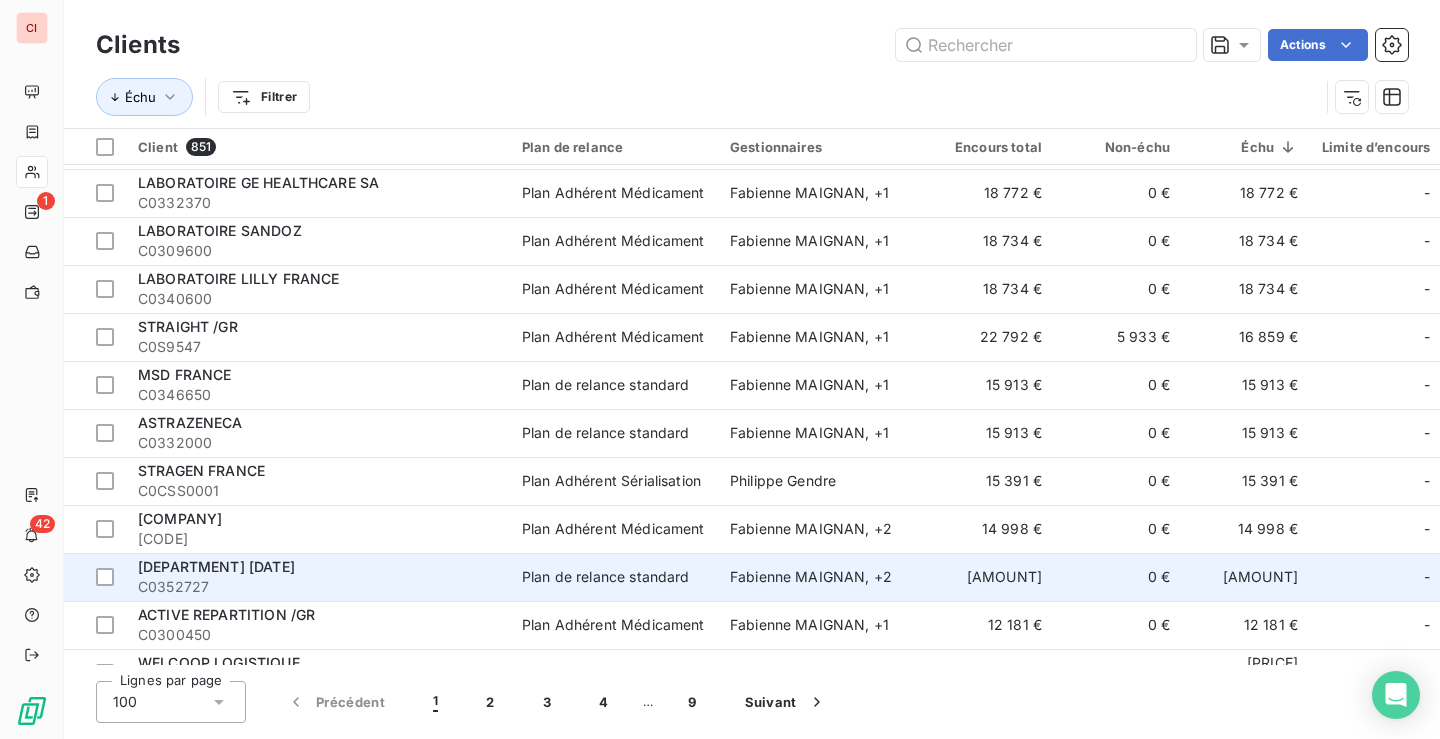 click on "Plan de relance standard" at bounding box center (606, 577) 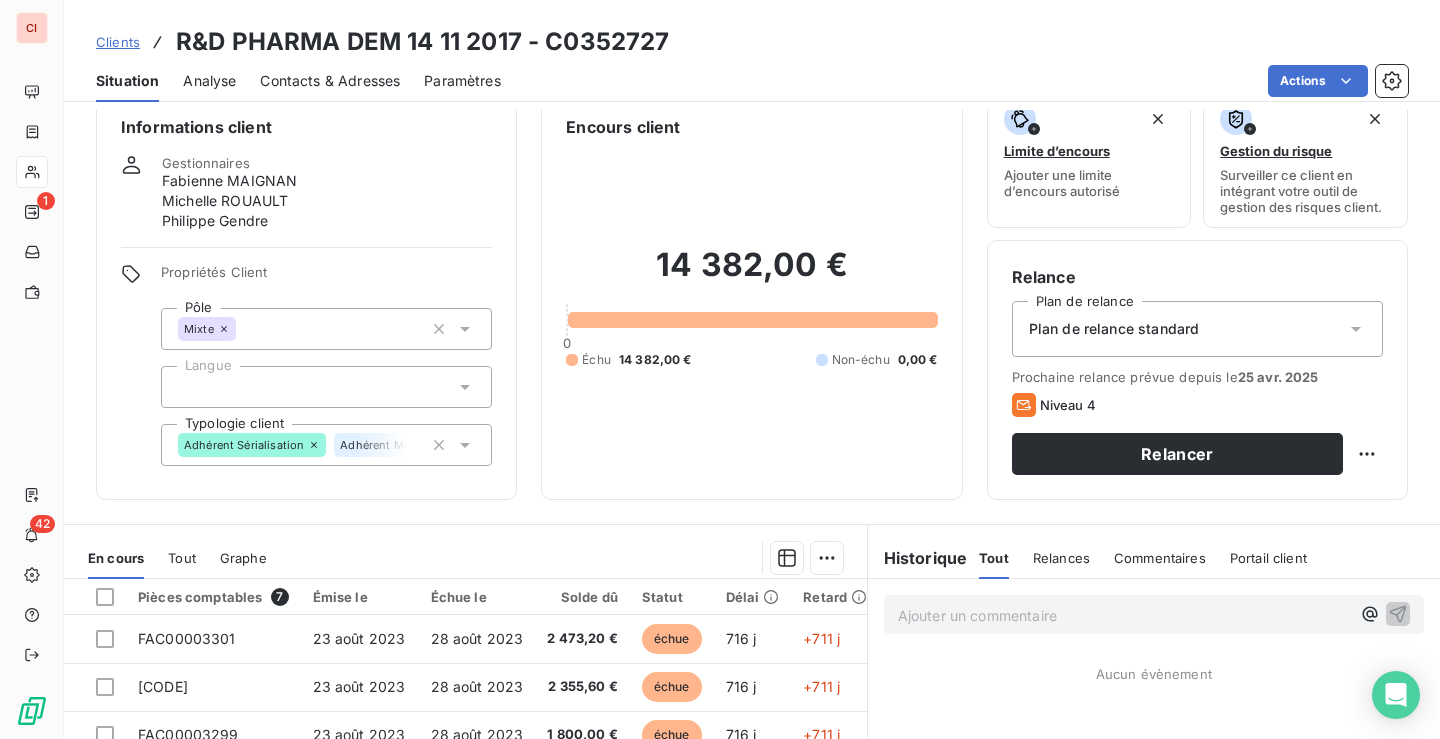 scroll, scrollTop: 0, scrollLeft: 0, axis: both 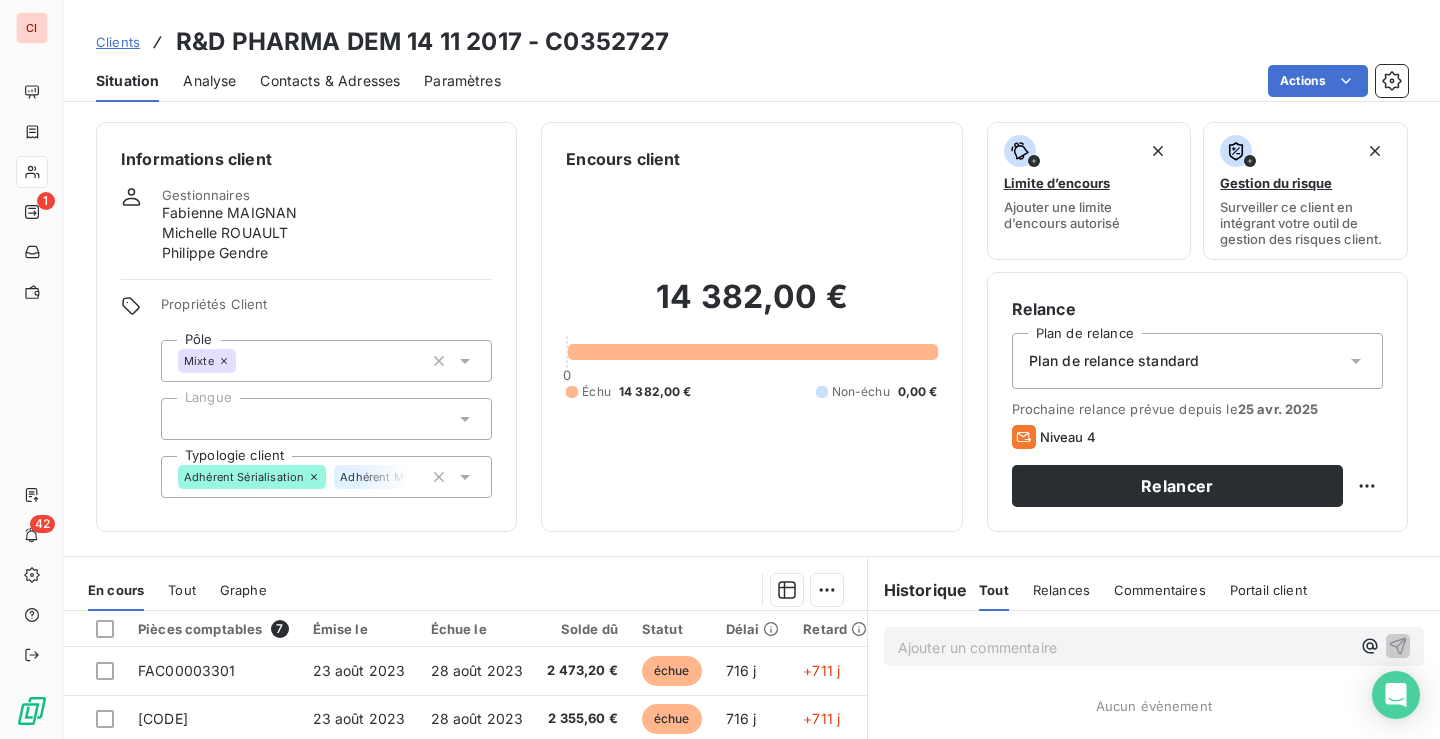 click on "Situation" at bounding box center [127, 81] 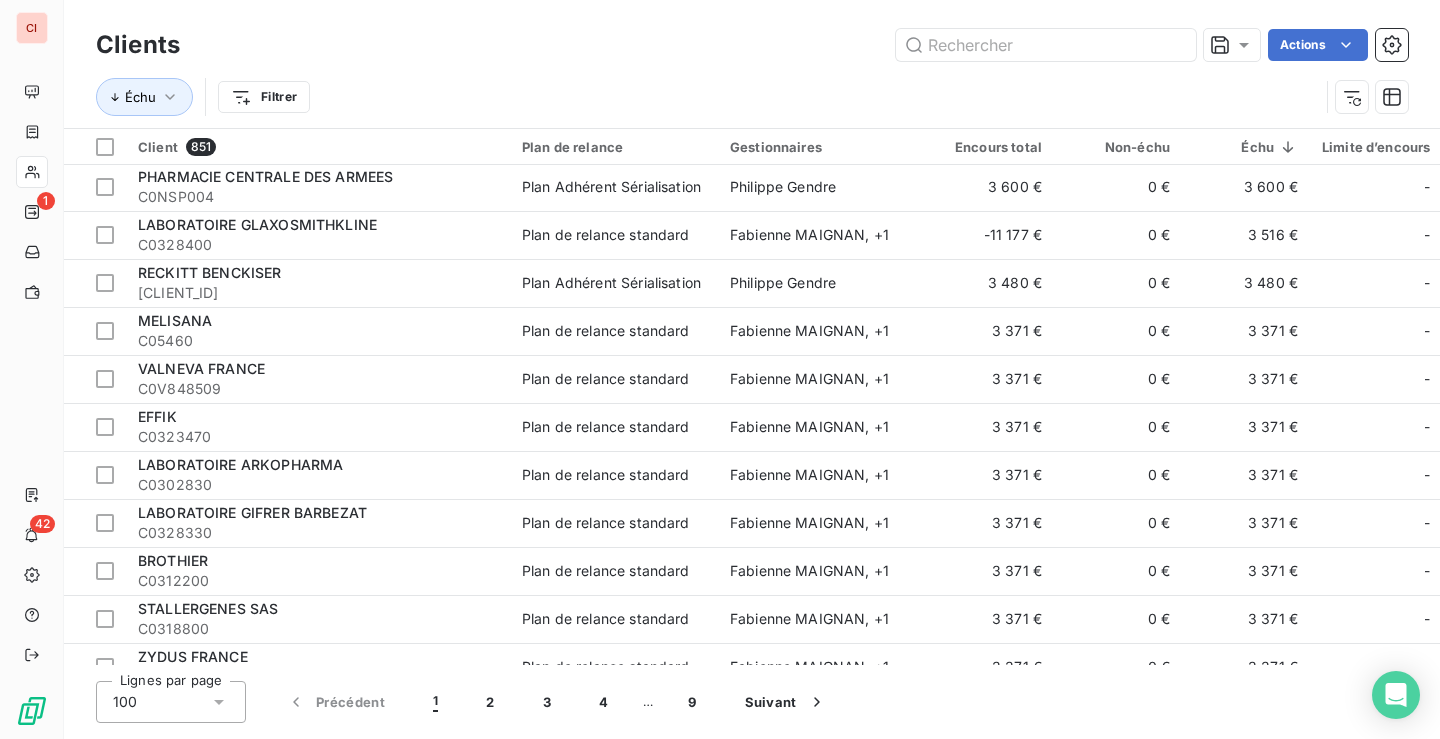 scroll, scrollTop: 4309, scrollLeft: 0, axis: vertical 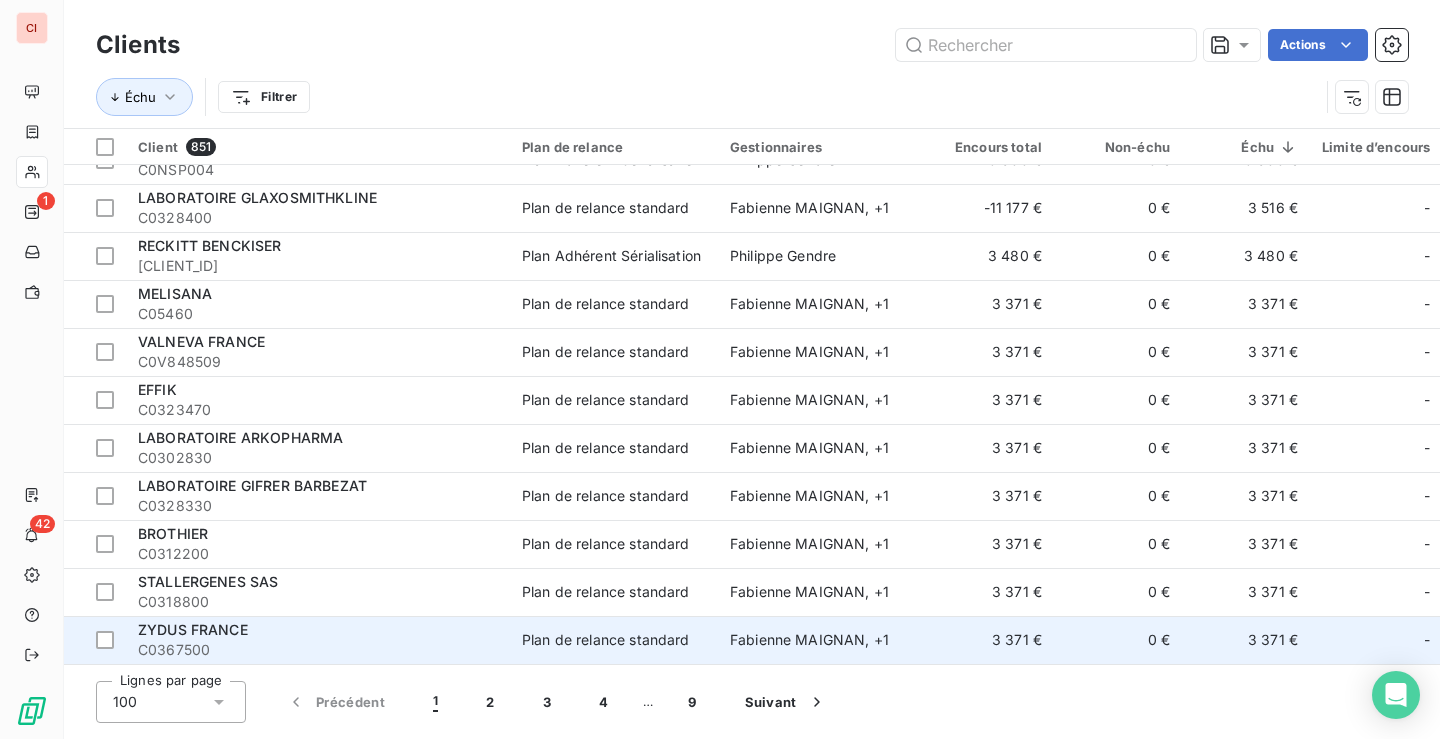 click on "Plan de relance standard" at bounding box center [606, 640] 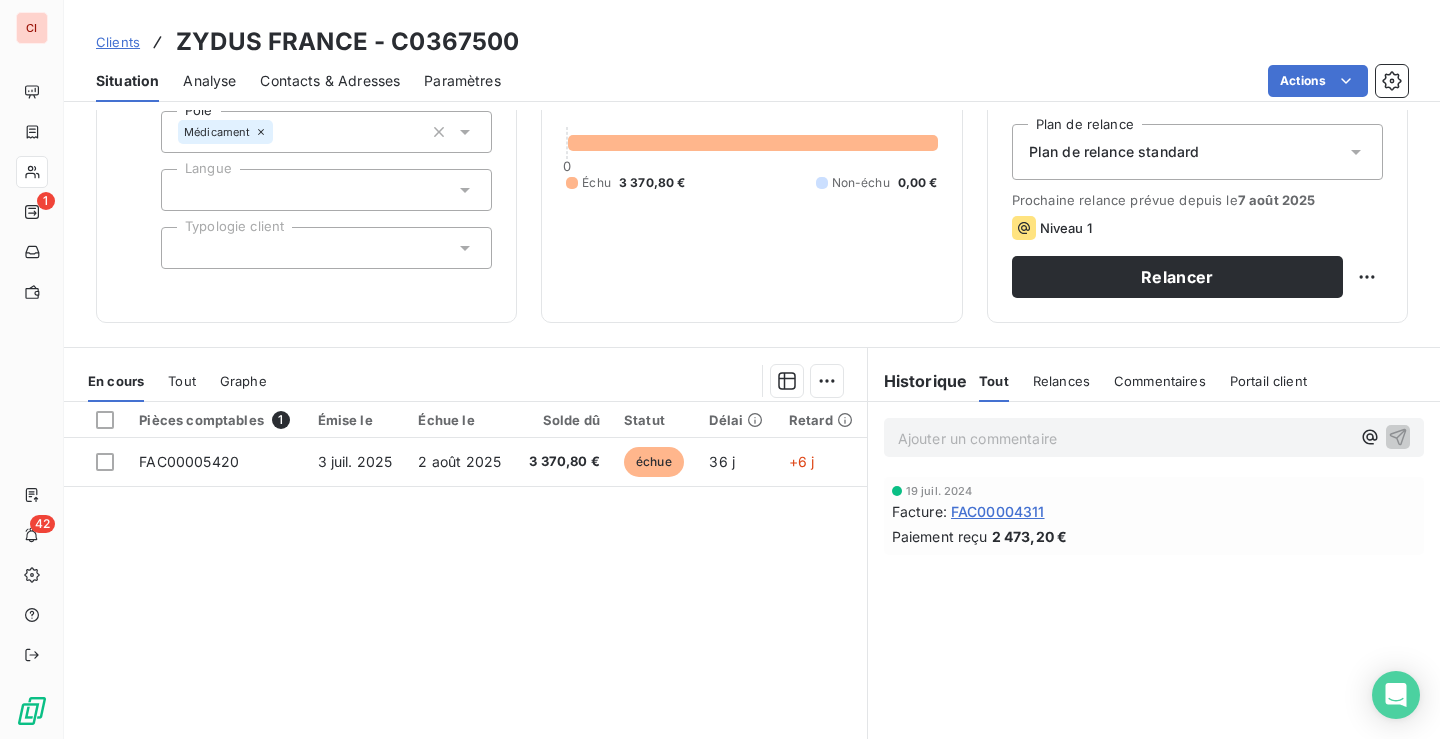 scroll, scrollTop: 0, scrollLeft: 0, axis: both 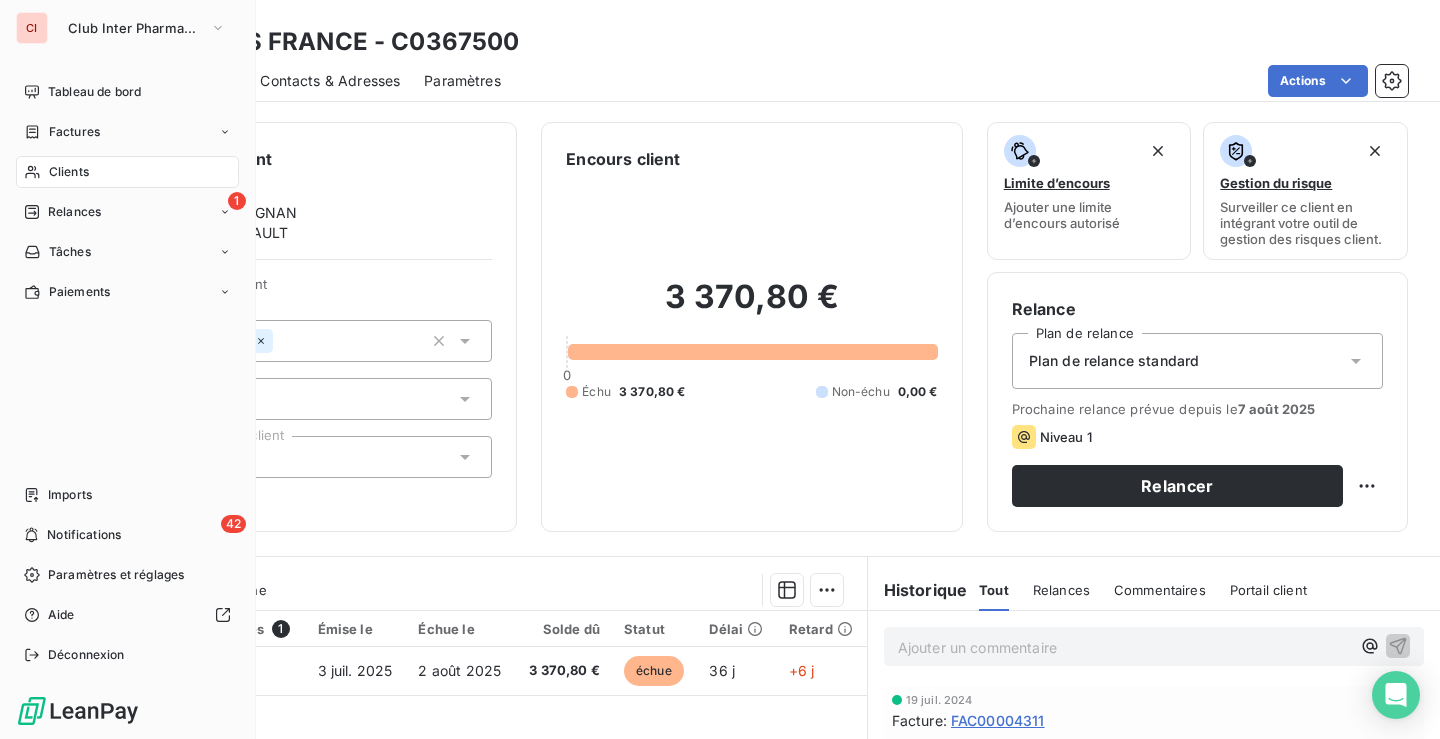 click on "Clients" at bounding box center (69, 172) 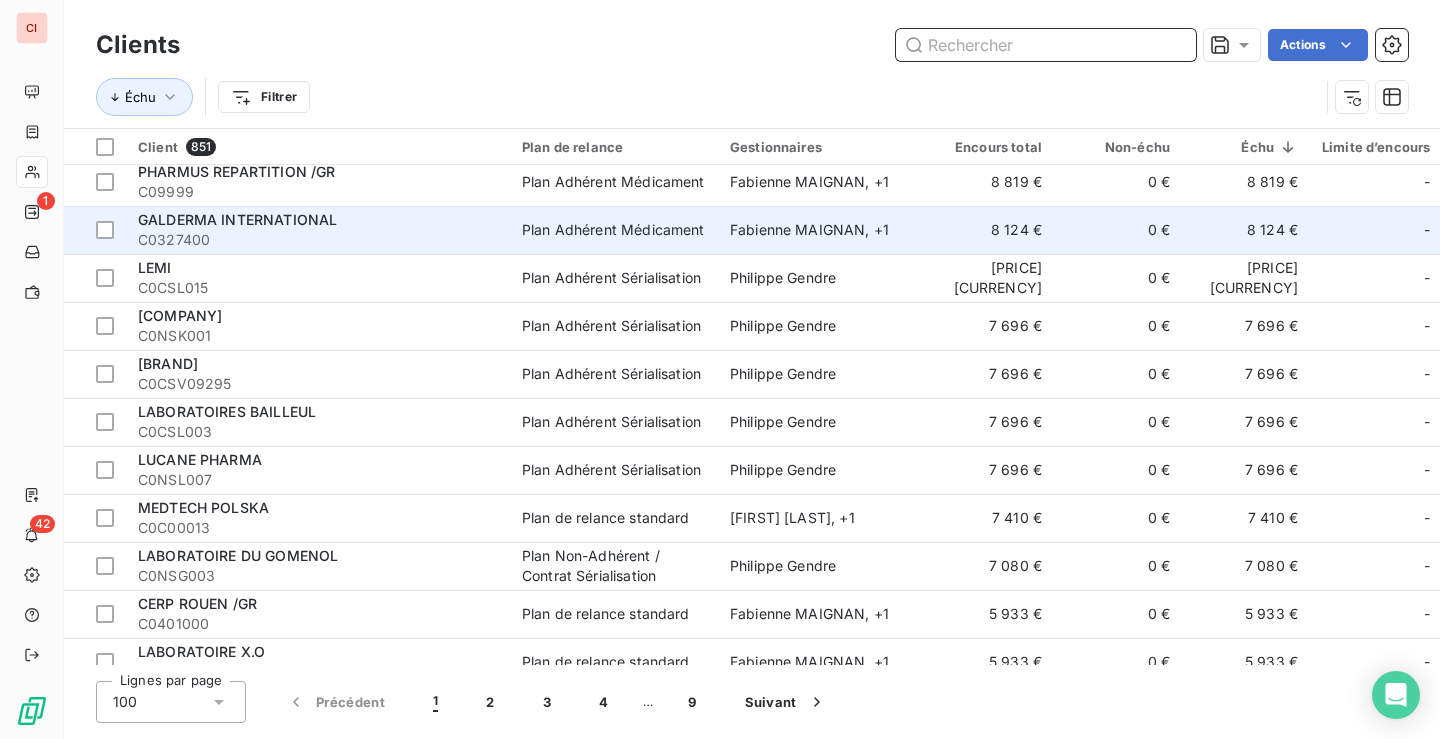 scroll, scrollTop: 2400, scrollLeft: 0, axis: vertical 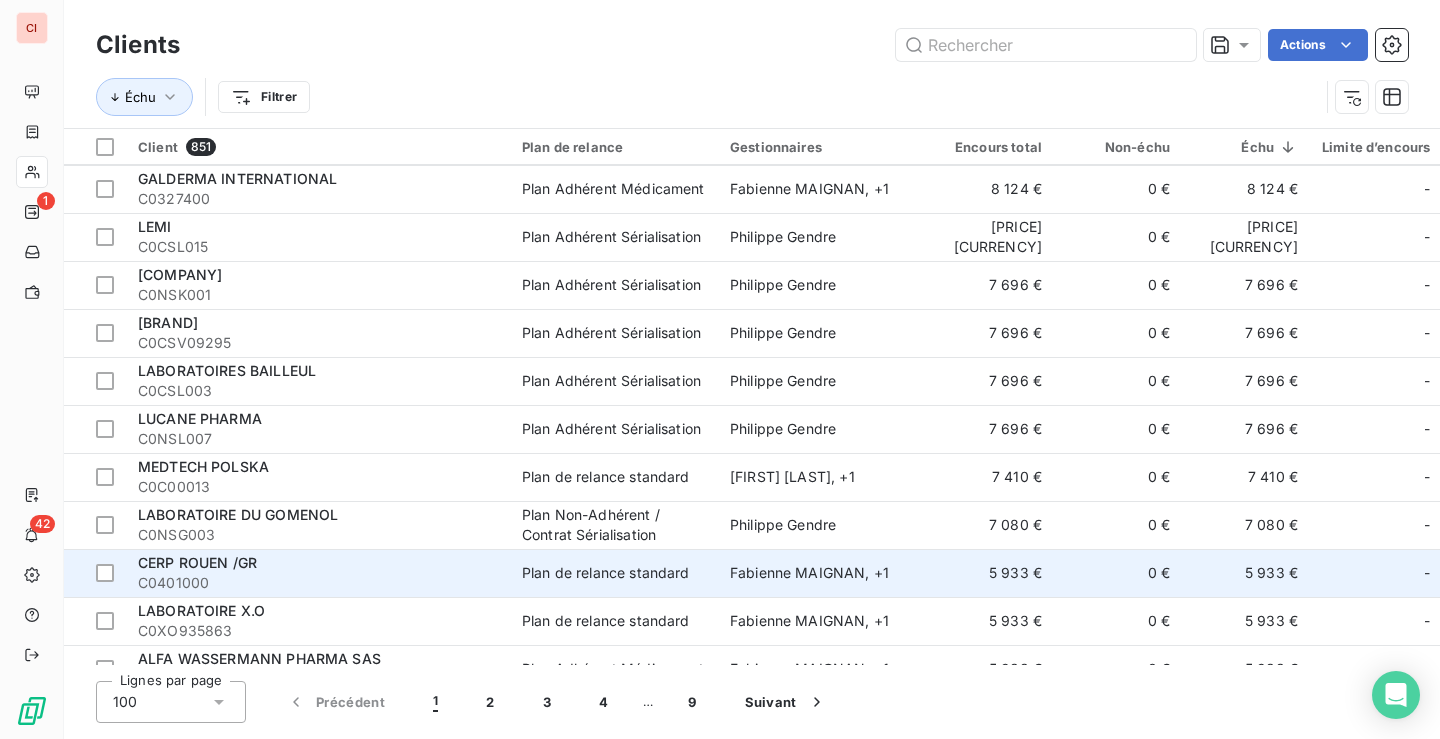 click on "Plan de relance standard" at bounding box center [606, 573] 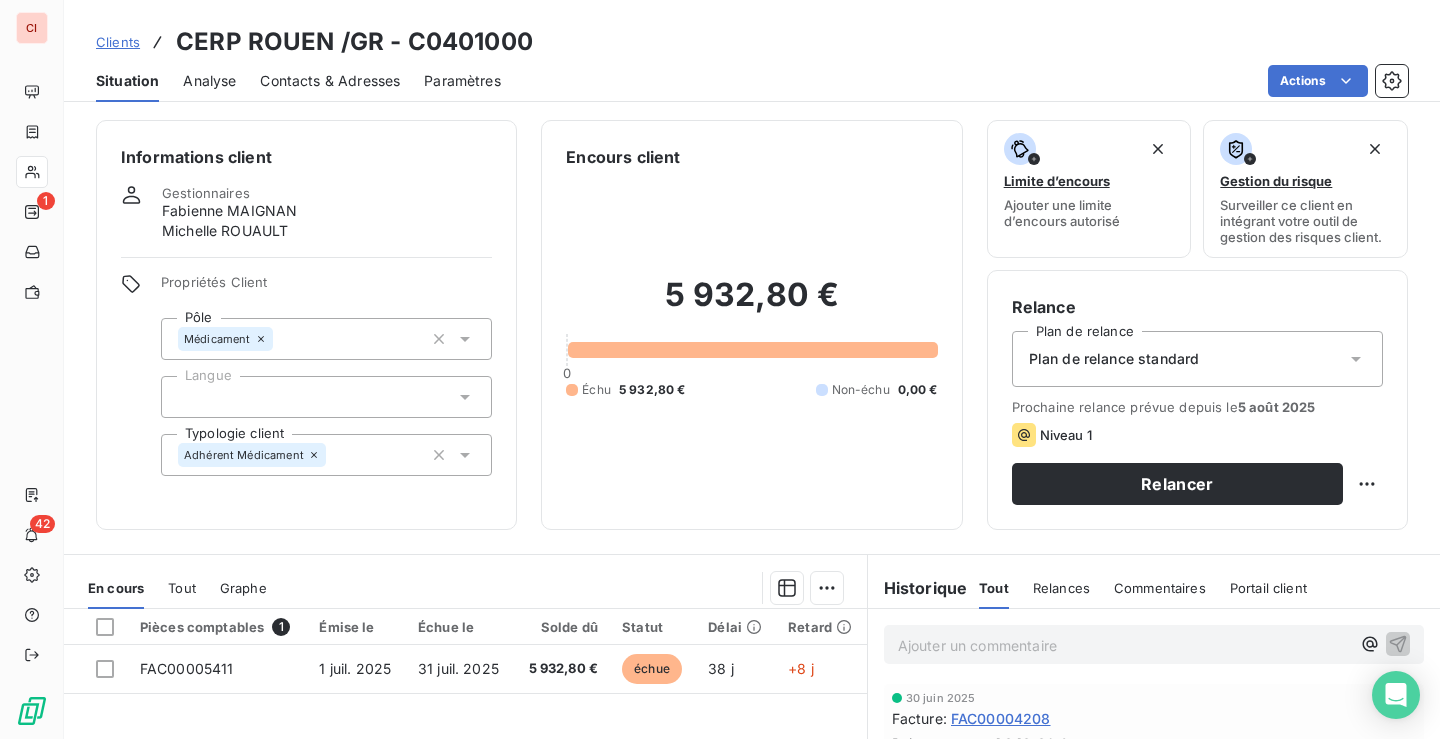 scroll, scrollTop: 0, scrollLeft: 0, axis: both 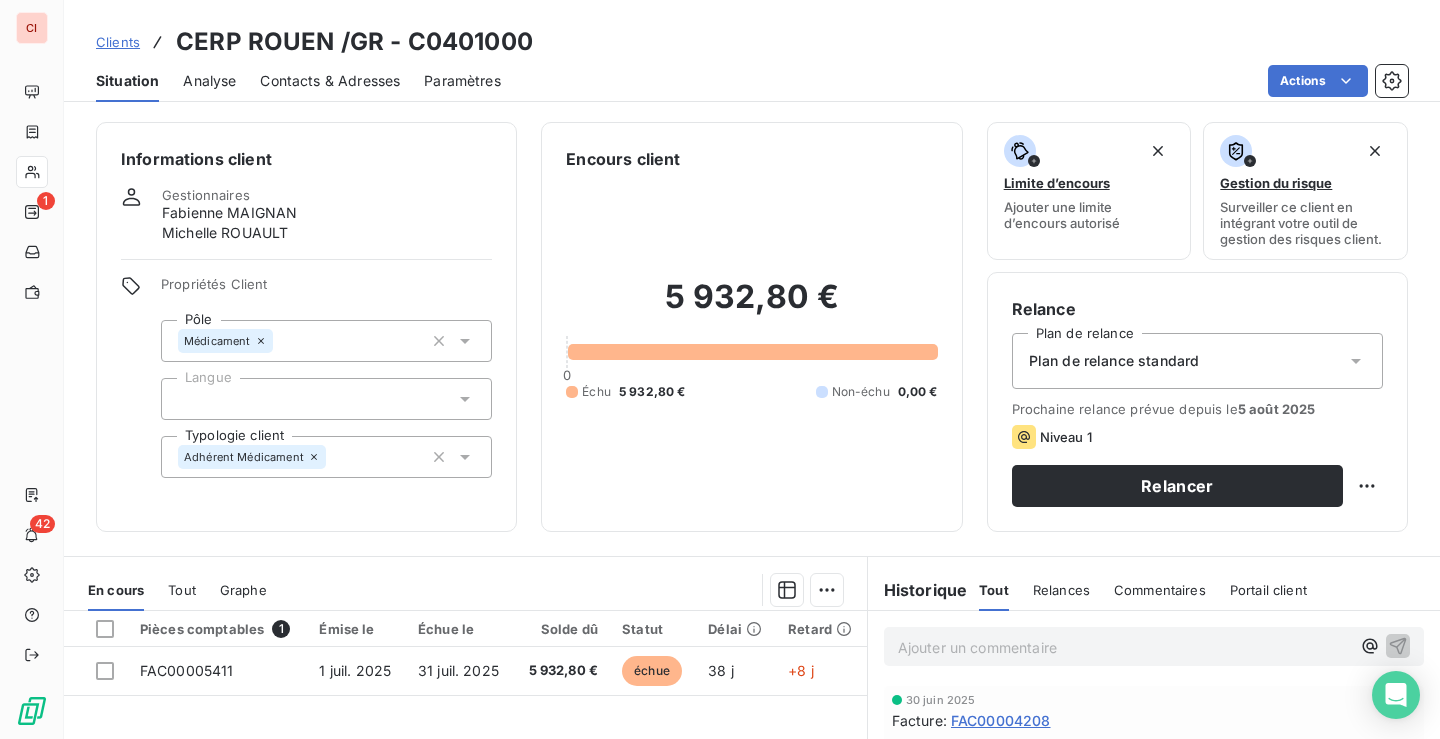 click on "Clients" at bounding box center [118, 42] 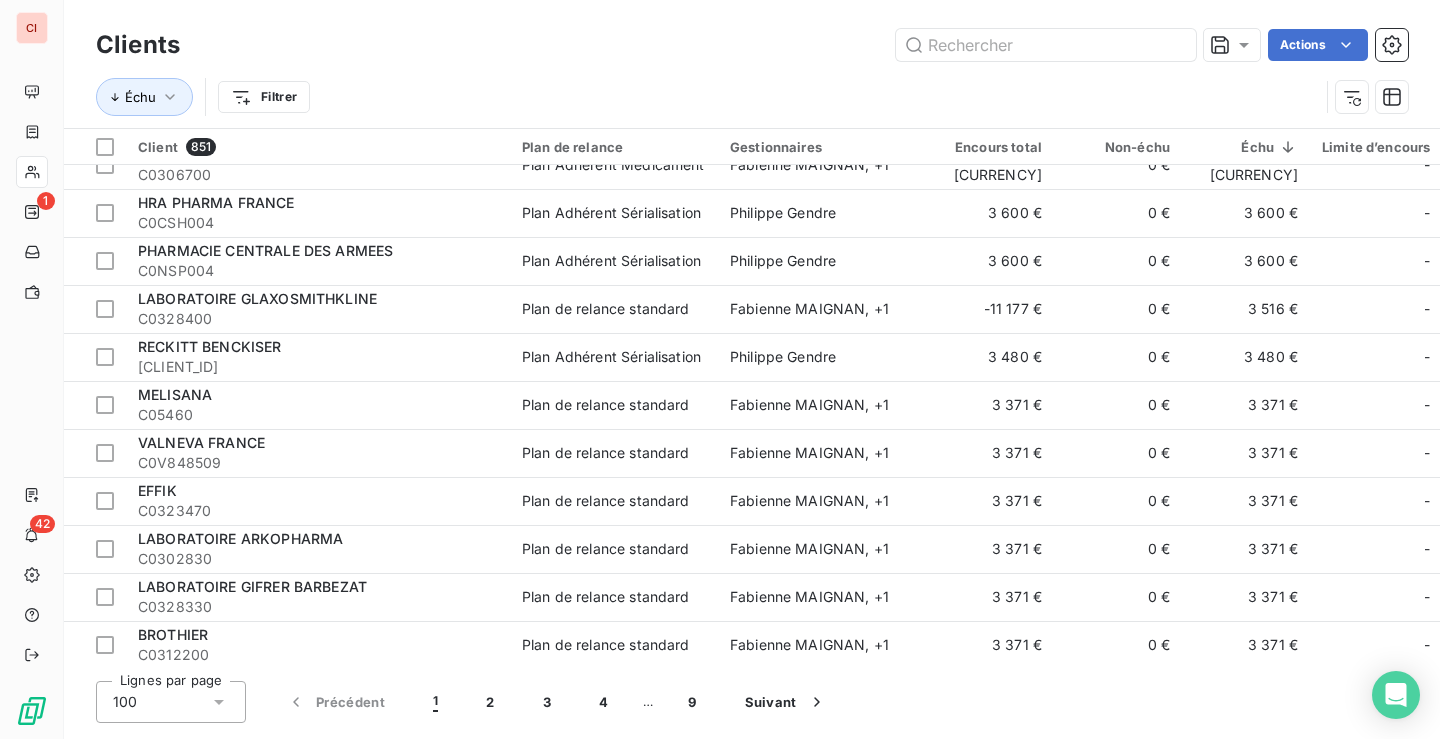 scroll, scrollTop: 4309, scrollLeft: 0, axis: vertical 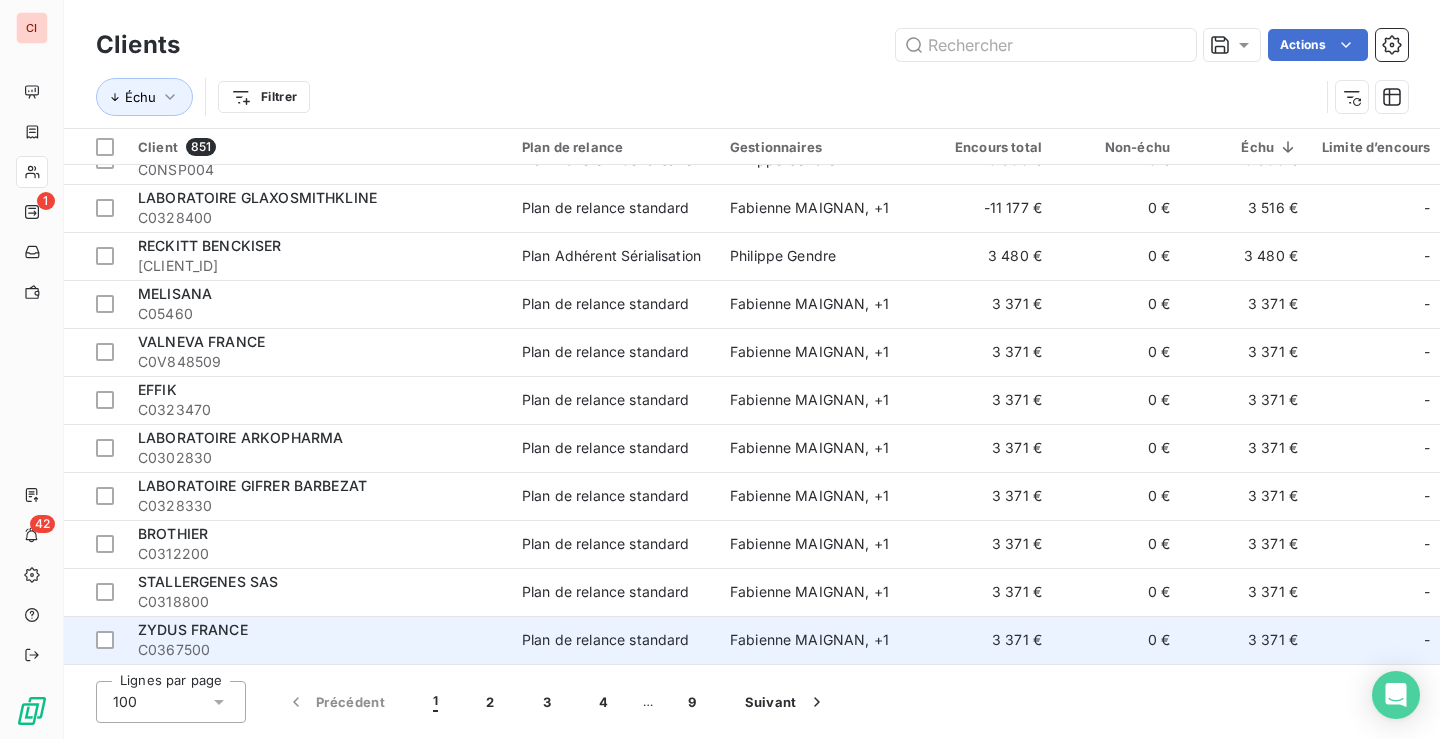click on "Plan de relance standard" at bounding box center [606, 640] 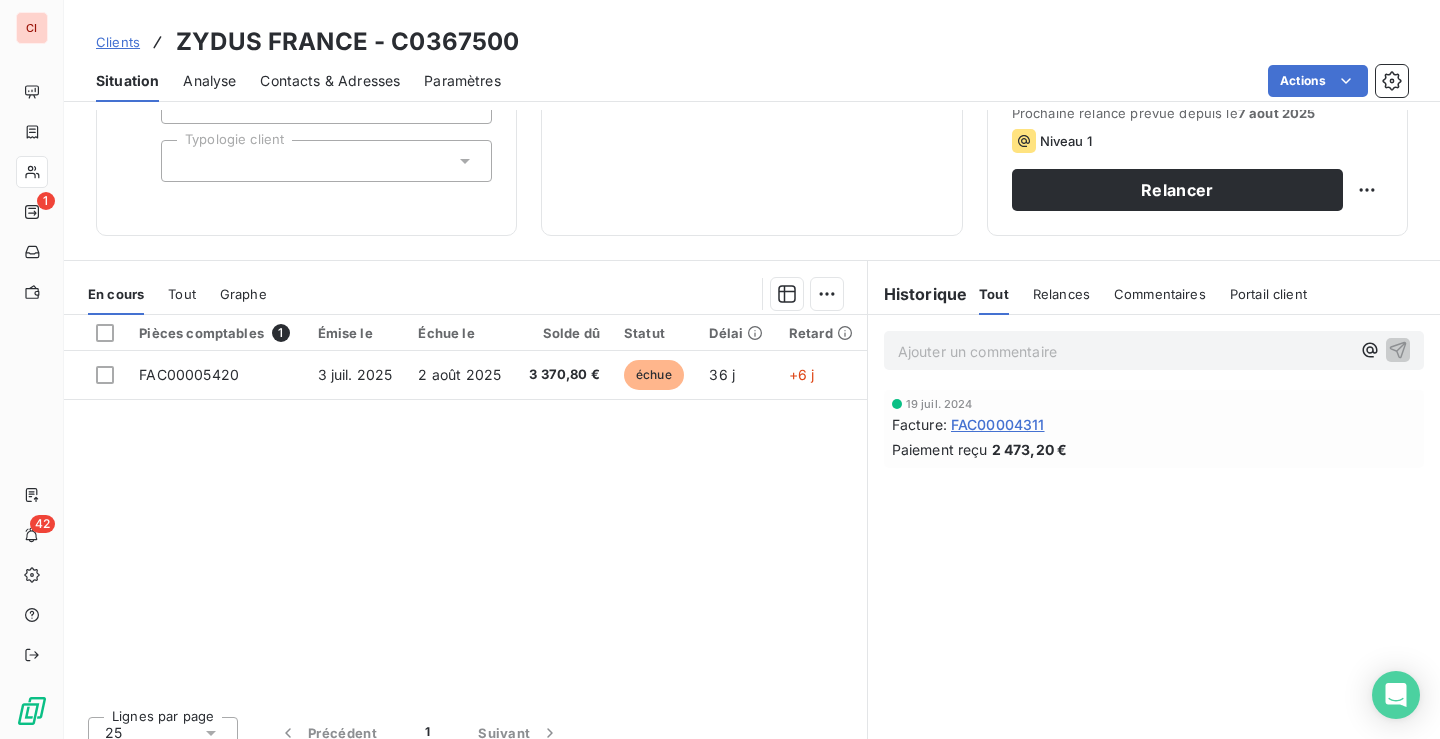 scroll, scrollTop: 300, scrollLeft: 0, axis: vertical 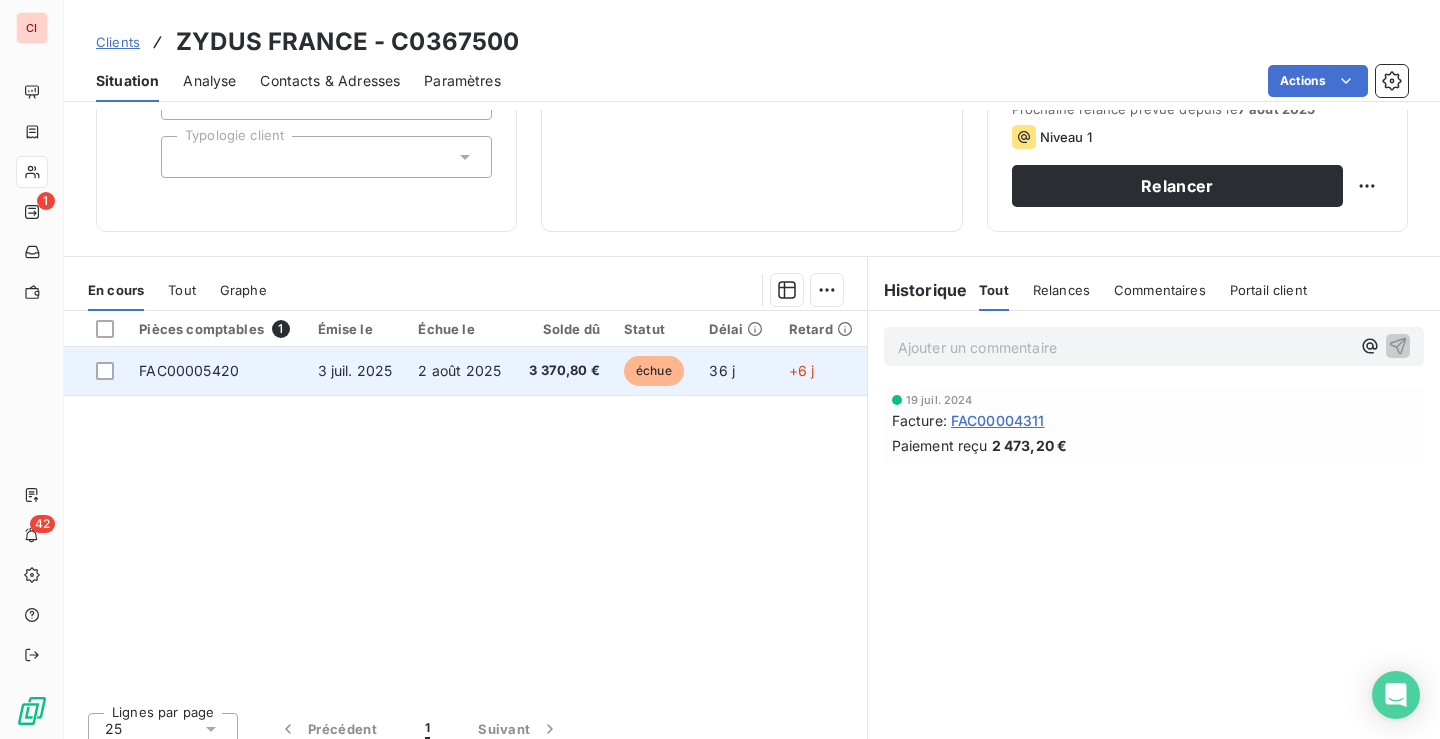 click on "3 370,80 €" at bounding box center [563, 371] 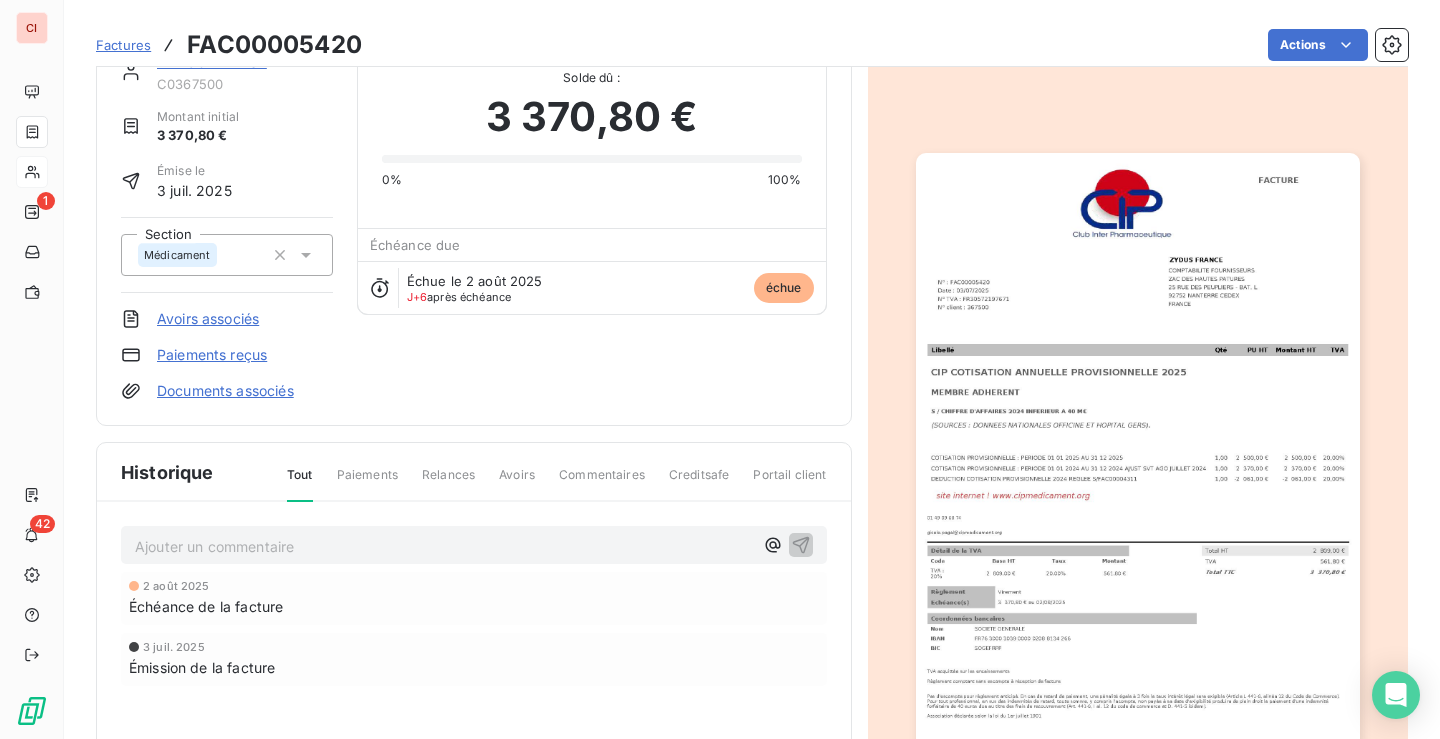 scroll, scrollTop: 0, scrollLeft: 0, axis: both 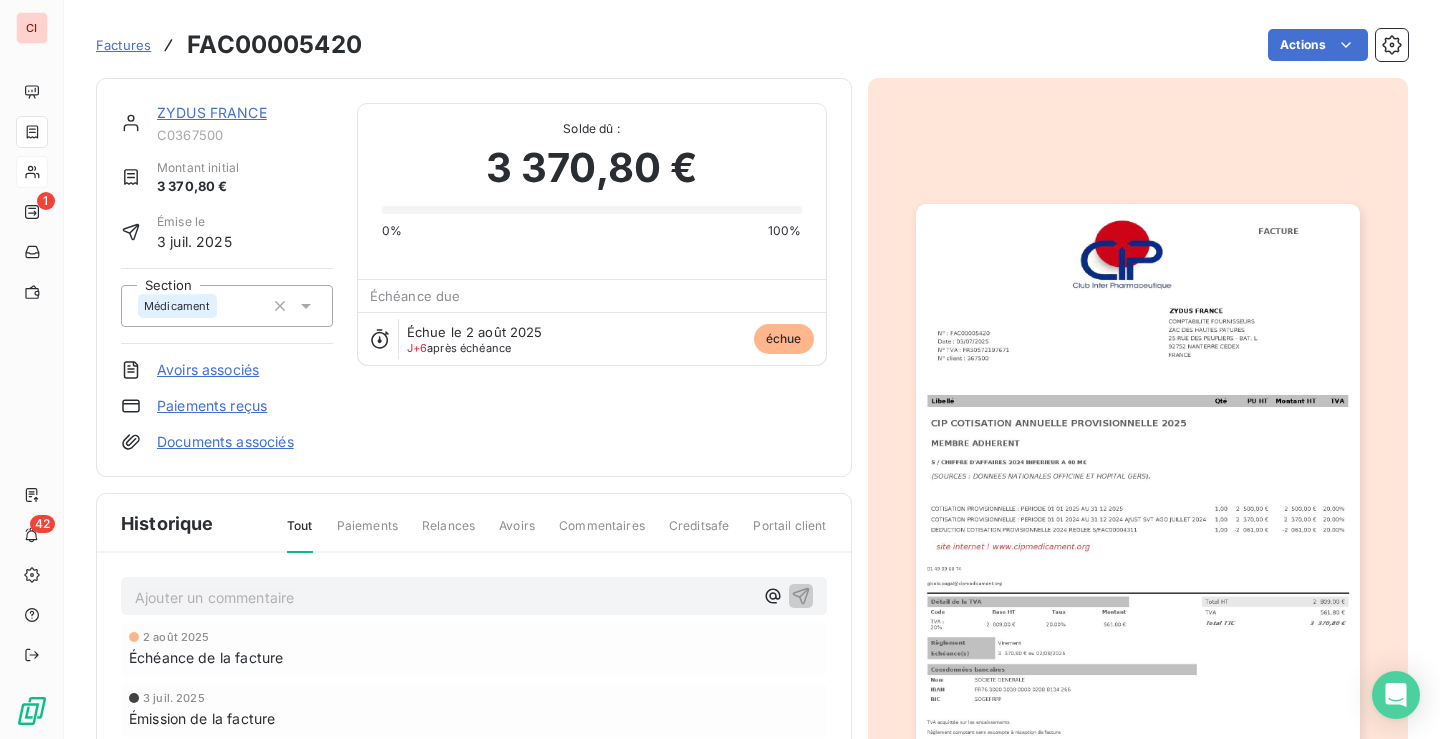 click on "ZYDUS FRANCE" at bounding box center [212, 112] 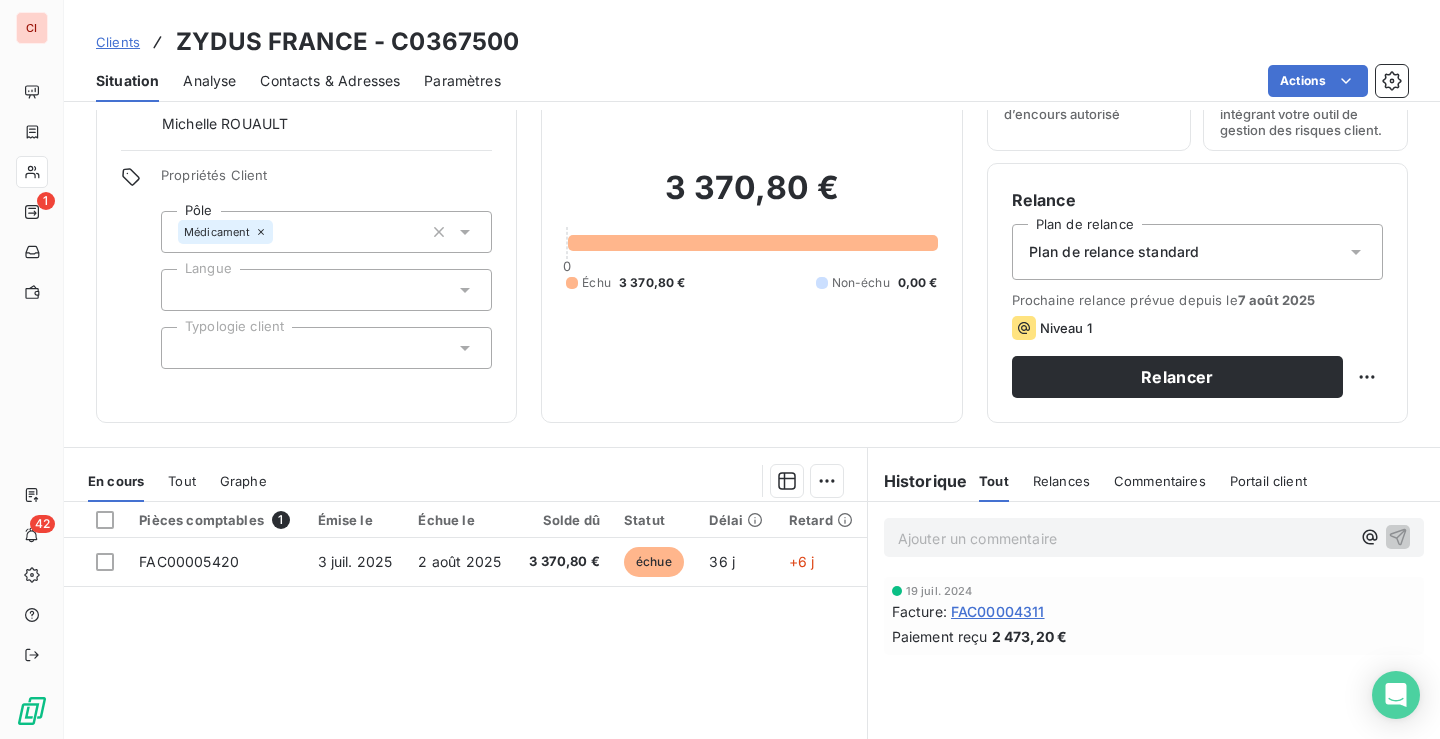 scroll, scrollTop: 100, scrollLeft: 0, axis: vertical 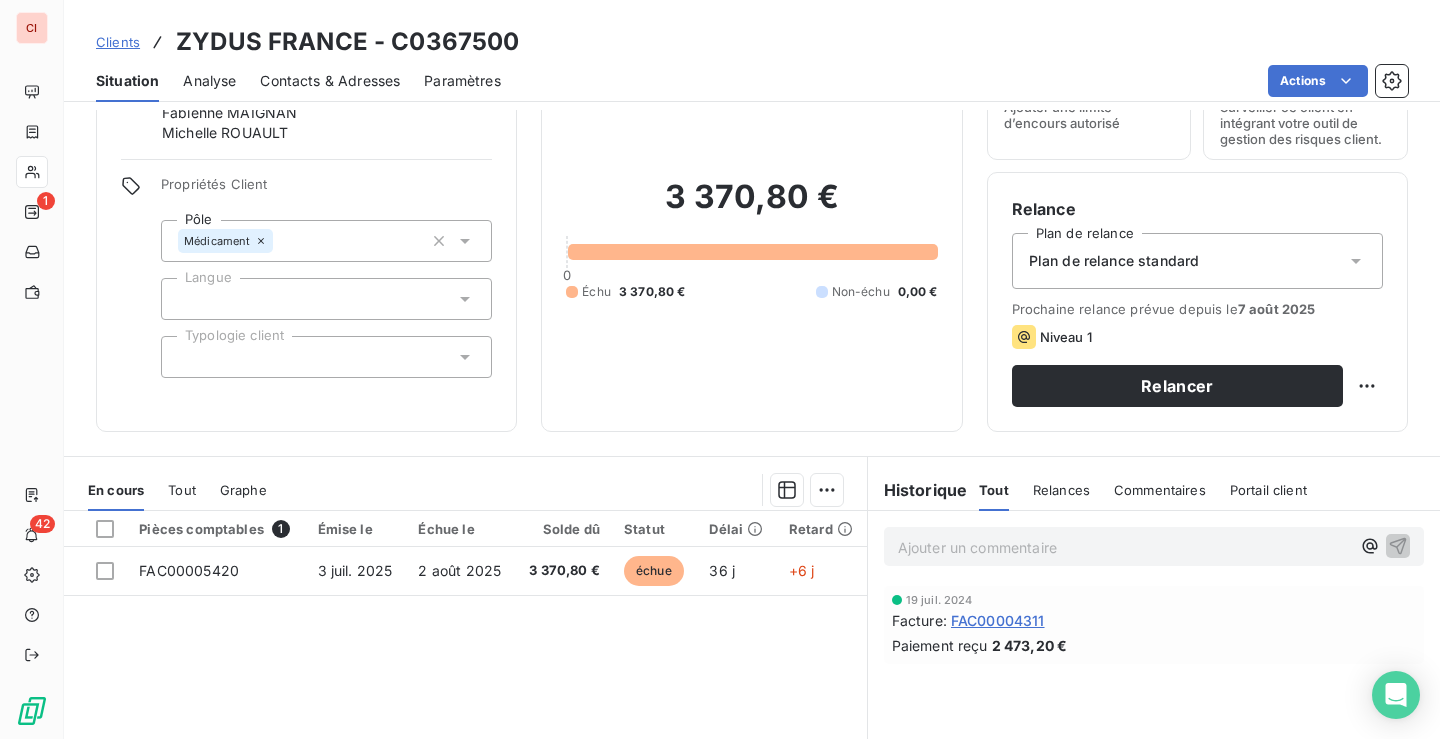 click on "Clients" at bounding box center (118, 42) 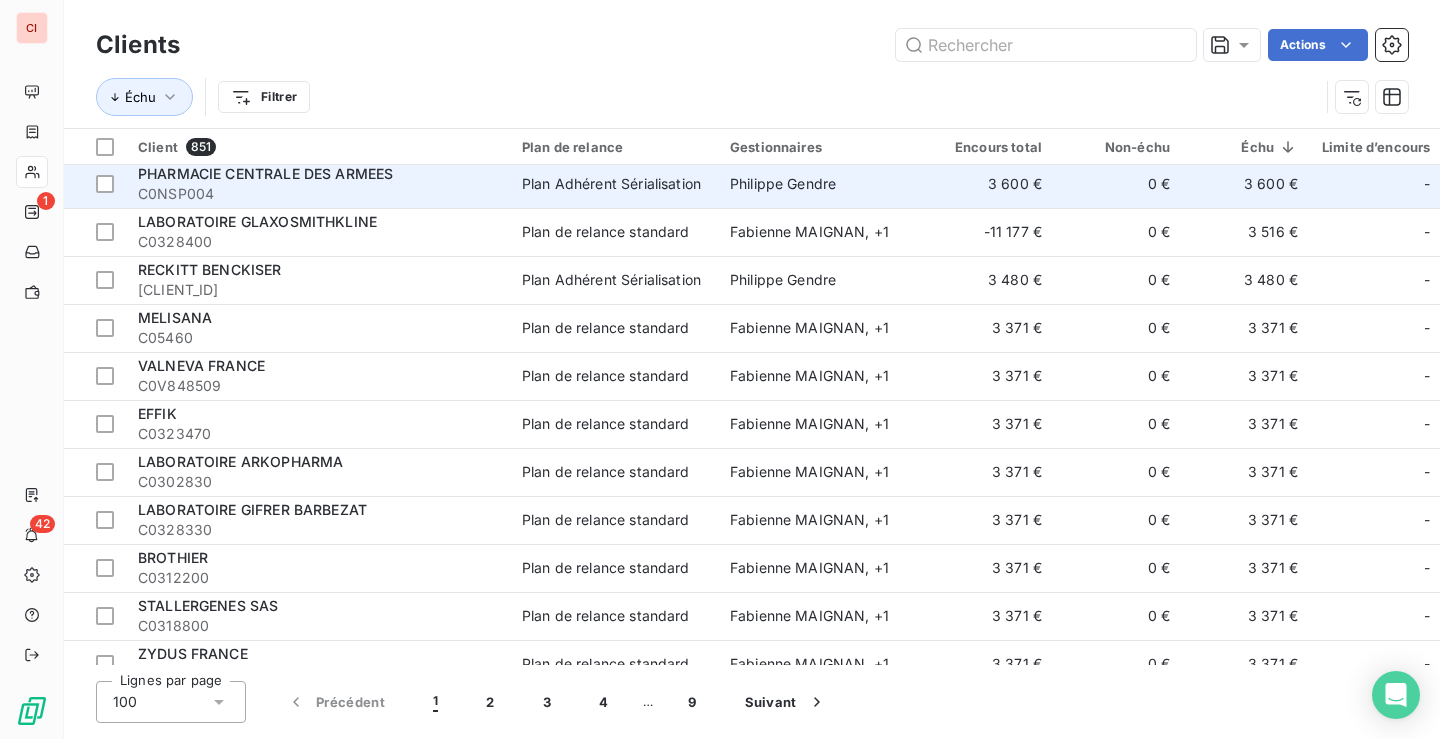 scroll, scrollTop: 4309, scrollLeft: 0, axis: vertical 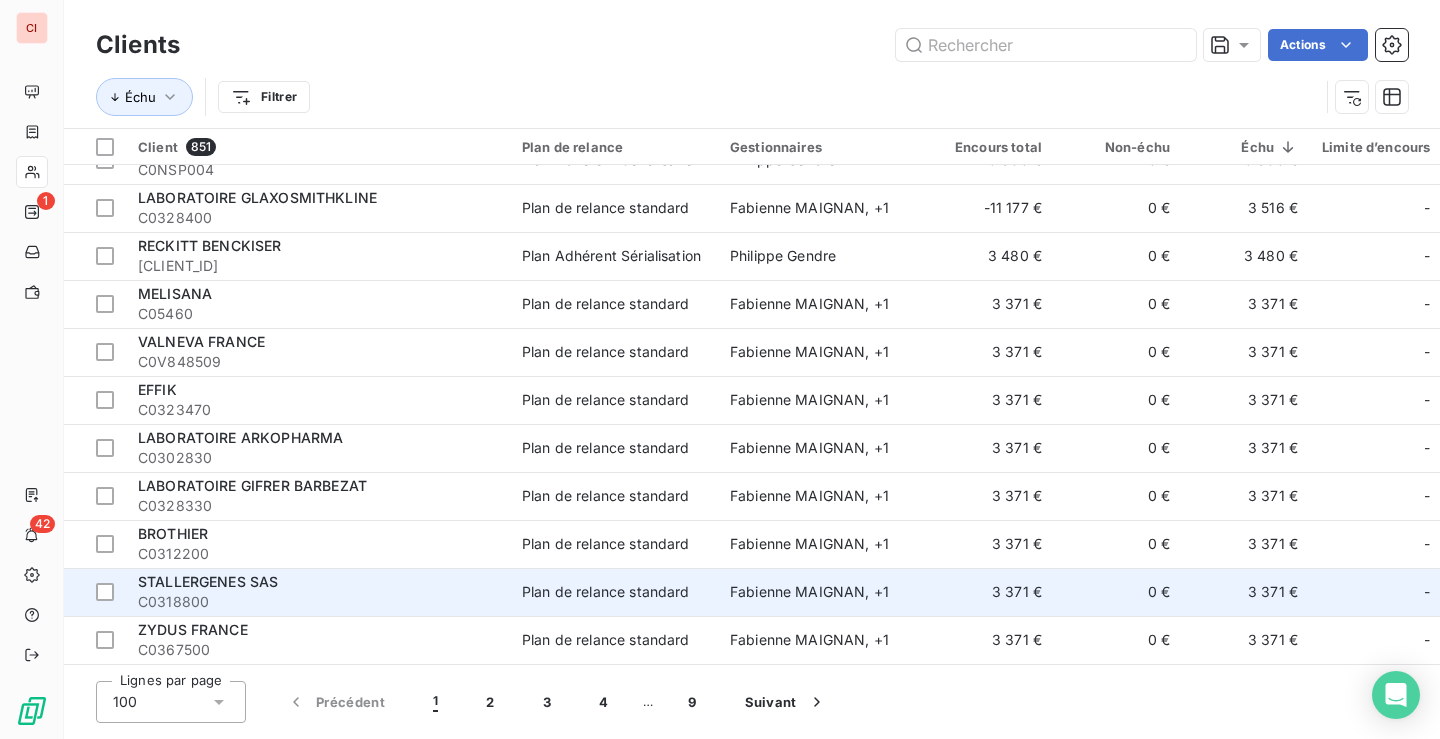 click on "Plan de relance standard" at bounding box center (606, 592) 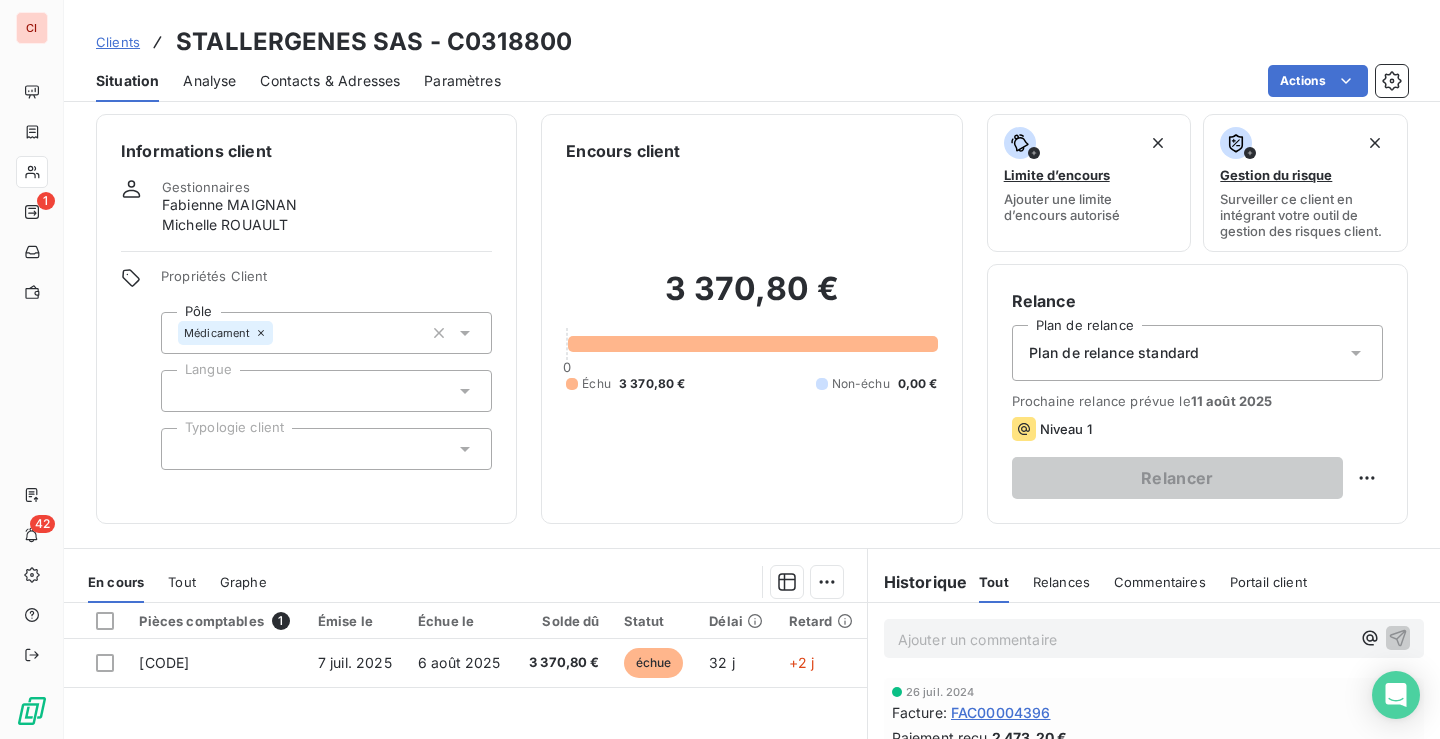 scroll, scrollTop: 0, scrollLeft: 0, axis: both 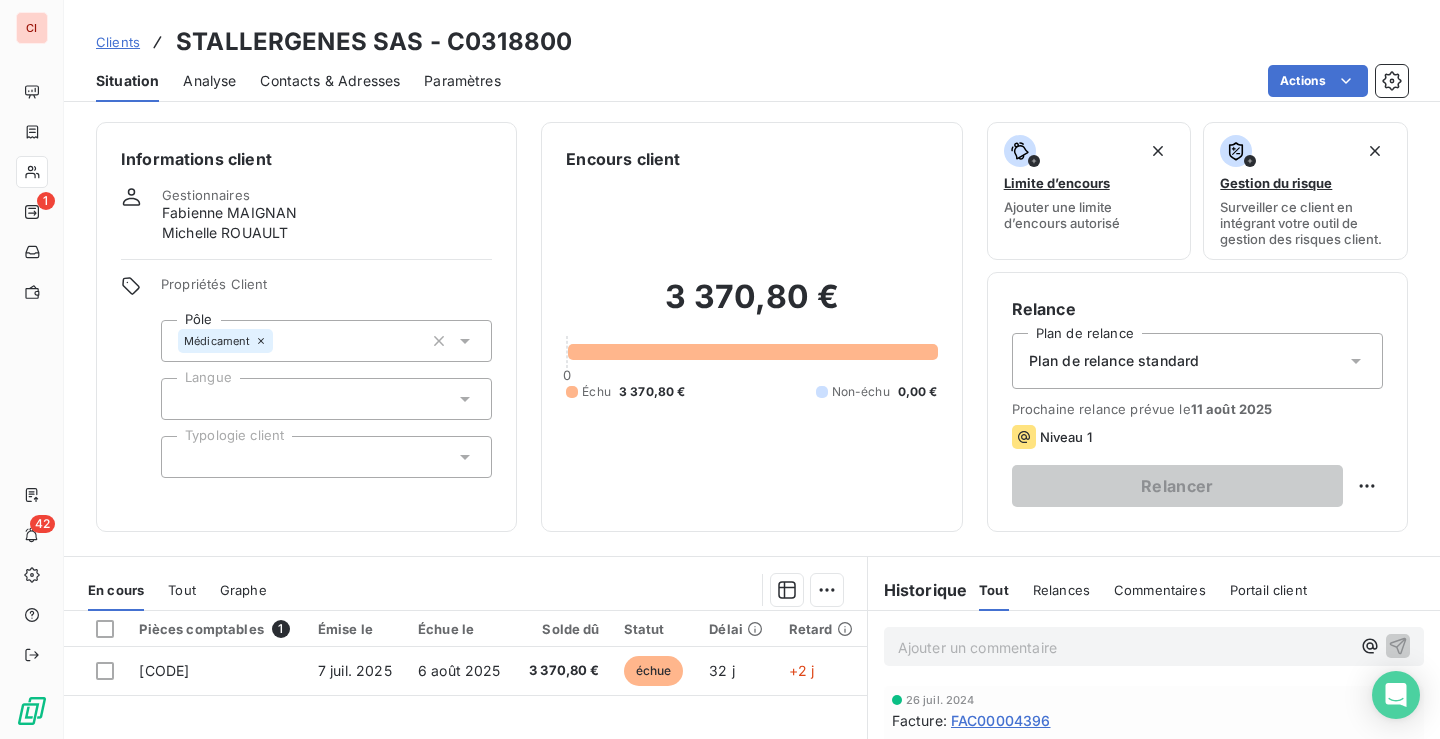 click on "Clients" at bounding box center [118, 42] 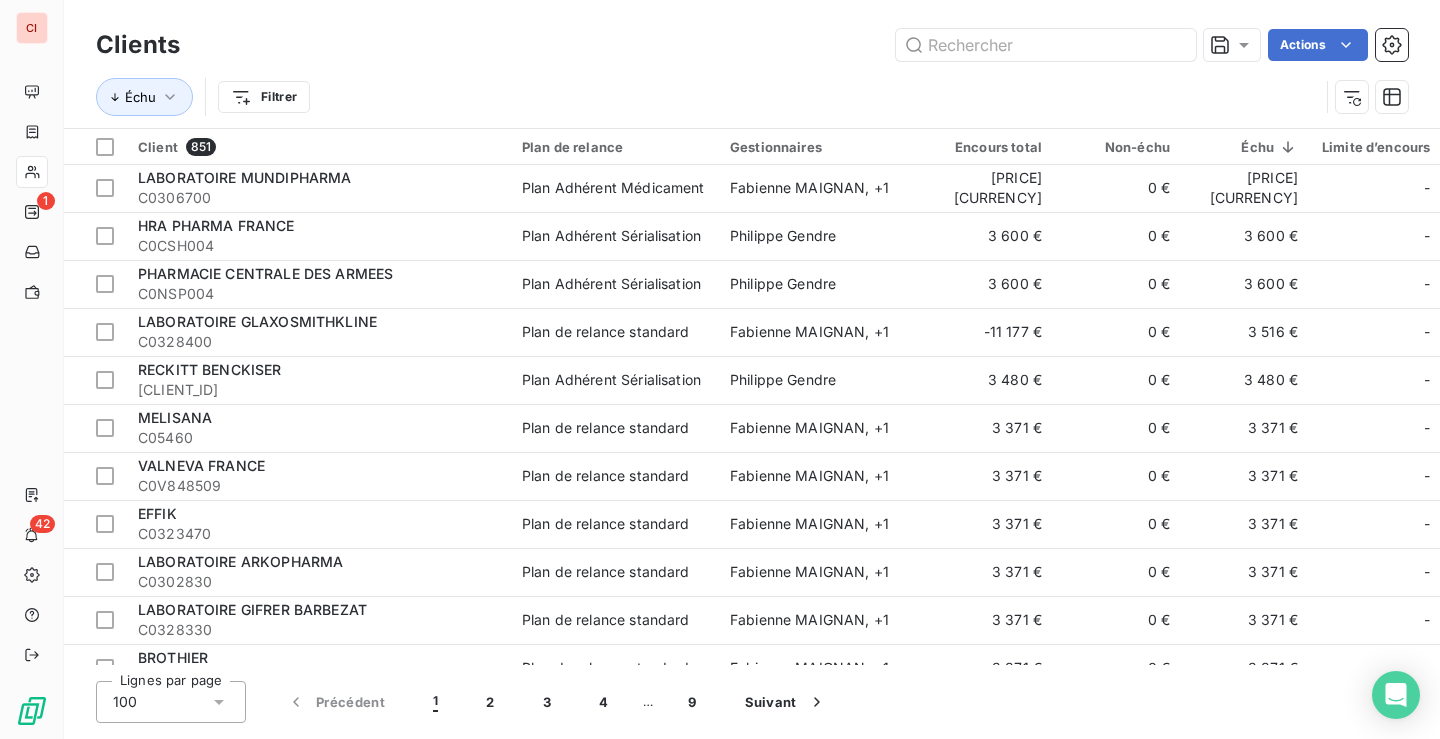 scroll, scrollTop: 4309, scrollLeft: 0, axis: vertical 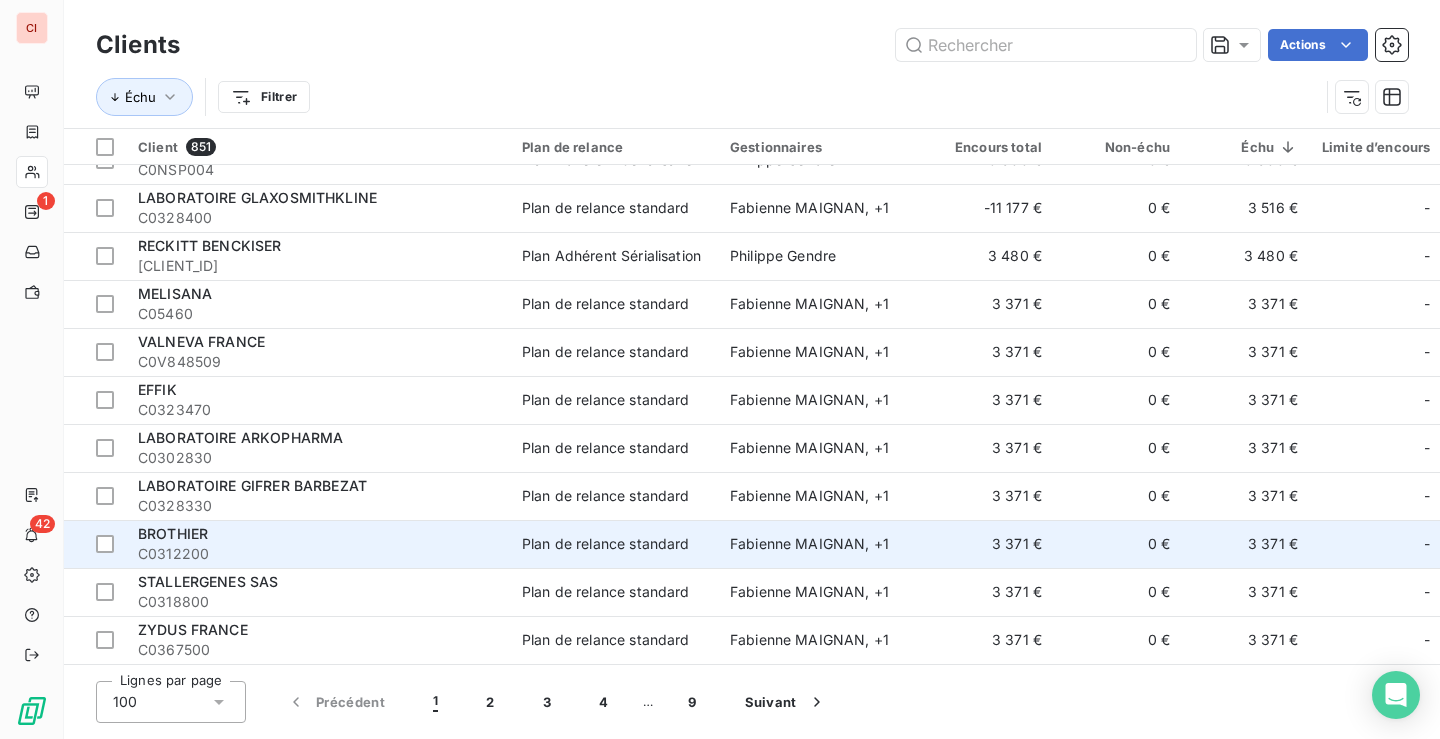 click on "Plan de relance standard" at bounding box center [606, 544] 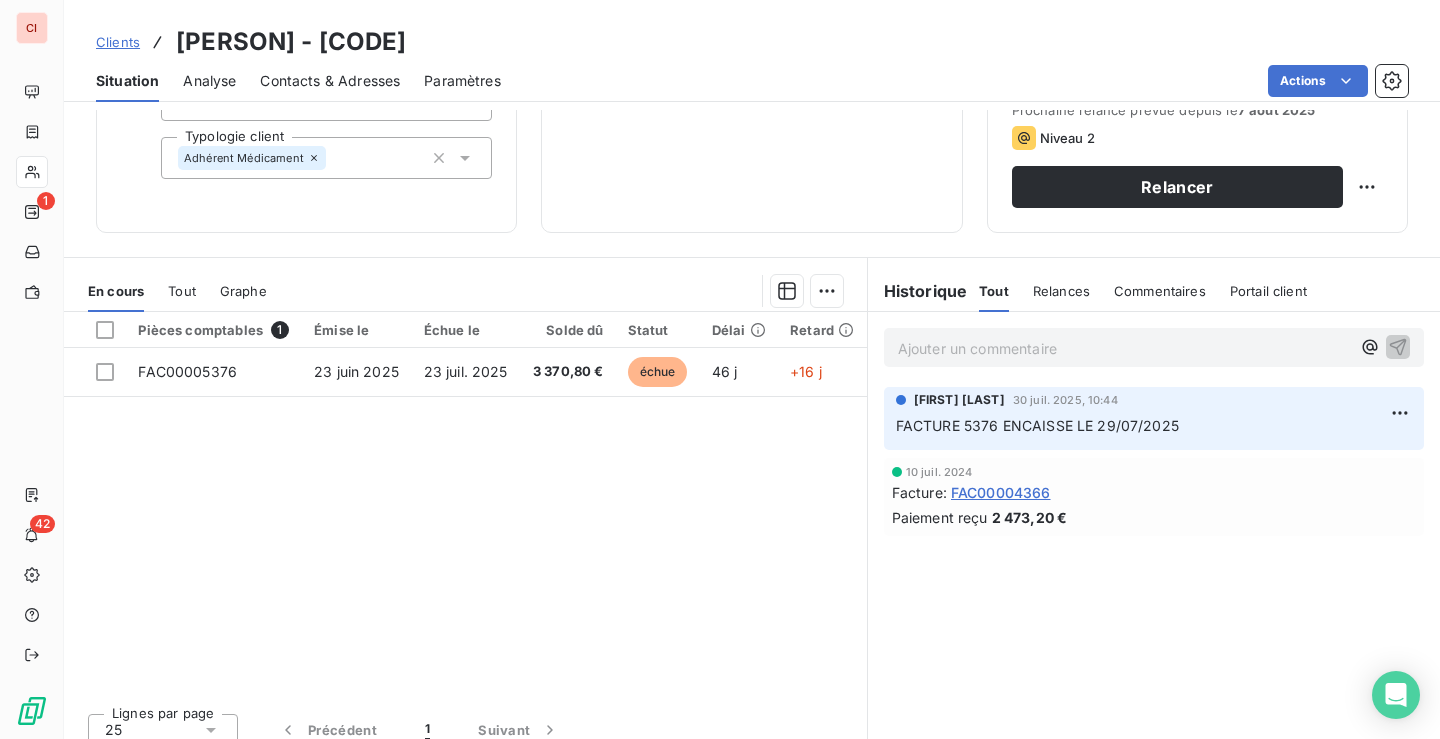 scroll, scrollTop: 300, scrollLeft: 0, axis: vertical 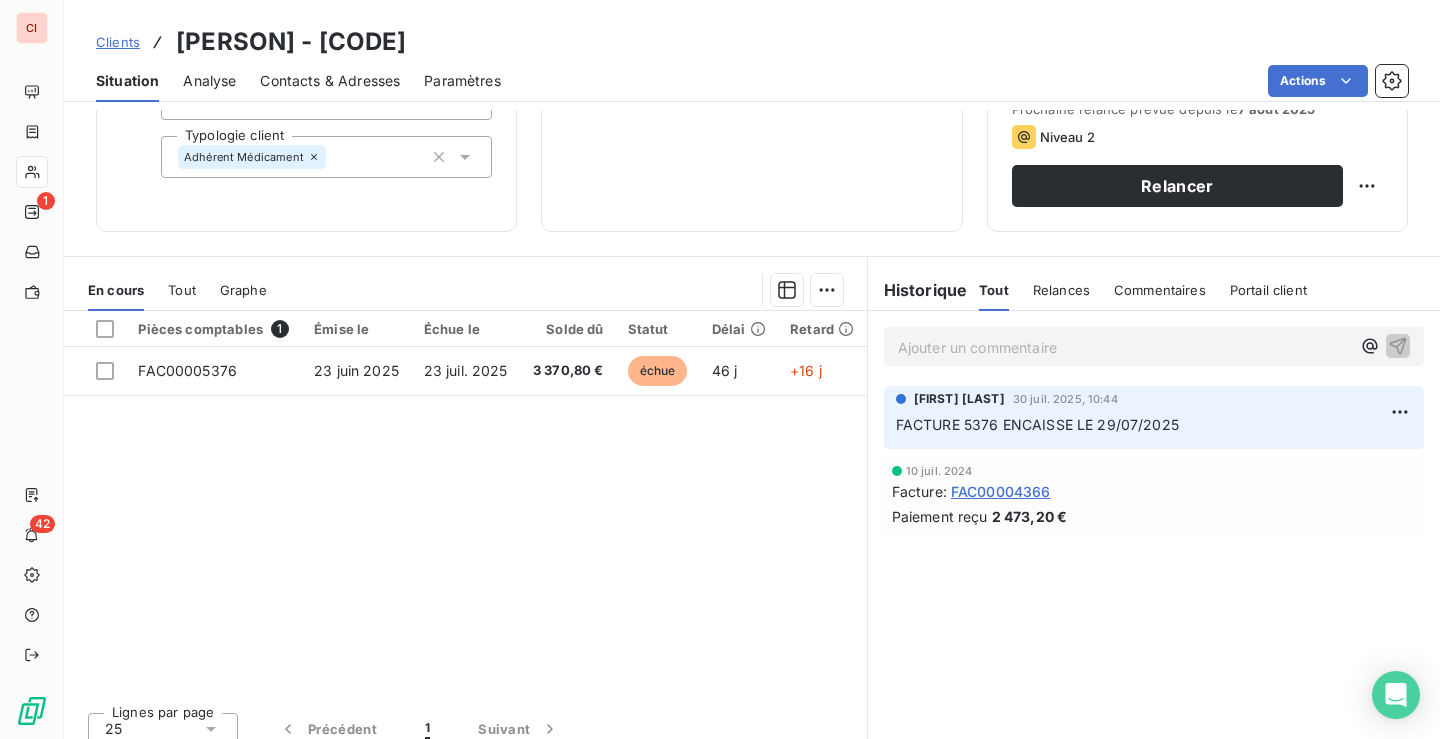 drag, startPoint x: 645, startPoint y: 137, endPoint x: 554, endPoint y: 146, distance: 91.44397 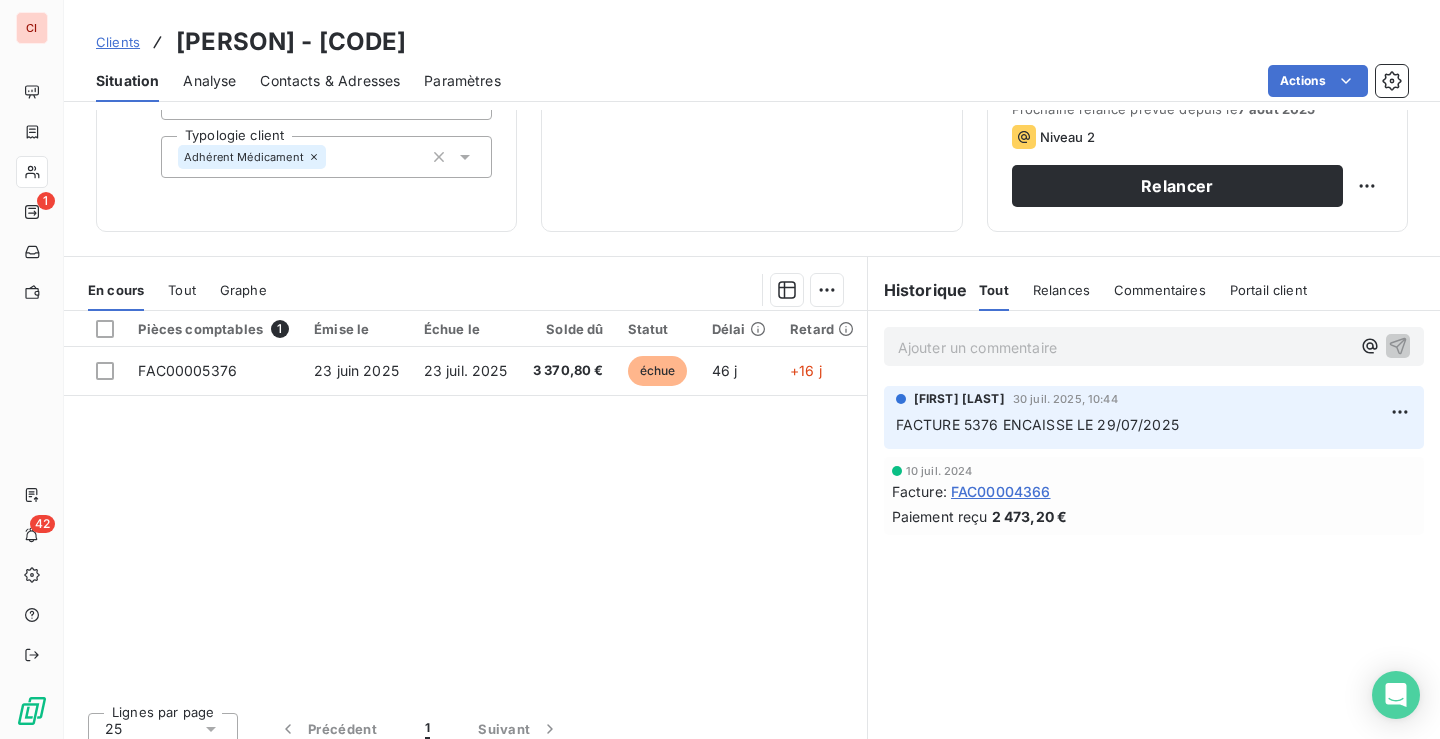 click on "Clients" at bounding box center [118, 42] 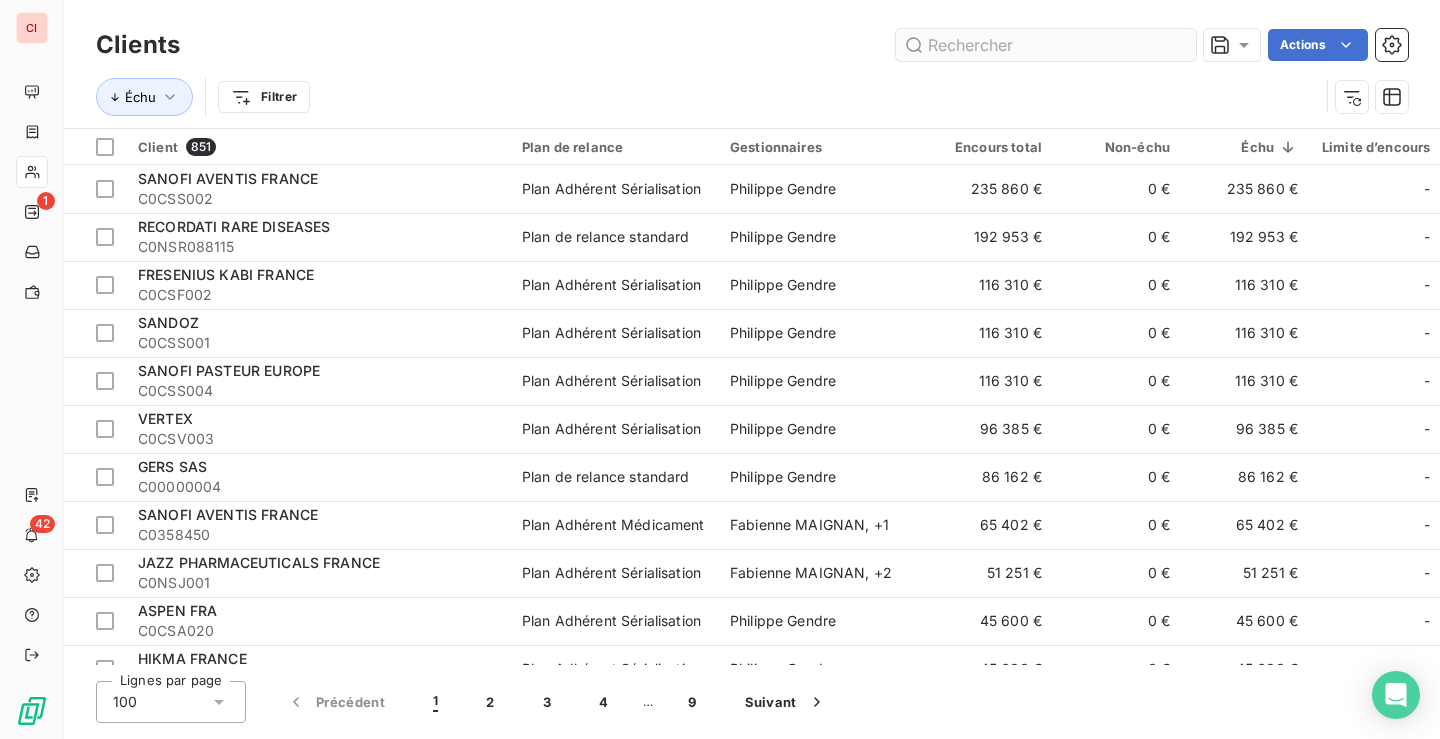 click at bounding box center (1046, 45) 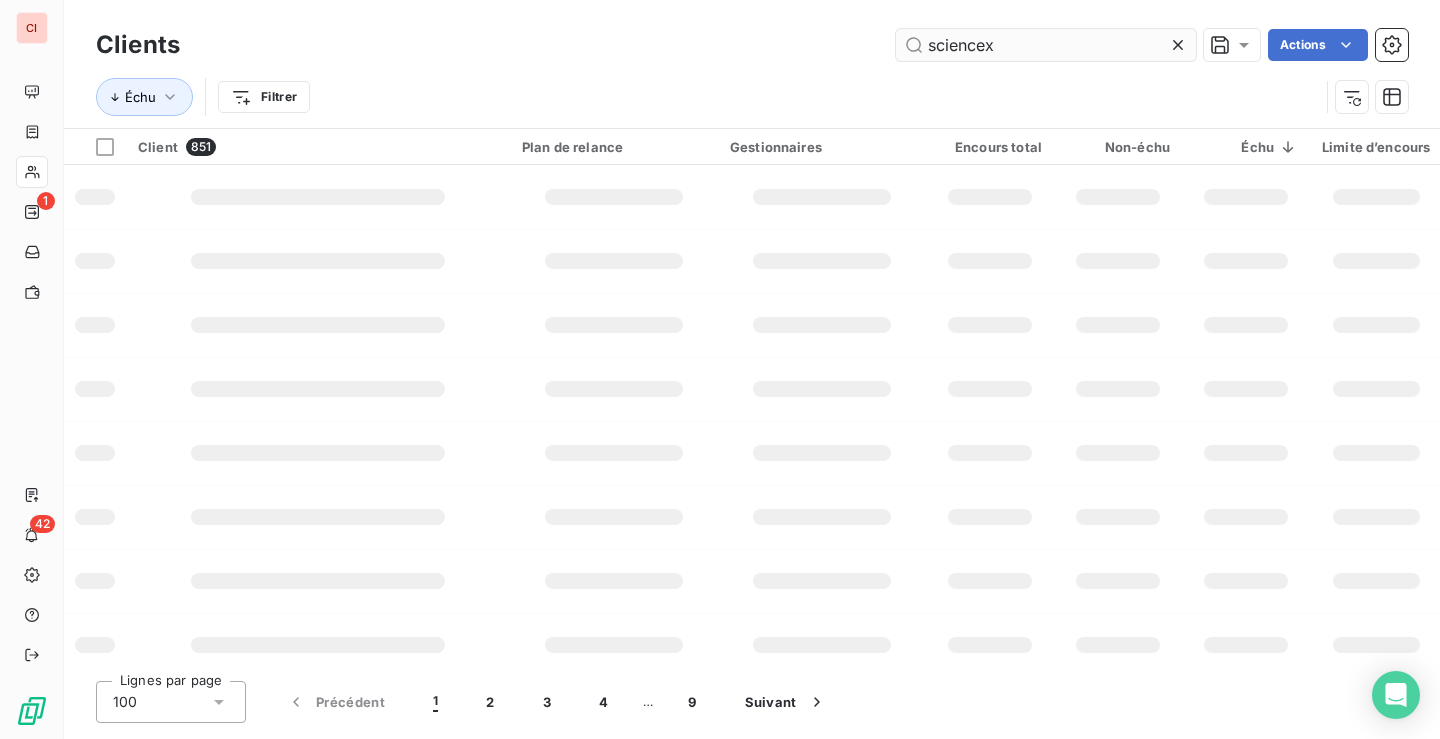 type on "sciencex" 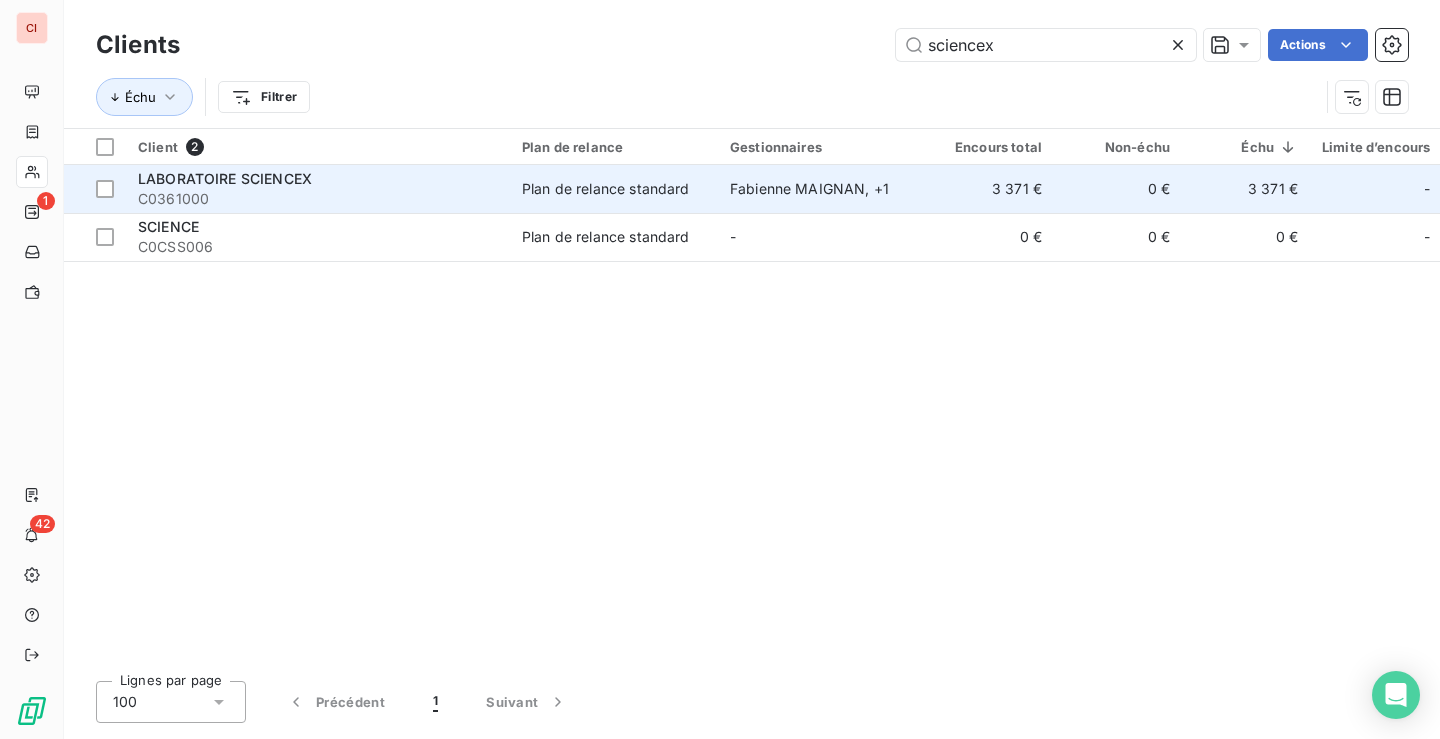 click on "Plan de relance standard" at bounding box center (614, 189) 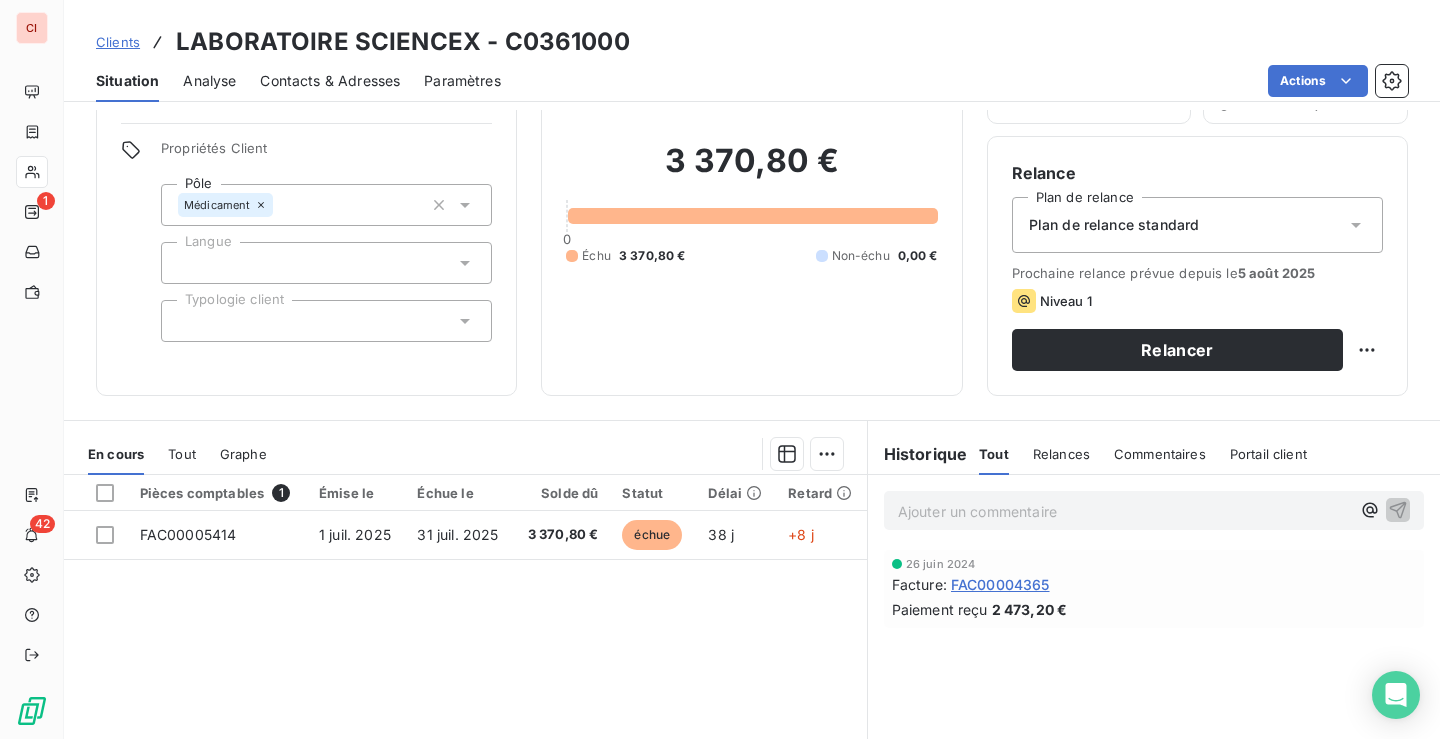 scroll, scrollTop: 317, scrollLeft: 0, axis: vertical 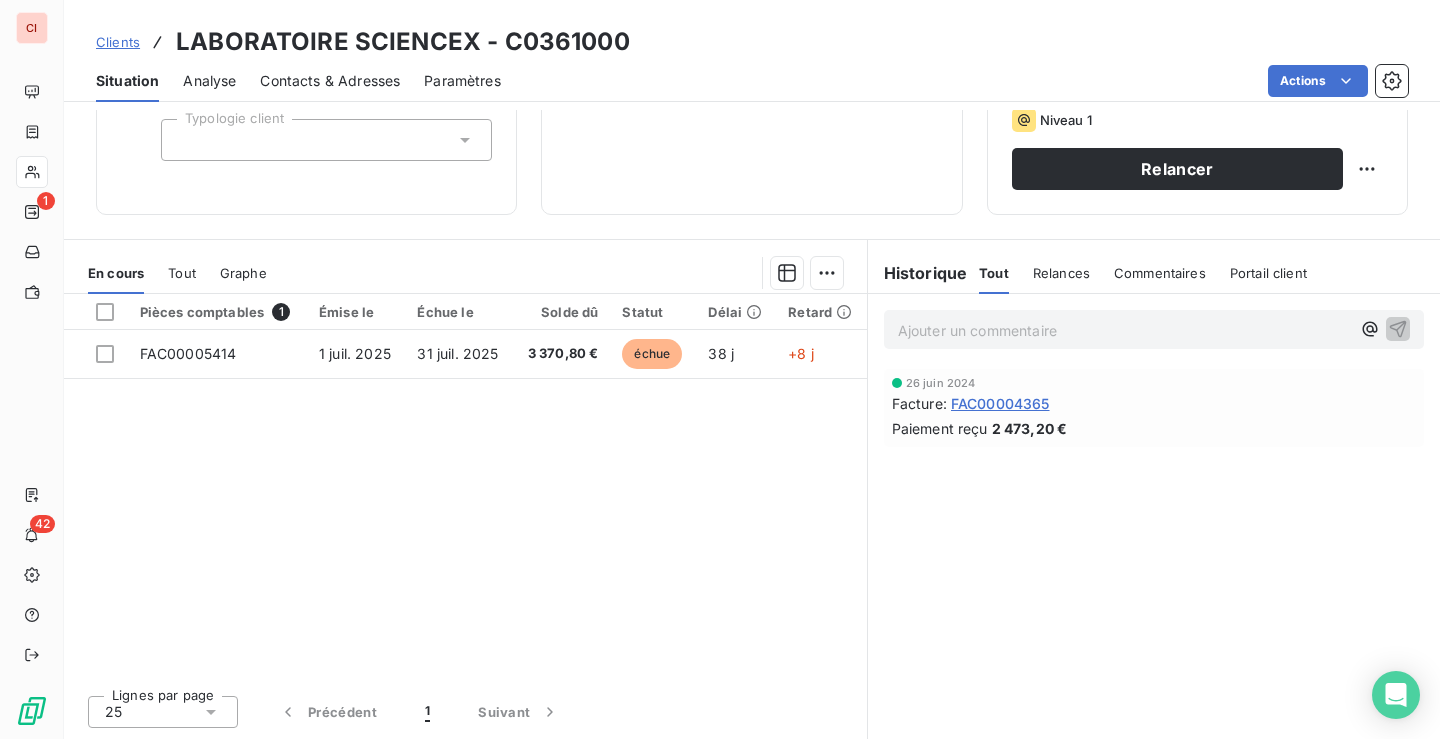 click on "Ajouter un commentaire ﻿" at bounding box center (1124, 330) 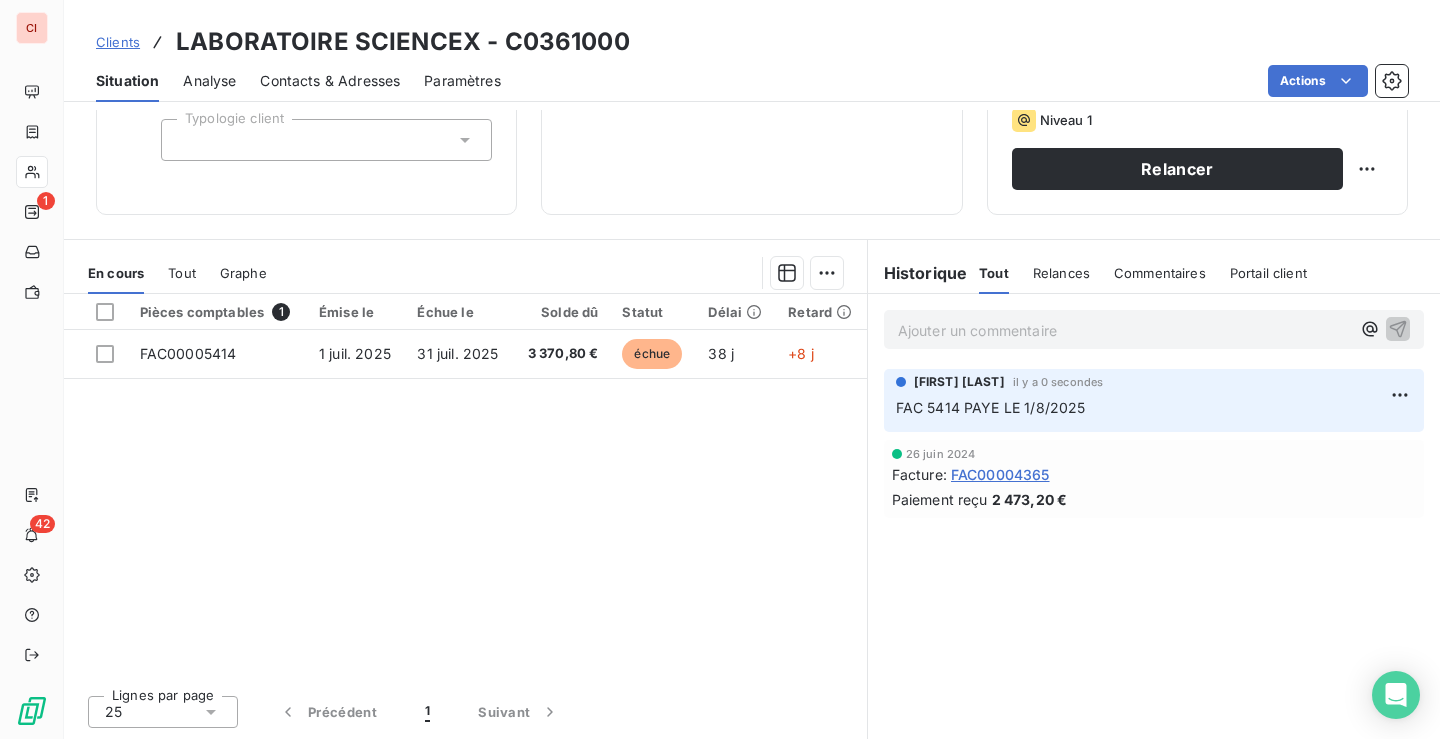 click on "Clients" at bounding box center [118, 42] 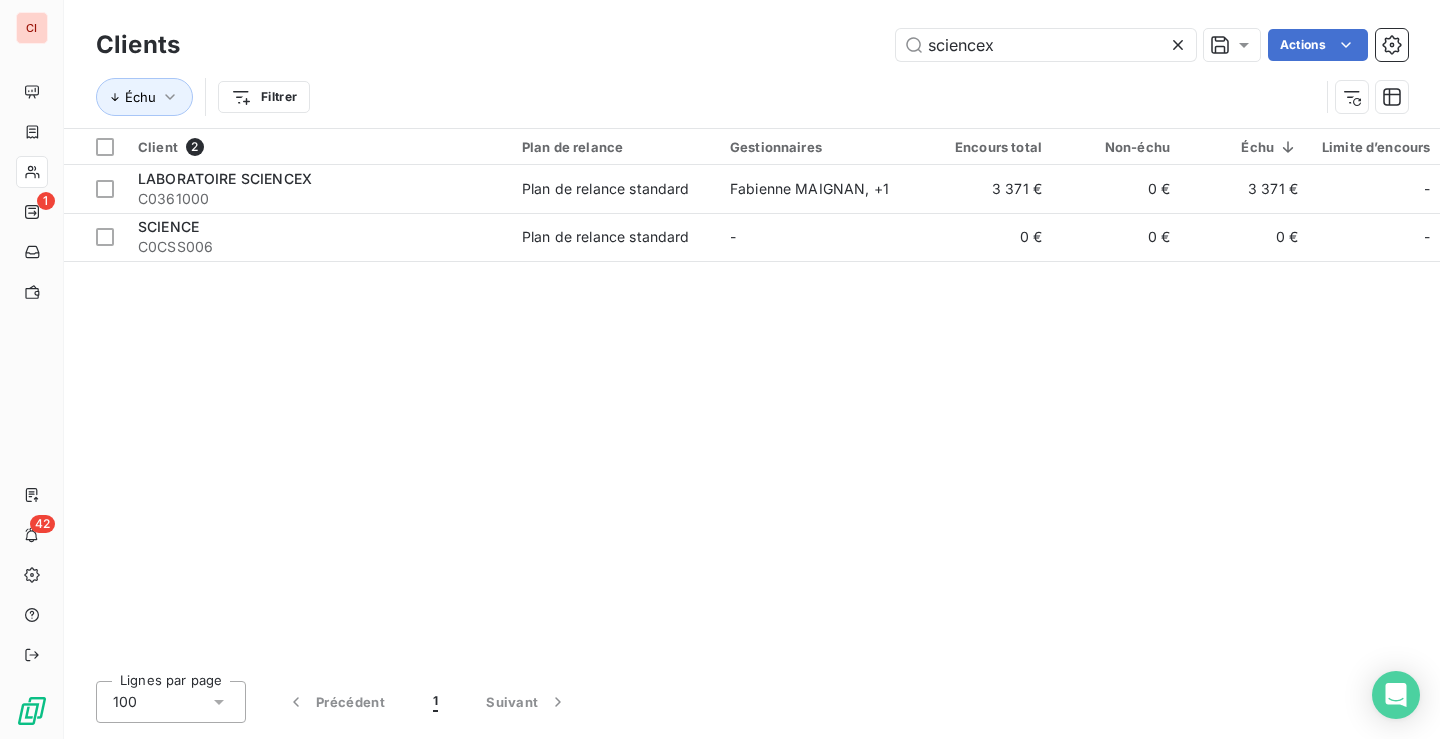 drag, startPoint x: 1013, startPoint y: 52, endPoint x: 881, endPoint y: 57, distance: 132.09467 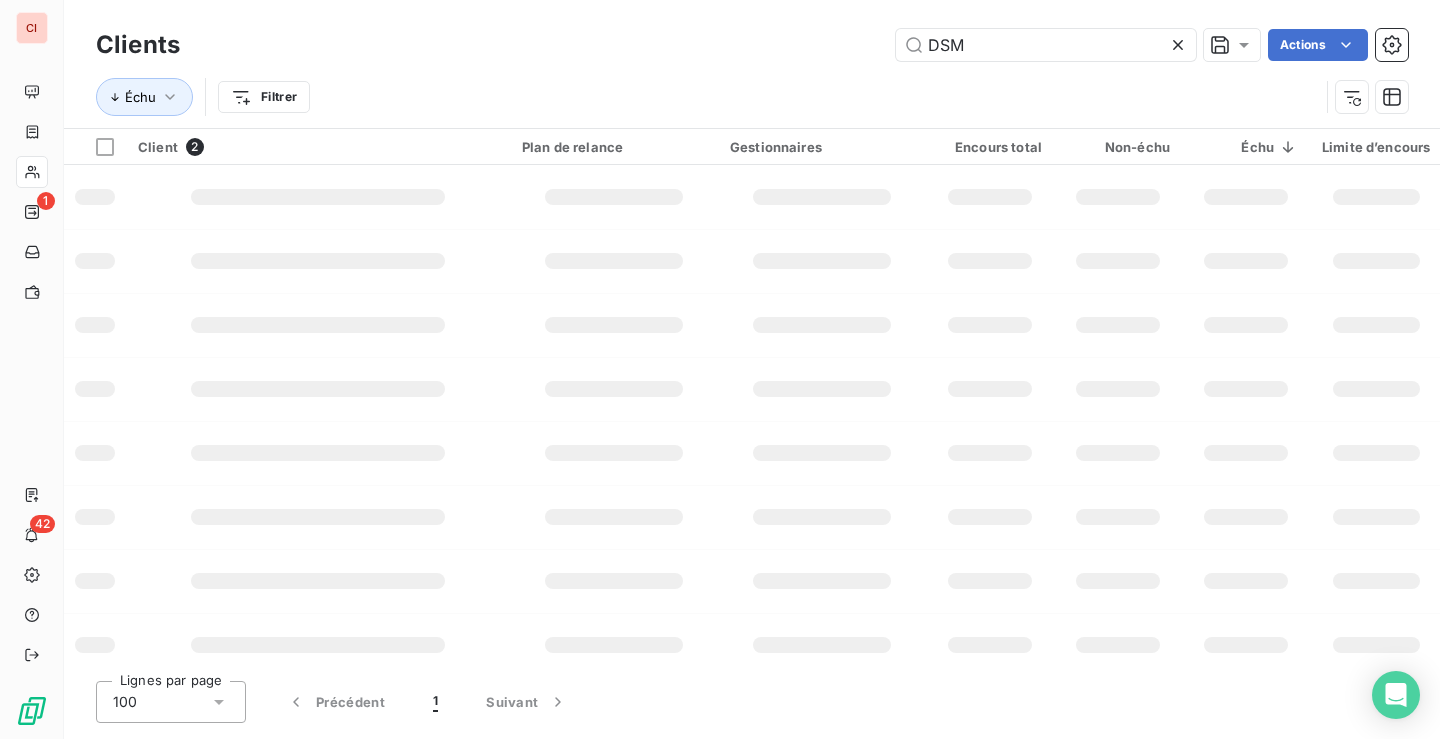 type on "DSM" 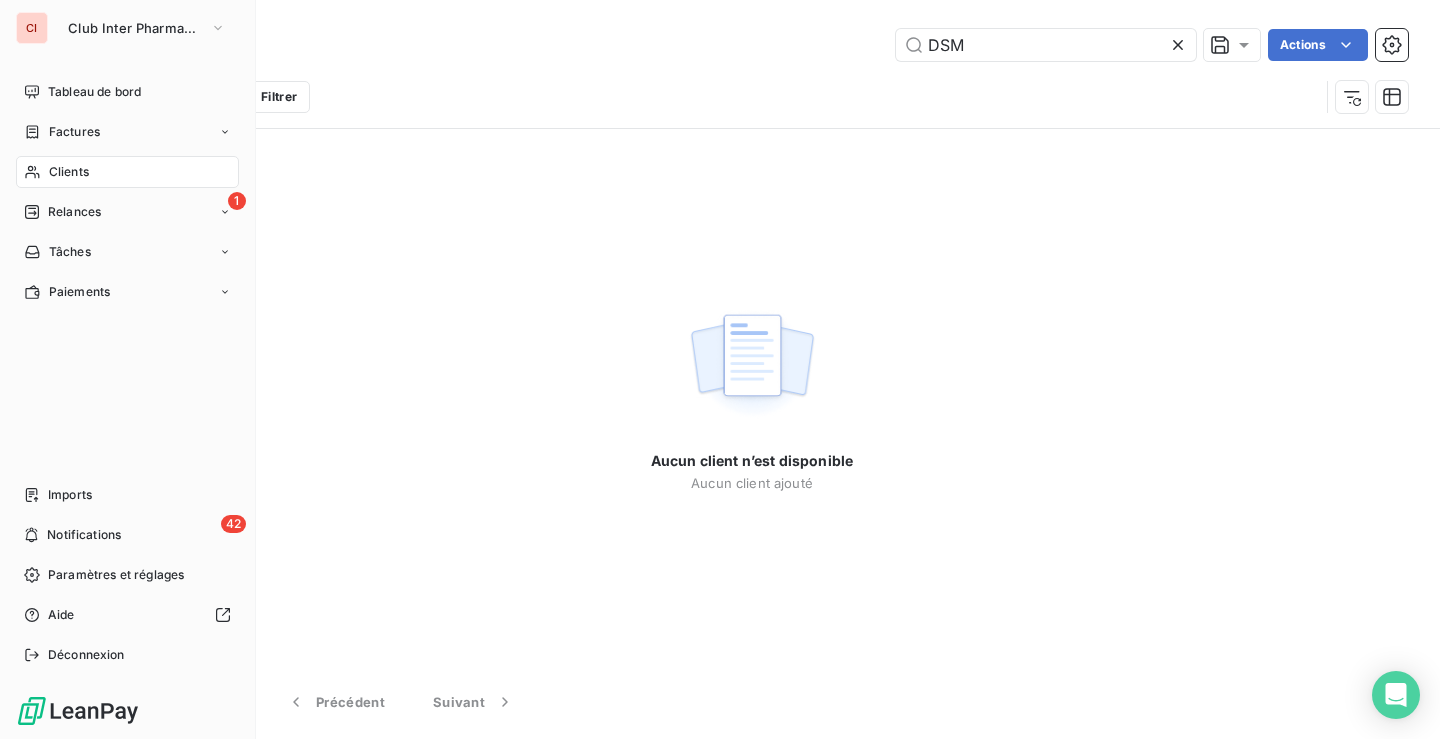 click on "Clients" at bounding box center [69, 172] 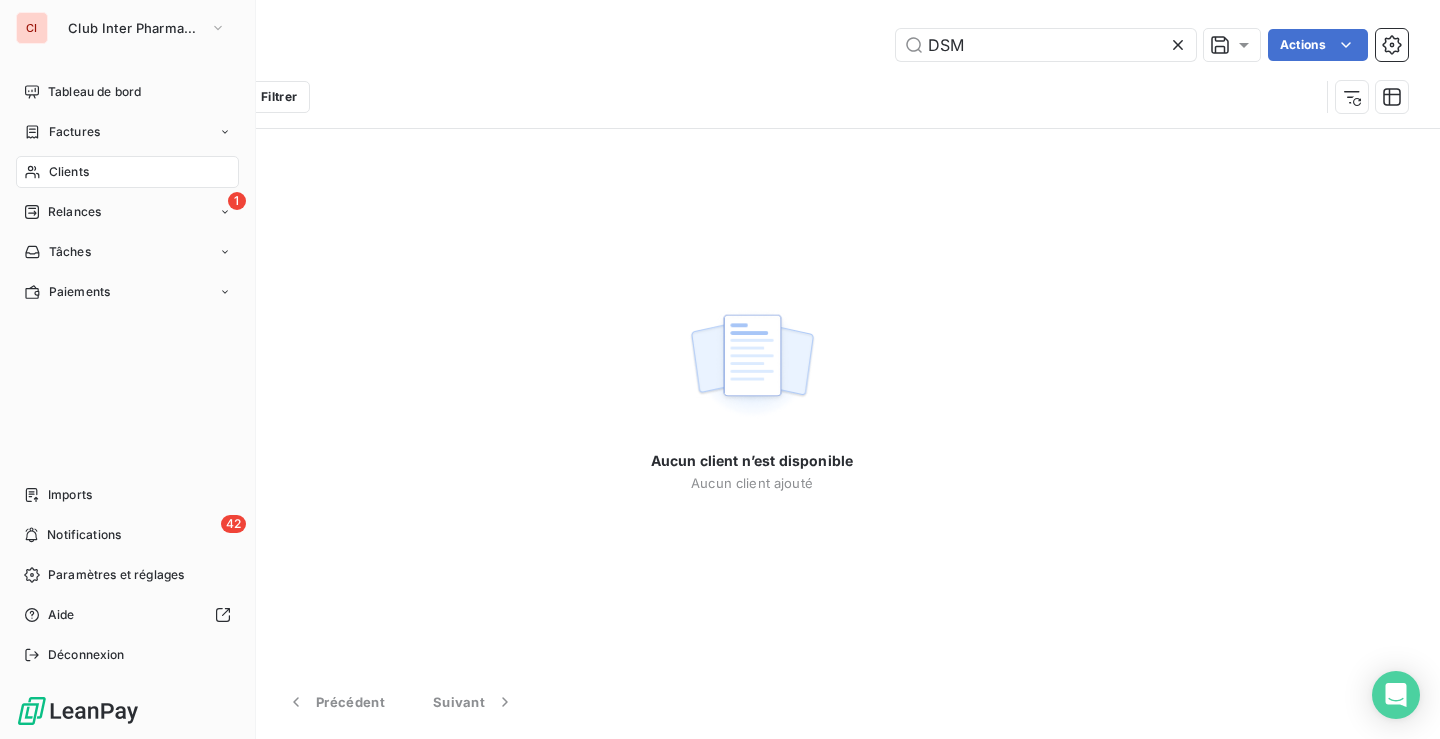 click on "Clients" at bounding box center [69, 172] 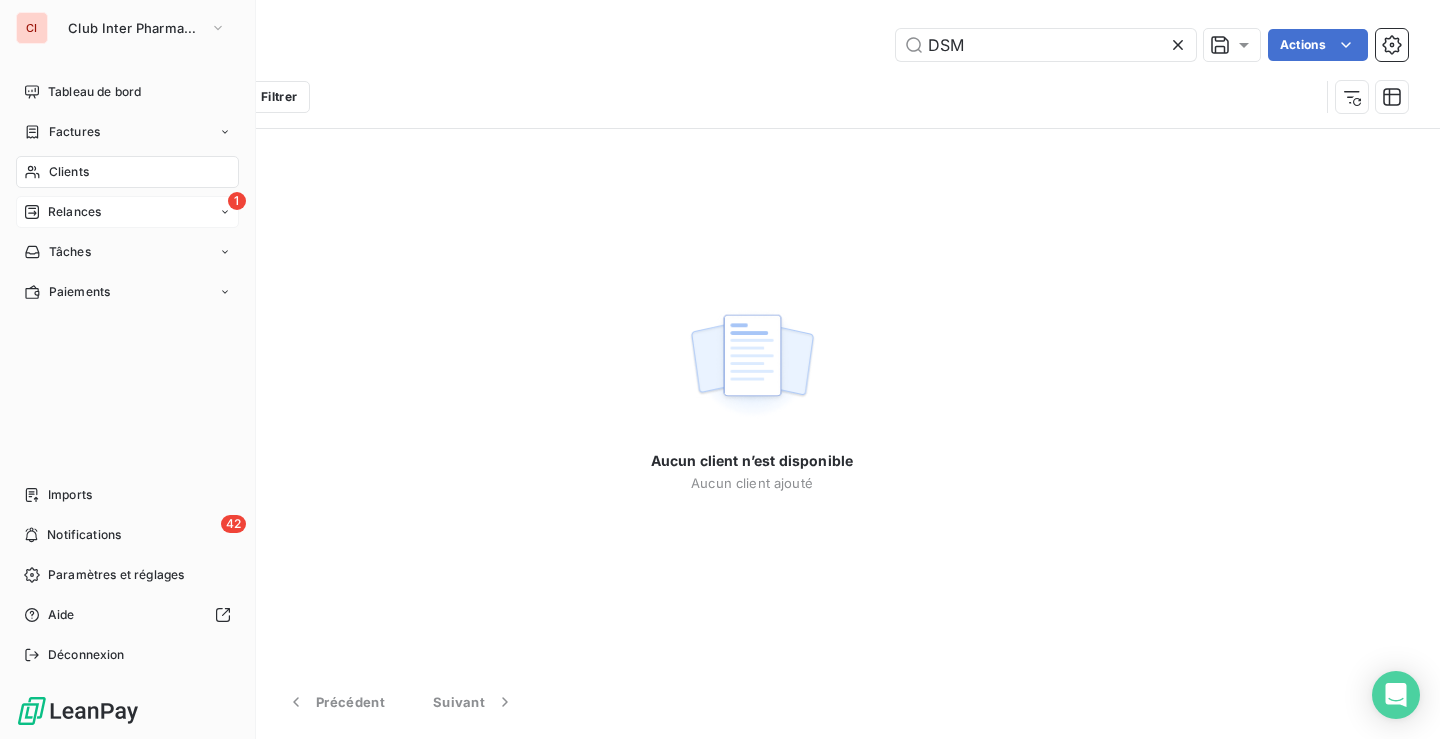click on "Relances" at bounding box center (74, 212) 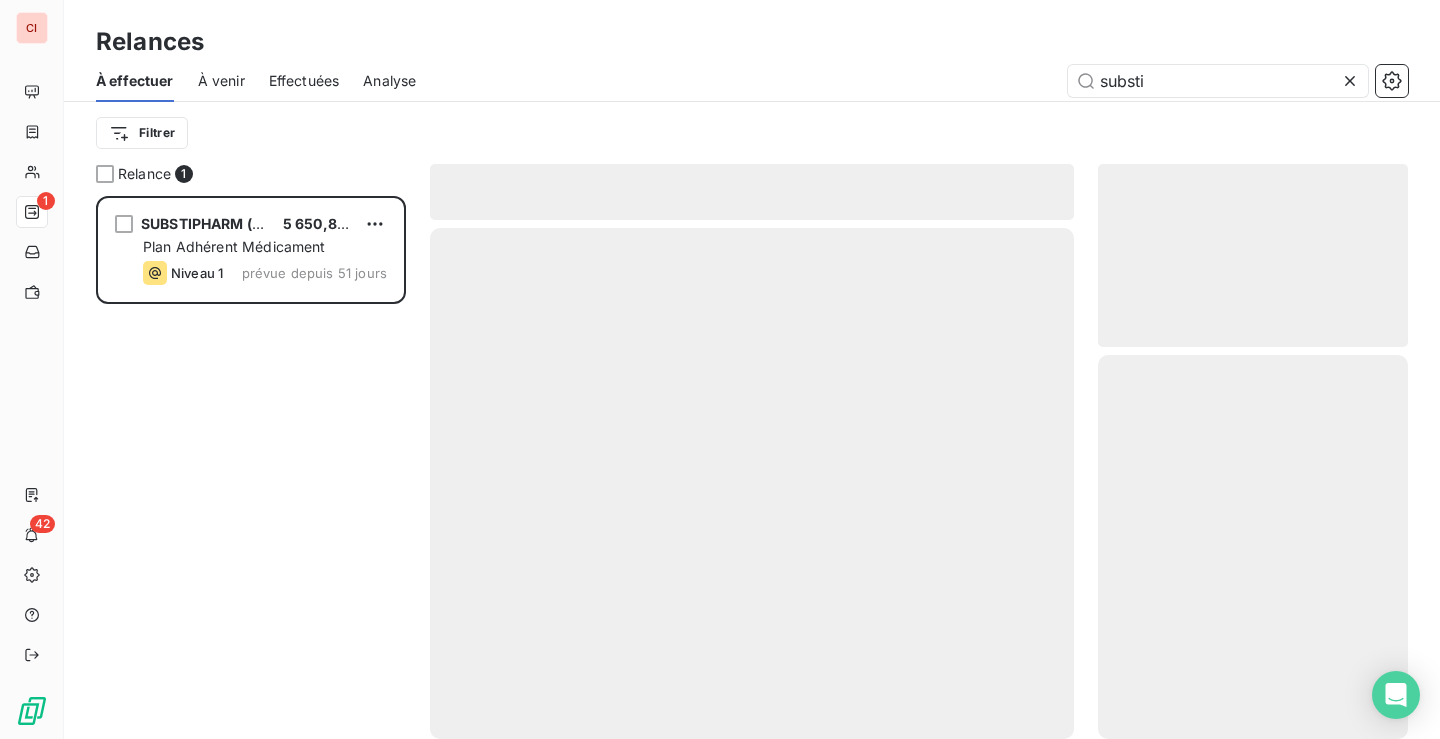 scroll, scrollTop: 16, scrollLeft: 16, axis: both 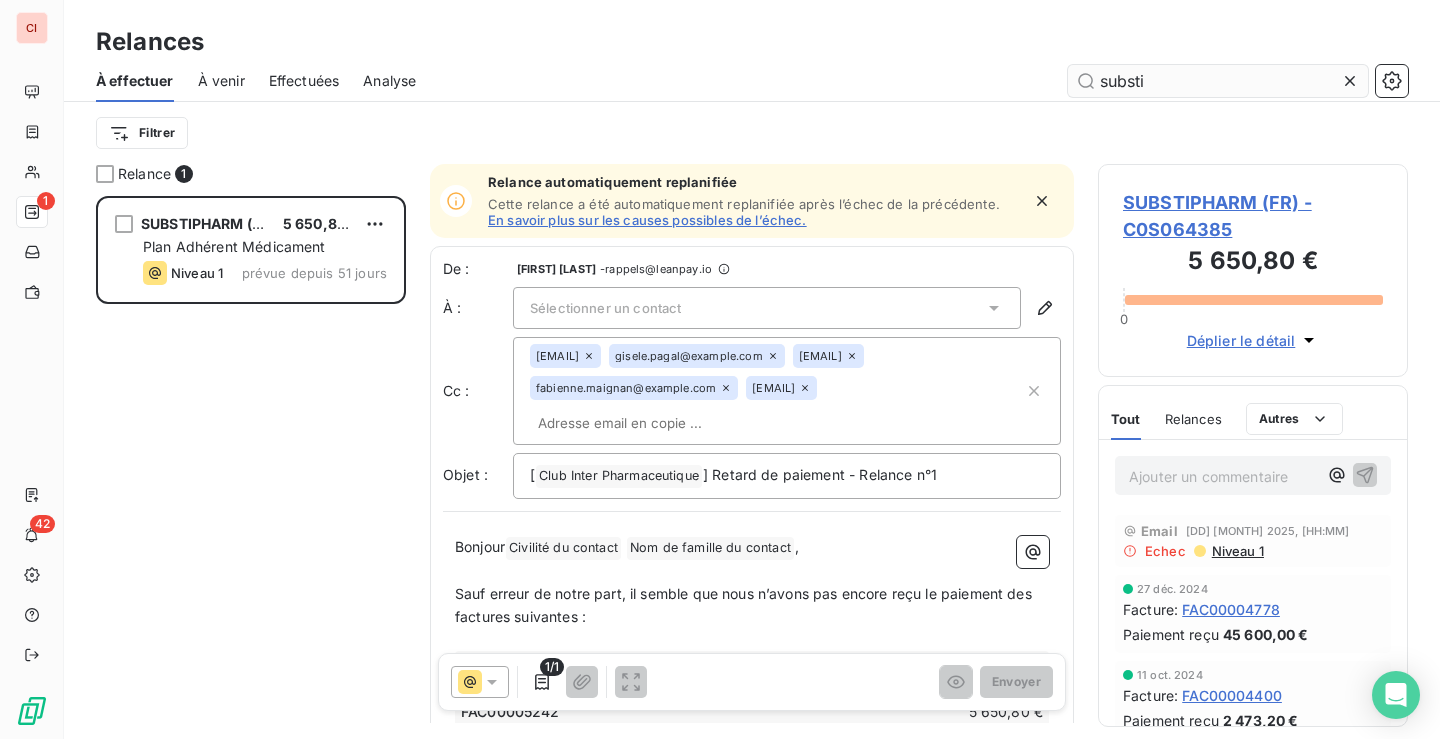 drag, startPoint x: 1164, startPoint y: 74, endPoint x: 1096, endPoint y: 81, distance: 68.359344 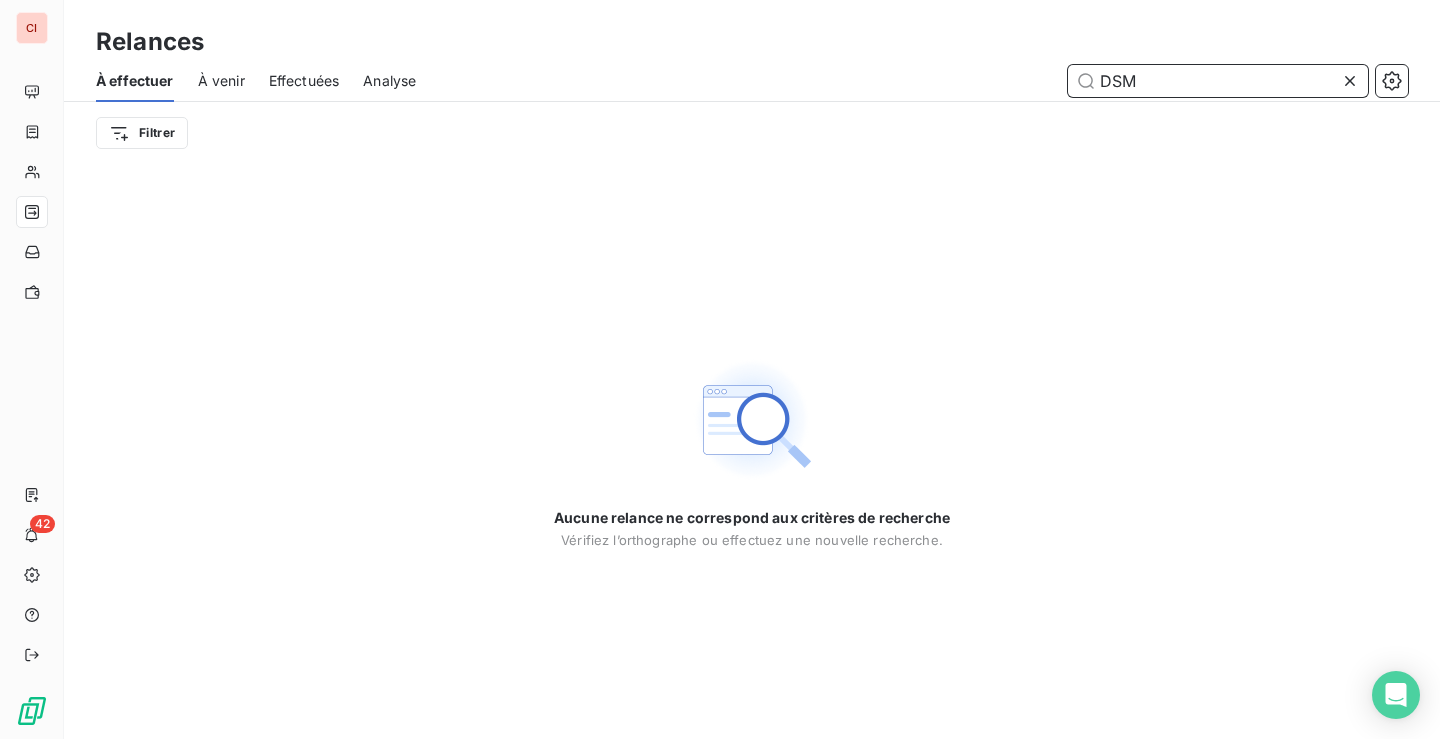 drag, startPoint x: 1204, startPoint y: 85, endPoint x: 1056, endPoint y: 97, distance: 148.48569 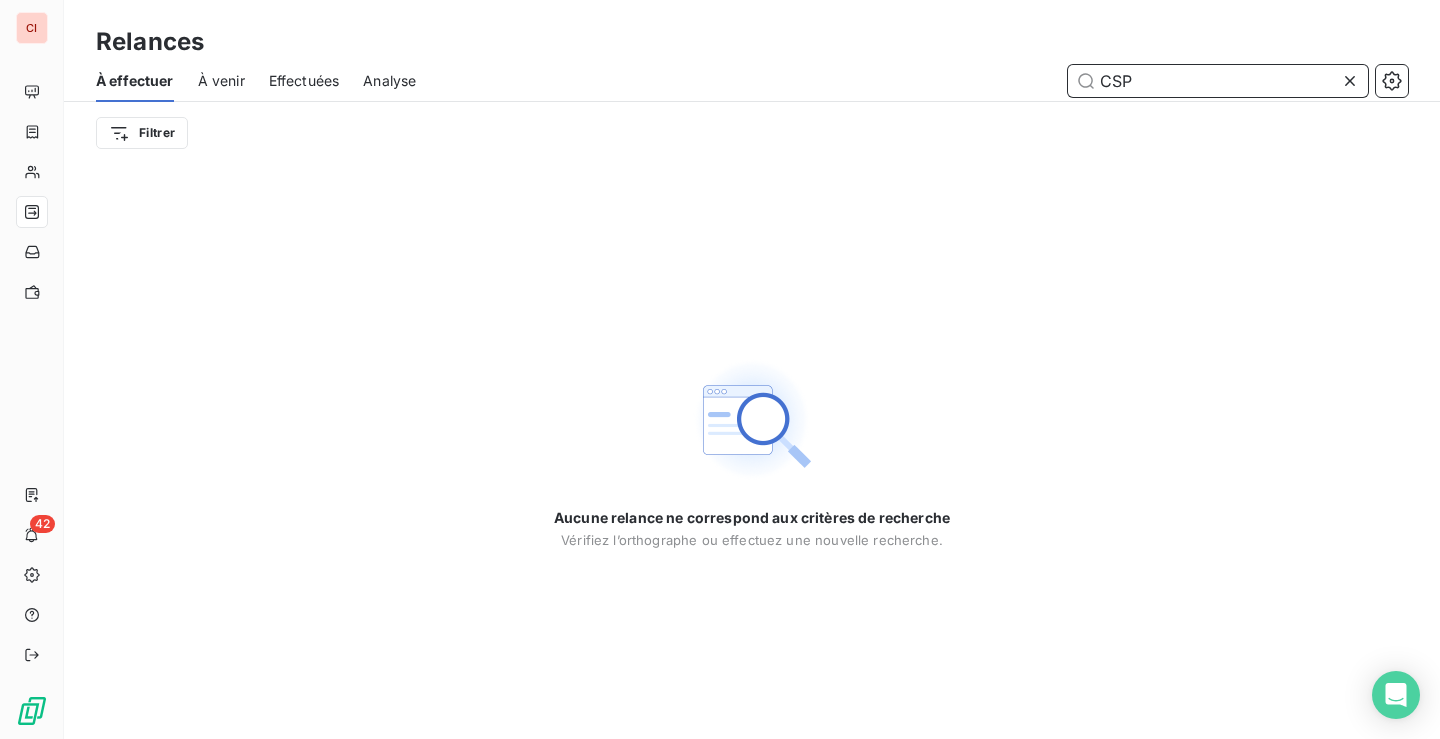 drag, startPoint x: 1166, startPoint y: 78, endPoint x: 1034, endPoint y: 123, distance: 139.45967 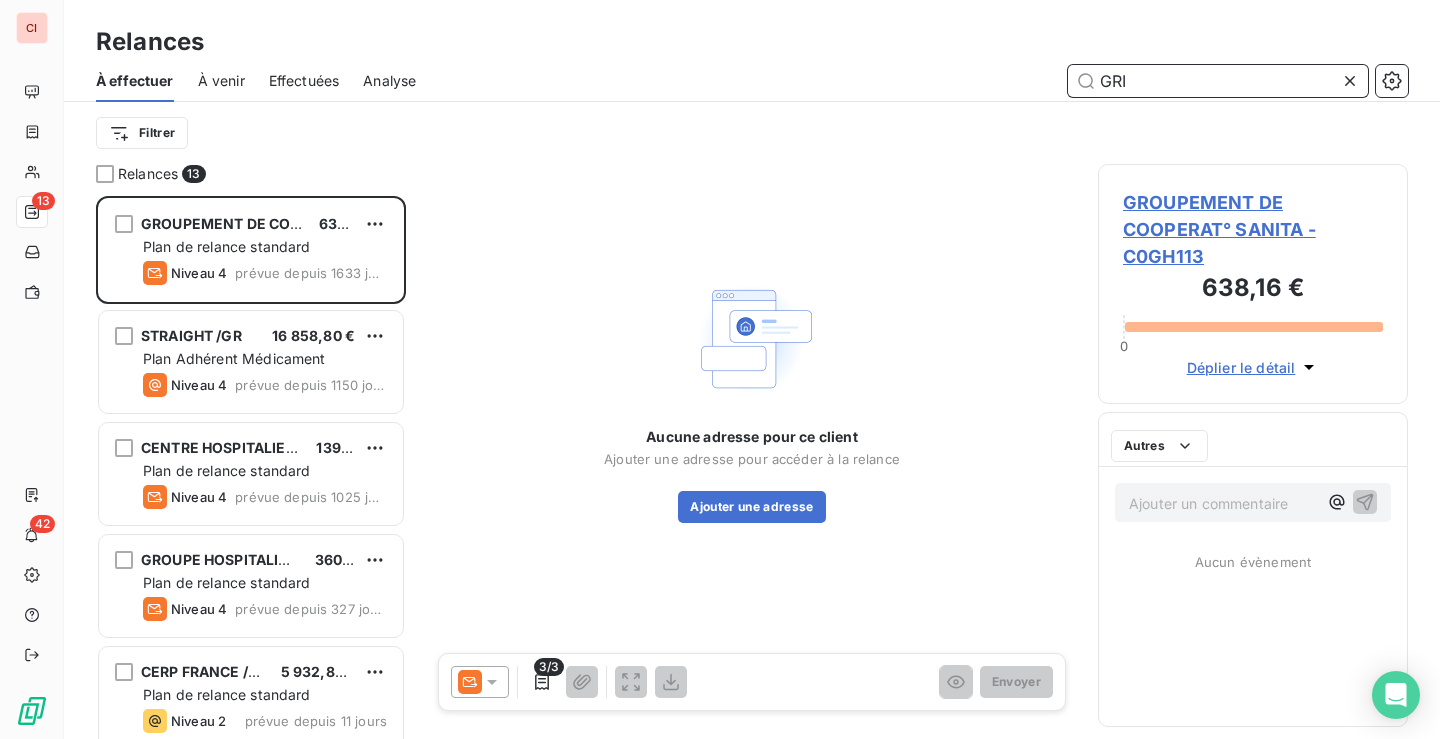scroll, scrollTop: 16, scrollLeft: 16, axis: both 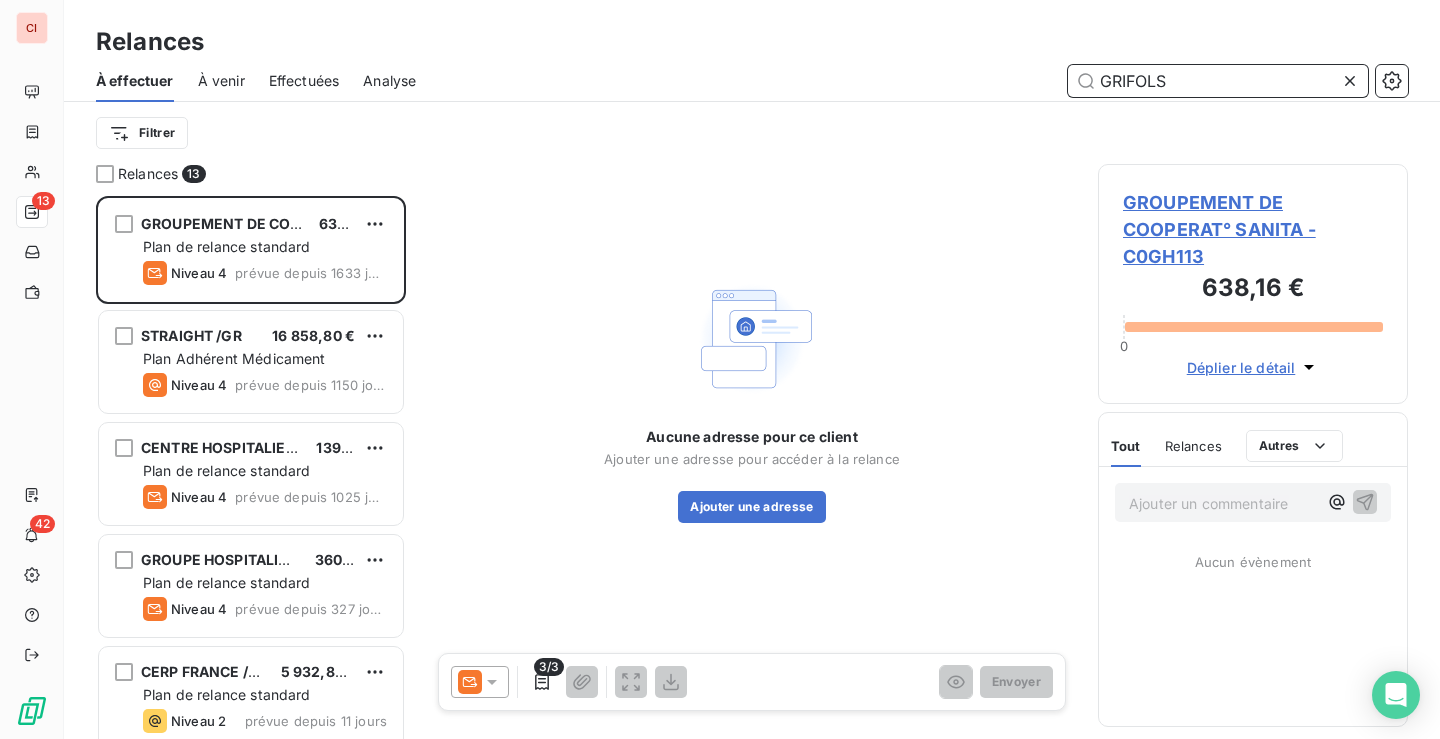 type on "GRIFOLS" 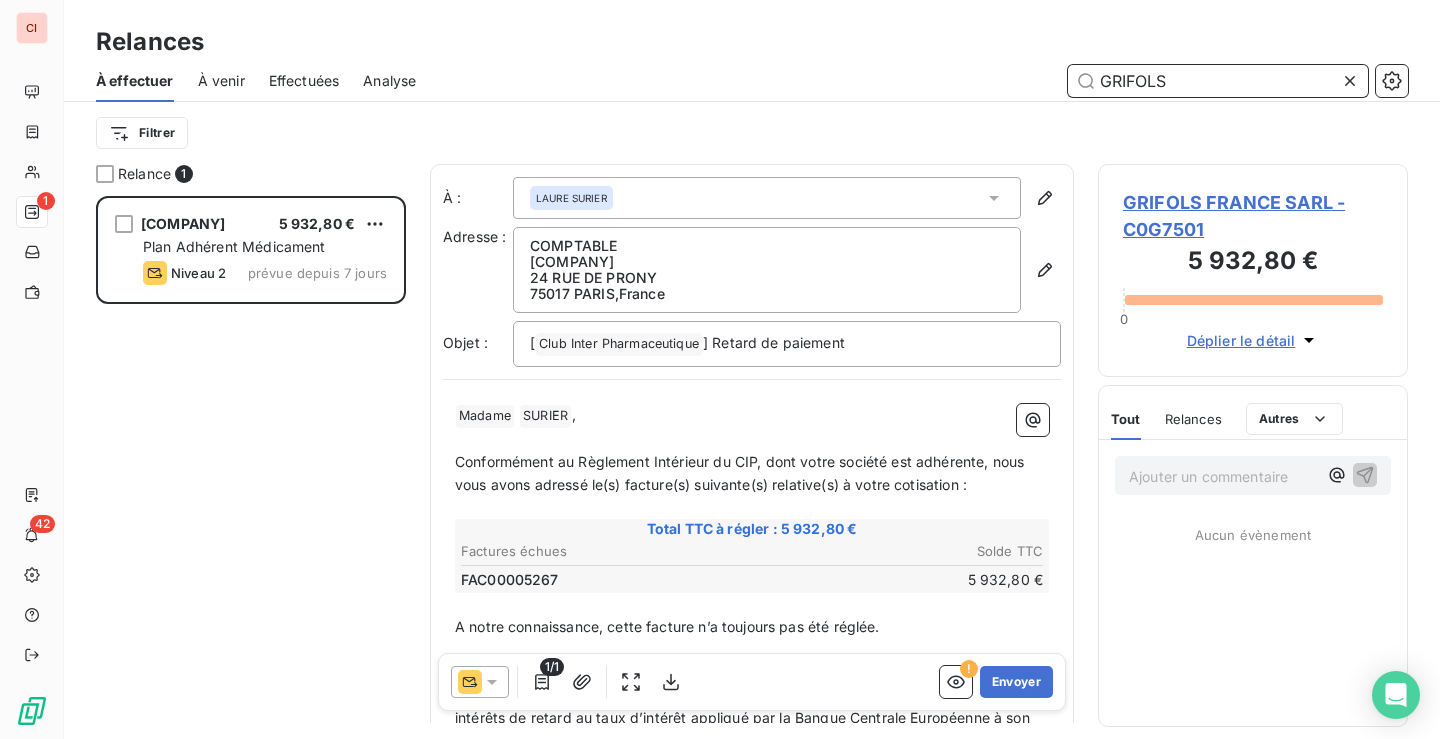 scroll, scrollTop: 16, scrollLeft: 16, axis: both 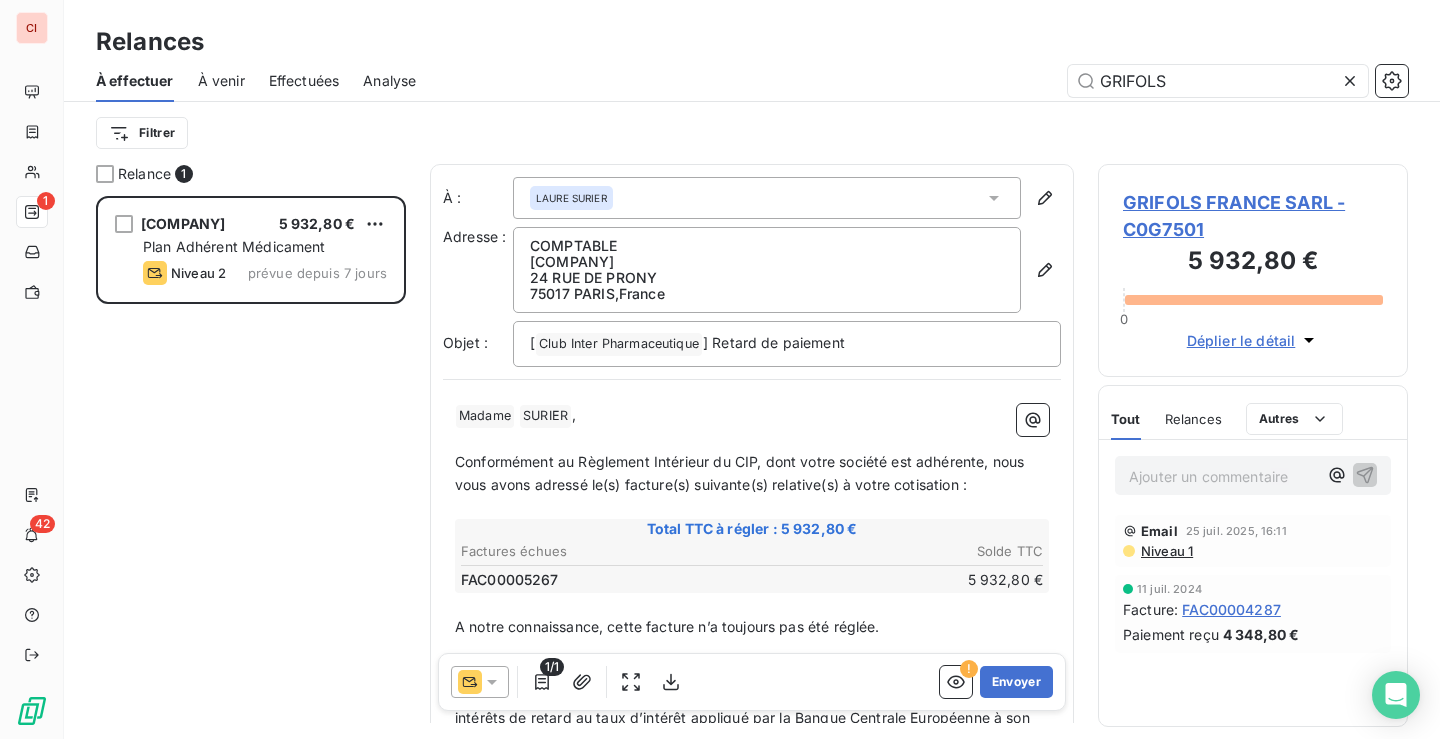 click on "GRIFOLS FRANCE SARL - C0G7501" at bounding box center (1253, 216) 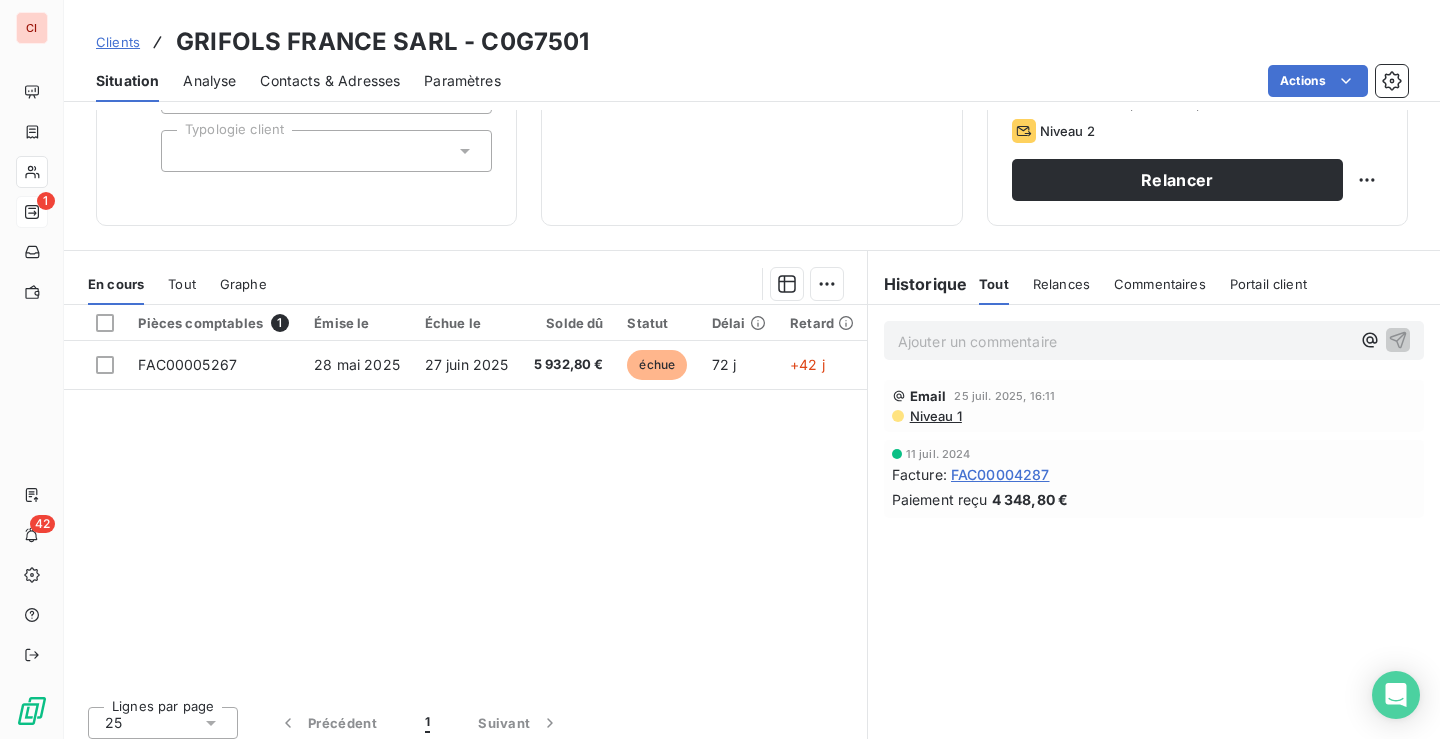 scroll, scrollTop: 317, scrollLeft: 0, axis: vertical 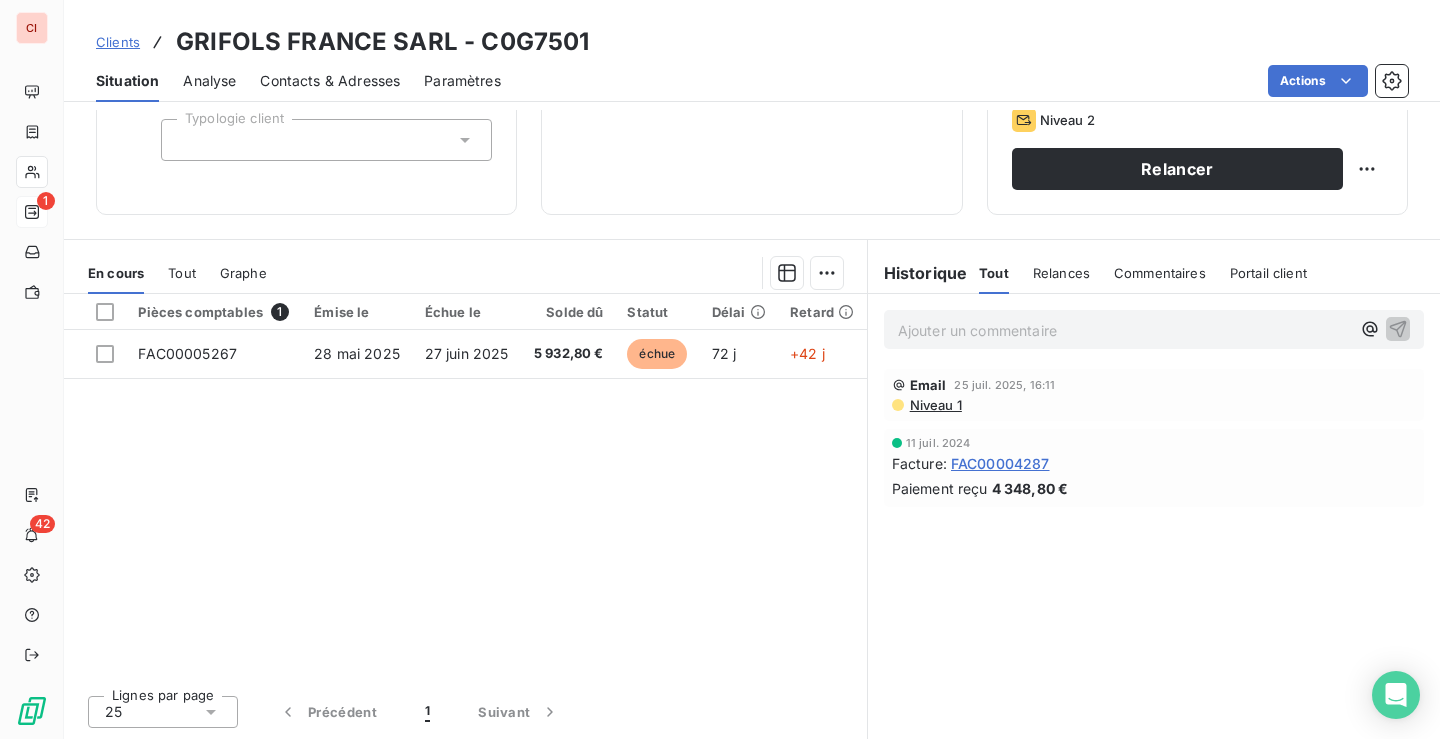 click on "Commentaires" at bounding box center (1160, 273) 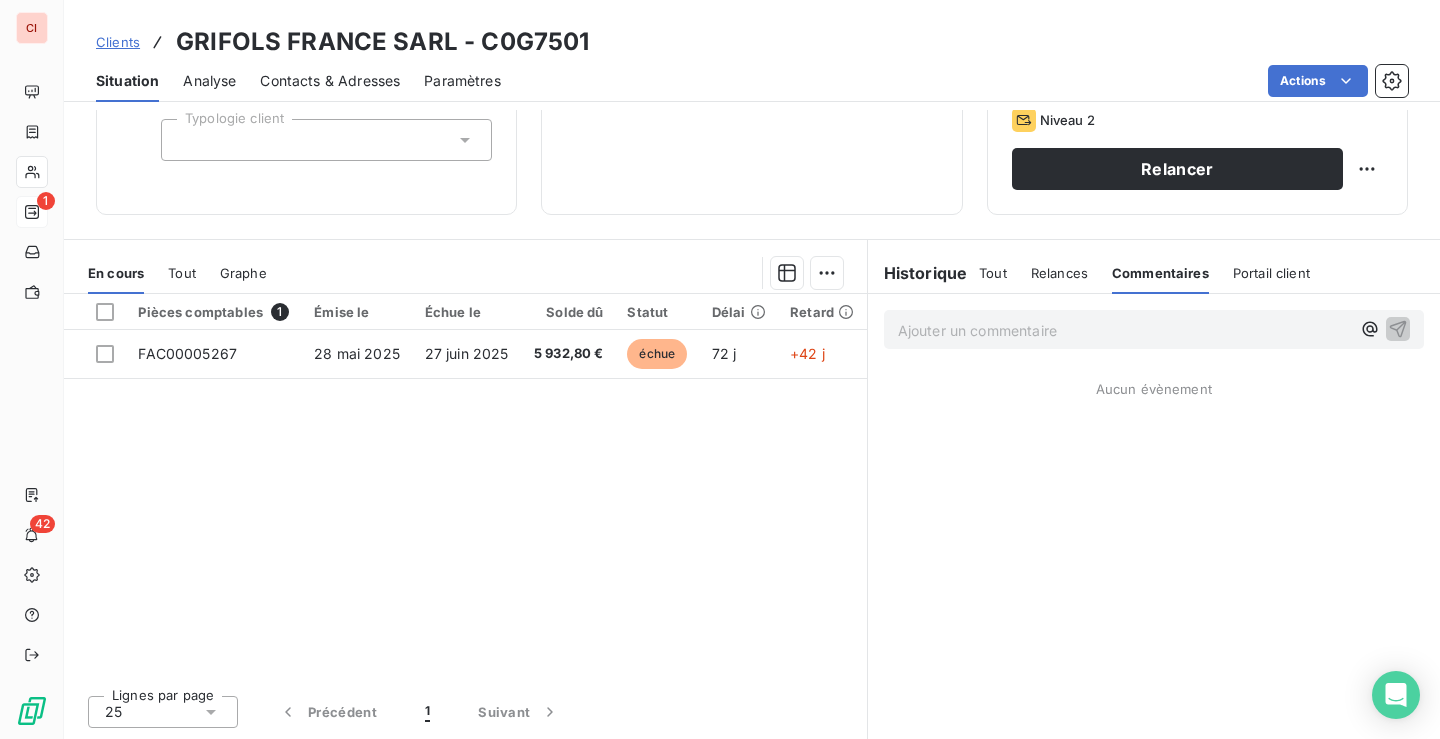 click on "Historique" at bounding box center (918, 273) 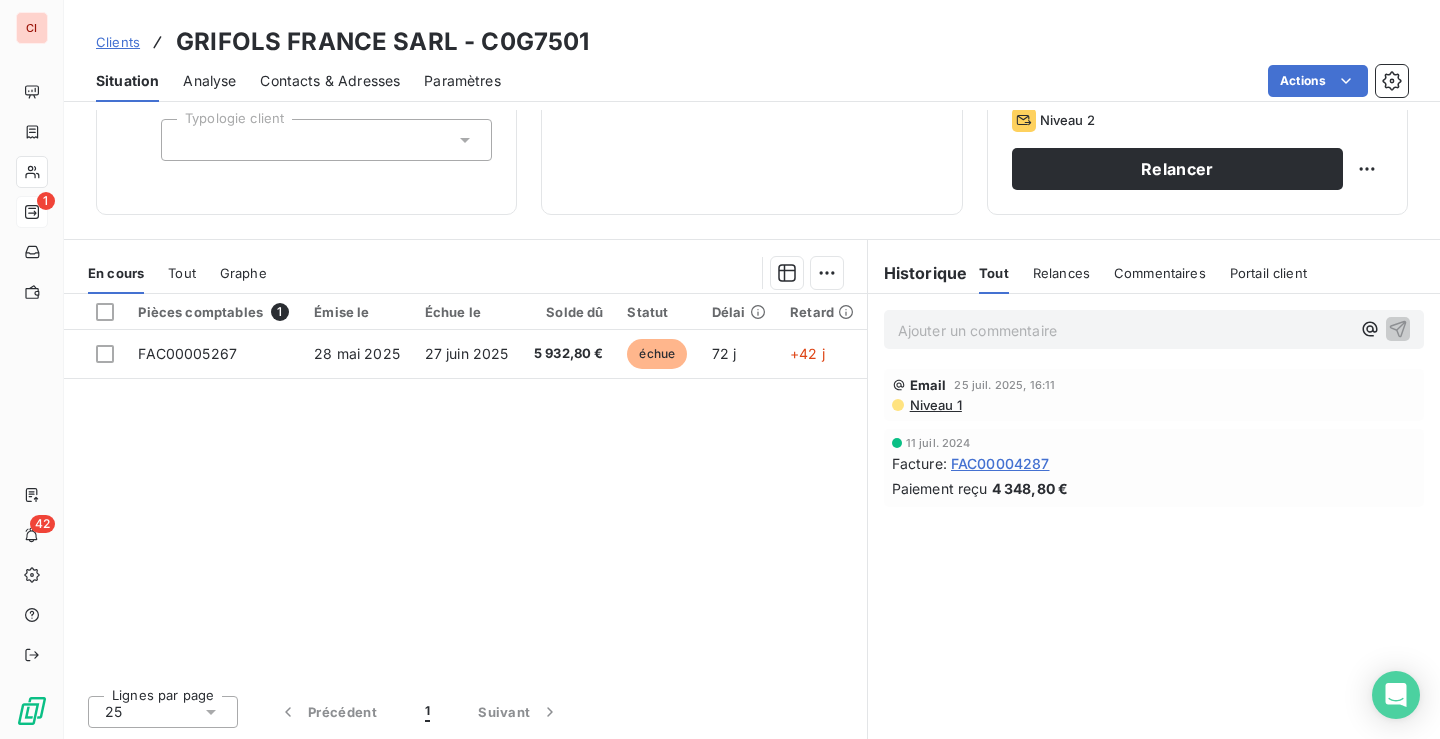 click on "Ajouter un commentaire ﻿" at bounding box center [1124, 330] 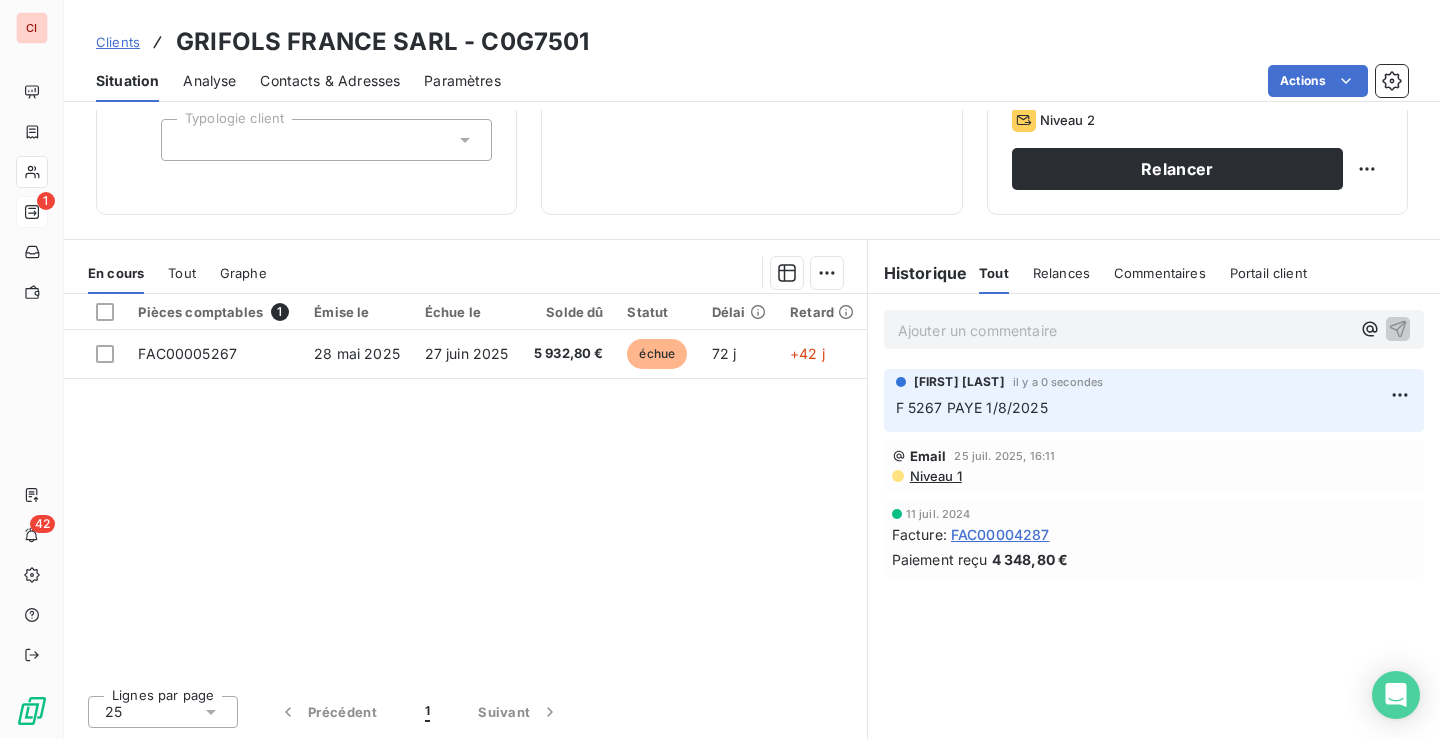 scroll, scrollTop: 0, scrollLeft: 0, axis: both 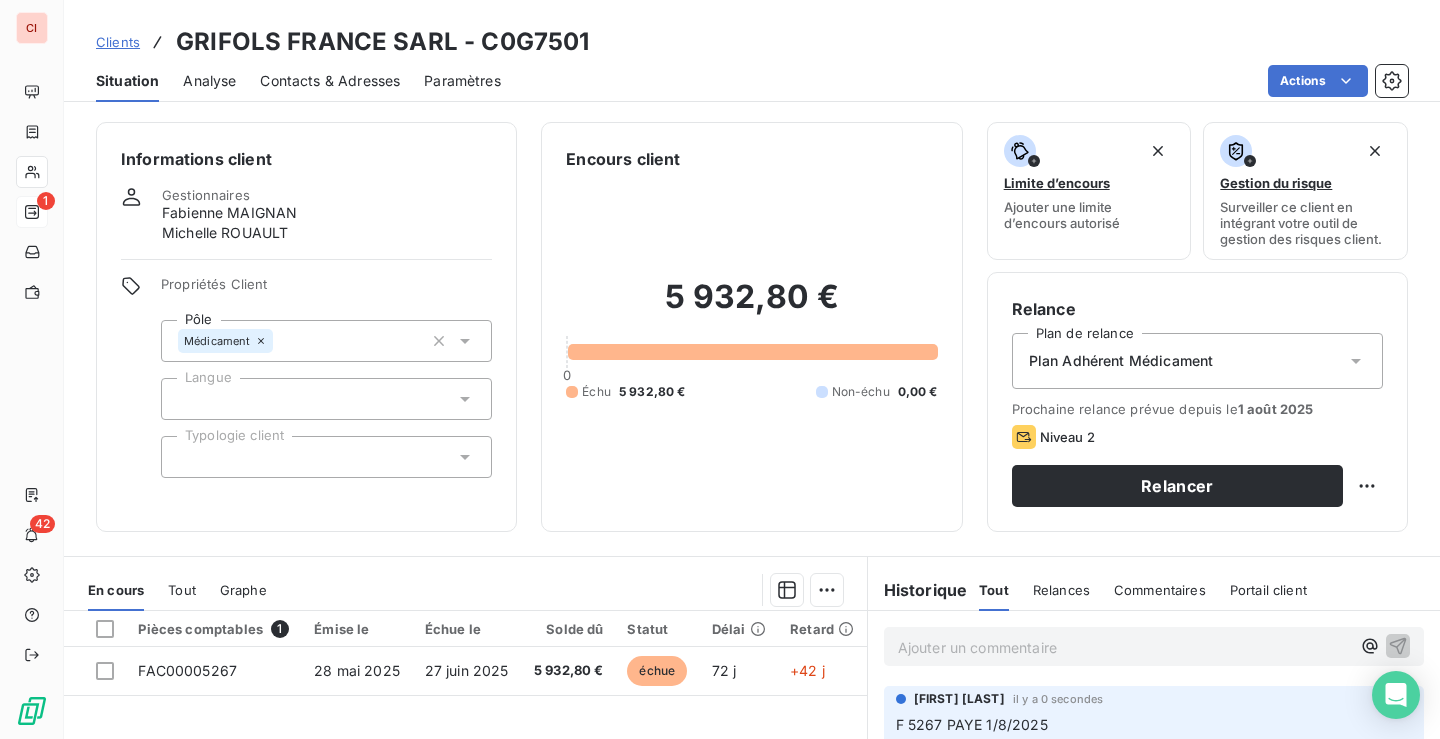 click on "Clients" at bounding box center [118, 42] 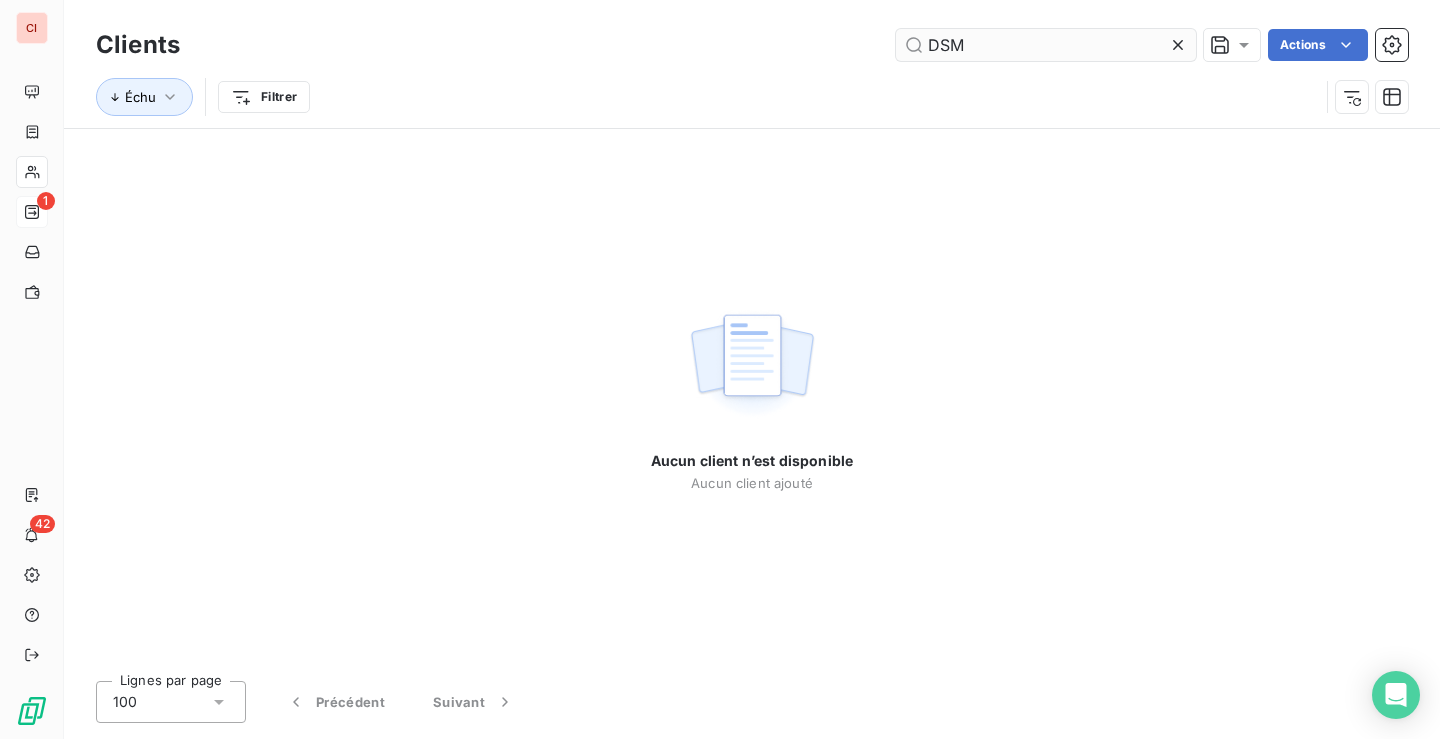 drag, startPoint x: 972, startPoint y: 46, endPoint x: 897, endPoint y: 43, distance: 75.059975 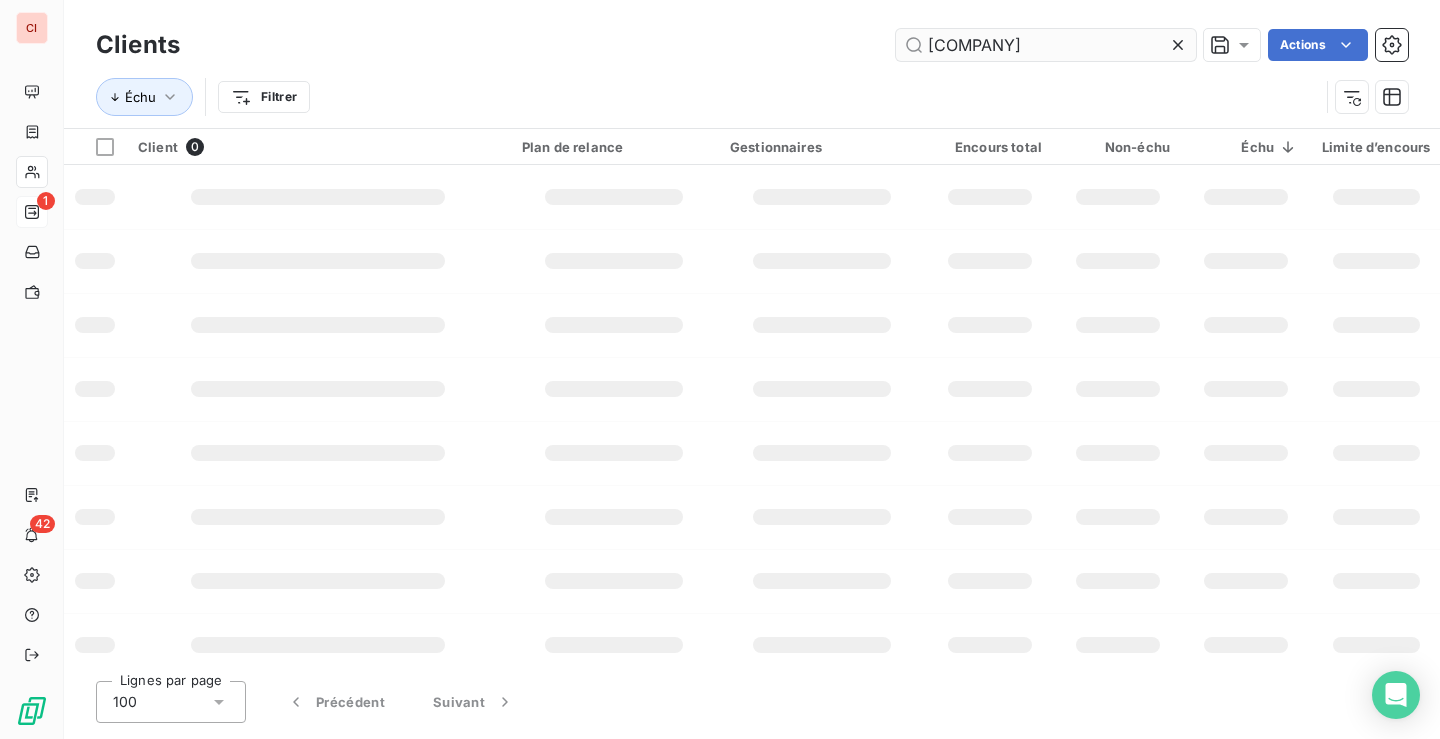 type on "[COMPANY]" 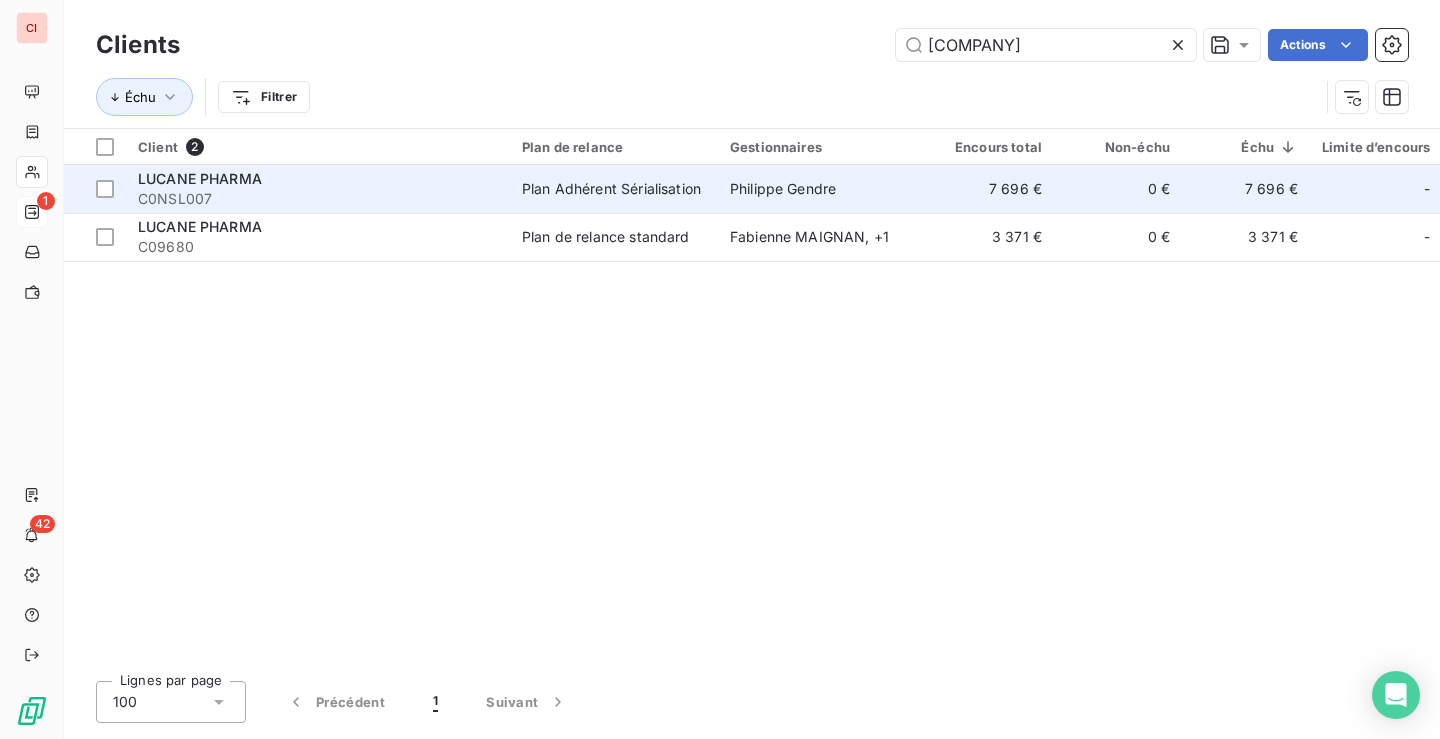 click on "Plan Adhérent Sérialisation" at bounding box center (611, 189) 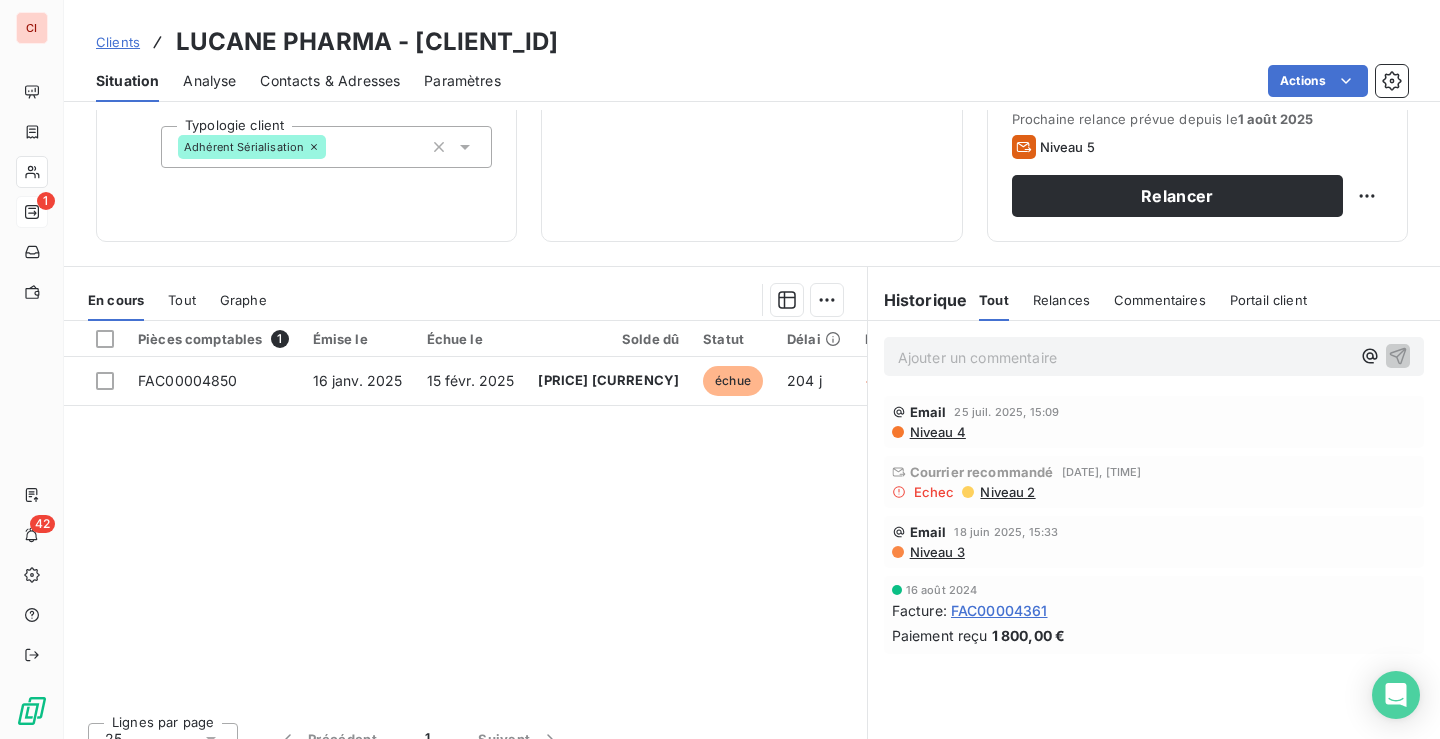 scroll, scrollTop: 317, scrollLeft: 0, axis: vertical 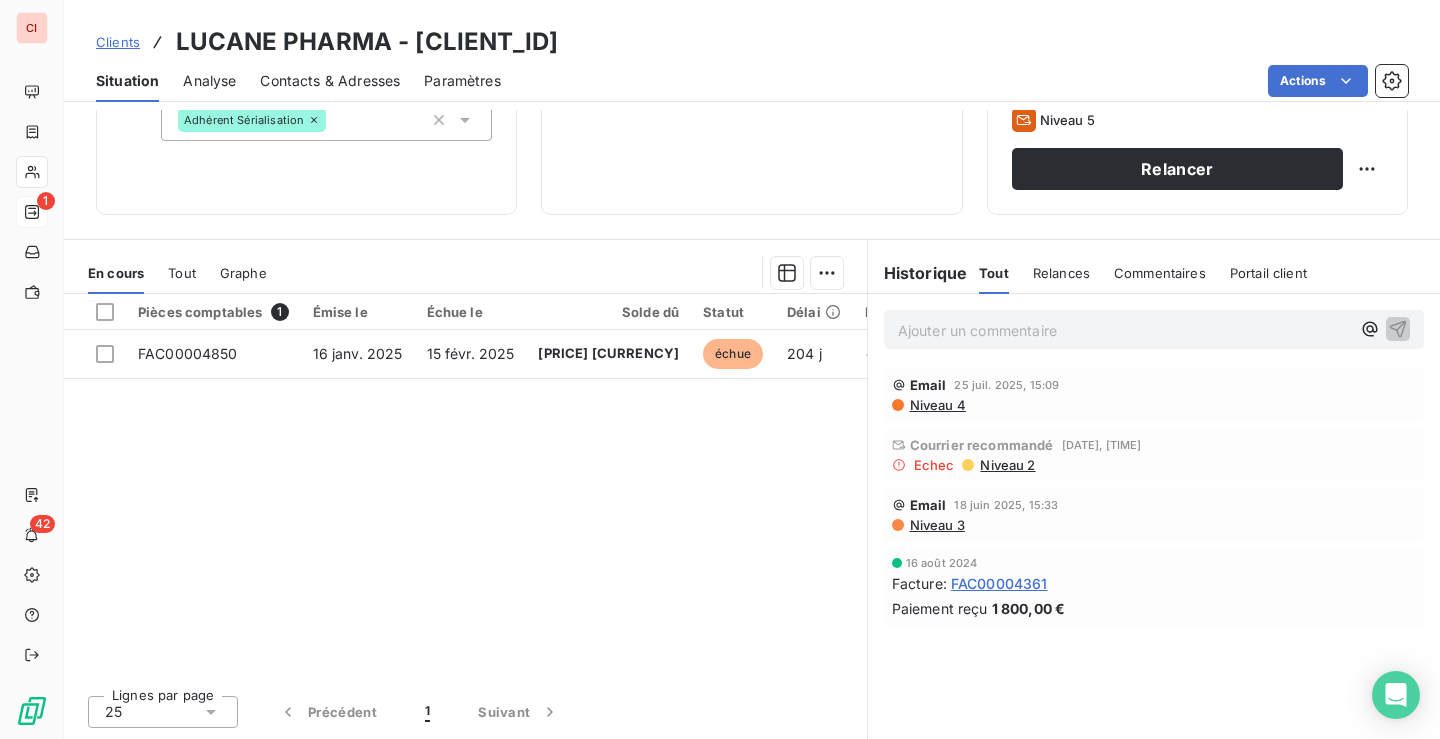 click on "Ajouter un commentaire ﻿" at bounding box center [1124, 329] 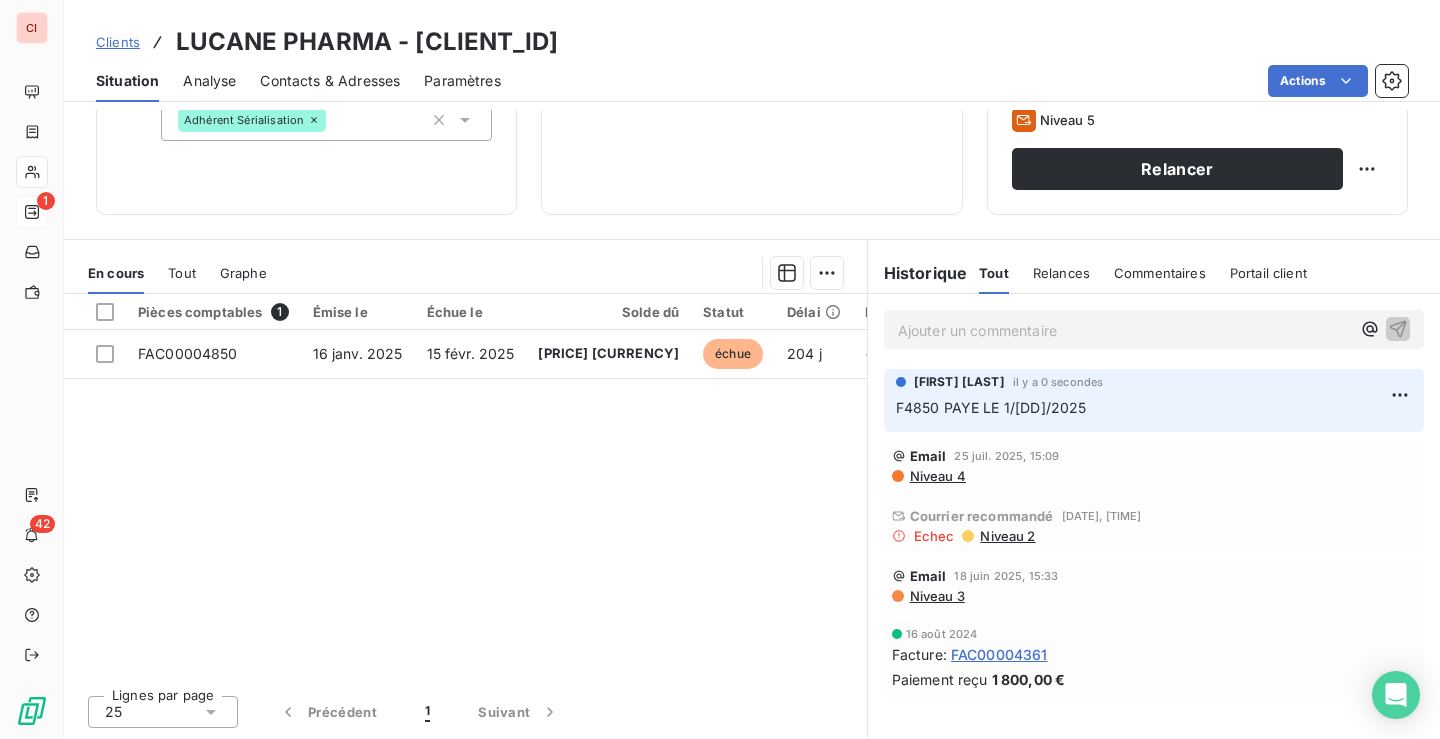 click on "7 695,60 € 0 Échu 7 695,60 € Non-échu 0,00 €" at bounding box center (751, 22) 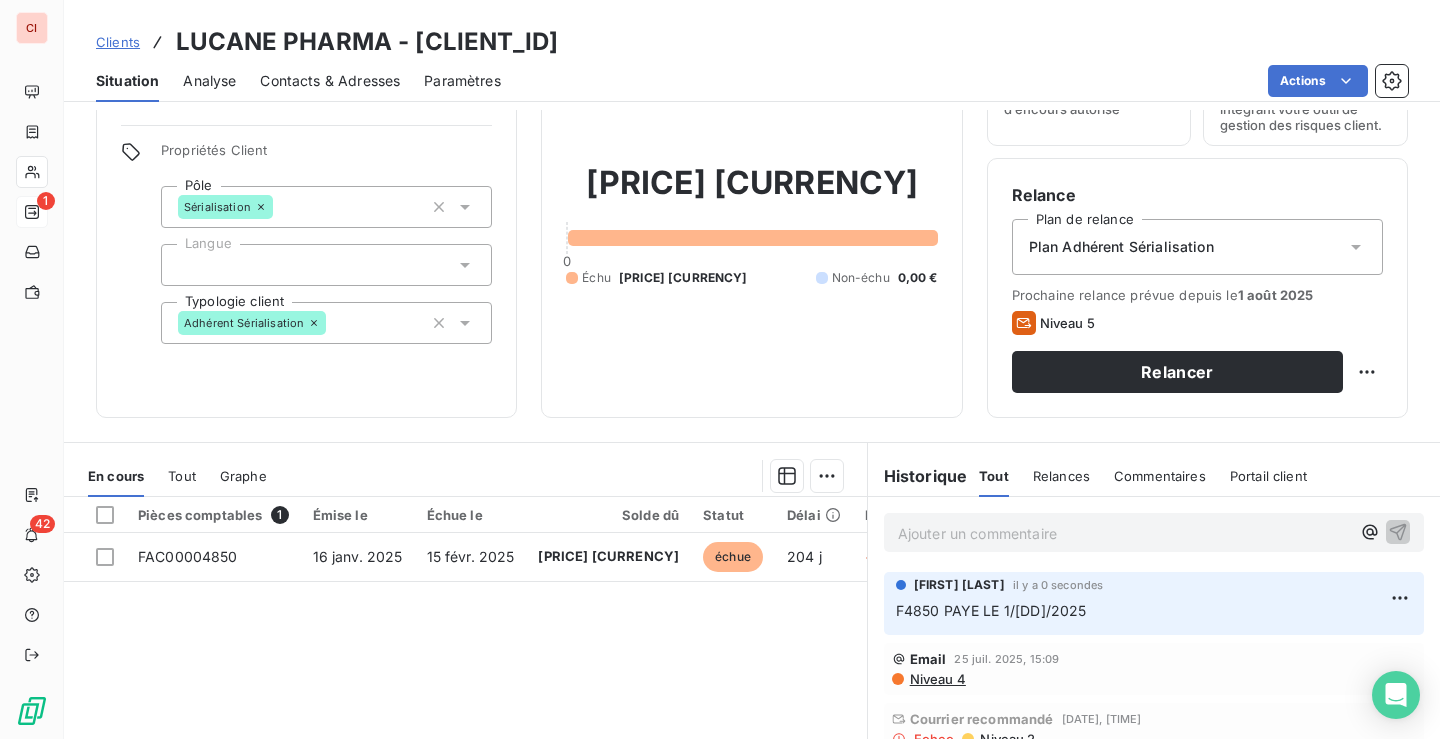 scroll, scrollTop: 0, scrollLeft: 0, axis: both 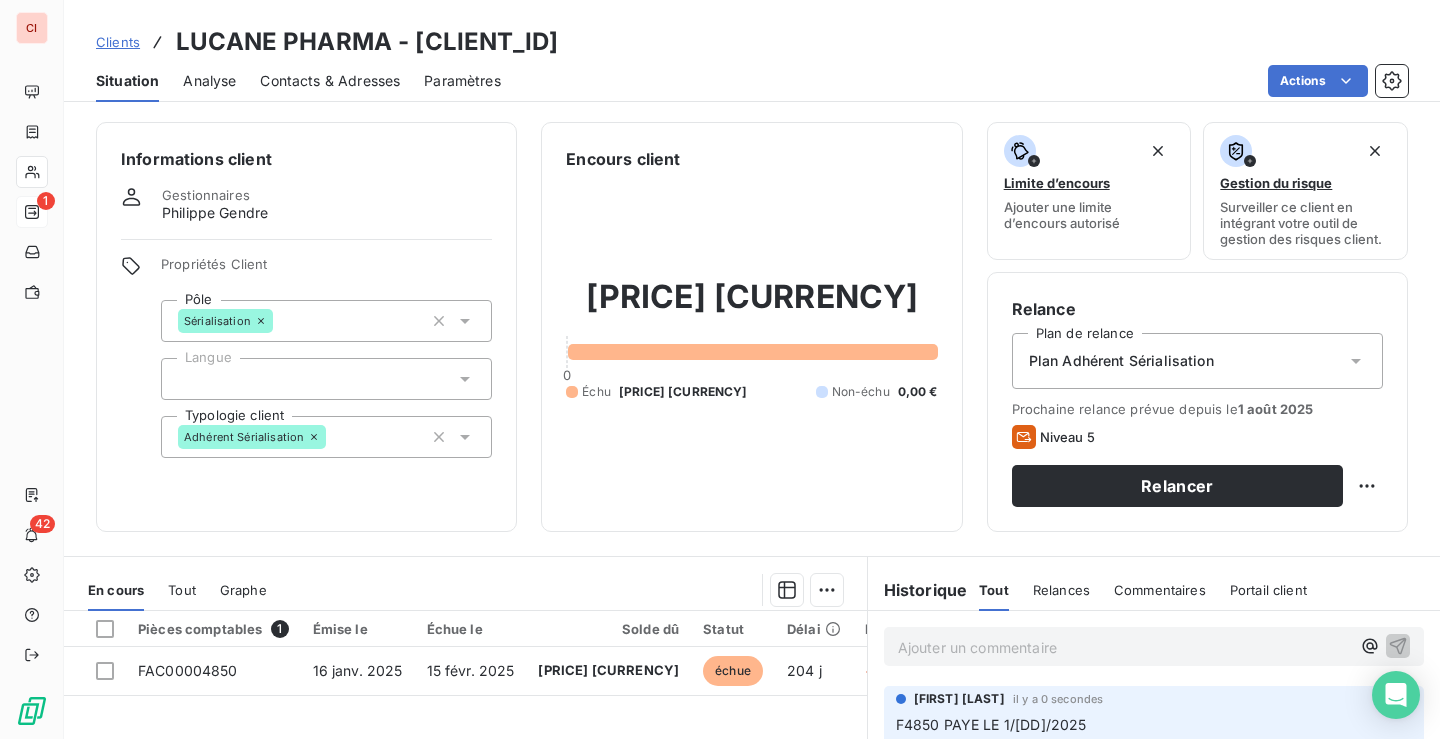 click on "Clients" at bounding box center (118, 42) 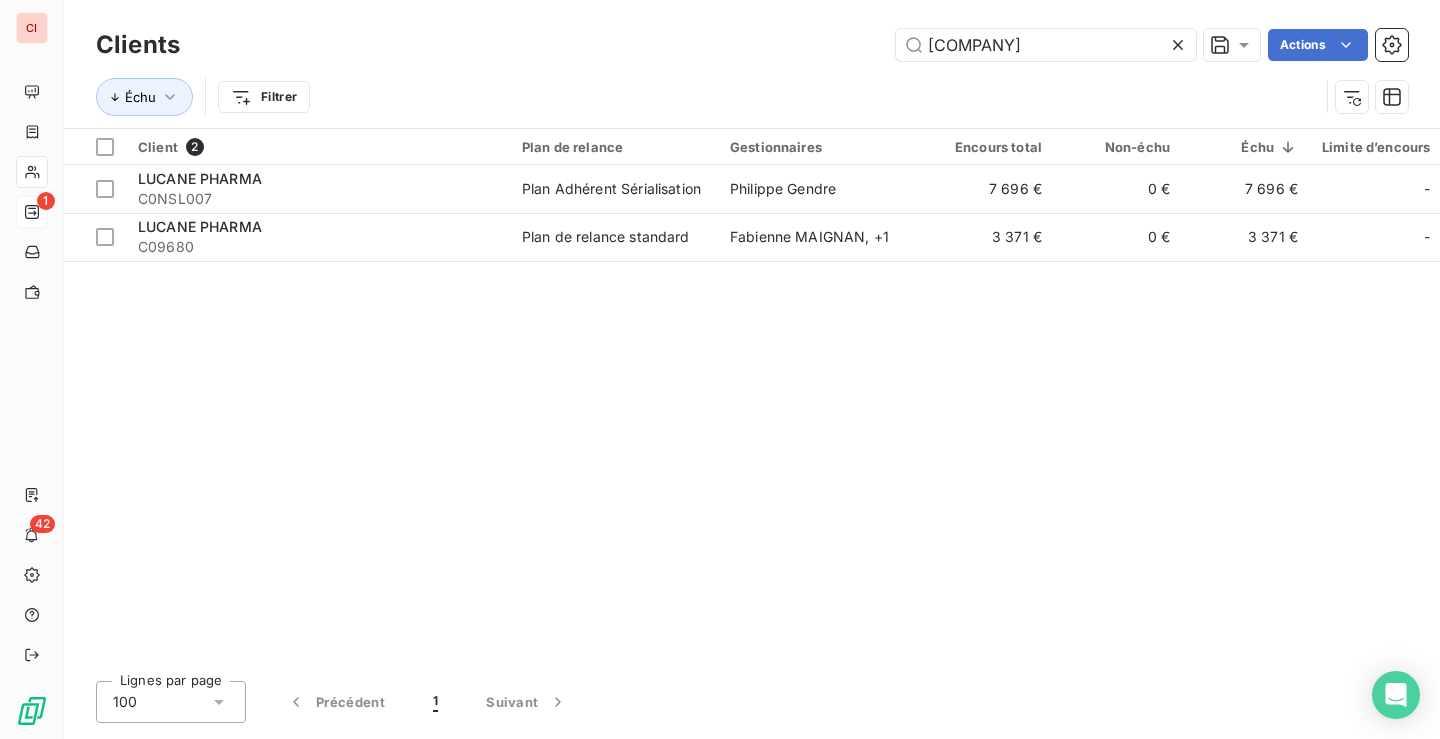 drag, startPoint x: 1008, startPoint y: 37, endPoint x: 891, endPoint y: 53, distance: 118.08895 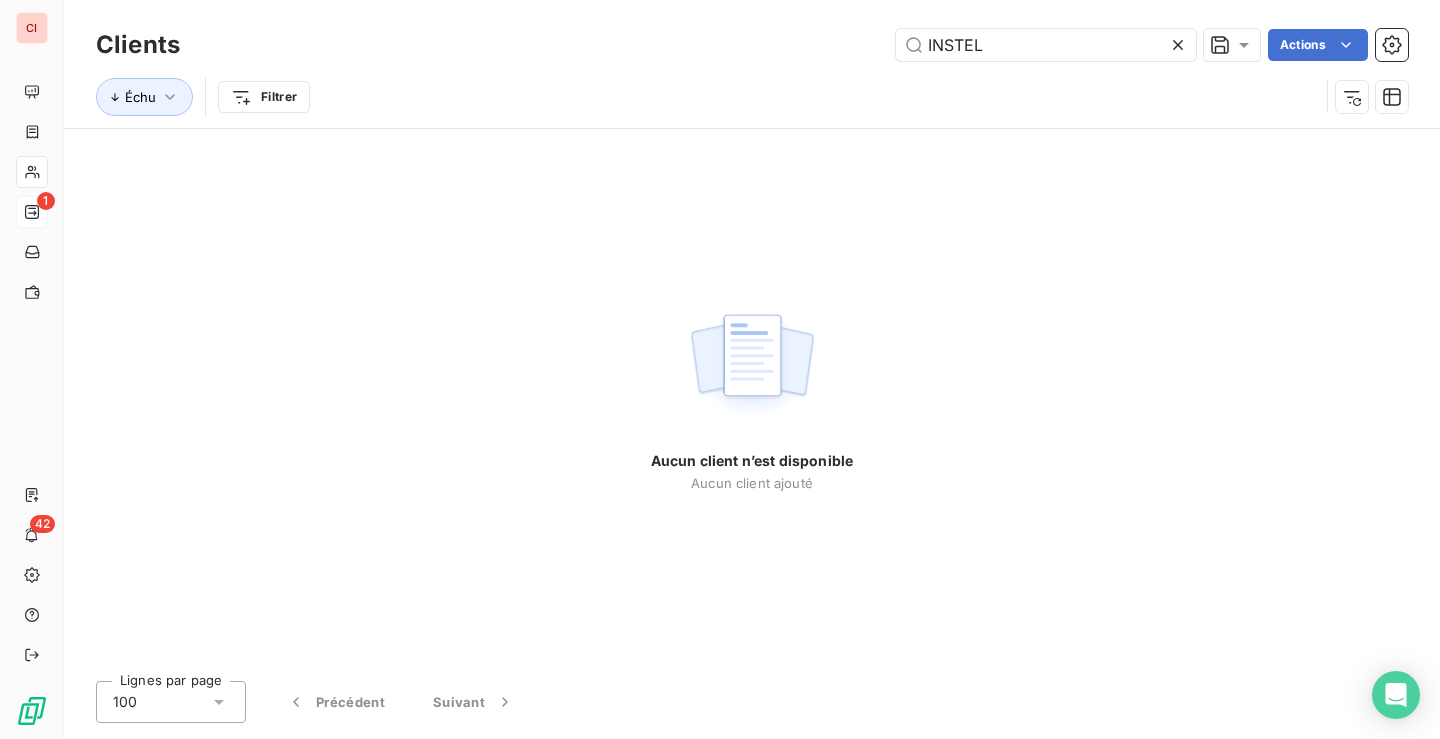 drag, startPoint x: 1022, startPoint y: 37, endPoint x: 898, endPoint y: 62, distance: 126.495056 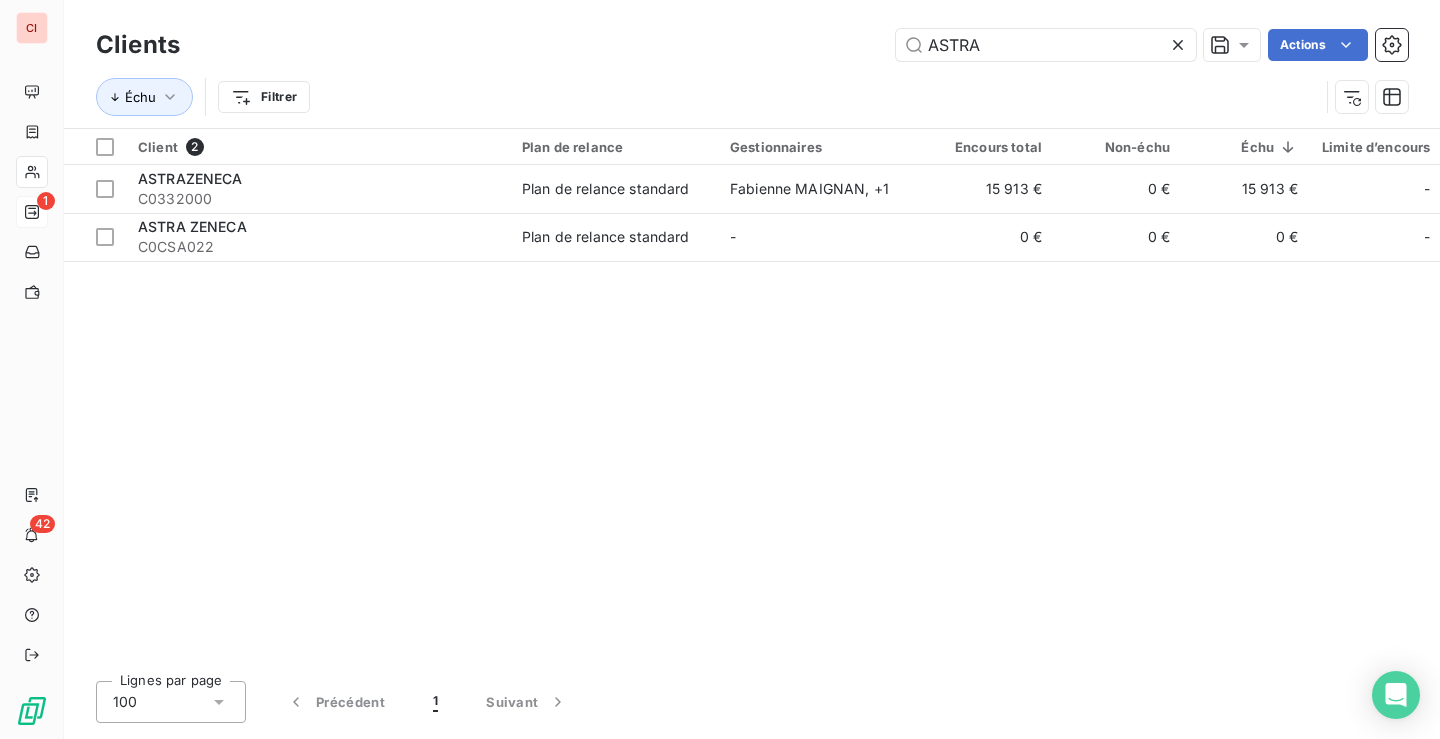 type on "ASTRA" 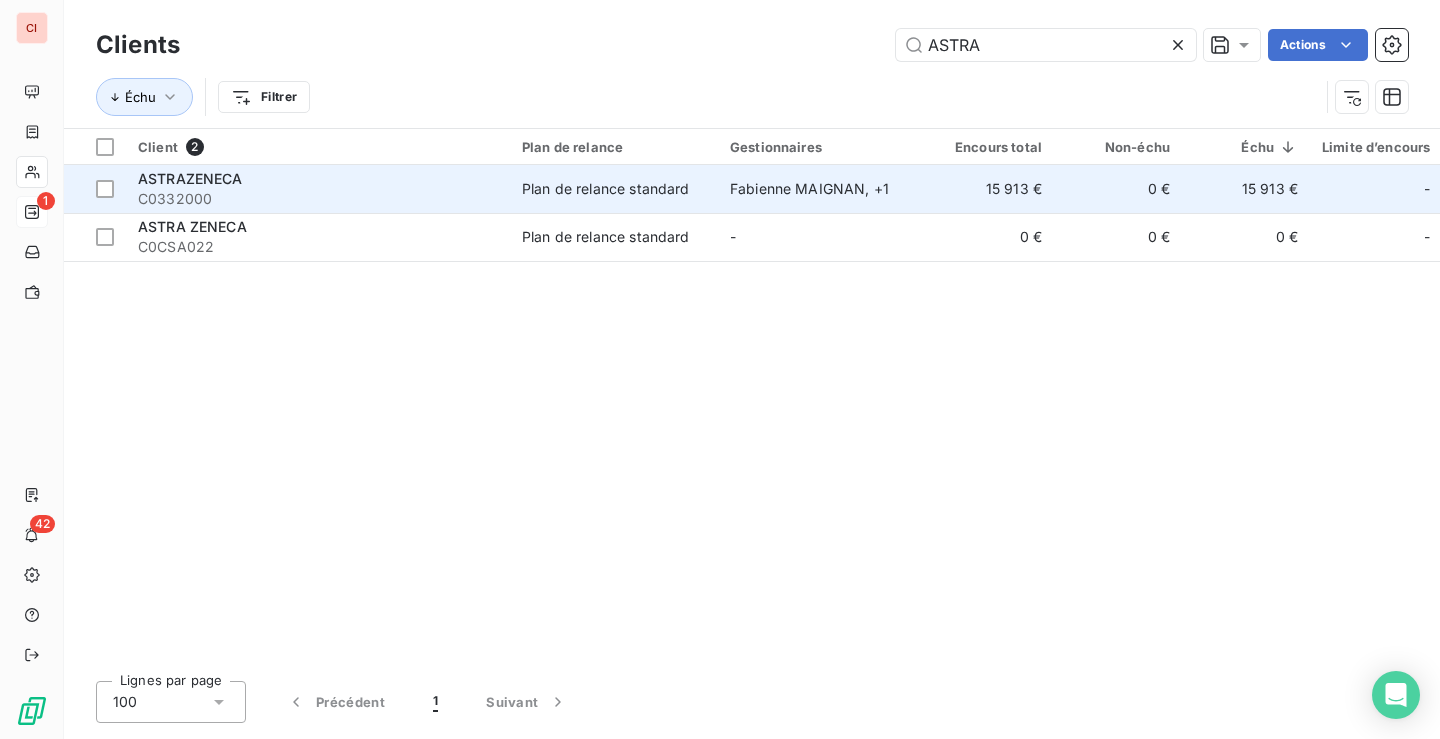 click on "Plan de relance standard" at bounding box center [606, 189] 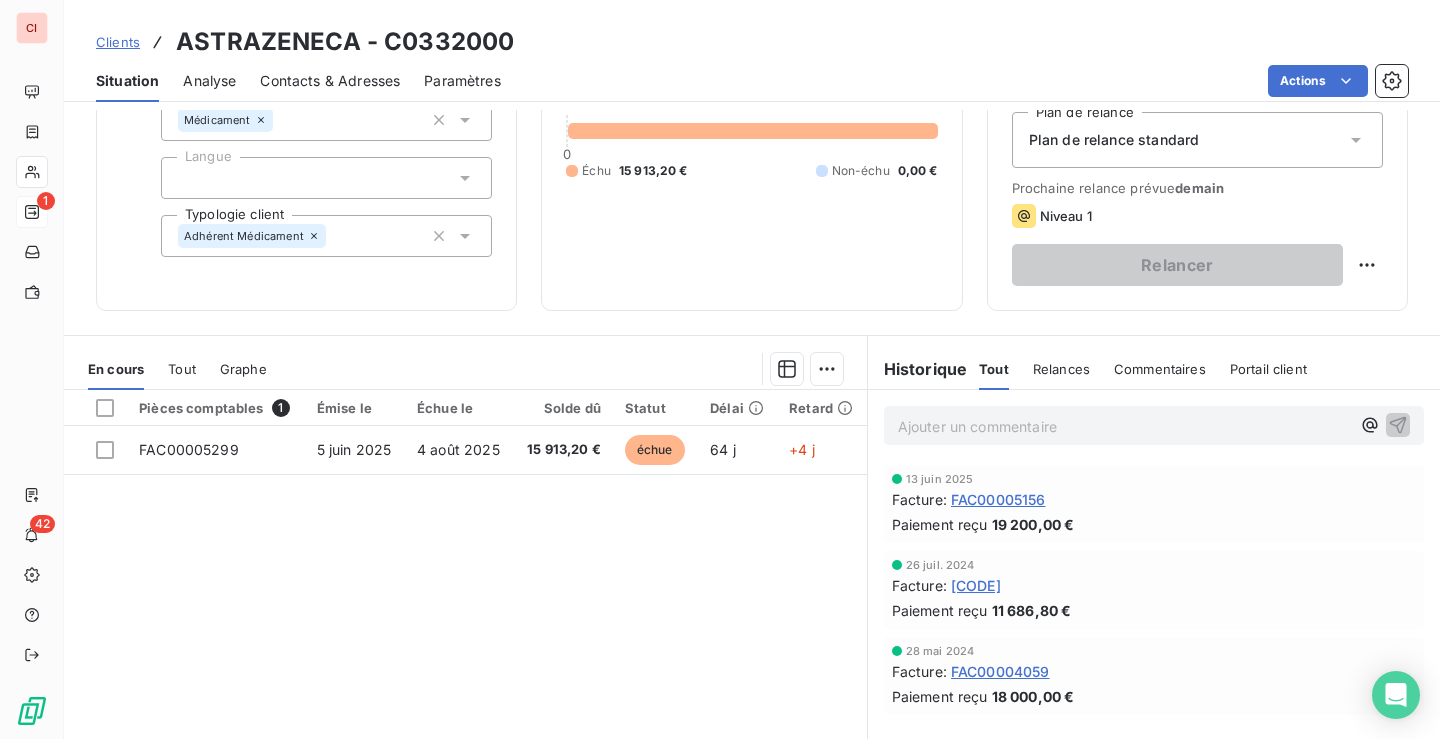scroll, scrollTop: 300, scrollLeft: 0, axis: vertical 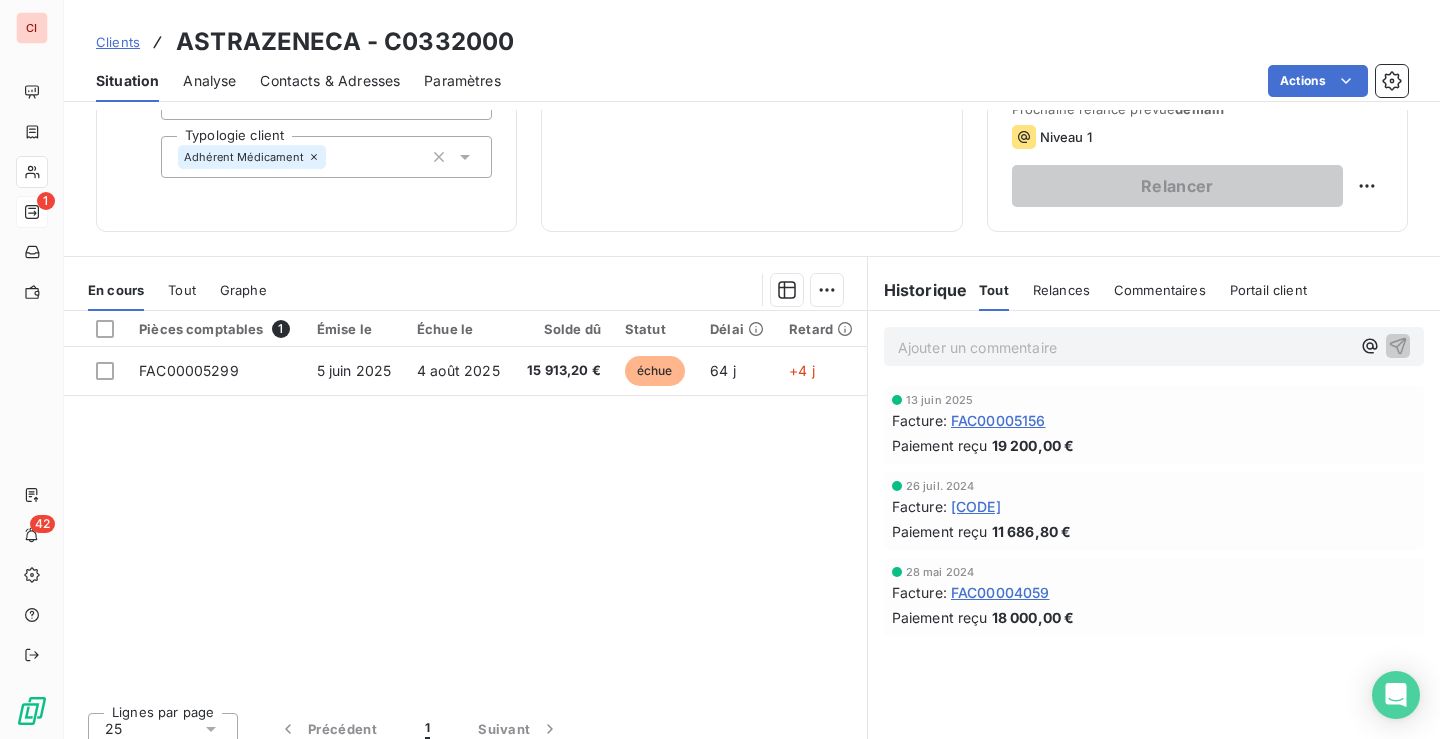 click on "Ajouter un commentaire ﻿" at bounding box center (1124, 347) 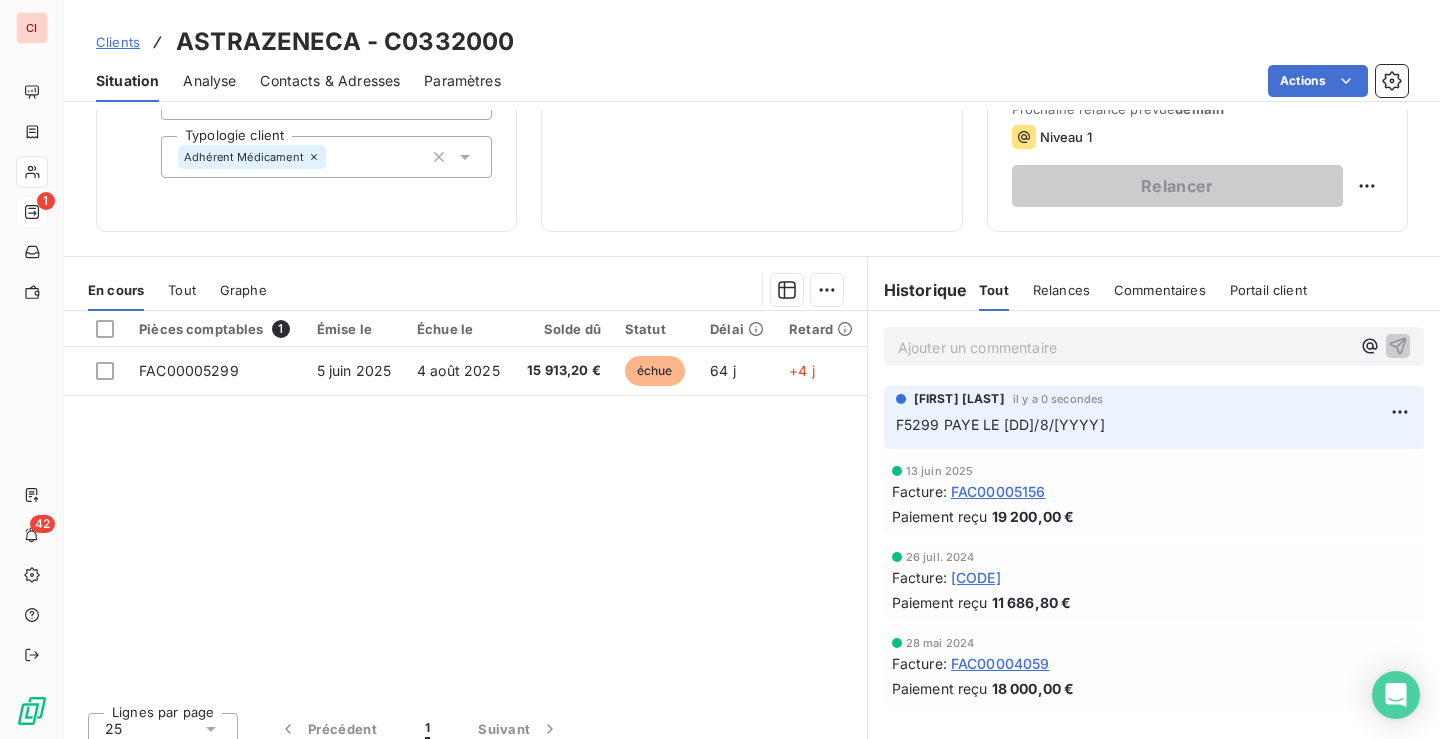click on "Clients" at bounding box center [118, 42] 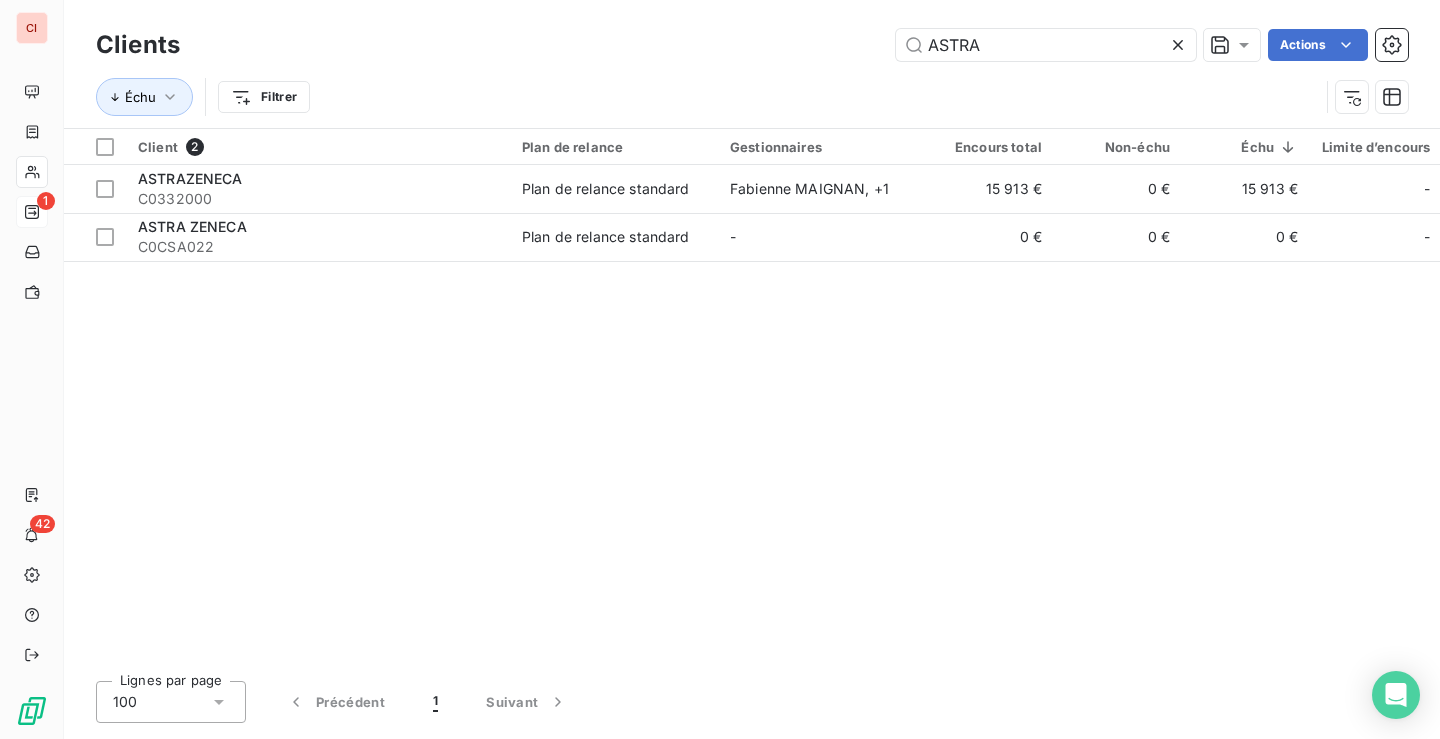 drag, startPoint x: 1034, startPoint y: 45, endPoint x: 891, endPoint y: 62, distance: 144.00694 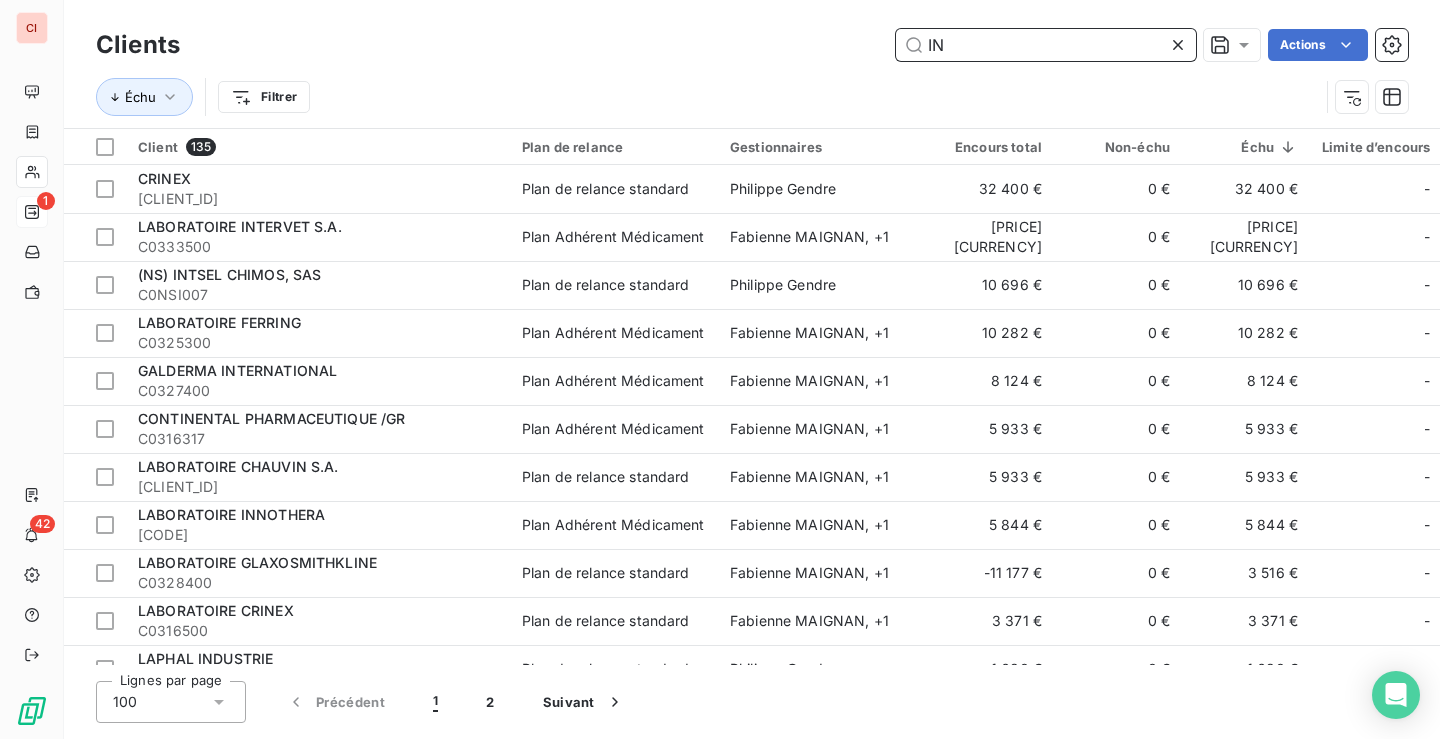 drag, startPoint x: 950, startPoint y: 40, endPoint x: 883, endPoint y: 49, distance: 67.601776 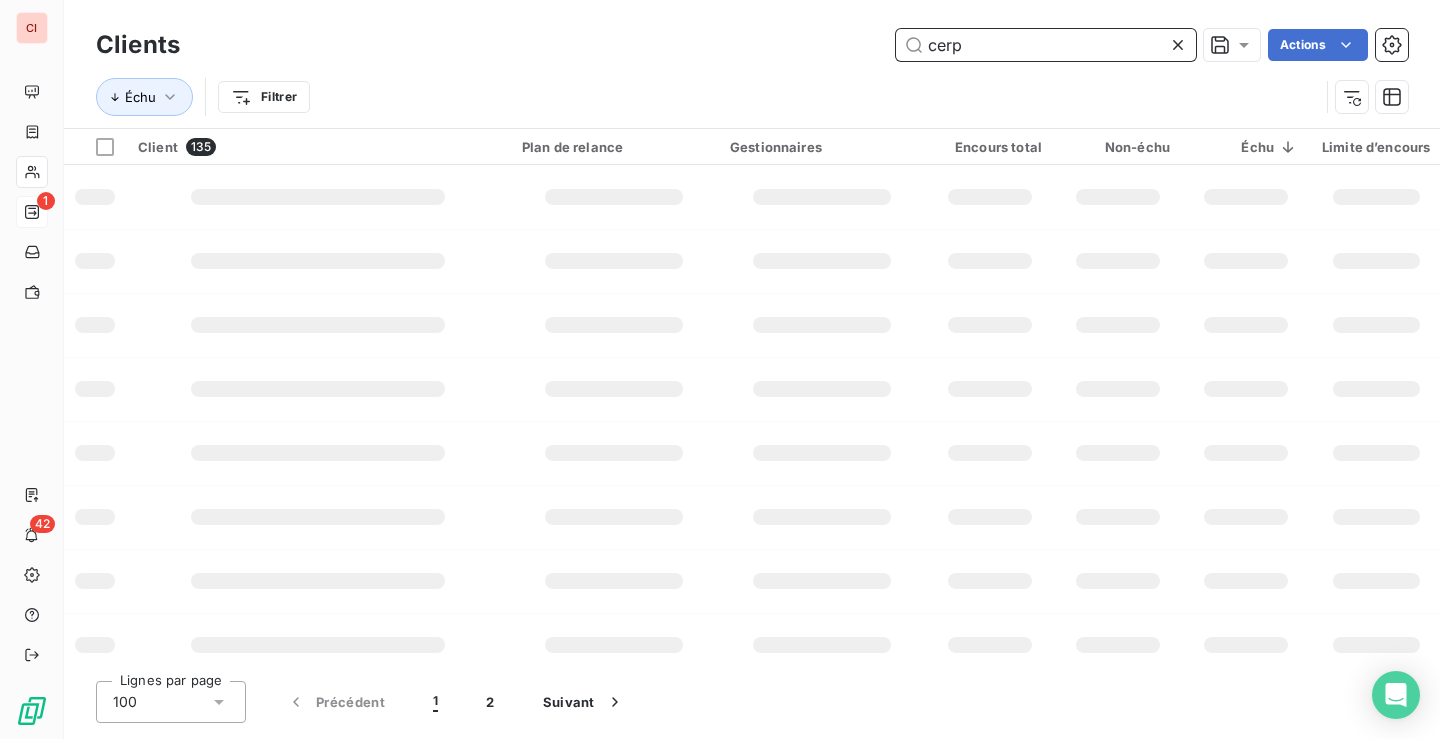 type on "cerp" 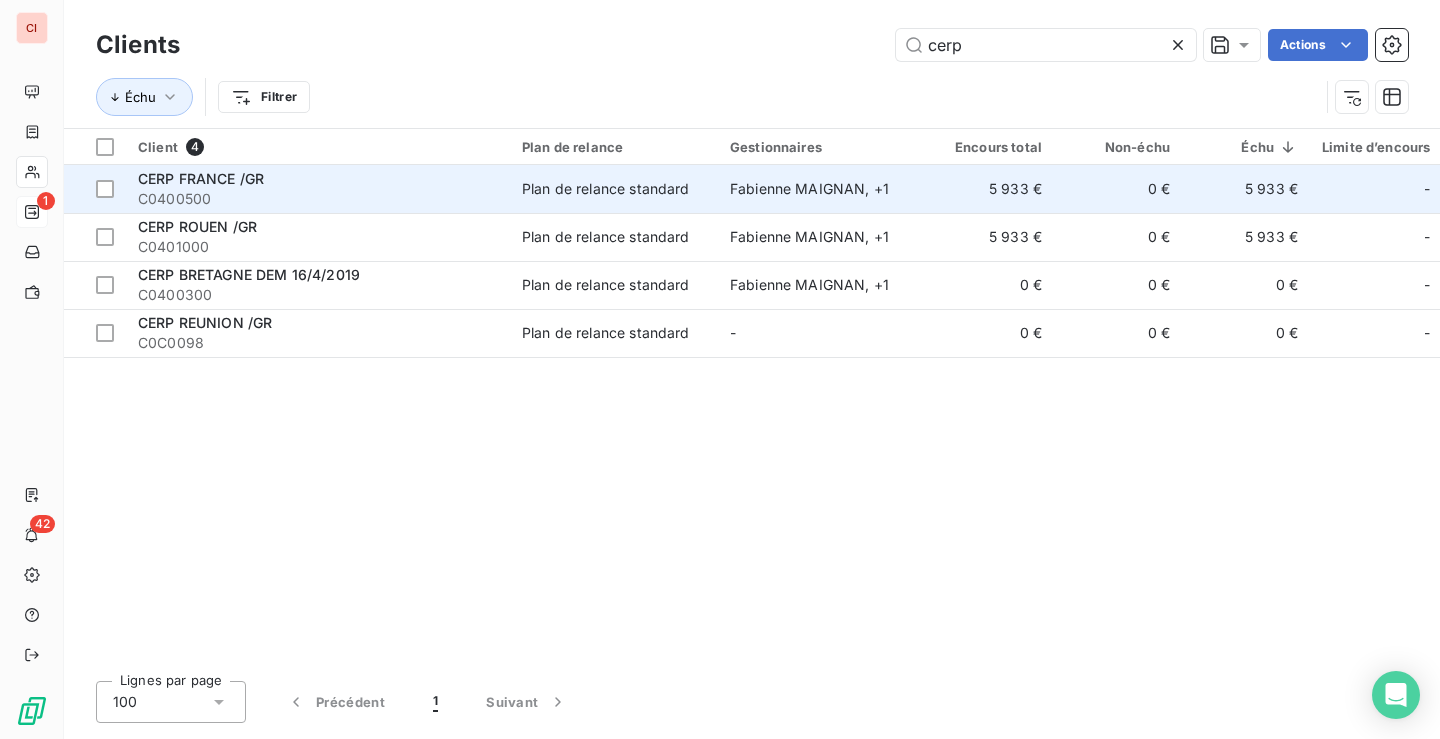 click on "Plan de relance standard" at bounding box center (606, 189) 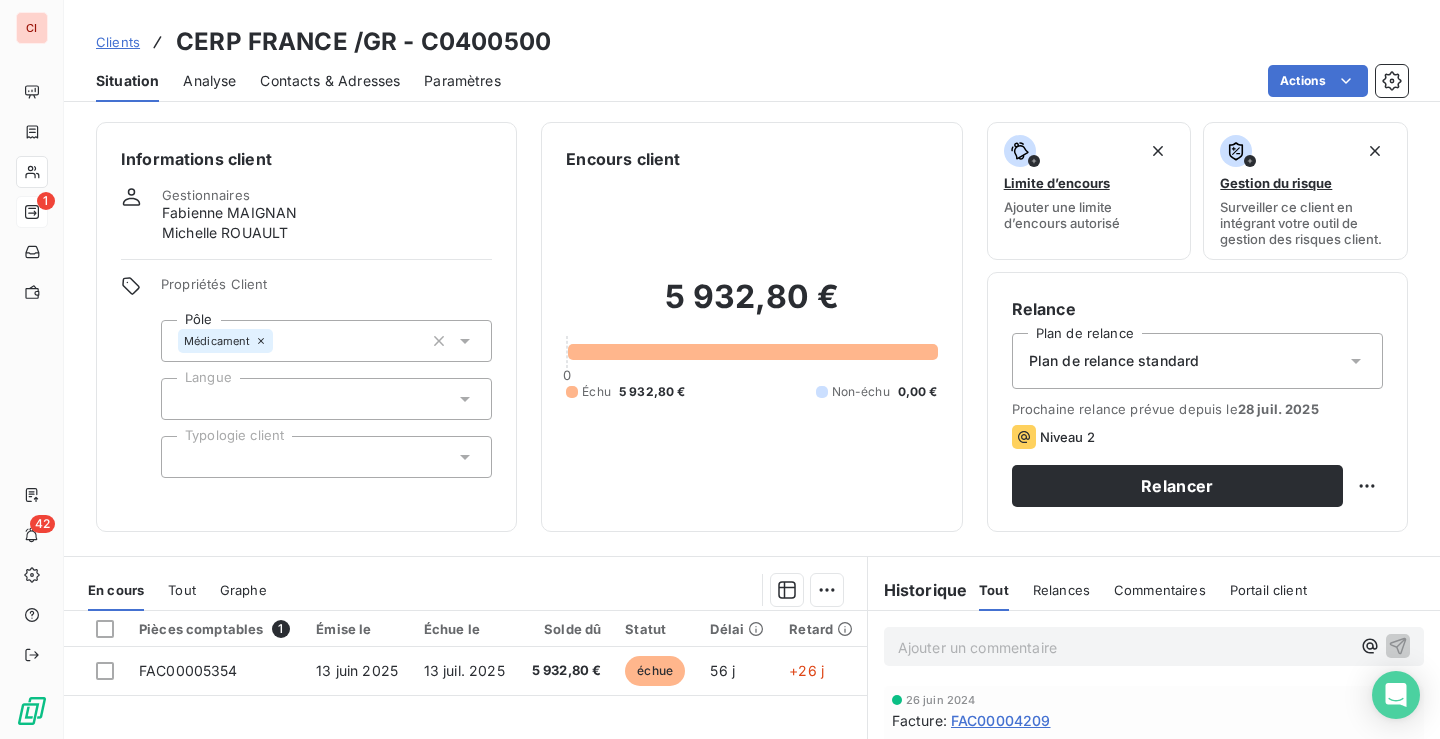 click on "Clients" at bounding box center [118, 42] 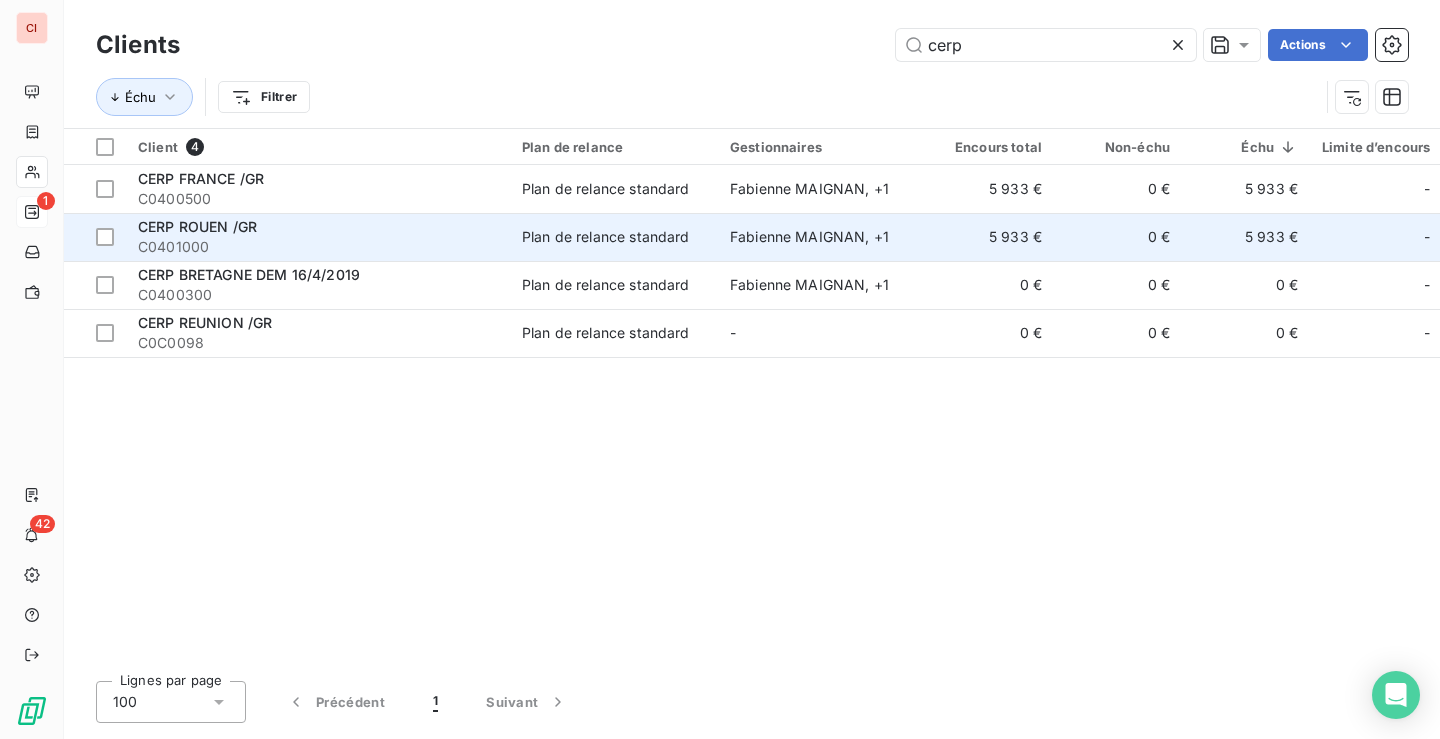 click on "Plan de relance standard" at bounding box center [614, 237] 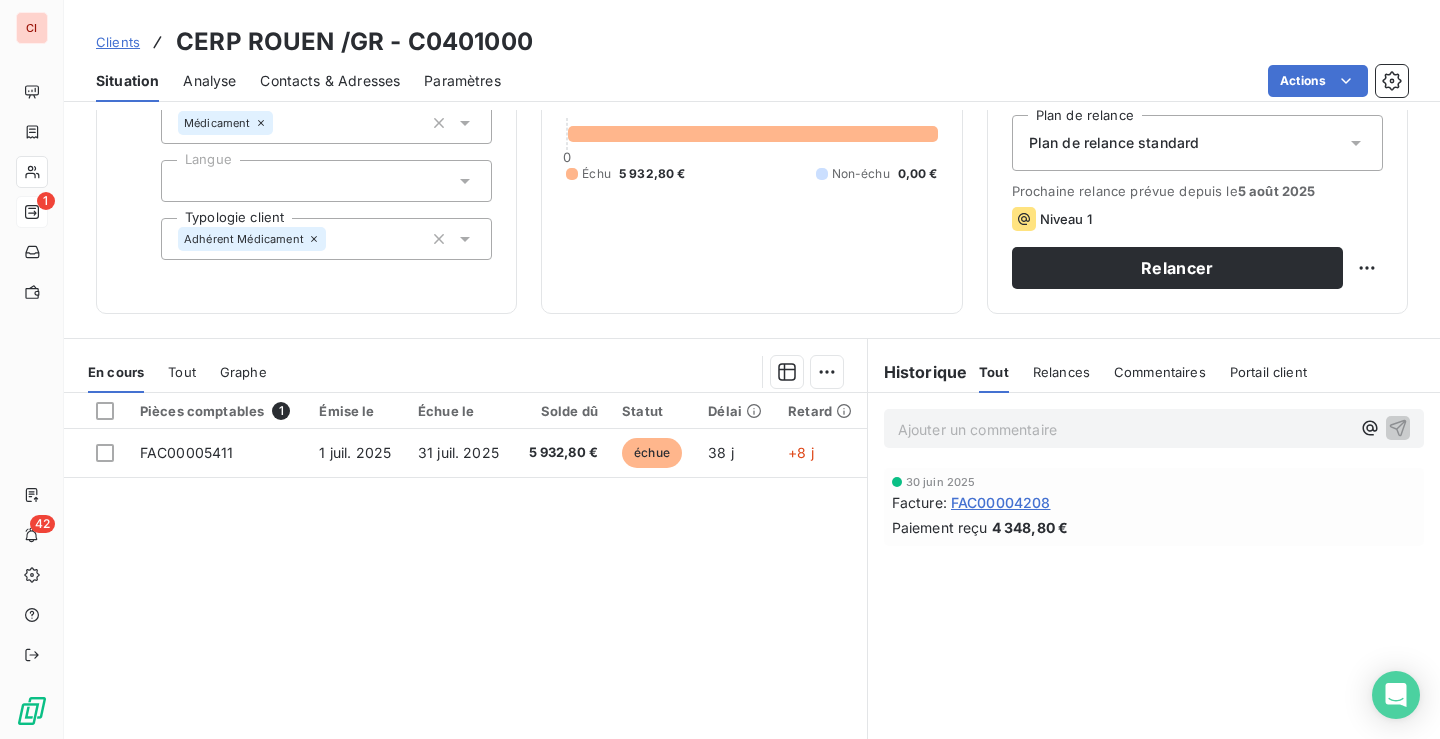 scroll, scrollTop: 217, scrollLeft: 0, axis: vertical 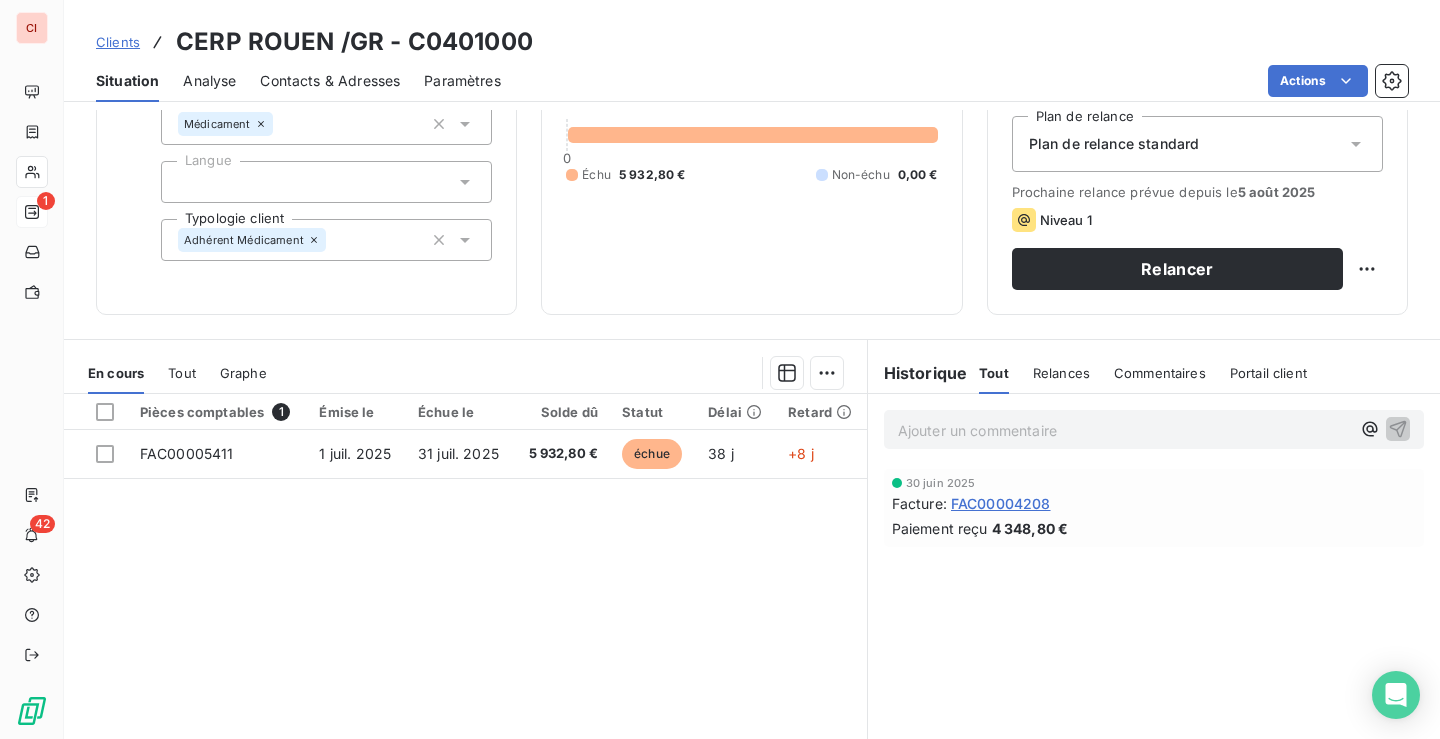 click on "Ajouter un commentaire ﻿" at bounding box center [1124, 430] 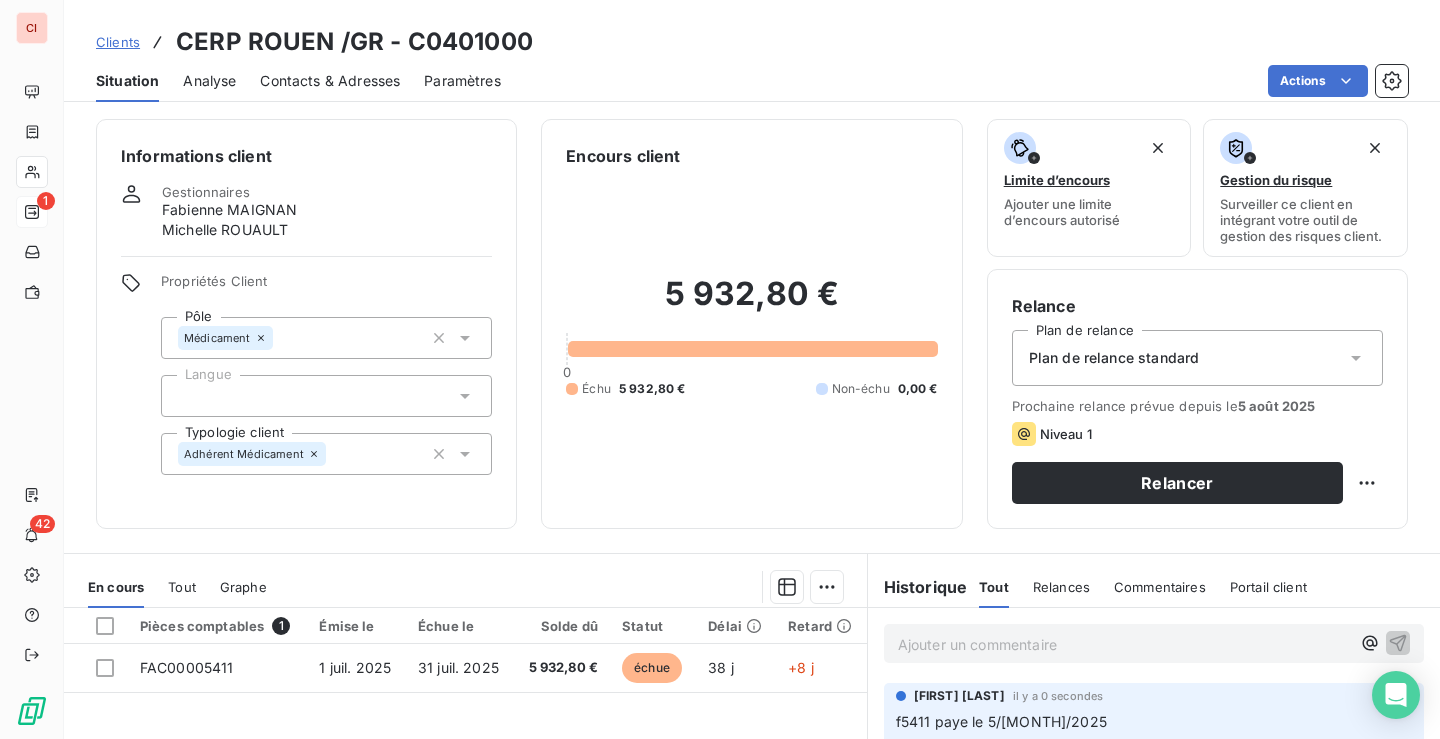scroll, scrollTop: 0, scrollLeft: 0, axis: both 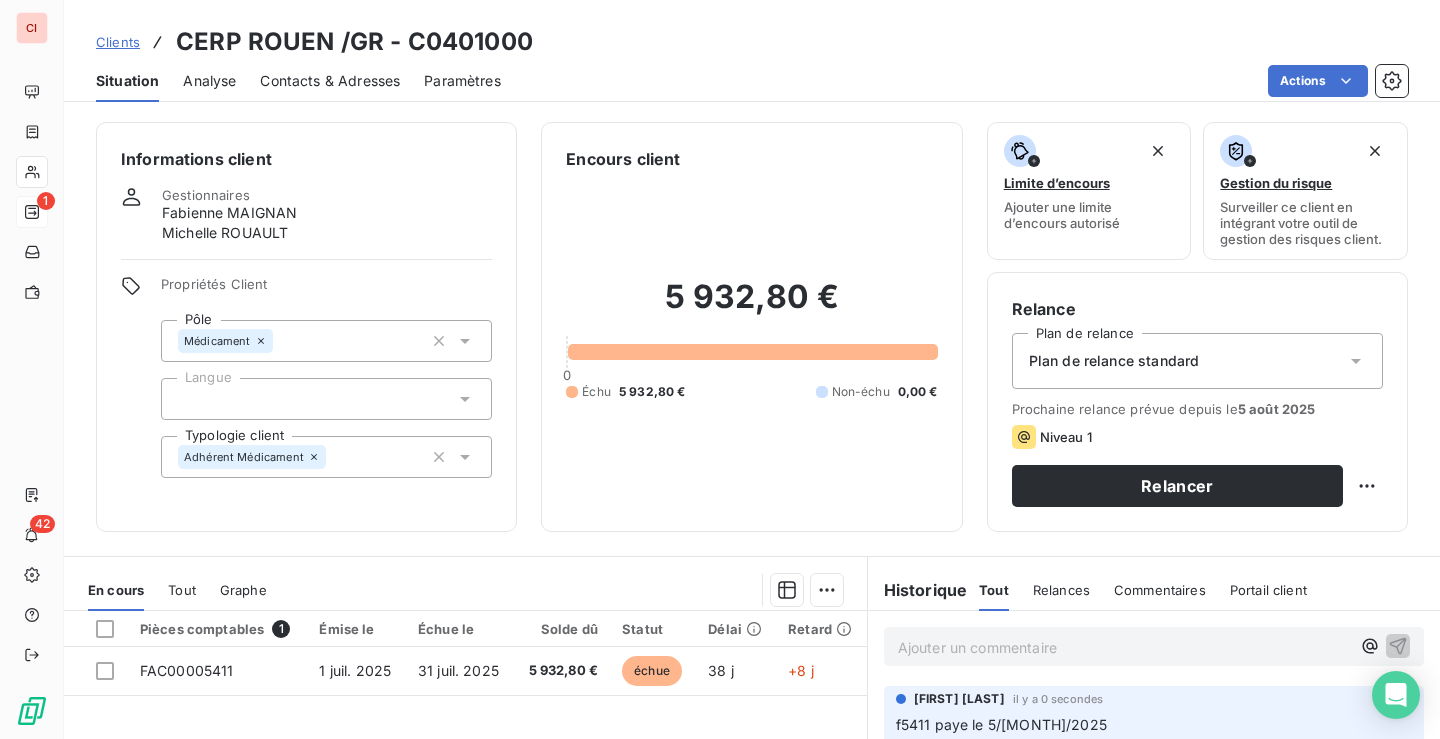 click on "Clients" at bounding box center (118, 42) 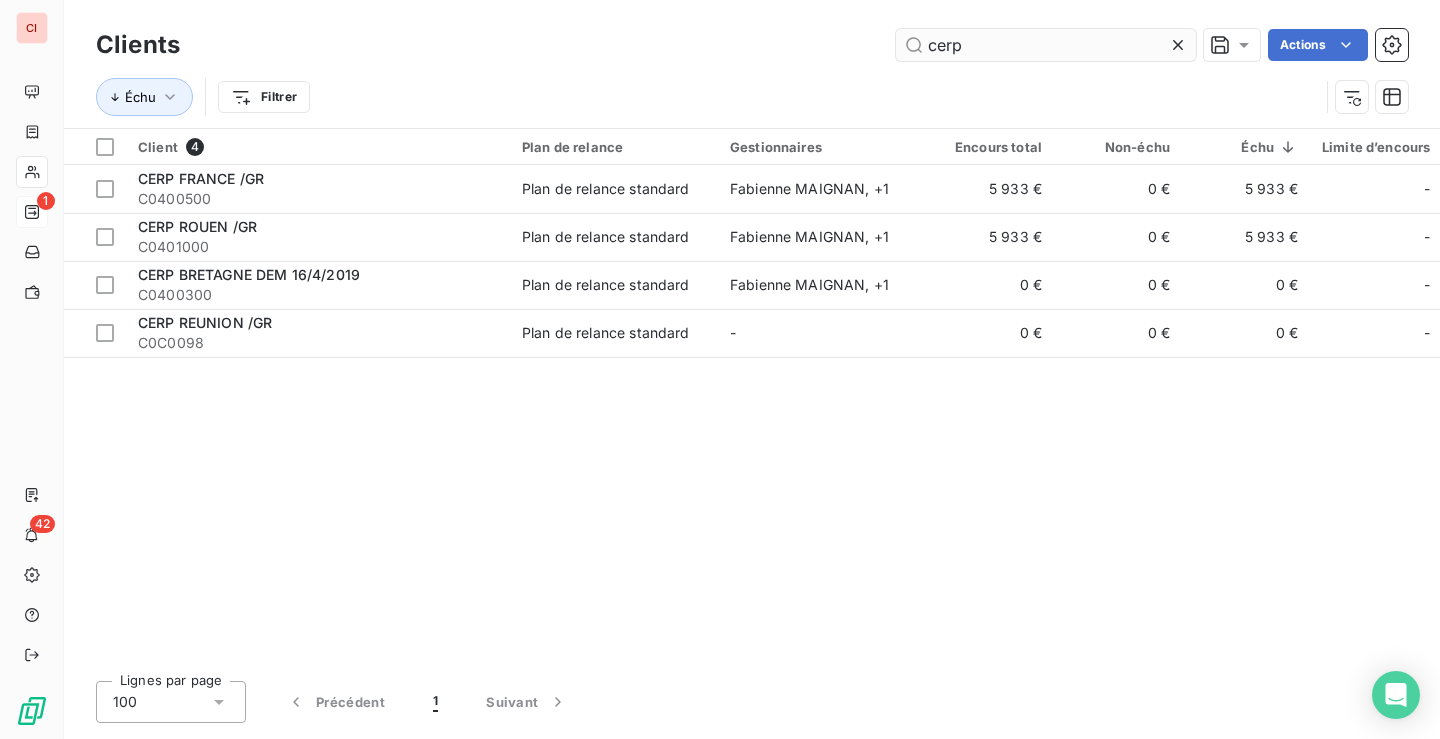 drag, startPoint x: 979, startPoint y: 43, endPoint x: 897, endPoint y: 59, distance: 83.546394 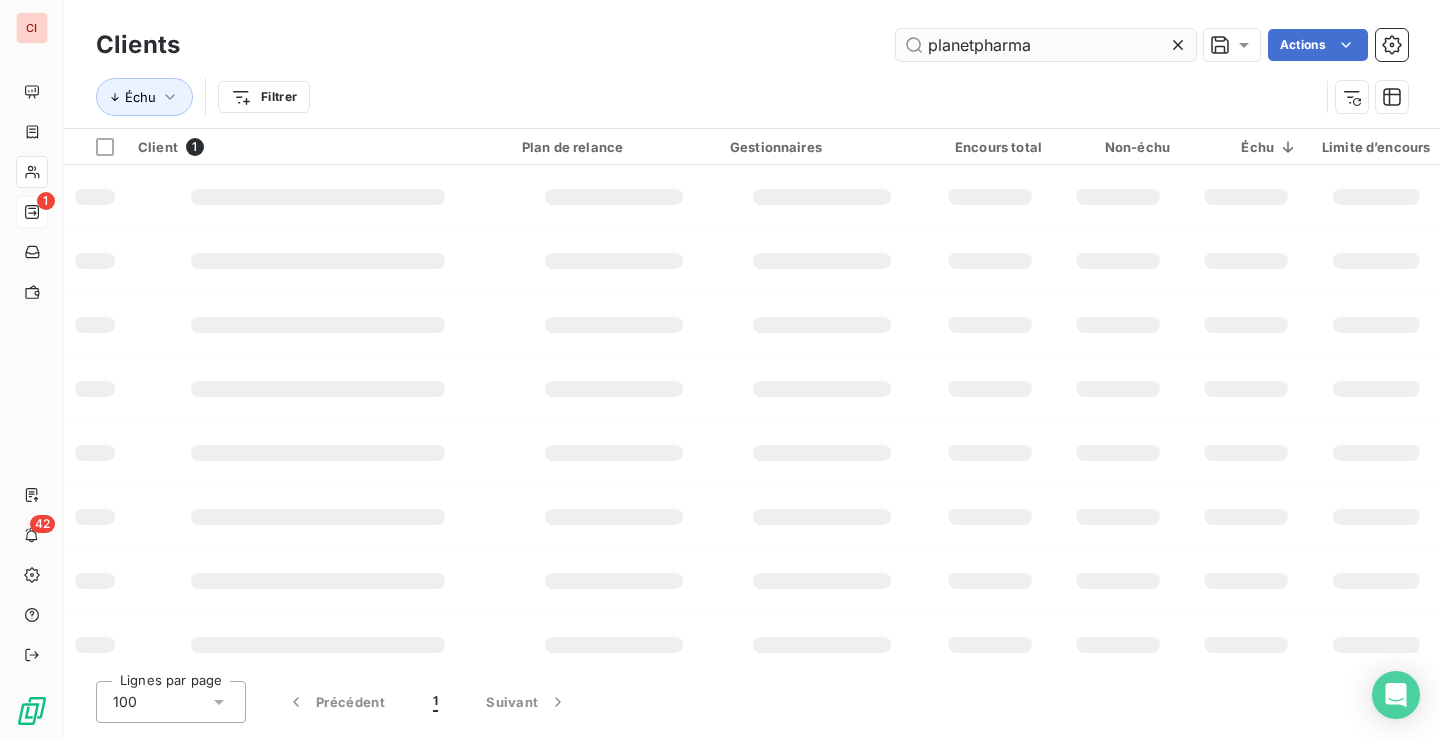 type on "planetpharma" 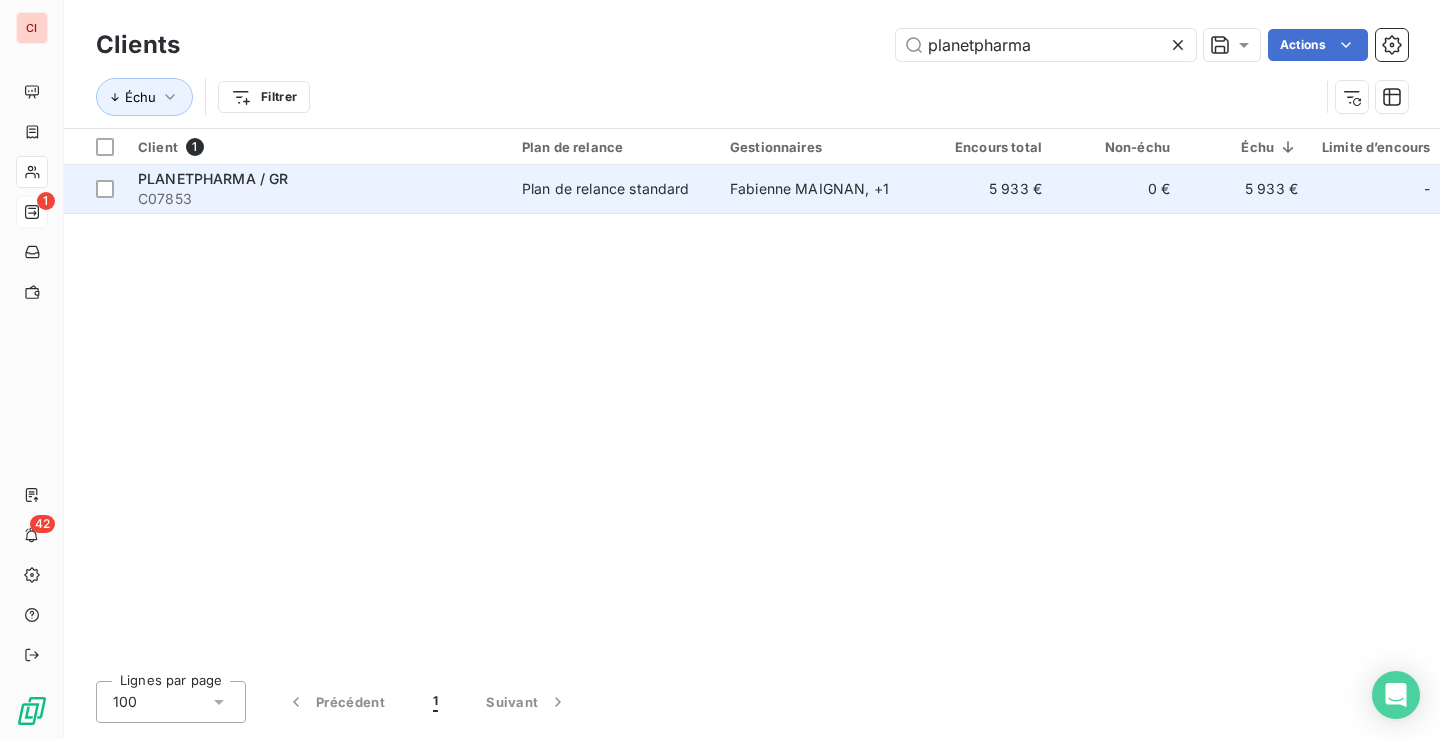 click on "Plan de relance standard" at bounding box center [606, 189] 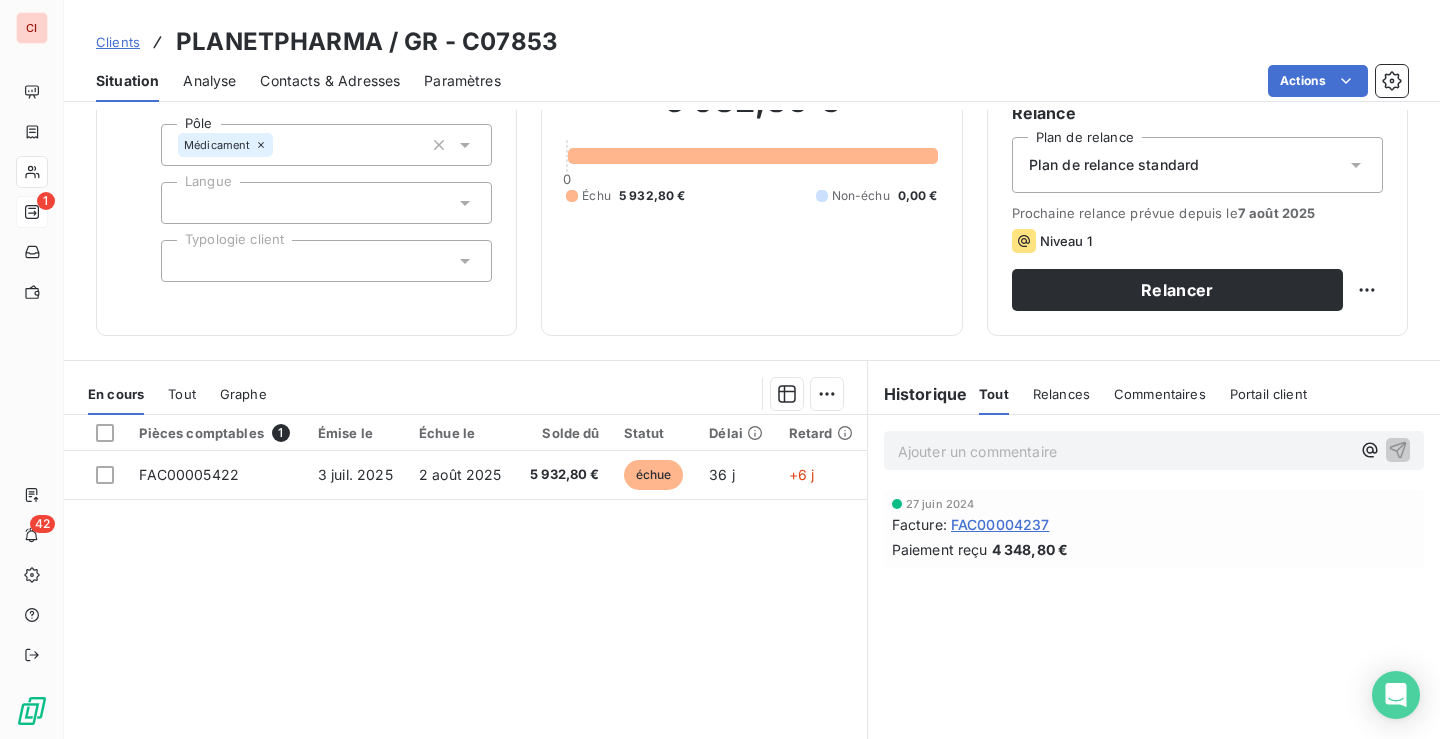 scroll, scrollTop: 200, scrollLeft: 0, axis: vertical 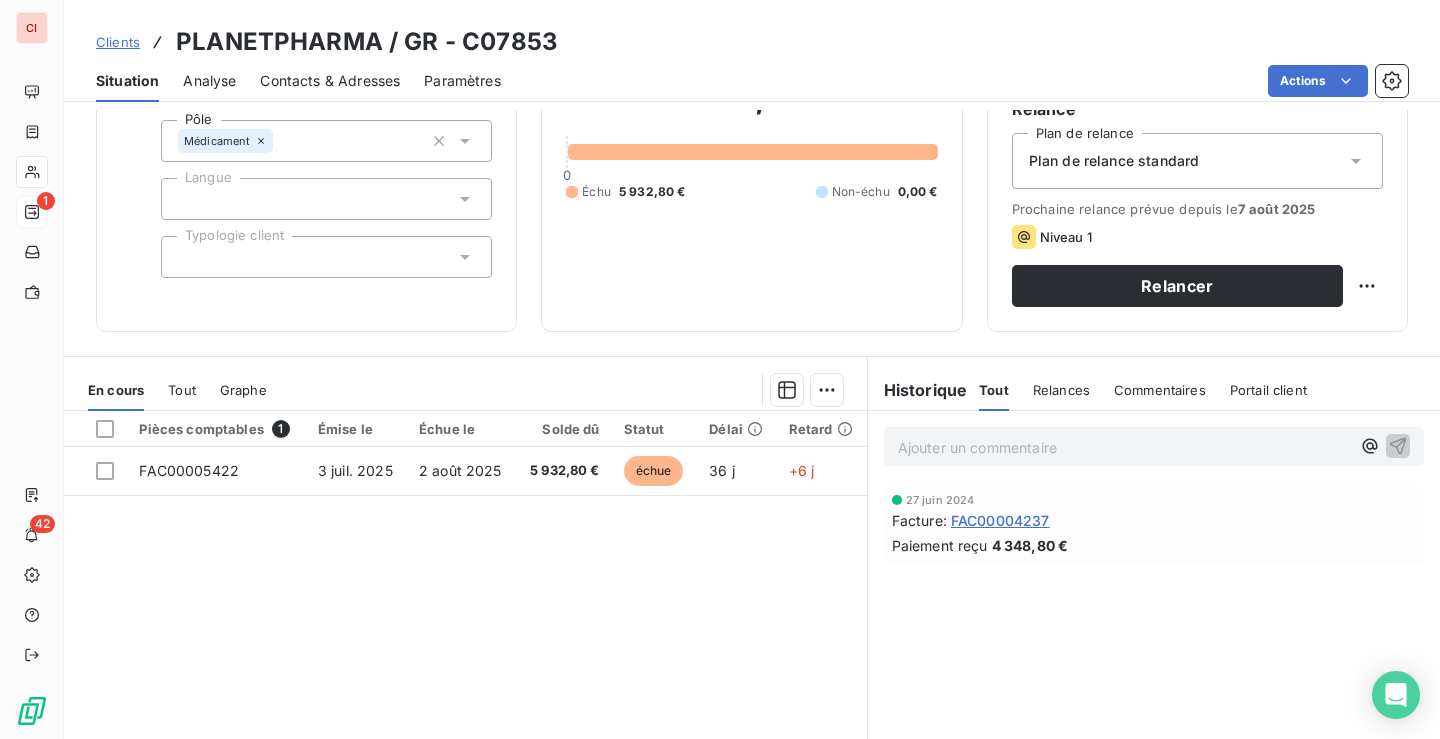 click on "Ajouter un commentaire ﻿" at bounding box center (1124, 447) 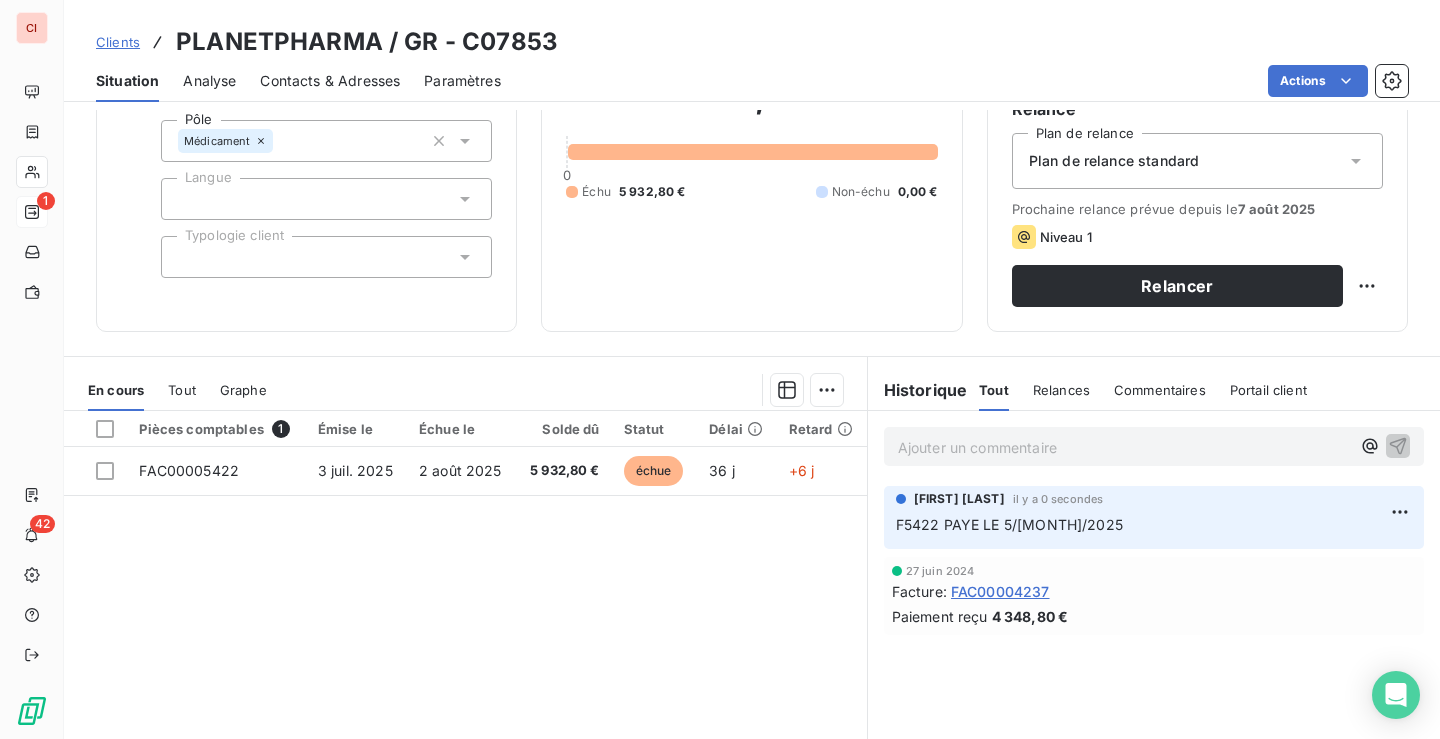 click on "5 932,80 € 0 Échu 5 932,80 € Non-échu 0,00 €" at bounding box center [751, 139] 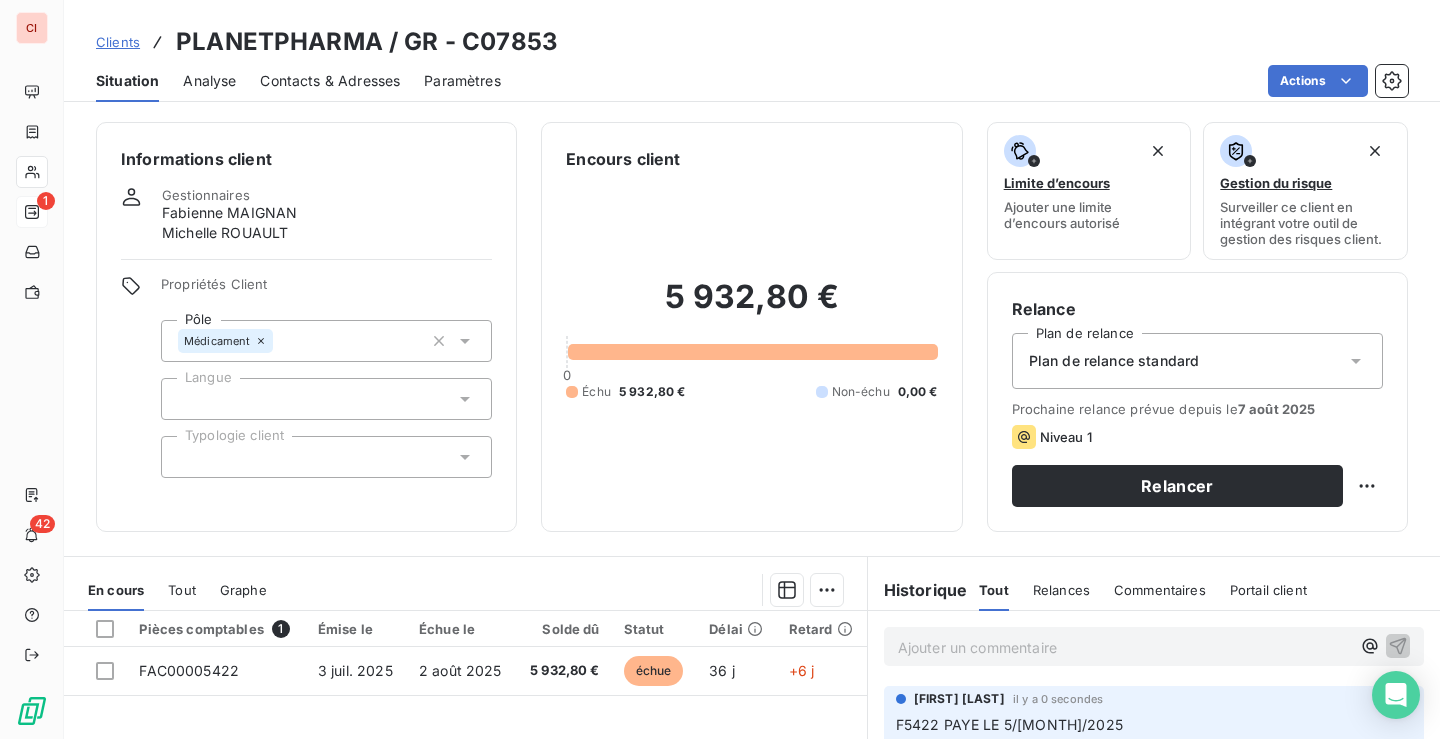 click on "5 932,80 € 0 Échu 5 932,80 € Non-échu 0,00 €" at bounding box center [751, 339] 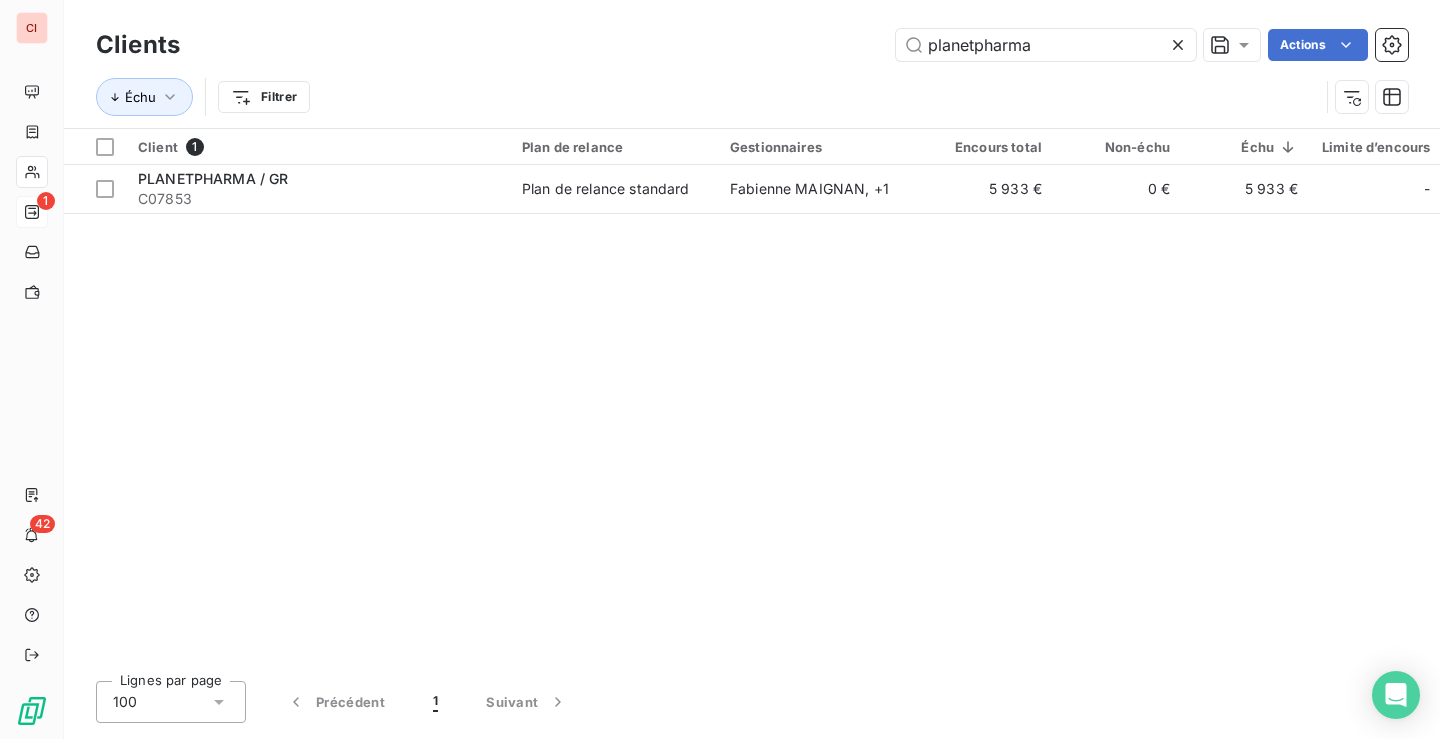 drag, startPoint x: 1059, startPoint y: 39, endPoint x: 857, endPoint y: 56, distance: 202.71408 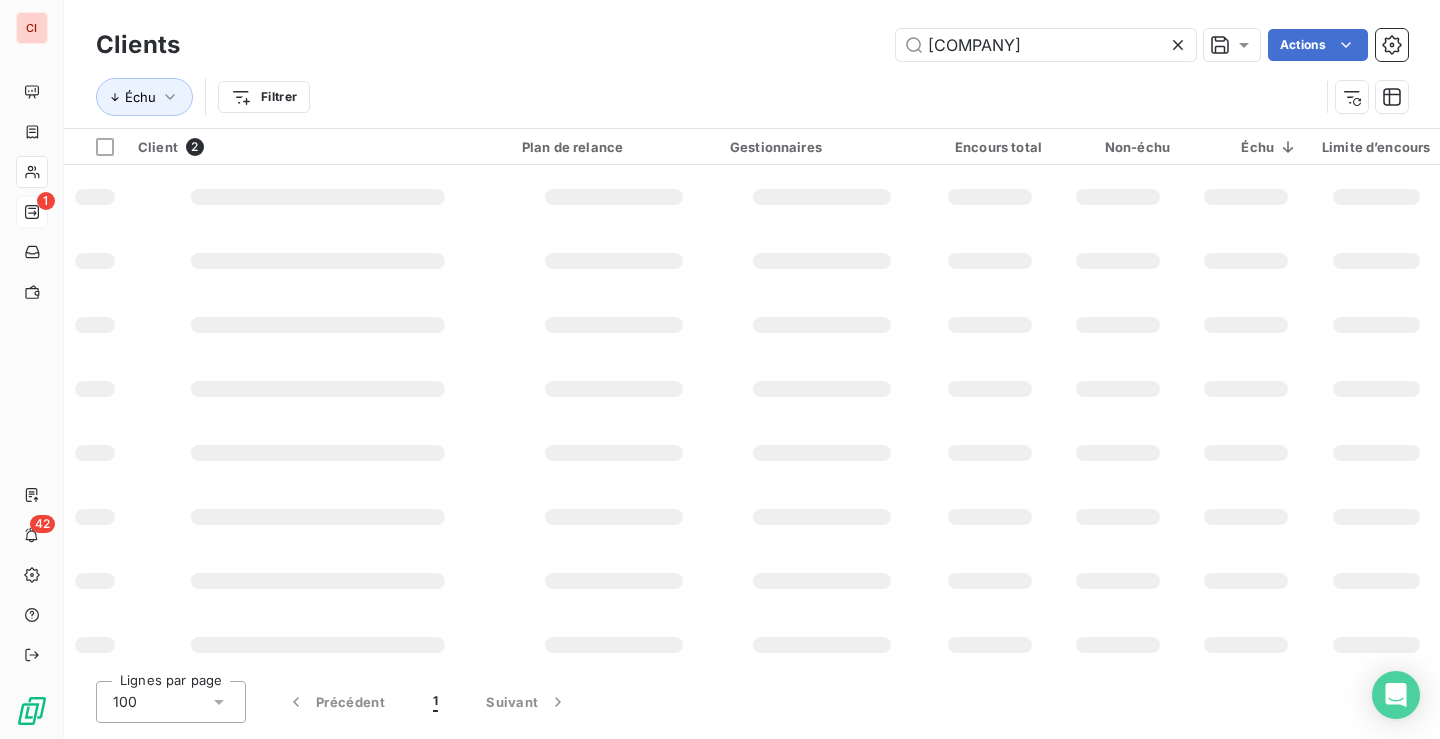 type on "[COMPANY]" 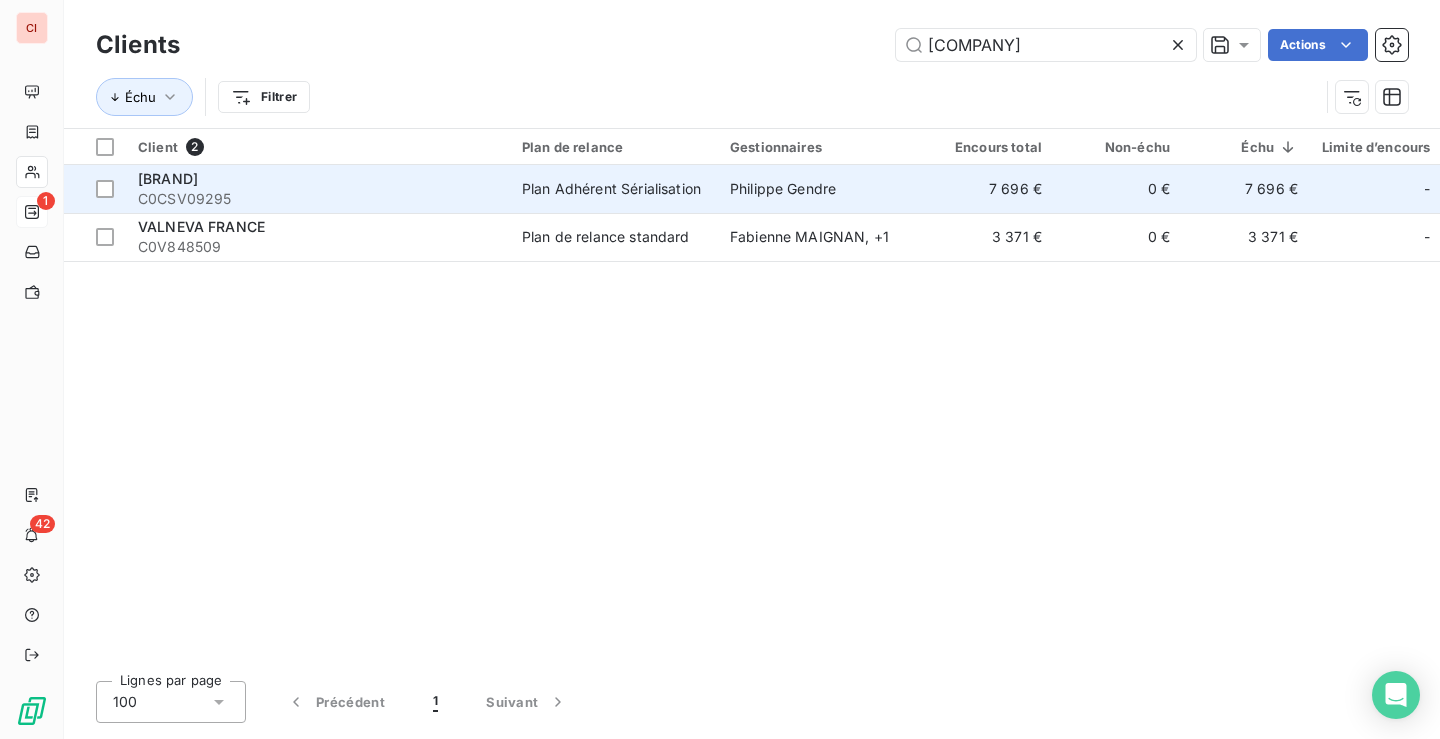 click on "Plan Adhérent Sérialisation" at bounding box center [611, 189] 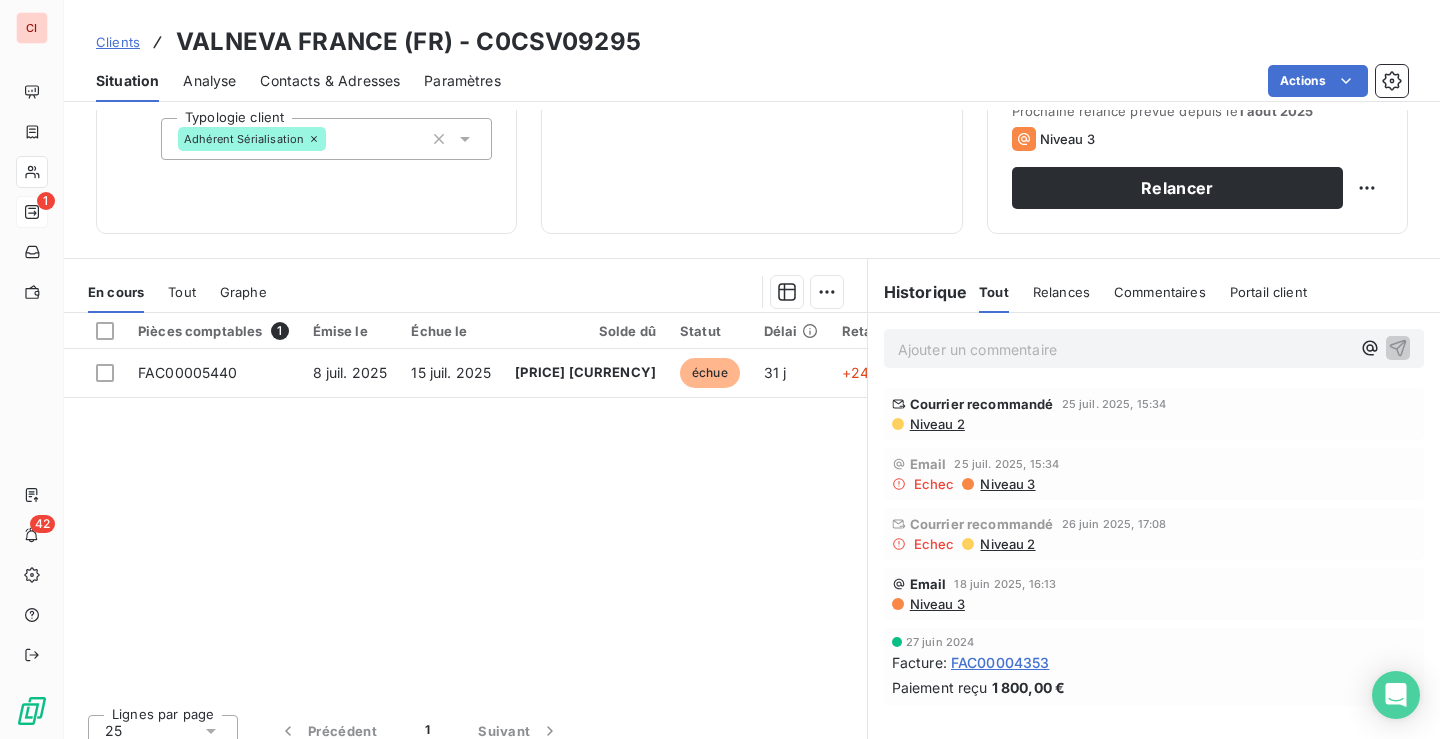 scroll, scrollTop: 300, scrollLeft: 0, axis: vertical 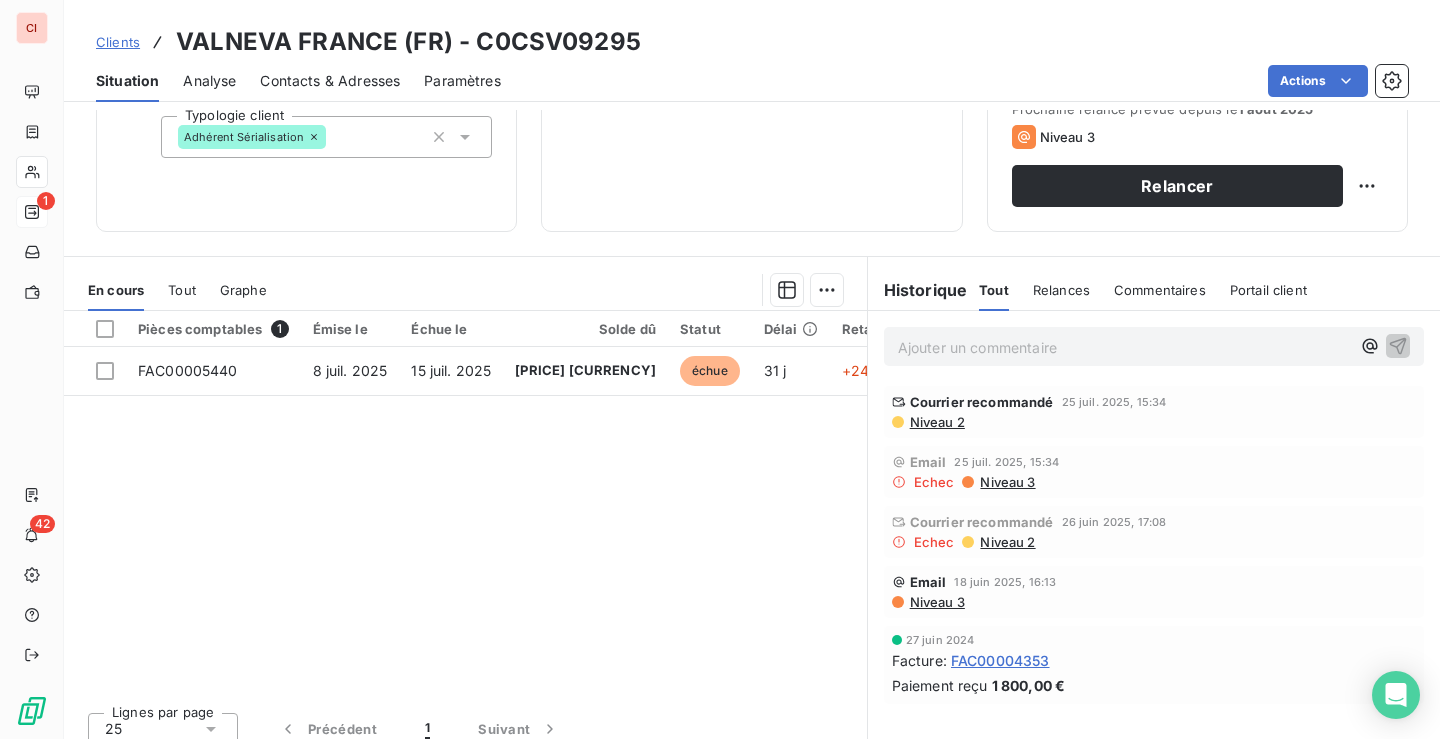 click on "Encours client   7 695,60 € 0 Échu 7 695,60 € Non-échu 0,00 €" at bounding box center [751, 27] 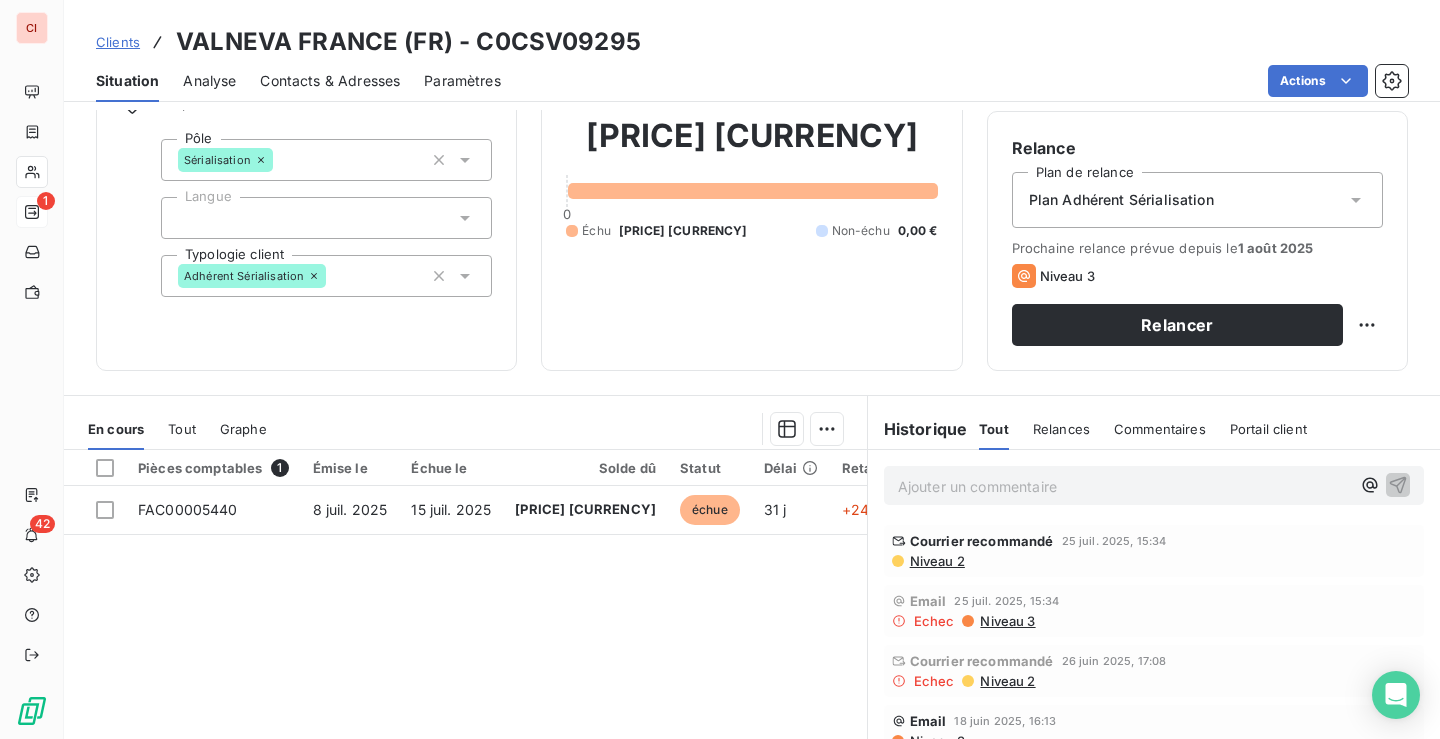scroll, scrollTop: 300, scrollLeft: 0, axis: vertical 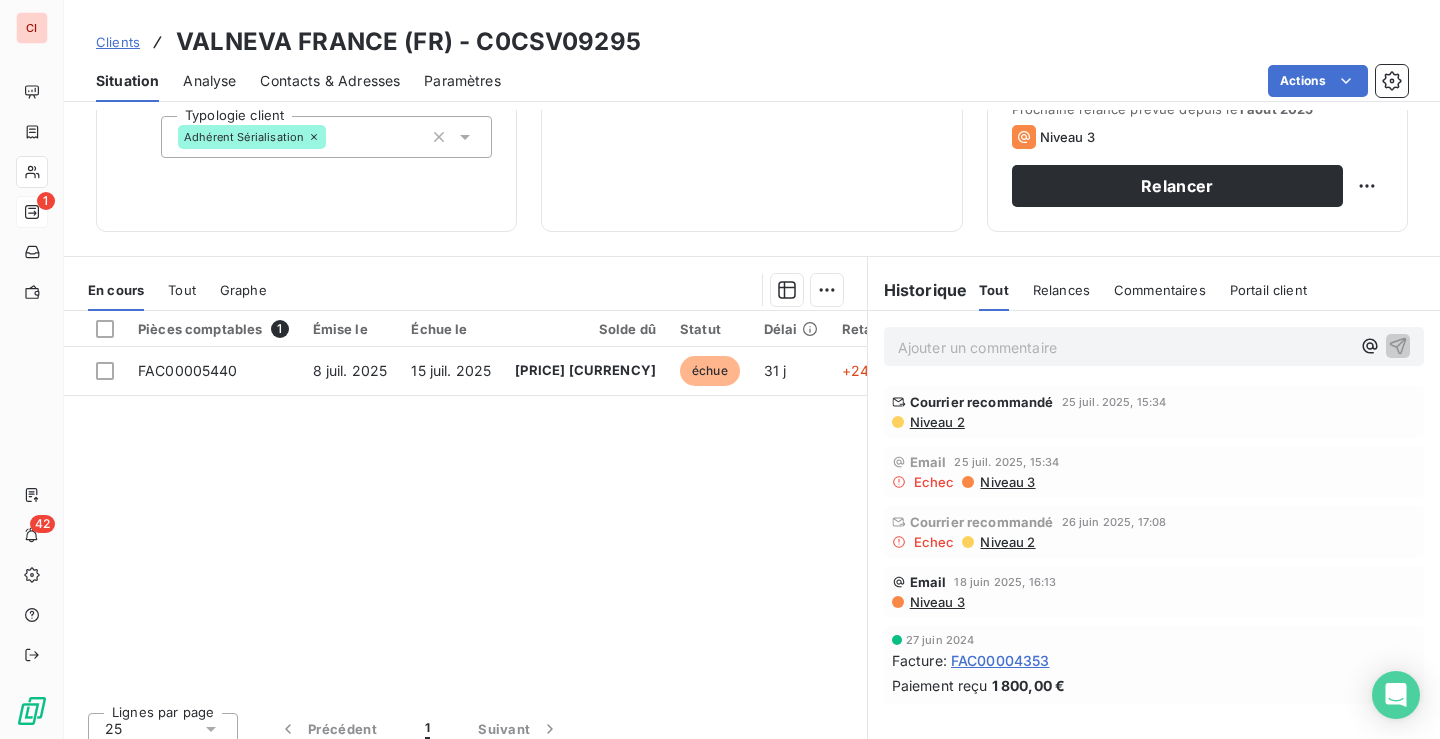 click on "Ajouter un commentaire ﻿" at bounding box center (1124, 347) 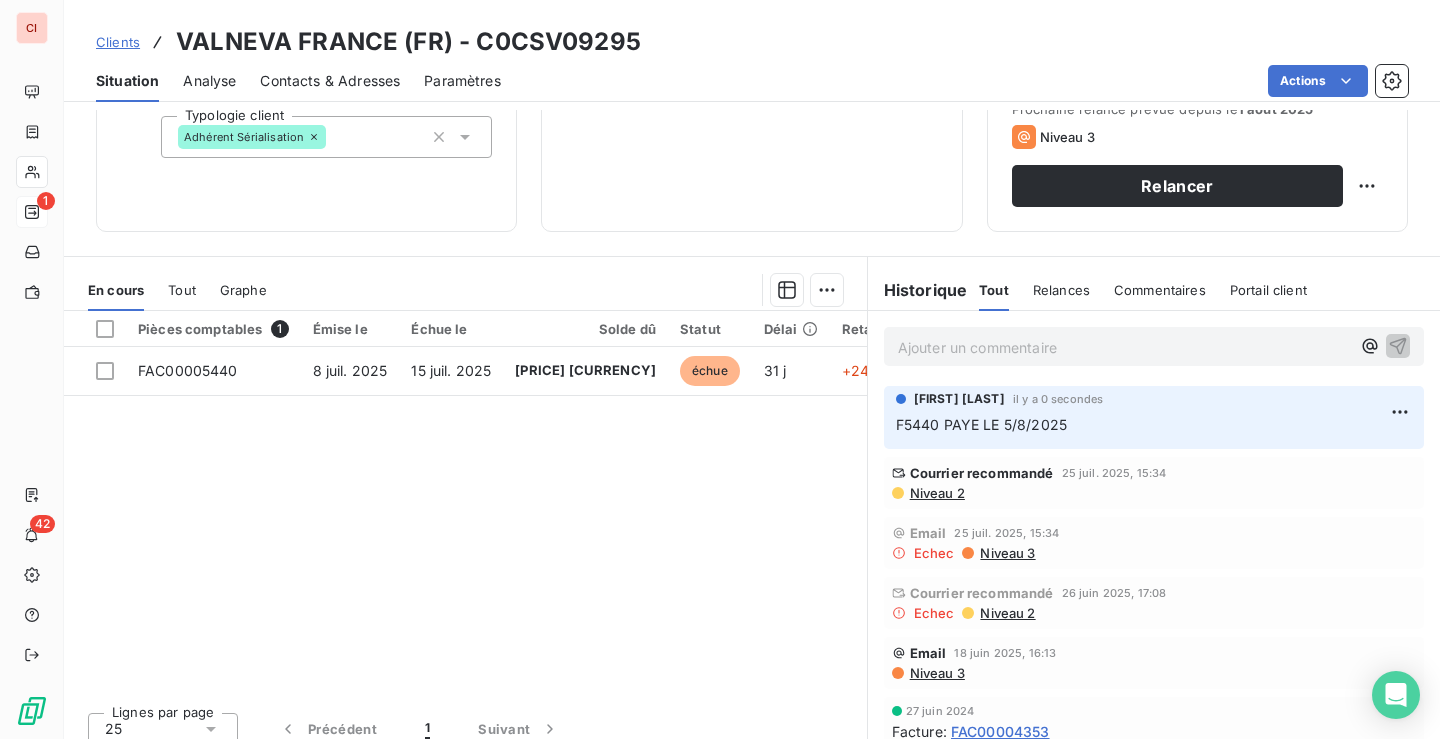 click on "Clients" at bounding box center (118, 42) 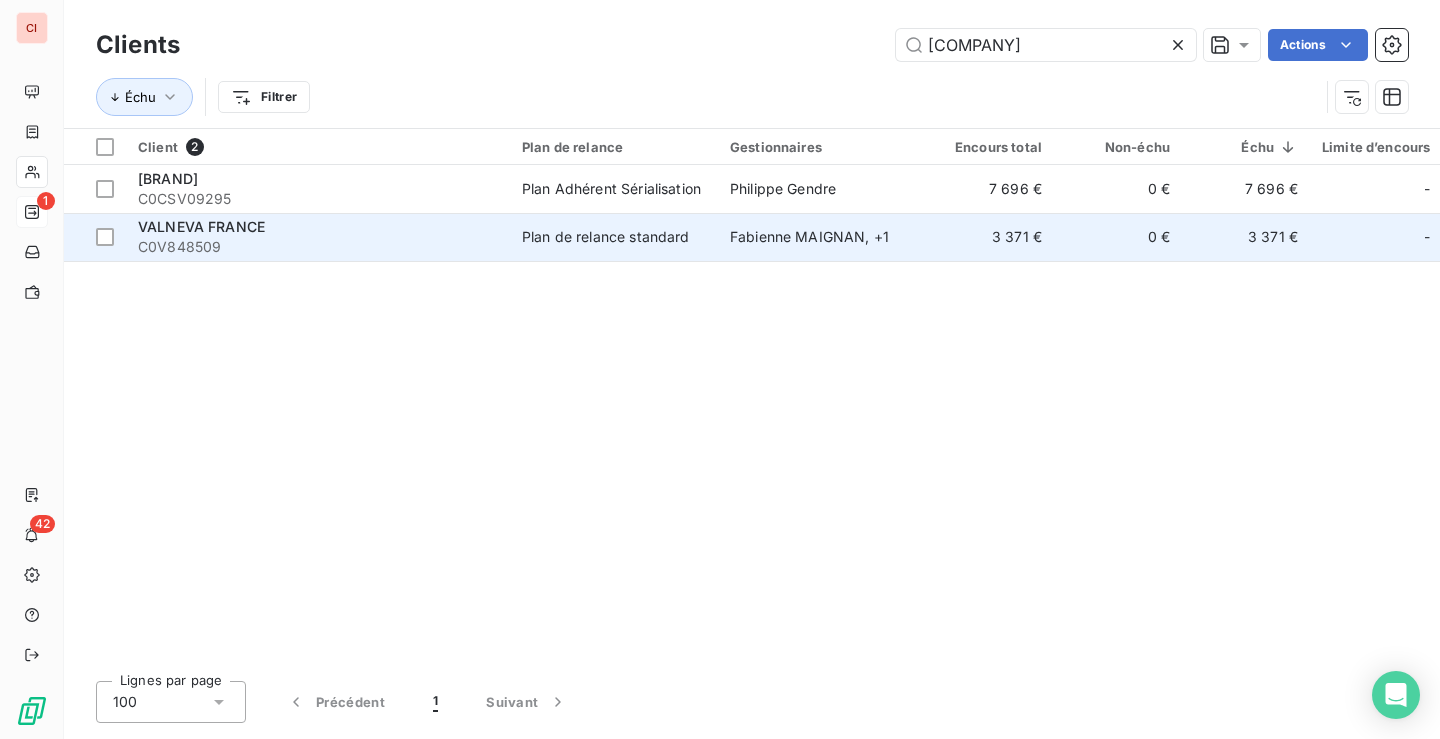 click on "Plan de relance standard" at bounding box center (606, 237) 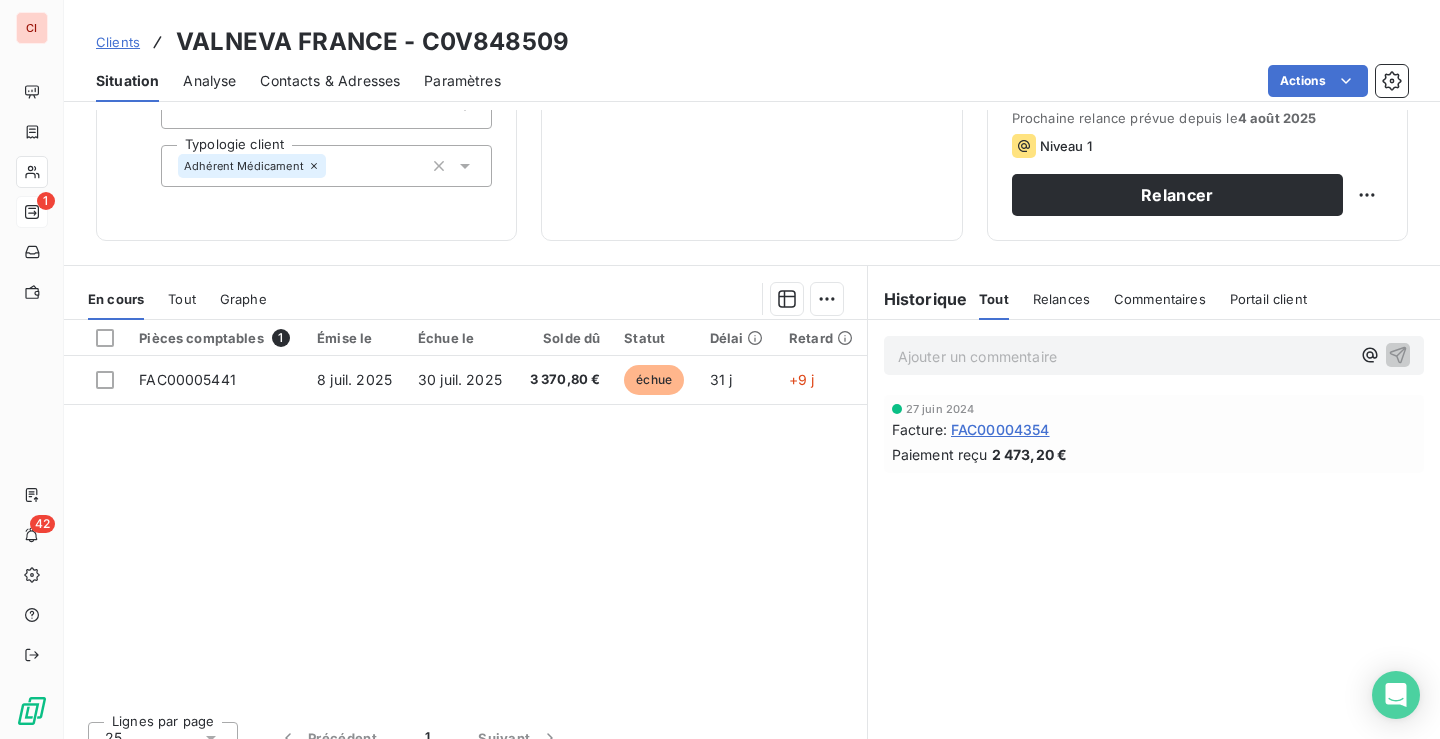 scroll, scrollTop: 300, scrollLeft: 0, axis: vertical 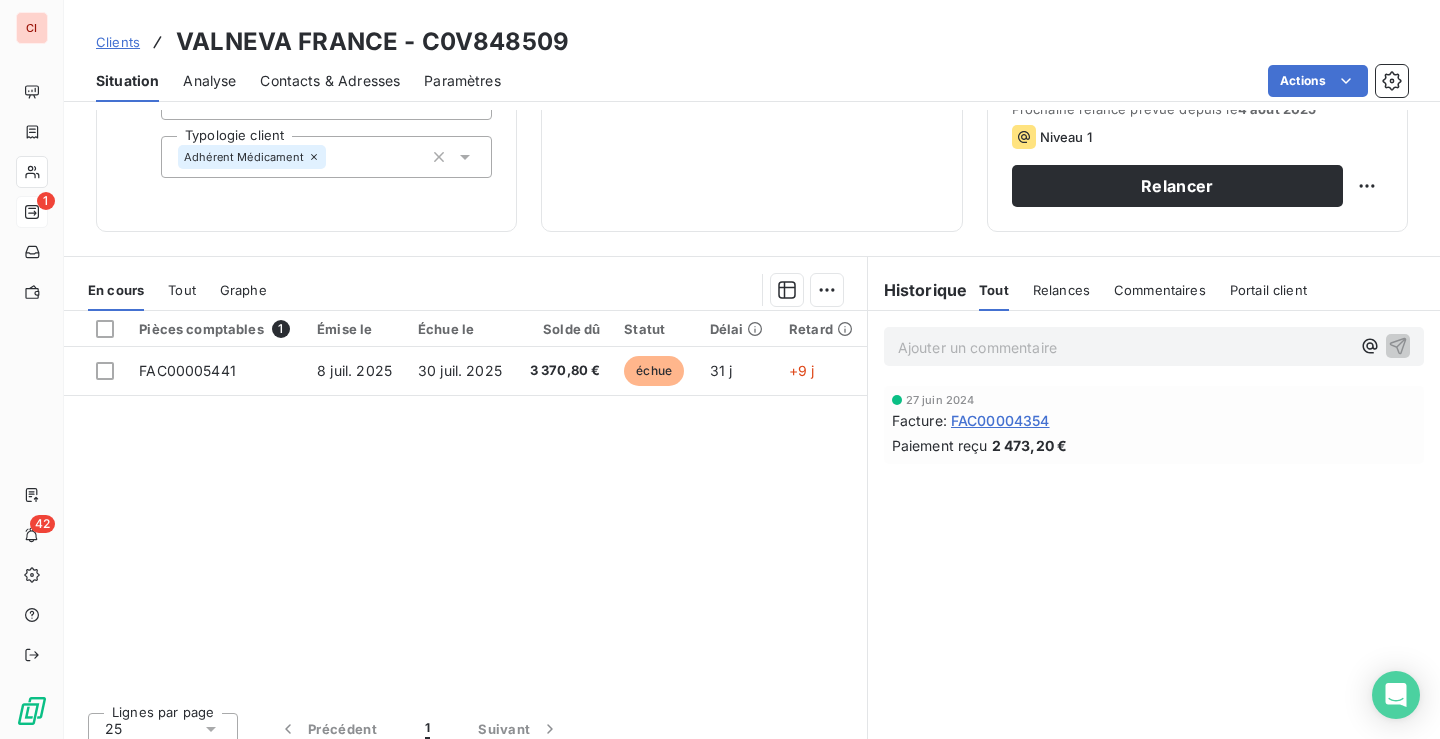 click on "Ajouter un commentaire ﻿" at bounding box center [1124, 347] 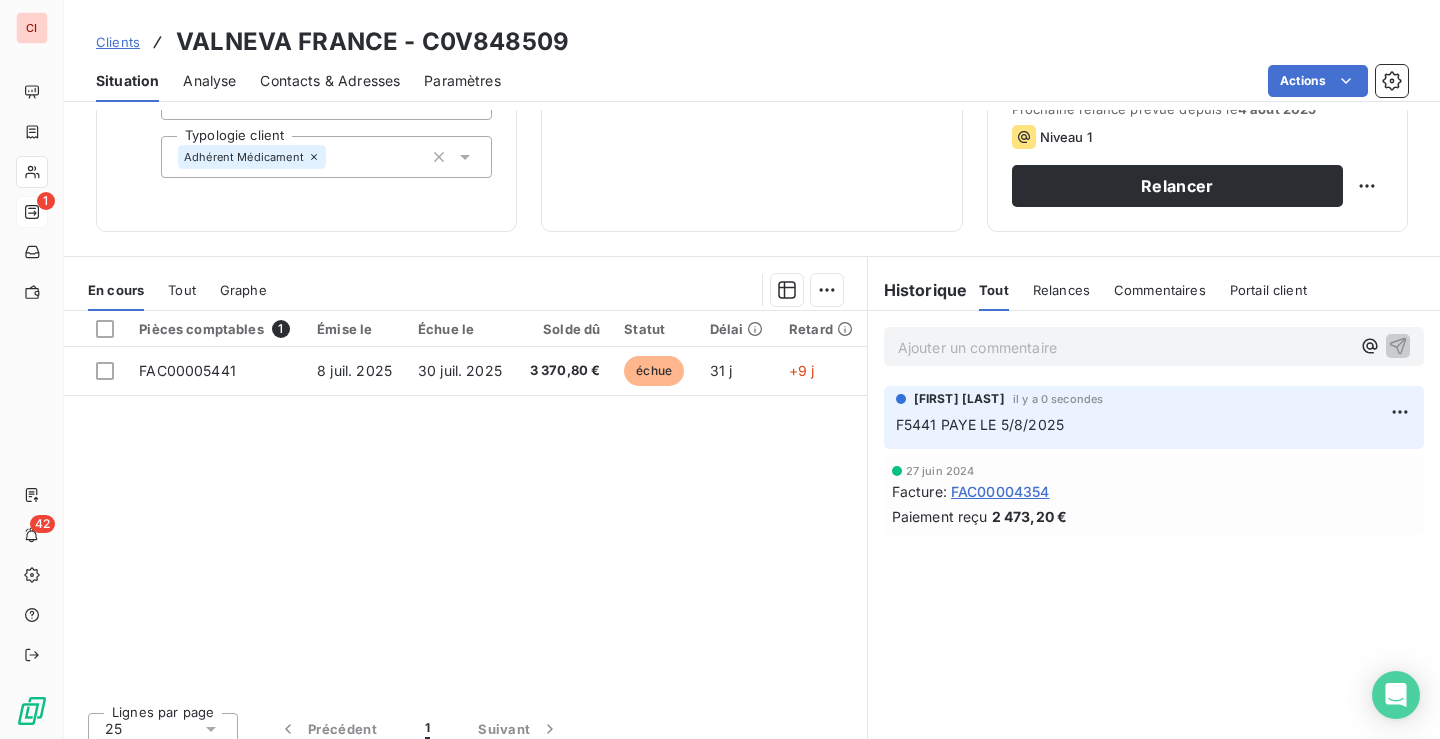 click on "Encours client 3 370,80 € 0 Échu 3 370,80 € Non-échu 0,00 €" at bounding box center [751, 27] 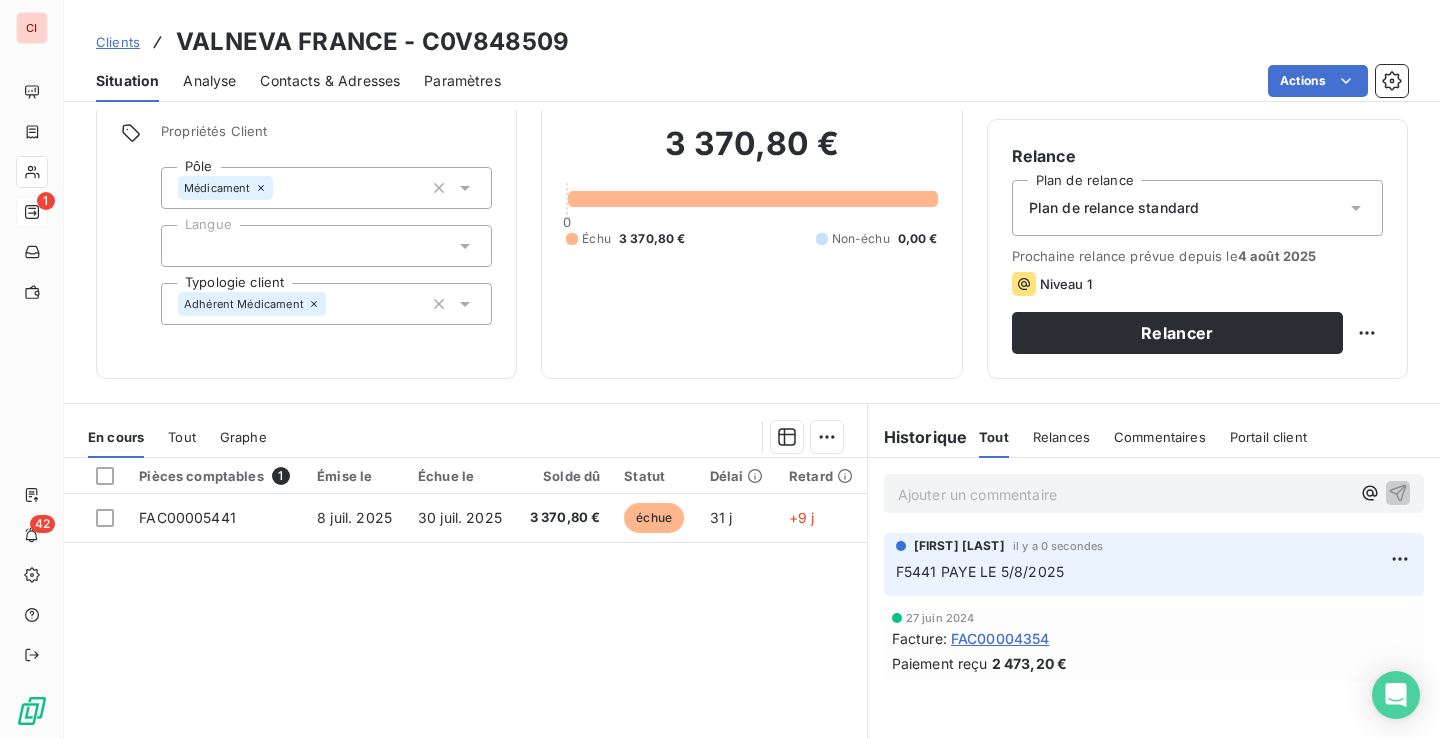 scroll, scrollTop: 0, scrollLeft: 0, axis: both 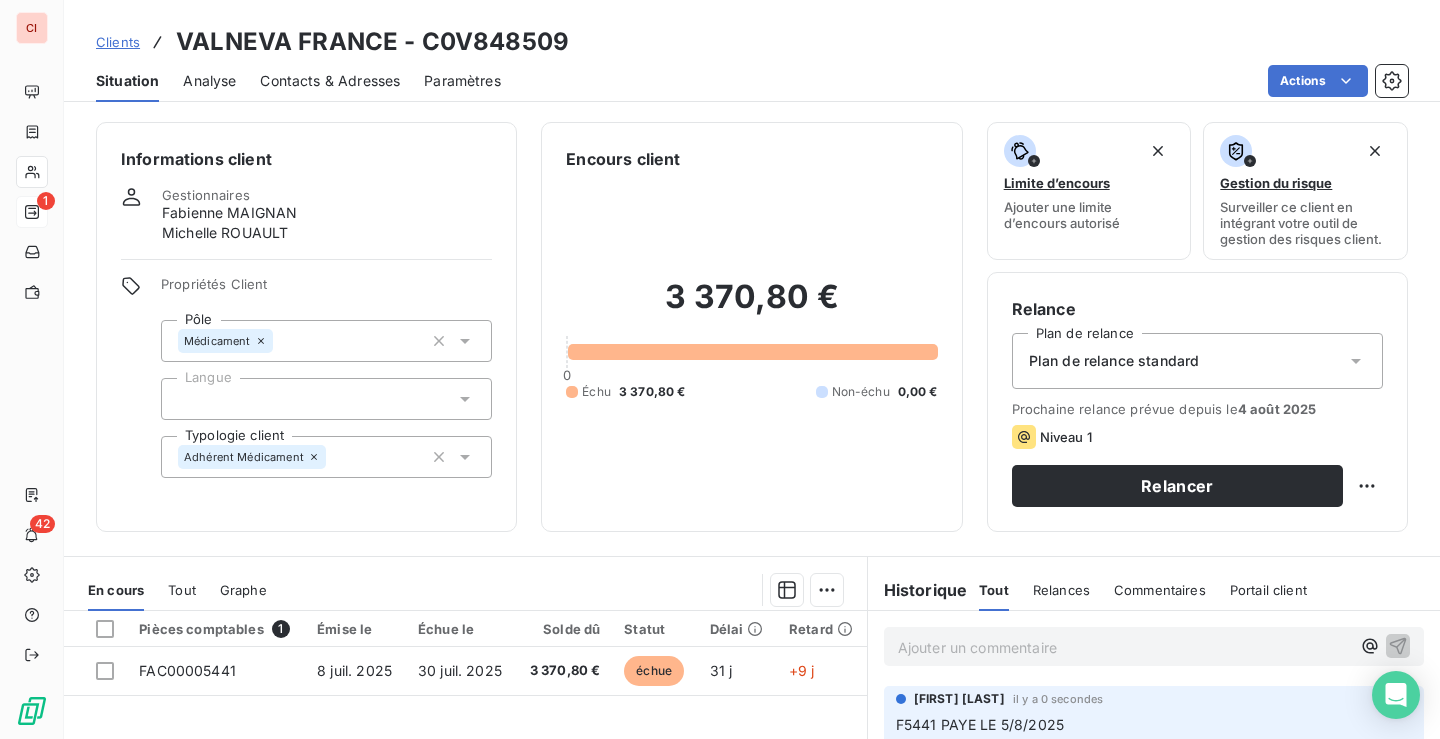 click on "Informations client Gestionnaires Fabienne [LAST] Michelle [LAST] Propriétés Client Pôle Médicament Langue Typologie client Adhérent Médicament Encours client   3 370,80 € 0 Échu 3 370,80 € Non-échu 0,00 €     Limite d’encours Ajouter une limite d’encours autorisé Gestion du risque Surveiller ce client en intégrant votre outil de gestion des risques client. Relance Plan de relance Plan de relance standard Prochaine relance prévue depuis le  4 [MONTH] [YEAR] Niveau 1 Relancer En cours Tout Graphe Pièces comptables 1 Émise le Échue le Solde dû Statut Délai   Retard   FAC00005441 8 [MONTH]. 2025 30 [MONTH] 2025 3 370,80 € échue 31 j +9 j Lignes par page 25 Précédent 1 Suivant Historique Tout Relances Commentaires Portail client Tout Relances Commentaires Portail client Ajouter un commentaire ﻿ THAVARIN [LAST] il y a 0 secondes F5441 PAYE LE 5/[MONTH]/2025 27 [MONTH] 2024 Facture  : FAC00004354 Paiement reçu 2 473,20 €" at bounding box center (752, 424) 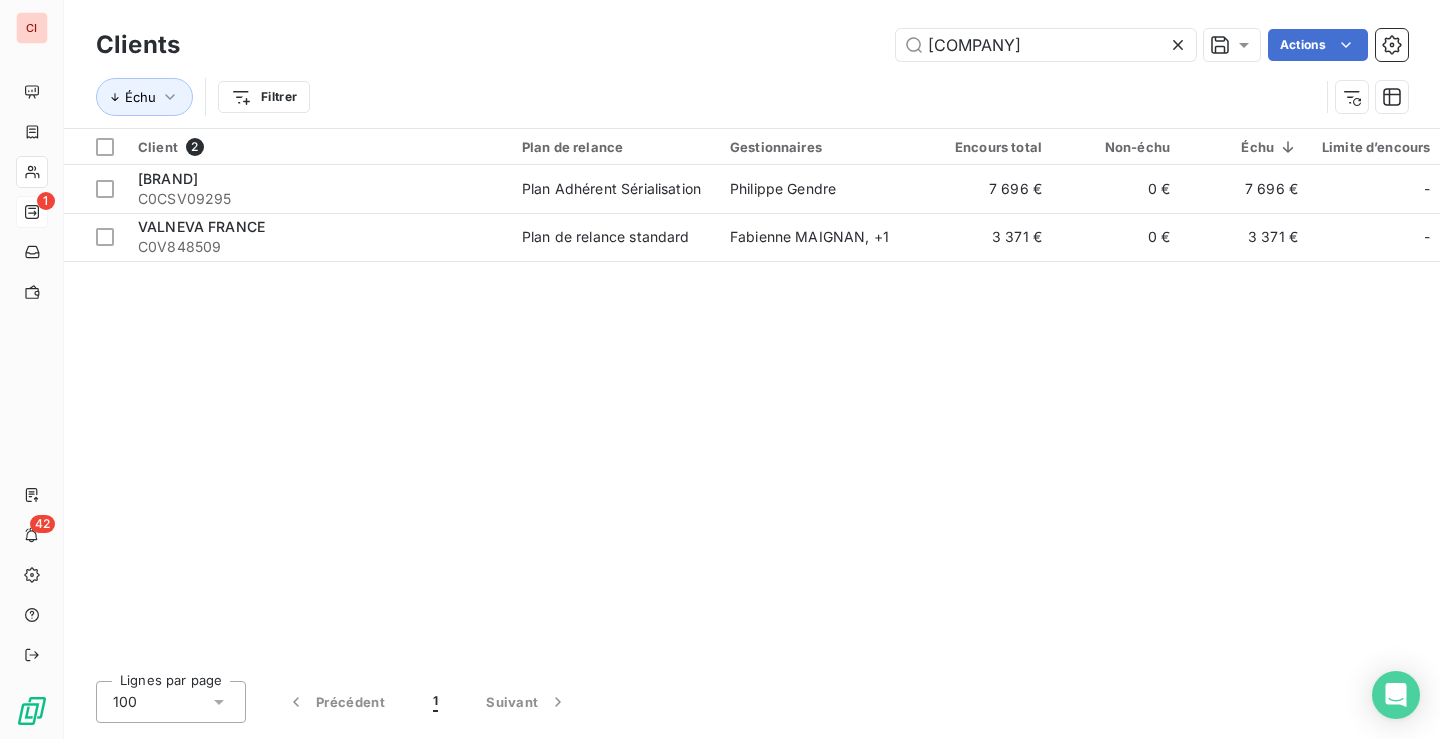 drag, startPoint x: 1014, startPoint y: 52, endPoint x: 892, endPoint y: 39, distance: 122.69067 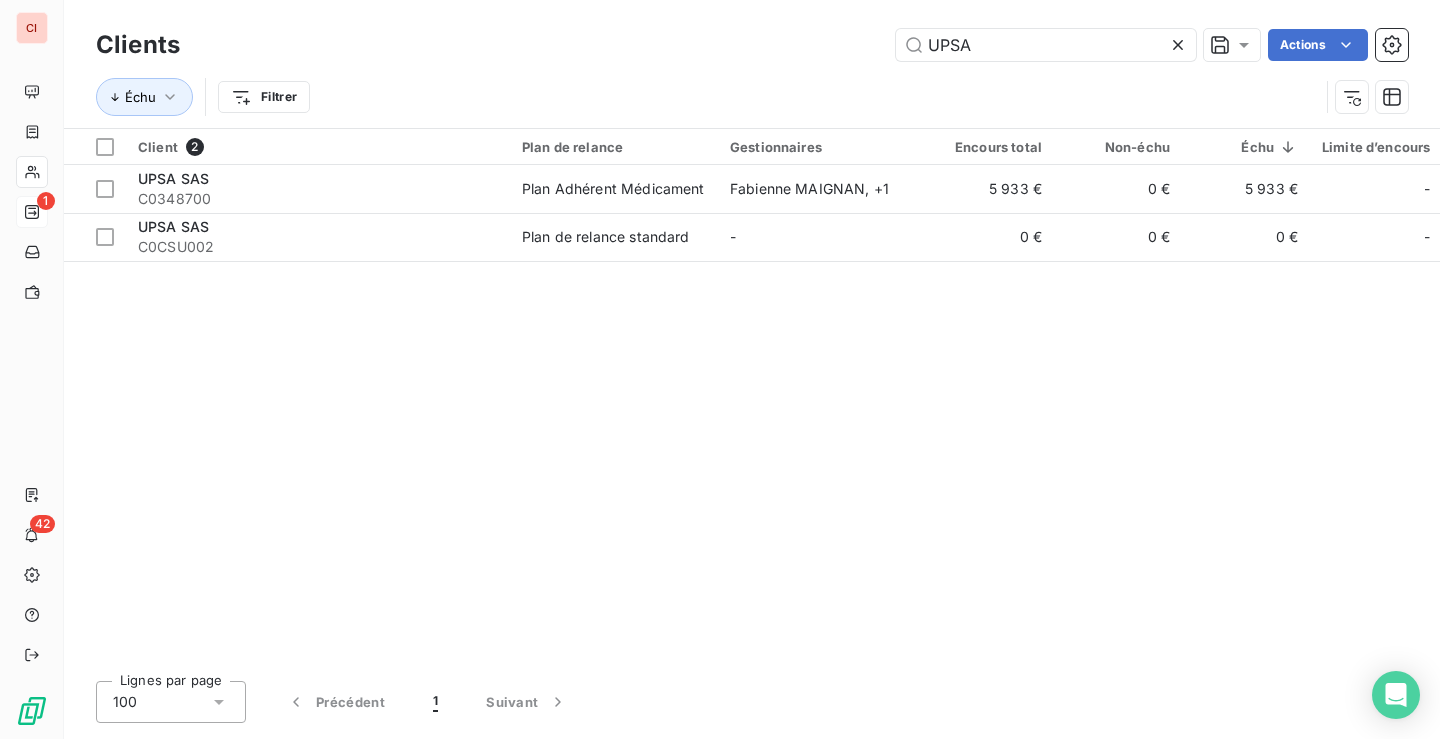 type on "UPSA" 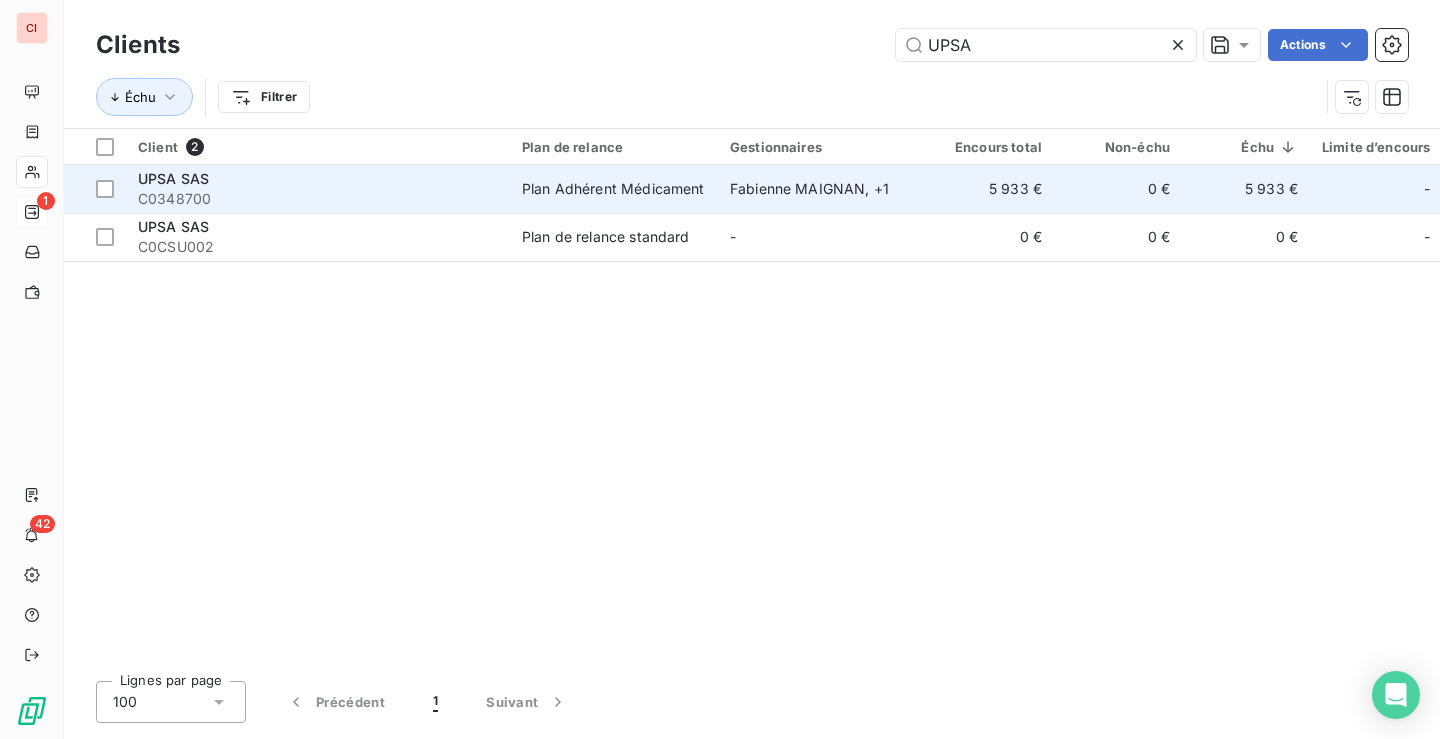 click on "Plan Adhérent Médicament" at bounding box center [613, 189] 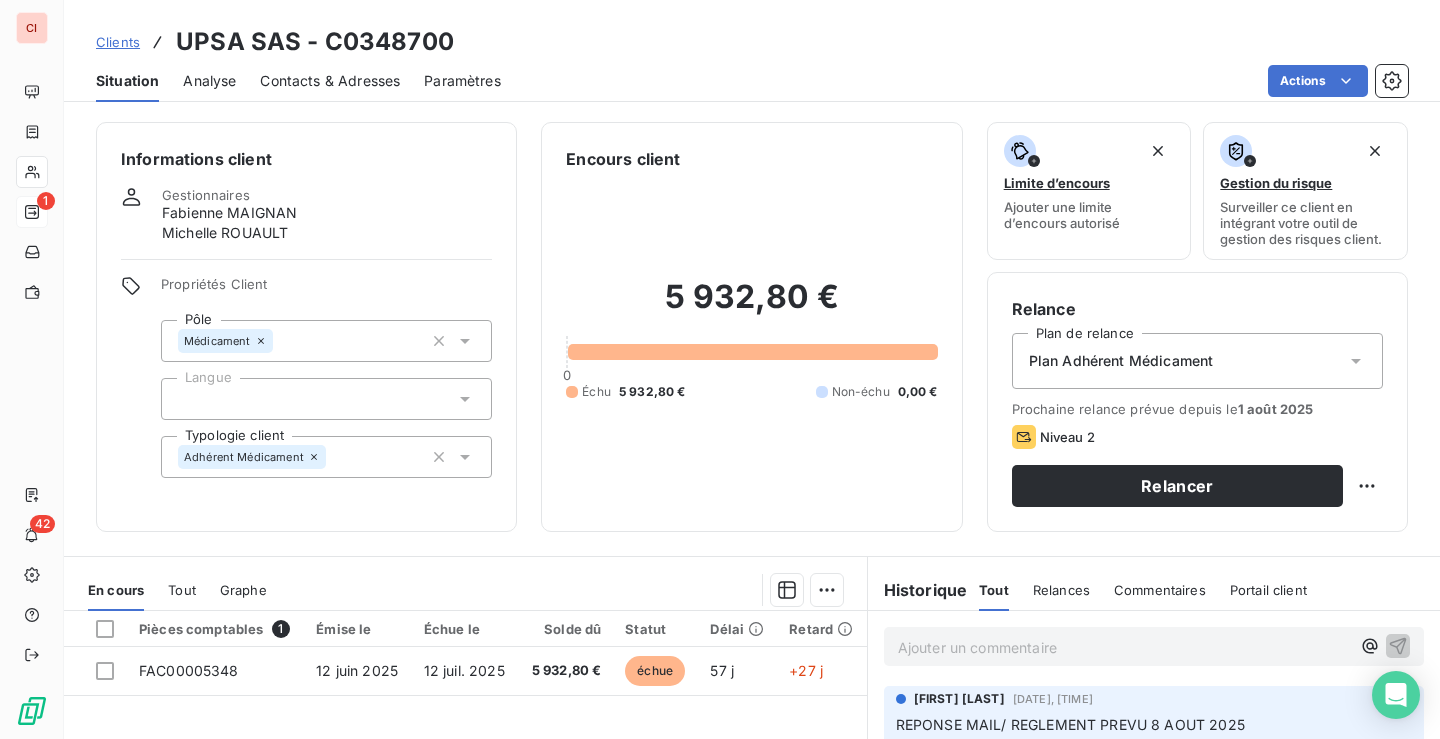 scroll, scrollTop: 300, scrollLeft: 0, axis: vertical 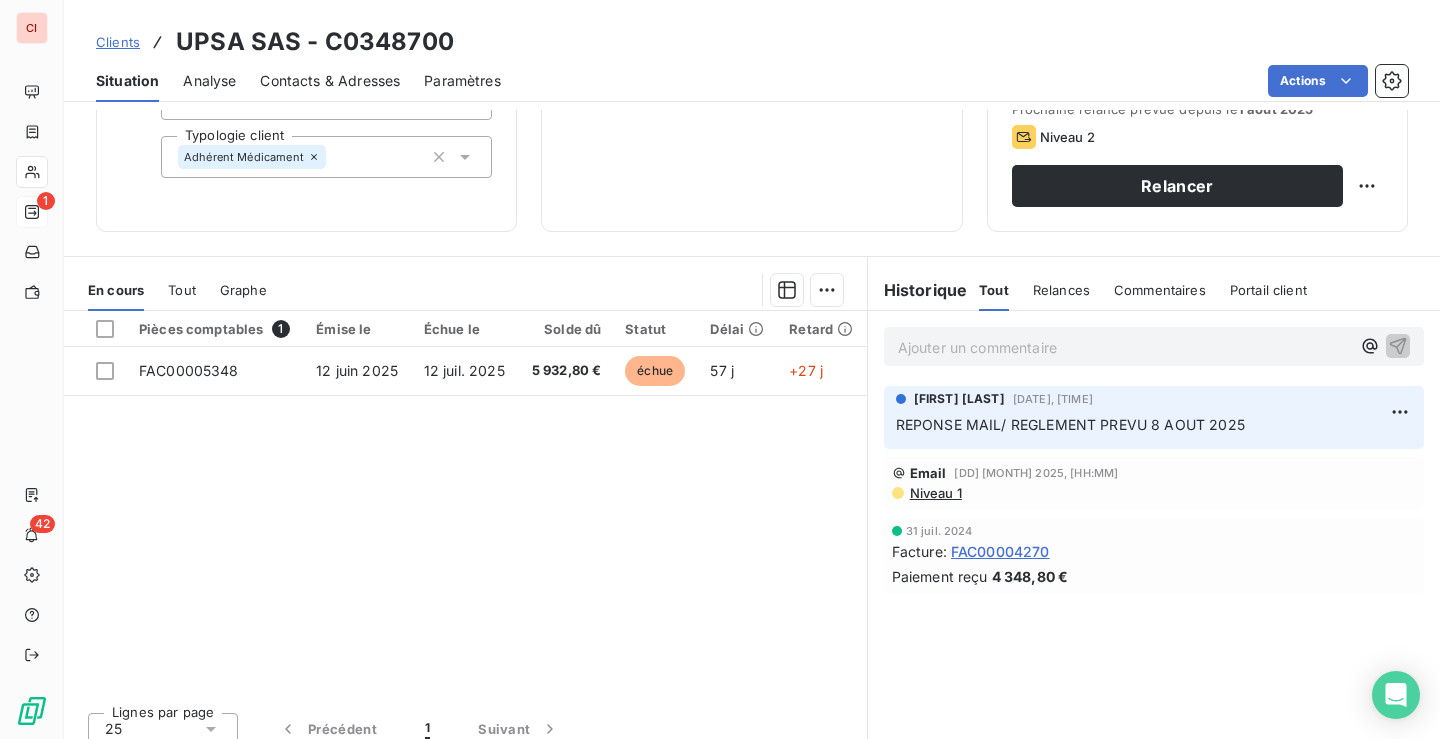 click on "Ajouter un commentaire ﻿" at bounding box center [1124, 347] 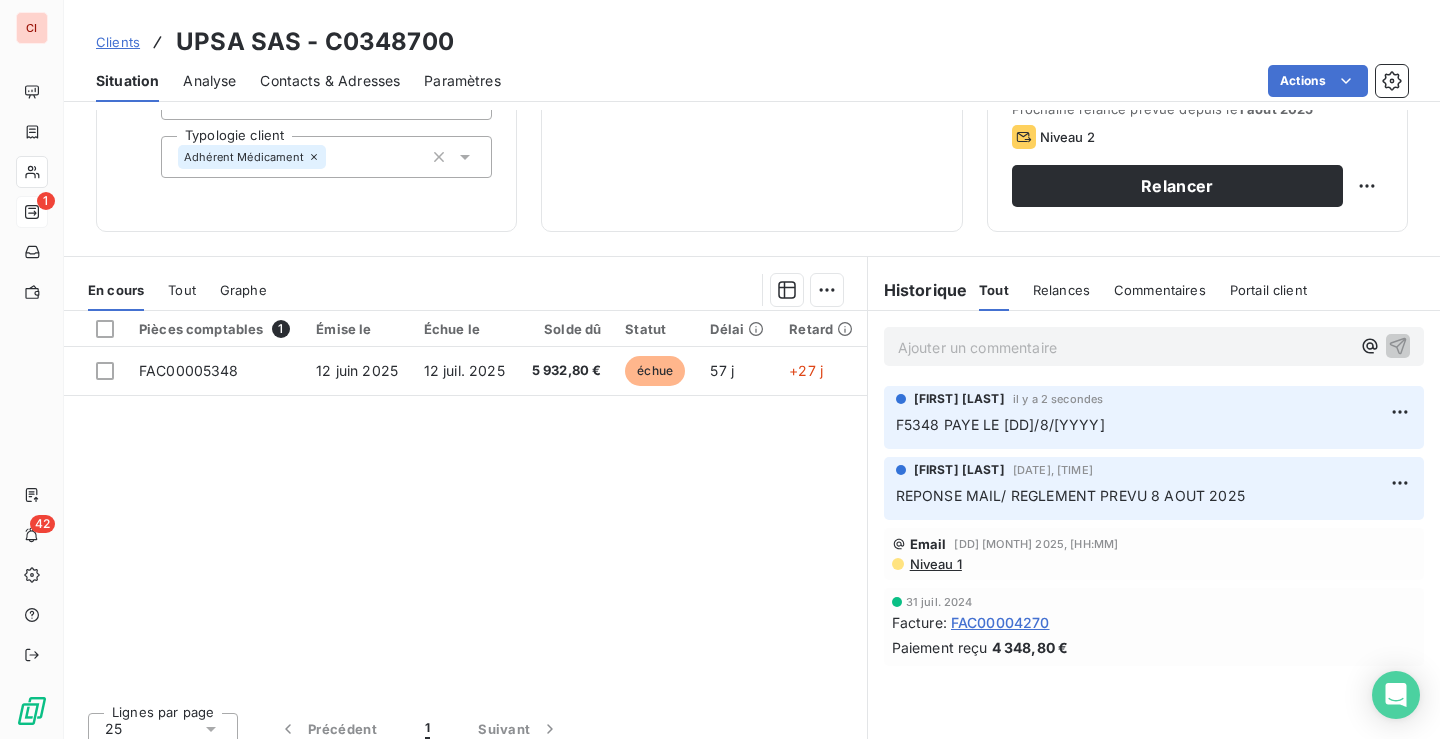 click on "5 932,80 € 0 Échu 5 932,80 € Non-échu 0,00 €" at bounding box center [751, 39] 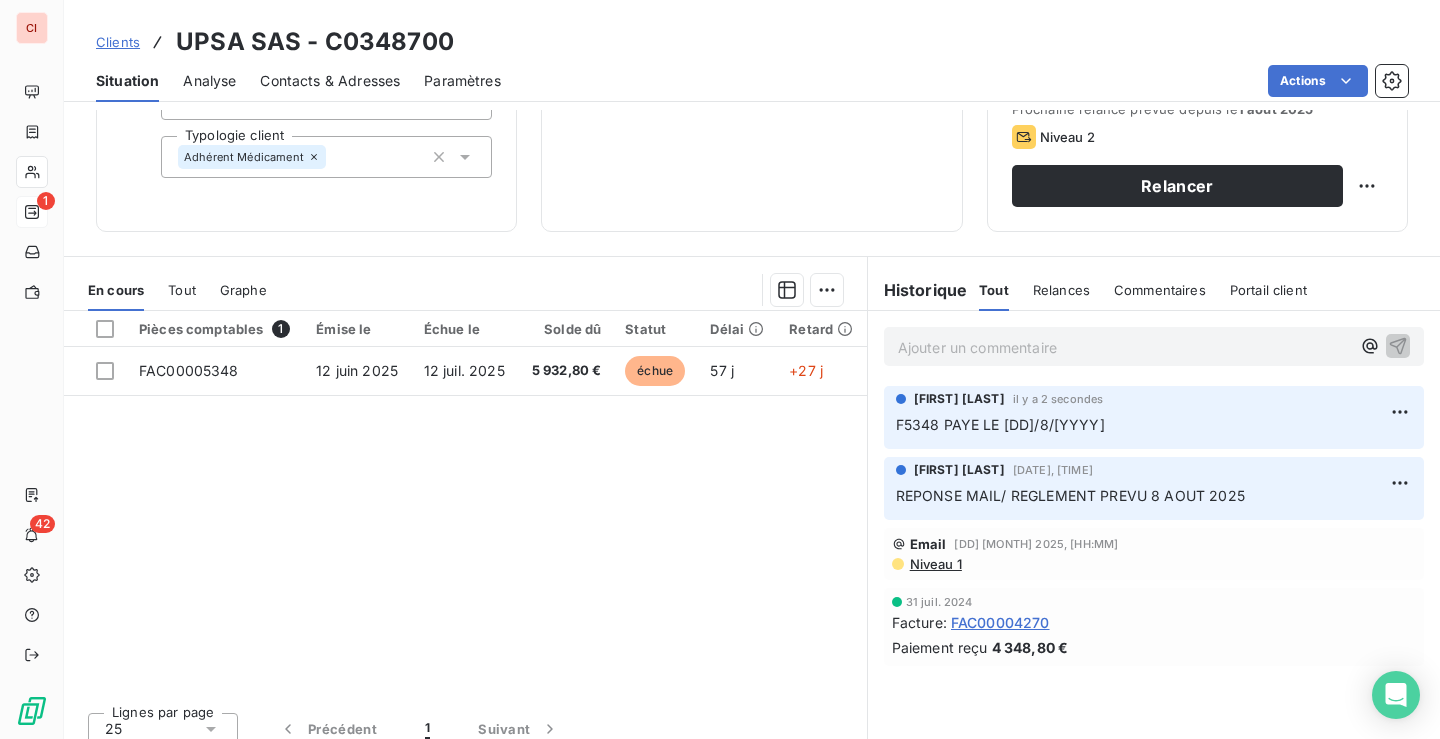 click on "Clients" at bounding box center (118, 42) 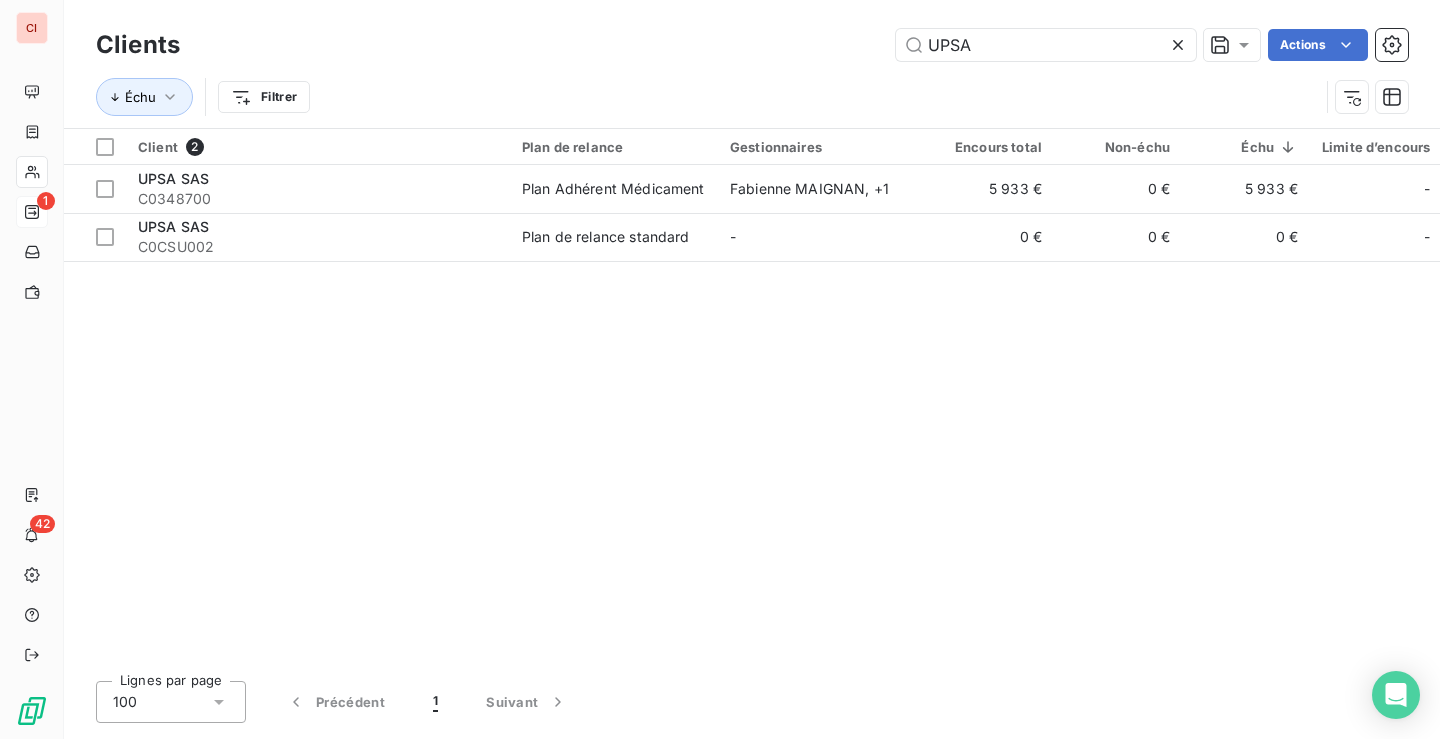 drag, startPoint x: 989, startPoint y: 42, endPoint x: 863, endPoint y: 40, distance: 126.01587 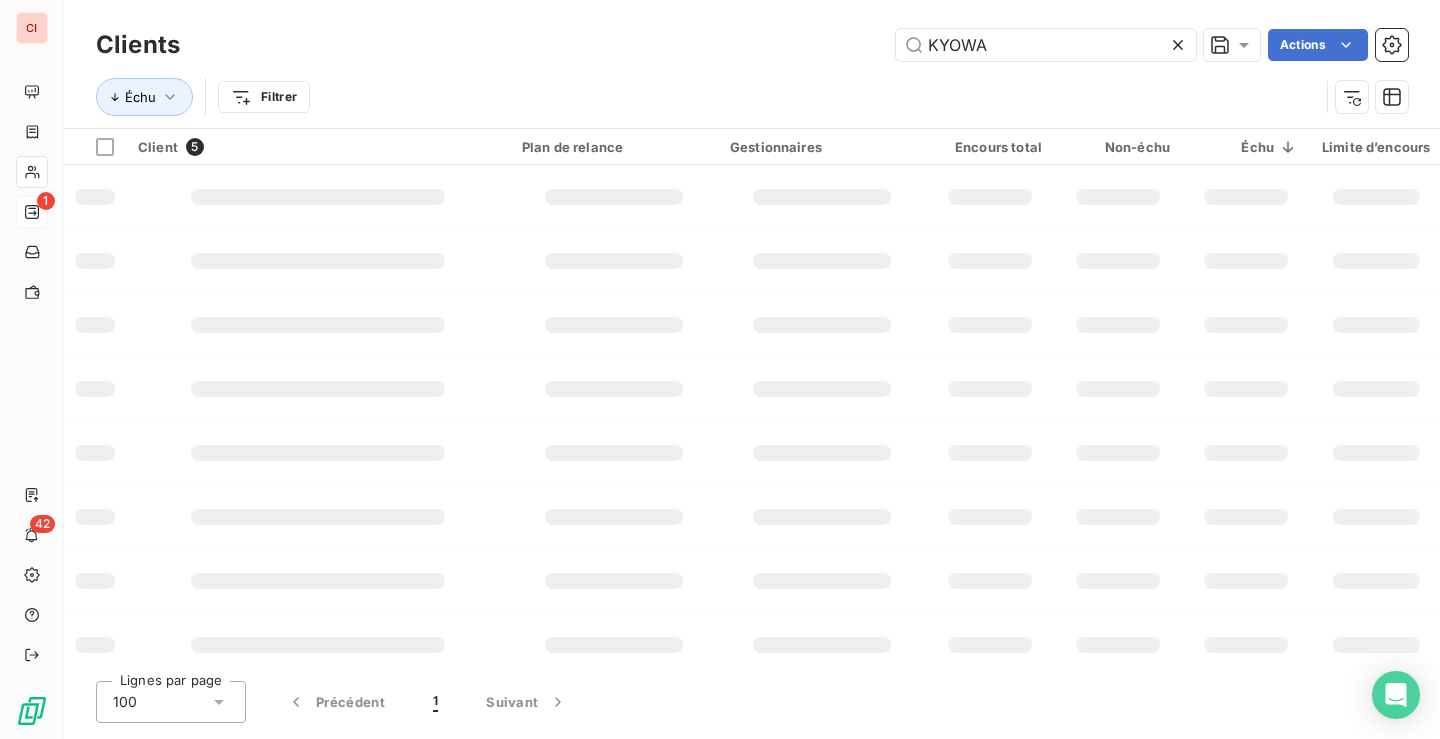 type on "KYOWA" 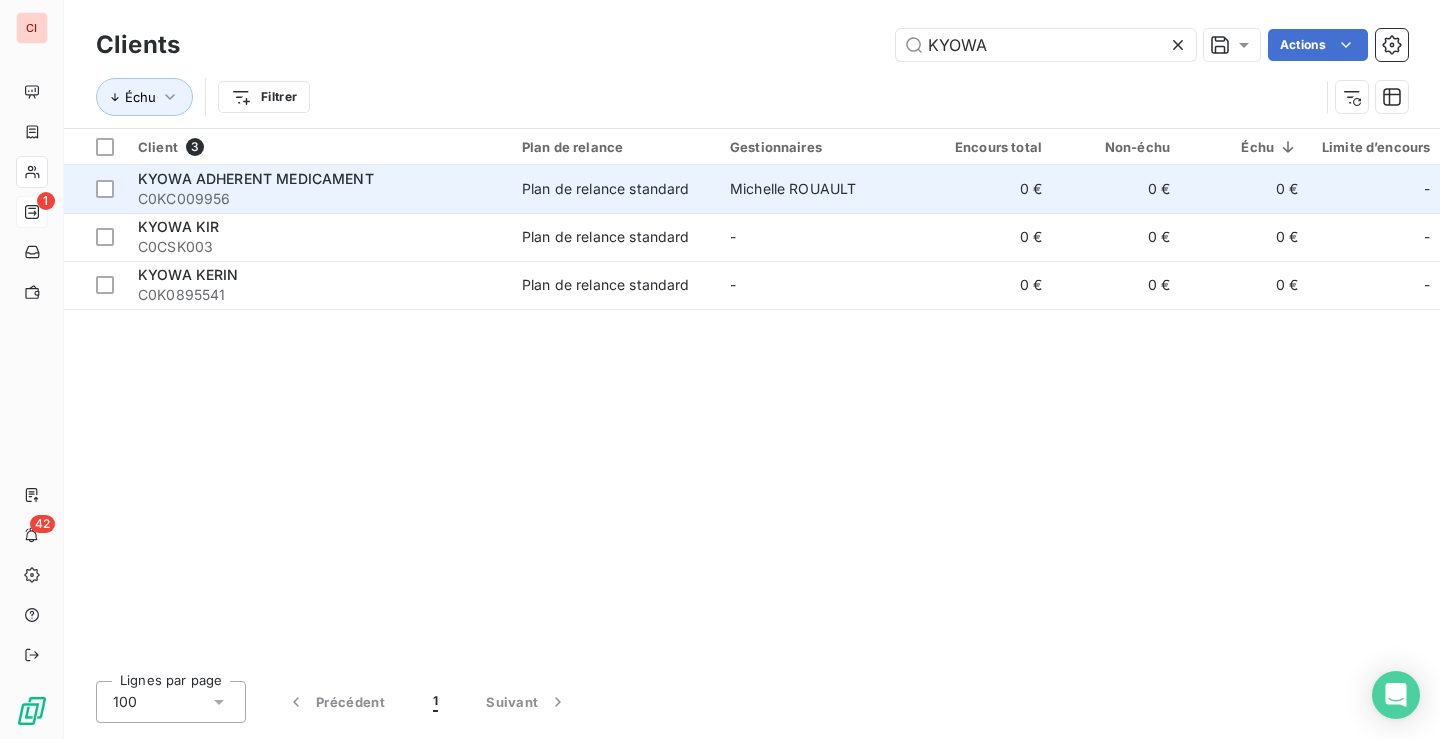 click on "Plan de relance standard" at bounding box center (606, 189) 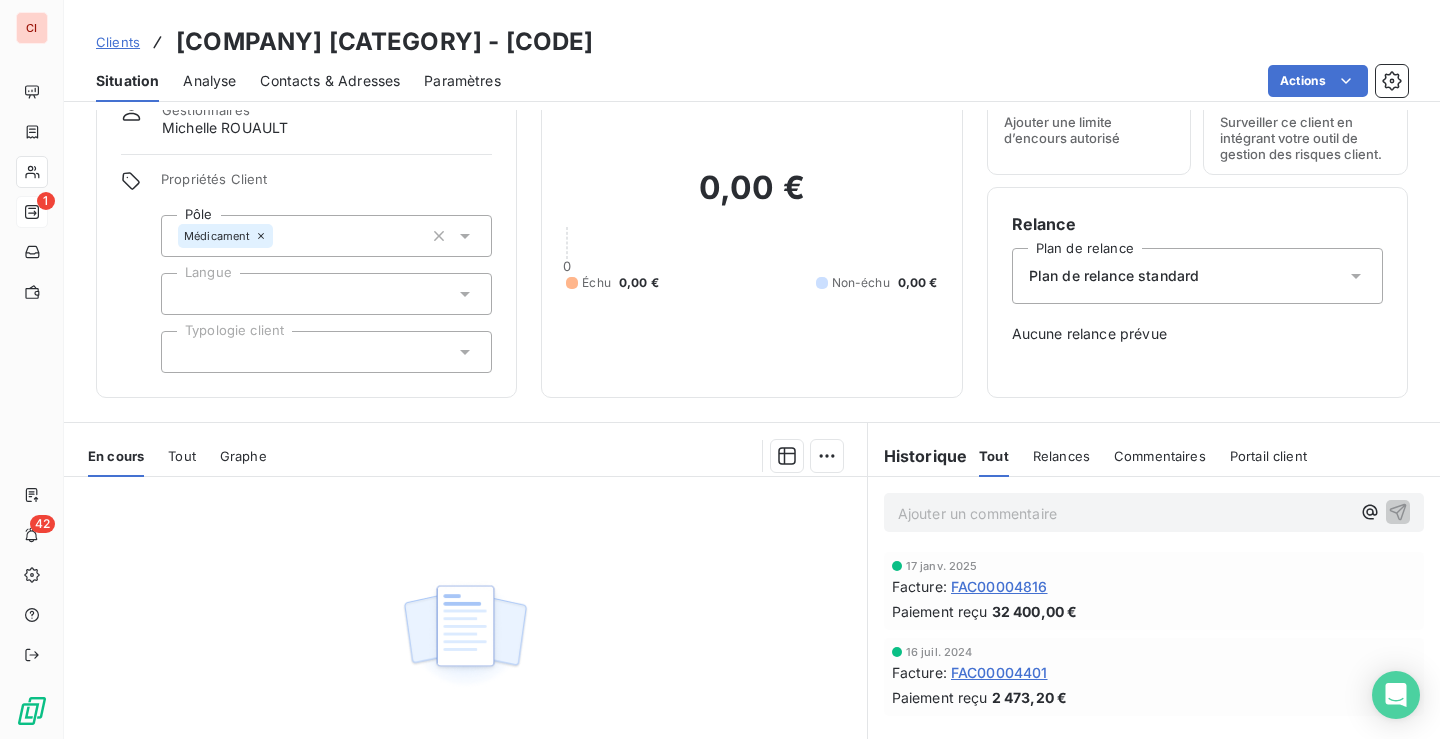 scroll, scrollTop: 0, scrollLeft: 0, axis: both 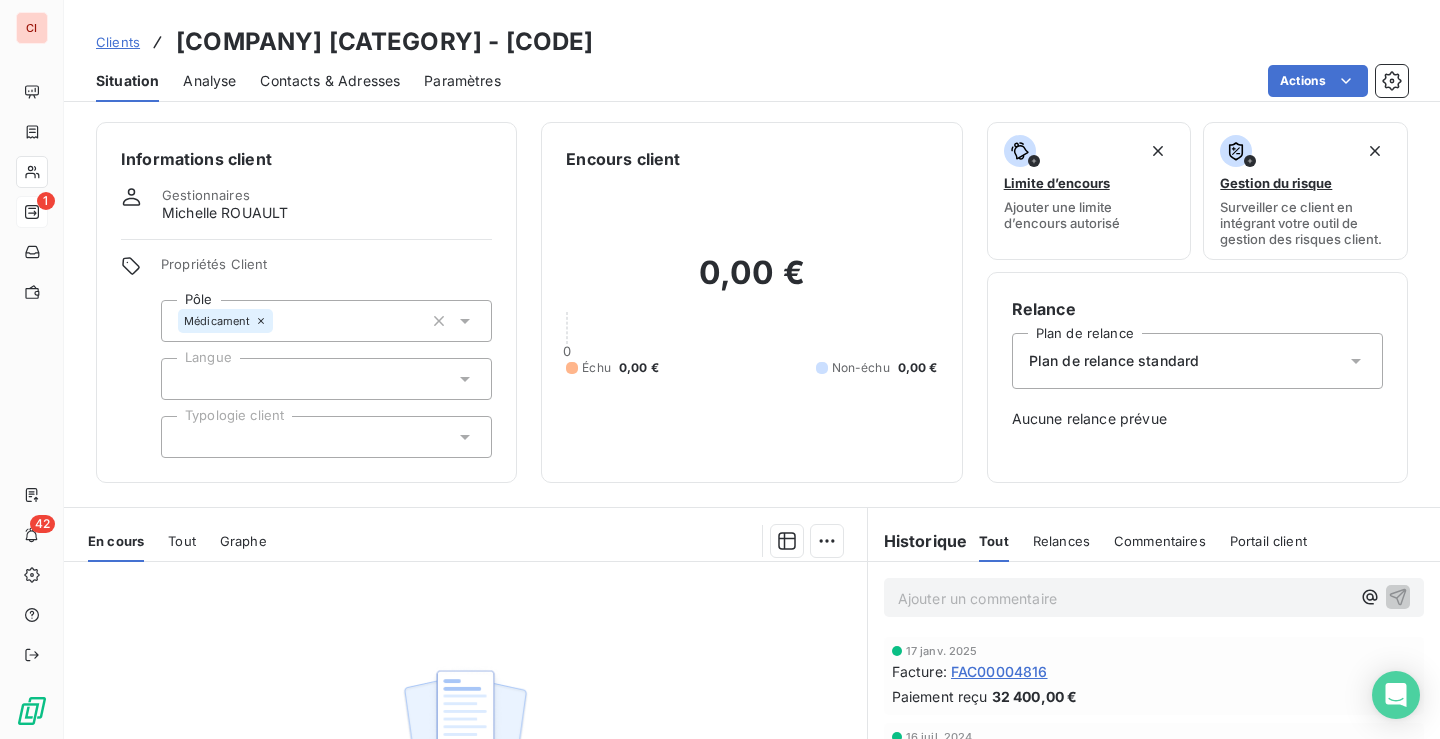 click on "Clients" at bounding box center (118, 42) 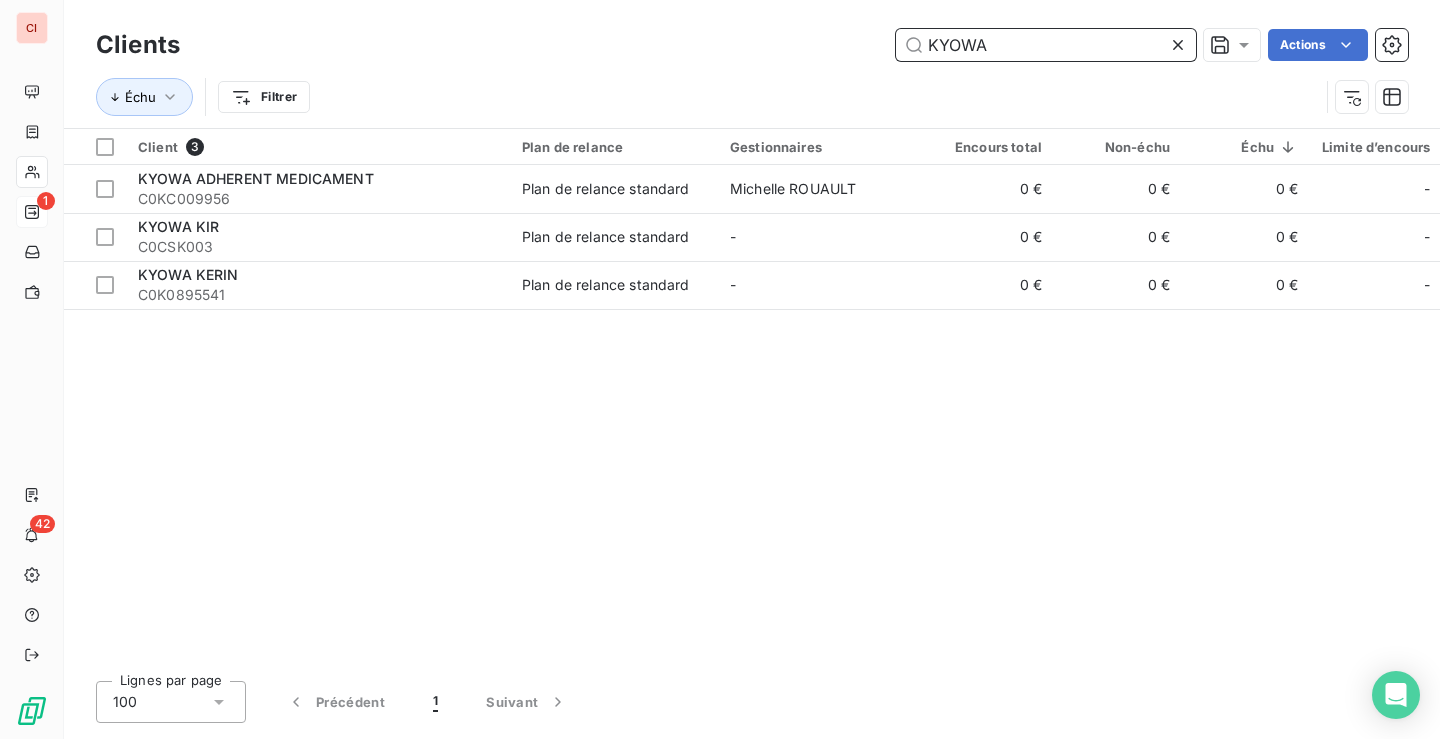 drag, startPoint x: 1010, startPoint y: 44, endPoint x: 873, endPoint y: 75, distance: 140.46352 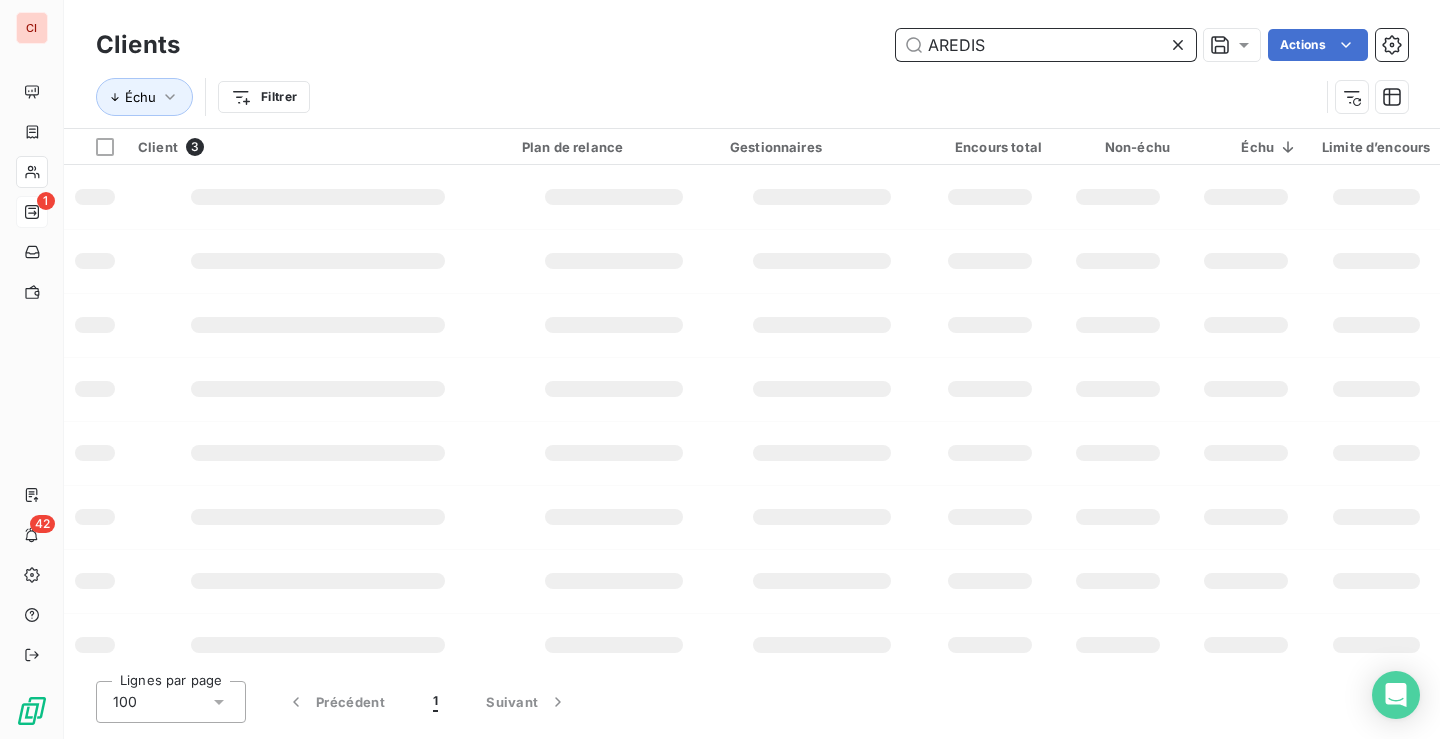 type on "AREDIS" 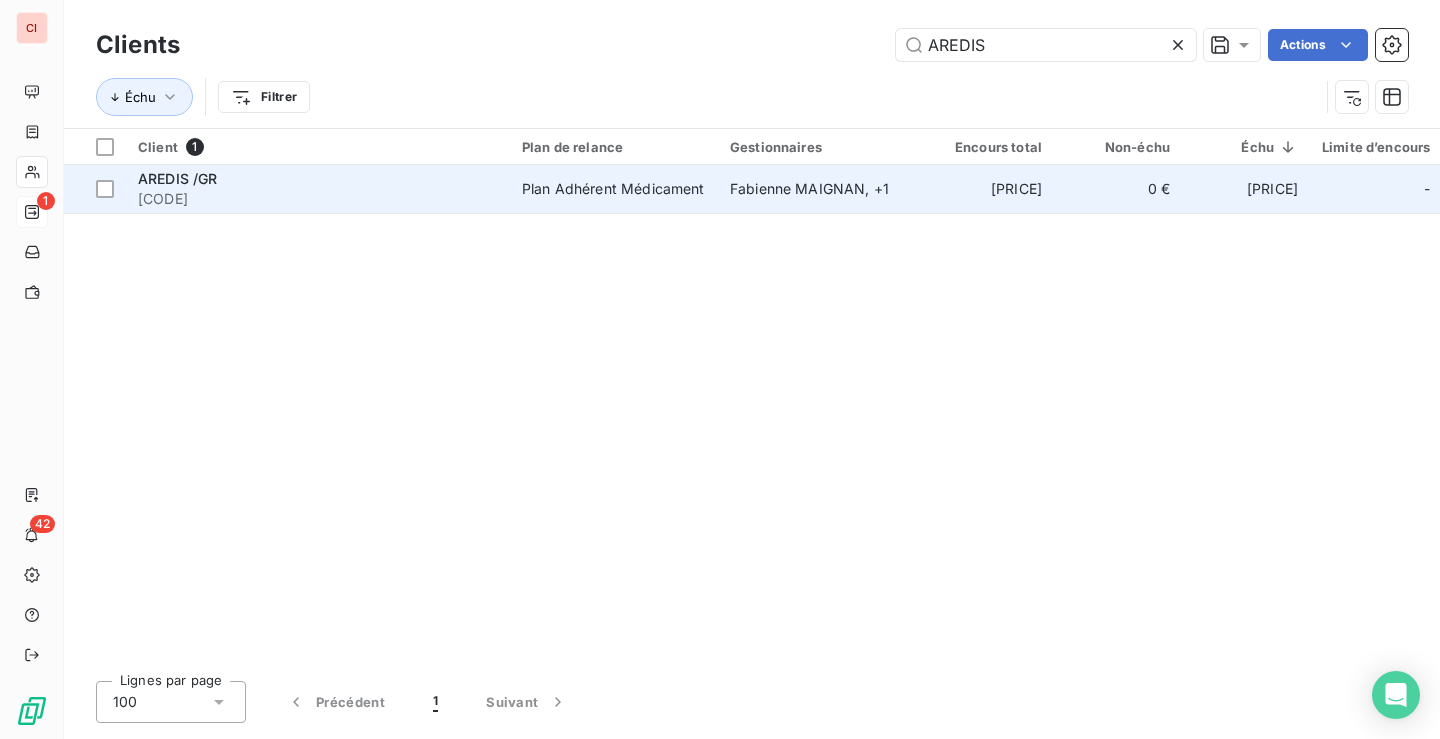 click on "Plan Adhérent Médicament" at bounding box center (613, 189) 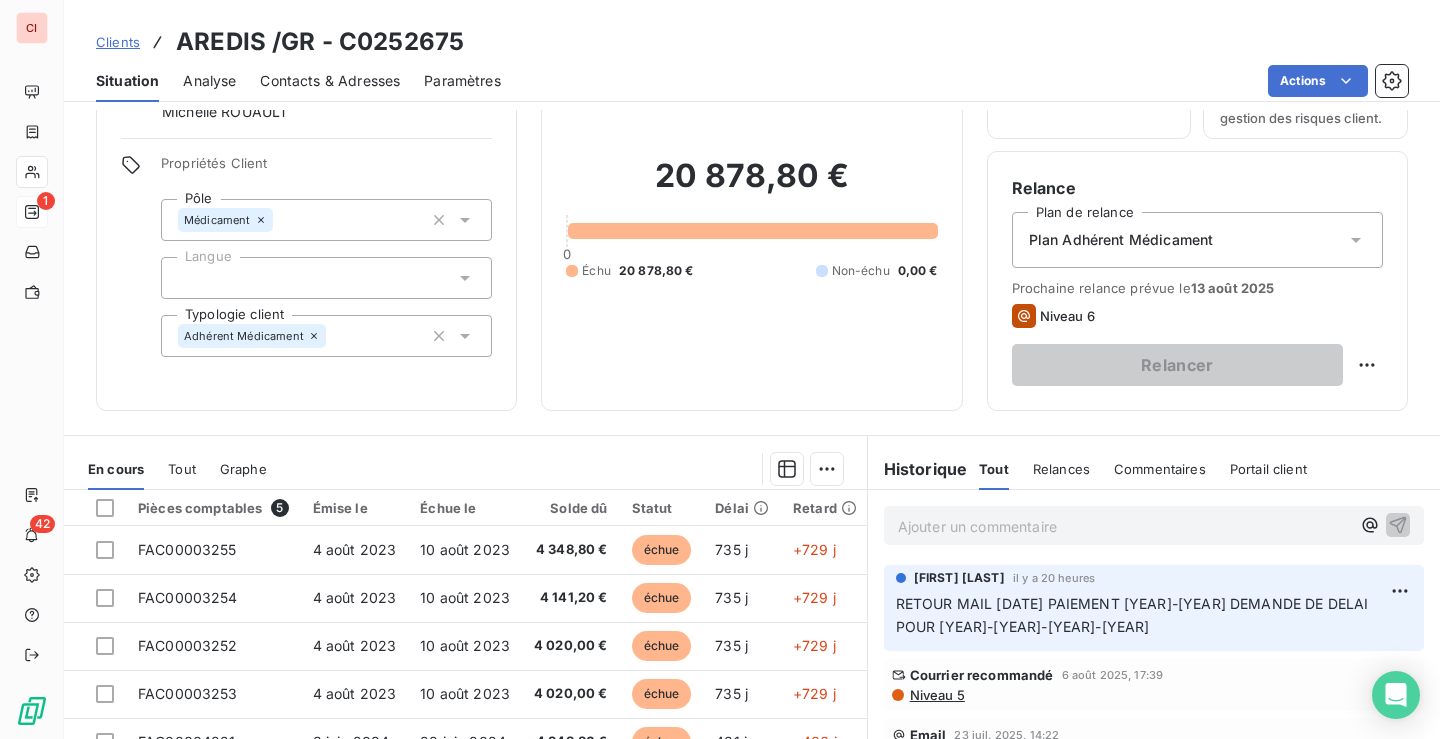 scroll, scrollTop: 200, scrollLeft: 0, axis: vertical 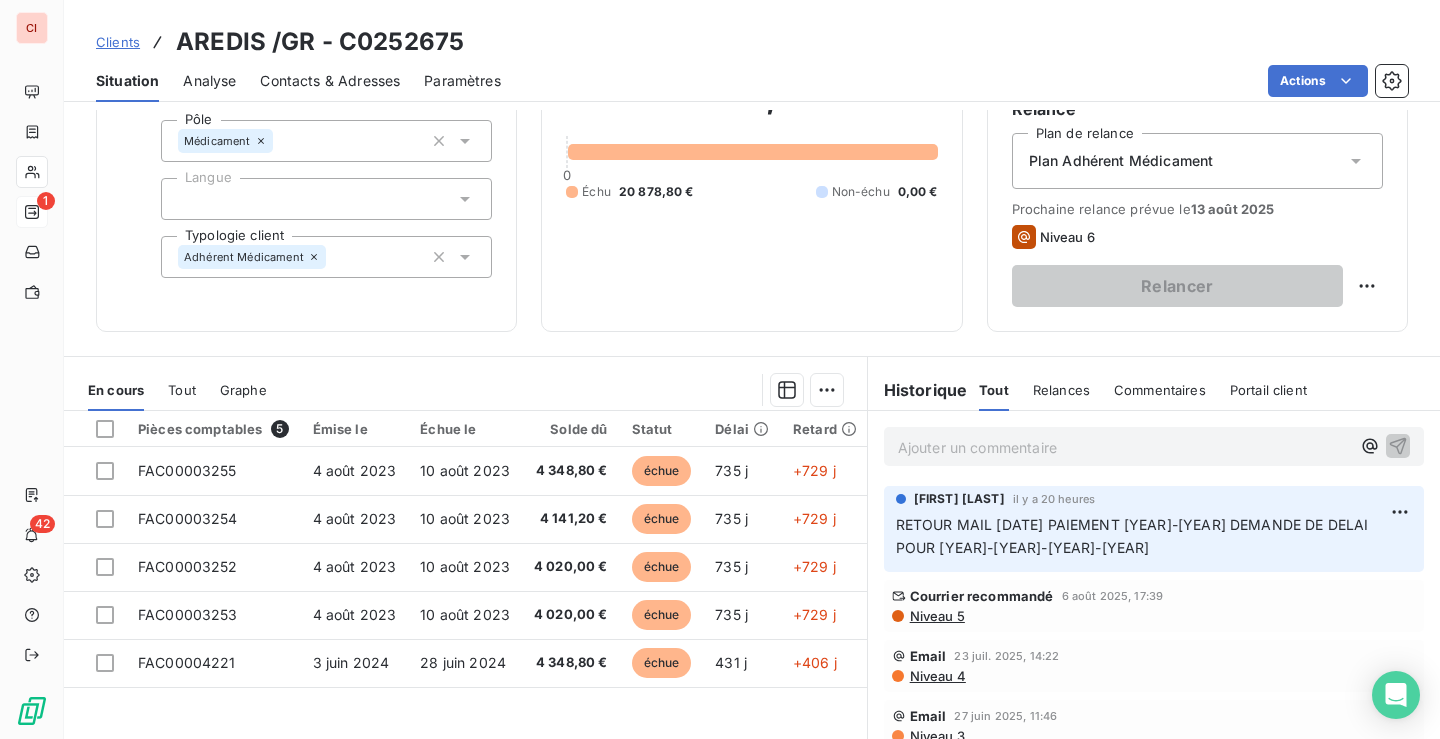 click on "Clients AREDIS /GR - C0252675" at bounding box center (752, 42) 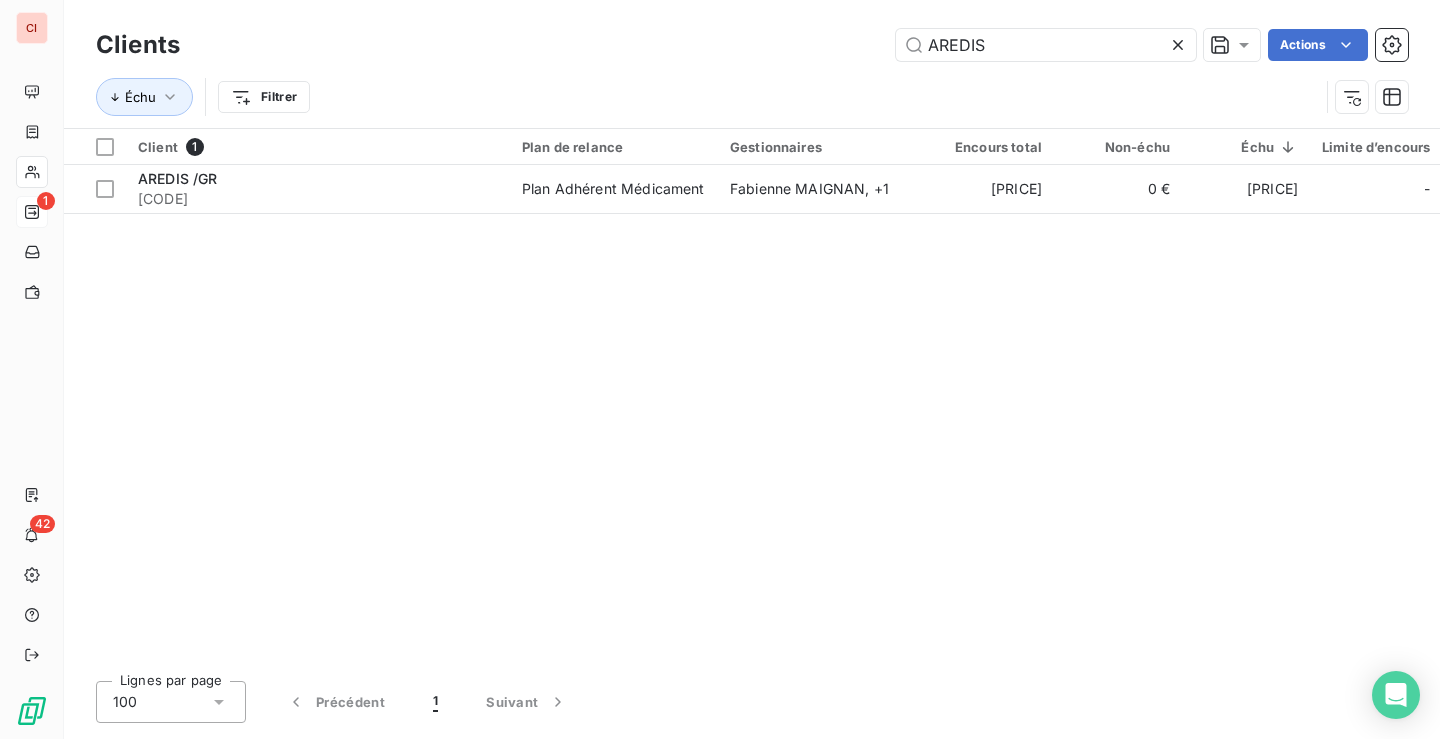 drag, startPoint x: 991, startPoint y: 41, endPoint x: 858, endPoint y: 69, distance: 135.91542 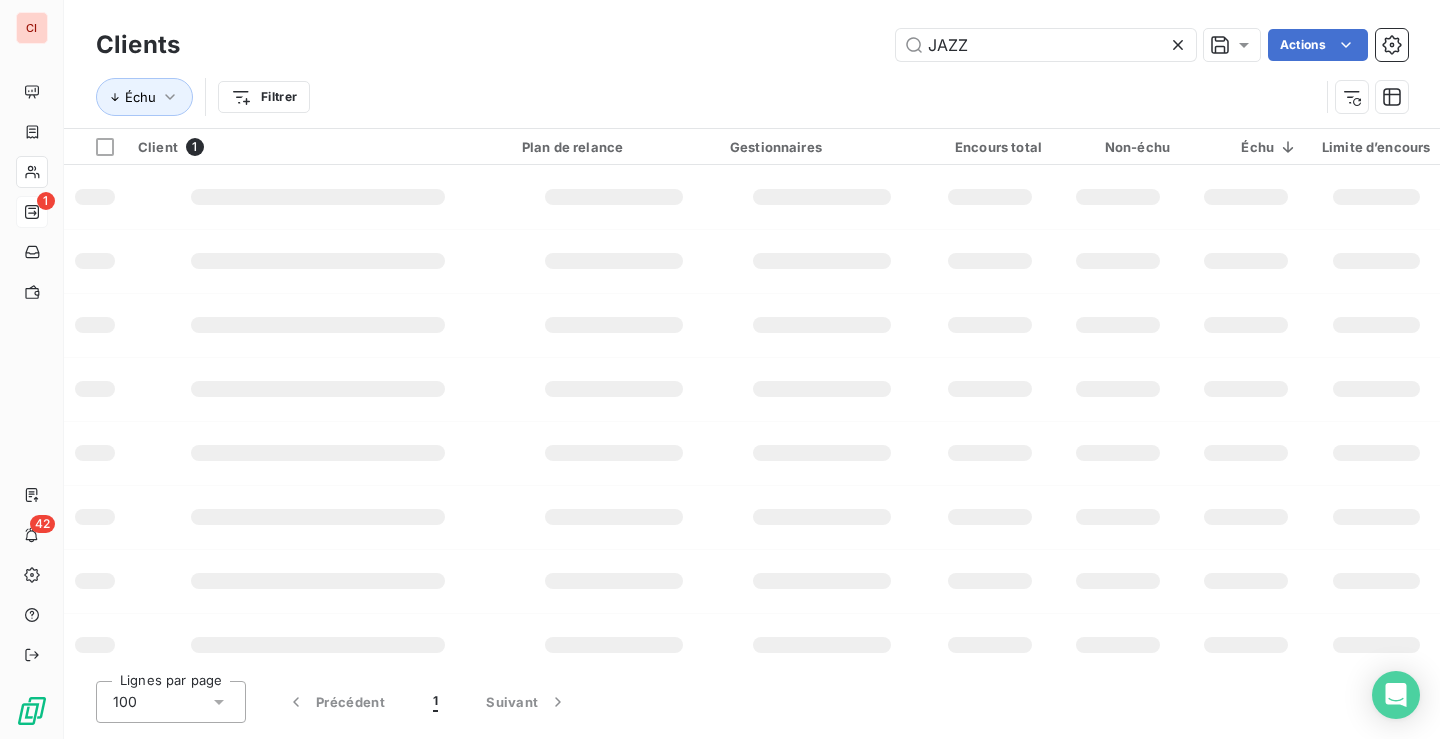 type on "JAZZ" 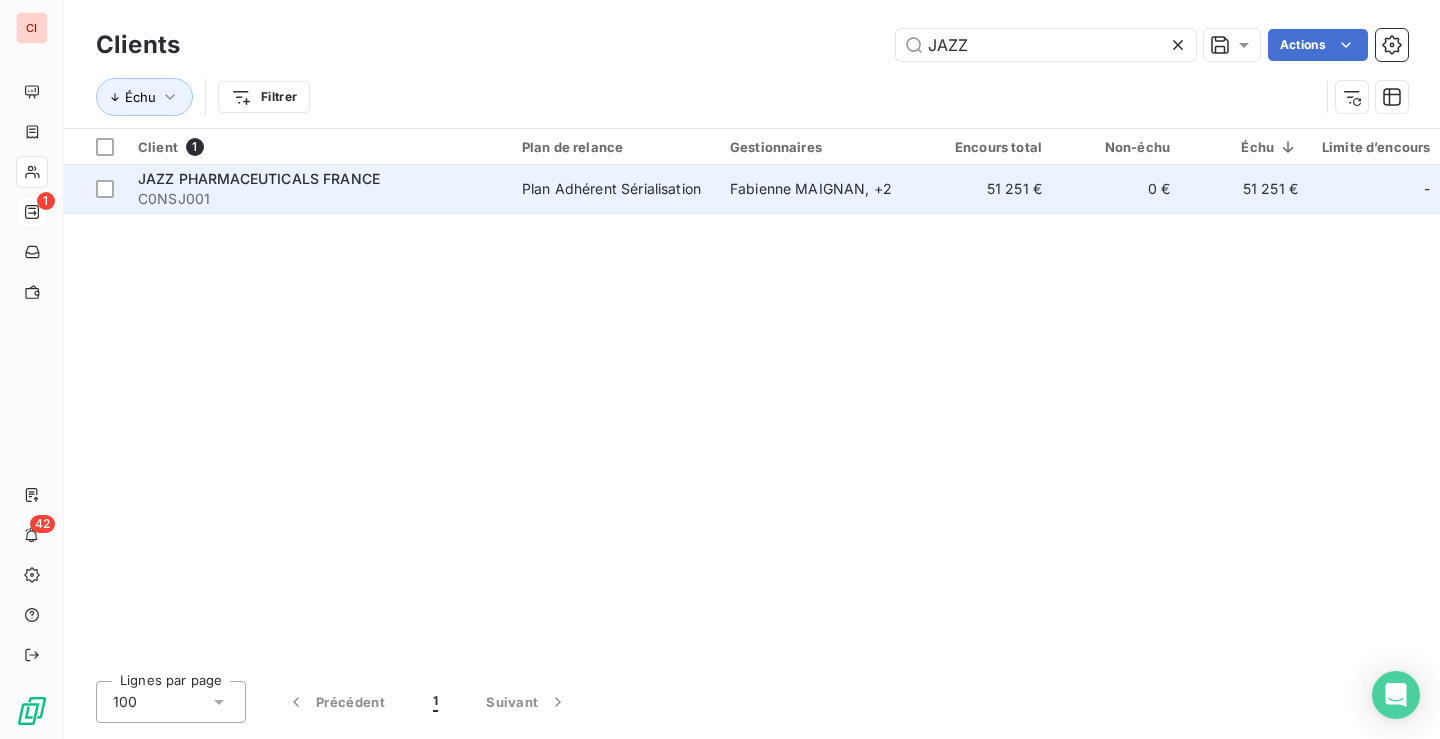click on "Plan Adhérent Sérialisation" at bounding box center [611, 189] 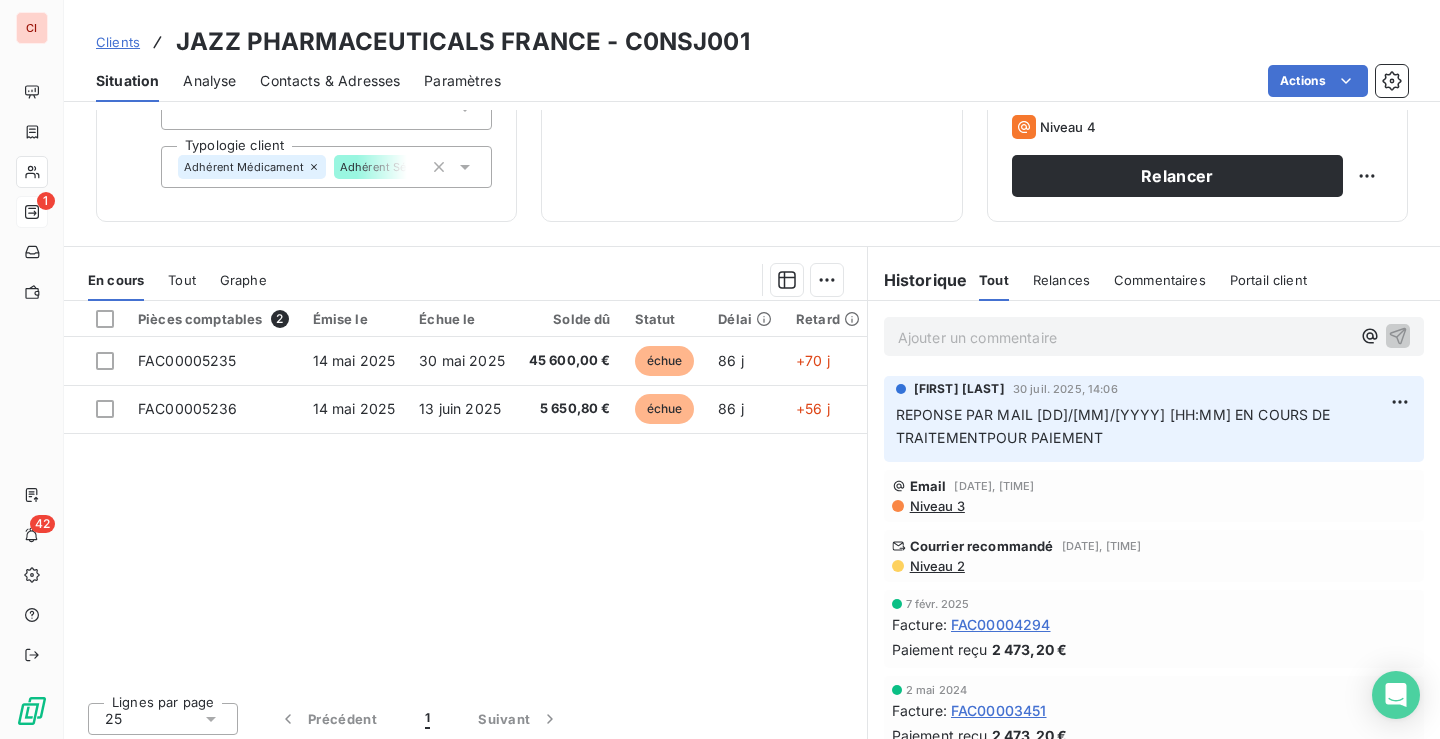 scroll, scrollTop: 317, scrollLeft: 0, axis: vertical 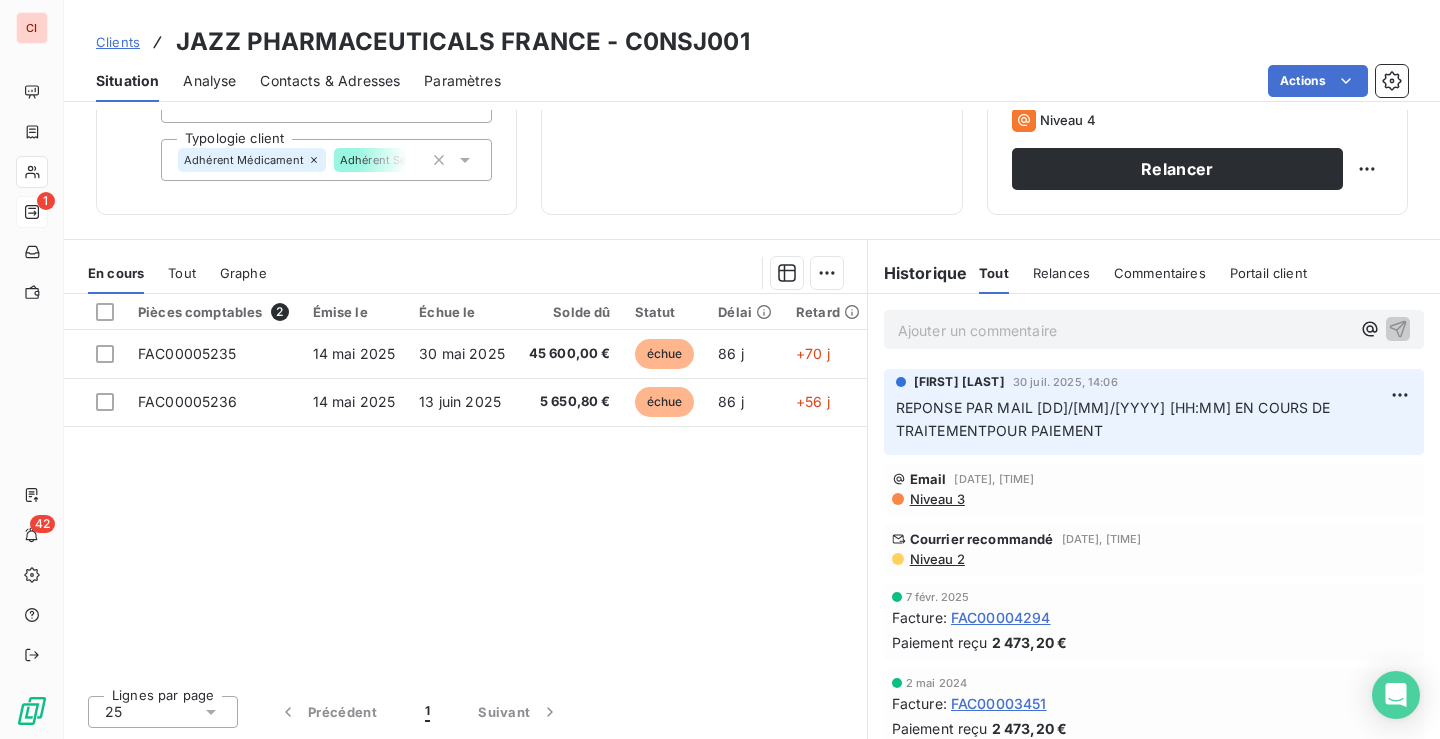 click on "Clients" at bounding box center (118, 42) 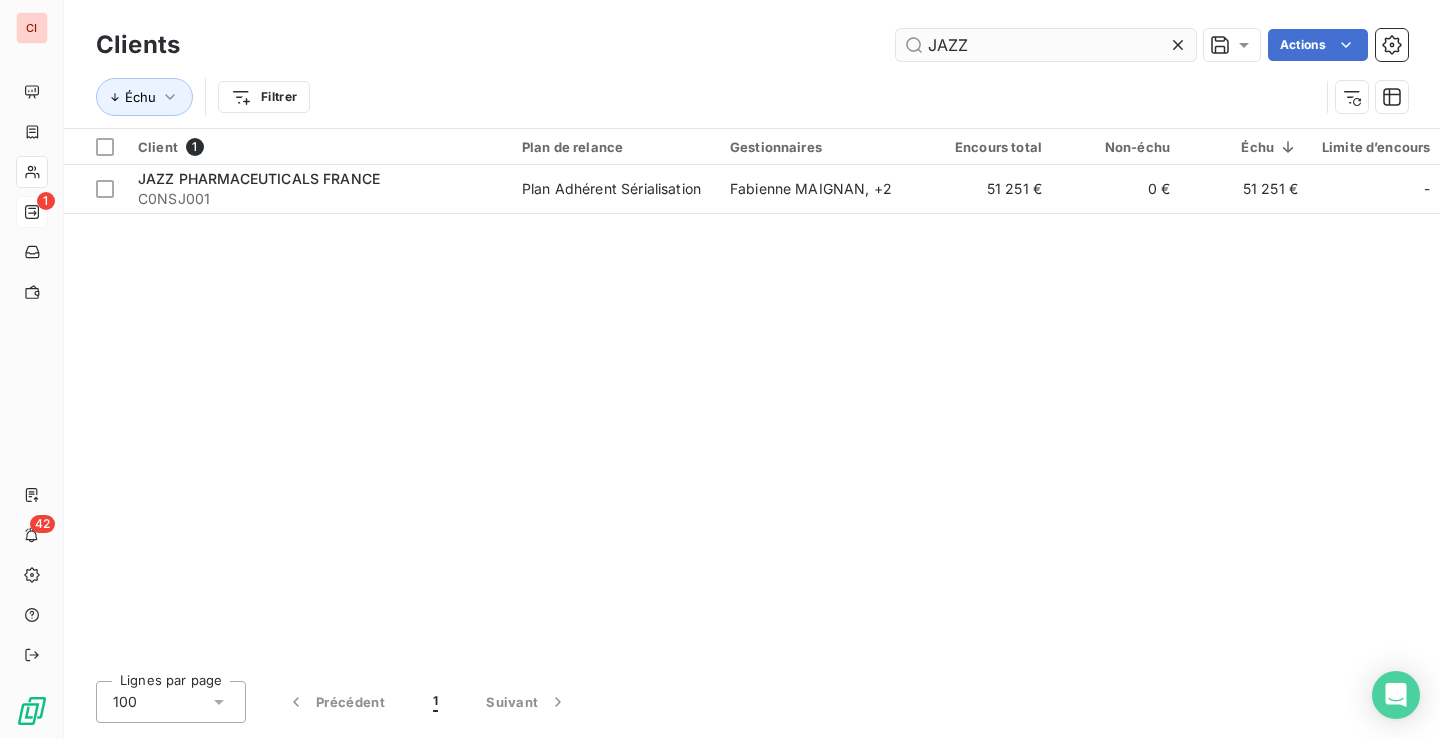 drag, startPoint x: 965, startPoint y: 48, endPoint x: 913, endPoint y: 49, distance: 52.009613 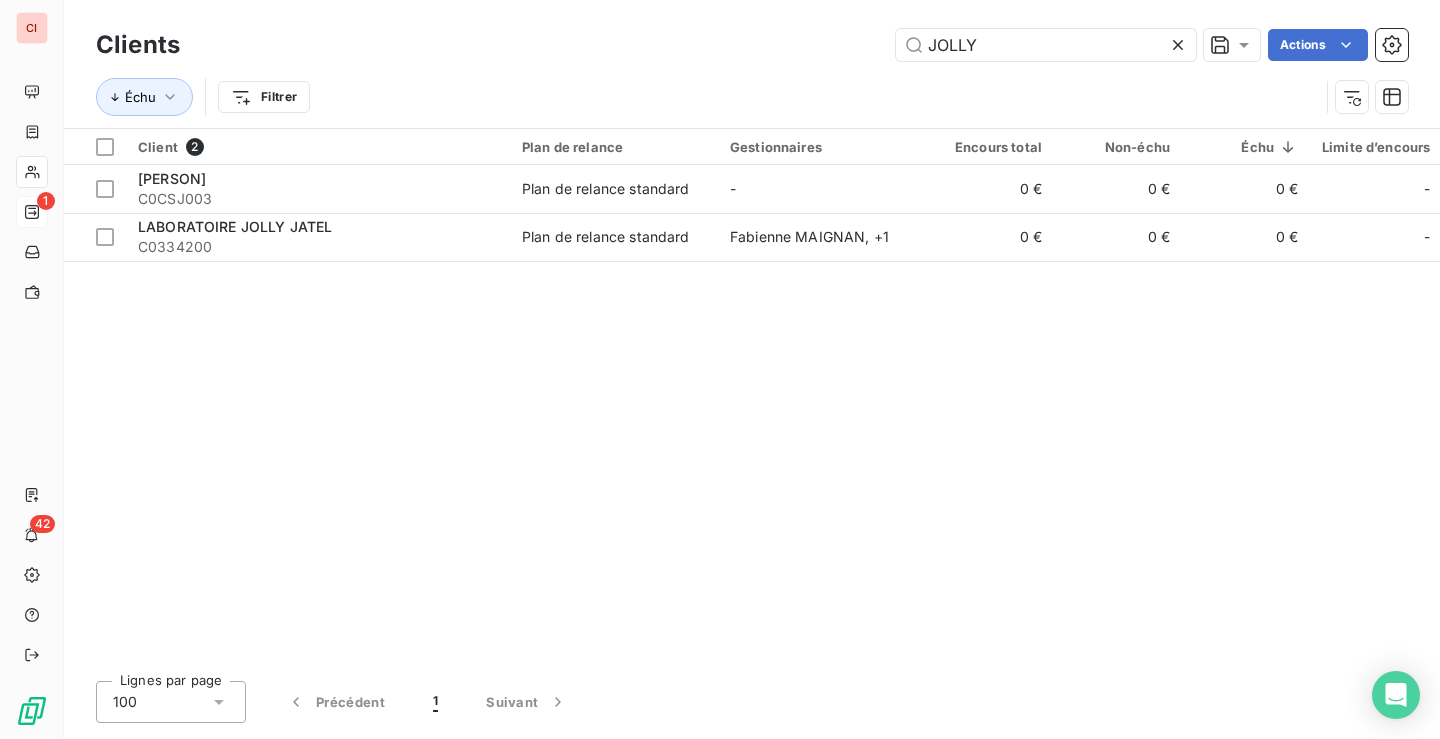 drag, startPoint x: 994, startPoint y: 52, endPoint x: 893, endPoint y: 54, distance: 101.0198 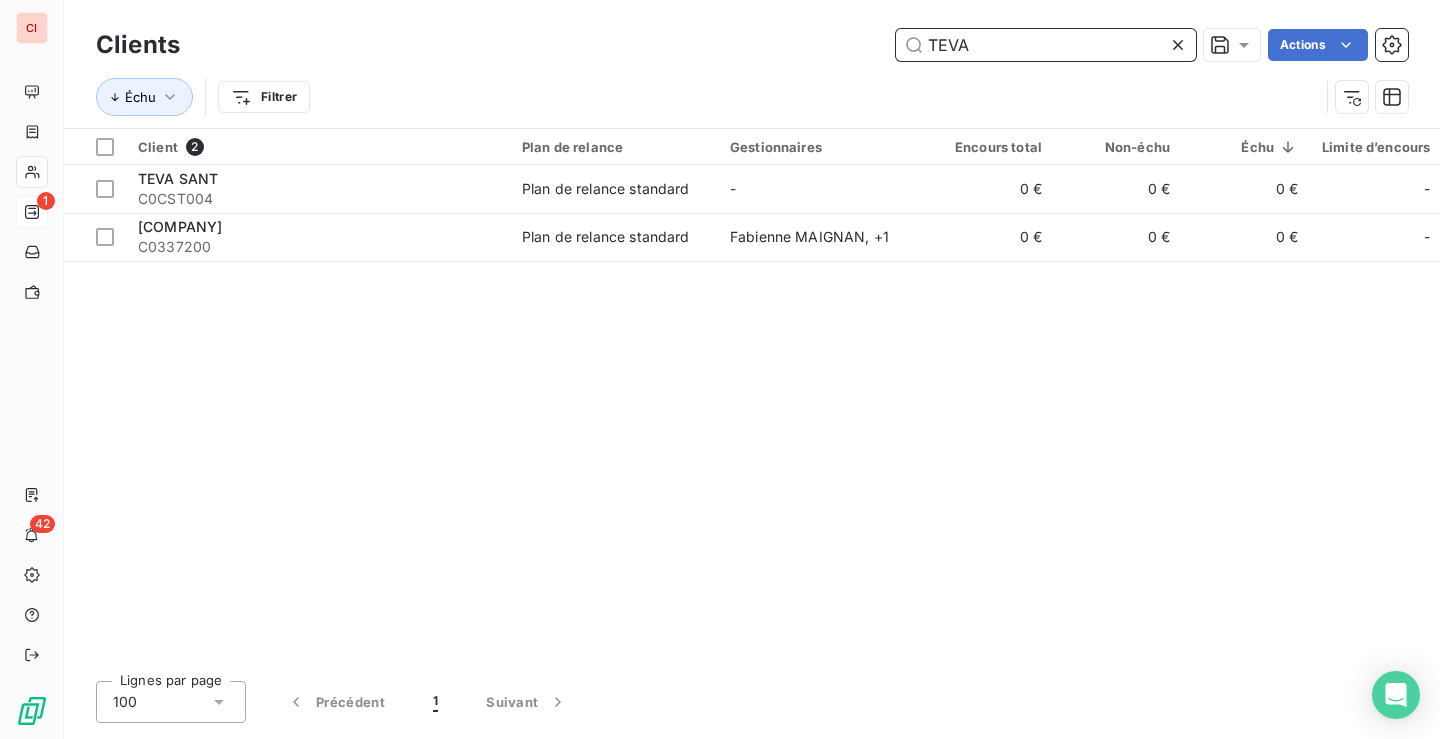 drag, startPoint x: 1030, startPoint y: 44, endPoint x: 816, endPoint y: 65, distance: 215.02791 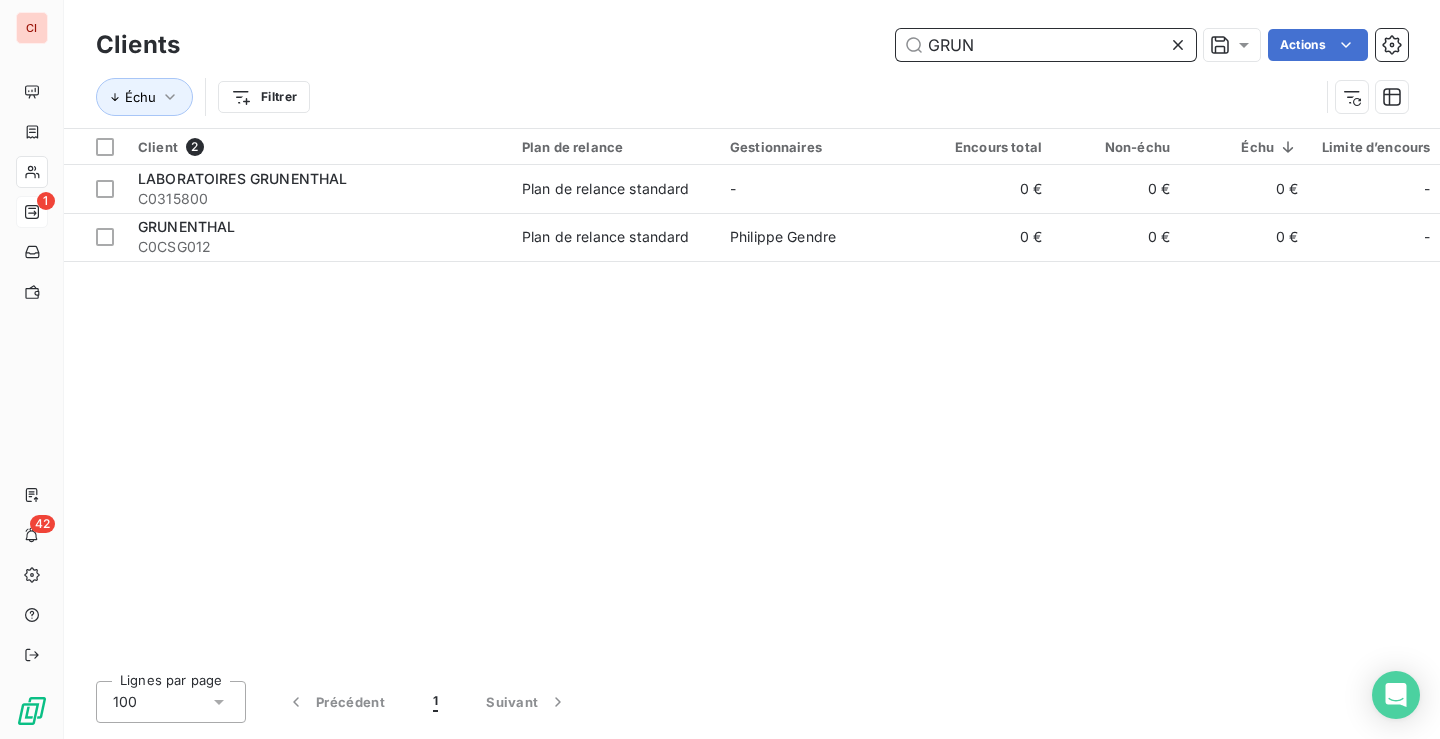 drag, startPoint x: 985, startPoint y: 45, endPoint x: 873, endPoint y: 56, distance: 112.53888 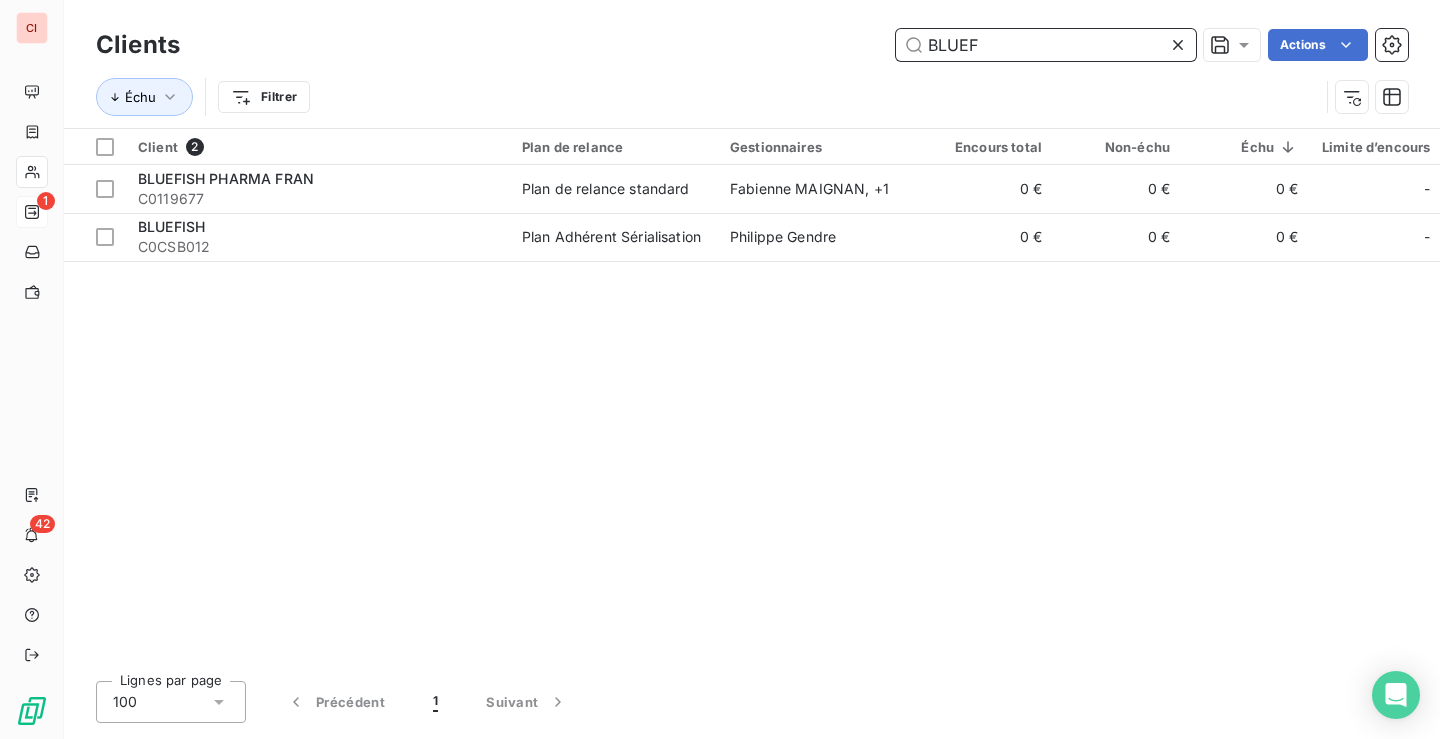 drag, startPoint x: 986, startPoint y: 44, endPoint x: 887, endPoint y: 45, distance: 99.00505 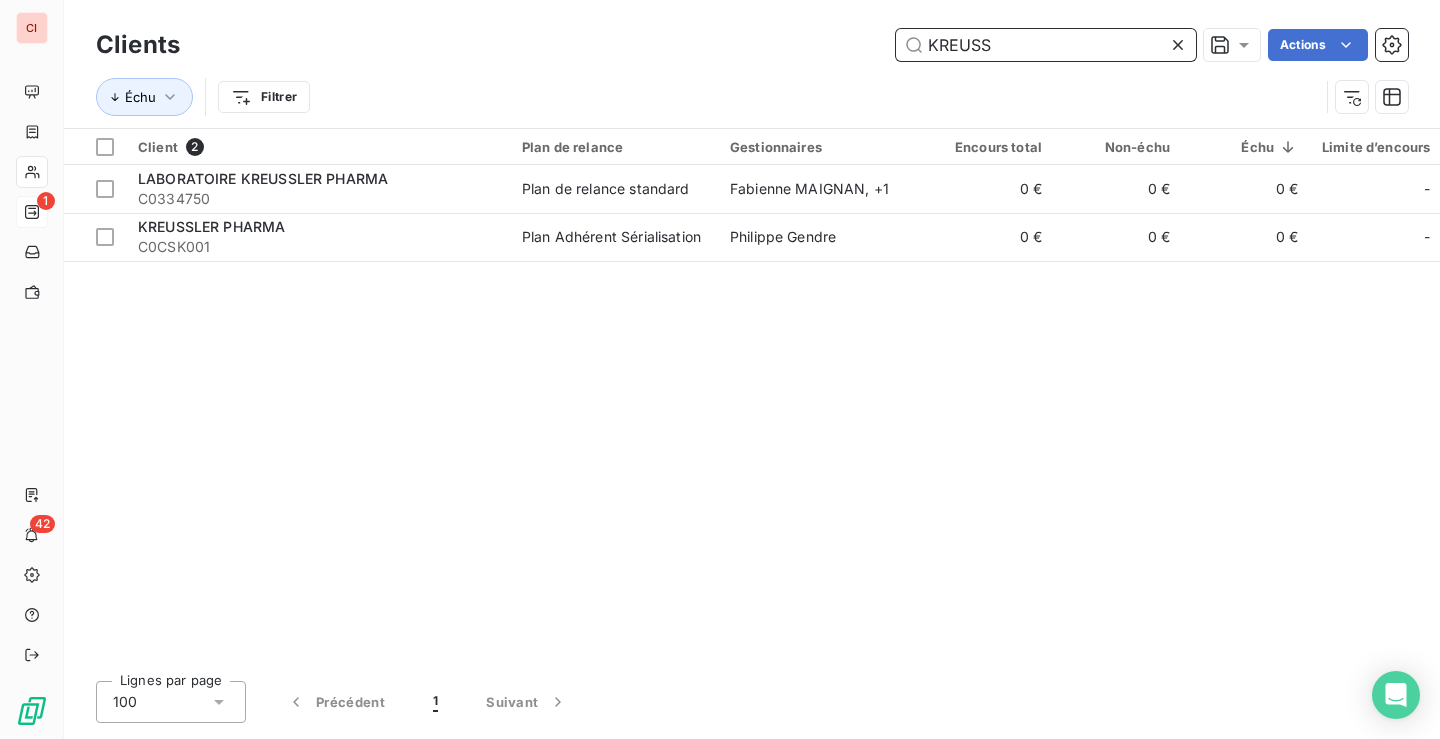 drag, startPoint x: 1014, startPoint y: 41, endPoint x: 858, endPoint y: 64, distance: 157.6864 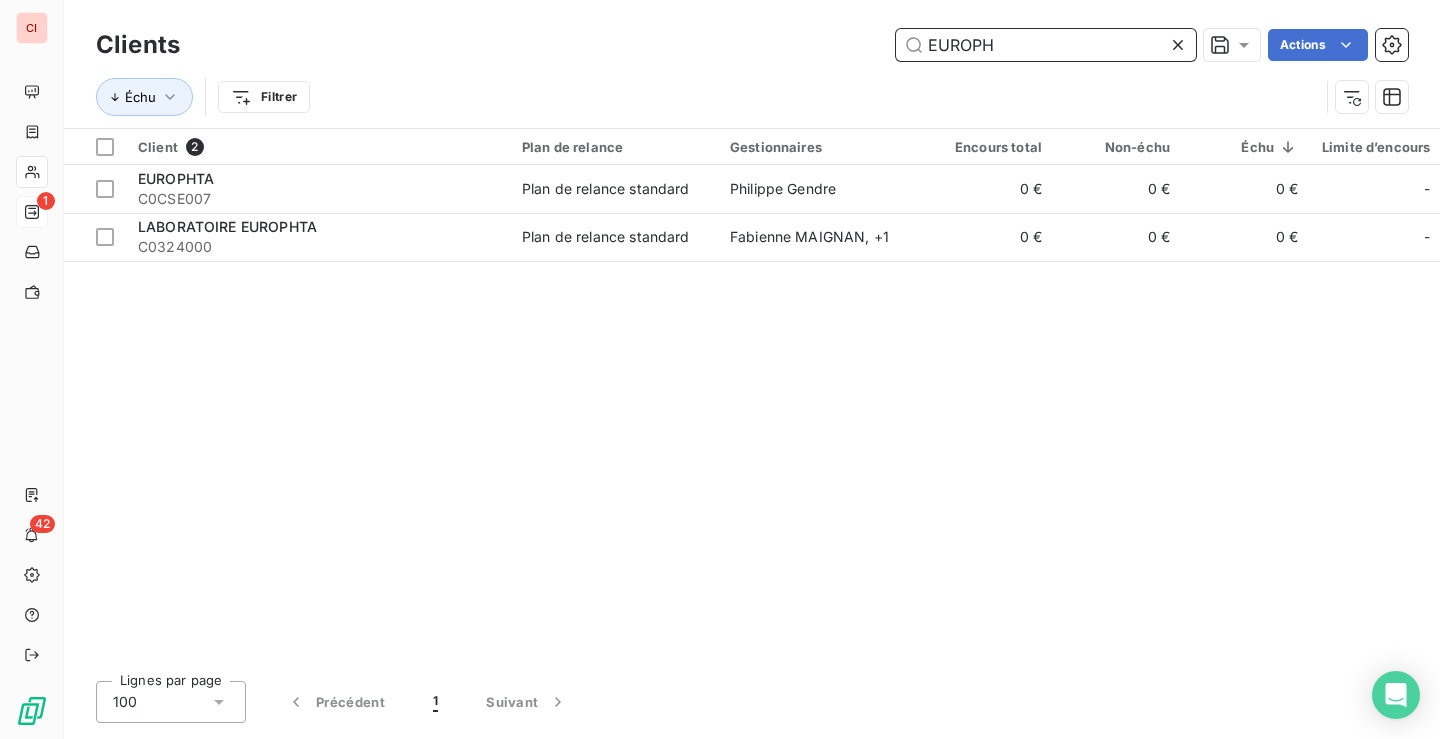 drag, startPoint x: 1066, startPoint y: 29, endPoint x: 888, endPoint y: 64, distance: 181.40839 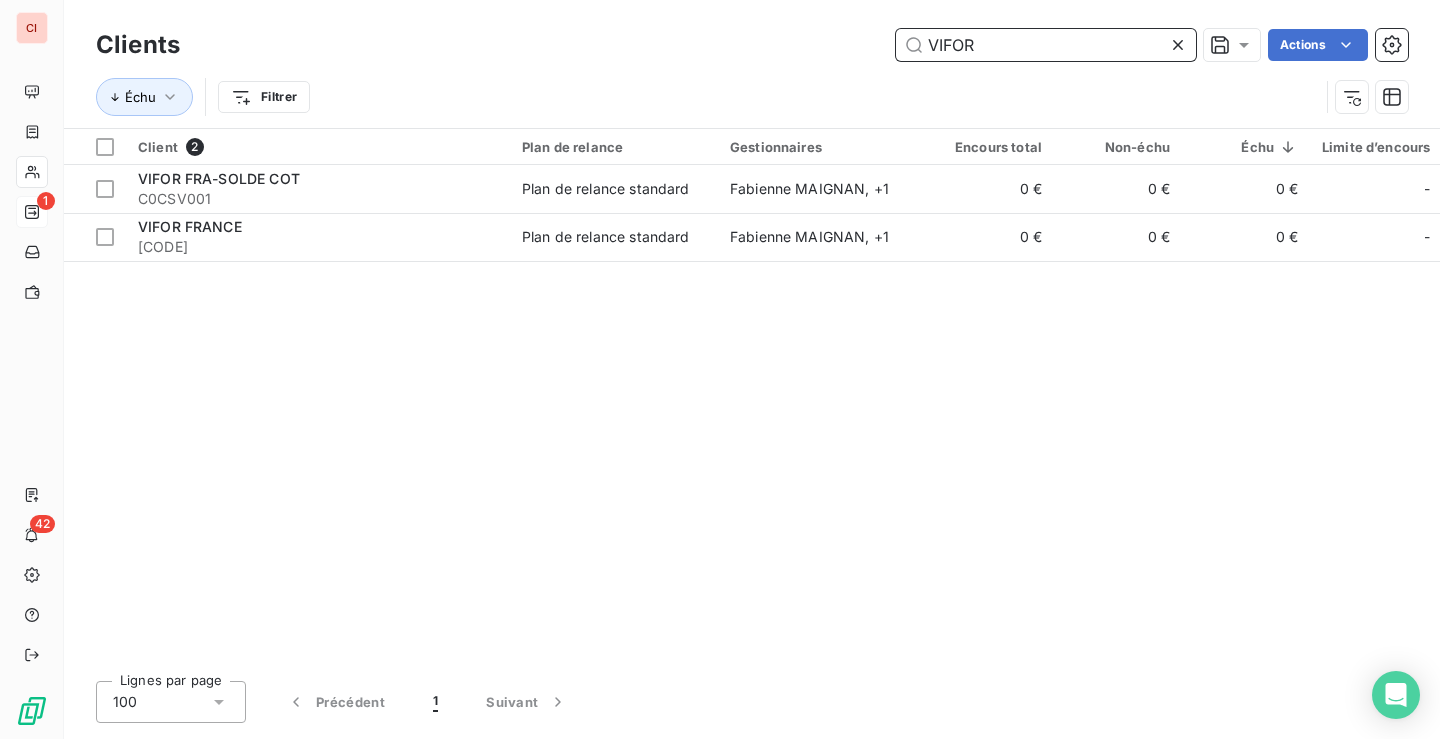 drag, startPoint x: 997, startPoint y: 41, endPoint x: 901, endPoint y: 75, distance: 101.84302 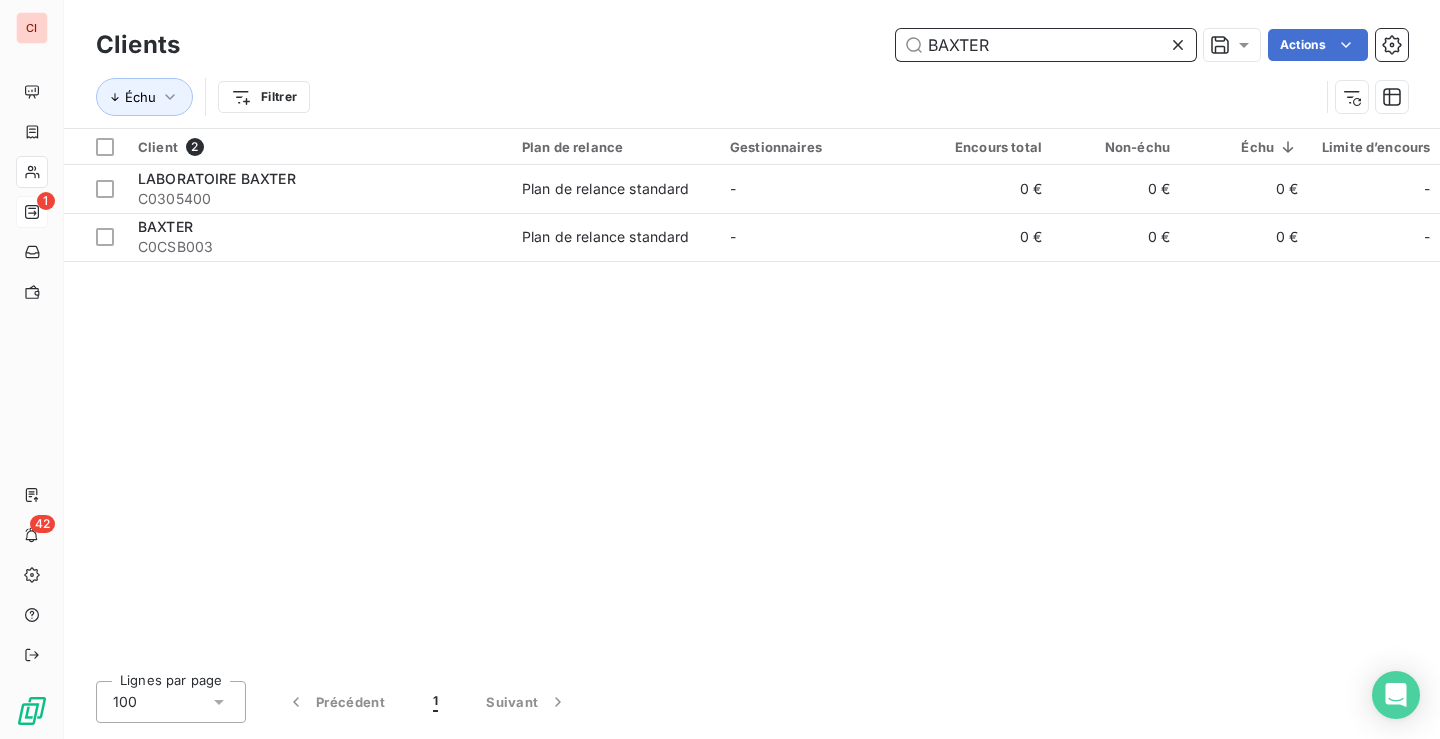 drag, startPoint x: 1005, startPoint y: 48, endPoint x: 871, endPoint y: 81, distance: 138.00362 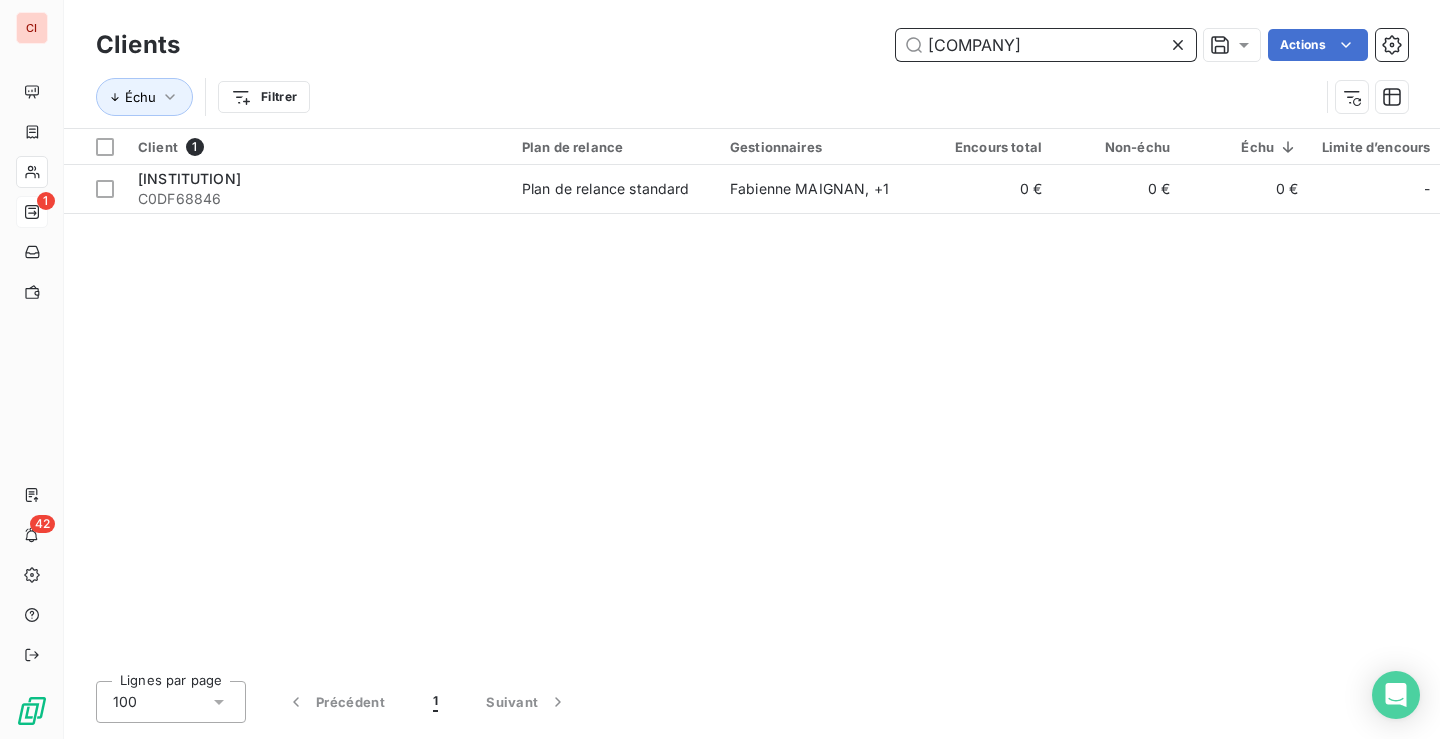 drag, startPoint x: 978, startPoint y: 55, endPoint x: 902, endPoint y: 47, distance: 76.41989 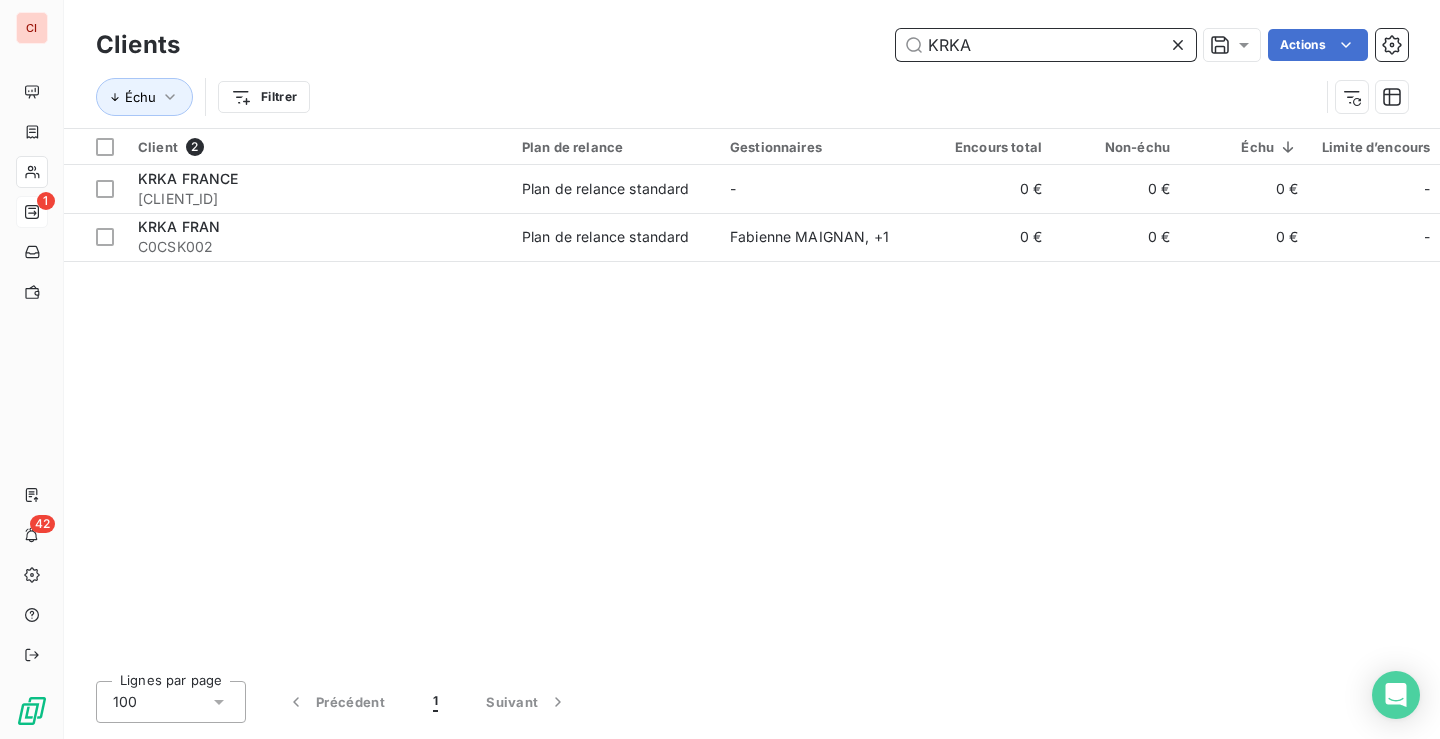 drag, startPoint x: 981, startPoint y: 43, endPoint x: 903, endPoint y: 56, distance: 79.07591 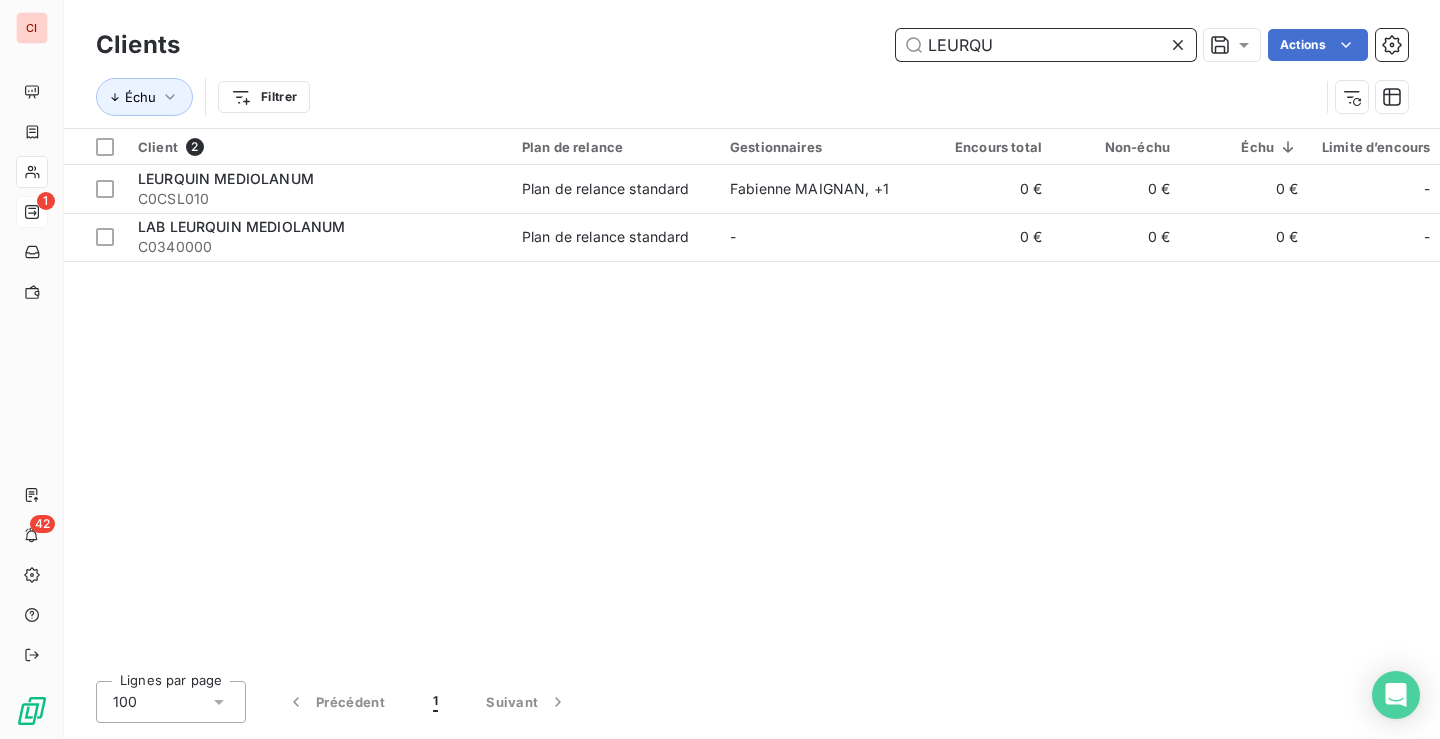 drag, startPoint x: 1020, startPoint y: 47, endPoint x: 878, endPoint y: 47, distance: 142 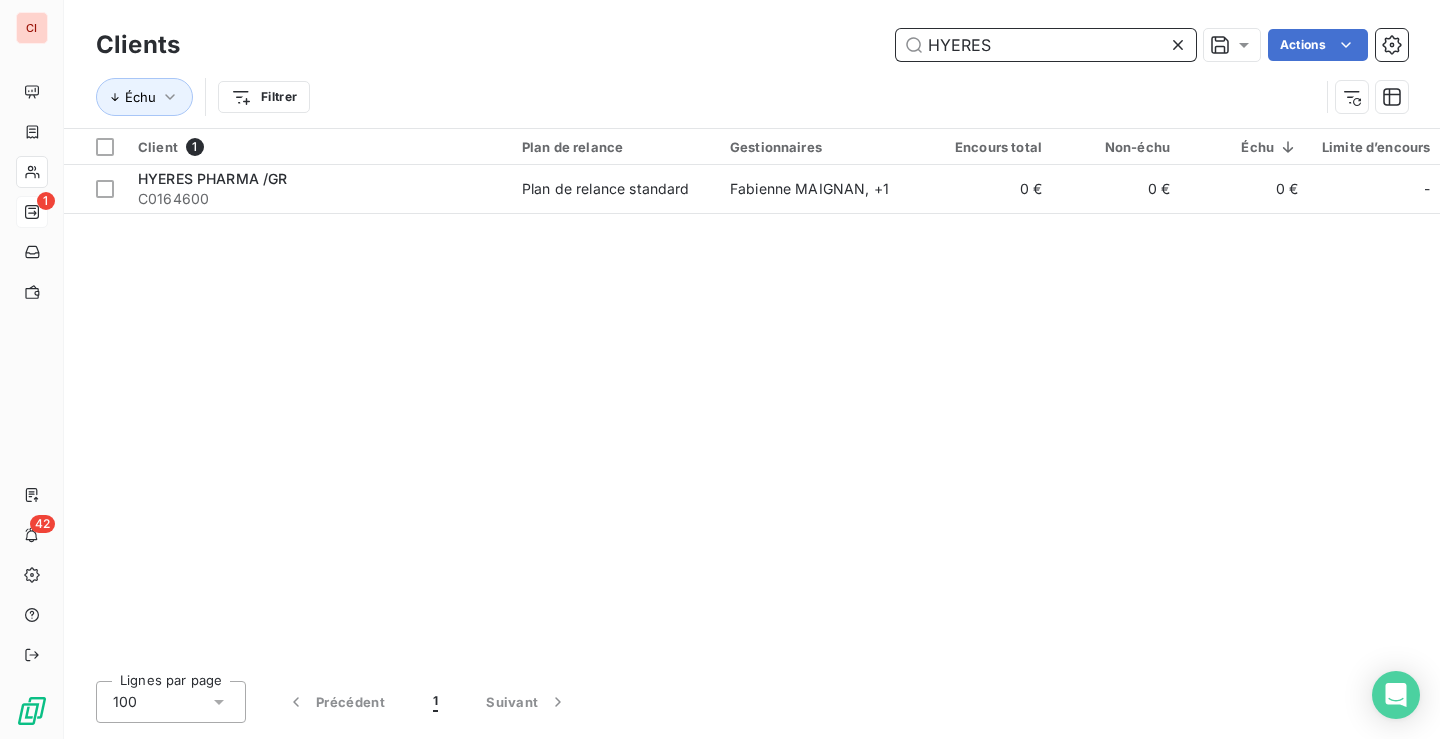 drag, startPoint x: 994, startPoint y: 45, endPoint x: 897, endPoint y: 56, distance: 97.62172 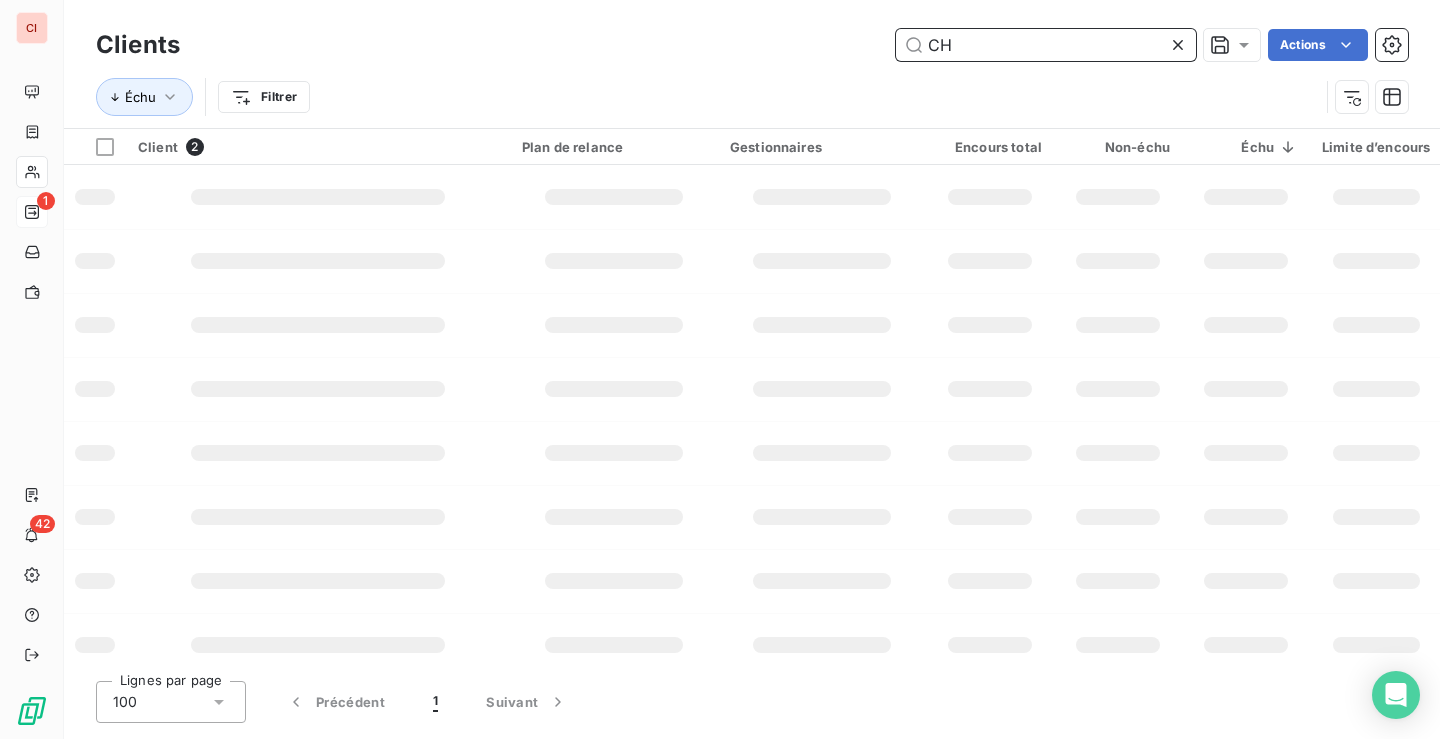 type on "C" 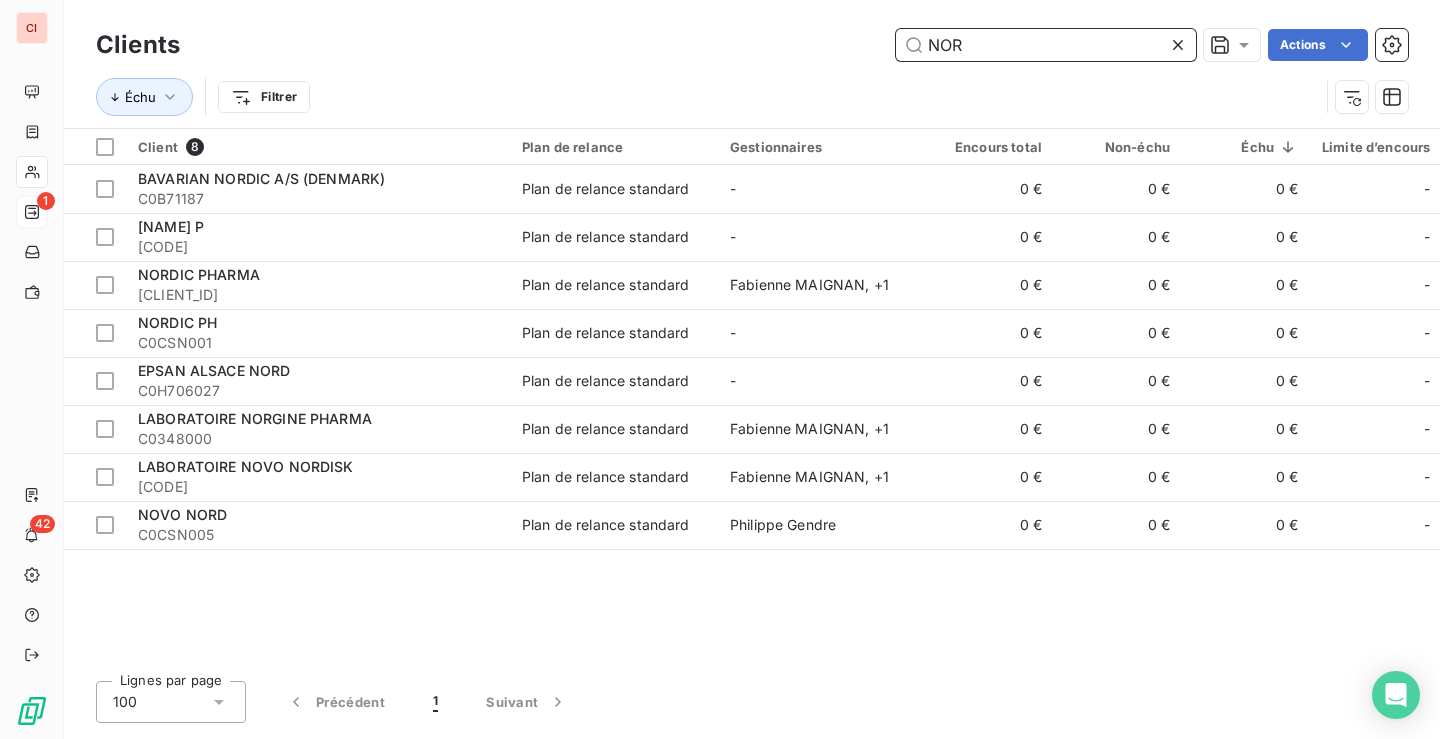 click on "NOR" at bounding box center [1046, 45] 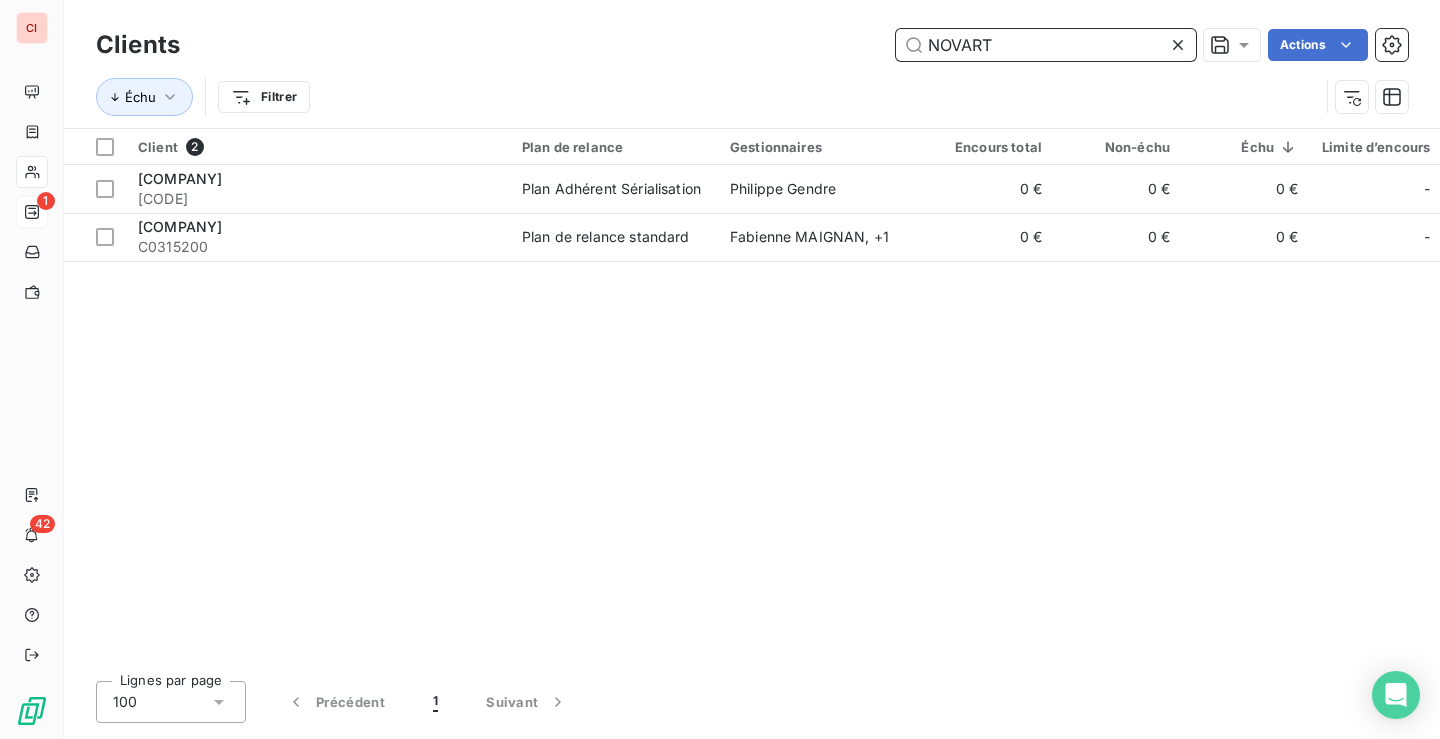 drag, startPoint x: 1009, startPoint y: 45, endPoint x: 862, endPoint y: 67, distance: 148.63715 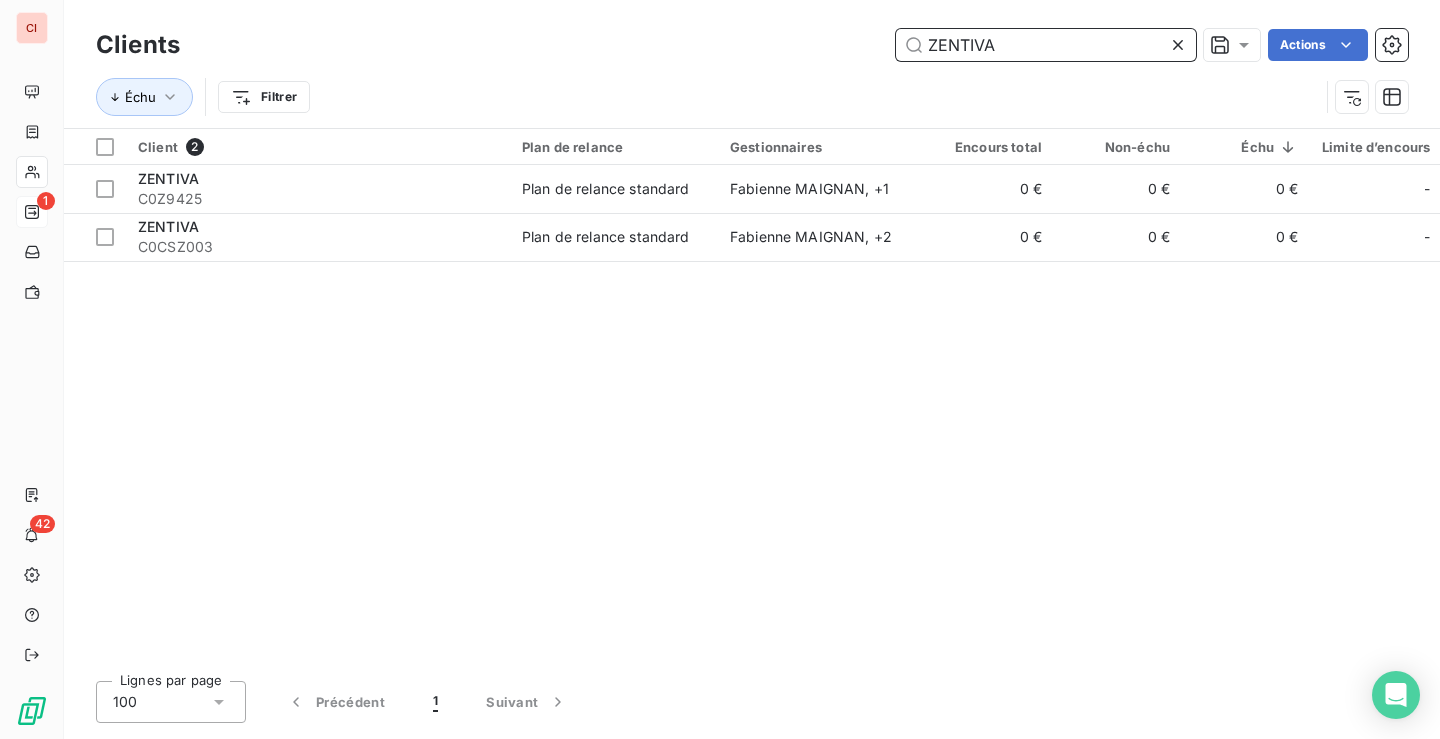drag, startPoint x: 1001, startPoint y: 51, endPoint x: 908, endPoint y: 61, distance: 93.53609 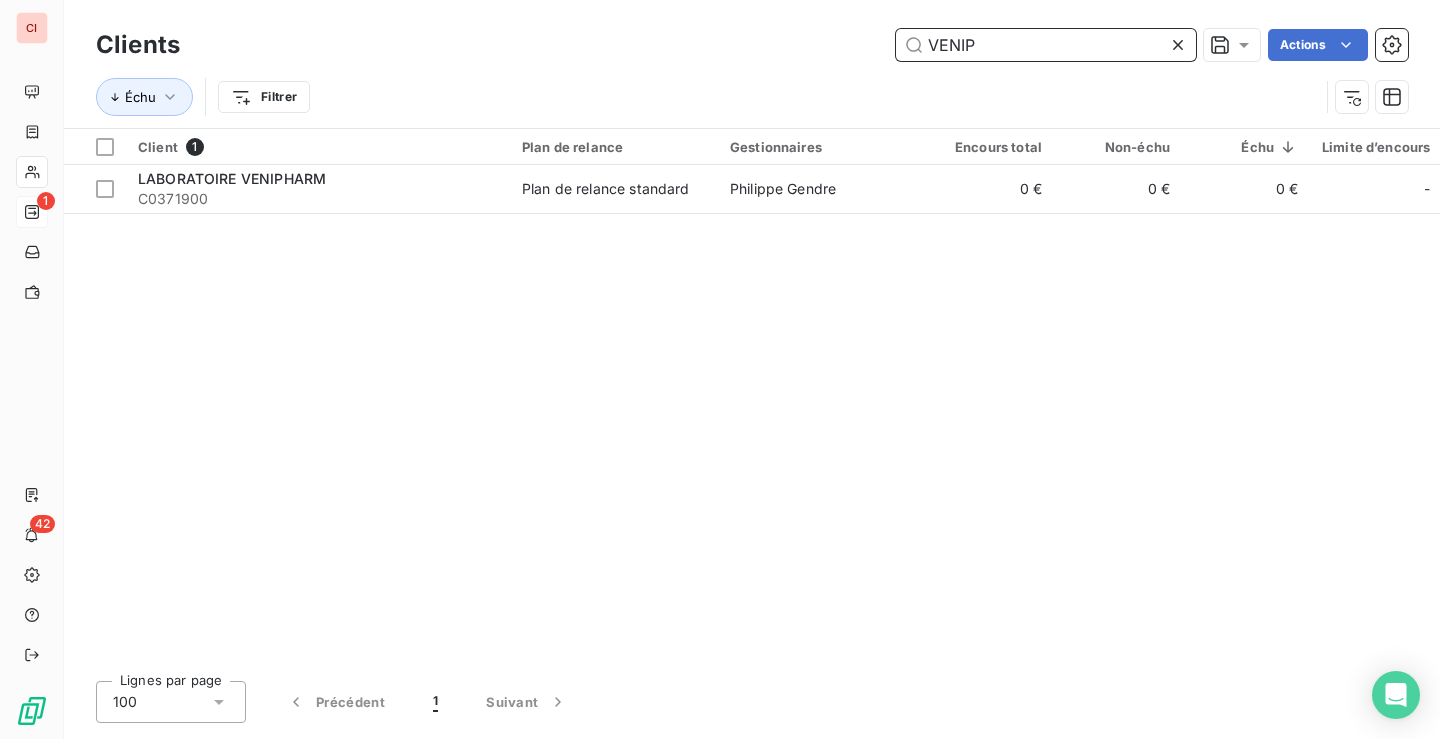 drag, startPoint x: 983, startPoint y: 42, endPoint x: 867, endPoint y: 51, distance: 116.34862 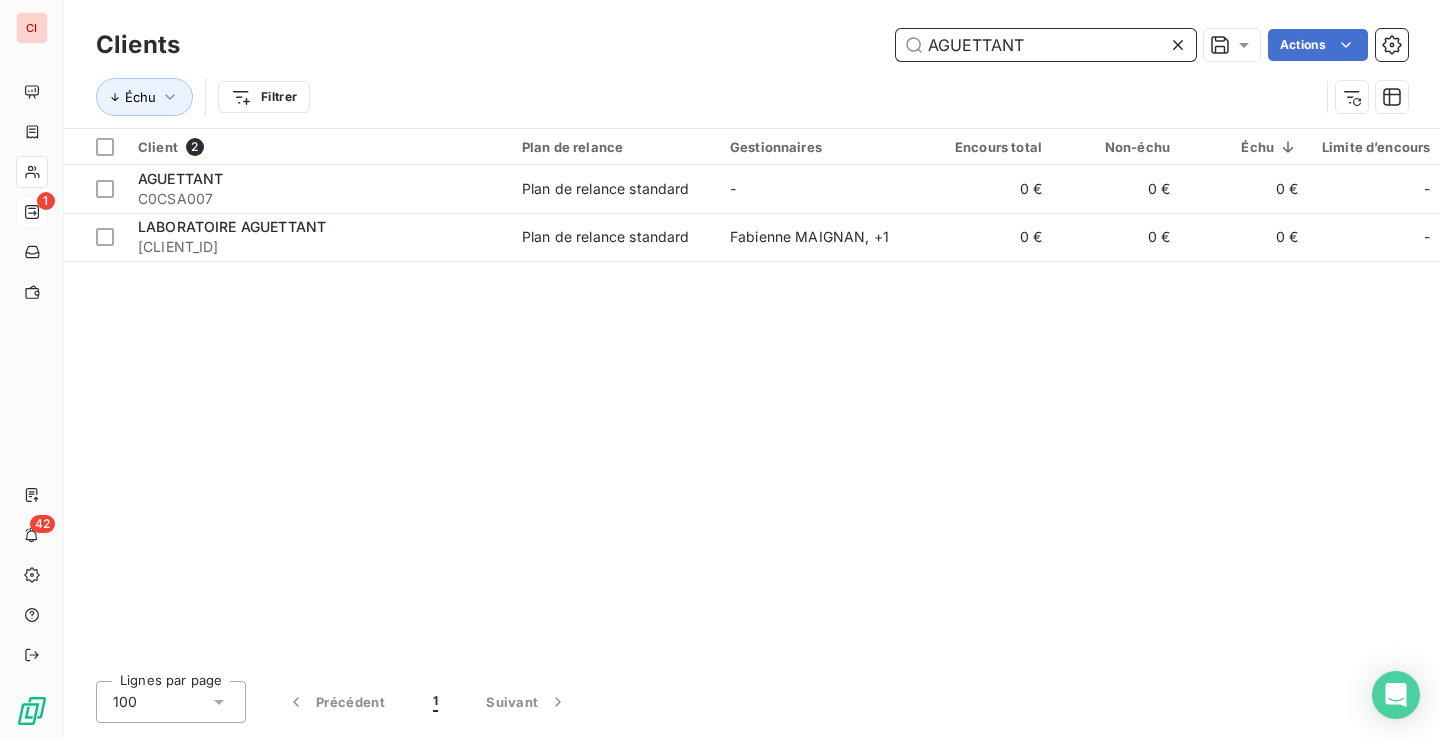 drag, startPoint x: 1047, startPoint y: 45, endPoint x: 906, endPoint y: 68, distance: 142.86357 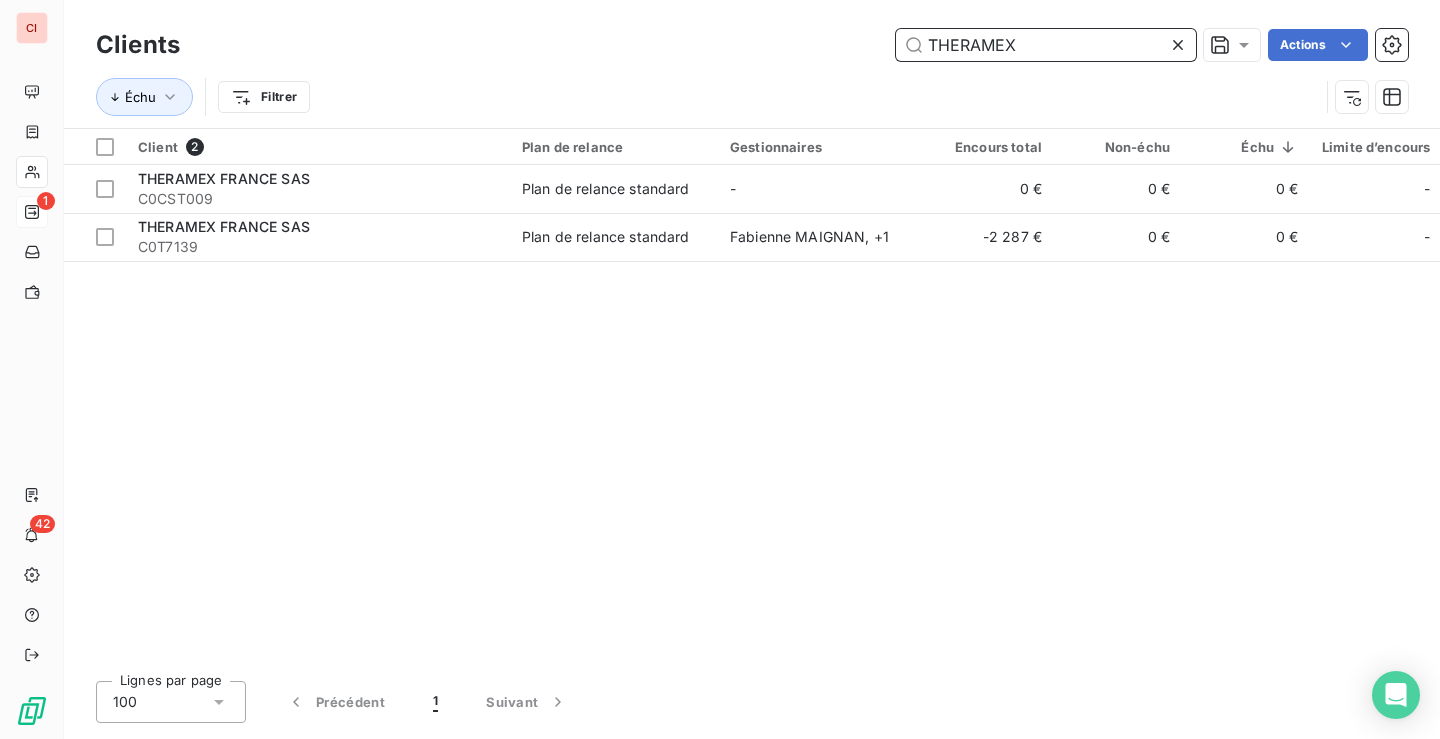 drag, startPoint x: 1013, startPoint y: 39, endPoint x: 886, endPoint y: 61, distance: 128.89143 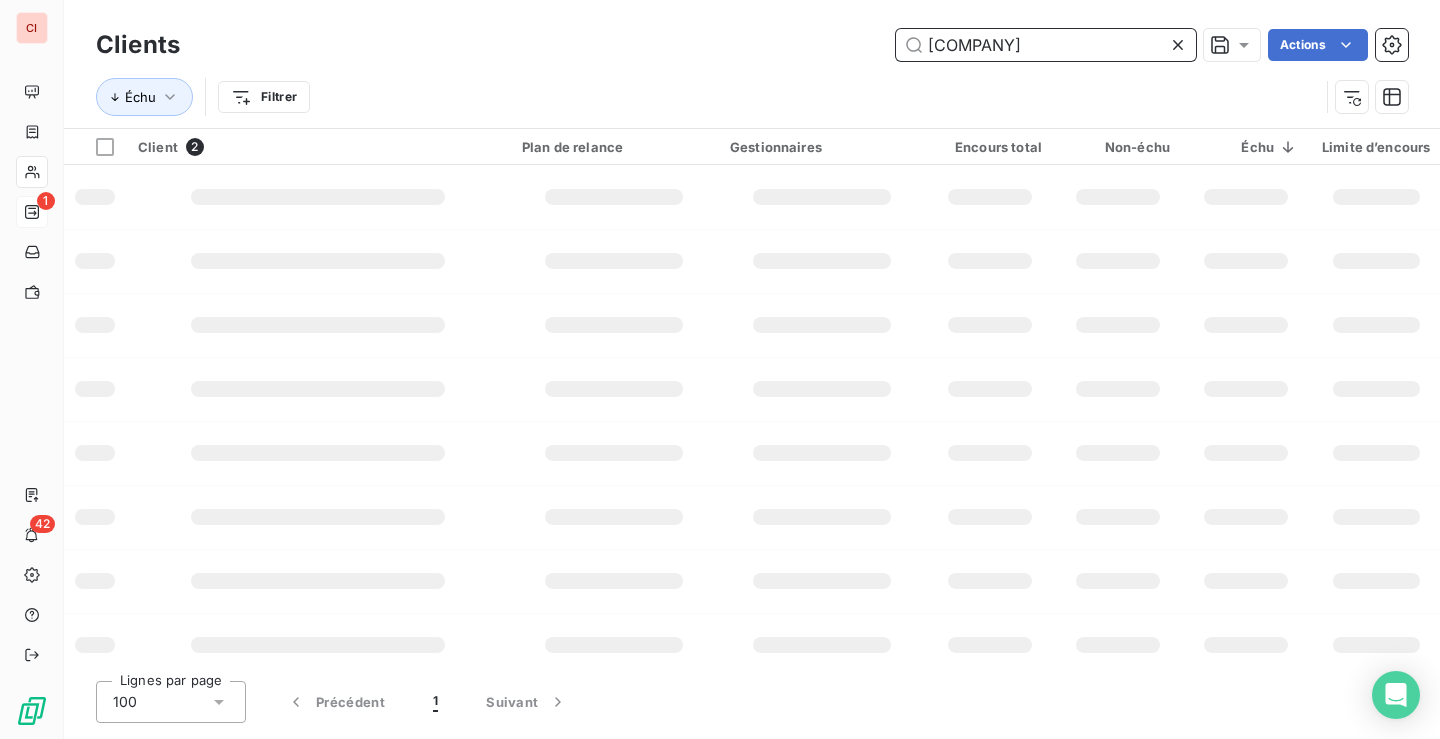 type on "[COMPANY]" 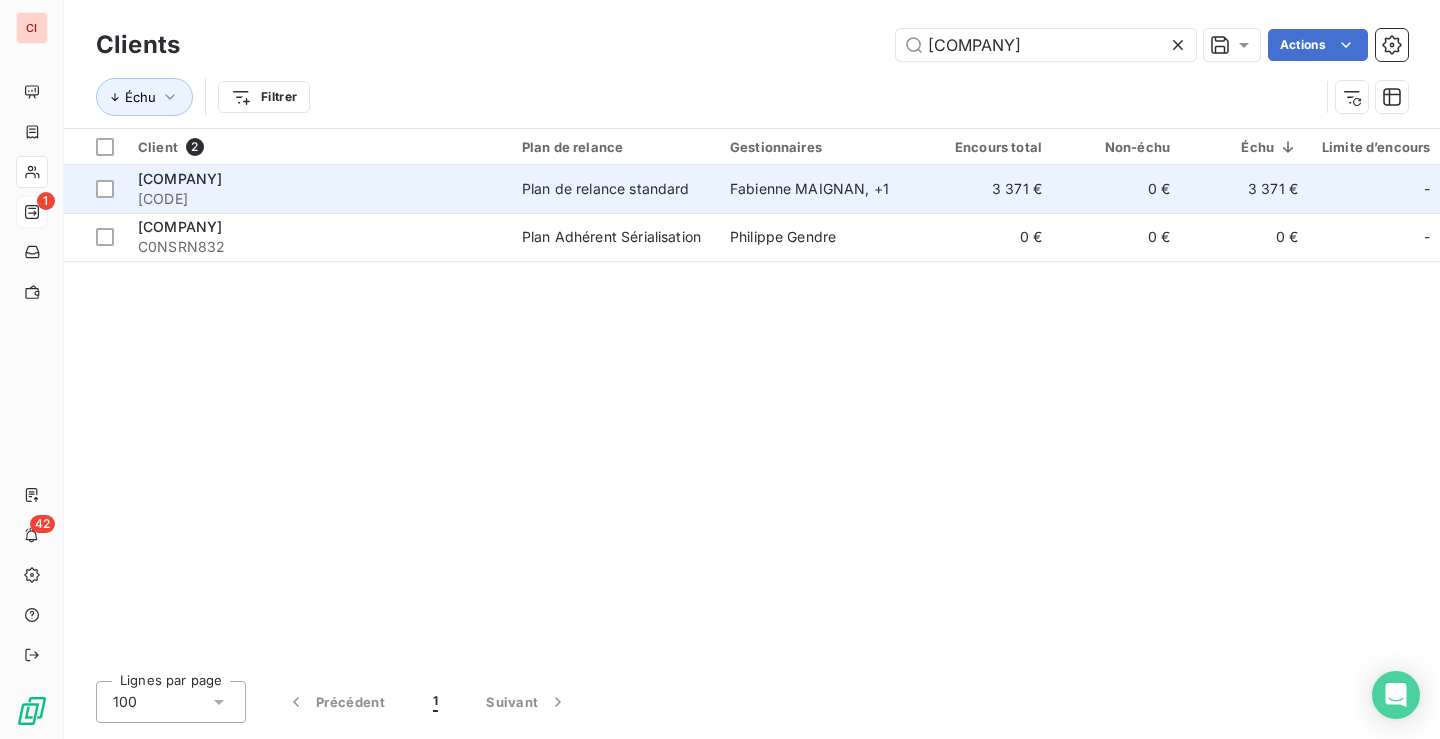 click on "Plan de relance standard" at bounding box center (606, 189) 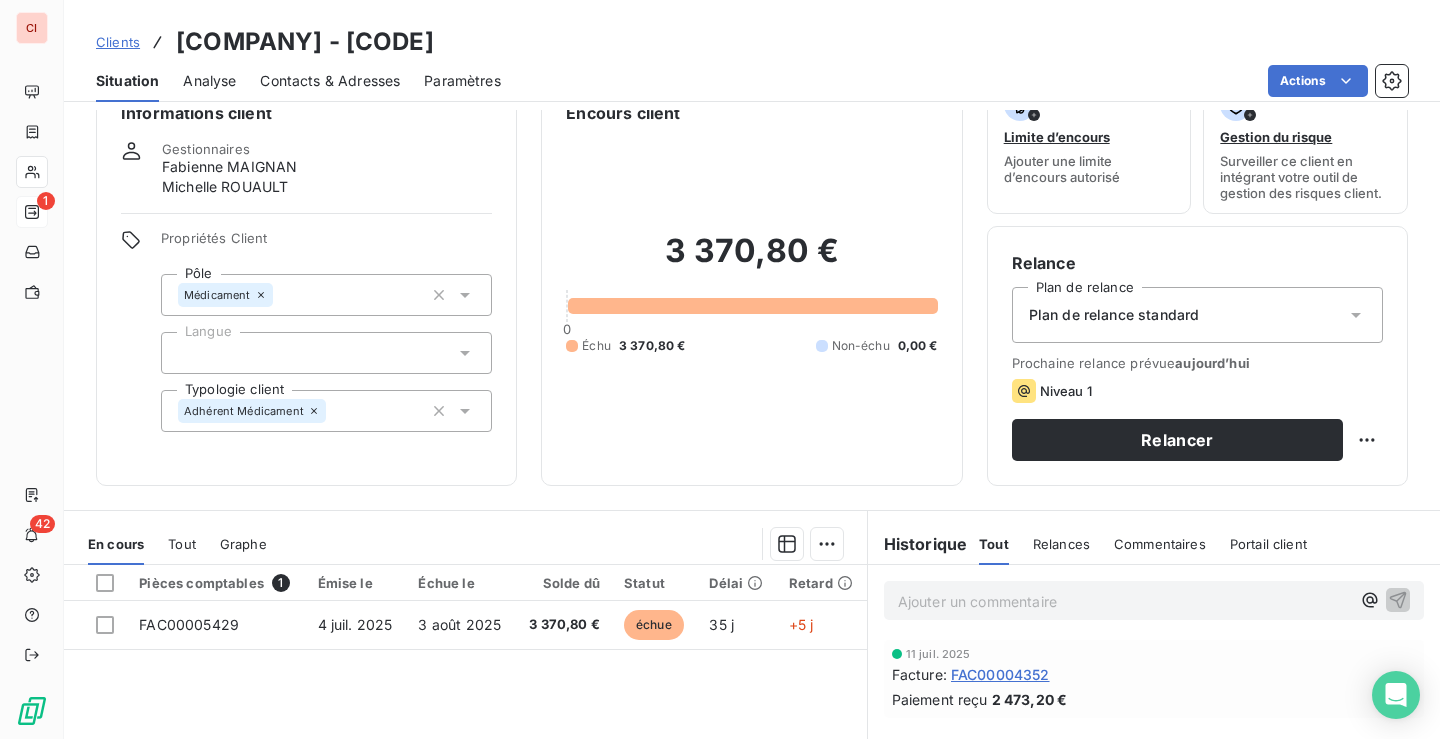 scroll, scrollTop: 0, scrollLeft: 0, axis: both 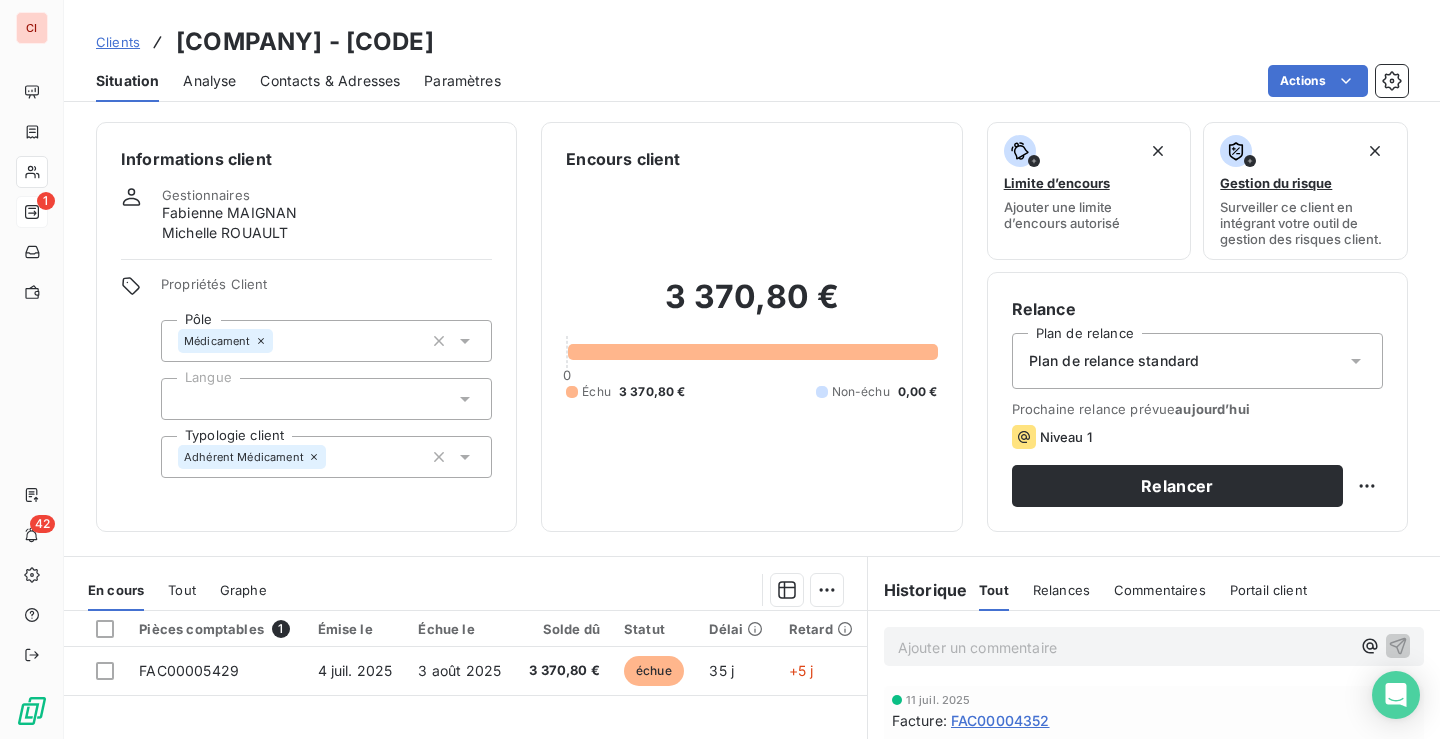 click on "Clients" at bounding box center [118, 42] 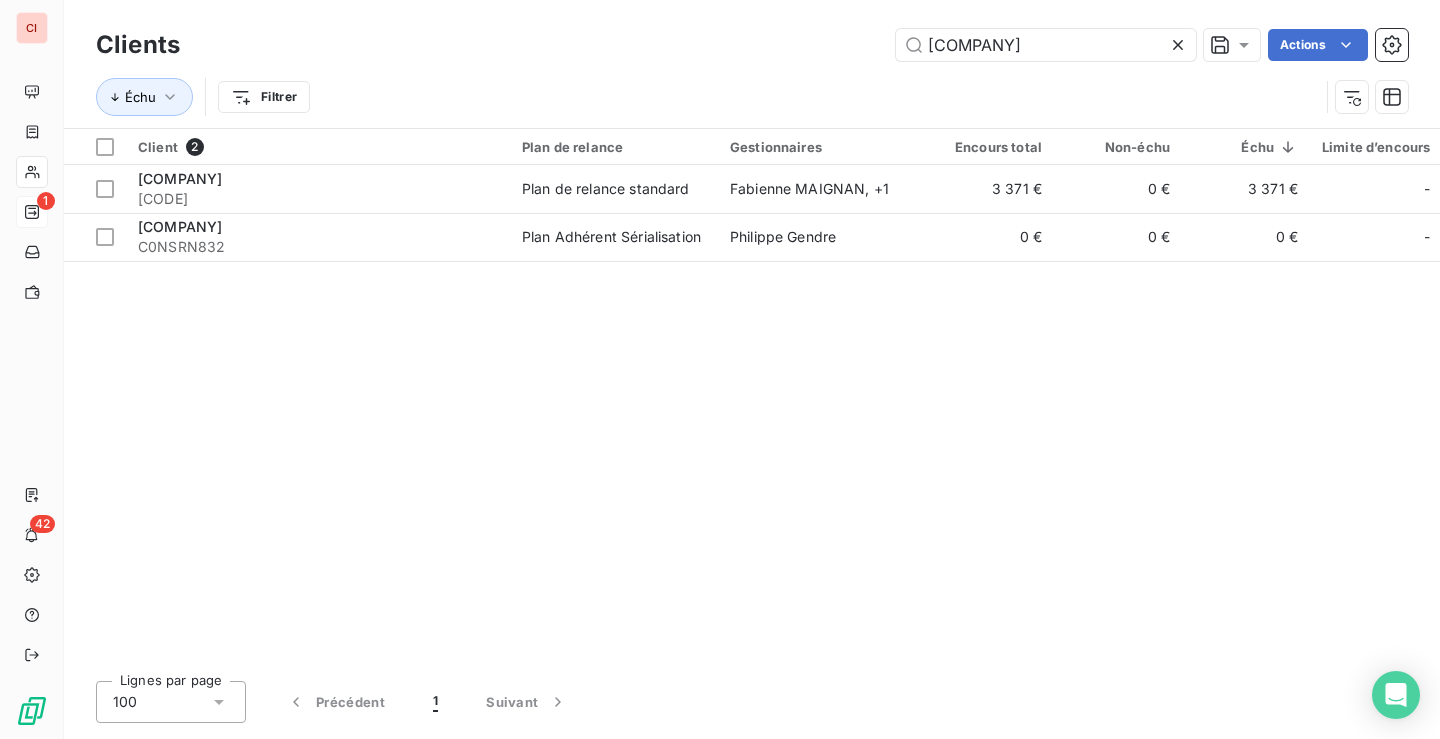 drag, startPoint x: 971, startPoint y: 47, endPoint x: 835, endPoint y: 49, distance: 136.01471 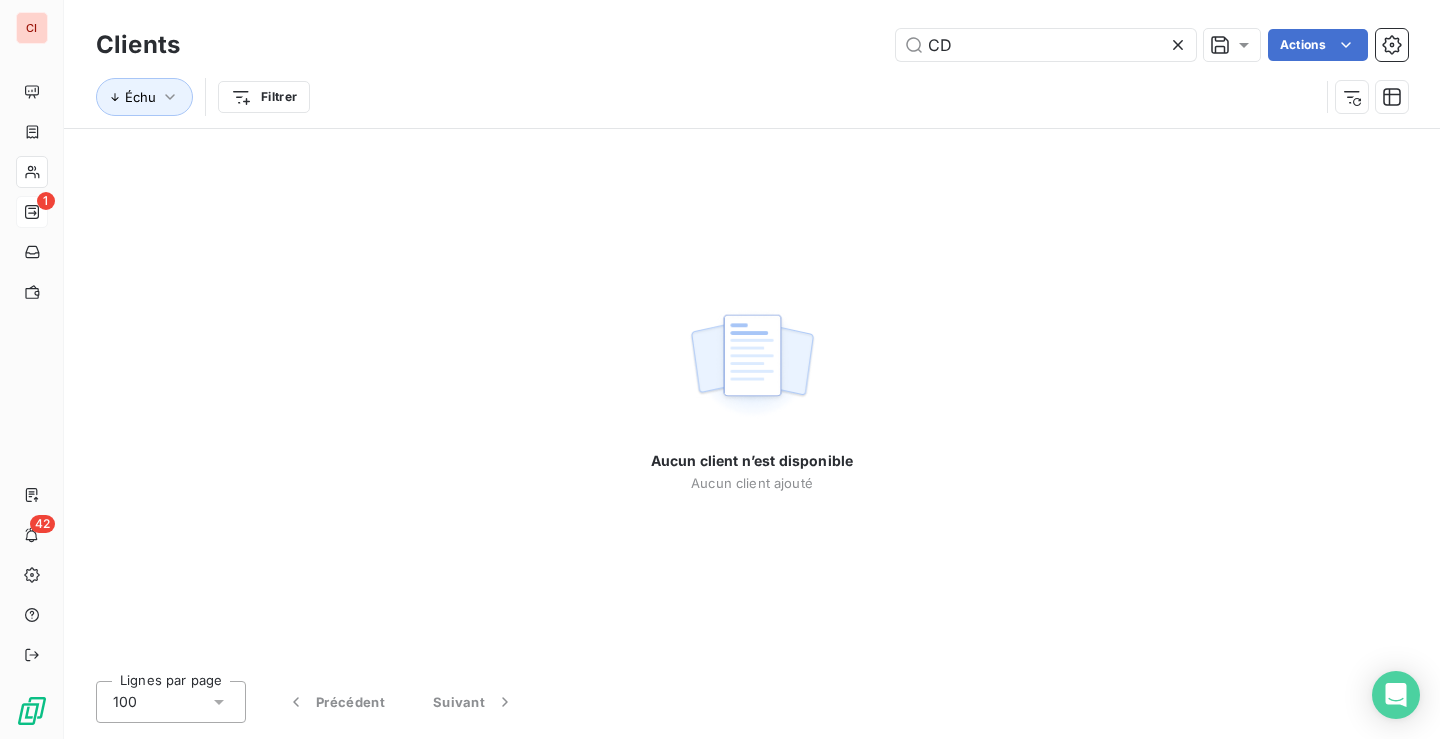 type on "C" 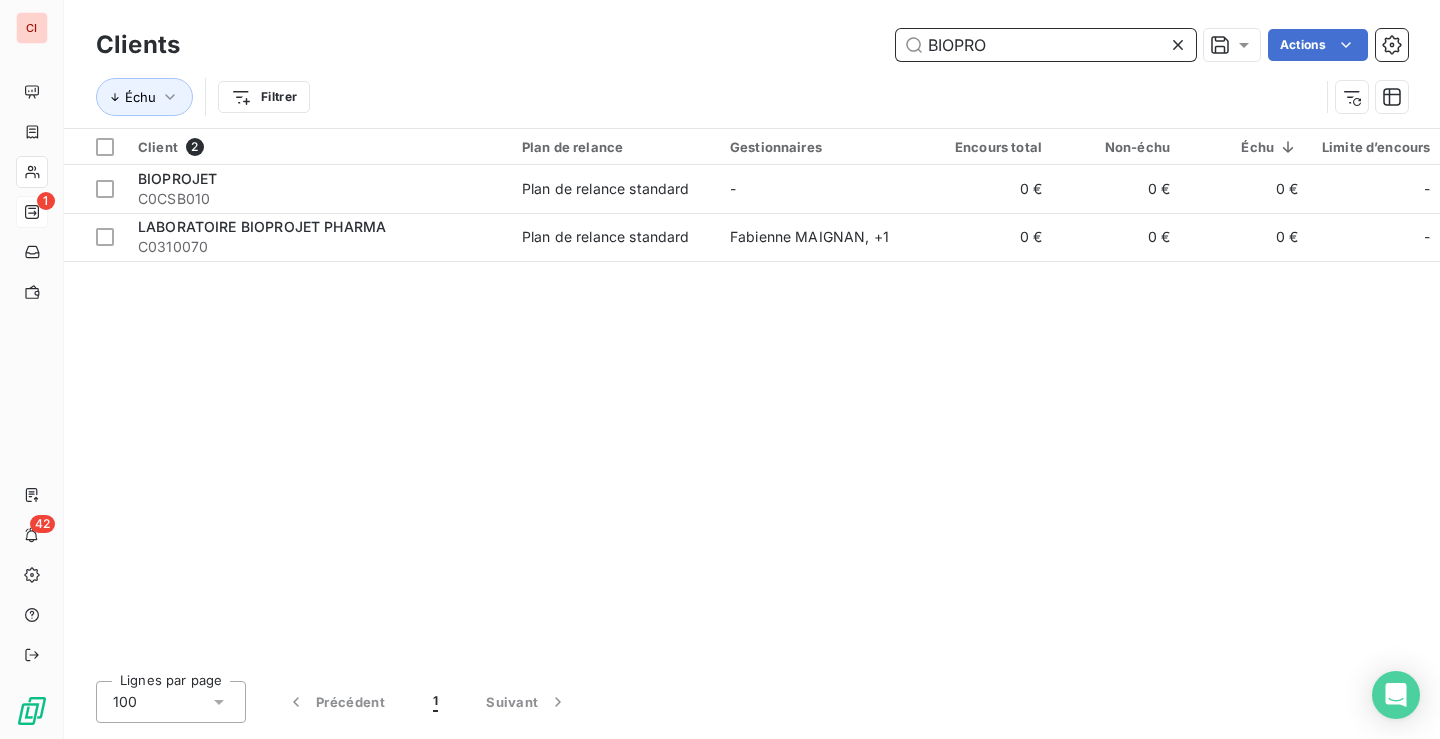 drag, startPoint x: 1008, startPoint y: 38, endPoint x: 887, endPoint y: 66, distance: 124.197426 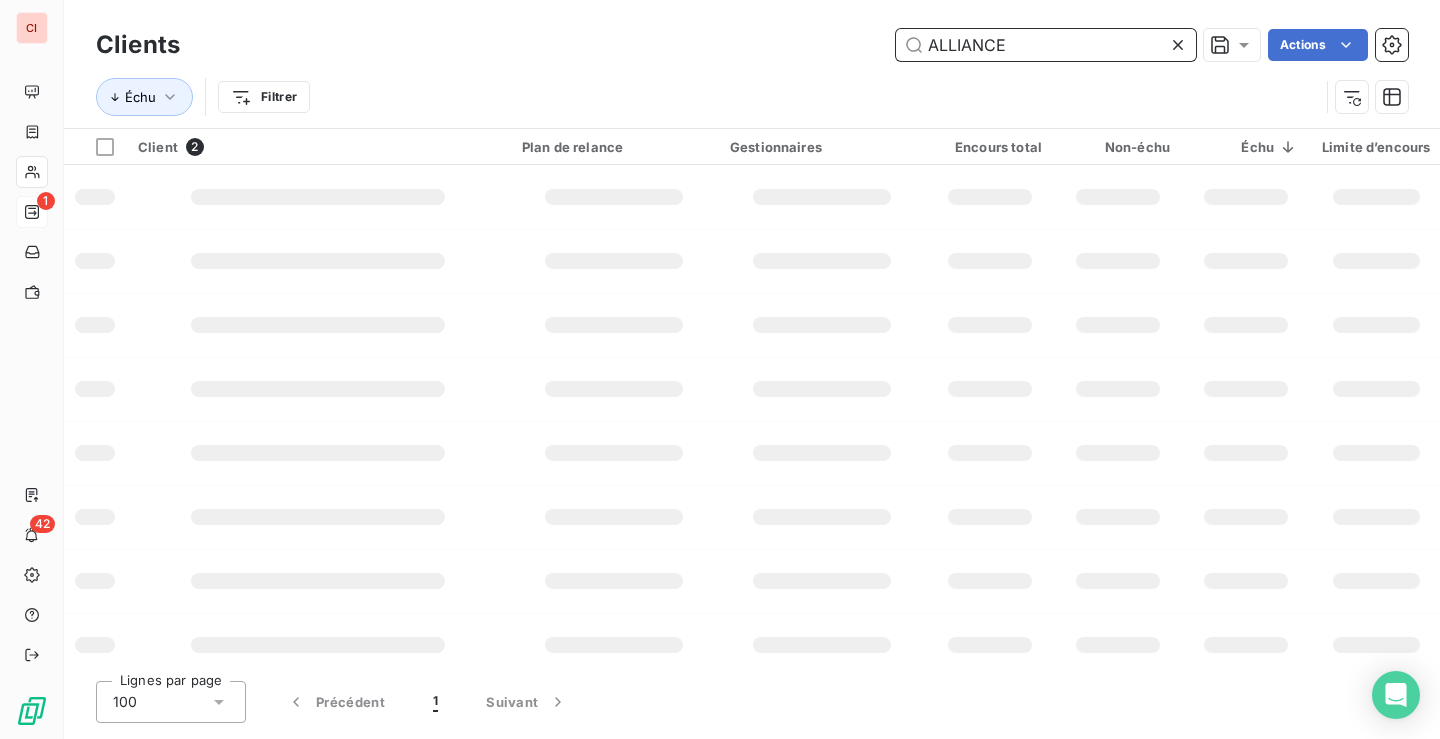 type on "ALLIANCE" 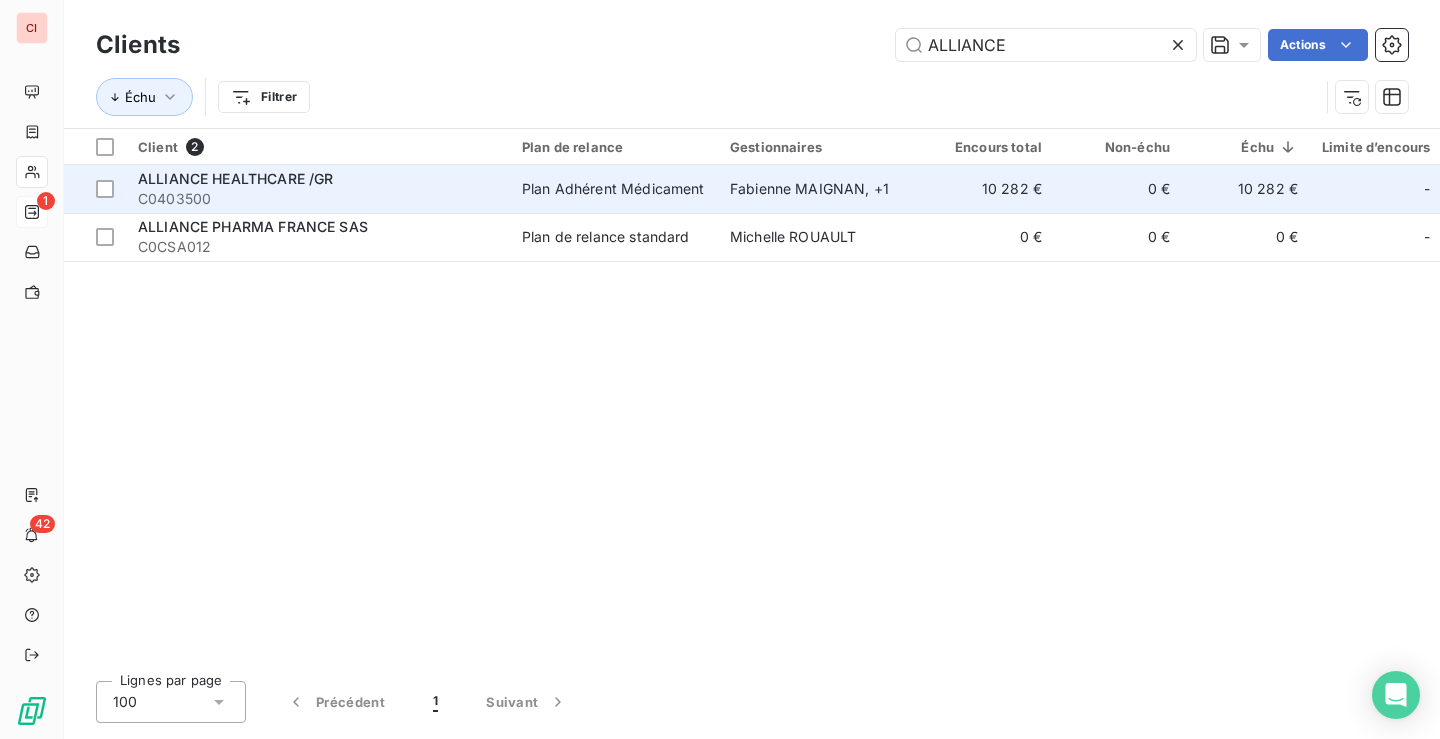 click on "Plan Adhérent Médicament" at bounding box center (613, 189) 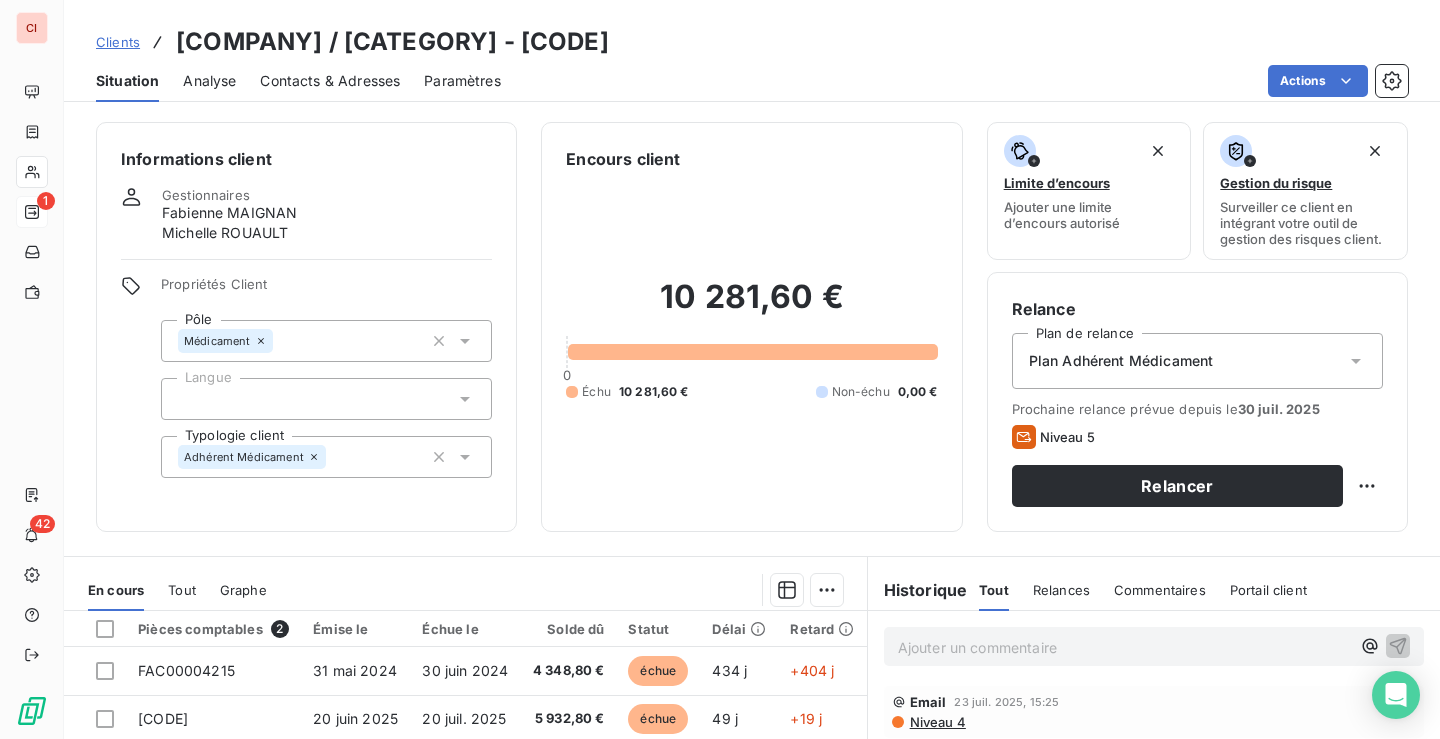 scroll, scrollTop: 317, scrollLeft: 0, axis: vertical 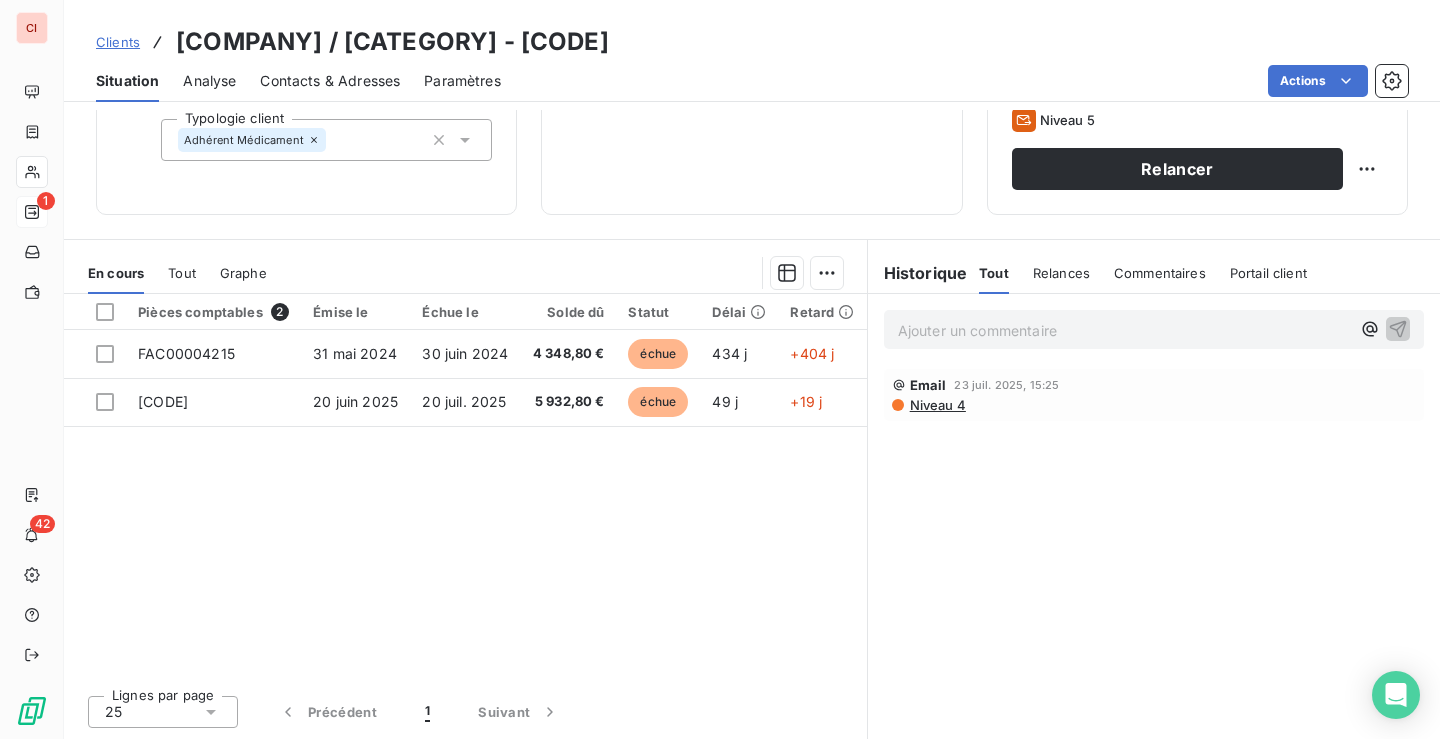 click 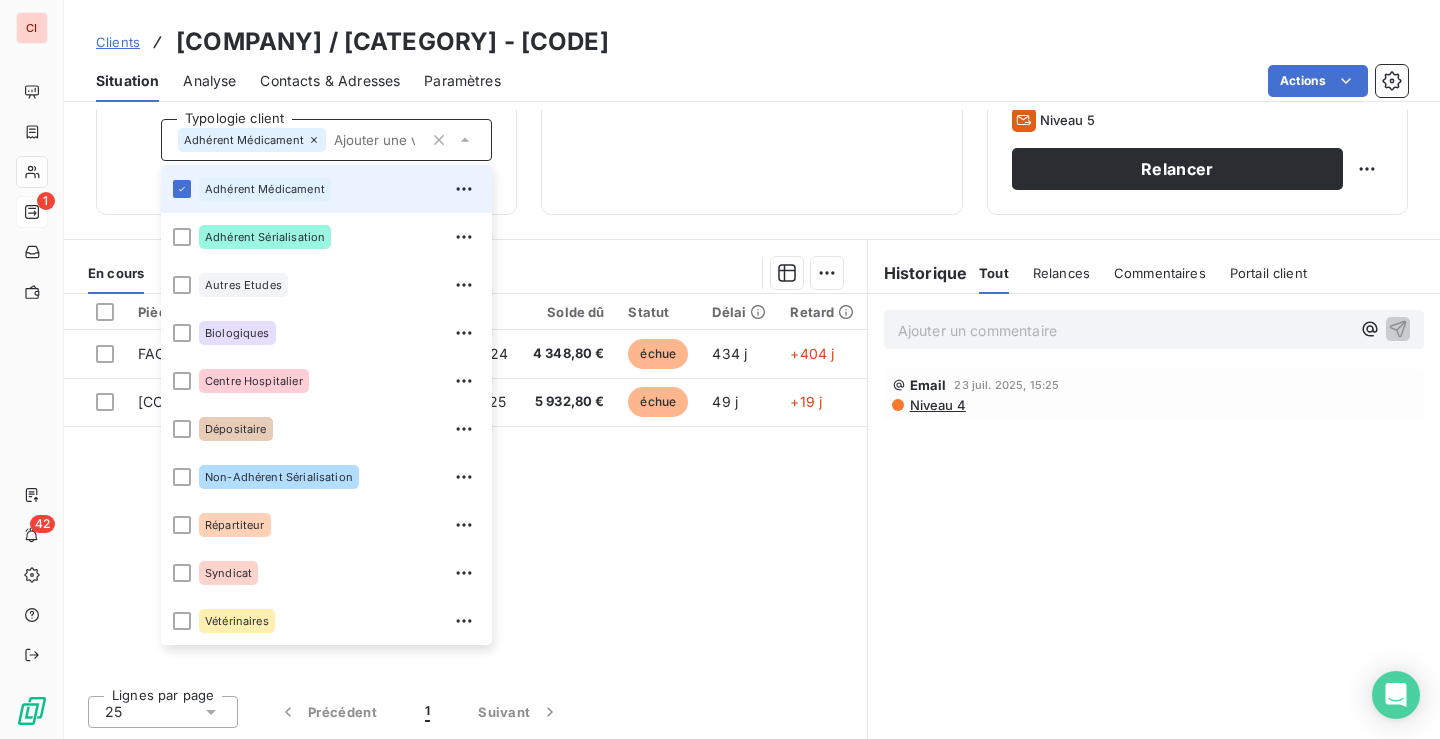 click 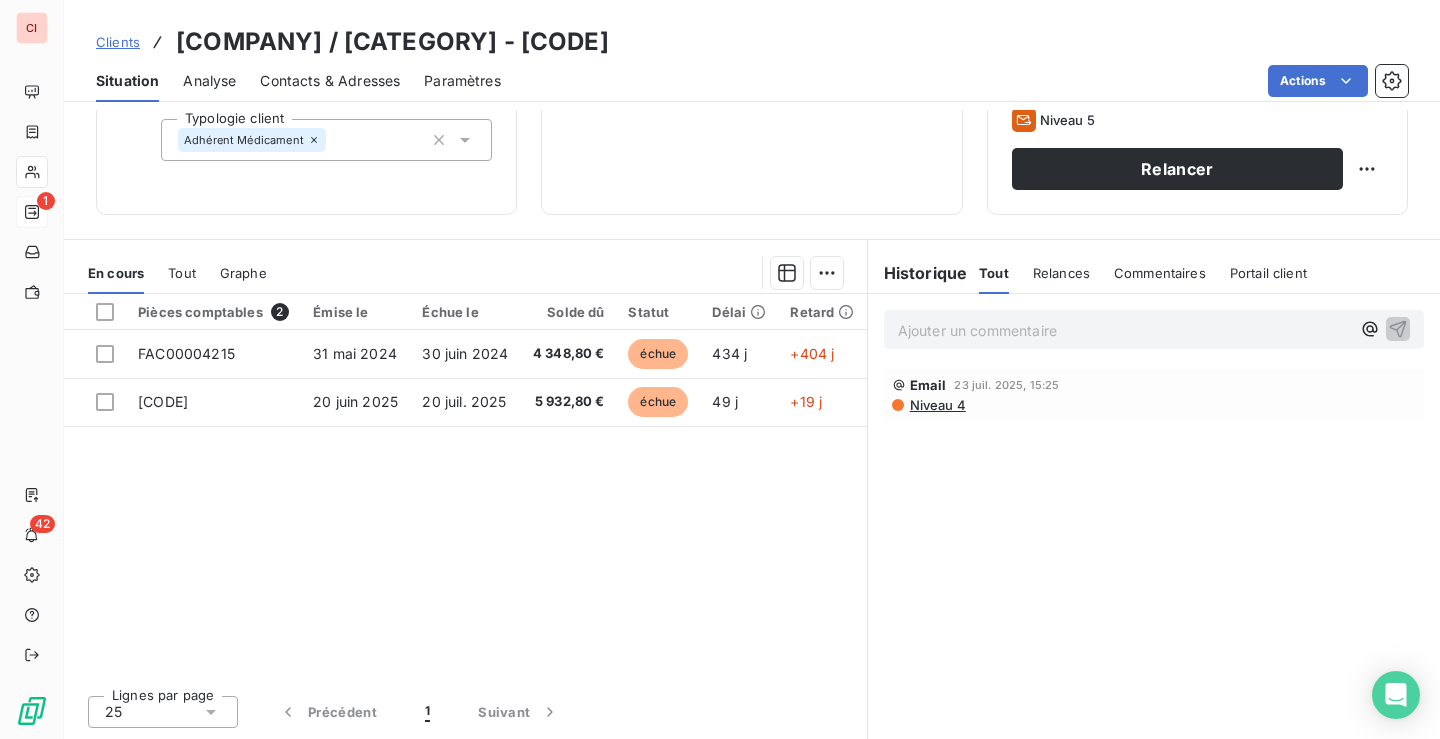 click on "Contacts & Adresses" at bounding box center [330, 81] 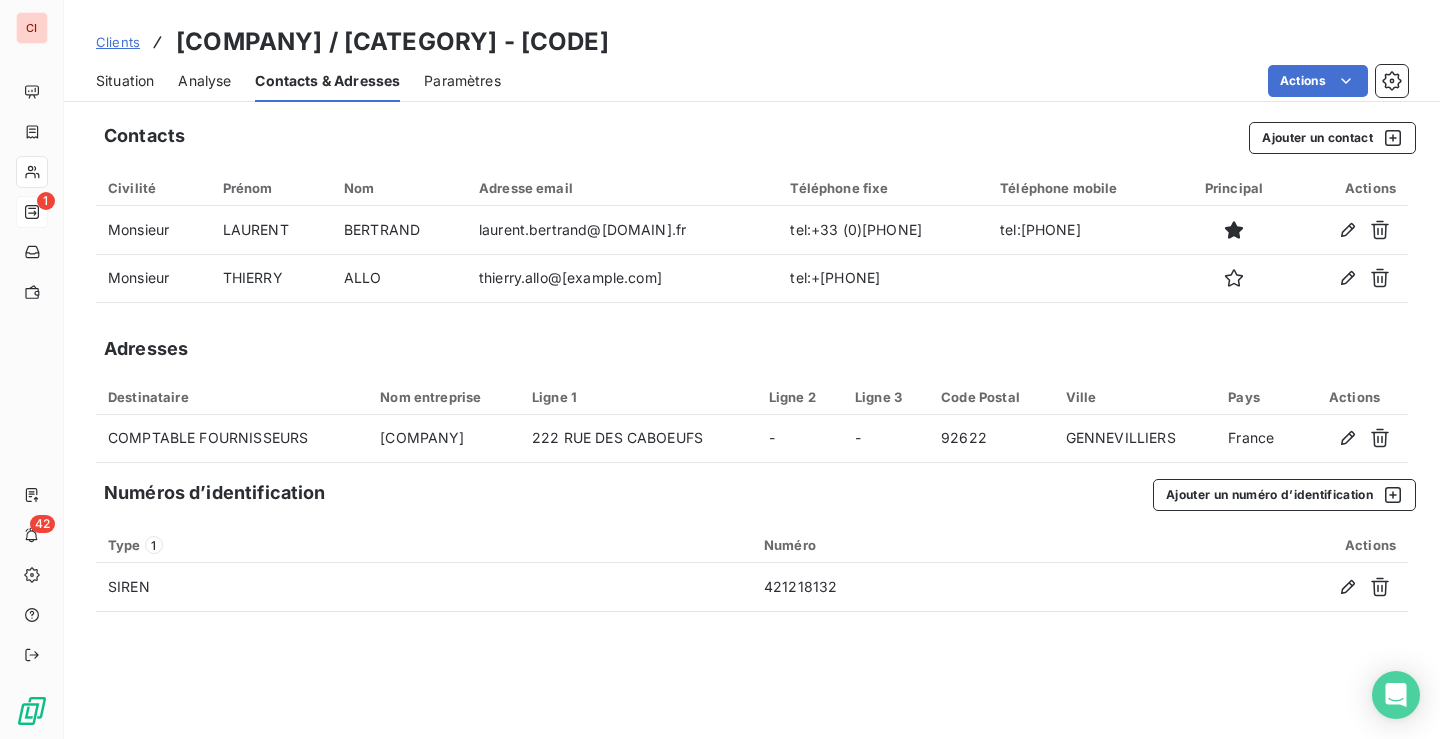 click on "Clients" at bounding box center (118, 42) 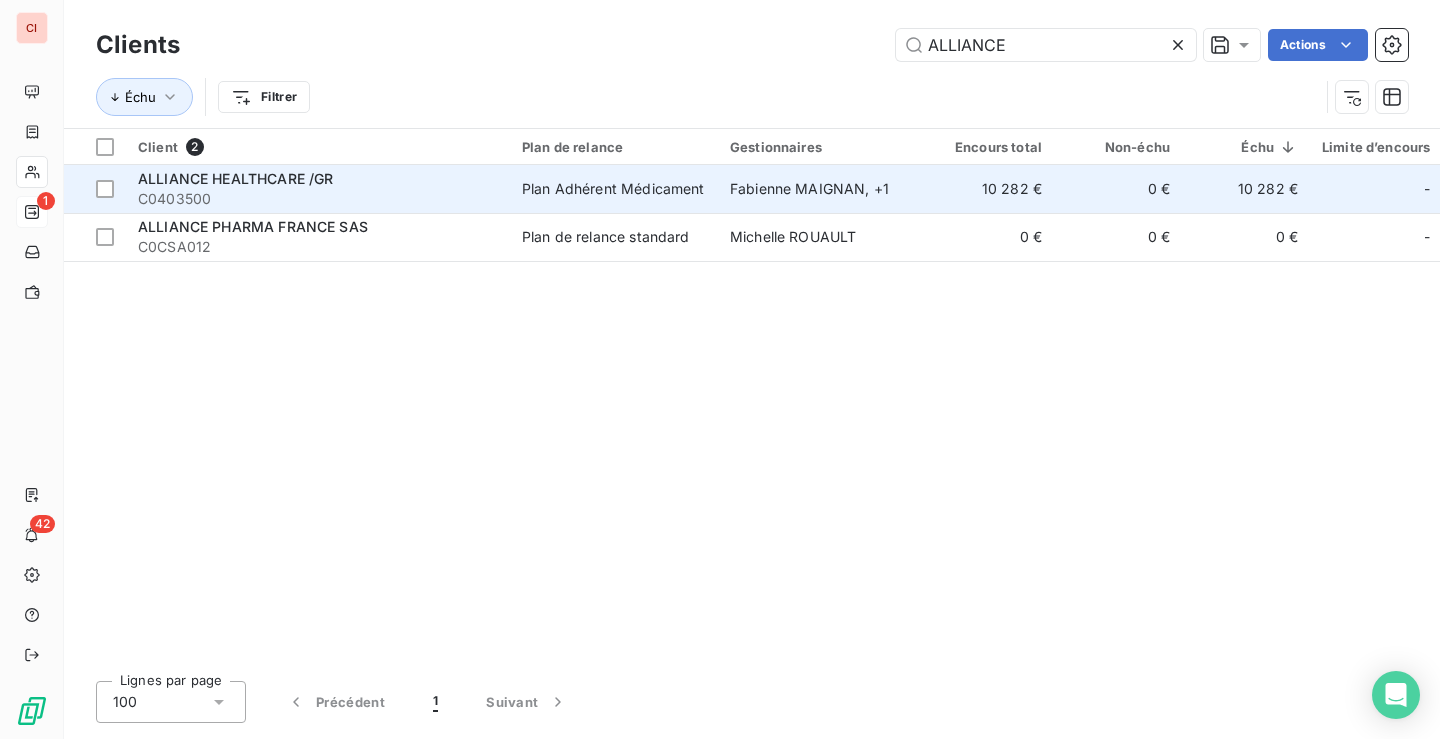 click on "Plan Adhérent Médicament" at bounding box center [613, 189] 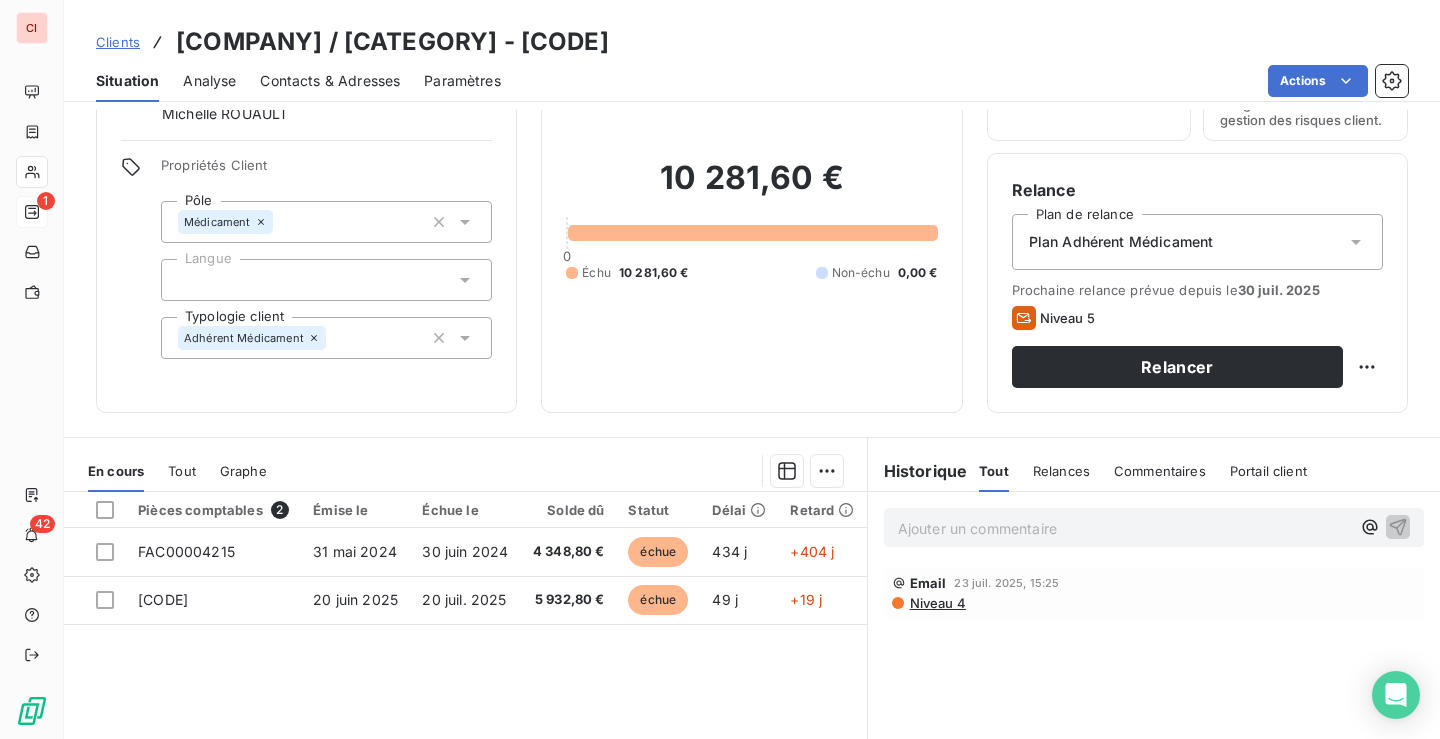 scroll, scrollTop: 0, scrollLeft: 0, axis: both 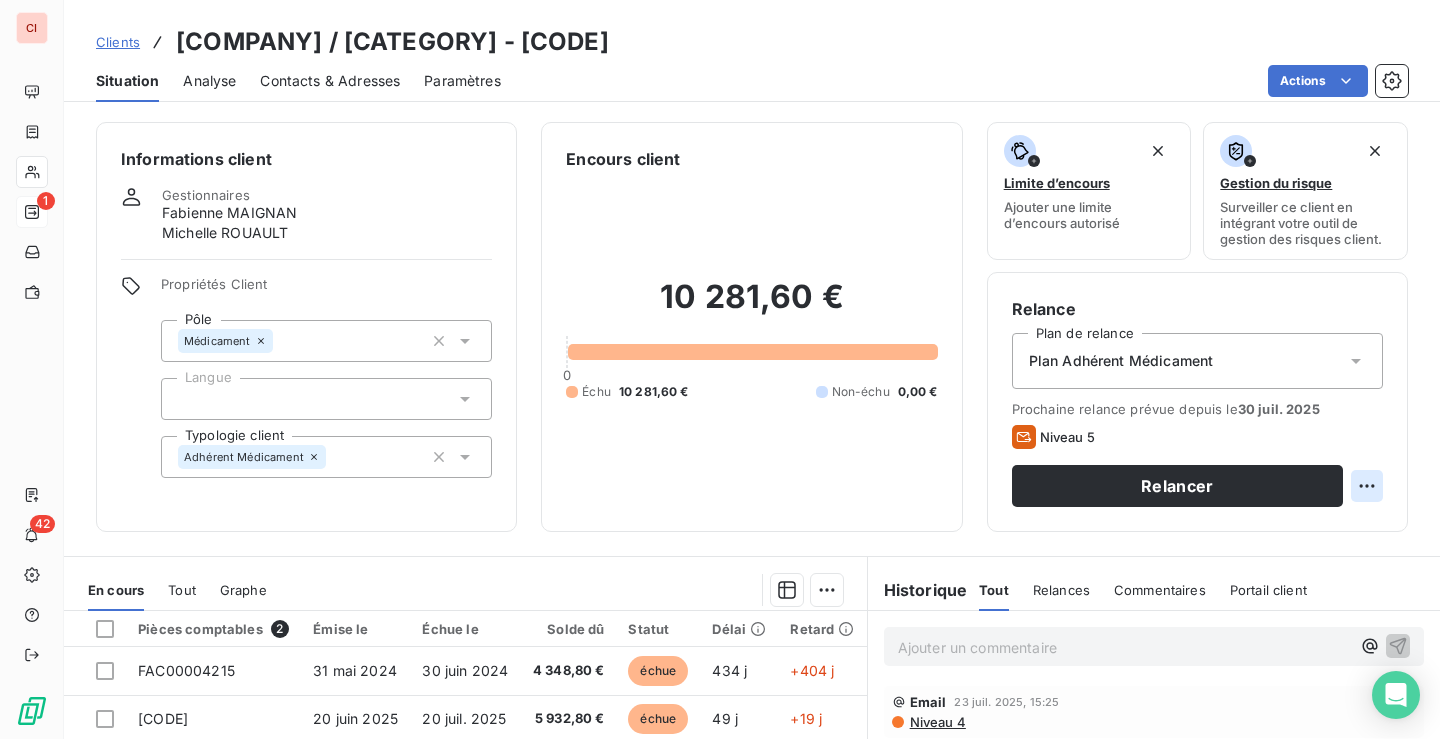 click on "CI 1 42 Clients ALLIANCE HEALTHCARE /GR - C0403500 Situation Analyse Contacts & Adresses Paramètres Actions Informations client Gestionnaires Fabienne MAIGNAN Michelle ROUAULT Propriétés Client Pôle Médicament Langue Typologie client Adhérent Médicament Encours client 10 281,60 € 0 Échu 10 281,60 € Non-échu 0,00 € Limite d’encours Ajouter une limite d’encours autorisé Gestion du risque Surveiller ce client en intégrant votre outil de gestion des risques client. Relance Plan de relance Plan Adhérent Médicament Prochaine relance prévue depuis le 30 juil. 2025 Niveau 5 Relancer En cours Tout Graphe Pièces comptables 2 Émise le Échue le Solde dû Statut Délai Retard FAC00004215 31 mai 2024 30 juin 2024 4 348,80 € échue 434 j +404 j FAC00005368 20 juin 2025 20 juil. 2025 5 932,80 € échue 49 j +19 j Lignes par page 25 Précédent 1 Suivant Historique Tout Relances Commentaires Portail client Tout Relances Commentaires Portail client ﻿ Email" at bounding box center (720, 369) 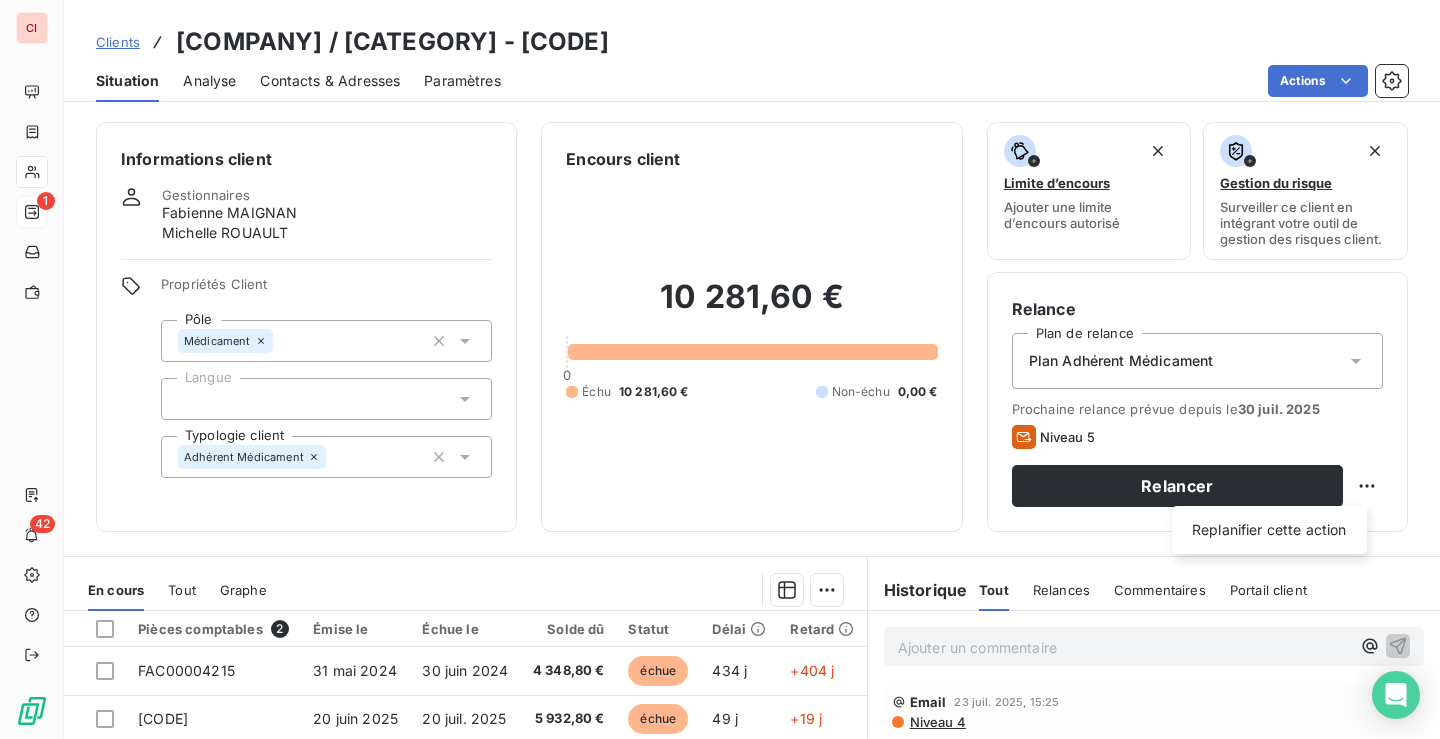click on "CI 1 42 Clients ALLIANCE HEALTHCARE /GR - [CLIENT_ID] Situation Analyse Contacts & Adresses Paramètres Actions Informations client Gestionnaires [NAME] [NAME] Propriétés Client Pôle Médicament Langue Typologie client Adhérent Médicament Encours client   [AMOUNT] [AMOUNT] Non-échu [AMOUNT]     Limite d’encours Ajouter une limite d’encours autorisé Gestion du risque Surveiller ce client en intégrant votre outil de gestion des risques client. Relance Plan de relance Plan Adhérent Médicament Prochaine relance prévue depuis le  [DATE] Niveau 5 Relancer Replanifier cette action En cours Tout Graphe Pièces comptables 2 Émise le Échue le Solde dû Statut Délai   Retard   FAC00004215 [DATE] [DATE] [AMOUNT] échue [NUMBER] j +[NUMBER] j Lignes par page 25 Précédent 1 Suivant Historique Tout Relances Commentaires Portail client Tout Relances Commentaires" at bounding box center (720, 369) 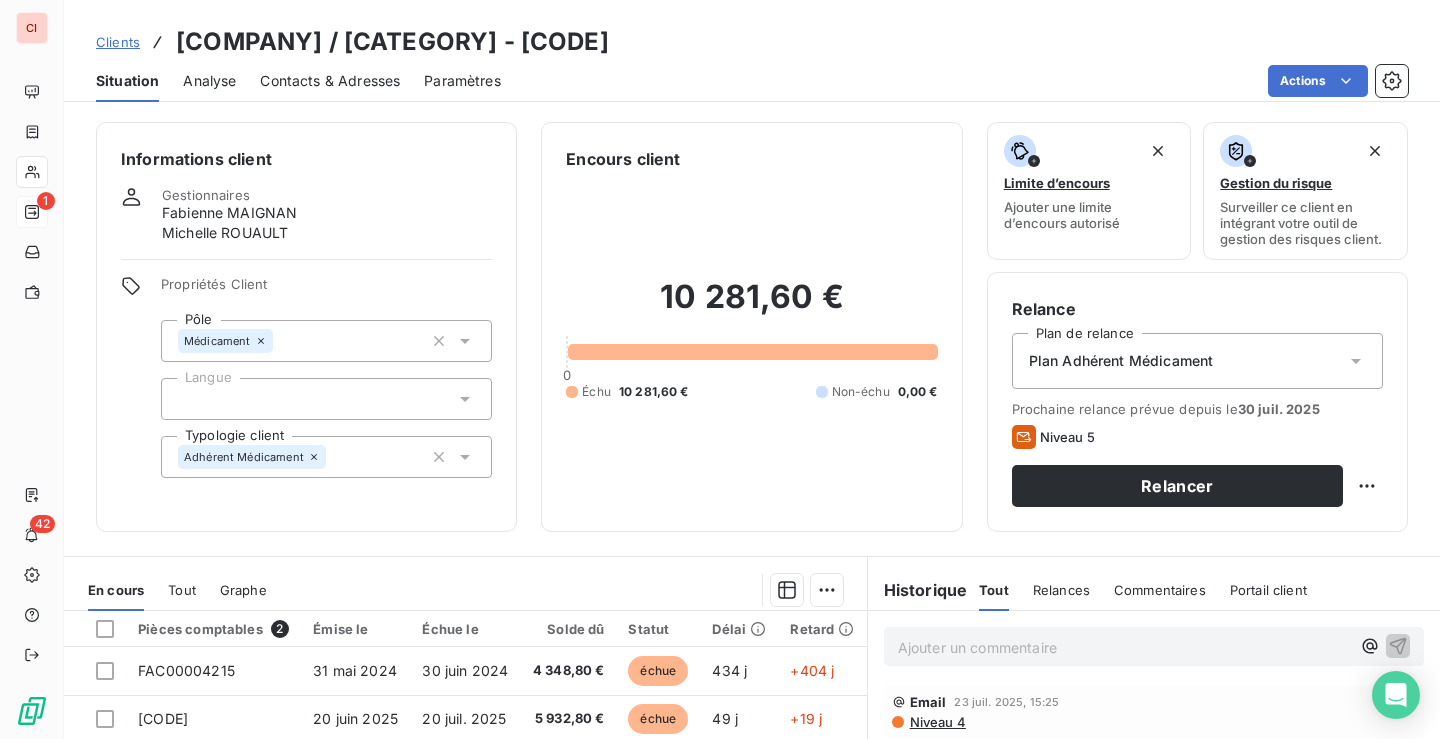 click on "Relancer" at bounding box center (1177, 486) 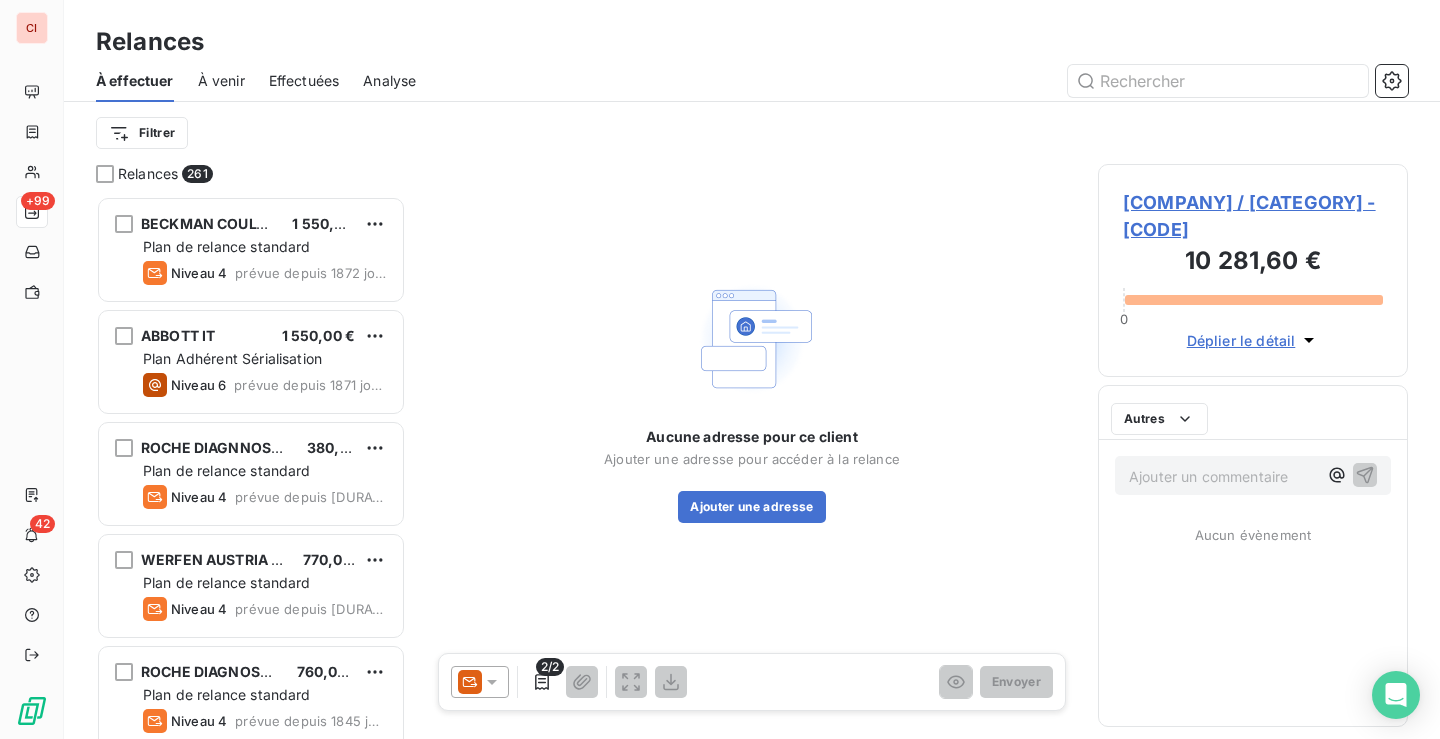 scroll, scrollTop: 16, scrollLeft: 16, axis: both 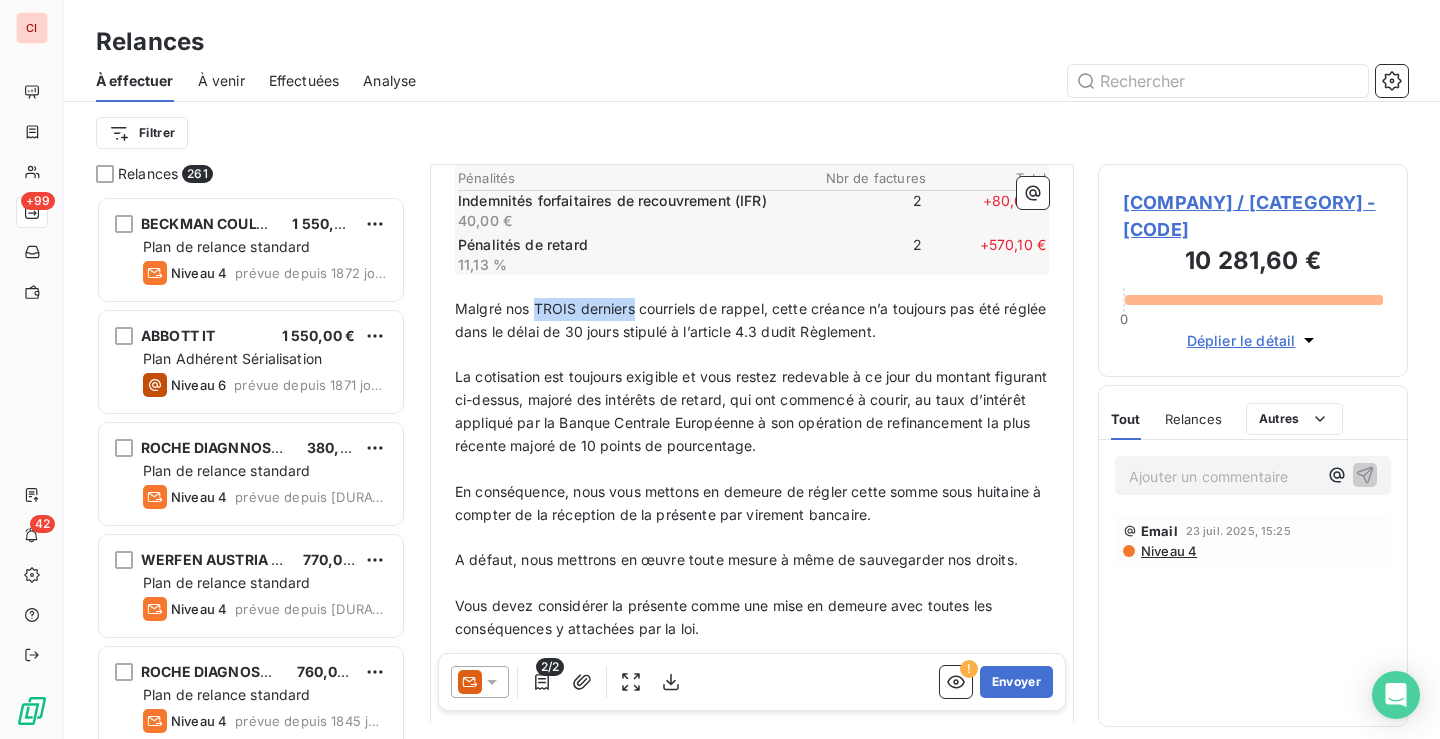drag, startPoint x: 638, startPoint y: 310, endPoint x: 537, endPoint y: 316, distance: 101.17806 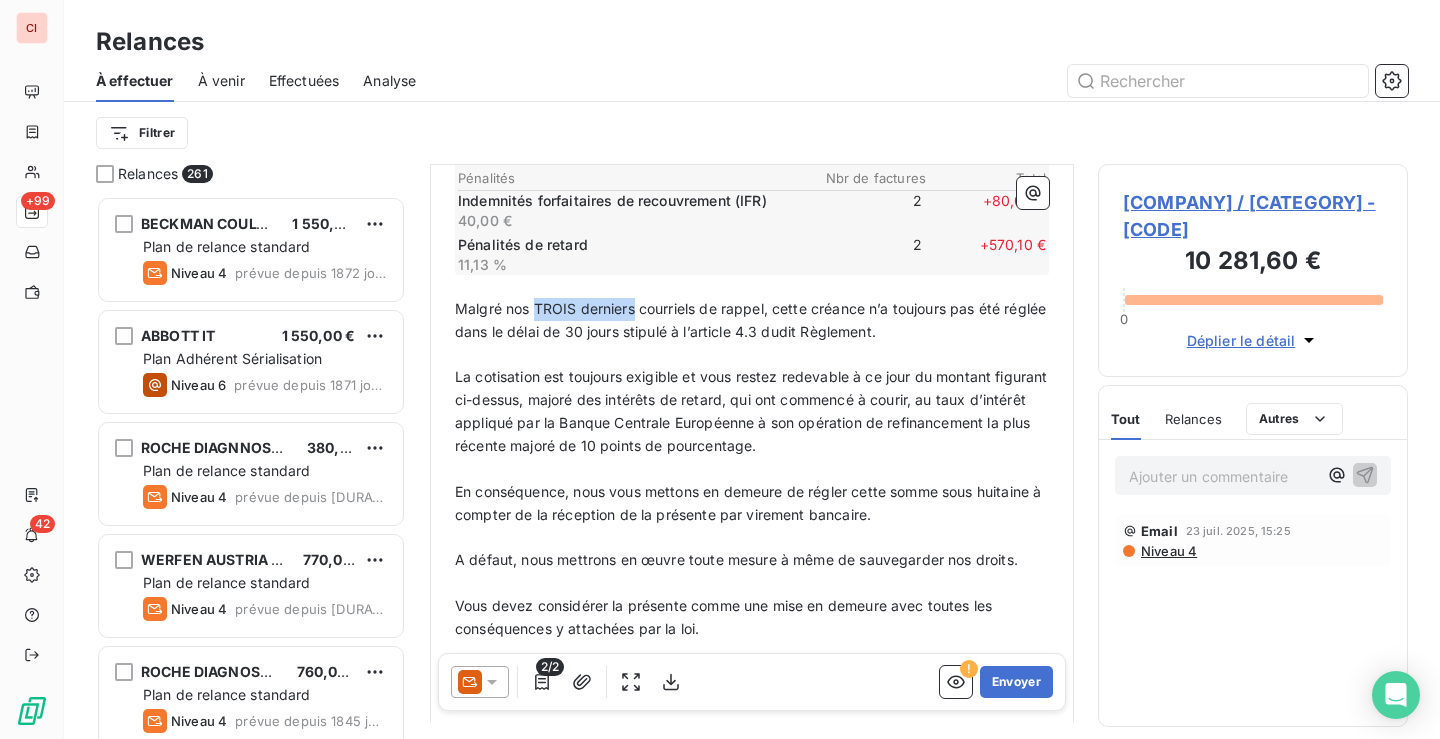 click on "Malgré nos TROIS derniers courriels de rappel, cette créance n’a toujours pas été réglée dans le délai de 30 jours stipulé à l’article 4.3 dudit Règlement." at bounding box center (752, 320) 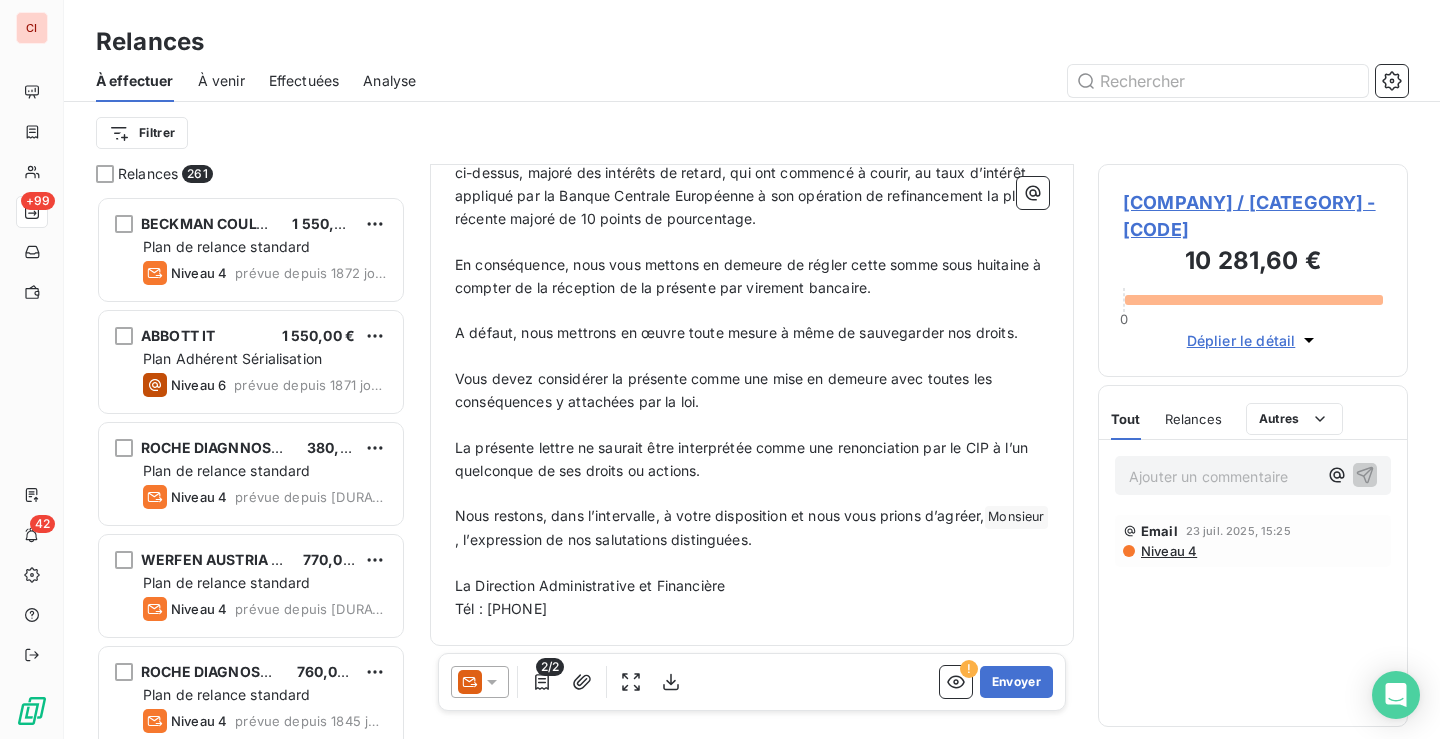 scroll, scrollTop: 729, scrollLeft: 0, axis: vertical 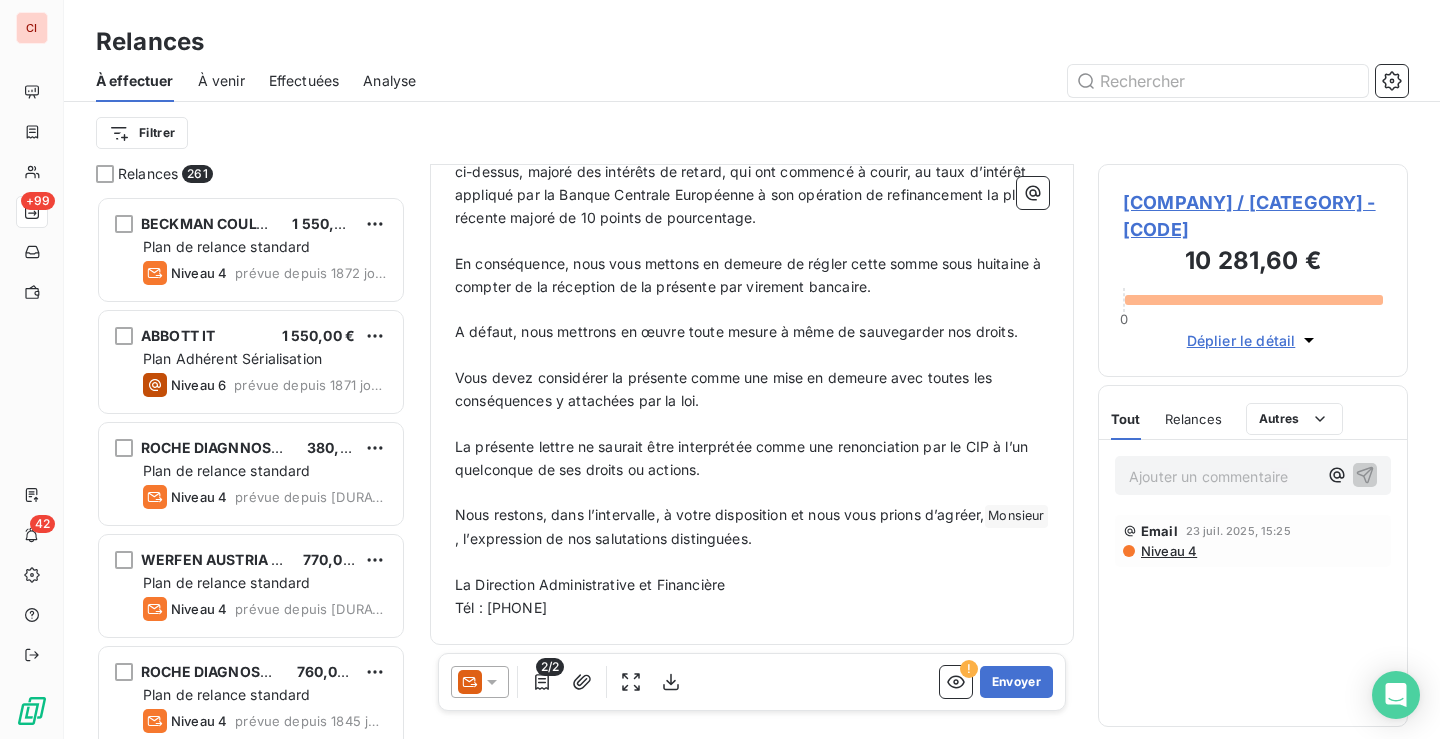 click at bounding box center [480, 682] 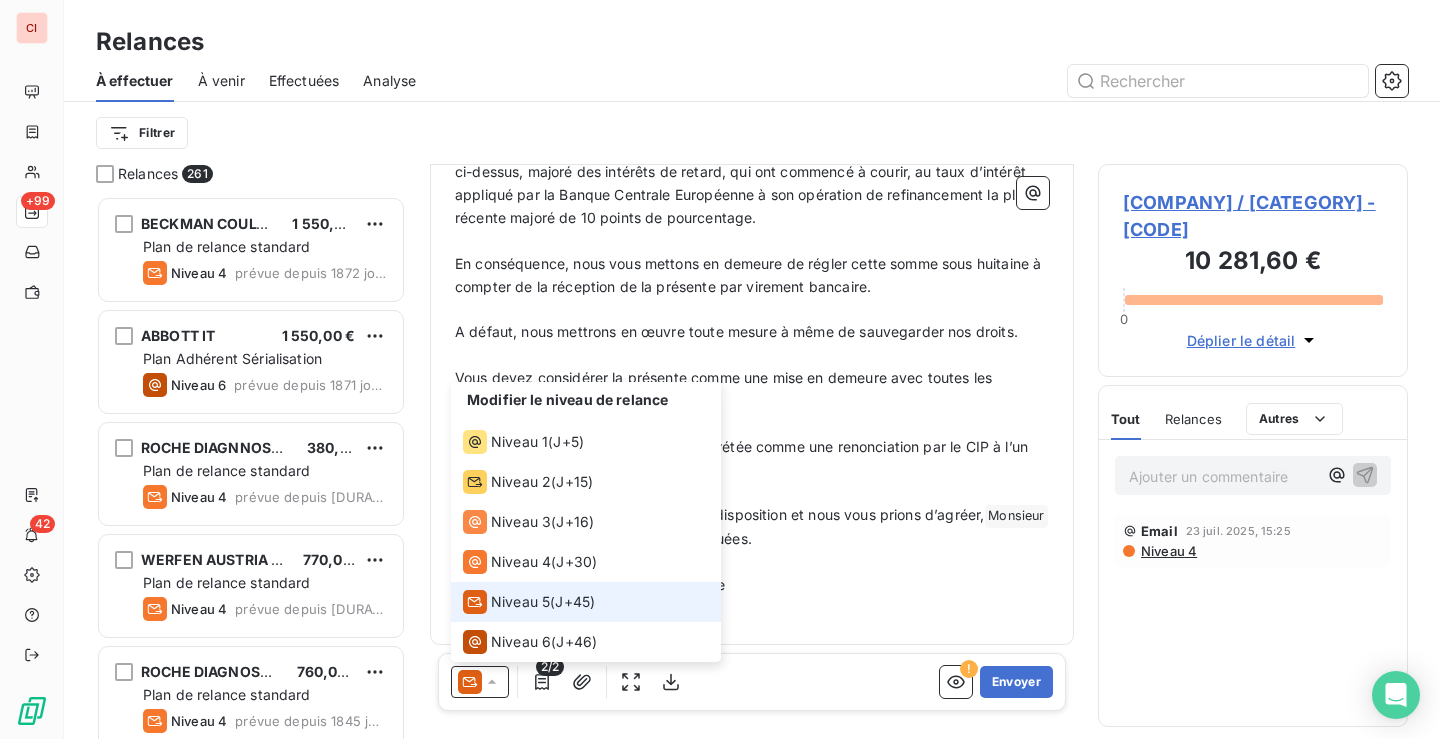 click on "Niveau 5" at bounding box center (520, 602) 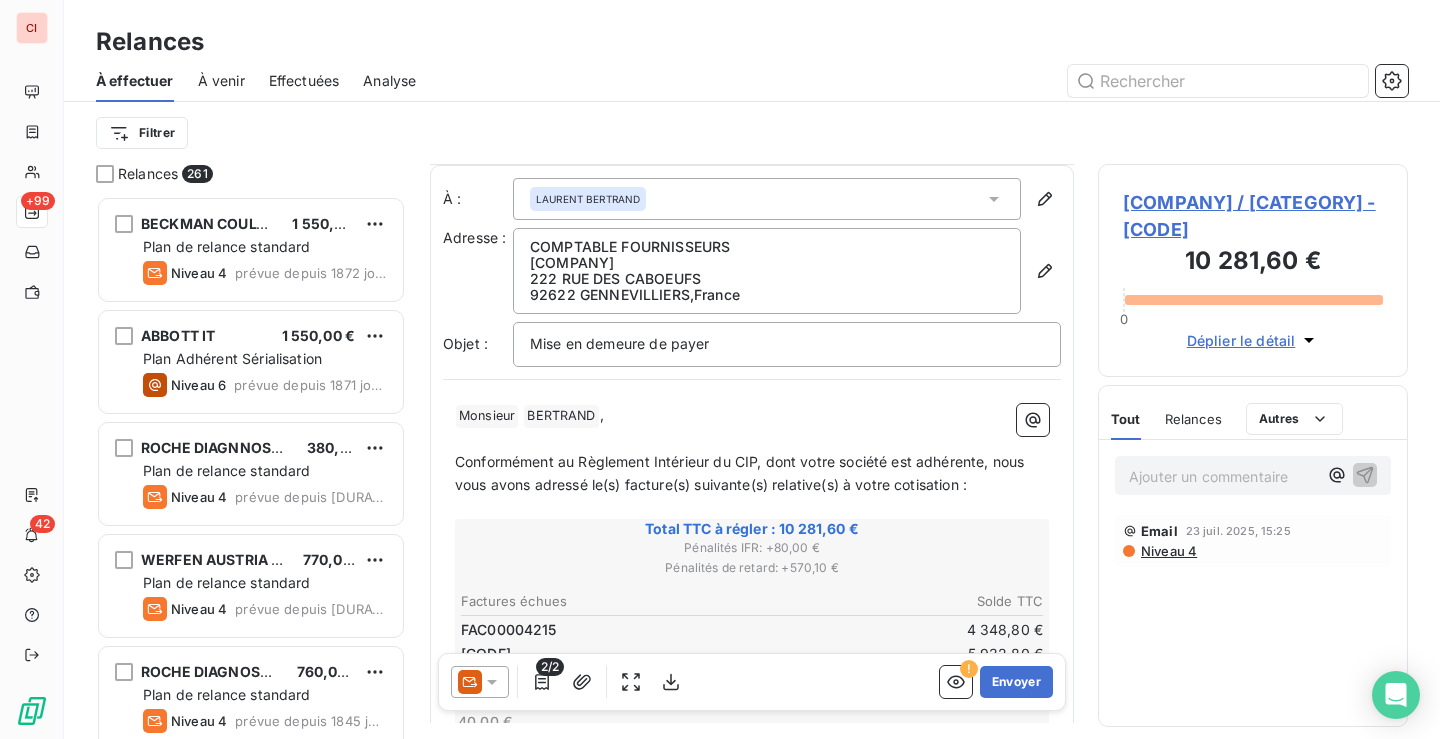 scroll, scrollTop: 401, scrollLeft: 0, axis: vertical 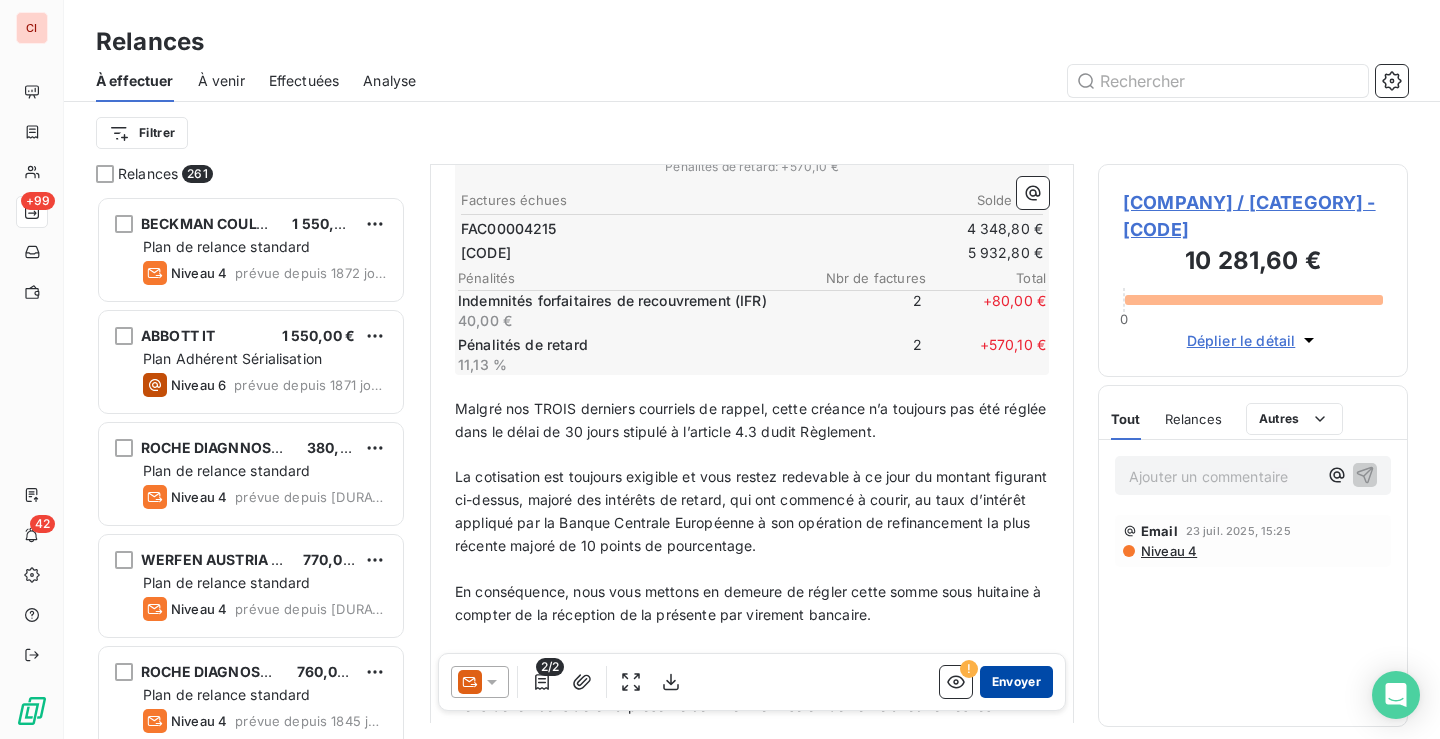 click on "Envoyer" at bounding box center [1016, 682] 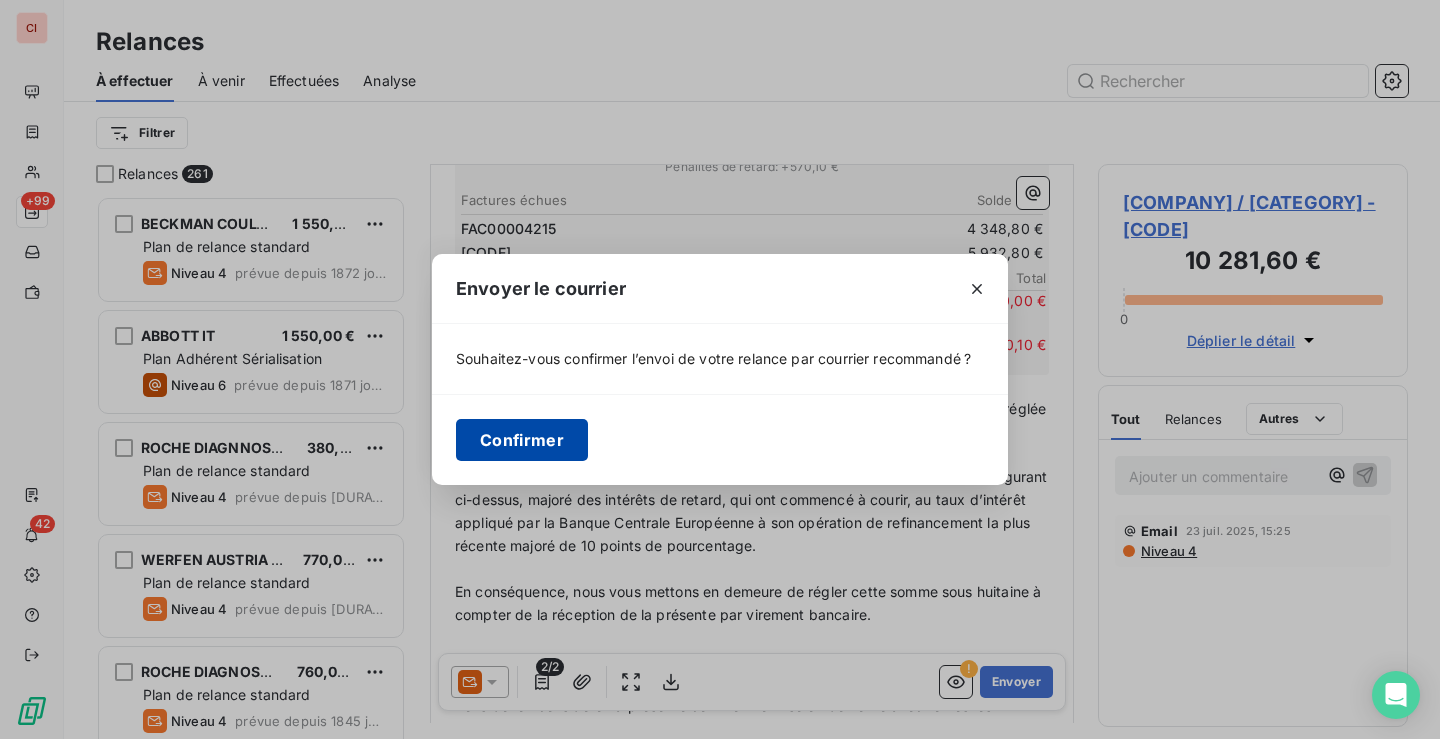 click on "Confirmer" at bounding box center (522, 440) 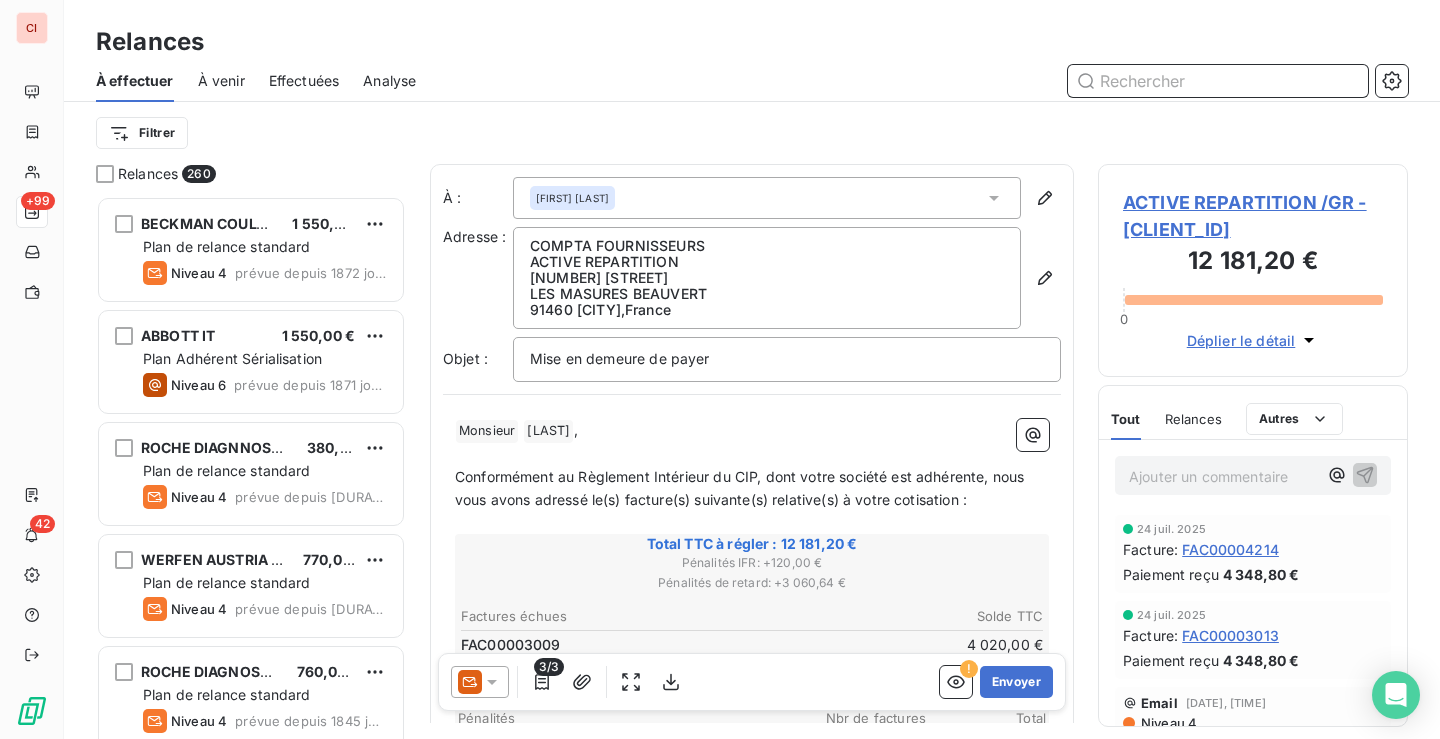 click on "À effectuer" at bounding box center (135, 81) 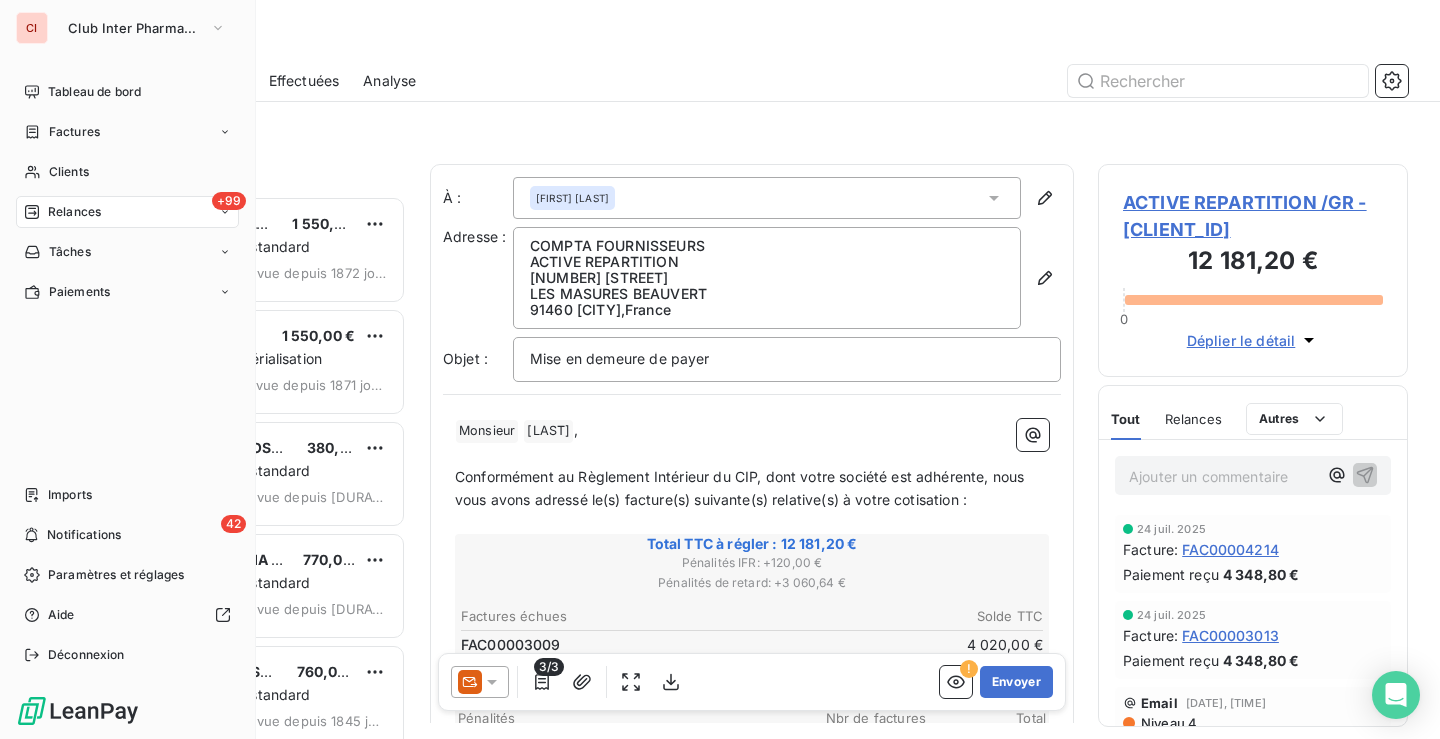 click on "Relances" at bounding box center [74, 212] 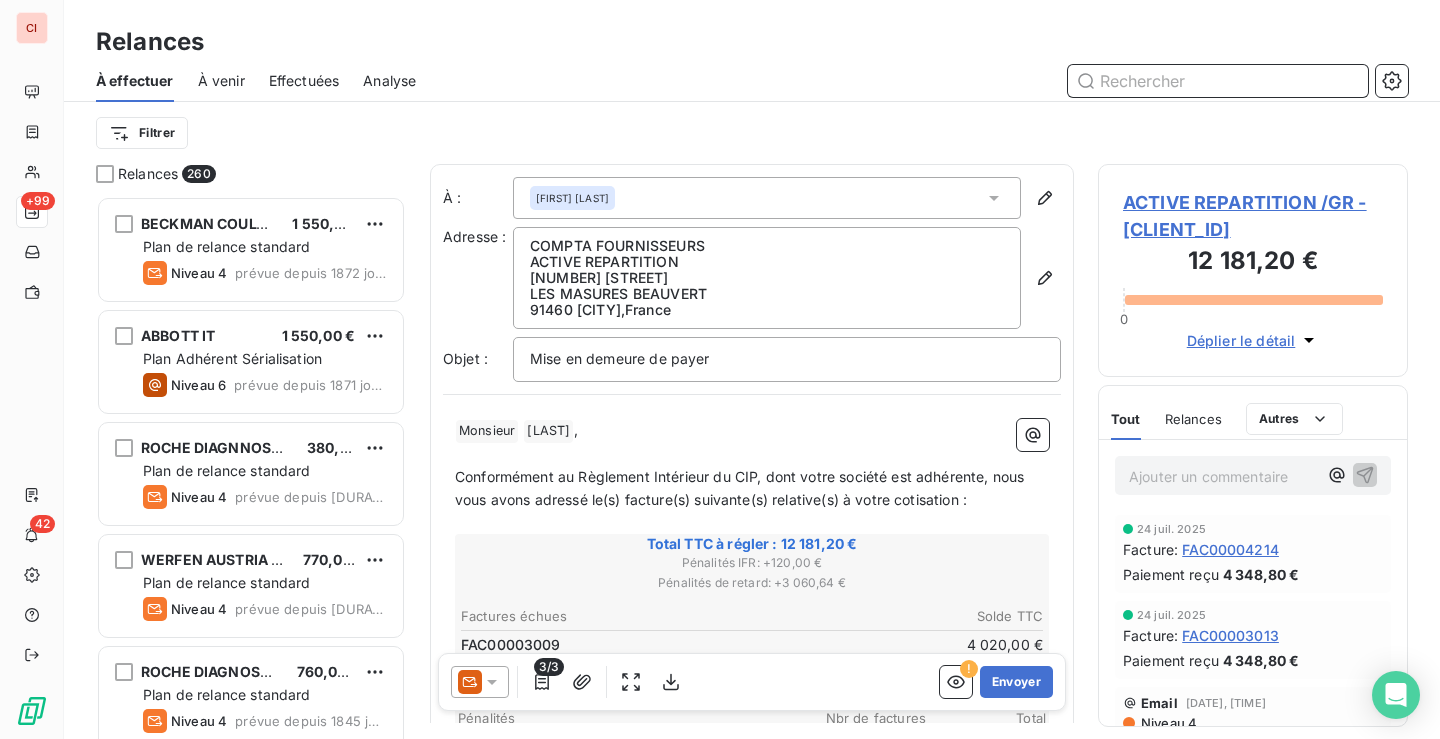 click at bounding box center [1218, 81] 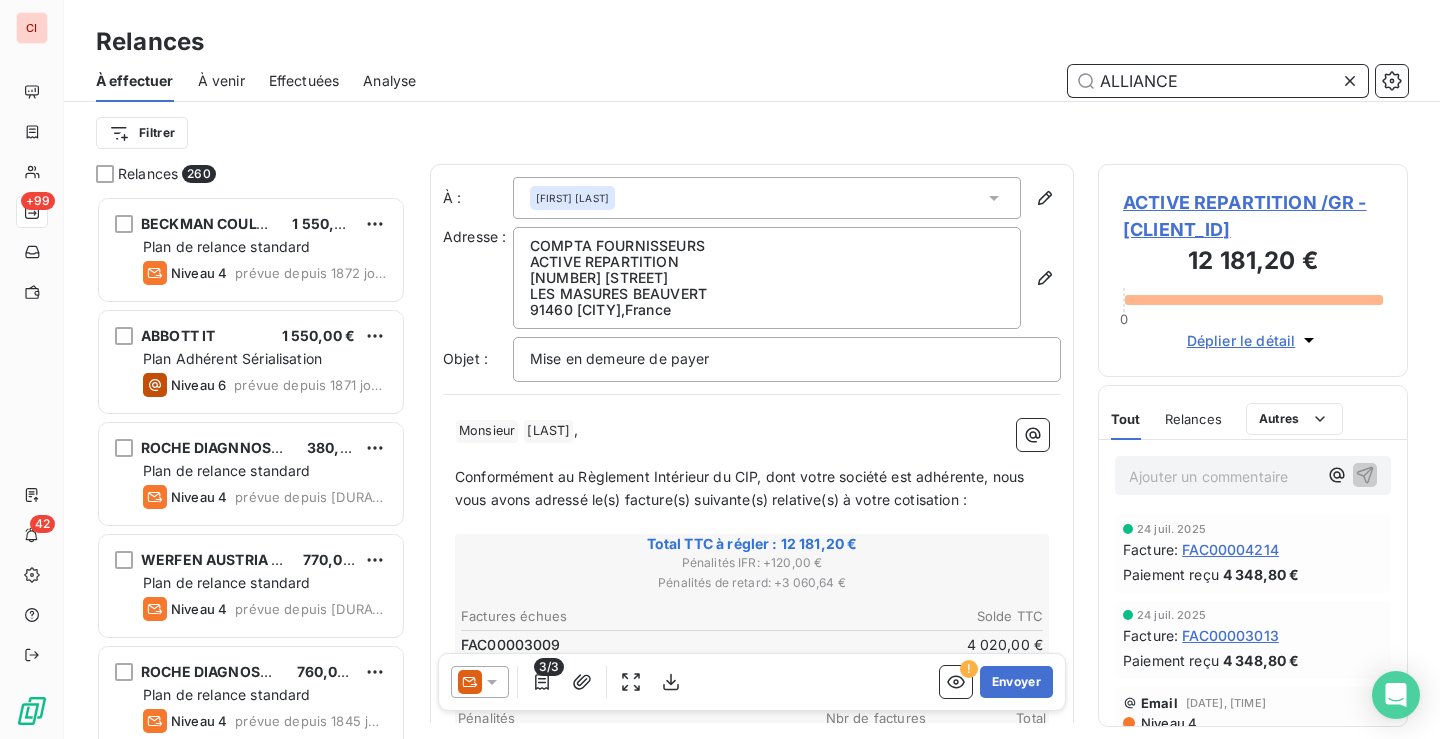 type on "ALLIANCE" 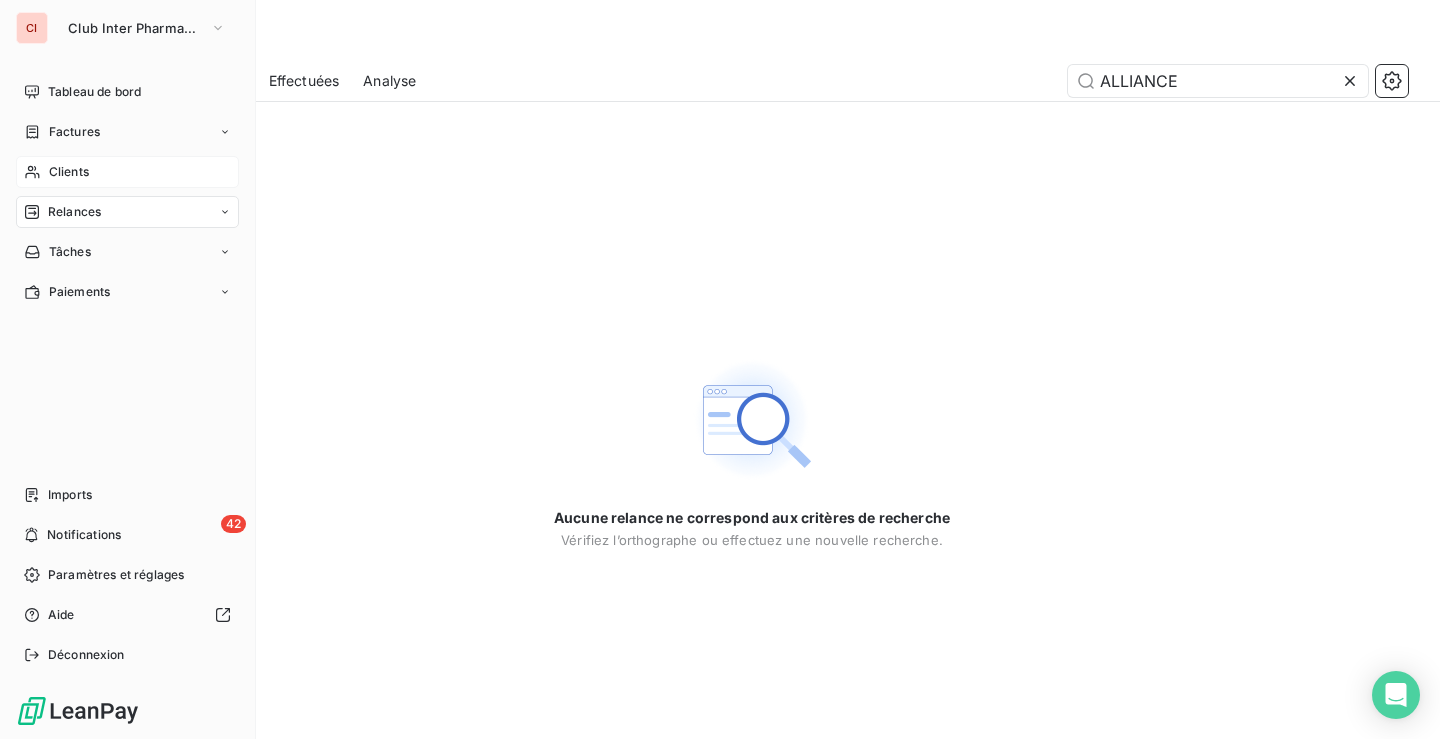 click on "Clients" at bounding box center [69, 172] 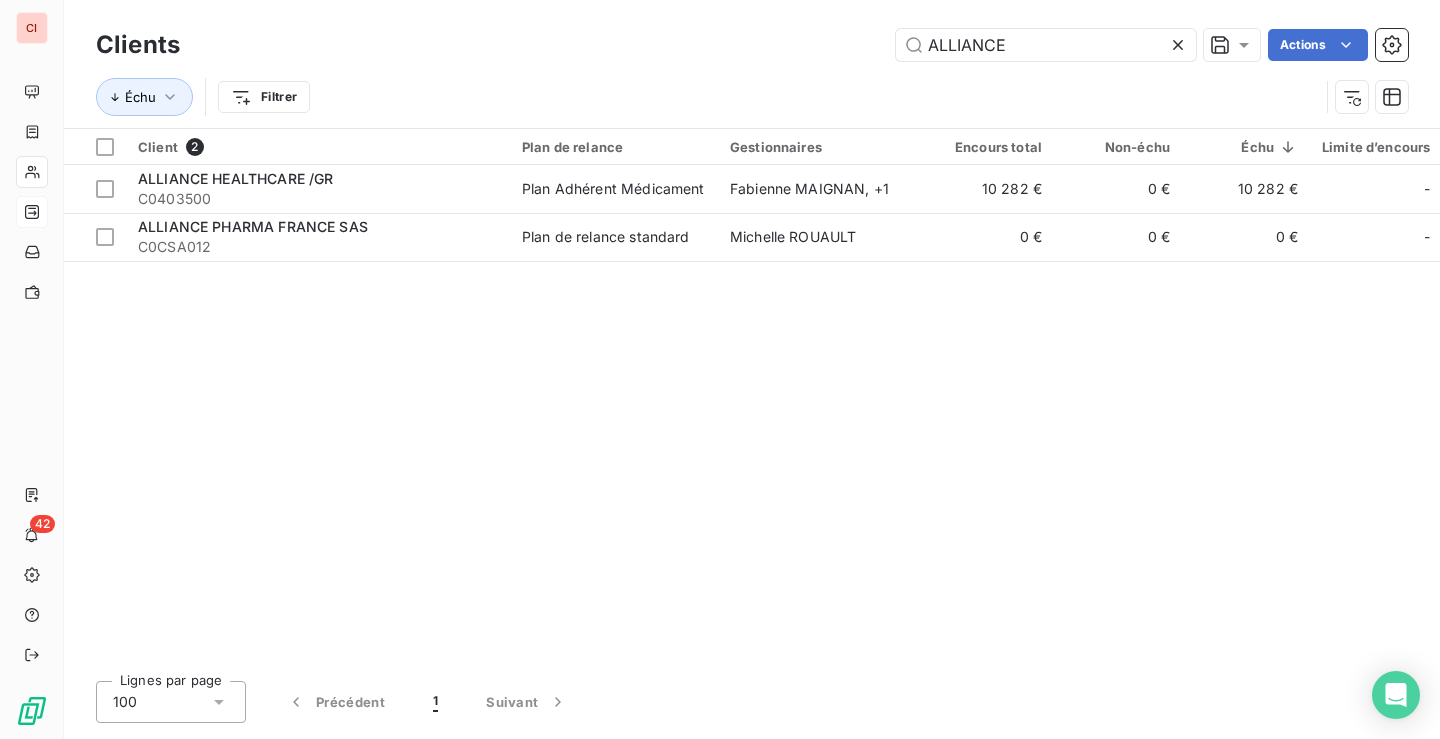 drag, startPoint x: 1020, startPoint y: 50, endPoint x: 827, endPoint y: 77, distance: 194.87946 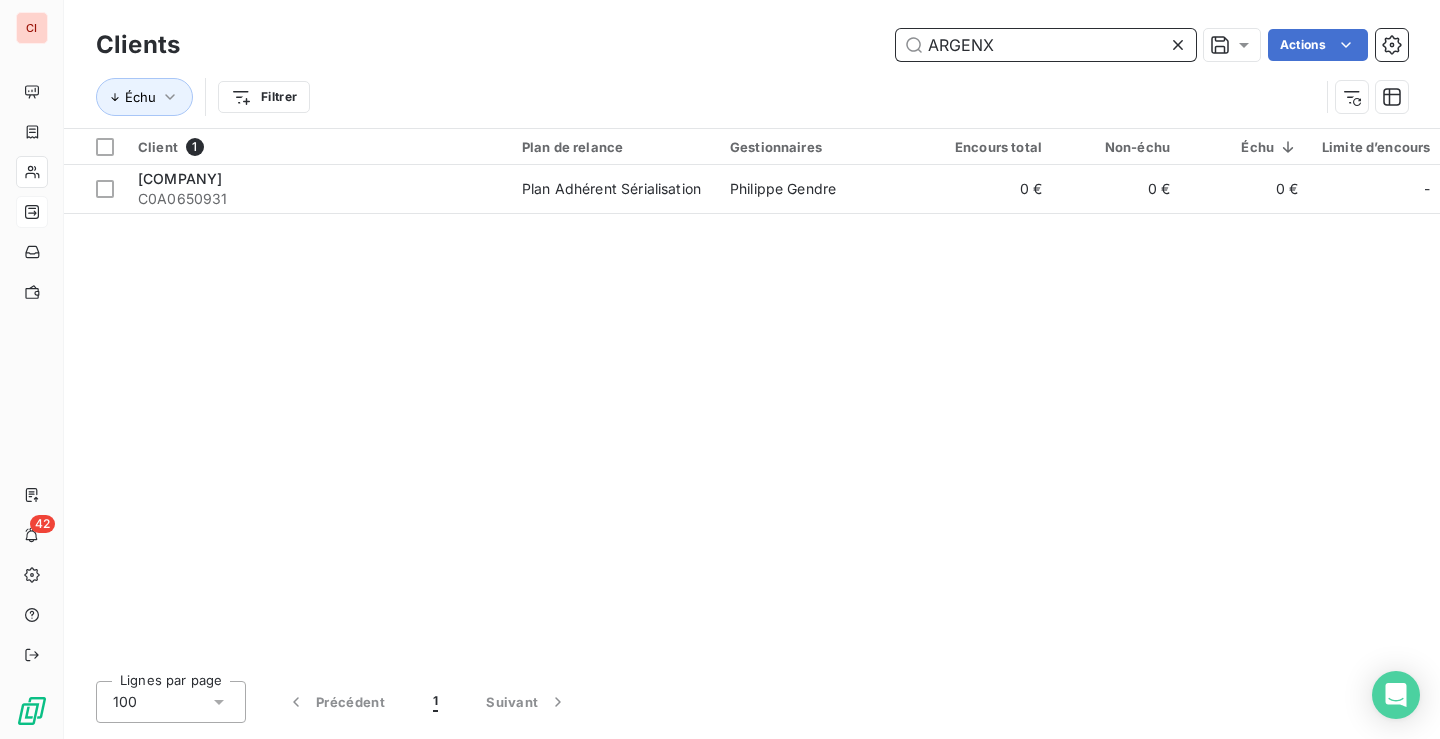 drag, startPoint x: 1002, startPoint y: 42, endPoint x: 885, endPoint y: 44, distance: 117.01709 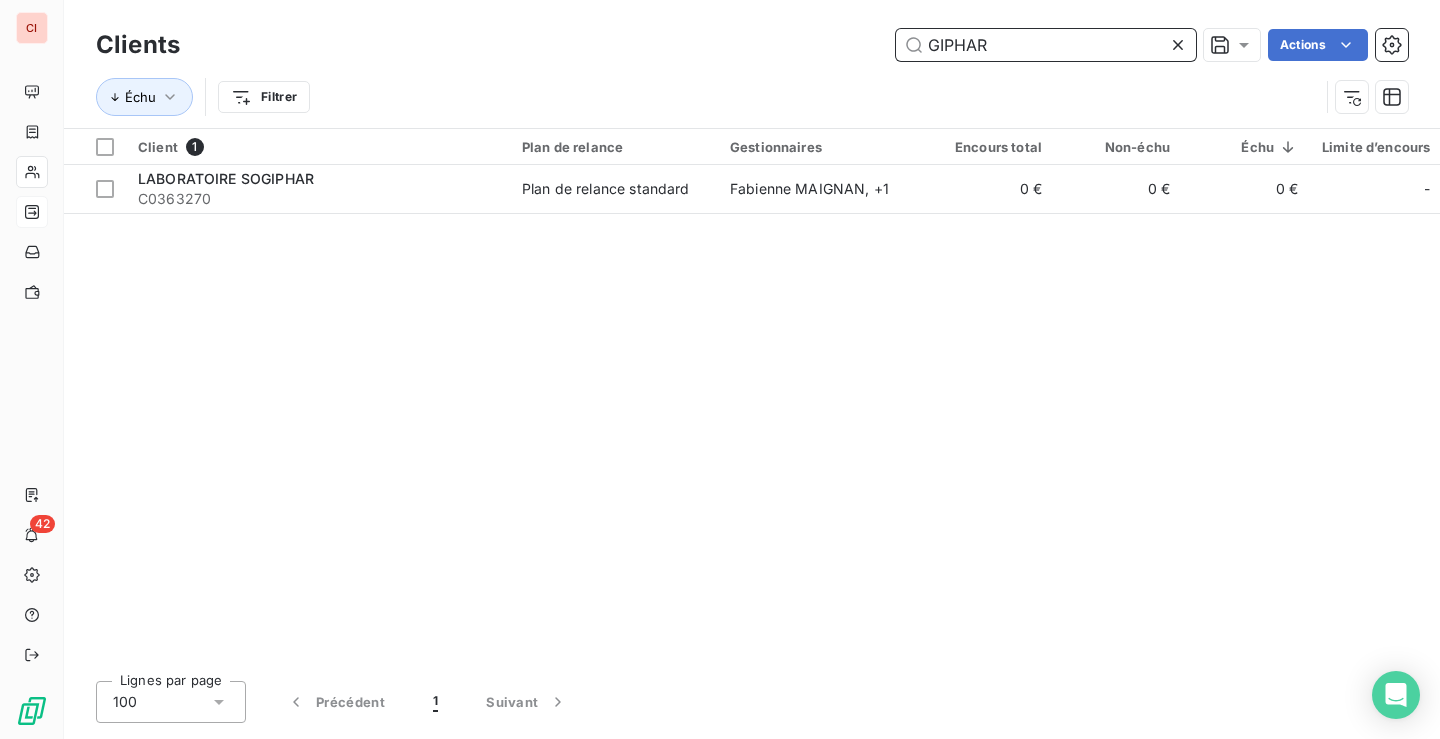 drag, startPoint x: 1002, startPoint y: 51, endPoint x: 898, endPoint y: 54, distance: 104.04326 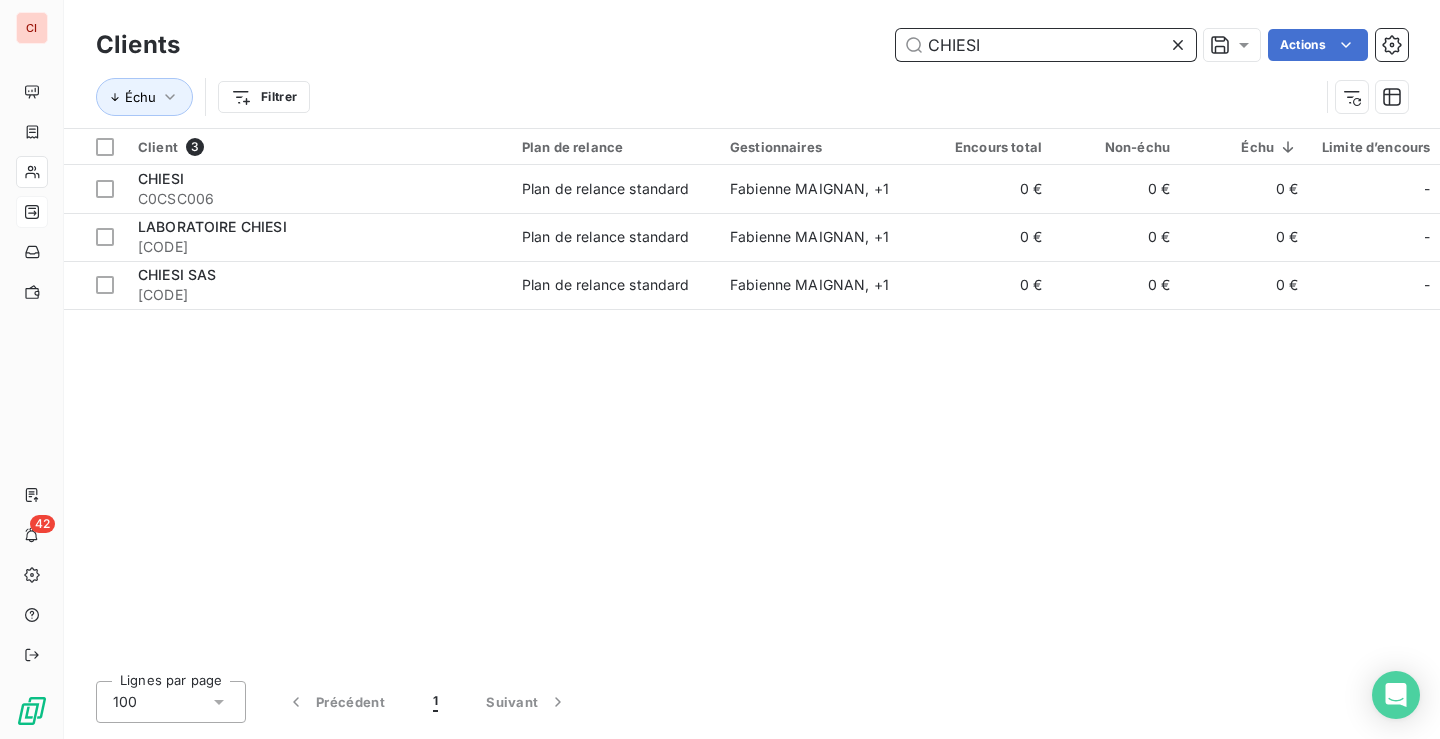 drag, startPoint x: 1025, startPoint y: 45, endPoint x: 858, endPoint y: 45, distance: 167 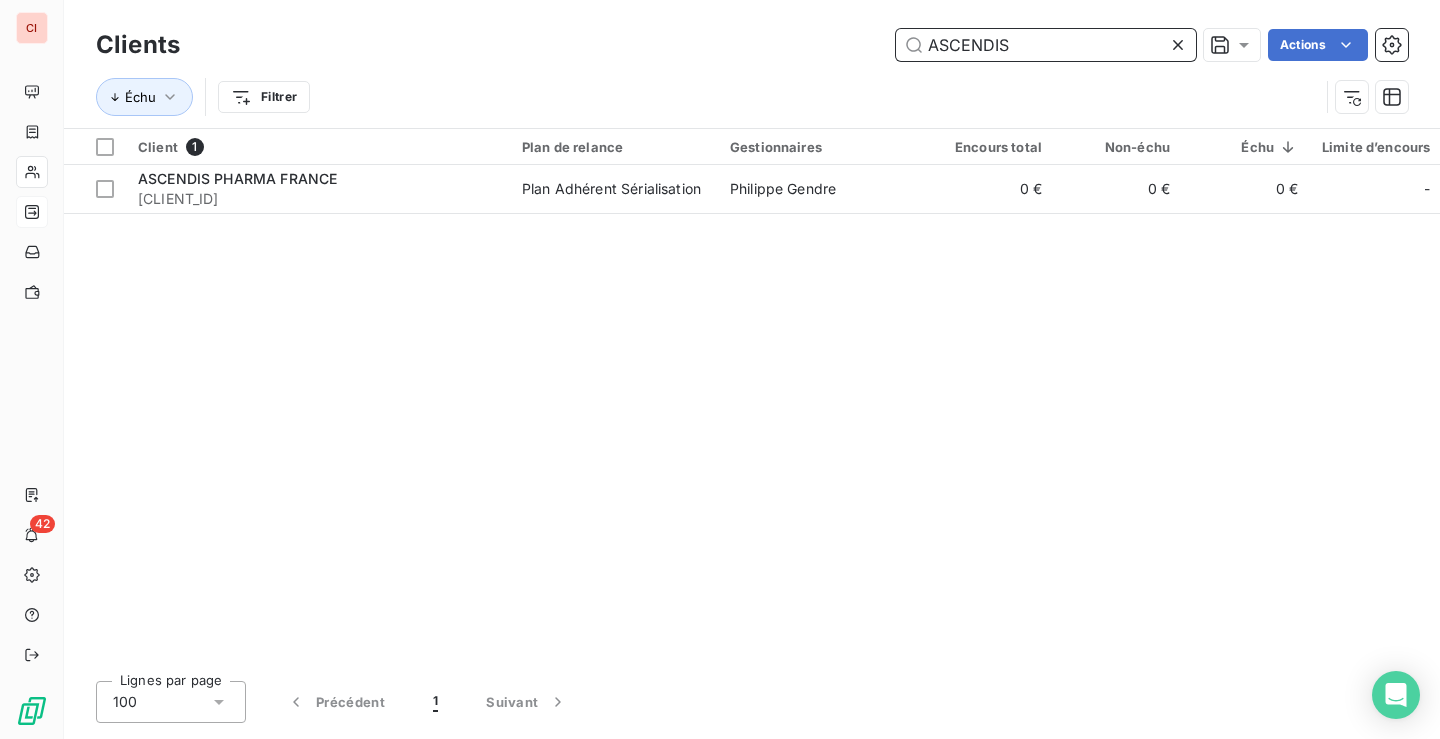drag, startPoint x: 1050, startPoint y: 34, endPoint x: 919, endPoint y: 48, distance: 131.74597 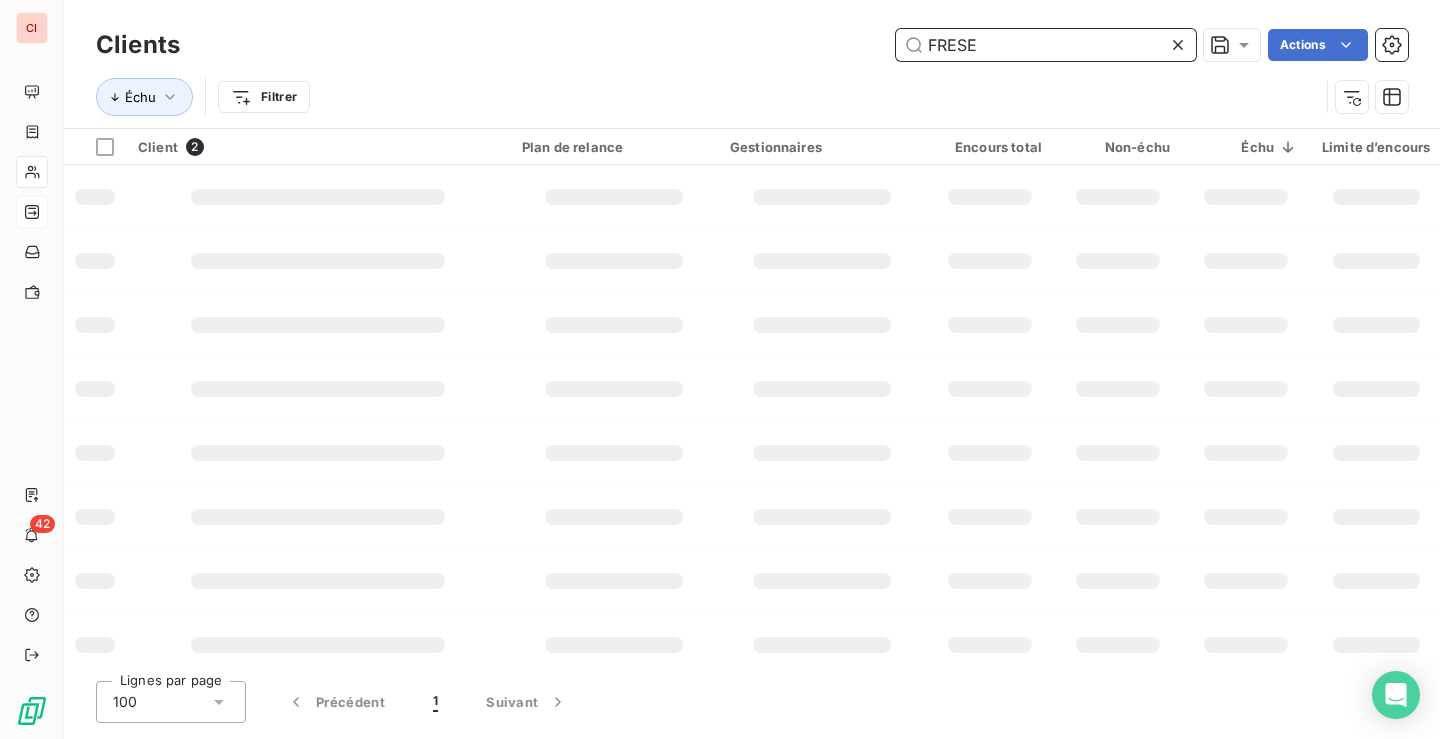 type on "FRESE" 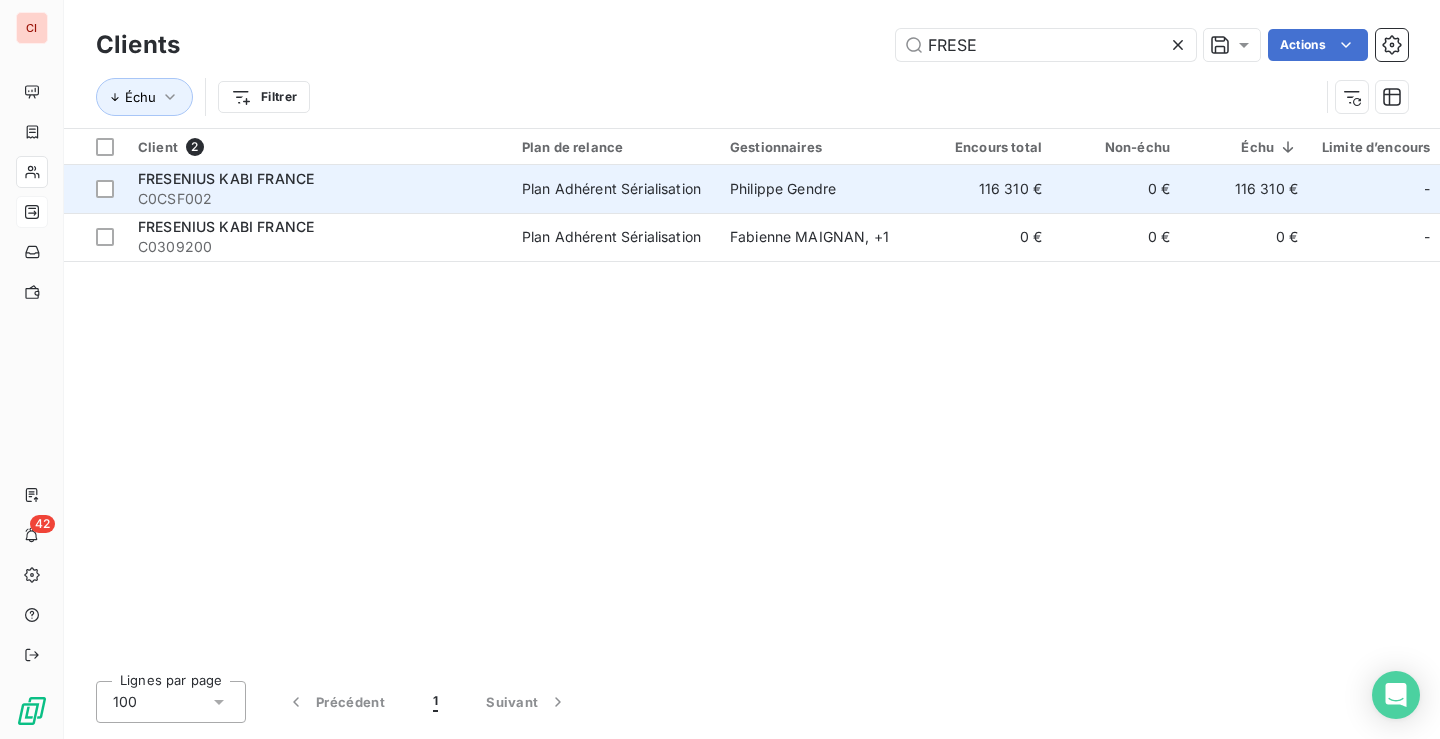click on "Plan Adhérent Sérialisation" at bounding box center [614, 189] 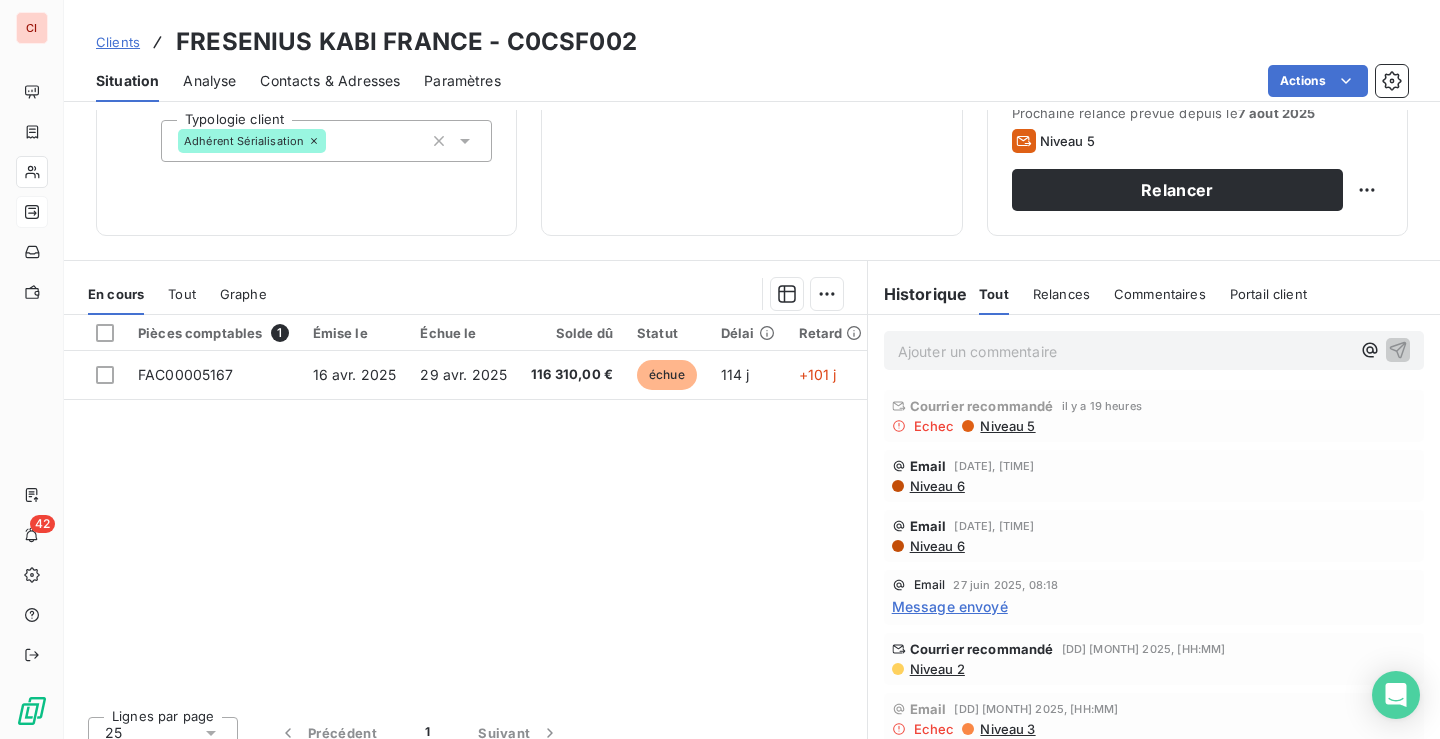 scroll, scrollTop: 317, scrollLeft: 0, axis: vertical 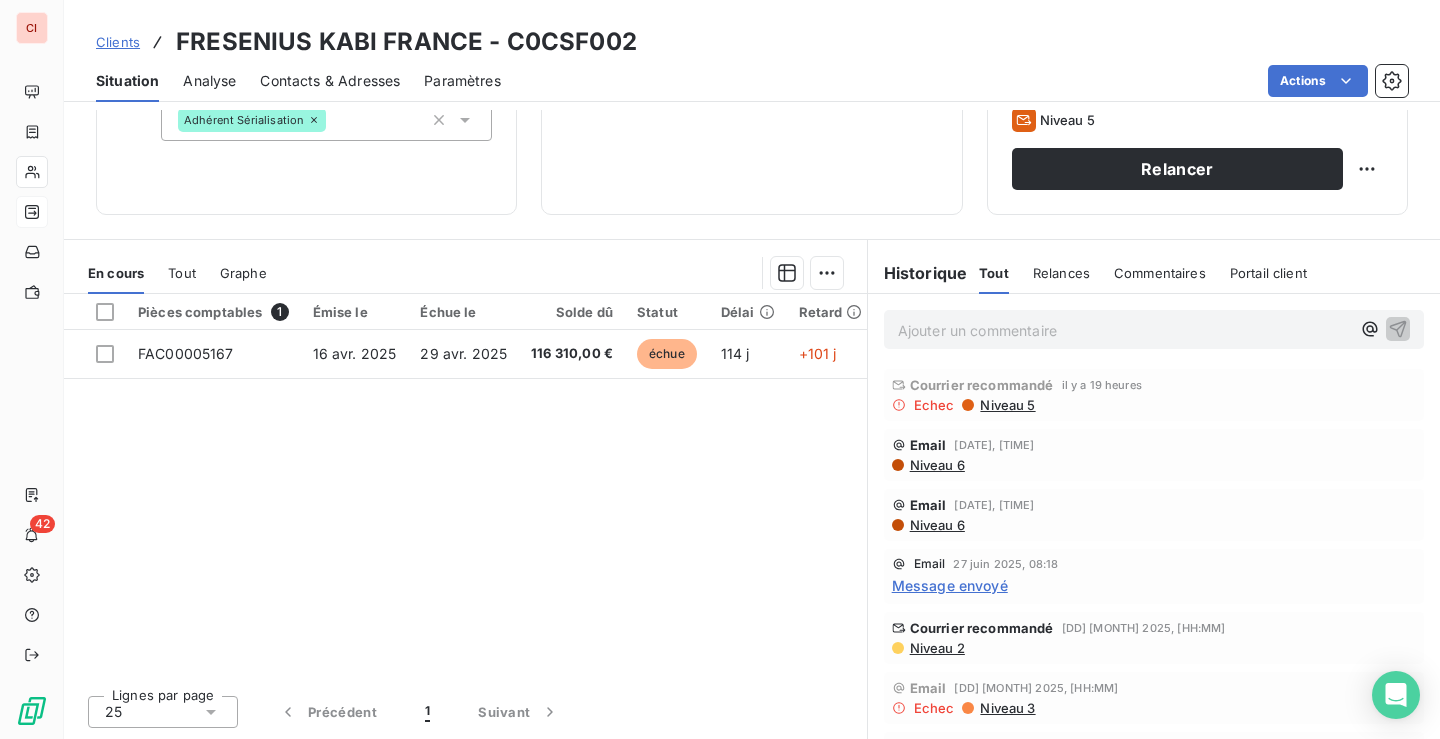 click on "Clients FRESENIUS KABI FRANCE - [CLIENT_ID]" at bounding box center [752, 42] 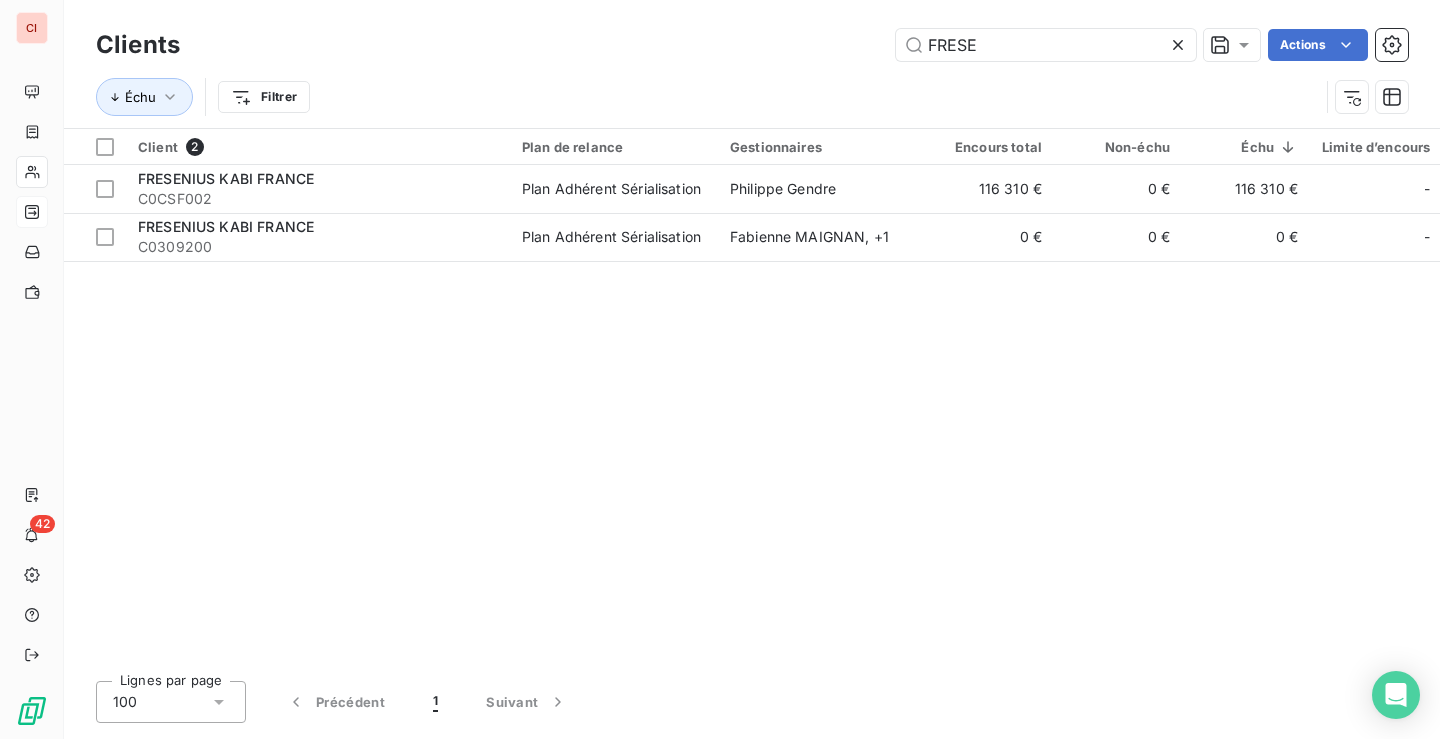 drag, startPoint x: 996, startPoint y: 37, endPoint x: 868, endPoint y: 66, distance: 131.24405 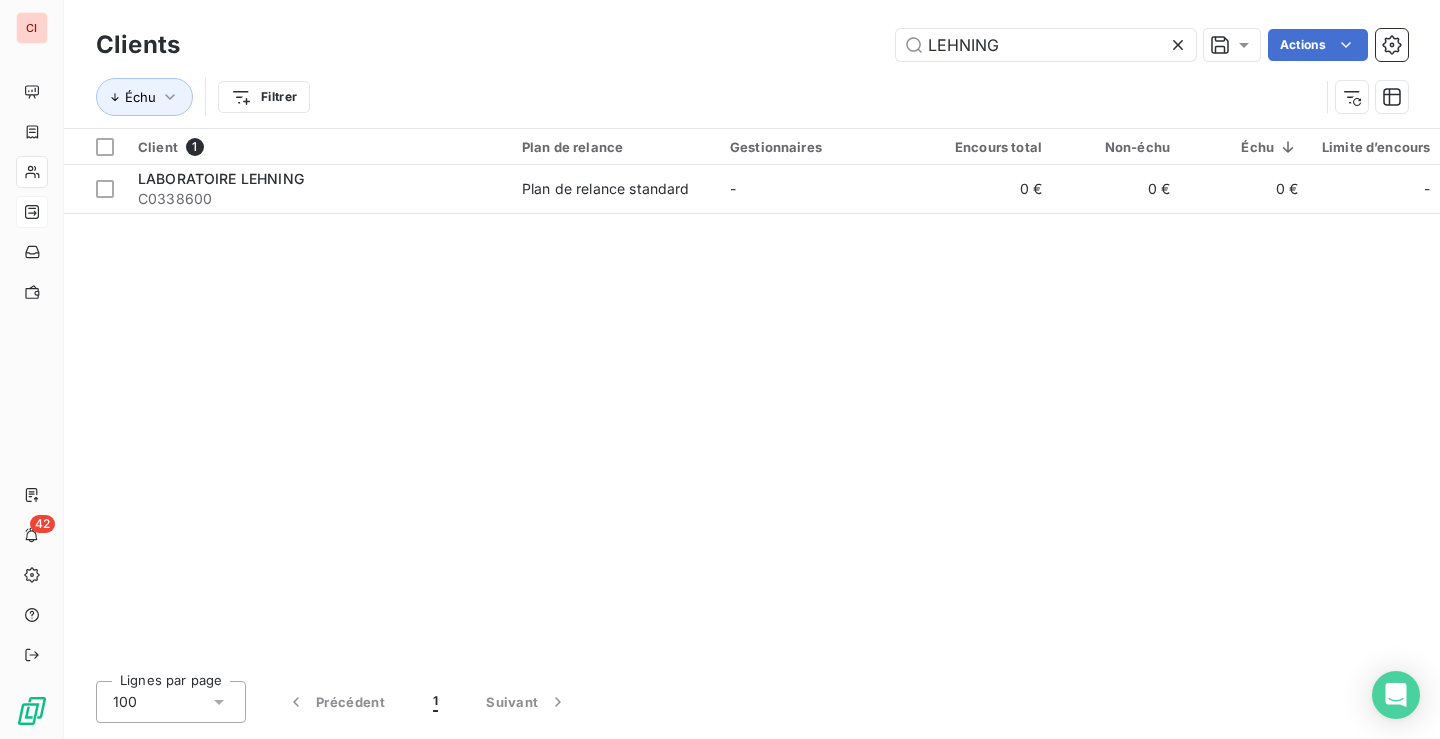 drag, startPoint x: 1059, startPoint y: 49, endPoint x: 878, endPoint y: 74, distance: 182.71837 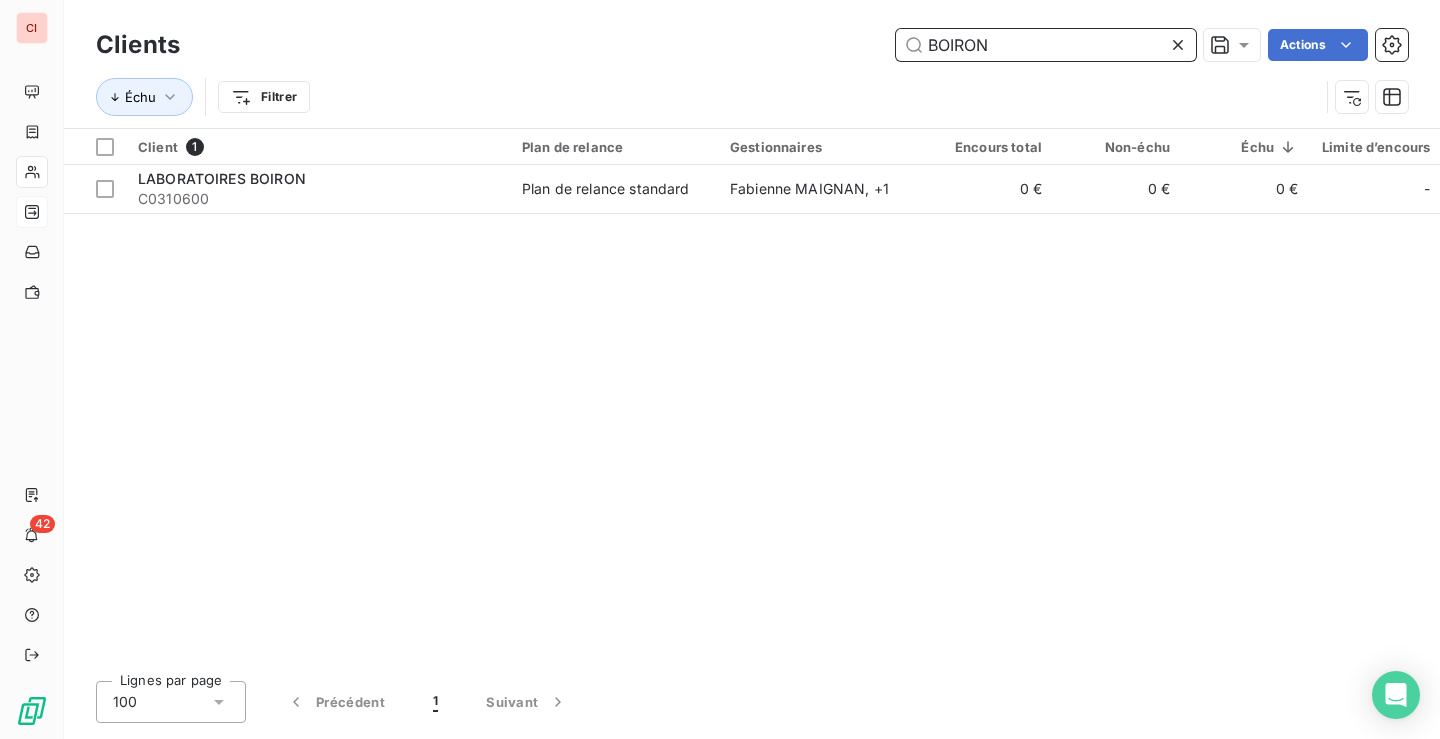 drag, startPoint x: 1062, startPoint y: 43, endPoint x: 909, endPoint y: 51, distance: 153.20901 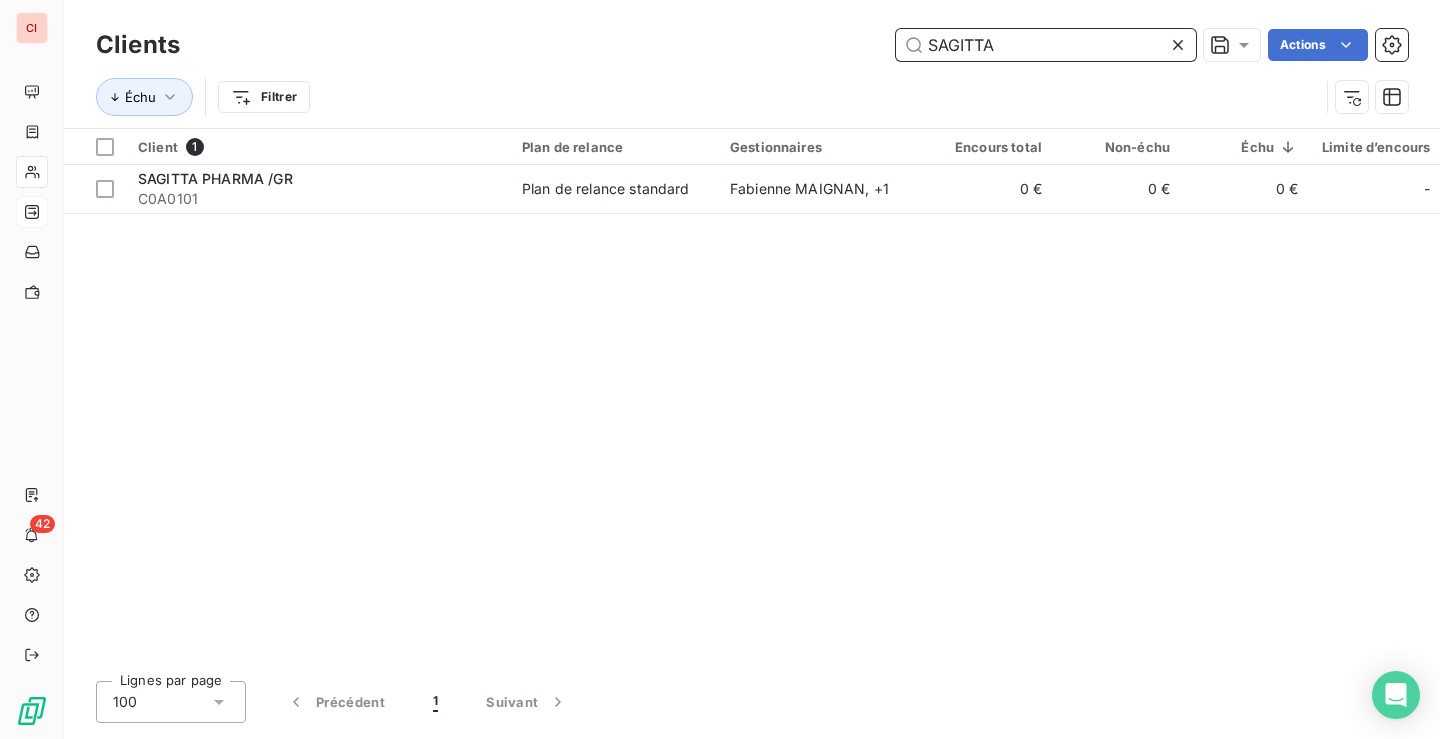 drag, startPoint x: 1000, startPoint y: 46, endPoint x: 888, endPoint y: 59, distance: 112.75194 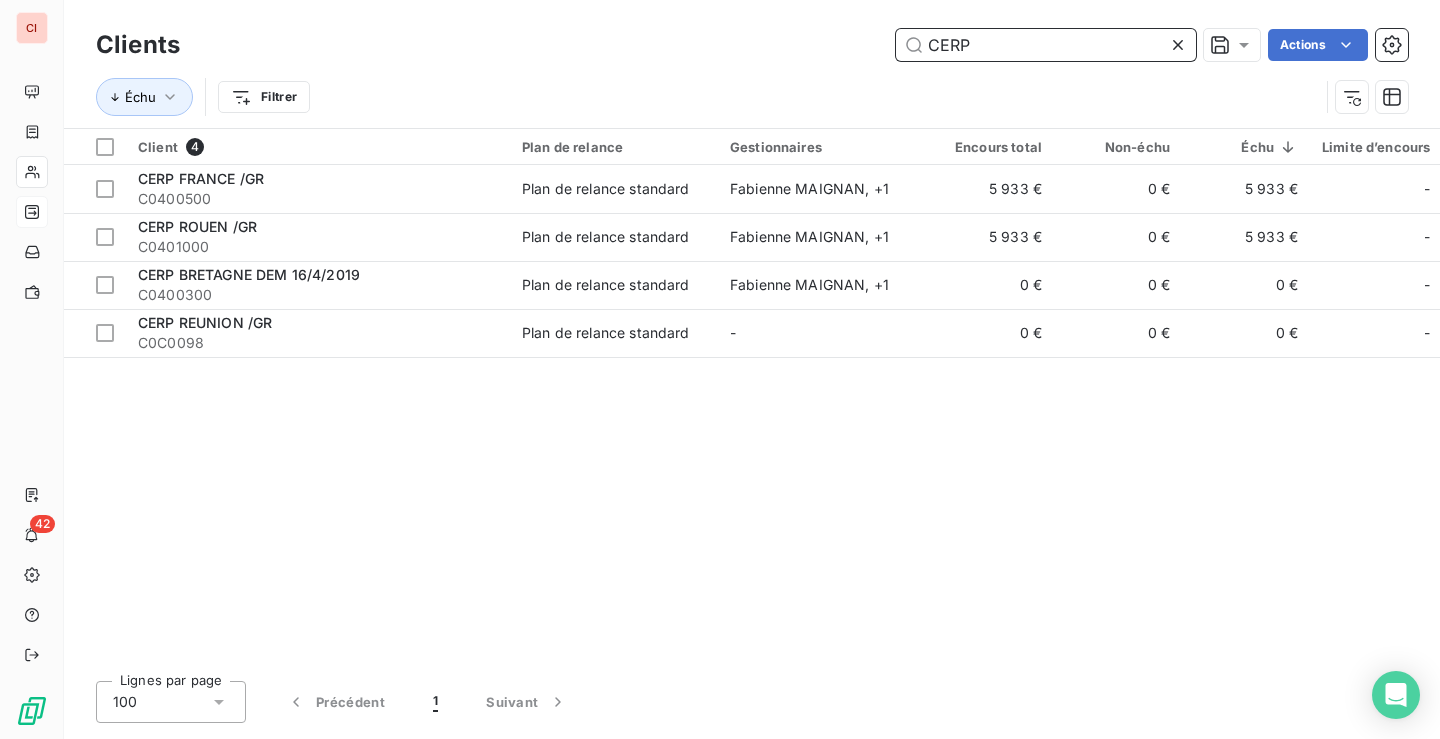 drag, startPoint x: 1042, startPoint y: 52, endPoint x: 850, endPoint y: 36, distance: 192.66551 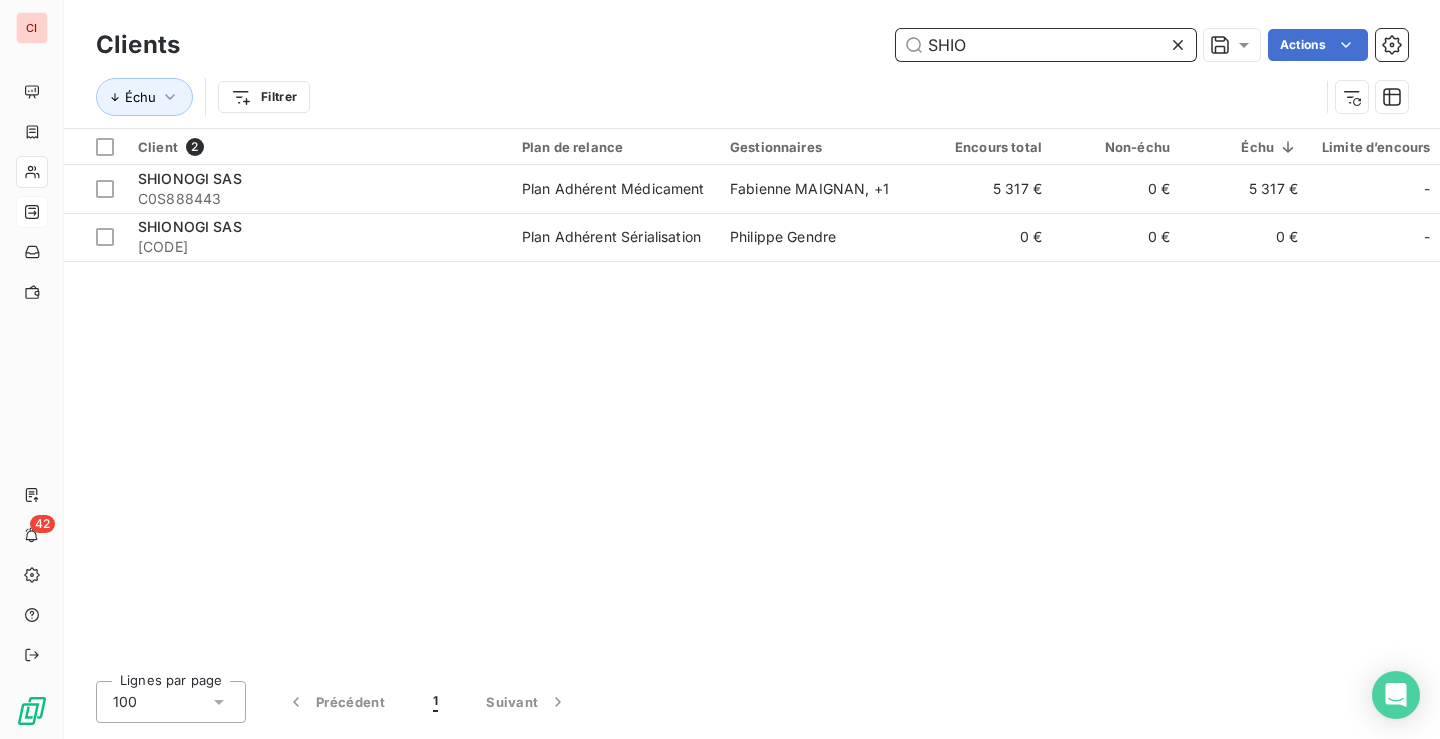 type on "SHIO" 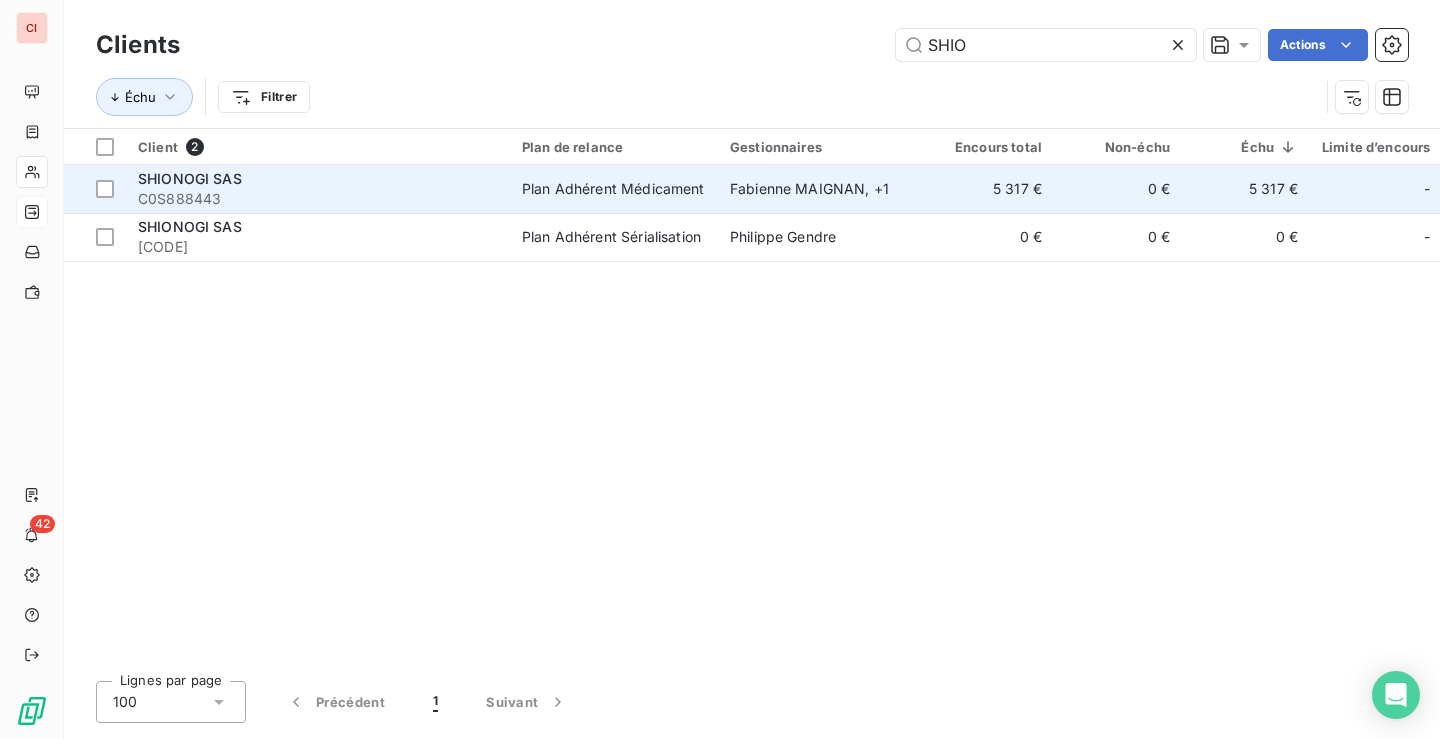 click on "Plan Adhérent Médicament" at bounding box center (613, 189) 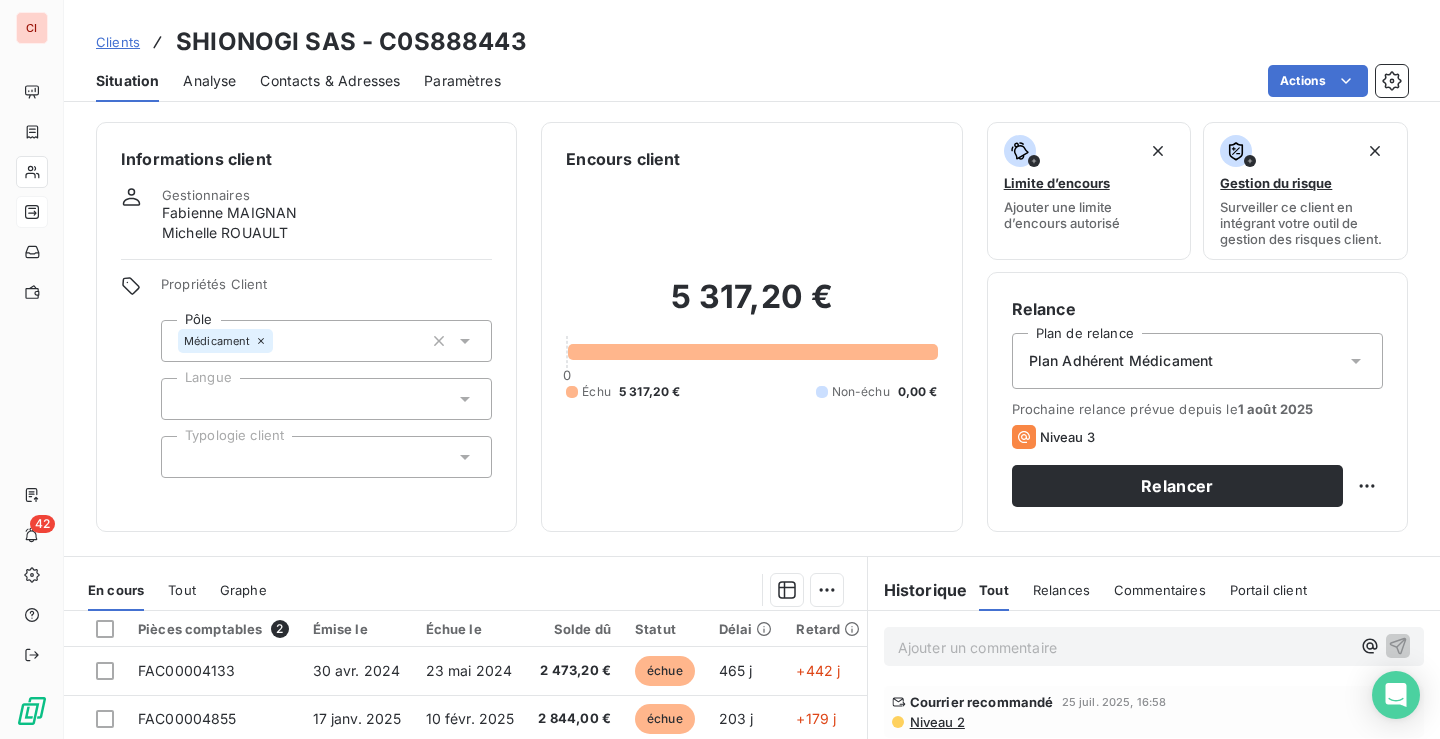 scroll, scrollTop: 317, scrollLeft: 0, axis: vertical 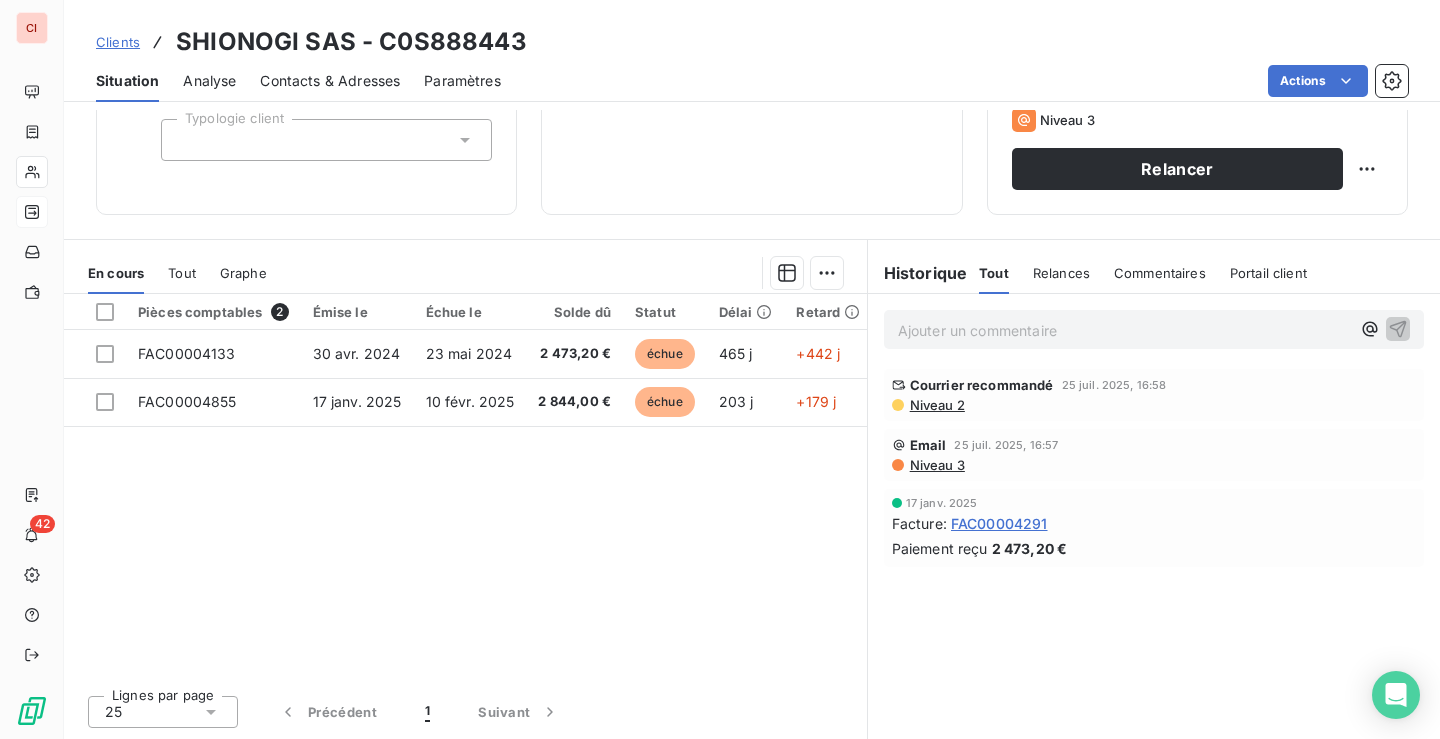 click on "Clients SHIONOGI SAS - C0S888443" at bounding box center [752, 42] 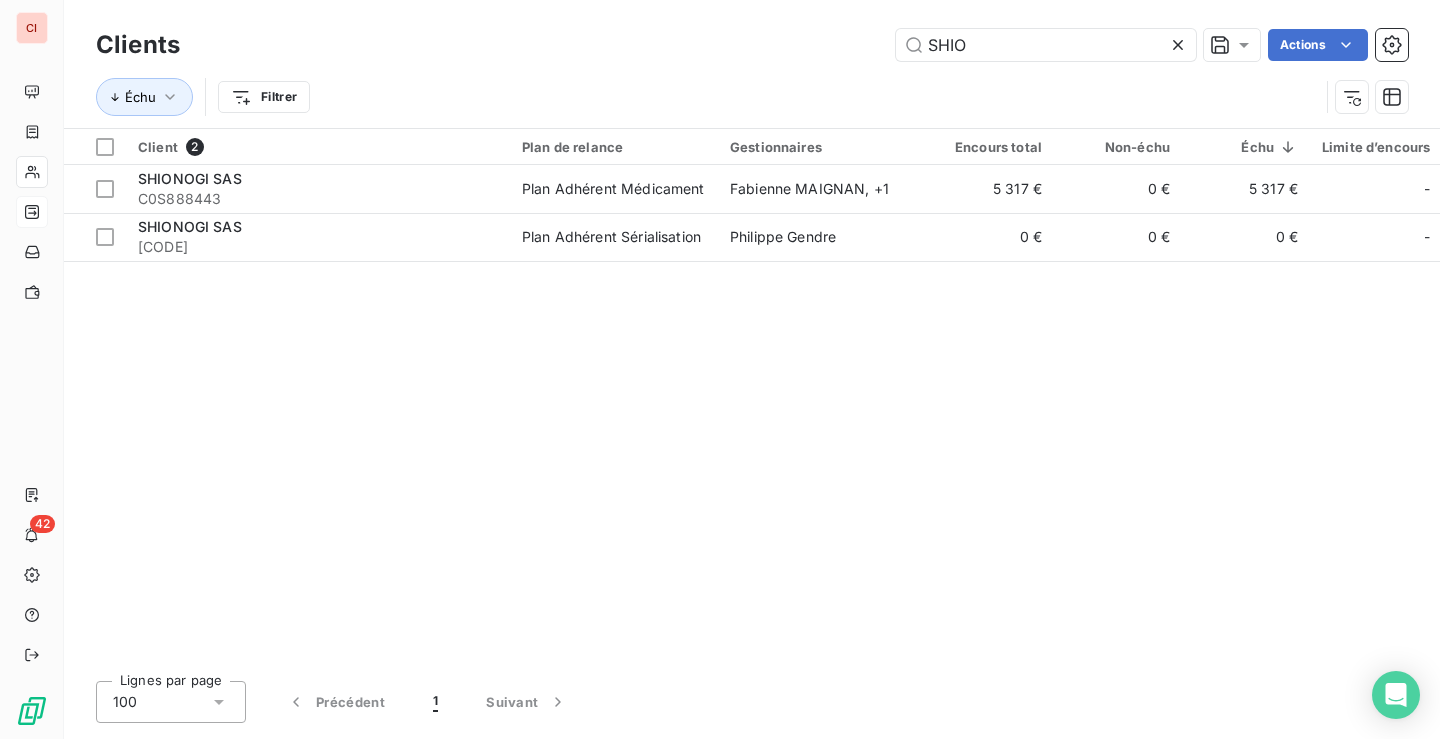 drag, startPoint x: 1018, startPoint y: 55, endPoint x: 862, endPoint y: 49, distance: 156.11534 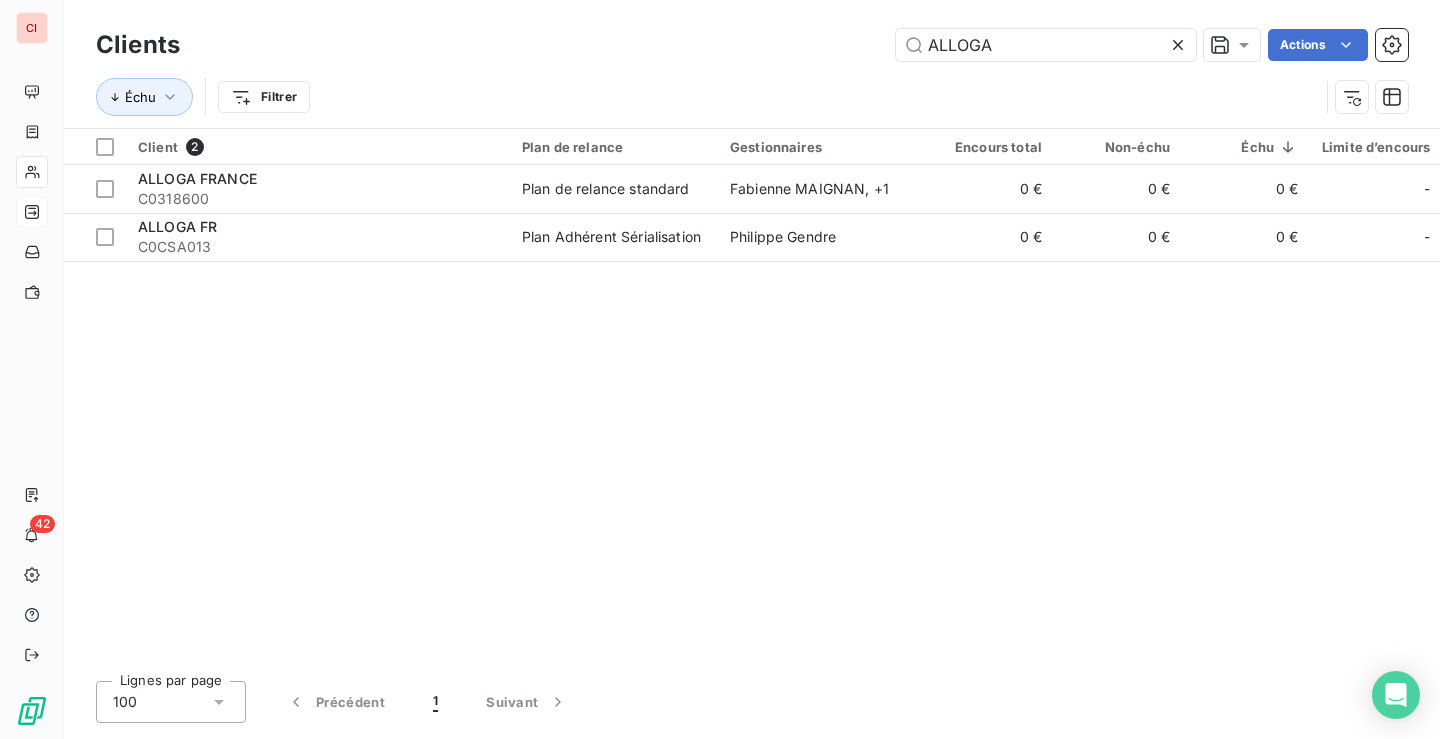 drag, startPoint x: 998, startPoint y: 44, endPoint x: 851, endPoint y: 44, distance: 147 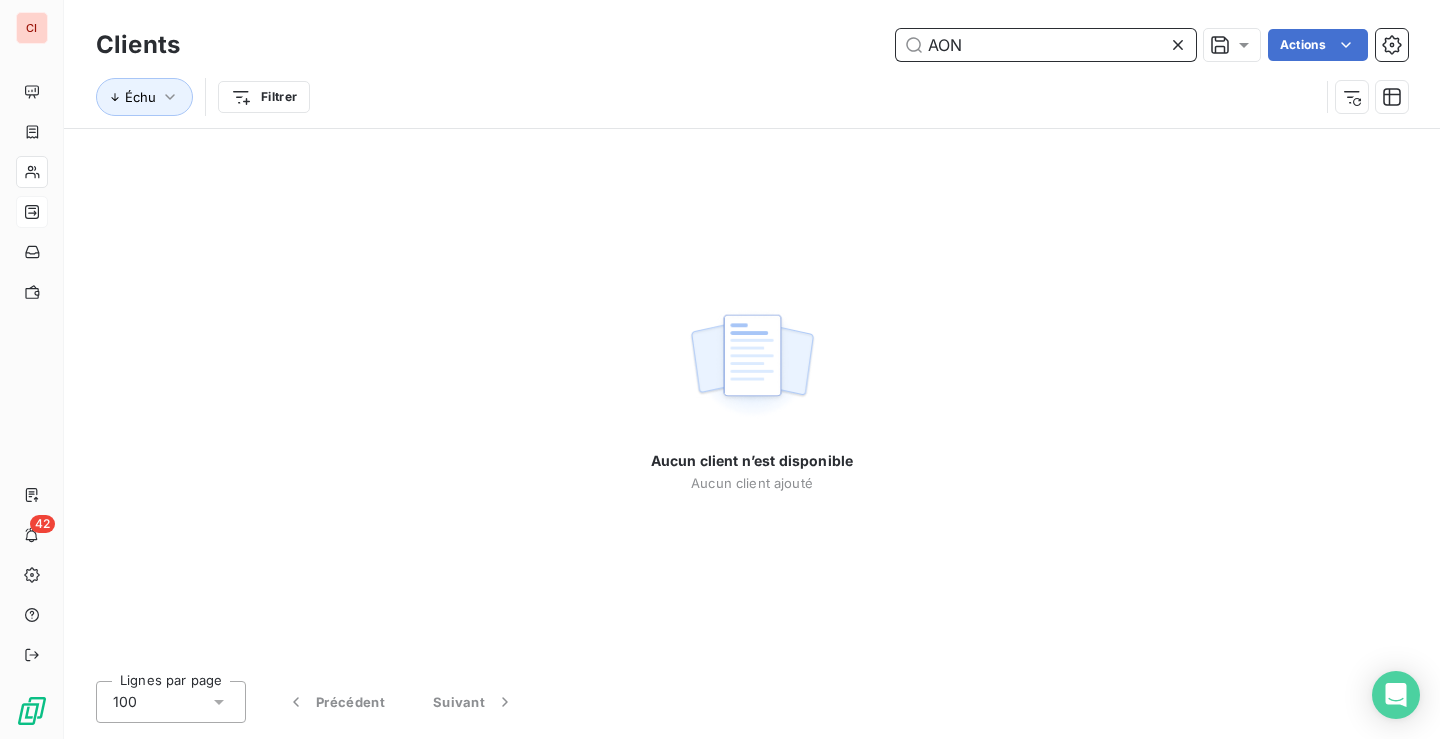 drag, startPoint x: 989, startPoint y: 41, endPoint x: 889, endPoint y: 48, distance: 100.2447 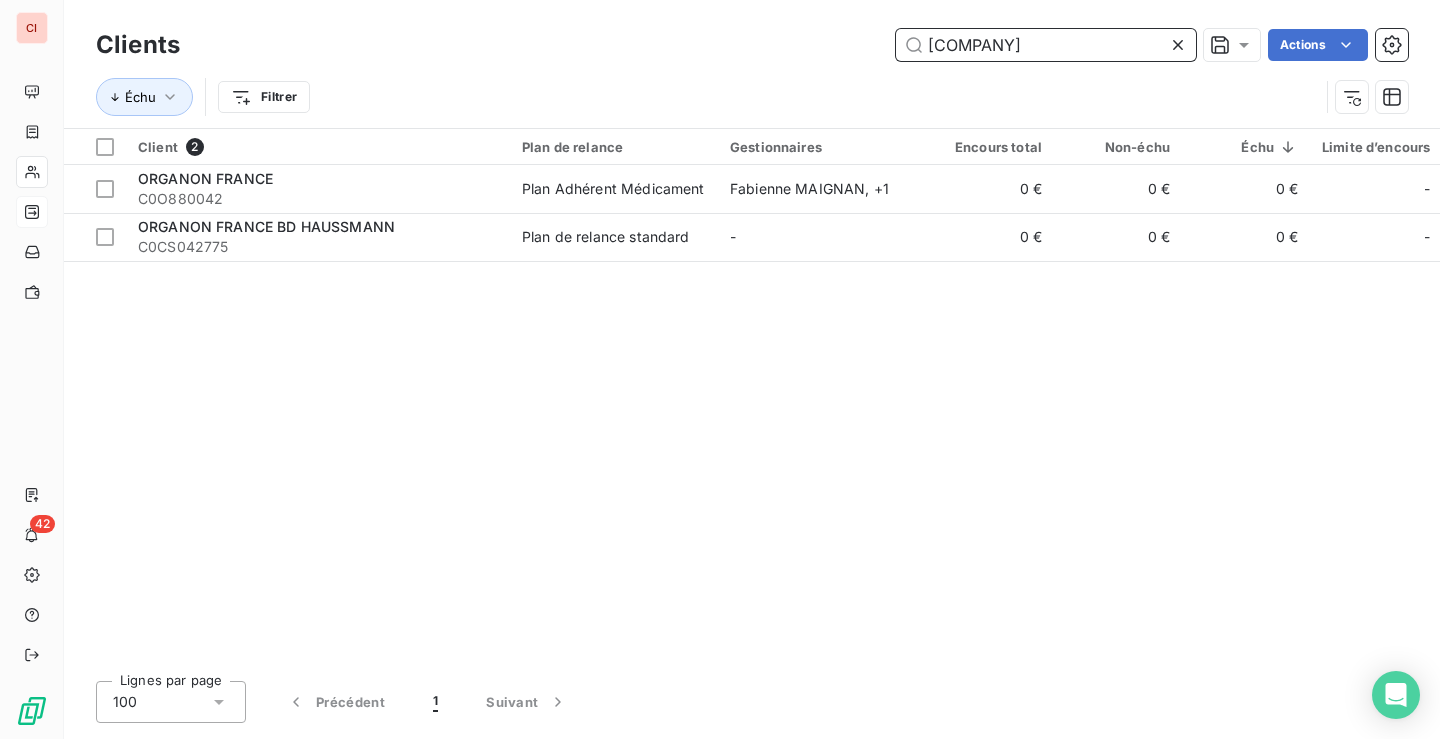 drag, startPoint x: 1036, startPoint y: 49, endPoint x: 862, endPoint y: 49, distance: 174 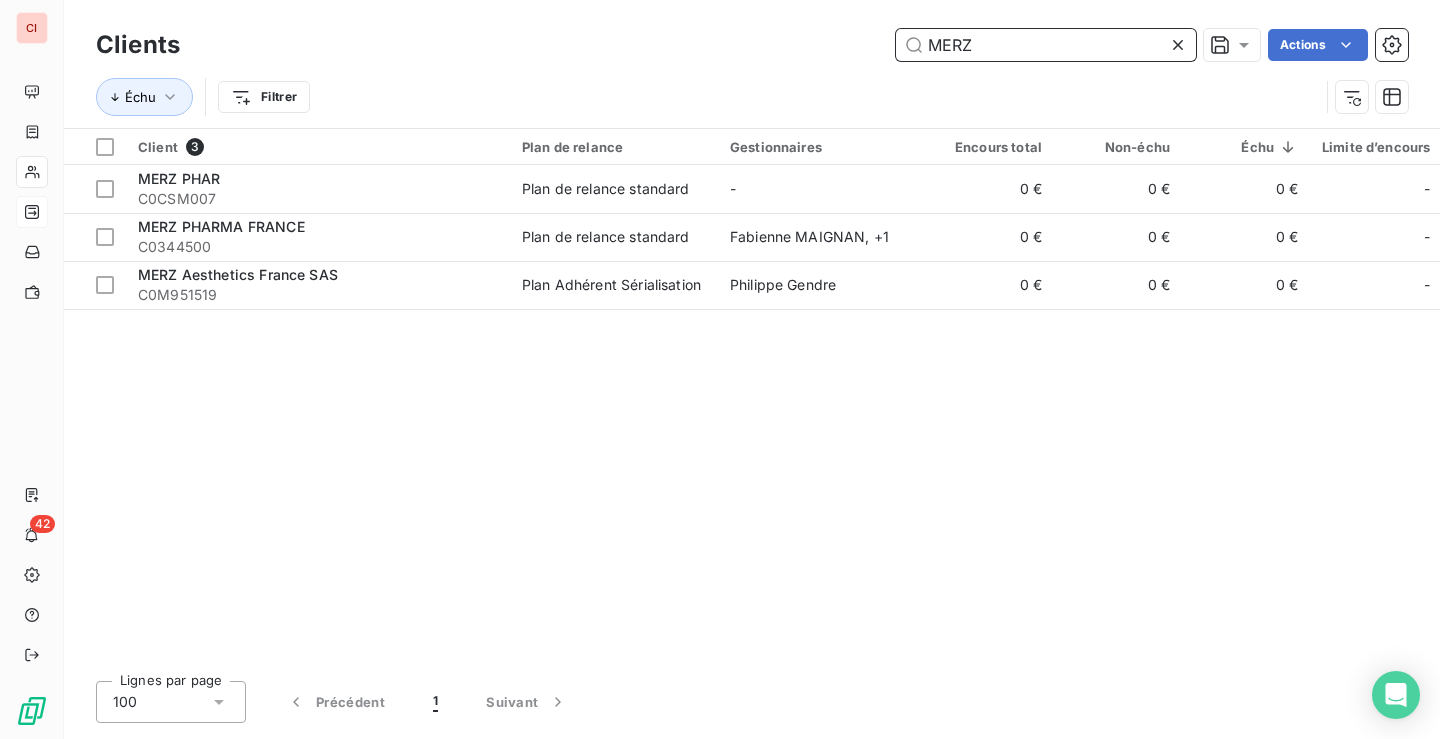 drag, startPoint x: 978, startPoint y: 47, endPoint x: 843, endPoint y: 50, distance: 135.03333 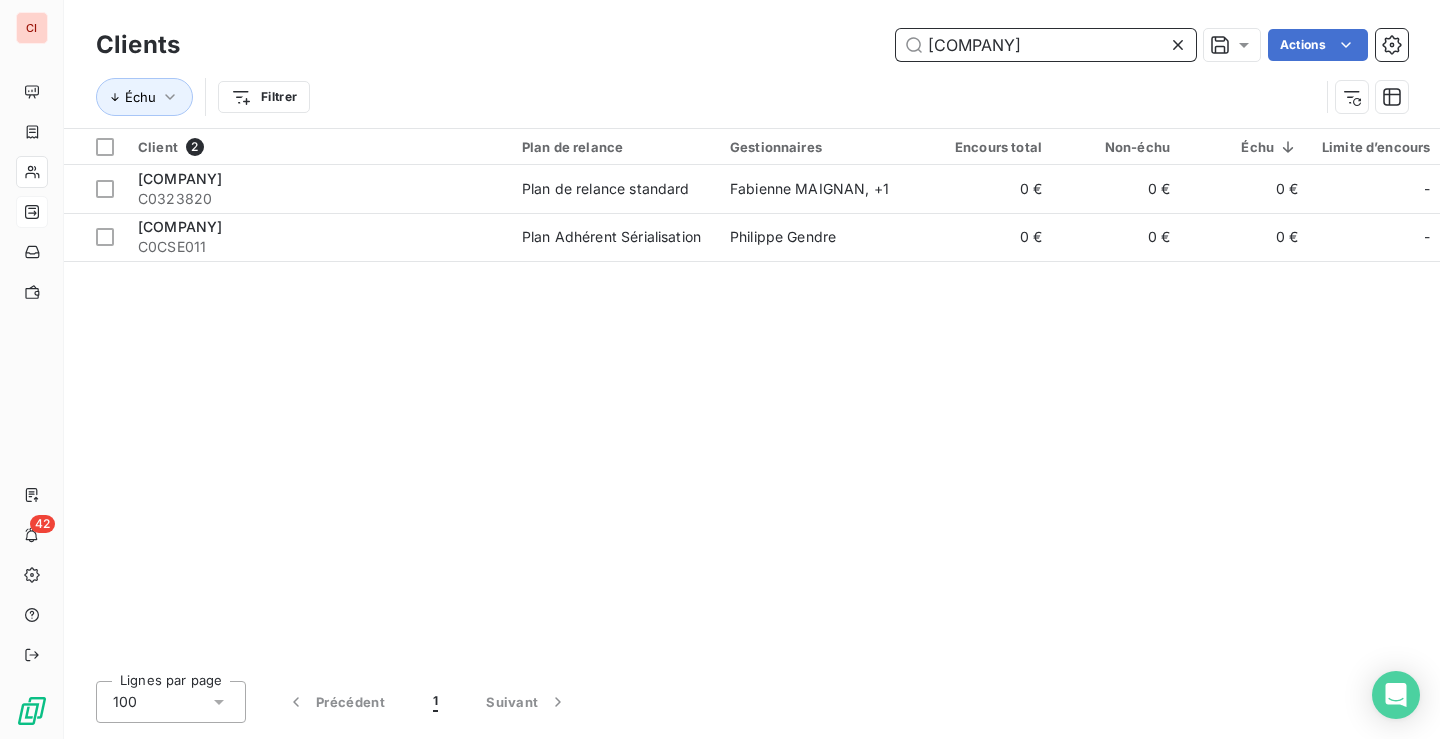 drag, startPoint x: 1035, startPoint y: 33, endPoint x: 831, endPoint y: 33, distance: 204 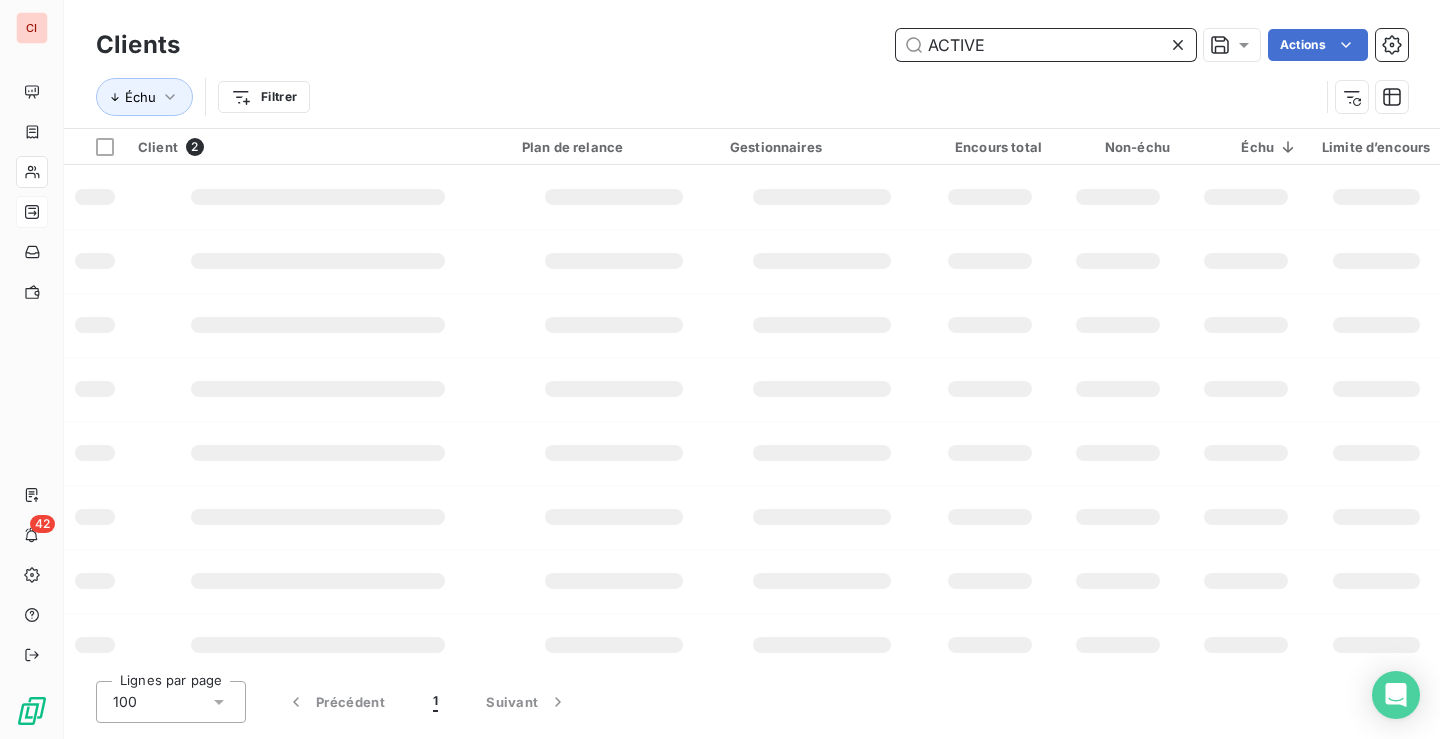 type on "ACTIVE" 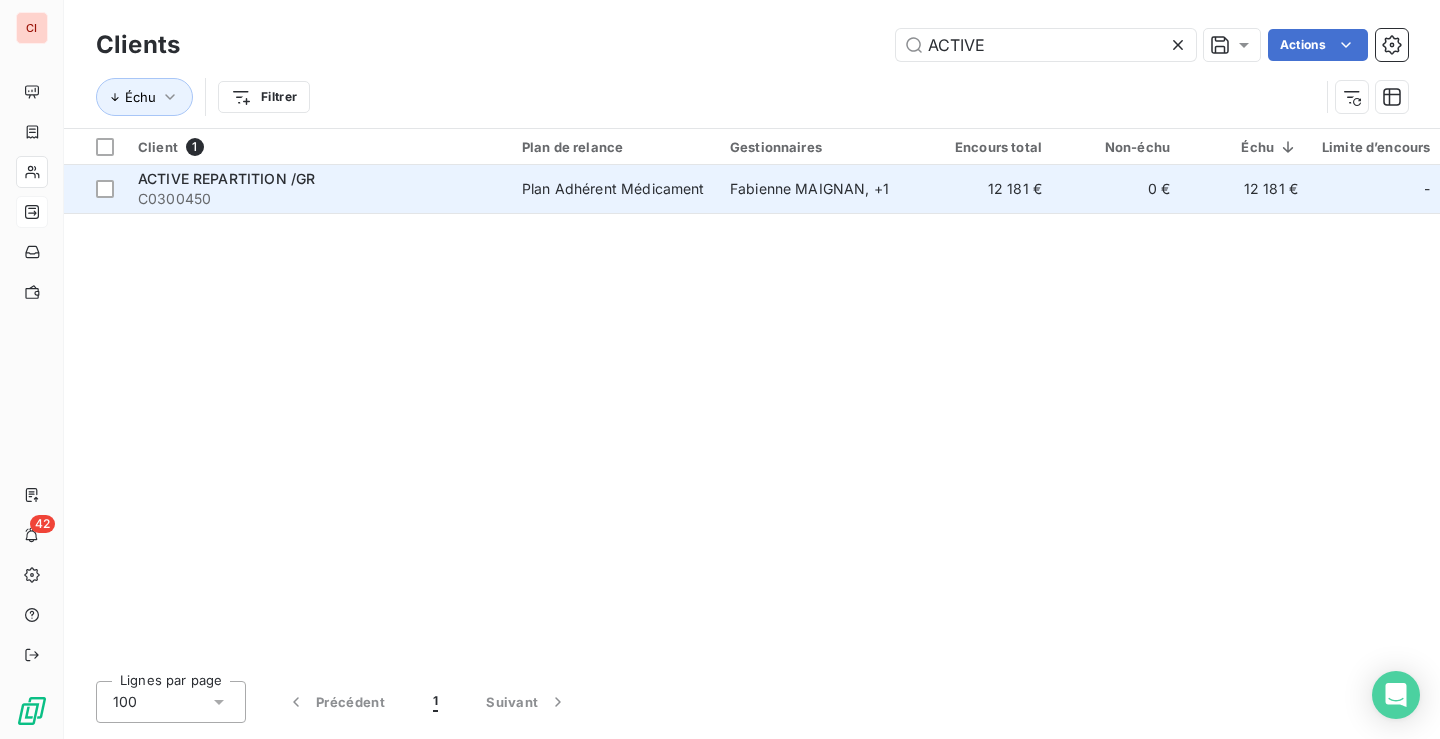 click on "ACTIVE REPARTITION /GR" at bounding box center (226, 178) 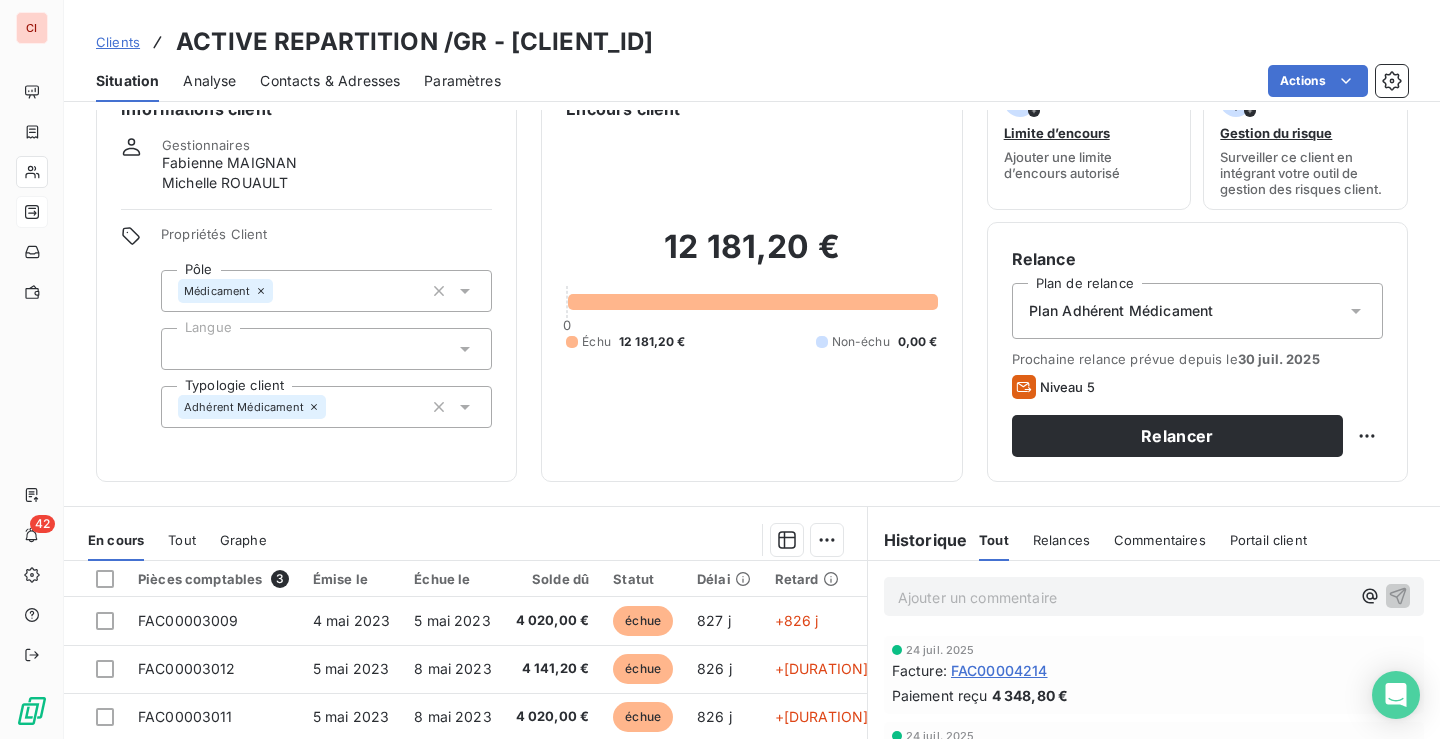scroll, scrollTop: 300, scrollLeft: 0, axis: vertical 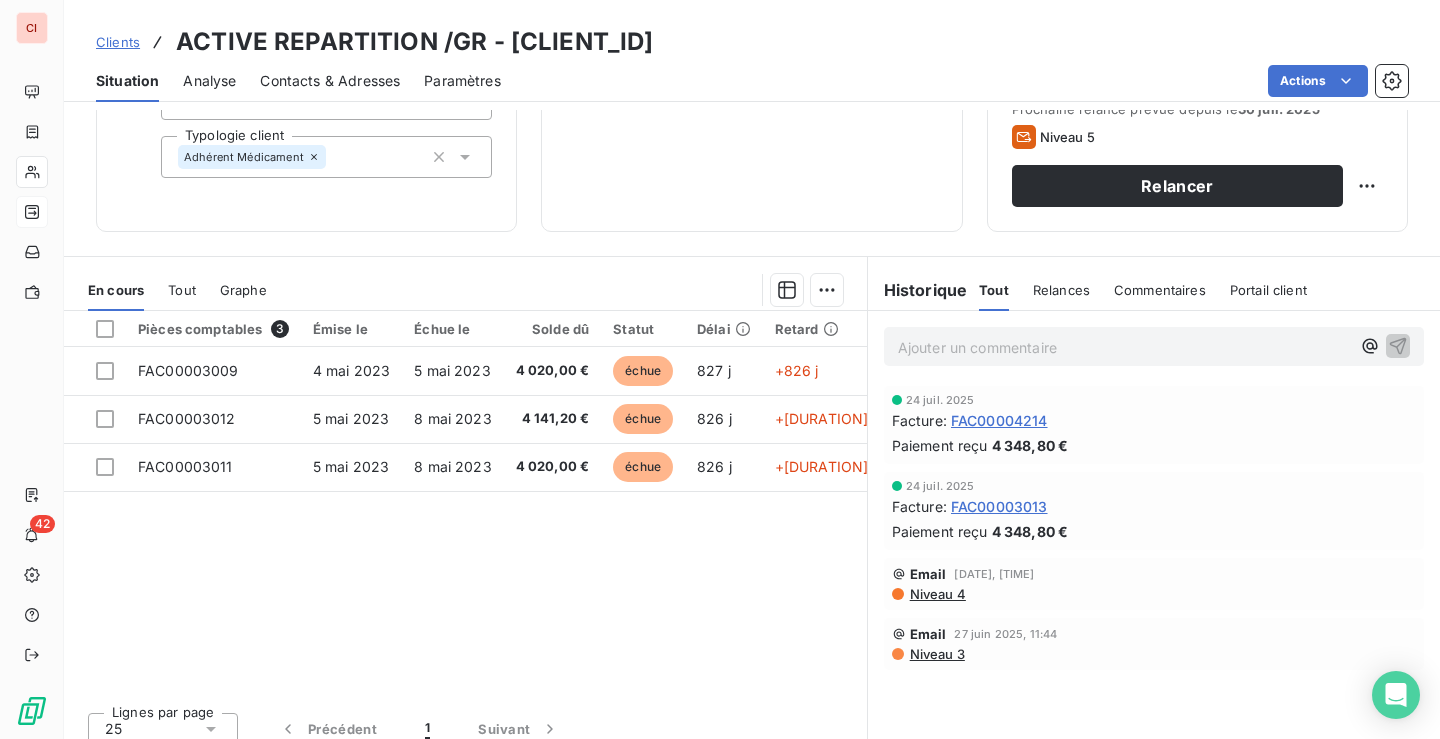 click on "Niveau 4" at bounding box center (937, 594) 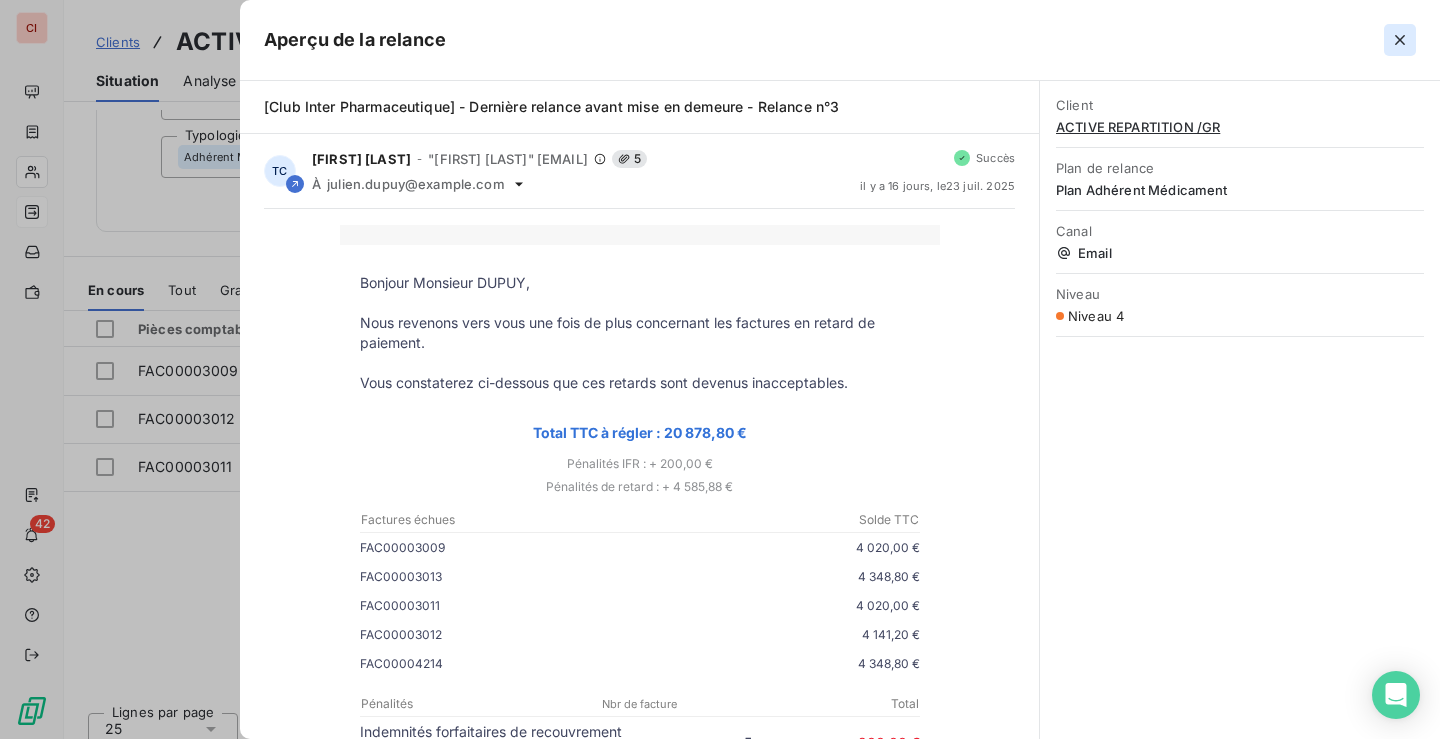 click at bounding box center (1400, 40) 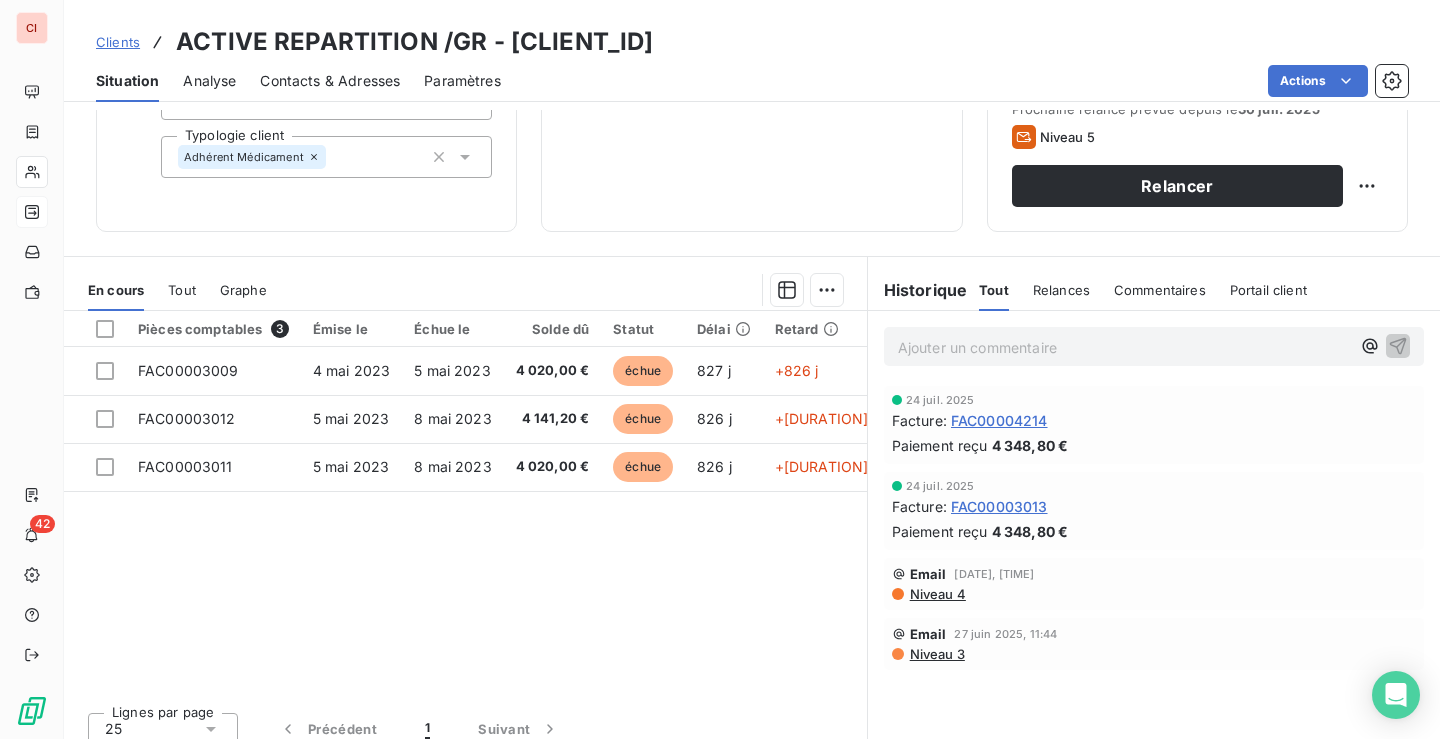 click on "Clients ACTIVE REPARTITION /GR - C0300450" at bounding box center [374, 42] 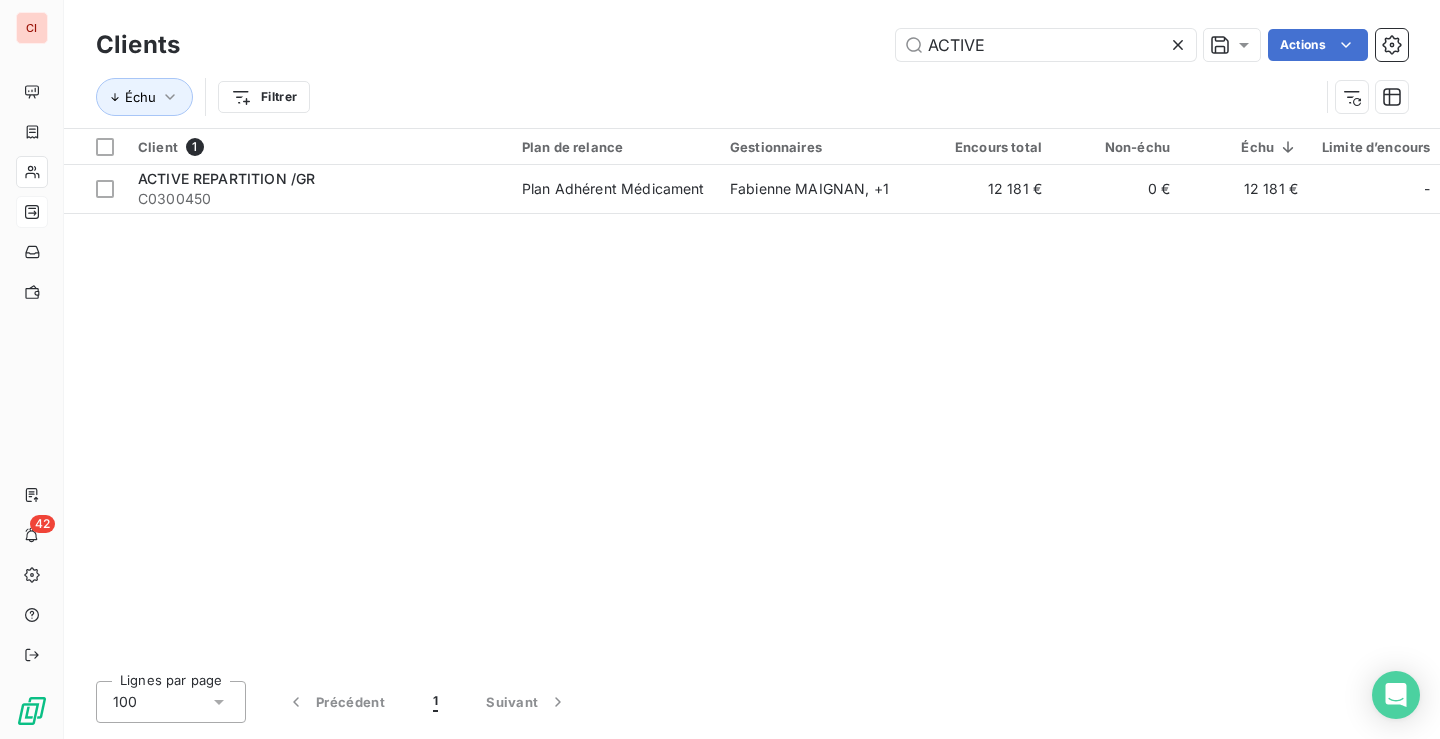 drag, startPoint x: 993, startPoint y: 40, endPoint x: 879, endPoint y: 48, distance: 114.28036 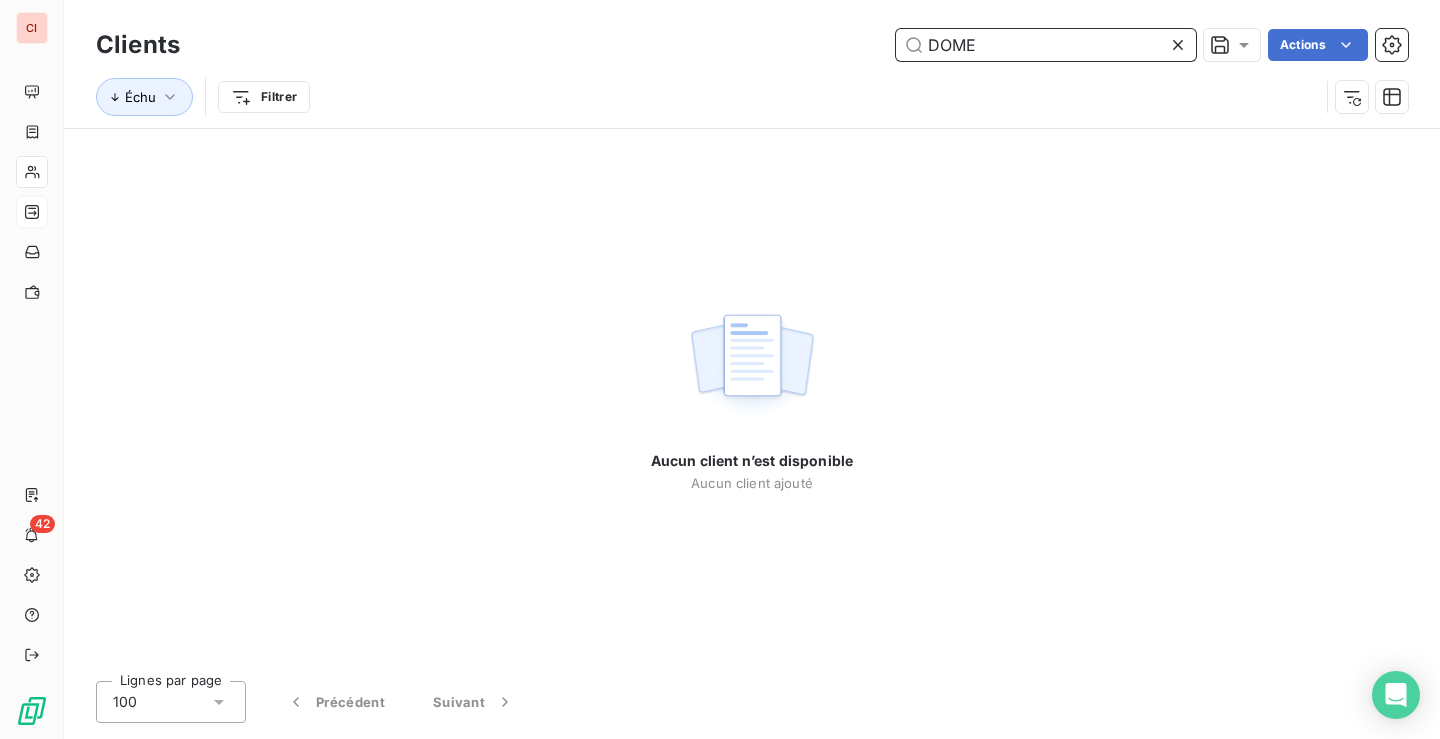 drag, startPoint x: 991, startPoint y: 40, endPoint x: 868, endPoint y: 43, distance: 123.03658 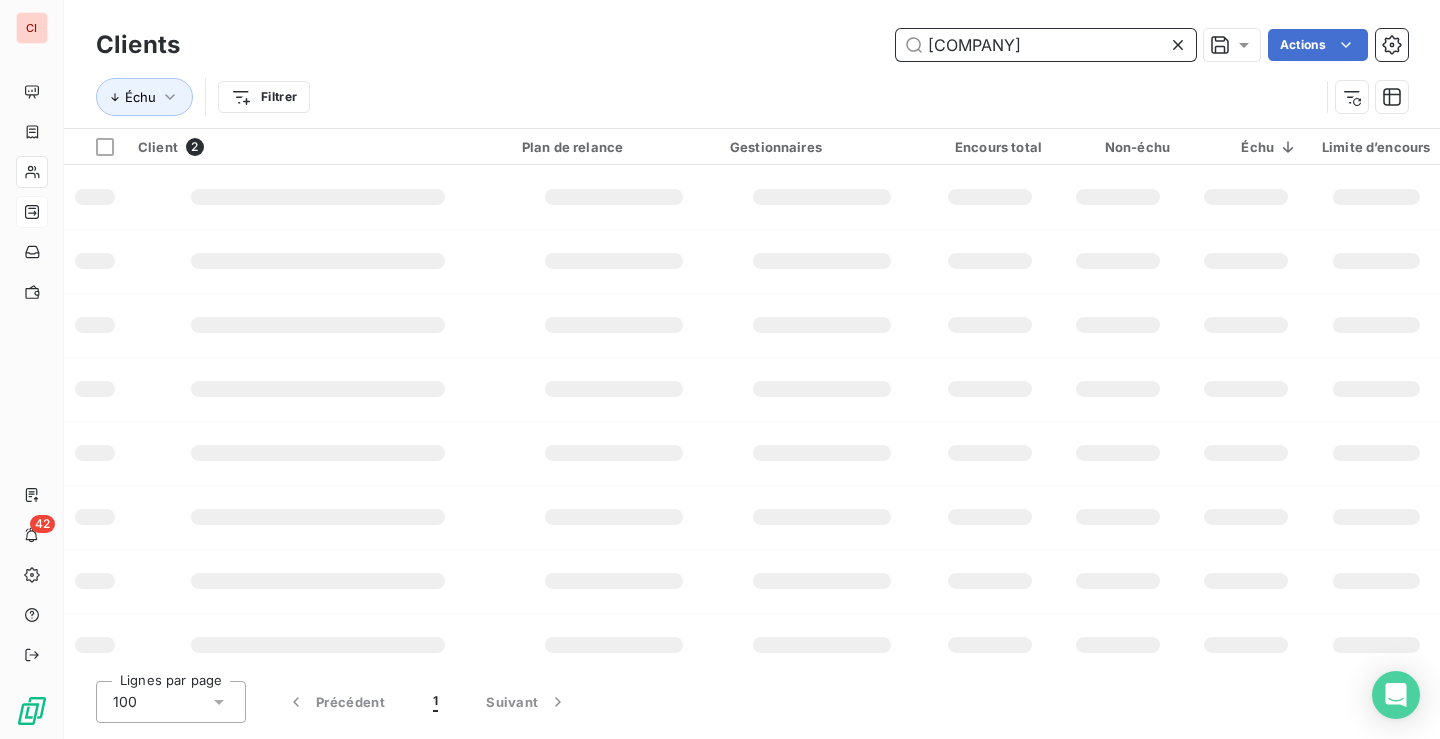 type on "[COMPANY]" 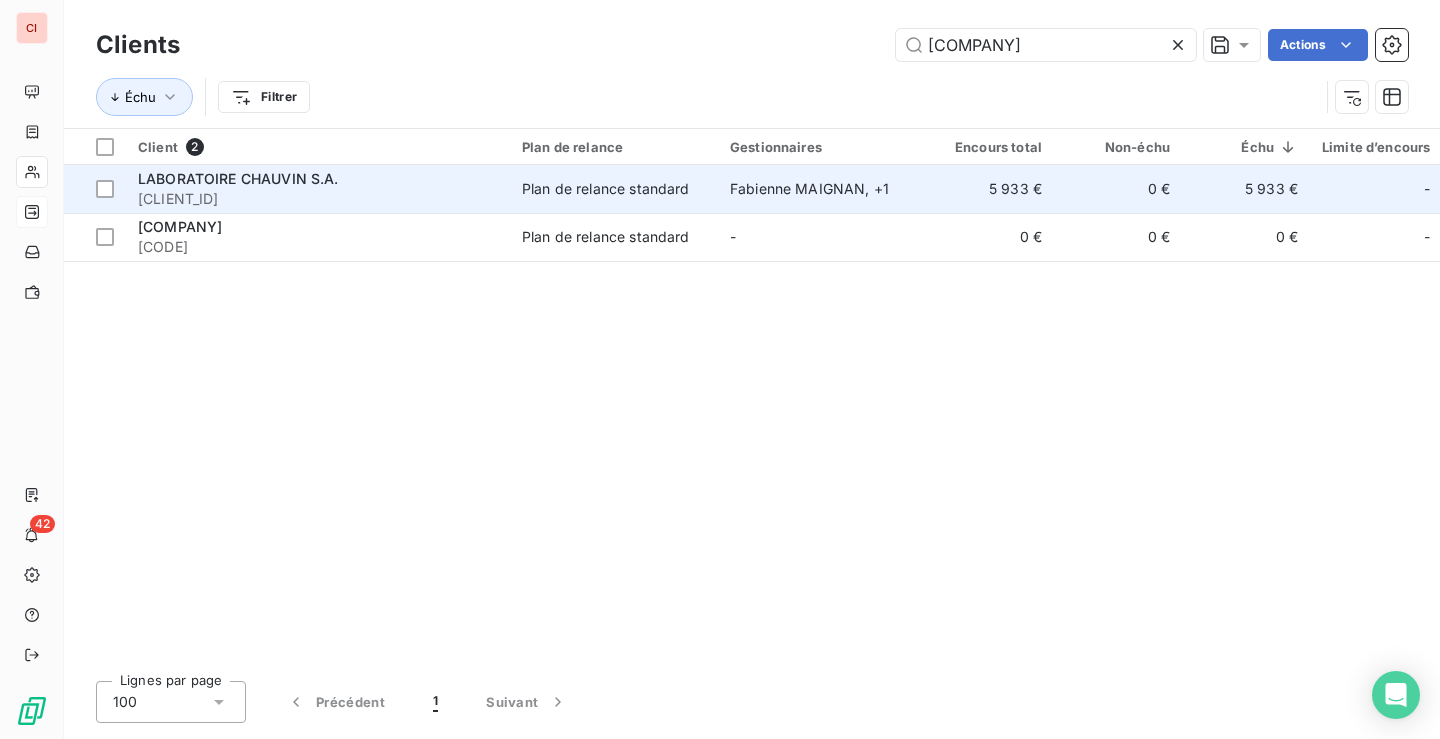 click on "Plan de relance standard" at bounding box center [606, 189] 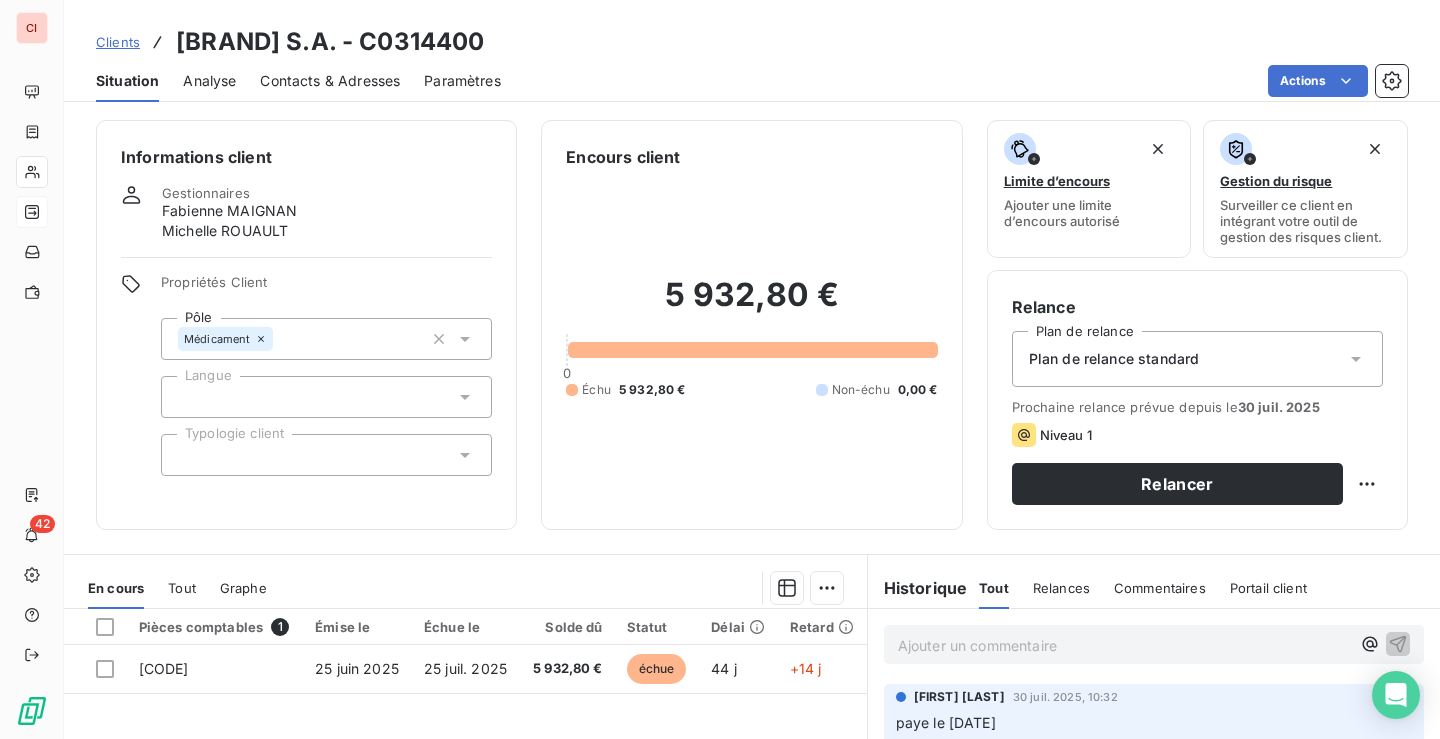 scroll, scrollTop: 0, scrollLeft: 0, axis: both 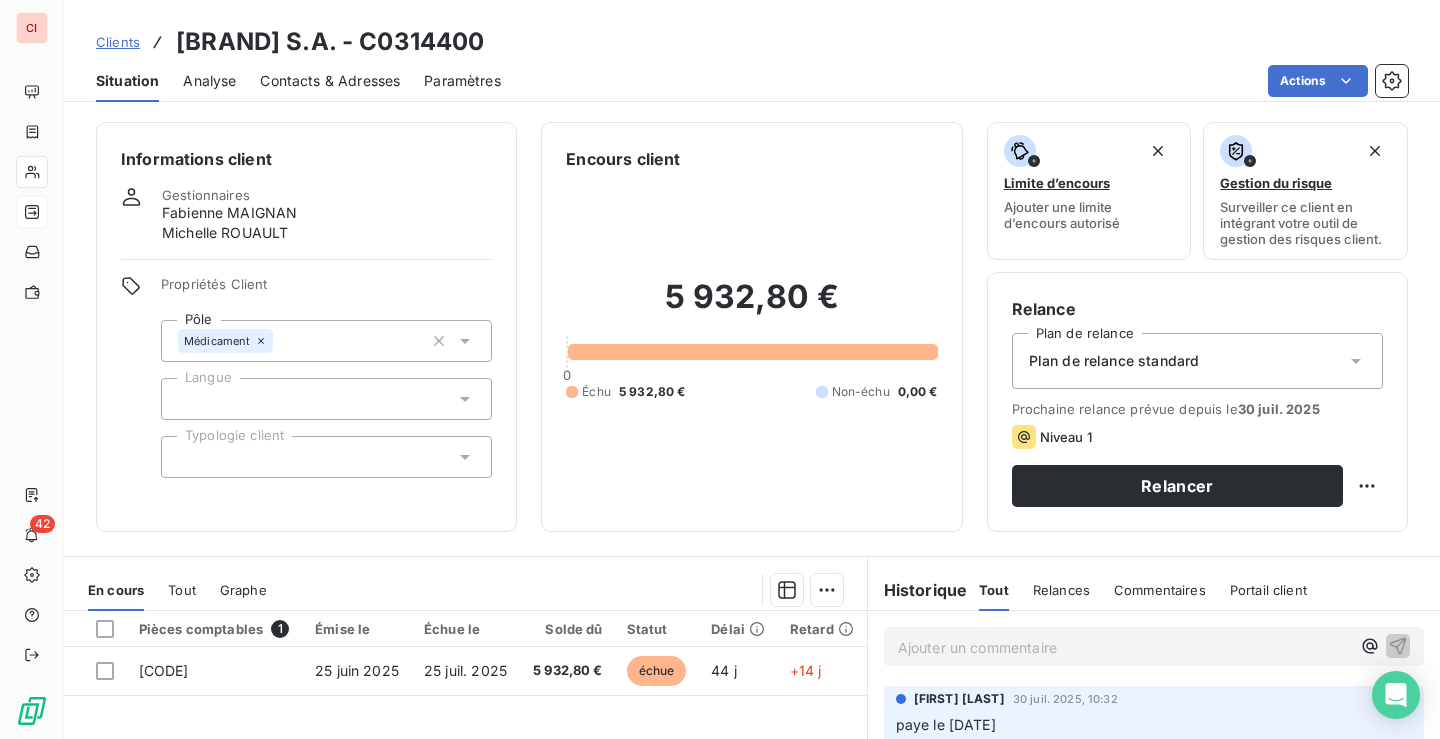 click on "Clients" at bounding box center (118, 42) 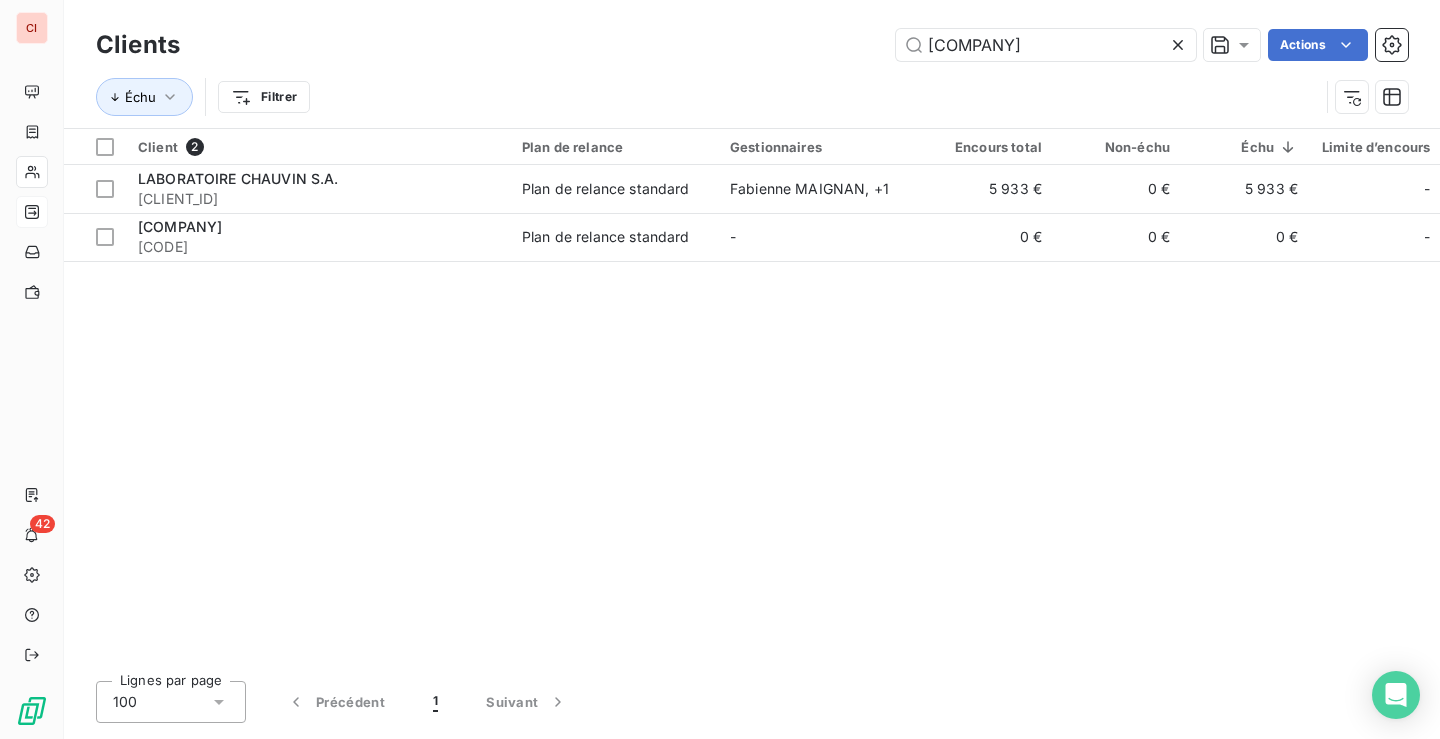 drag, startPoint x: 1005, startPoint y: 39, endPoint x: 845, endPoint y: 65, distance: 162.09874 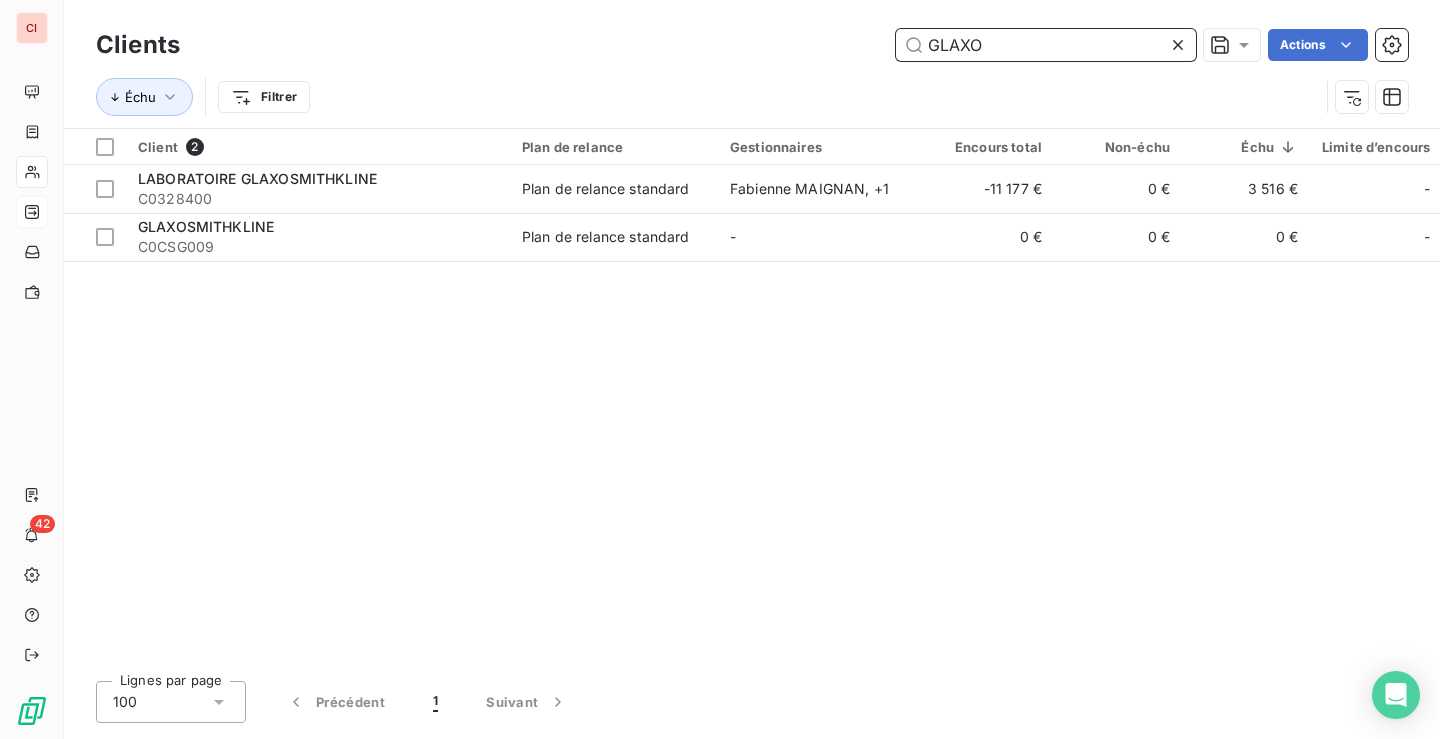 drag, startPoint x: 1011, startPoint y: 46, endPoint x: 823, endPoint y: 38, distance: 188.17014 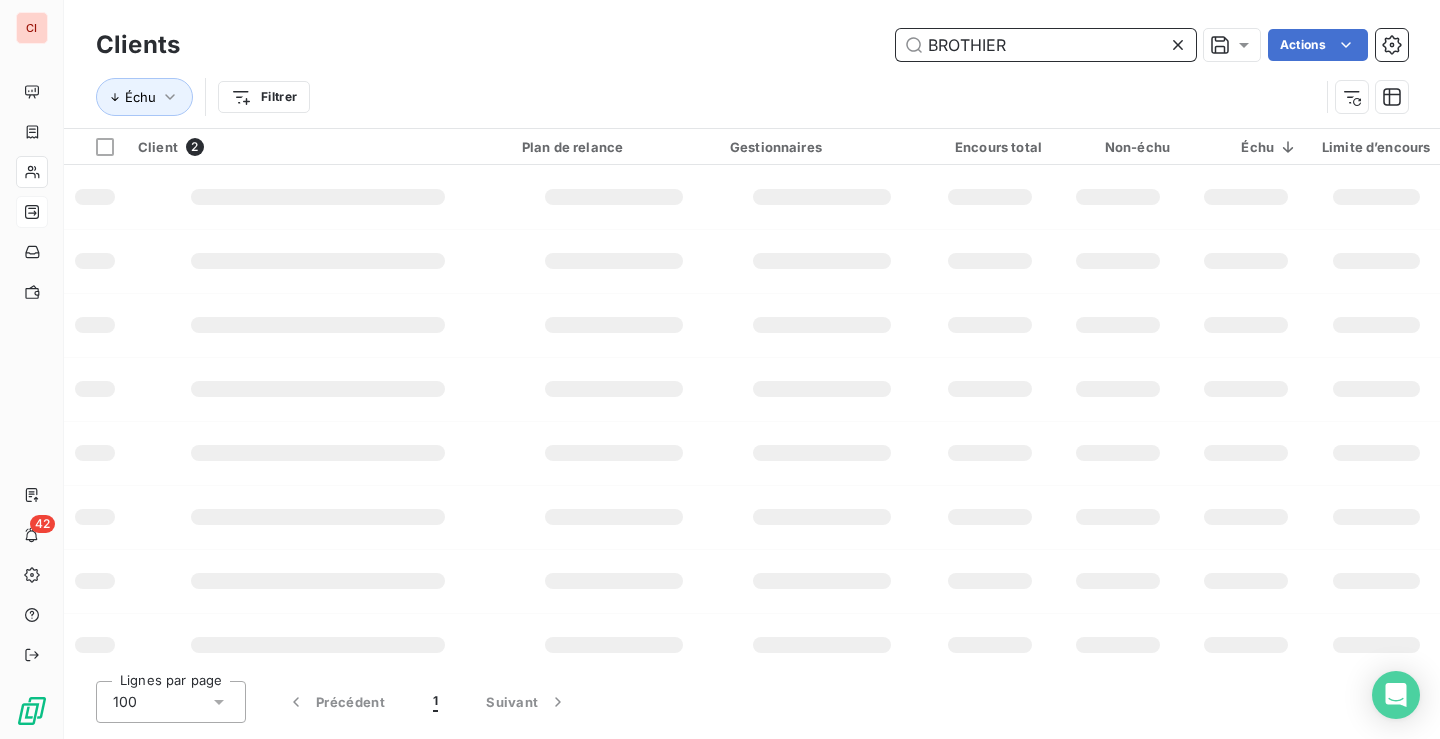 type on "BROTHIER" 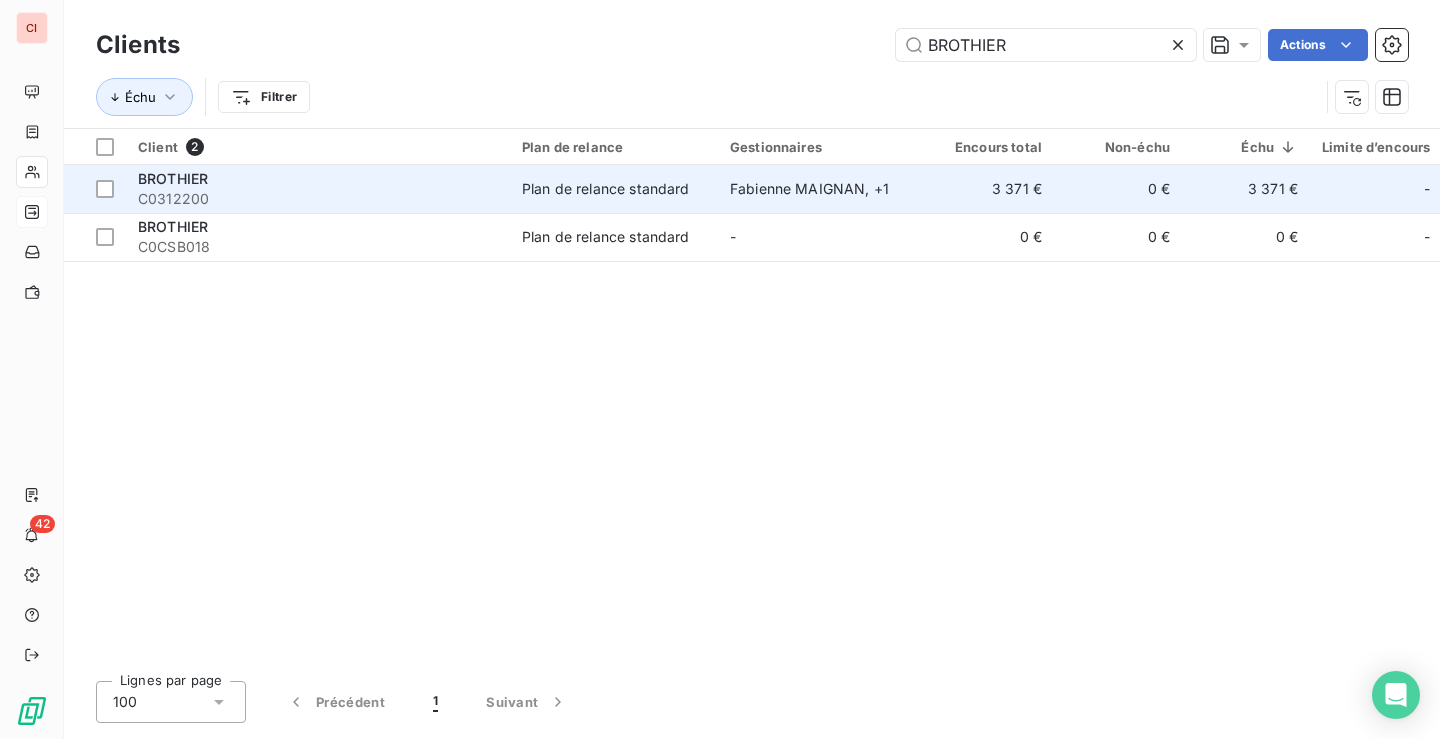 click on "Plan de relance standard" at bounding box center (606, 189) 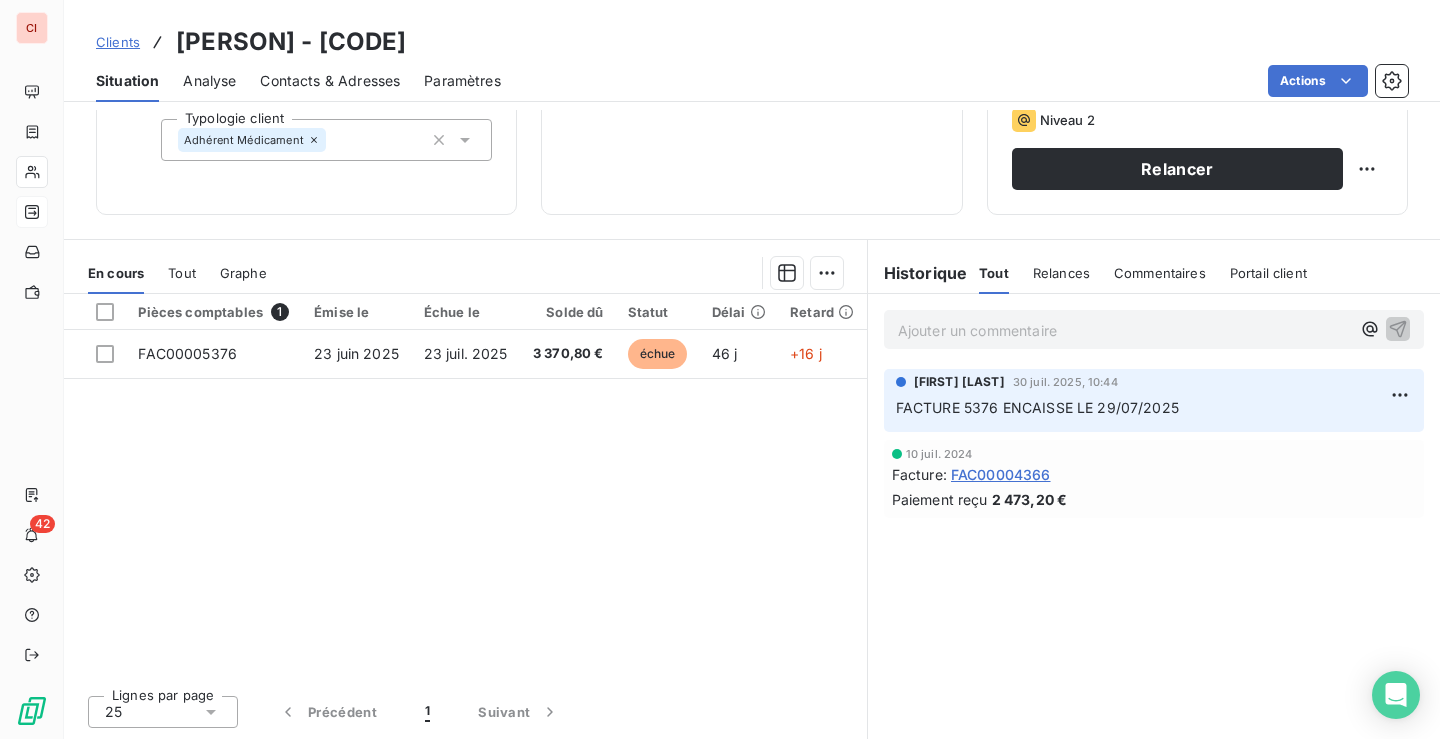 scroll, scrollTop: 0, scrollLeft: 0, axis: both 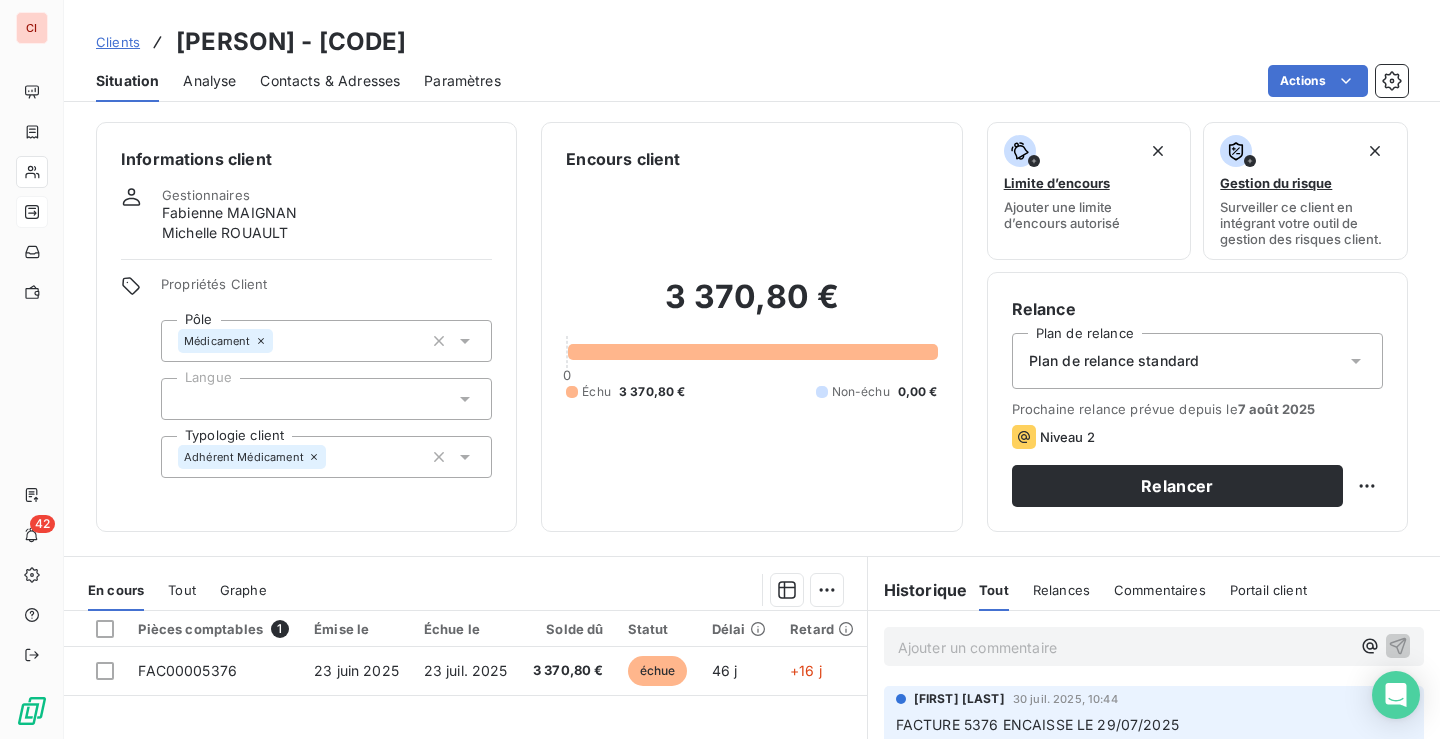 click on "Clients" at bounding box center [118, 42] 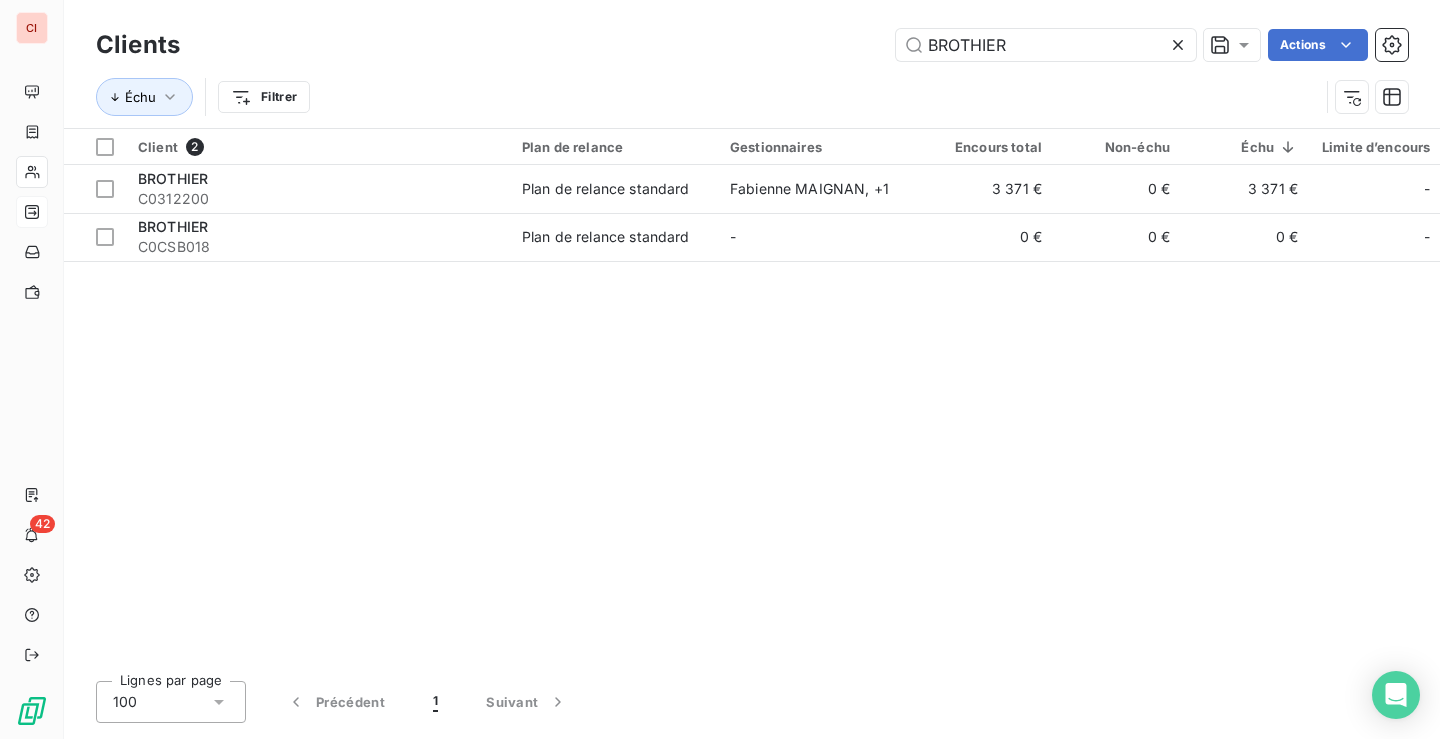 drag, startPoint x: 1051, startPoint y: 42, endPoint x: 884, endPoint y: 61, distance: 168.07736 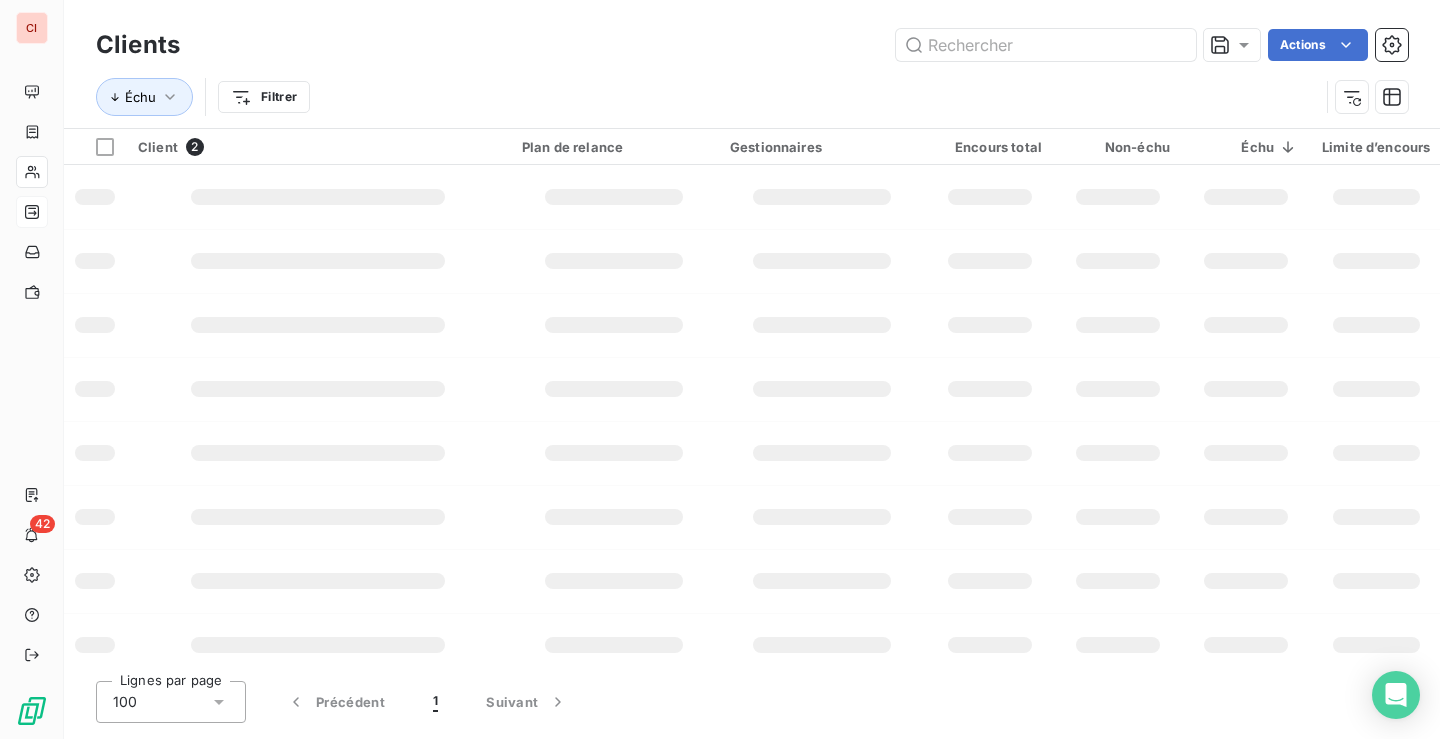 type 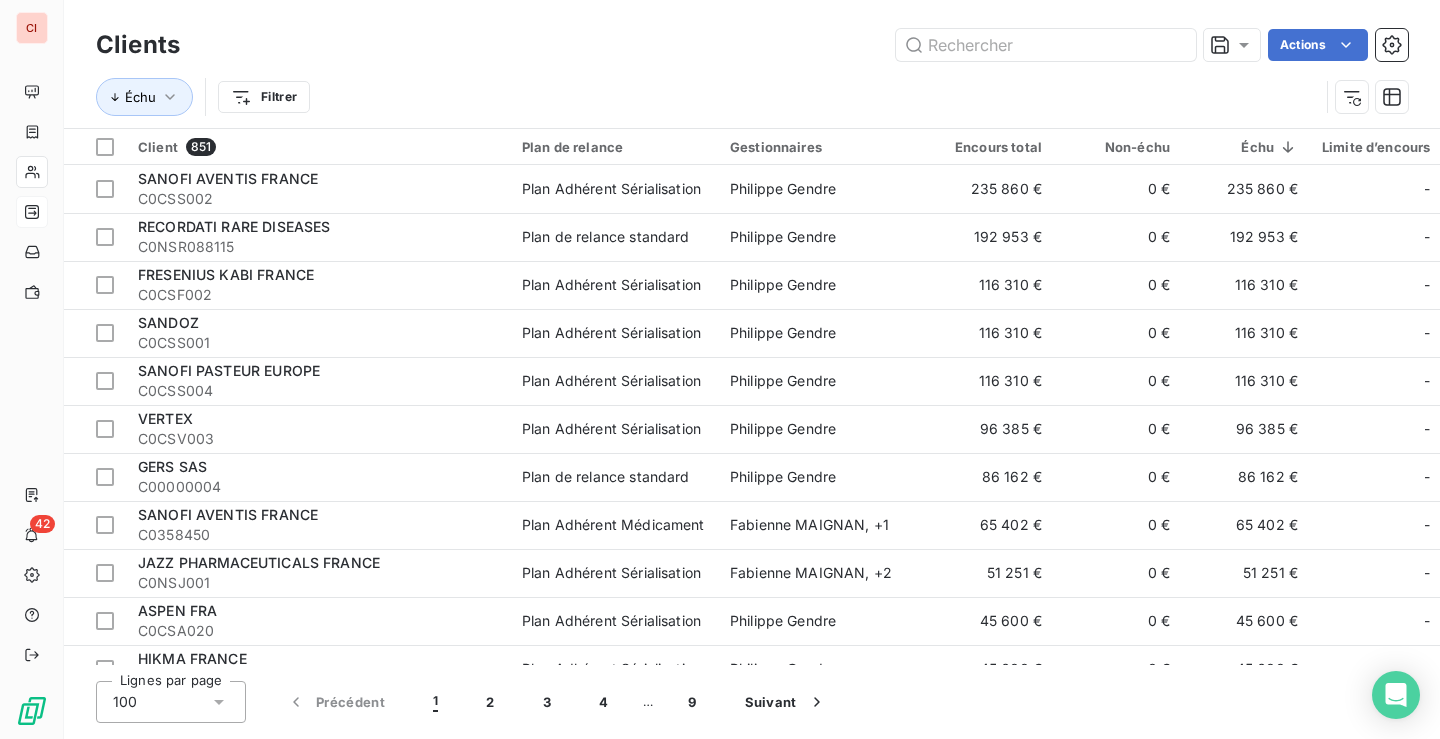 click on "Échu Filtrer" at bounding box center (707, 97) 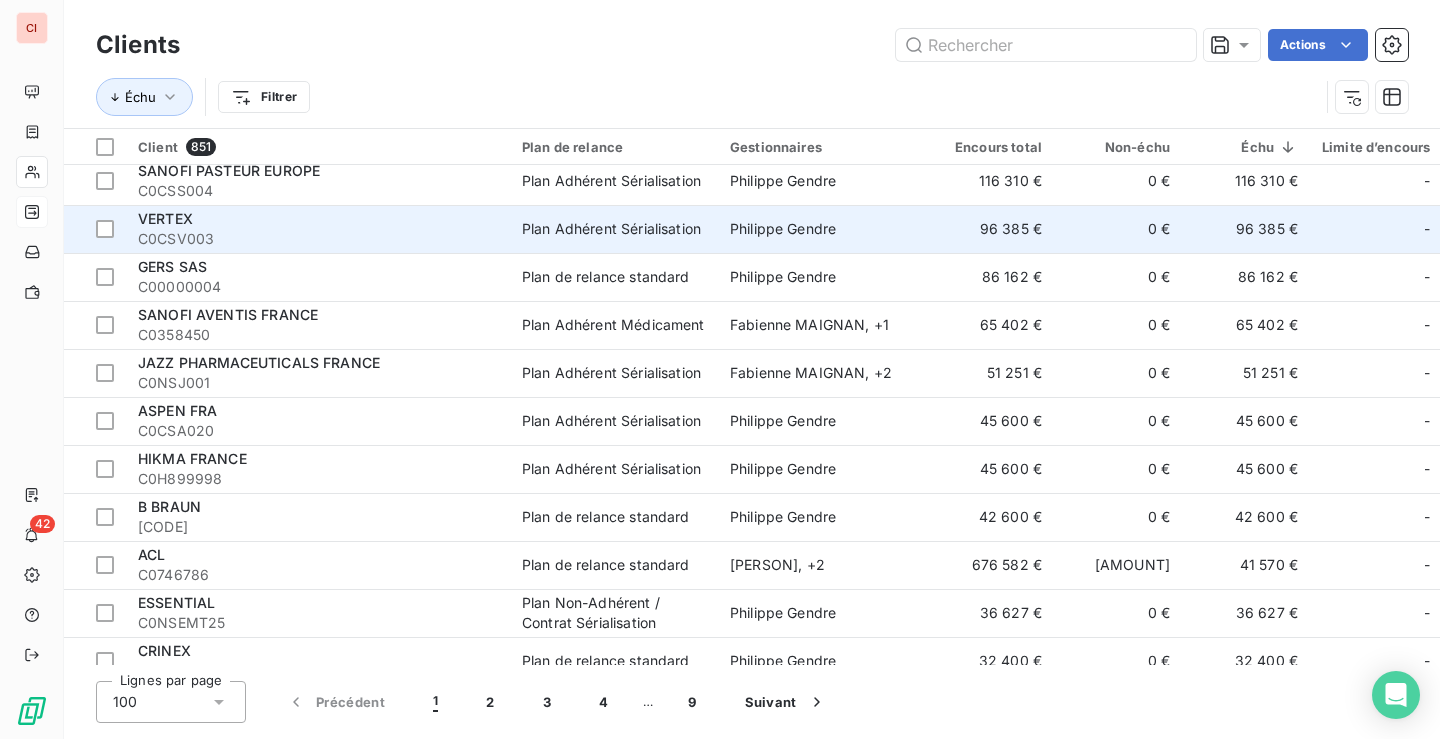 scroll, scrollTop: 0, scrollLeft: 0, axis: both 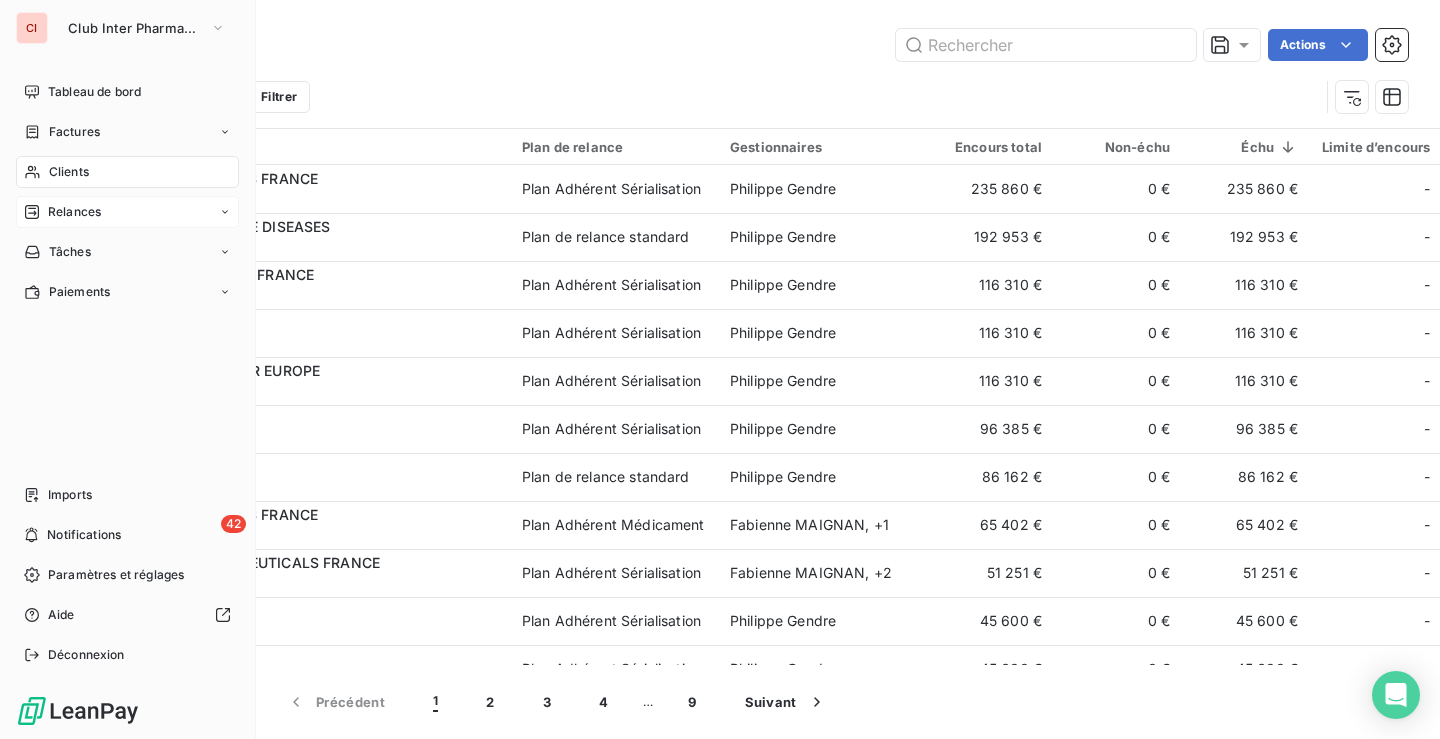 click on "Factures" at bounding box center [74, 132] 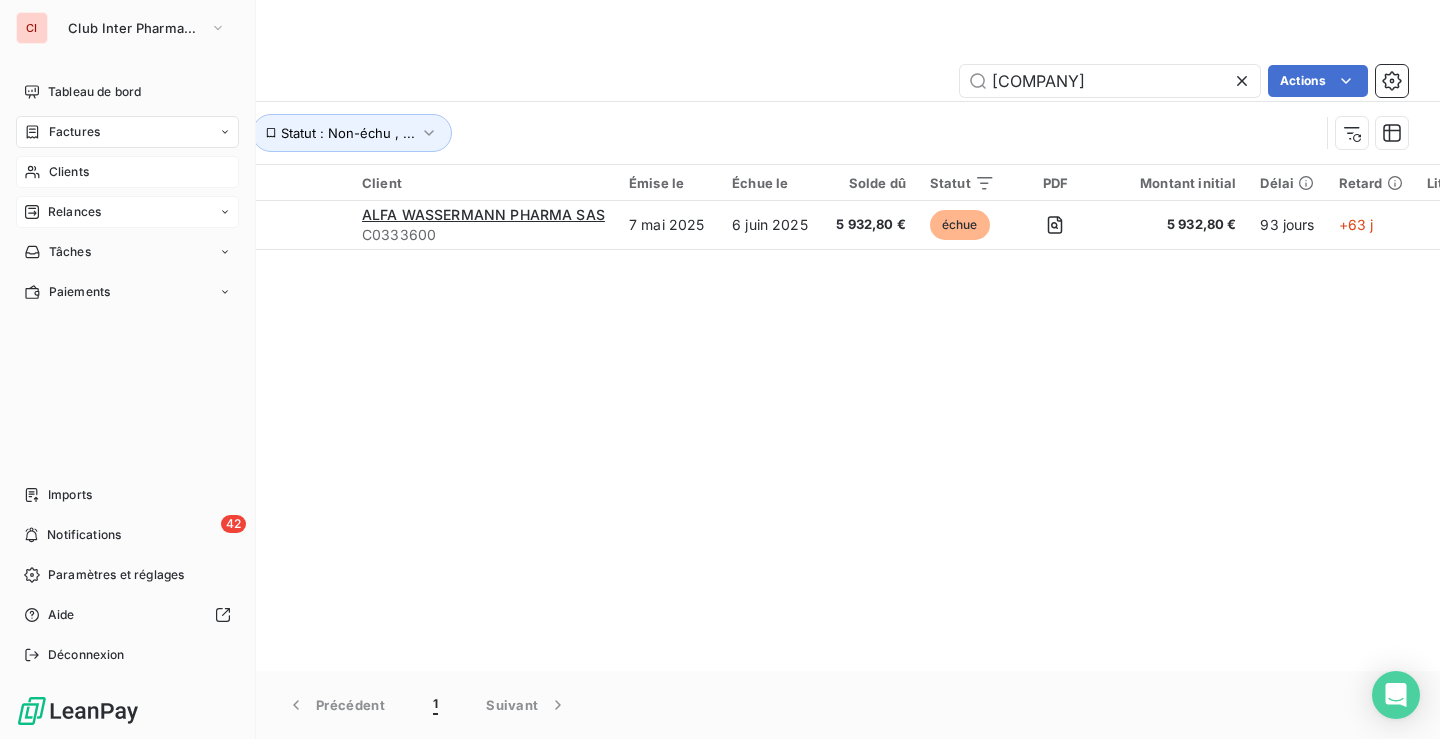 click on "Factures" at bounding box center [74, 132] 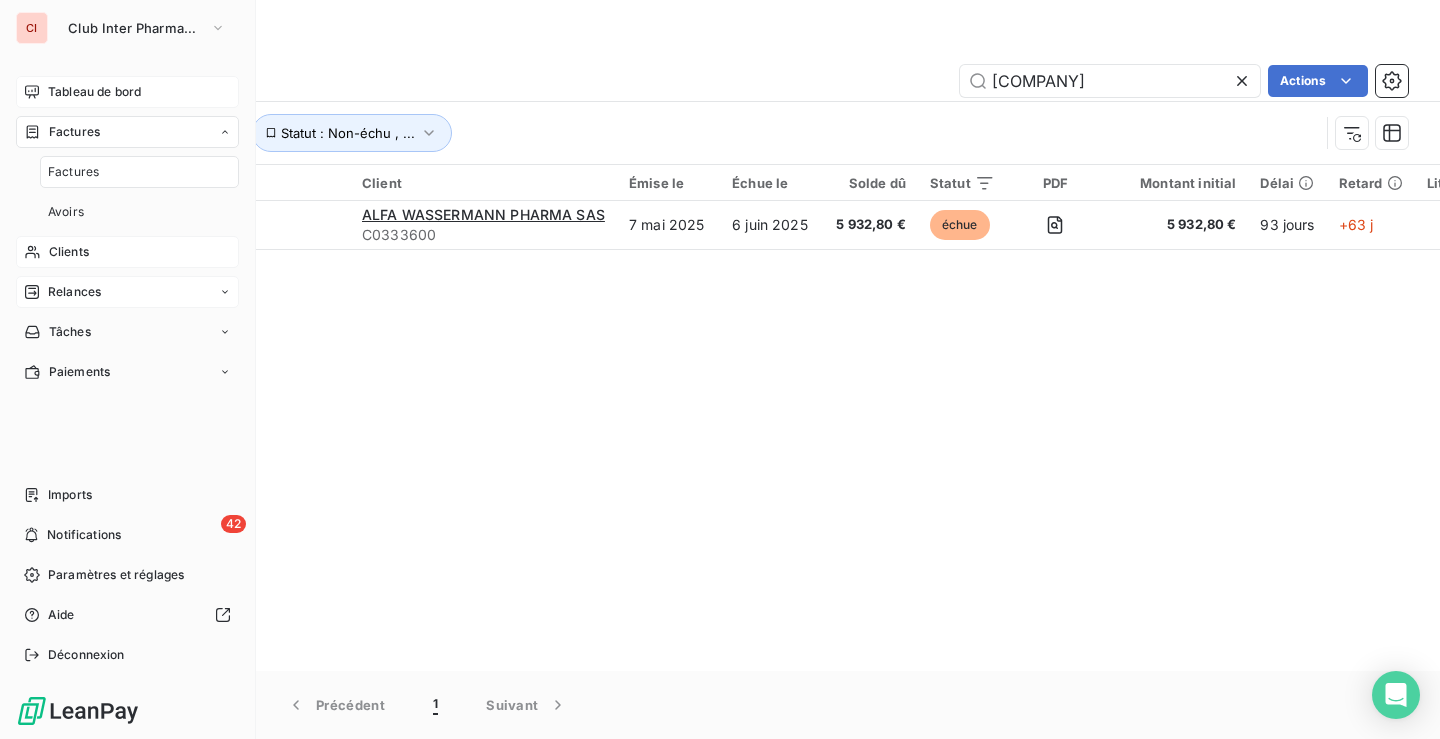 click on "Tableau de bord" at bounding box center [94, 92] 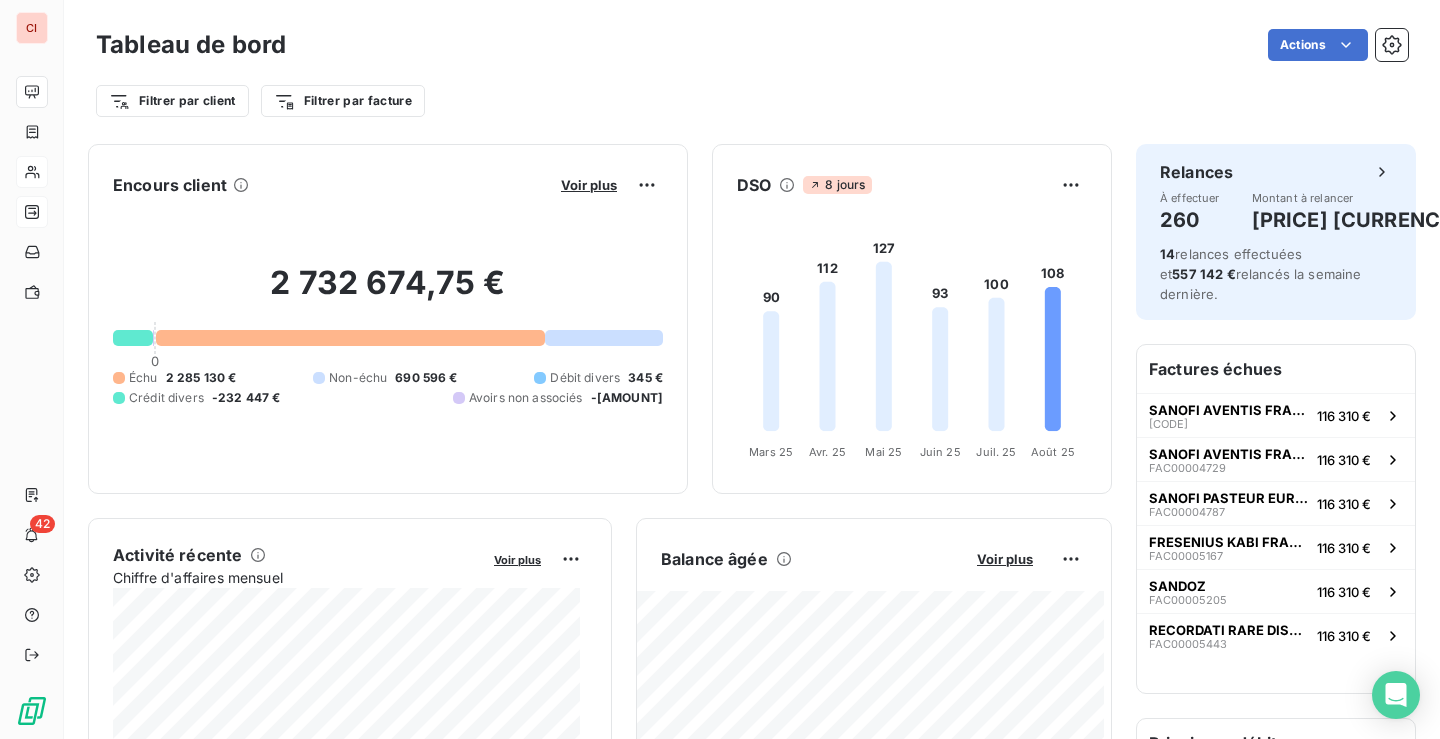 click on "Actions" at bounding box center (859, 45) 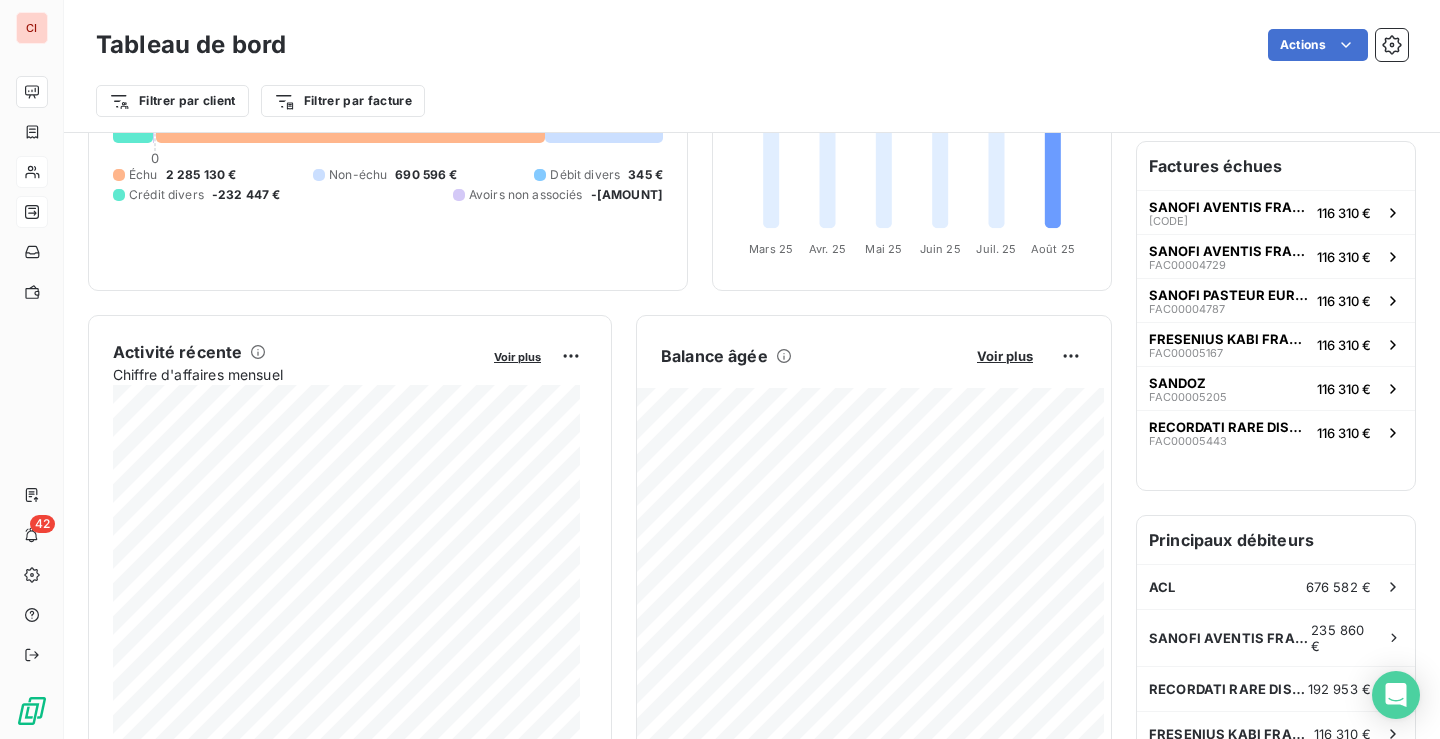 scroll, scrollTop: 401, scrollLeft: 0, axis: vertical 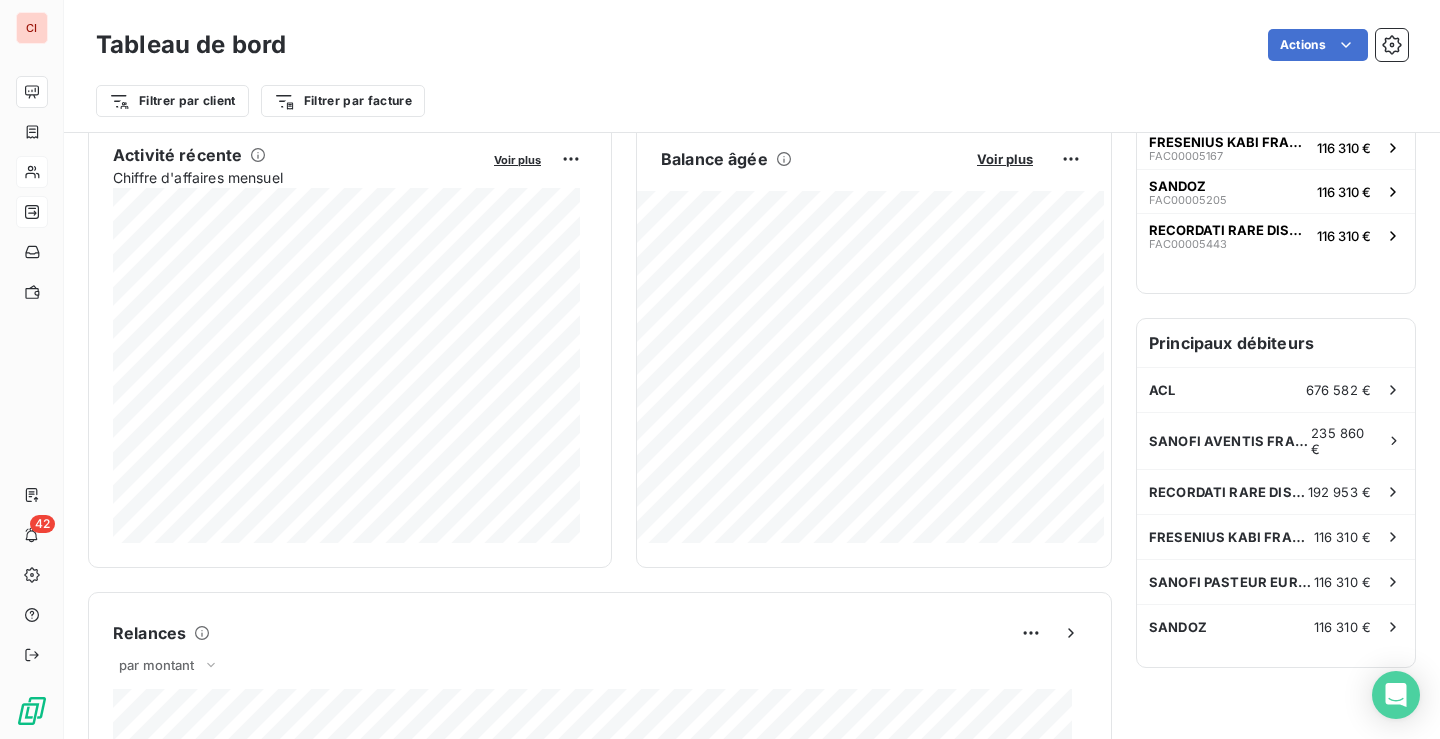 click on "Filtrer par client Filtrer par facture" at bounding box center [752, 101] 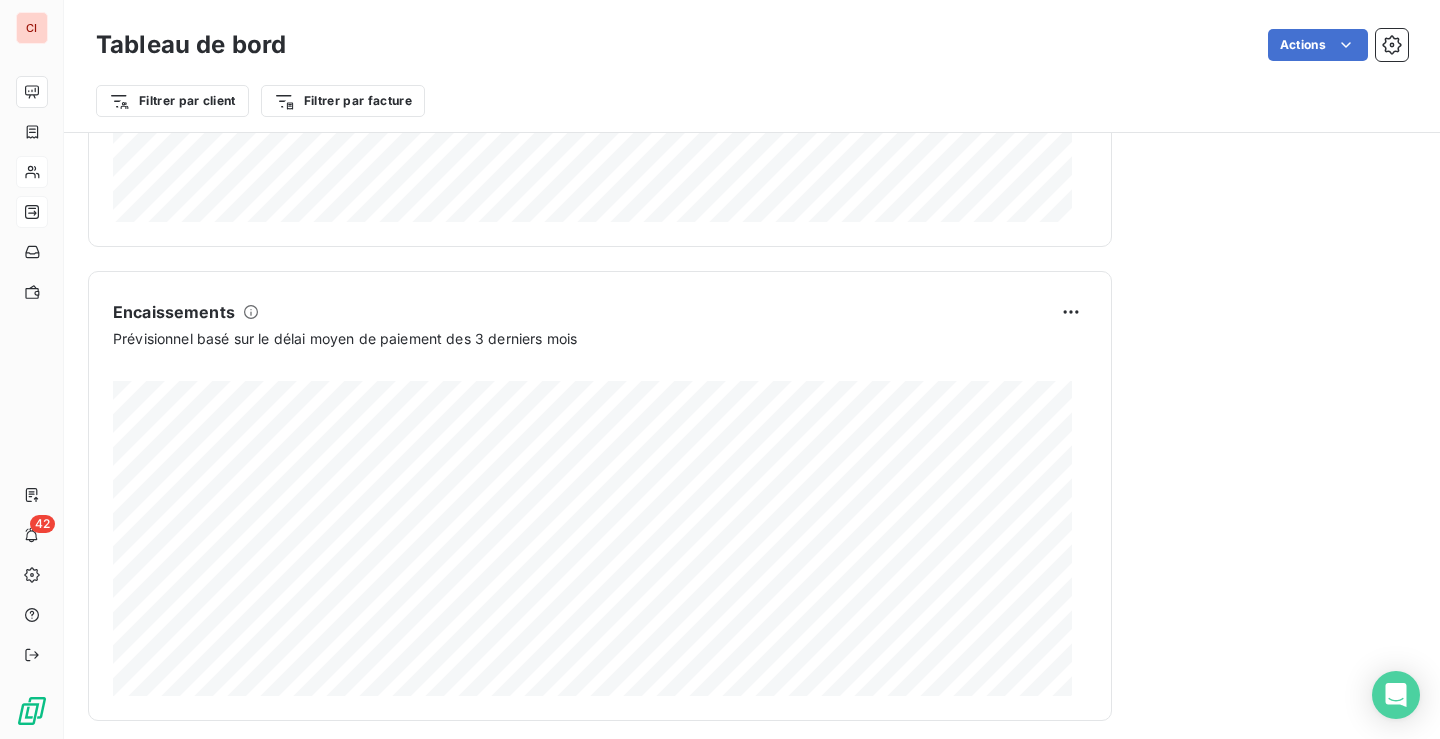 scroll, scrollTop: 1210, scrollLeft: 0, axis: vertical 